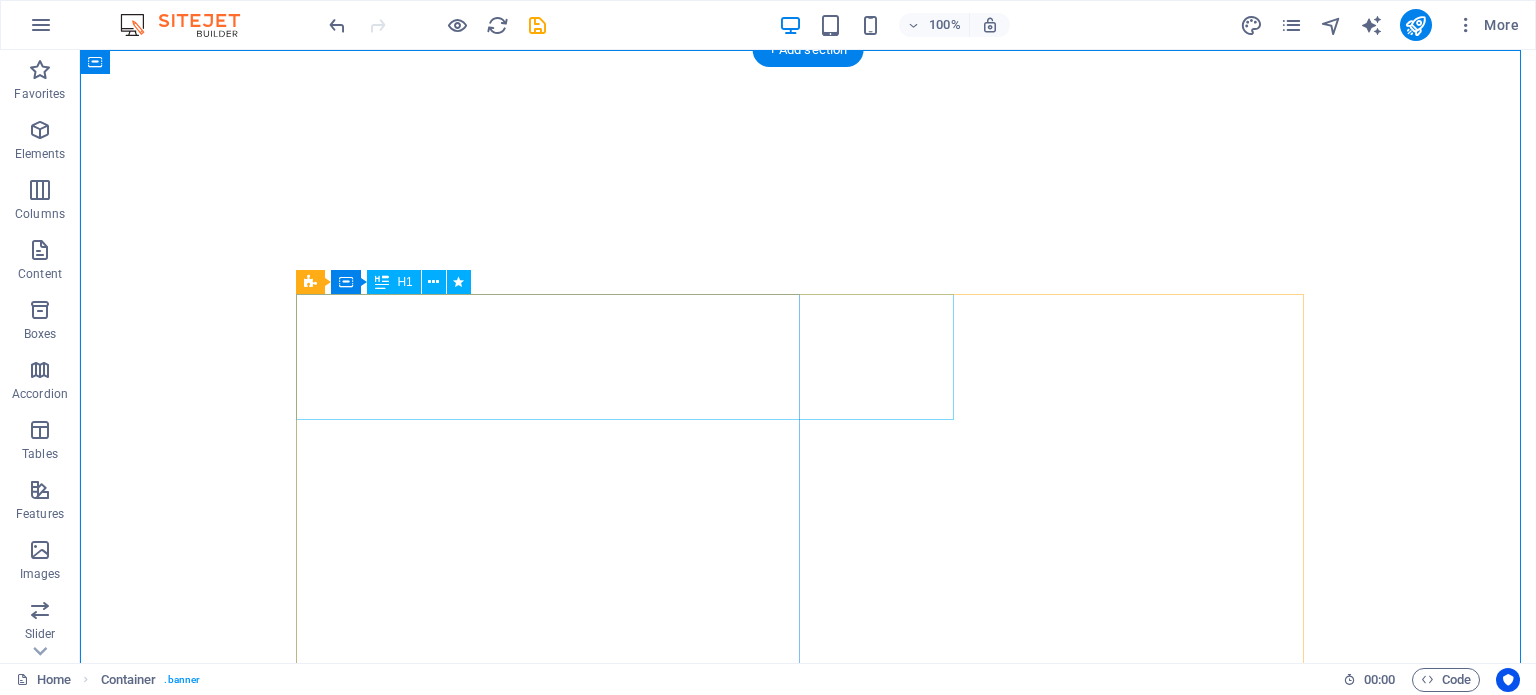 scroll, scrollTop: 0, scrollLeft: 0, axis: both 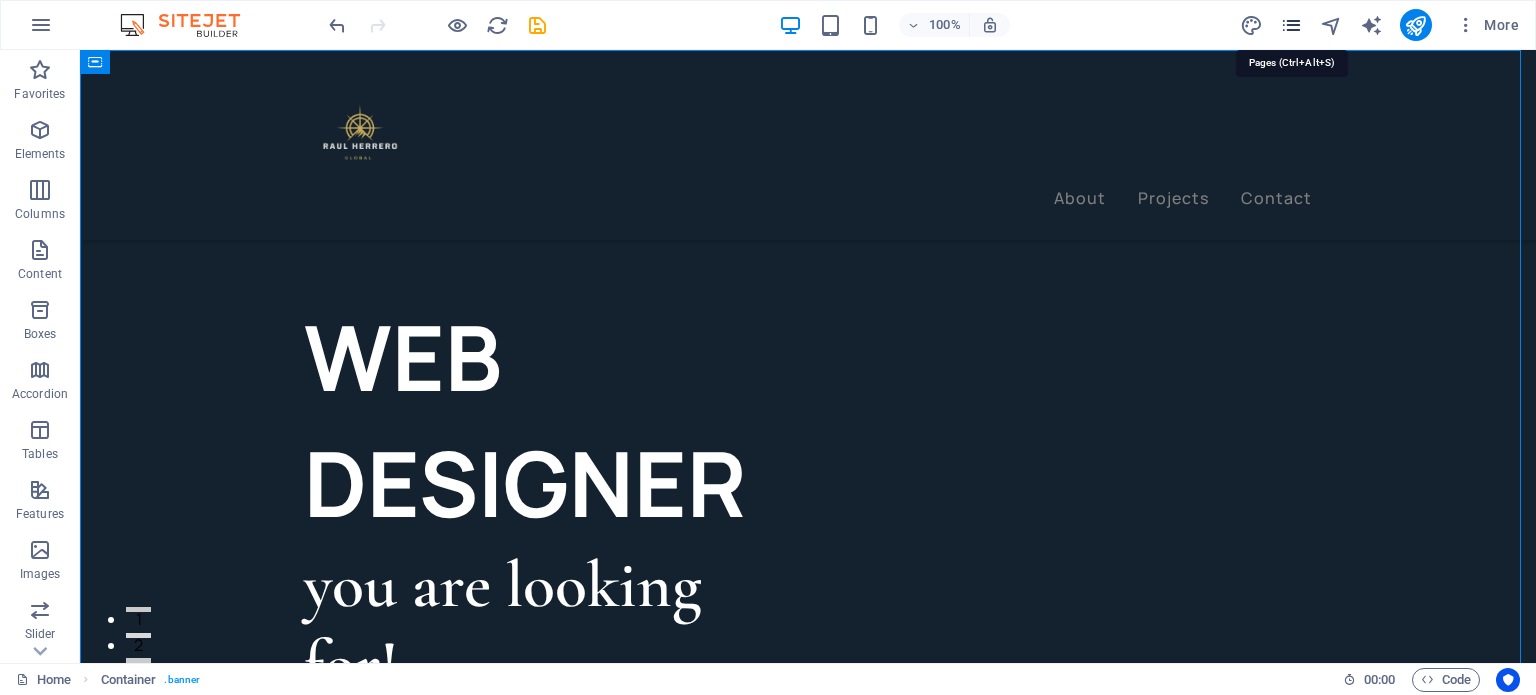 click at bounding box center (1291, 25) 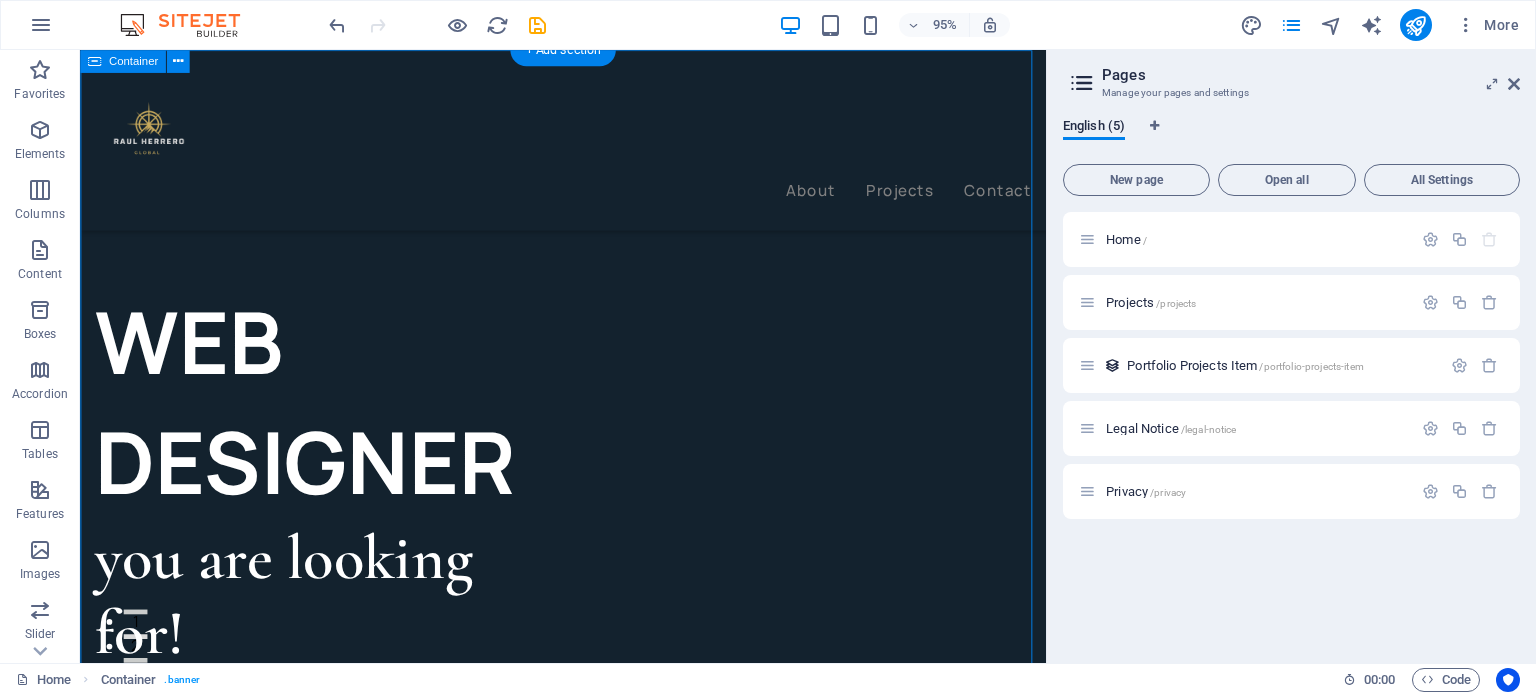 type 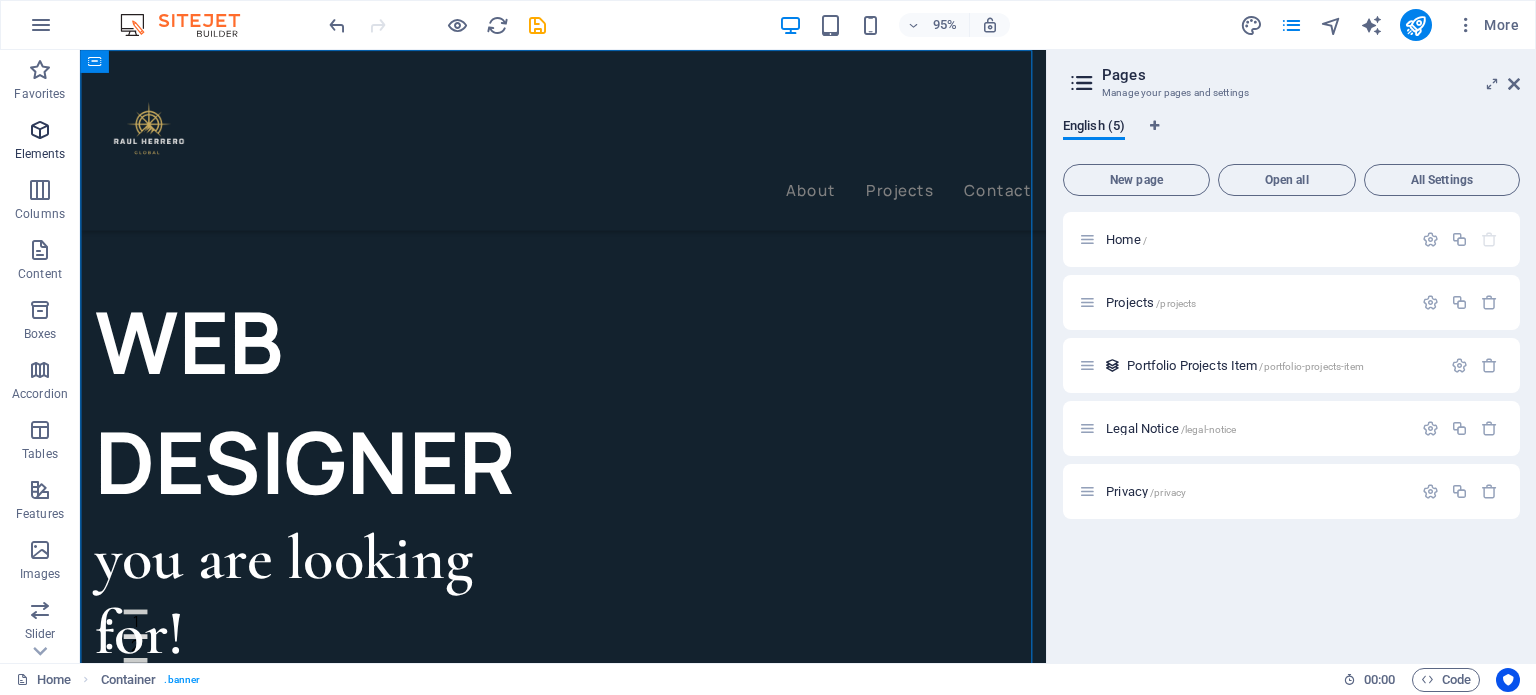 click at bounding box center [40, 130] 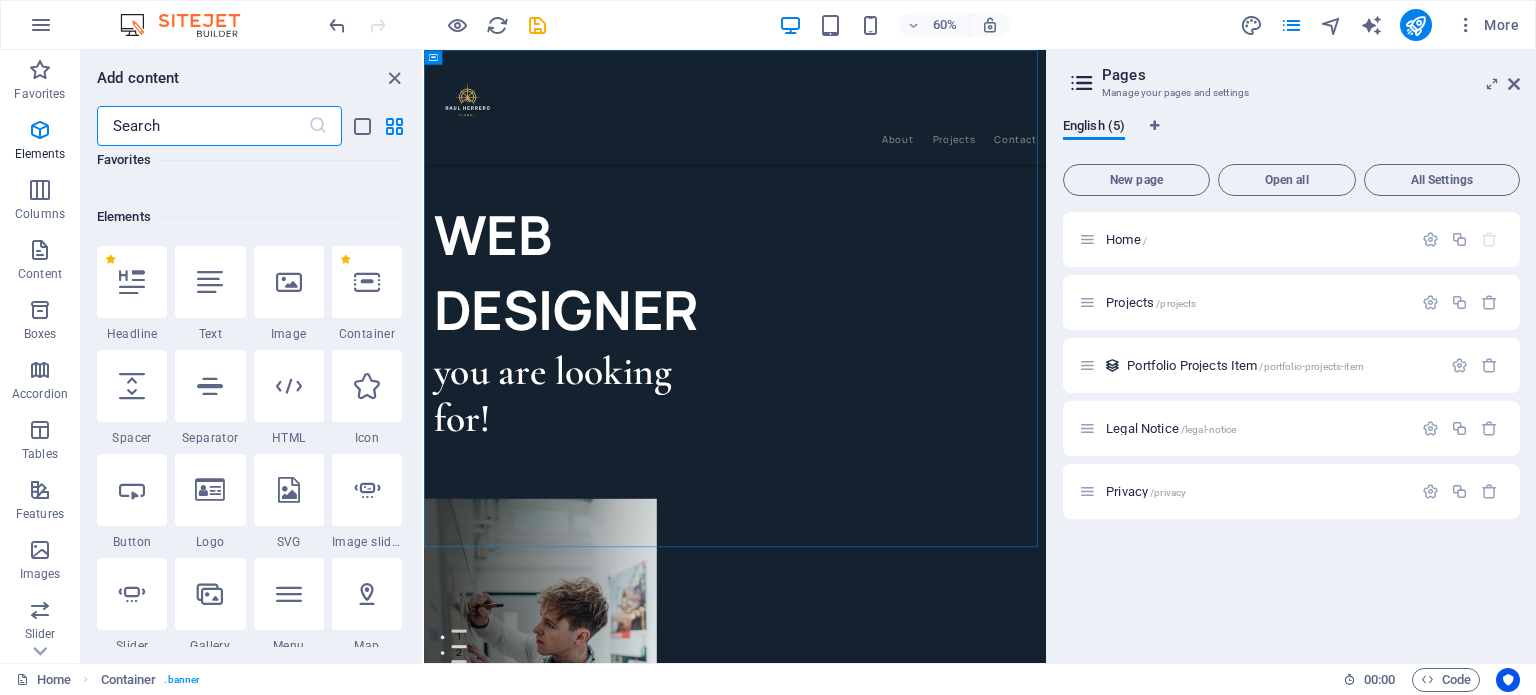 scroll, scrollTop: 212, scrollLeft: 0, axis: vertical 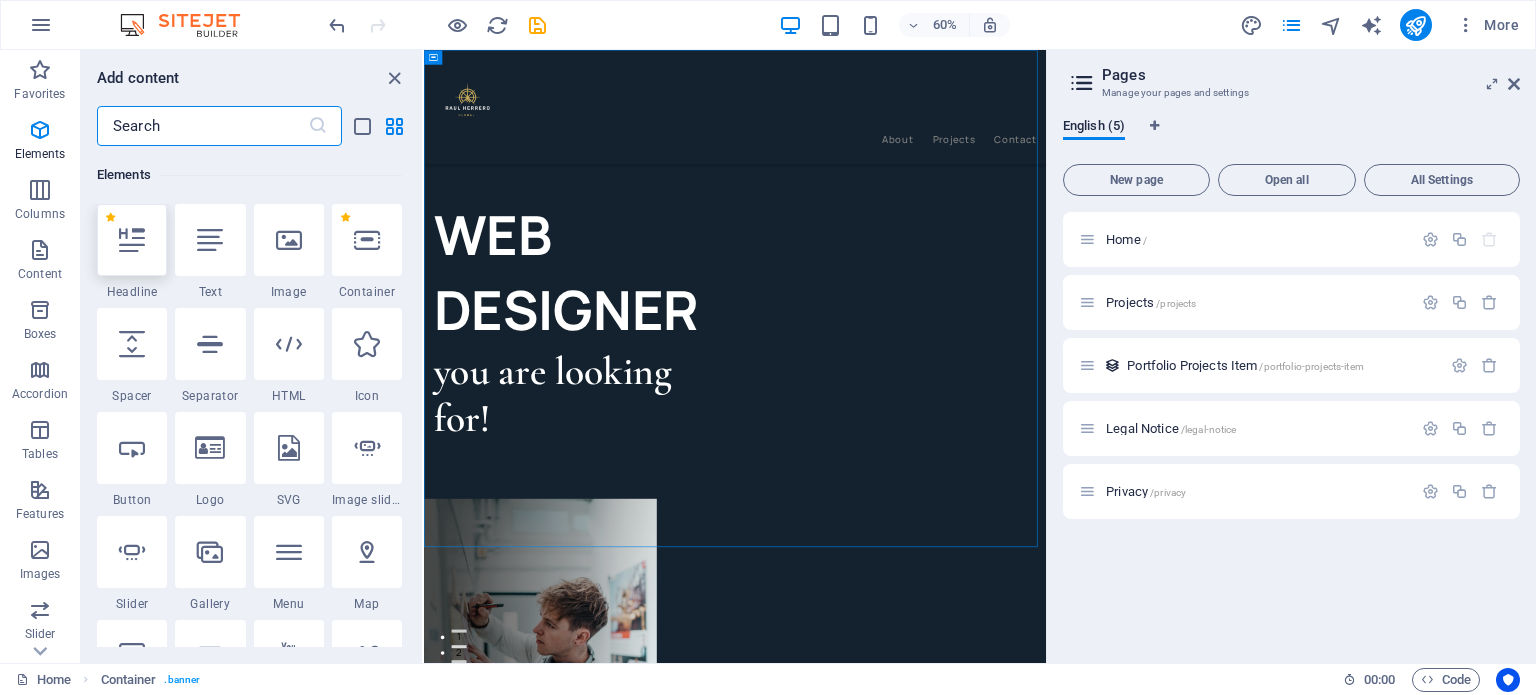 click at bounding box center (132, 240) 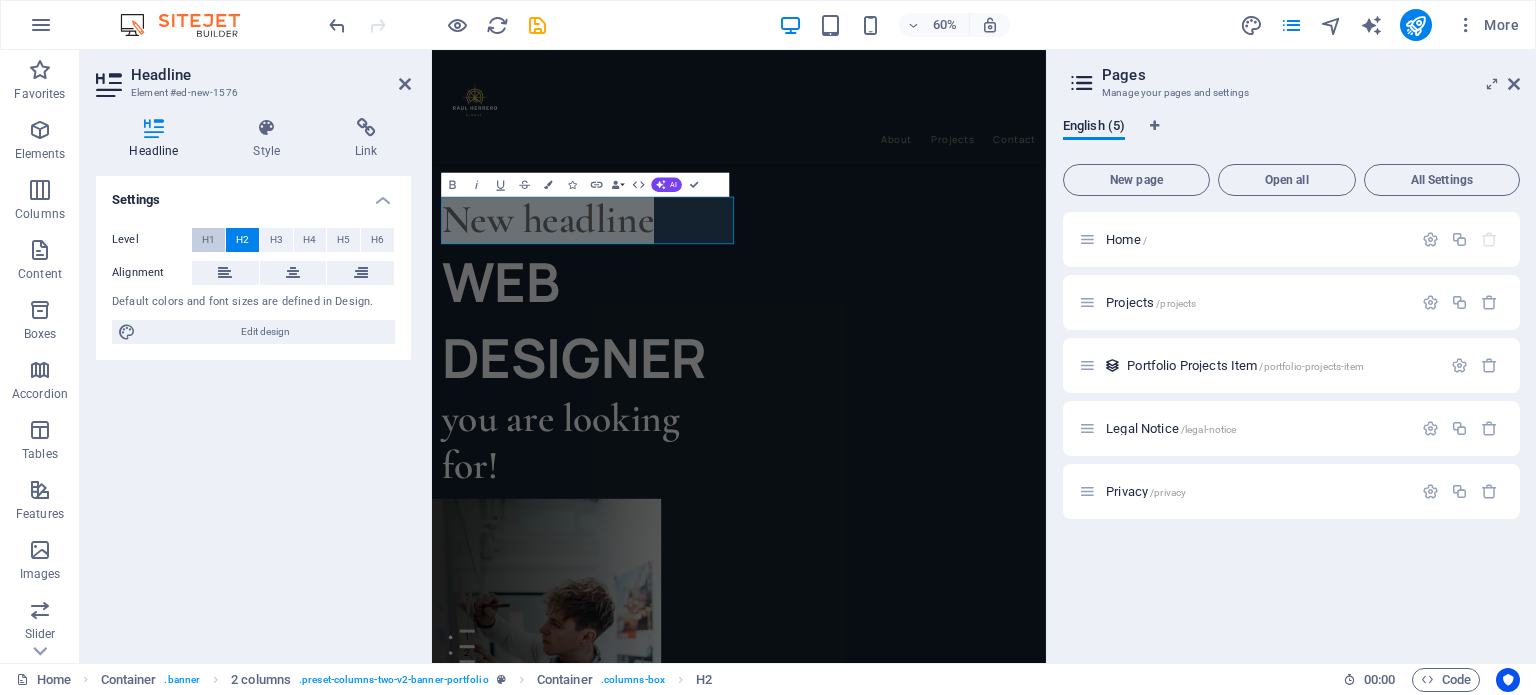 click on "H1" at bounding box center (208, 240) 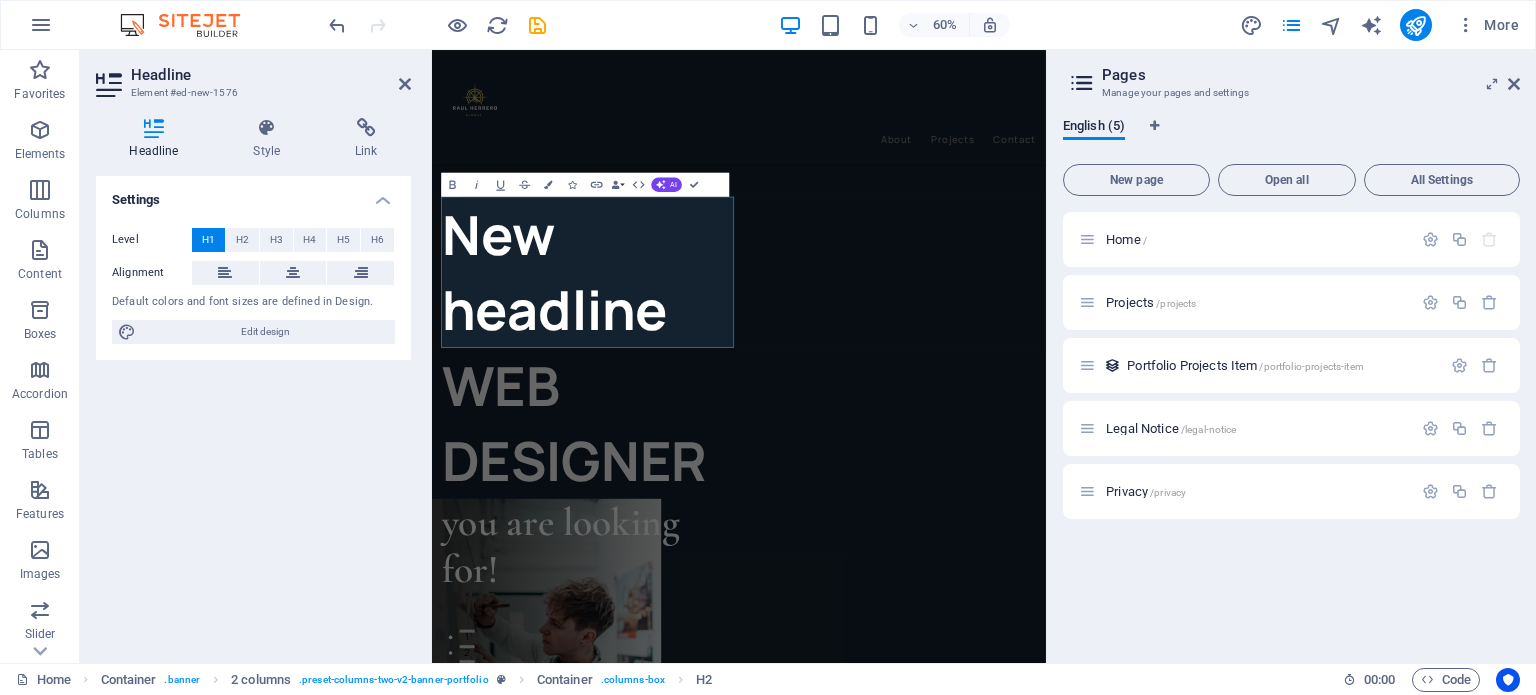 click on "Settings Level H1 H2 H3 H4 H5 H6 Alignment Default colors and font sizes are defined in Design. Edit design" at bounding box center [253, 411] 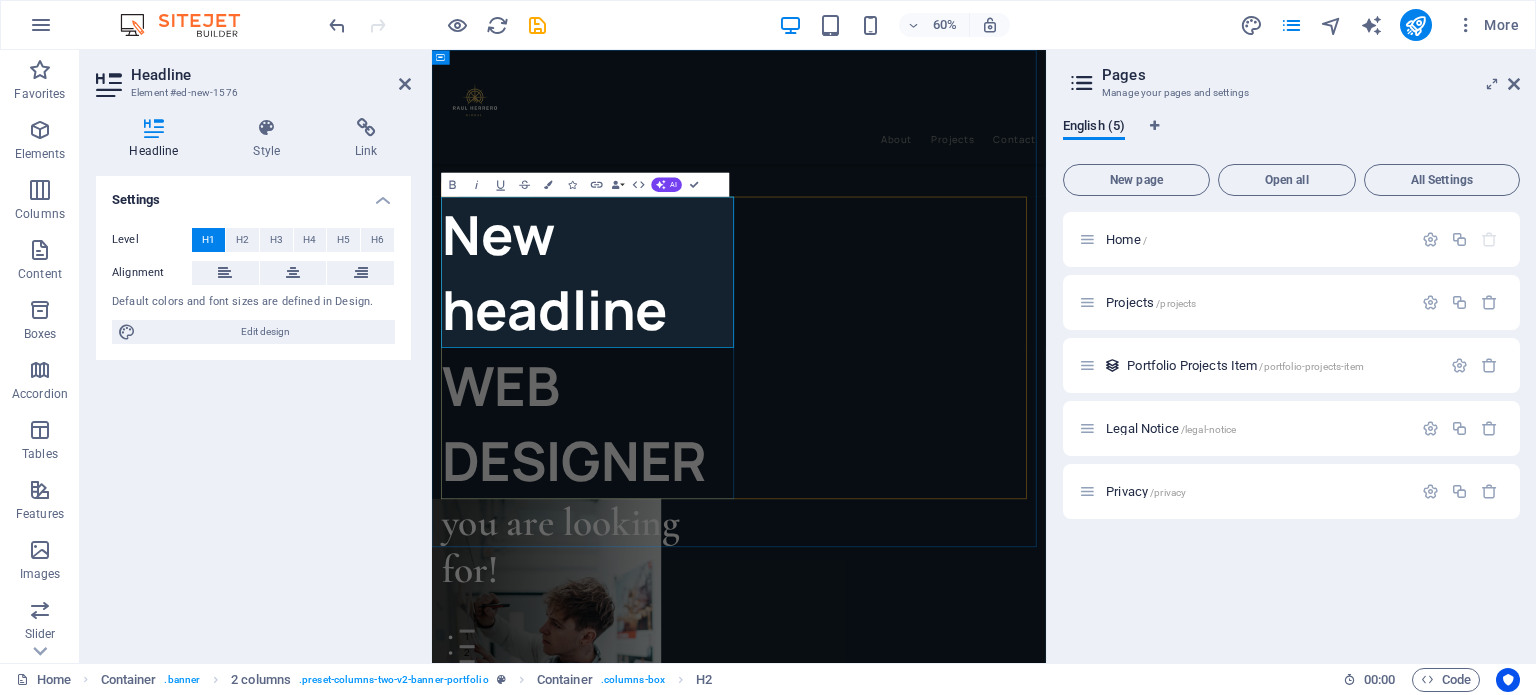 click on "New headline" at bounding box center (696, 420) 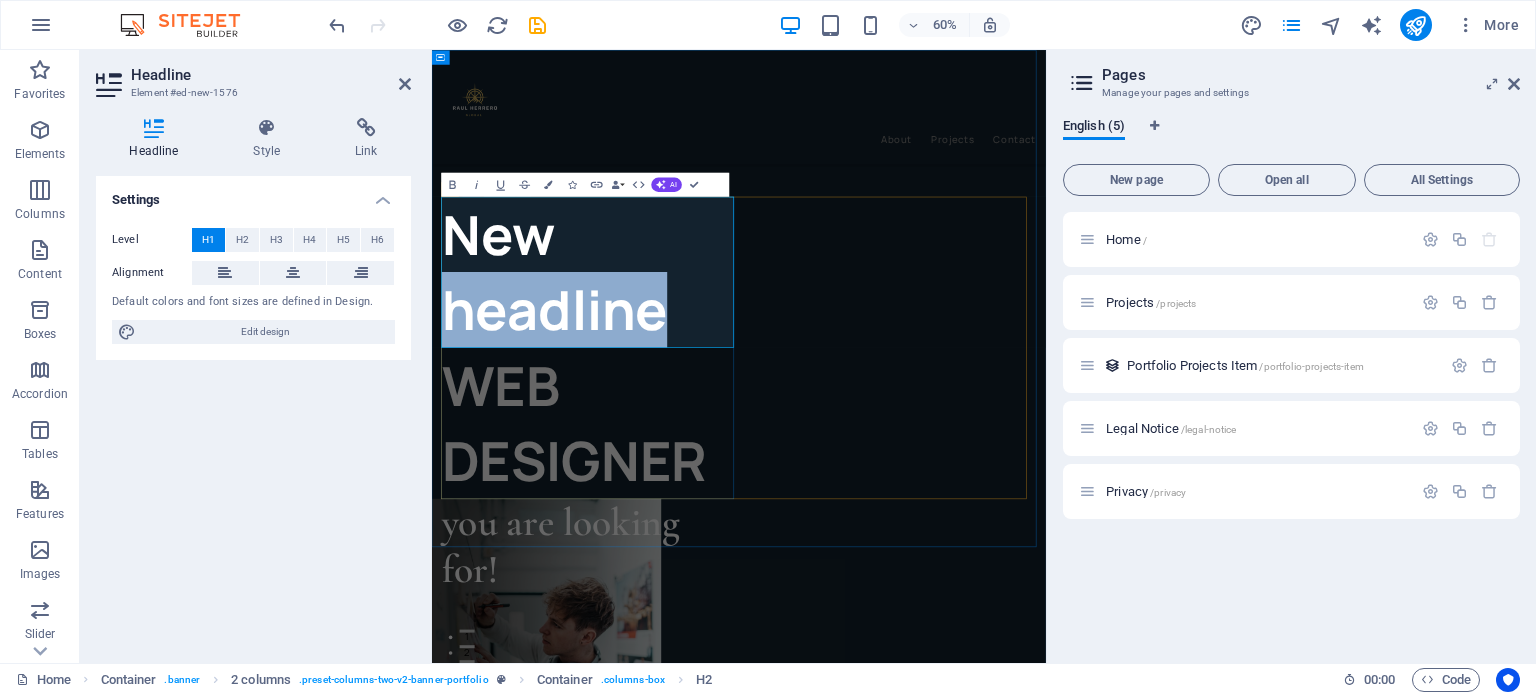 click on "New headline" at bounding box center (696, 420) 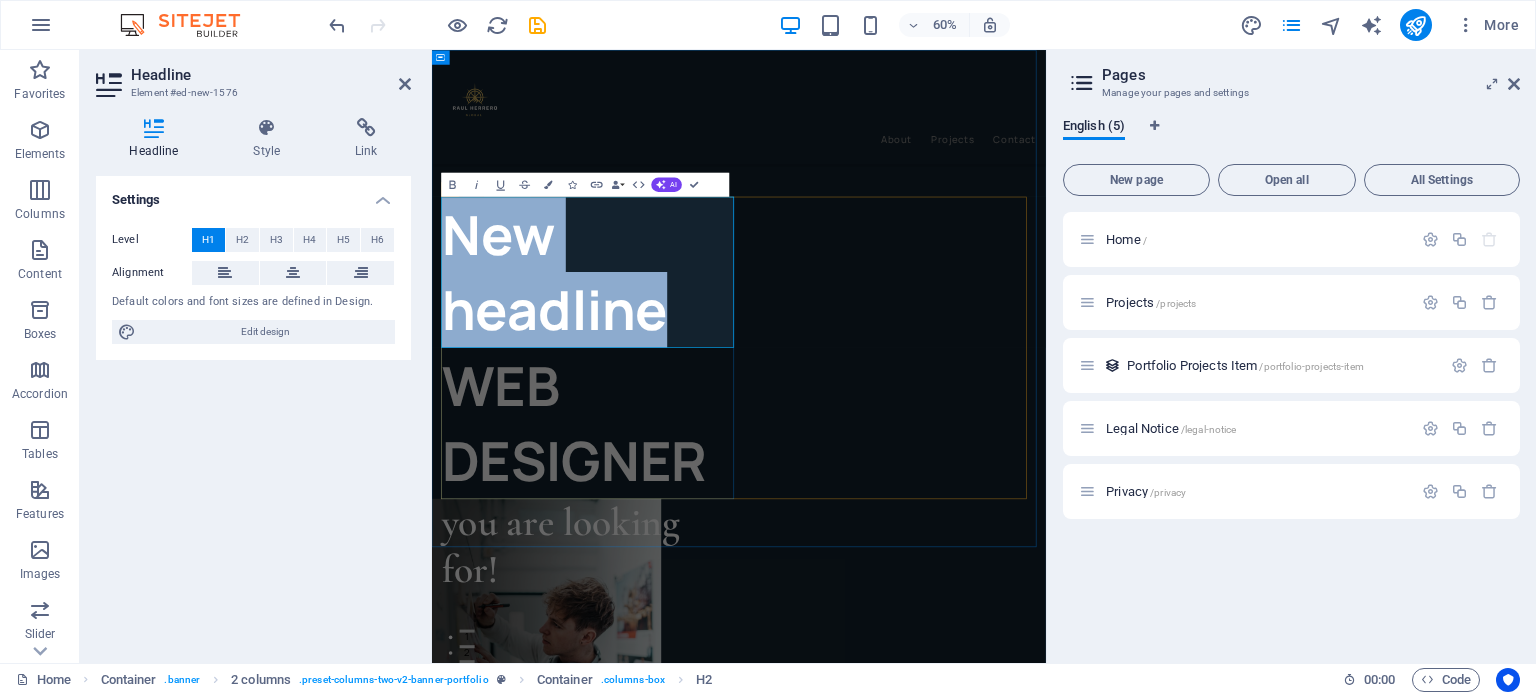 click on "New headline" at bounding box center (696, 420) 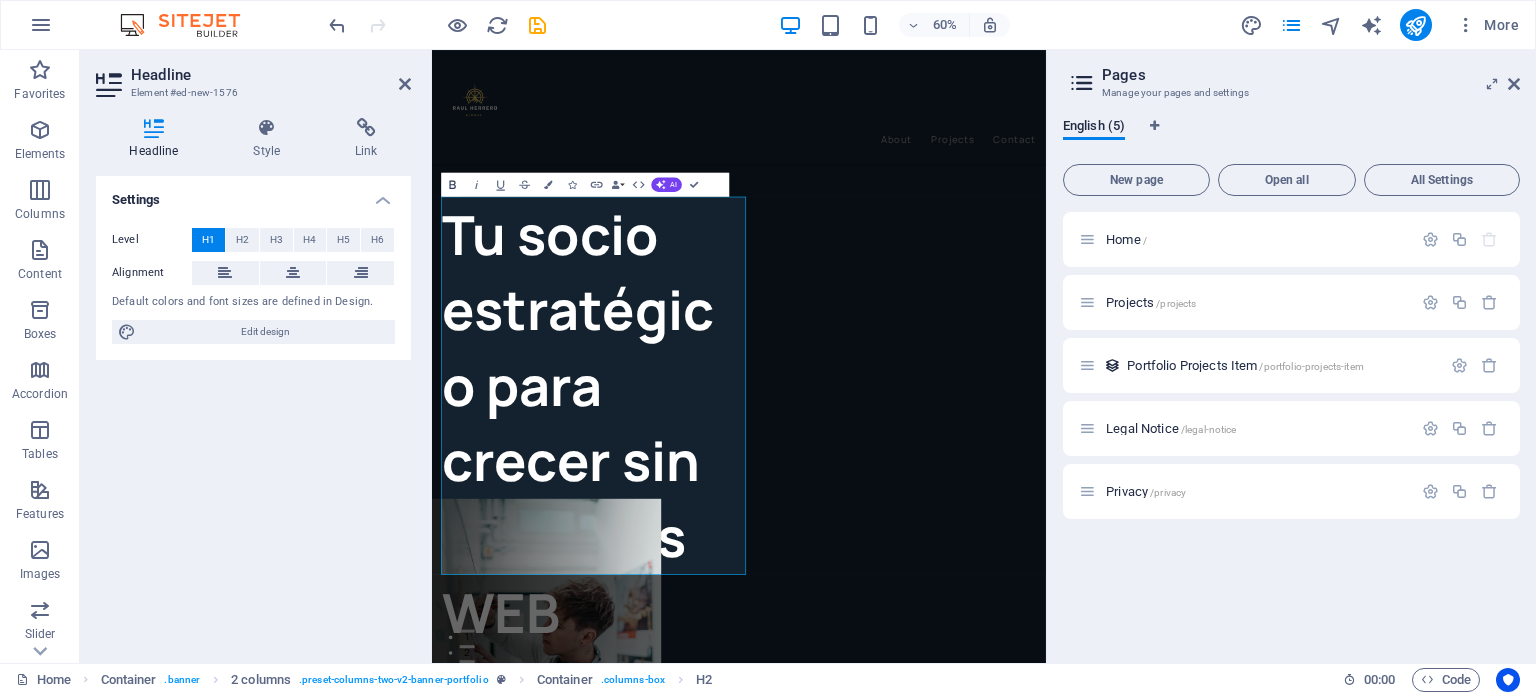click 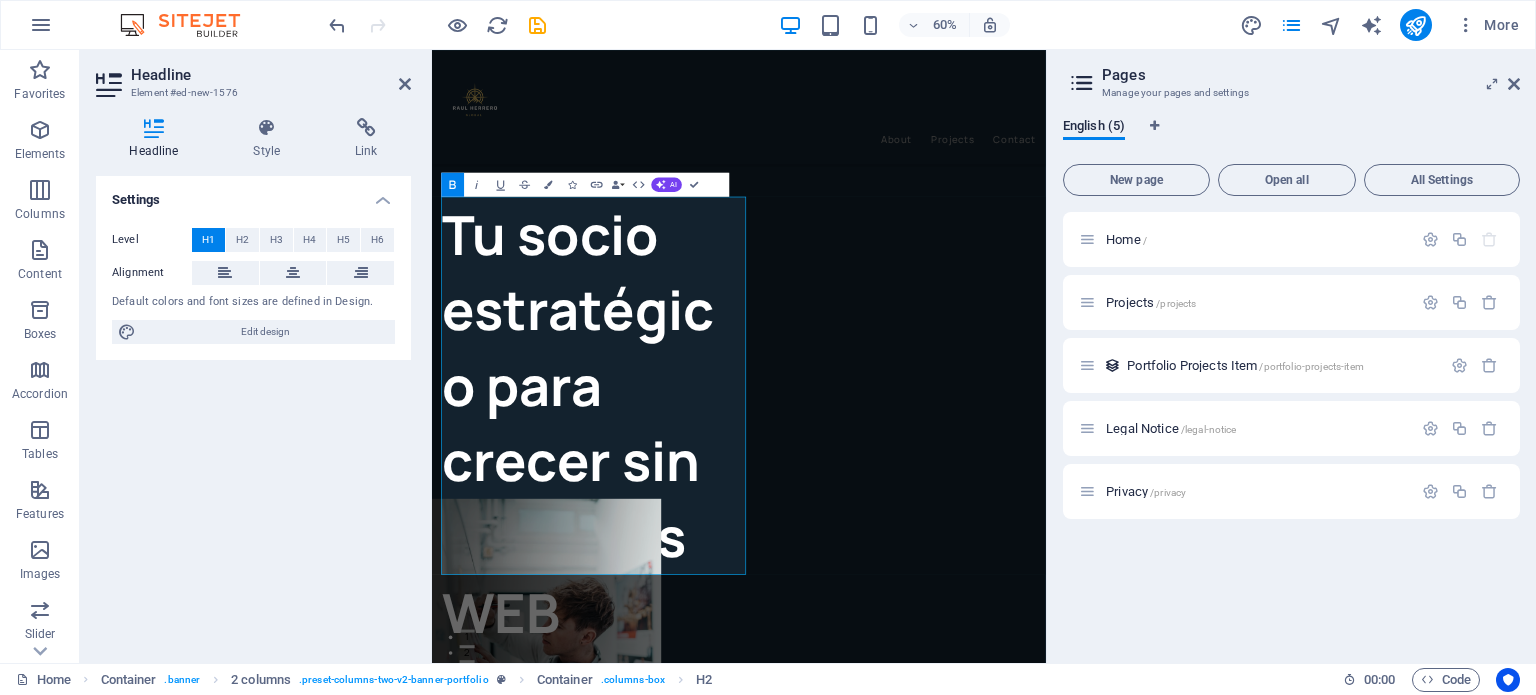 click 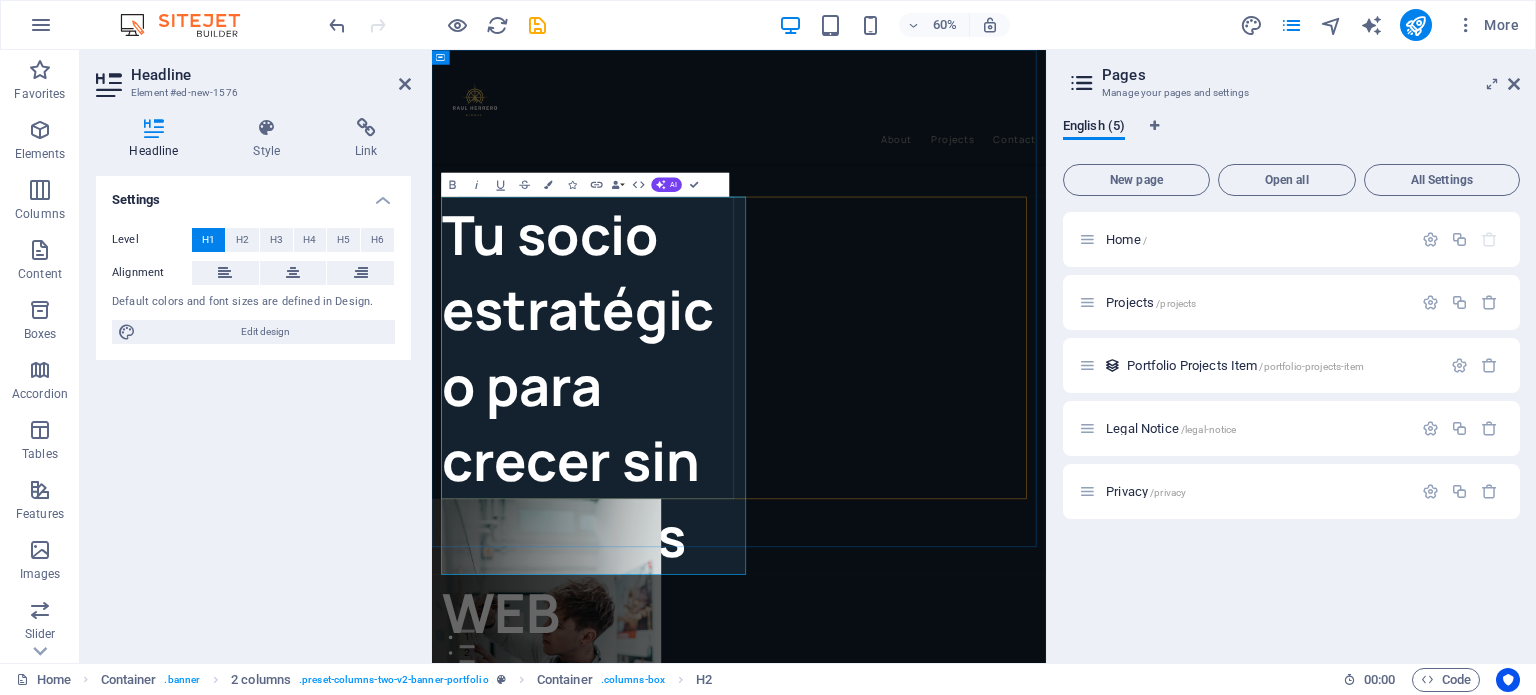scroll, scrollTop: 82, scrollLeft: 0, axis: vertical 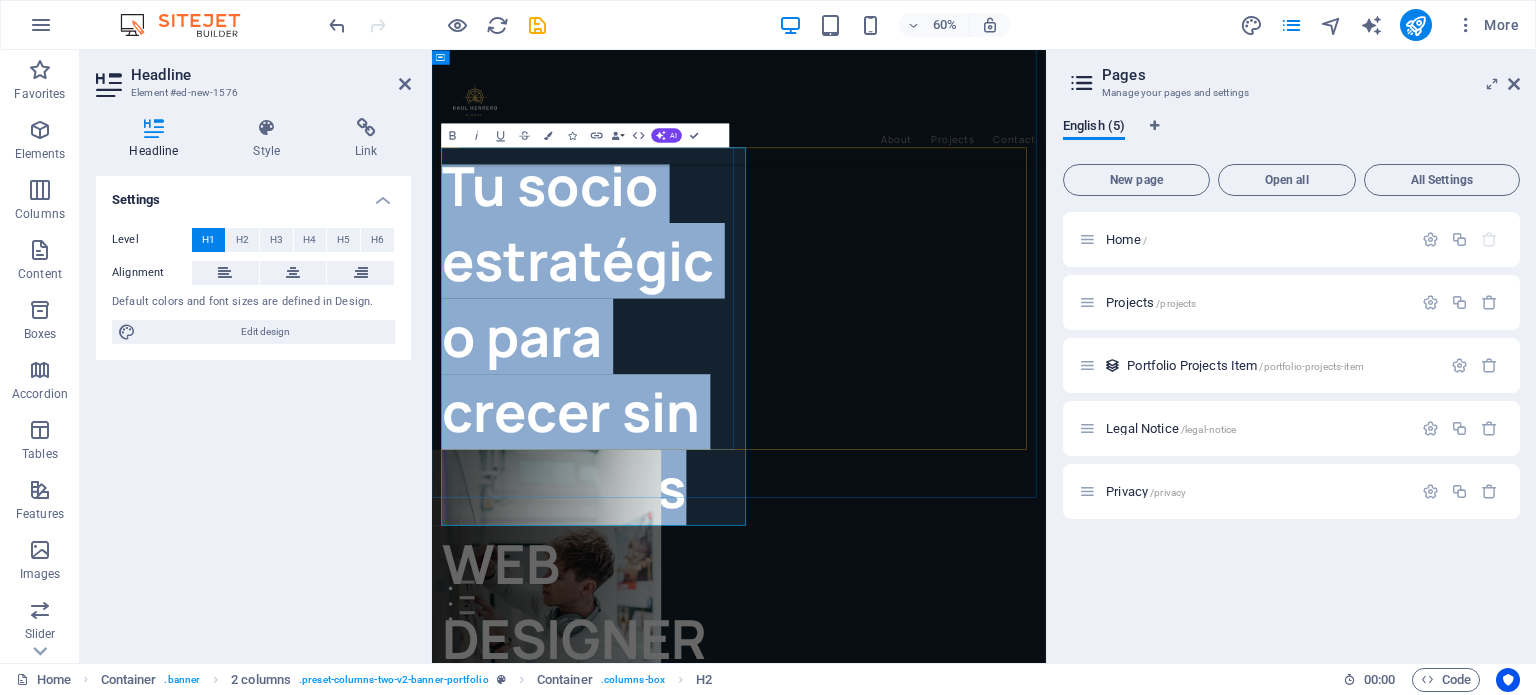drag, startPoint x: 894, startPoint y: 767, endPoint x: 469, endPoint y: 274, distance: 650.90247 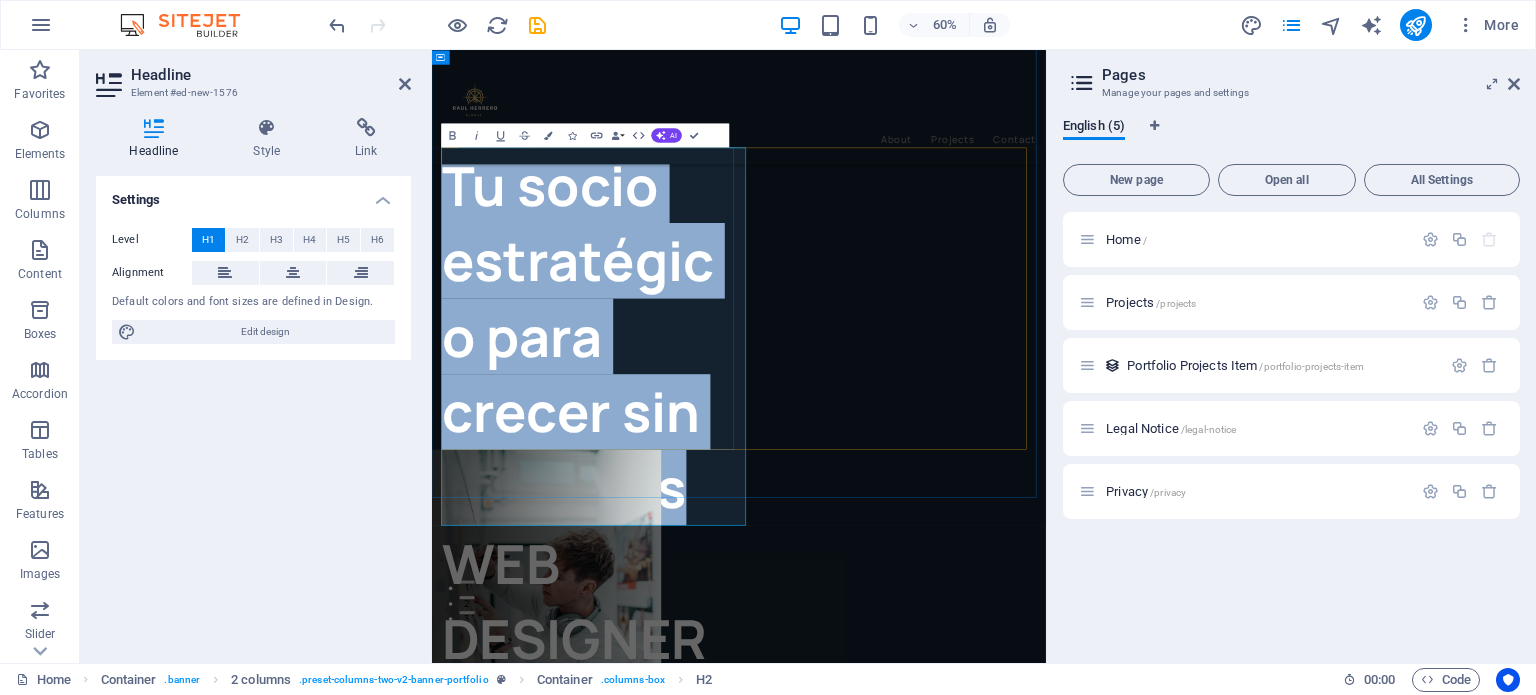 click on "Tu socio estratégico para crecer sin fronteras​" at bounding box center [696, 527] 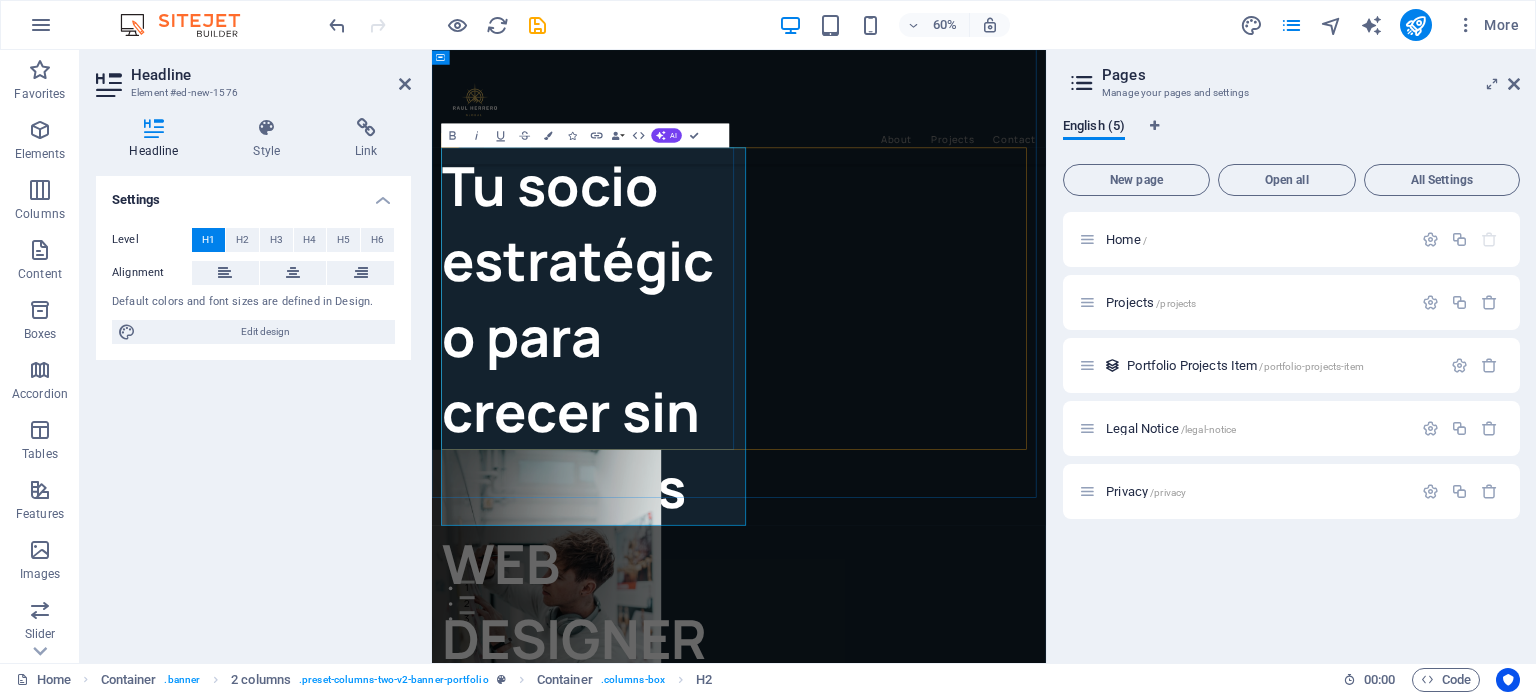 click on "Tu socio estratégico para crecer sin fronteras​" at bounding box center [696, 527] 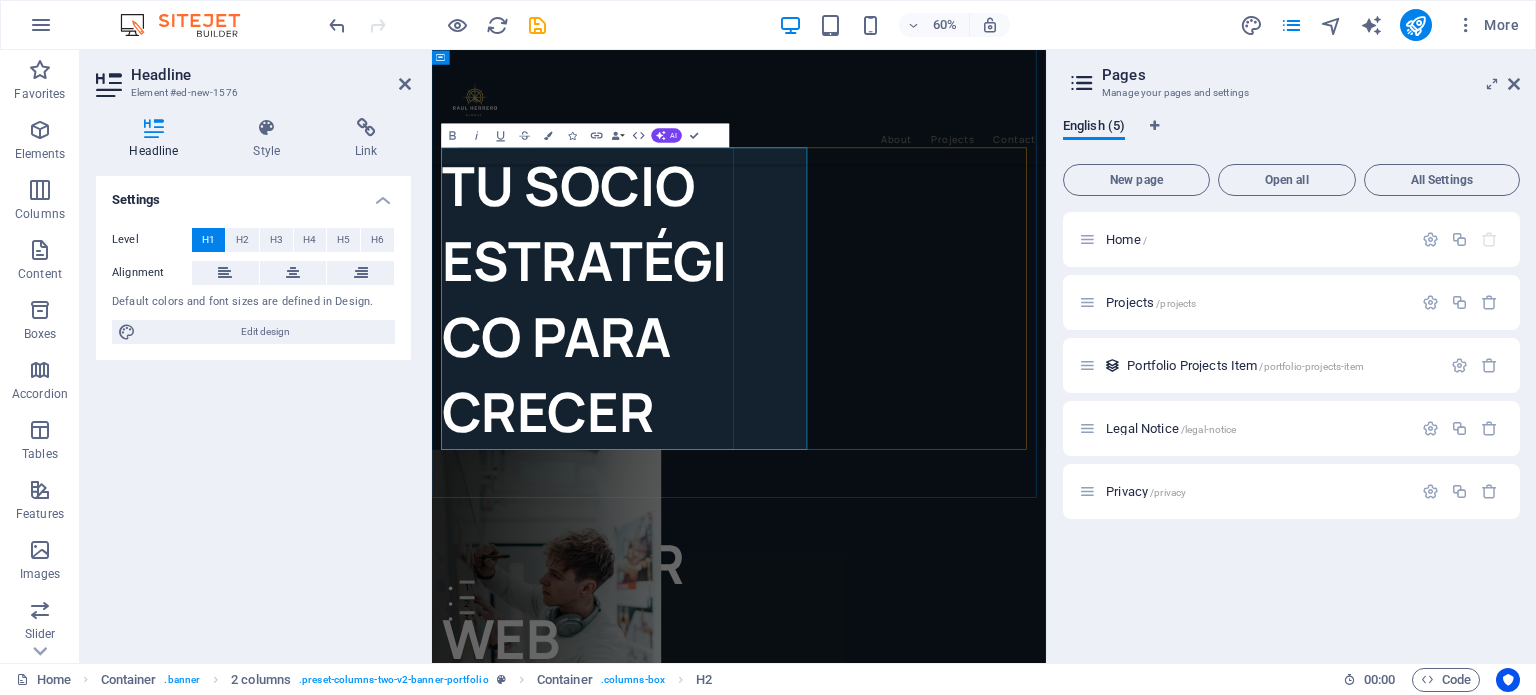 scroll, scrollTop: 44, scrollLeft: 0, axis: vertical 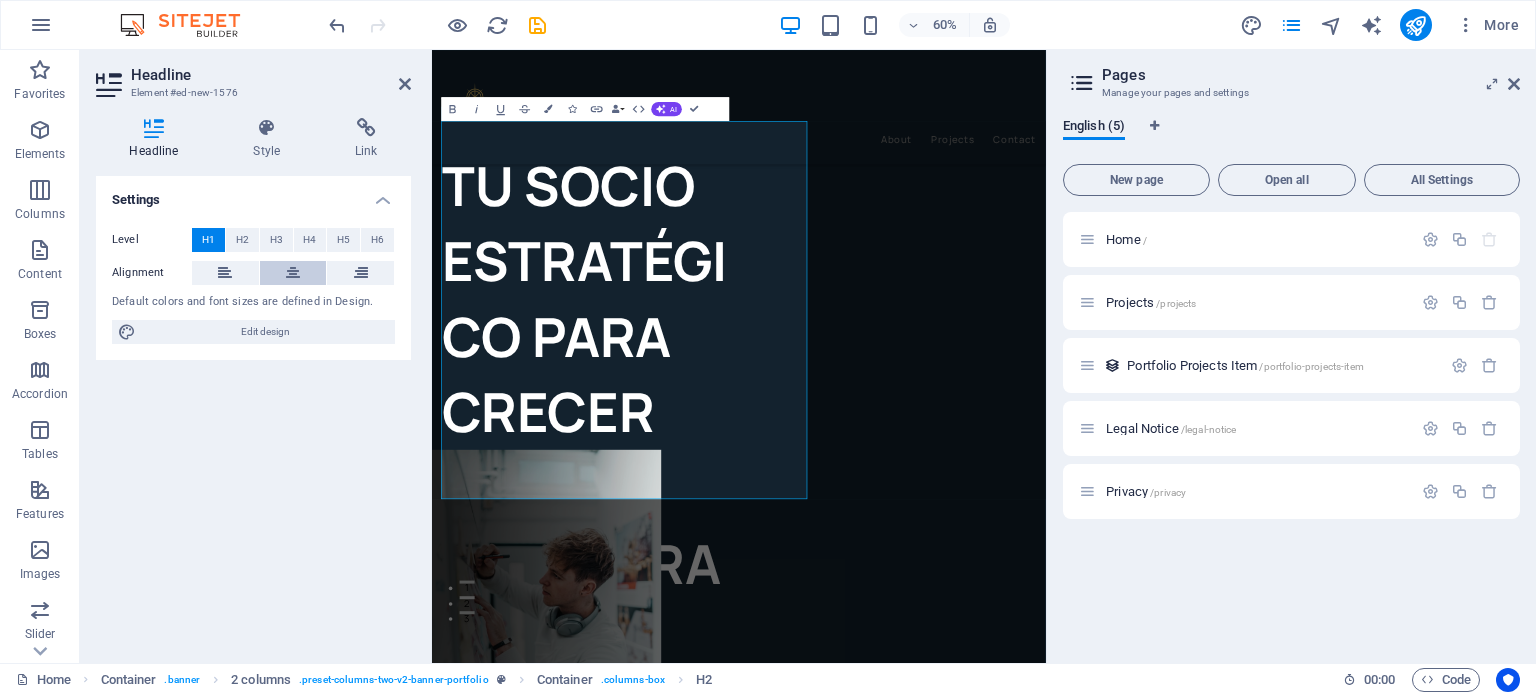 click at bounding box center [293, 273] 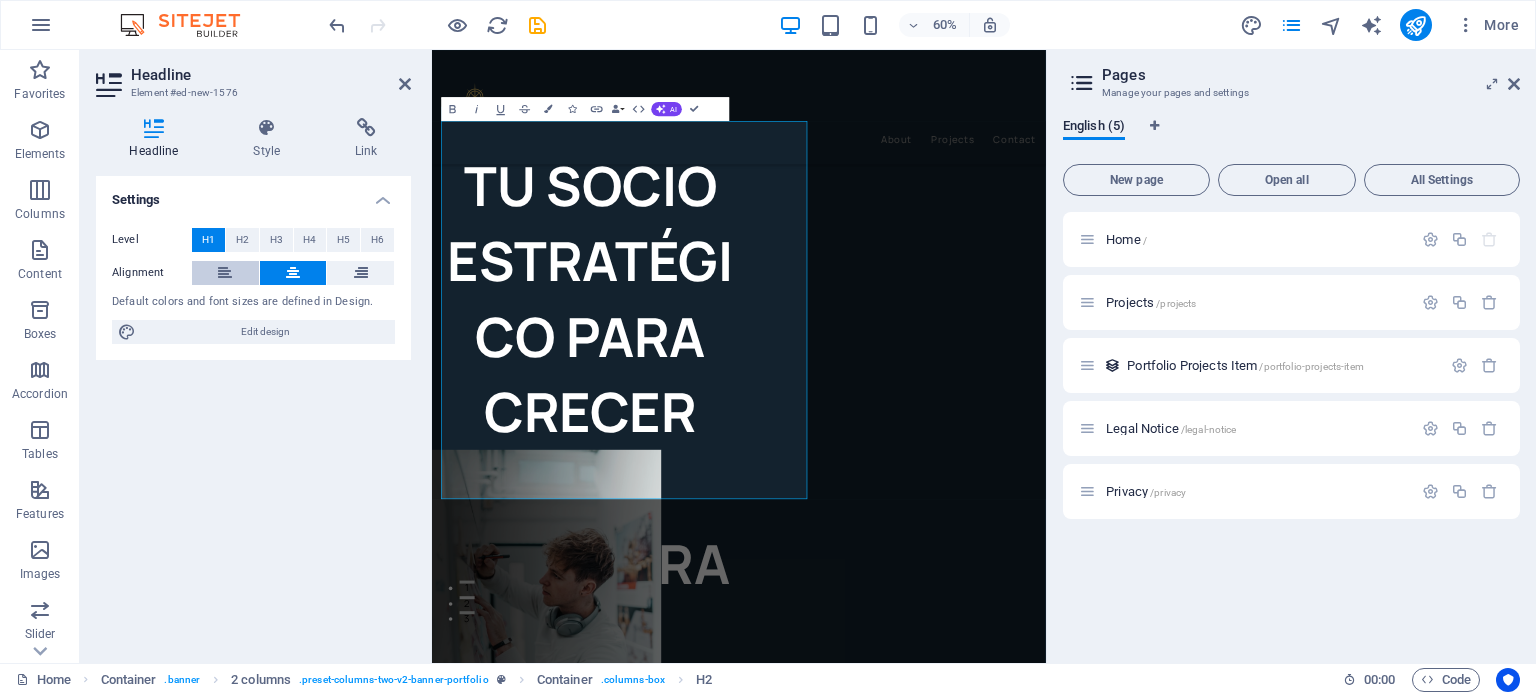 click at bounding box center (225, 273) 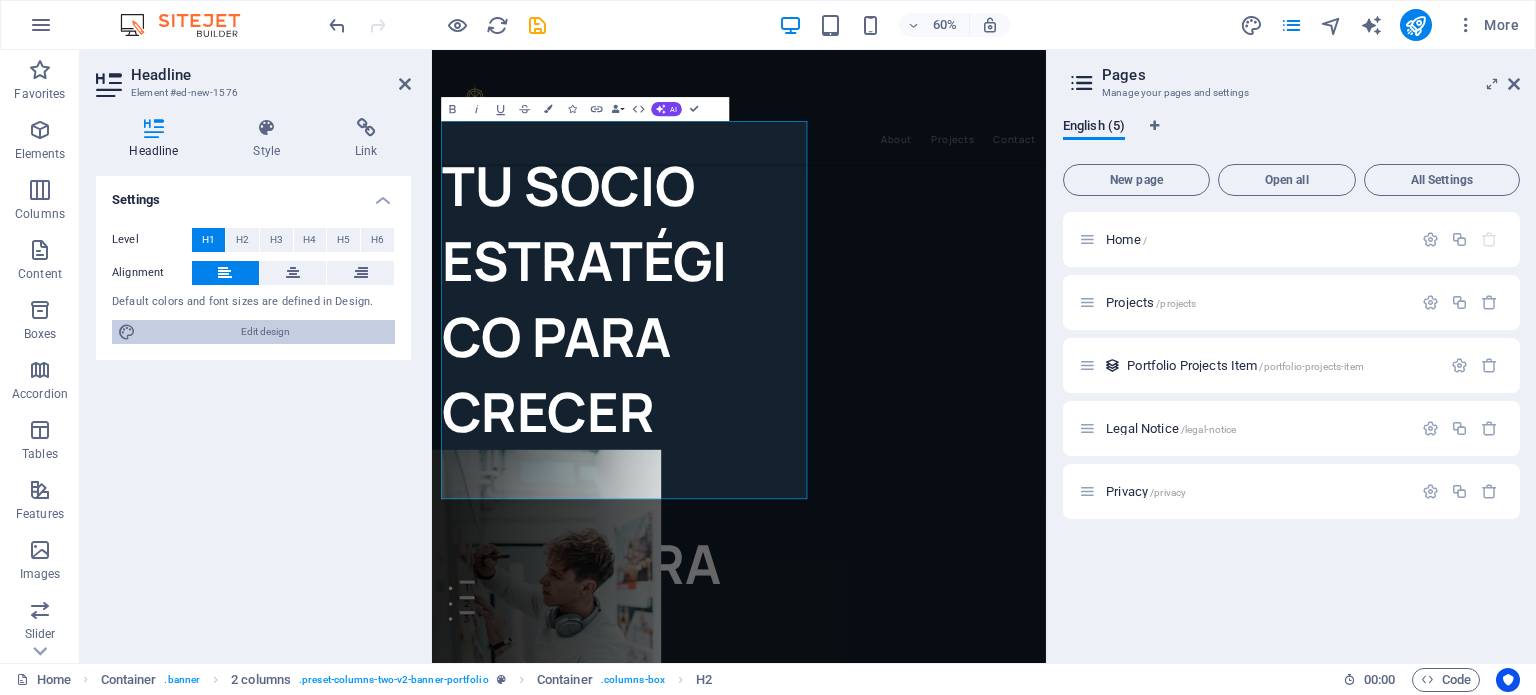 click on "Edit design" at bounding box center (265, 332) 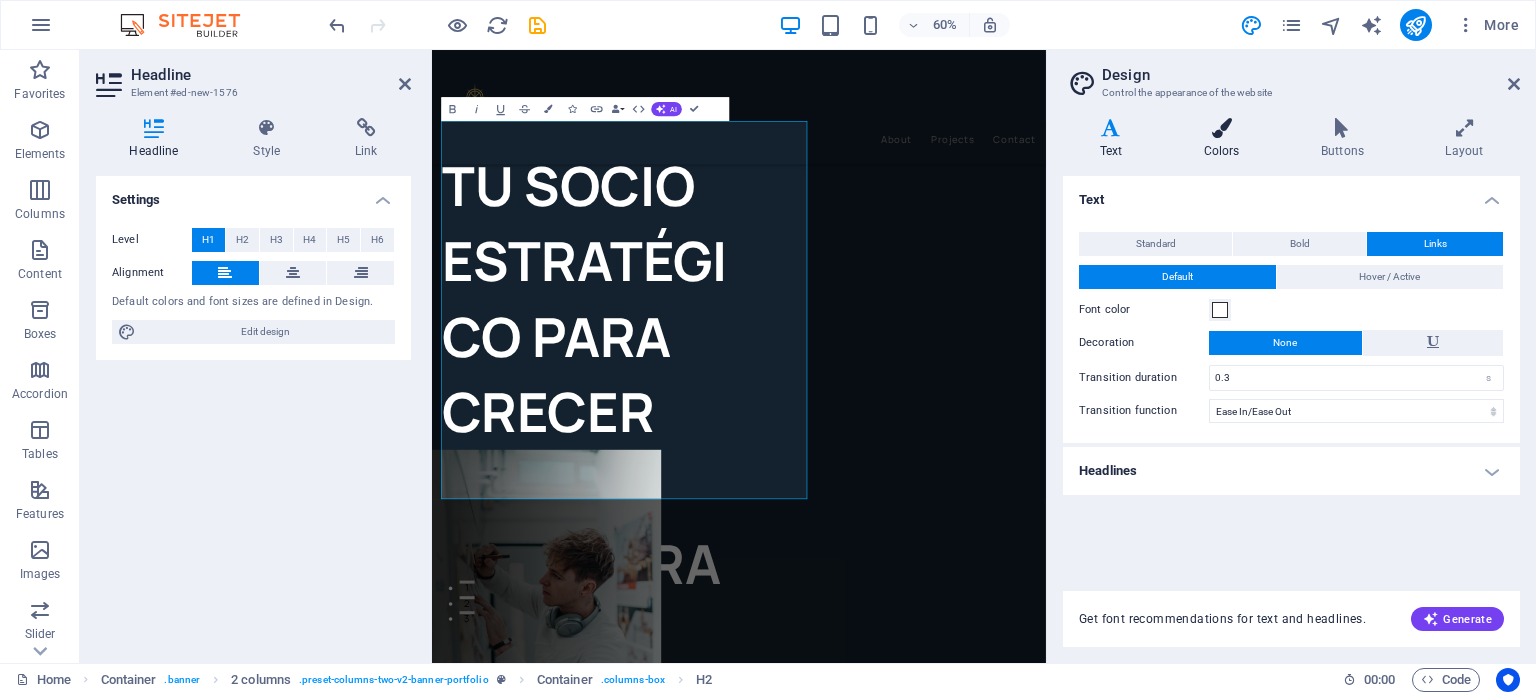 click on "Colors" at bounding box center (1225, 139) 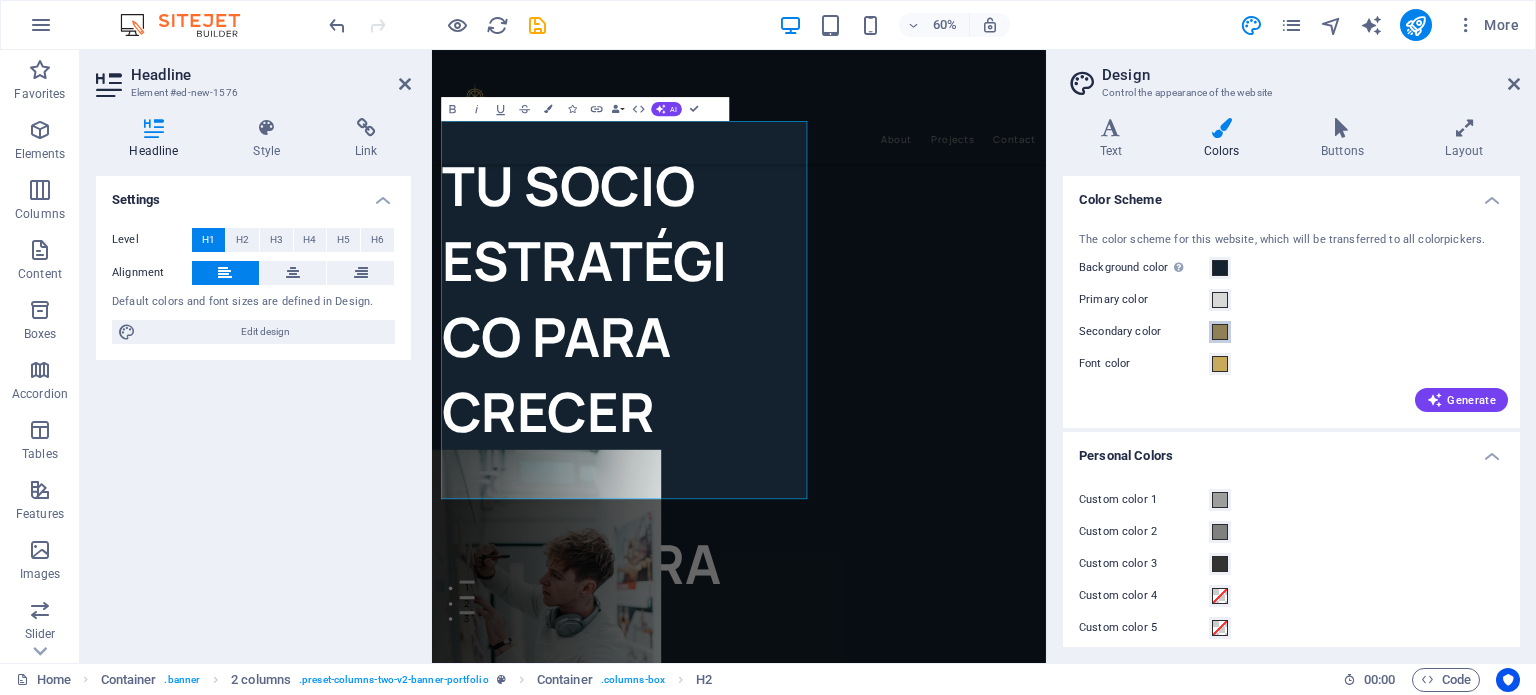 click at bounding box center [1220, 332] 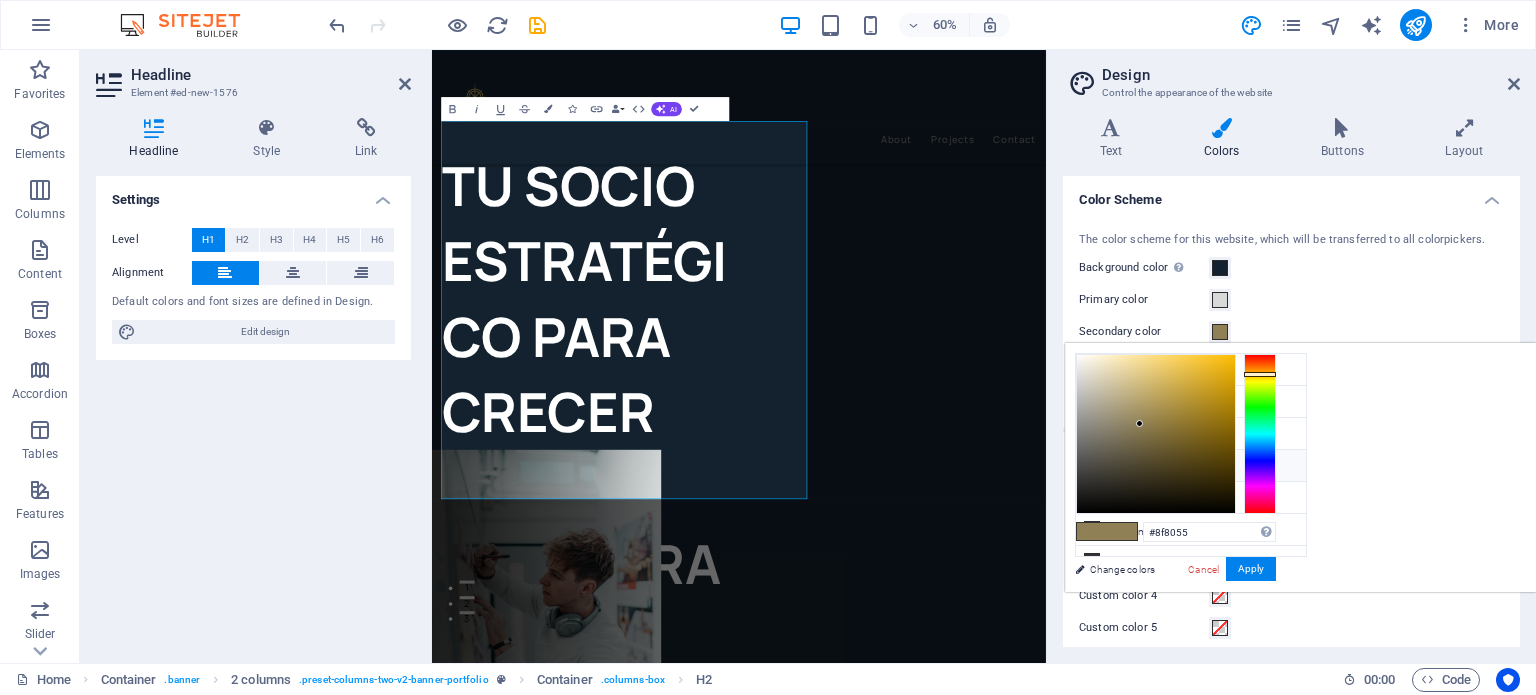 click on "Font color
#c8aa5d" at bounding box center (1191, 466) 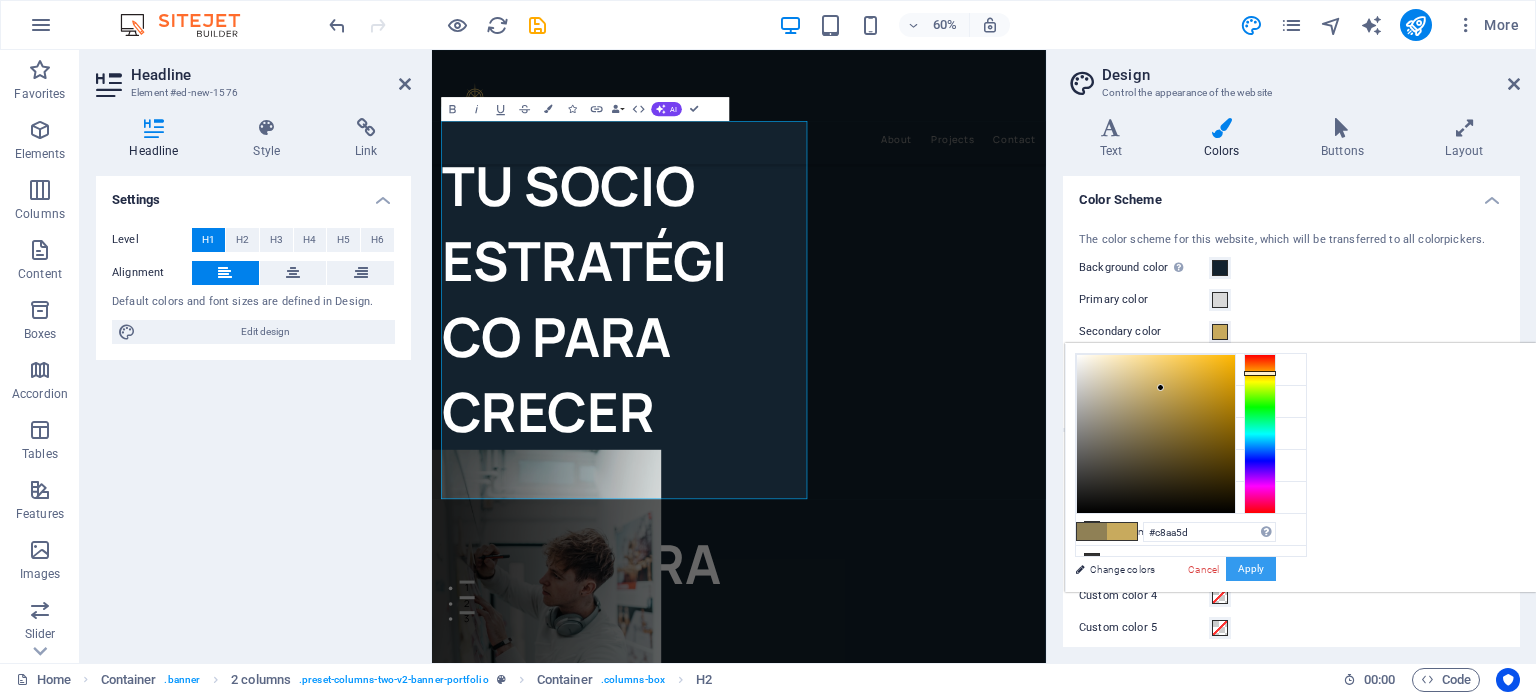 click on "Apply" at bounding box center (1251, 569) 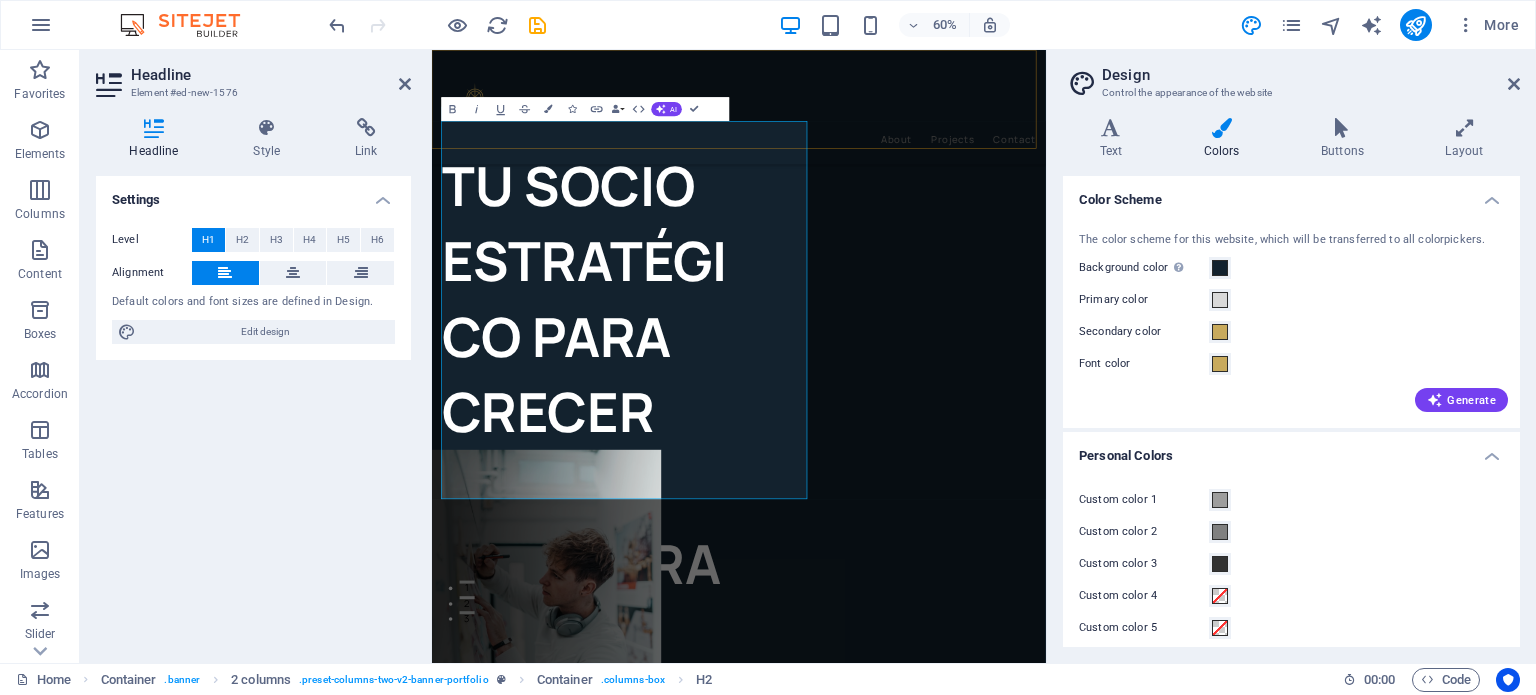 click on "About Projects Contact" at bounding box center (943, 199) 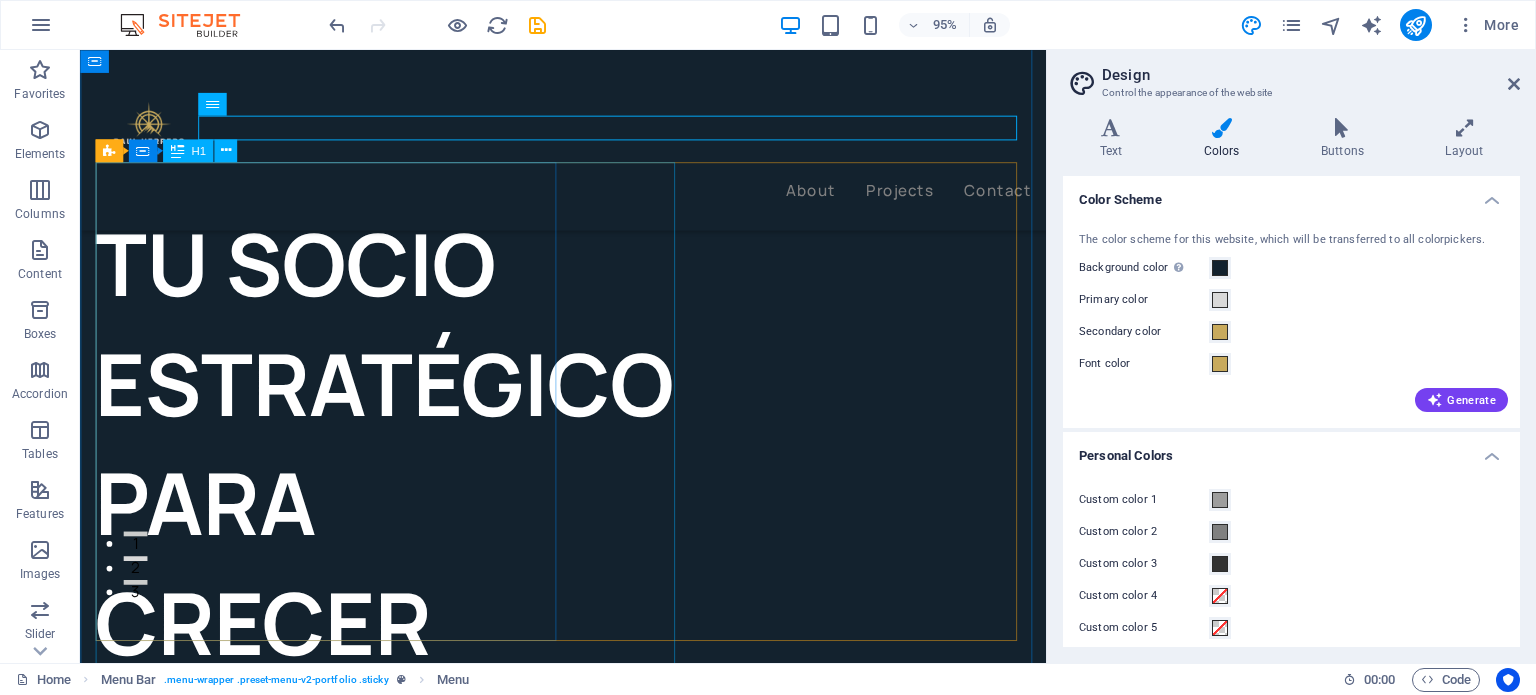 click on "TU SOCIO ESTRATÉGICO PARA CRECER SIN FRONTERAS" at bounding box center [342, 590] 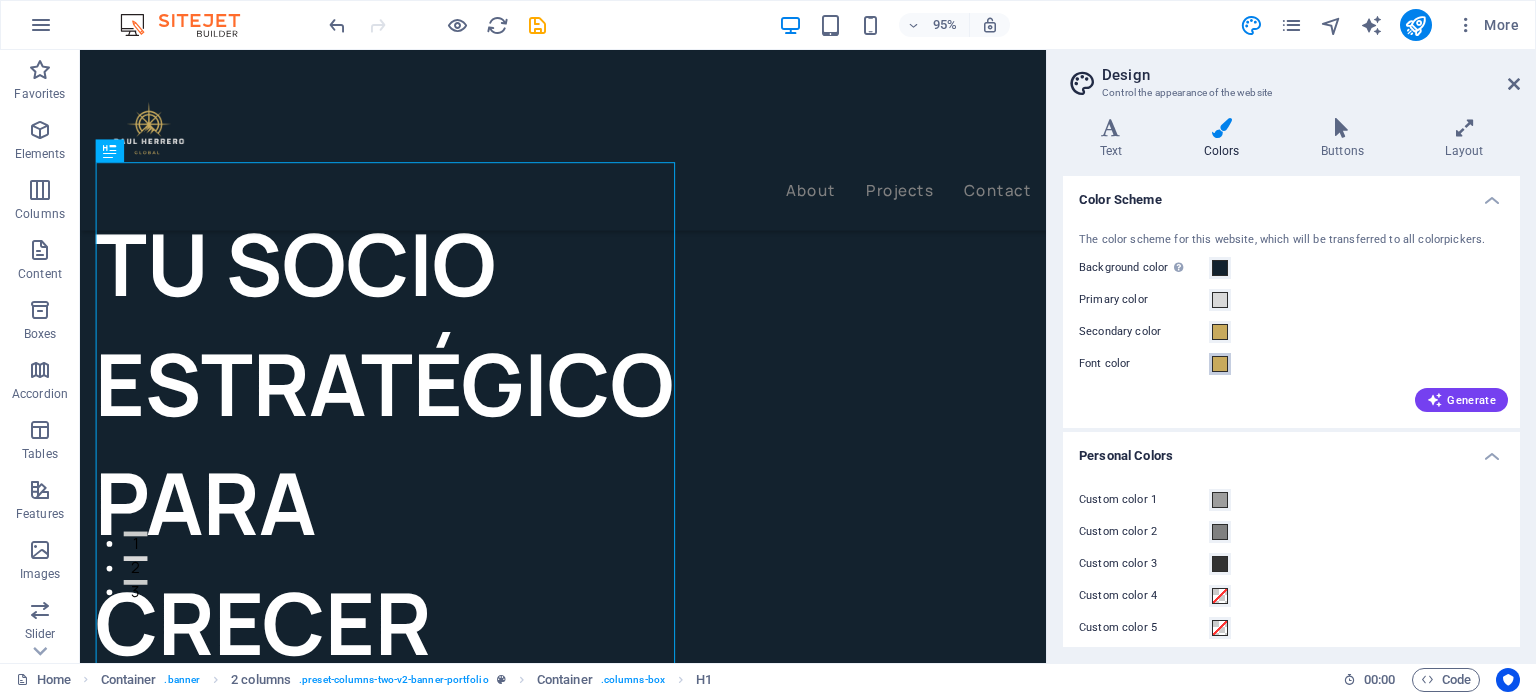 click at bounding box center [1220, 364] 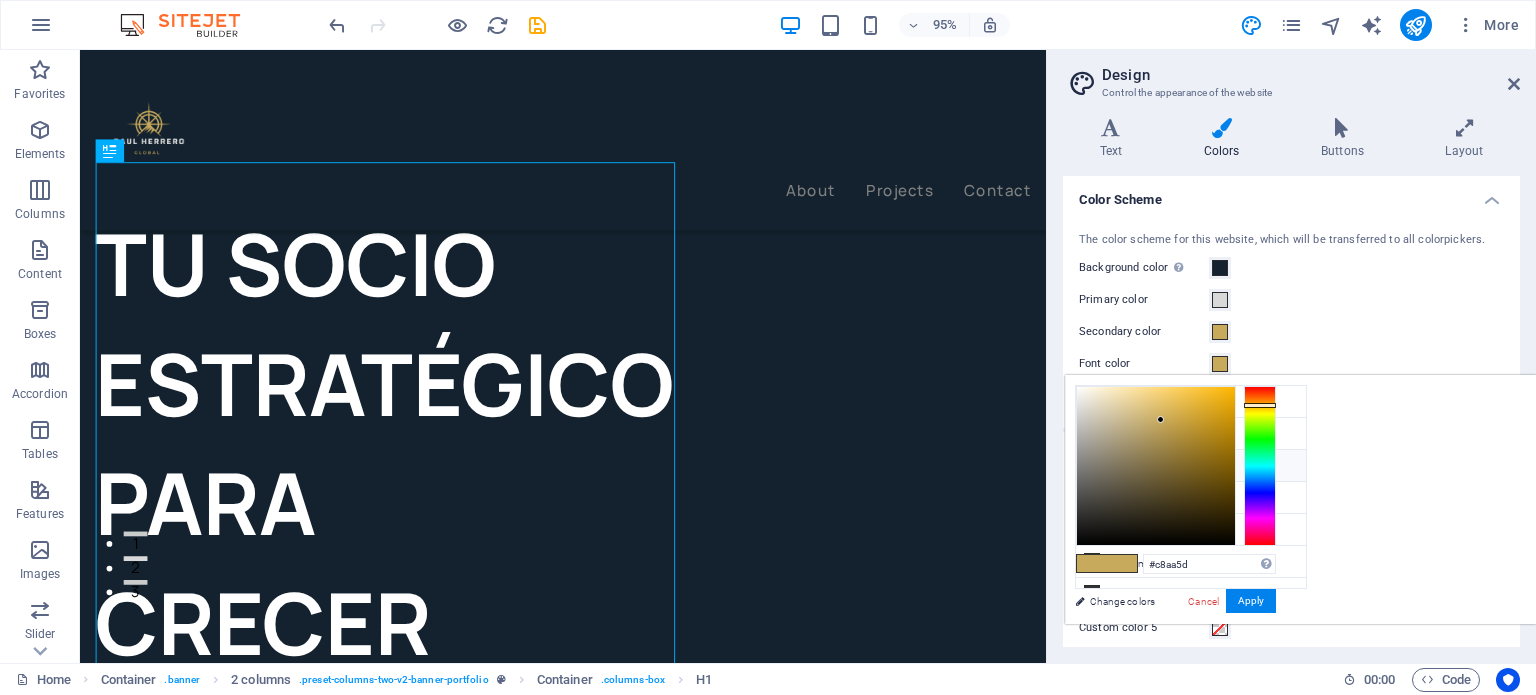 click on "Secondary color
#c8aa5d" at bounding box center [1191, 466] 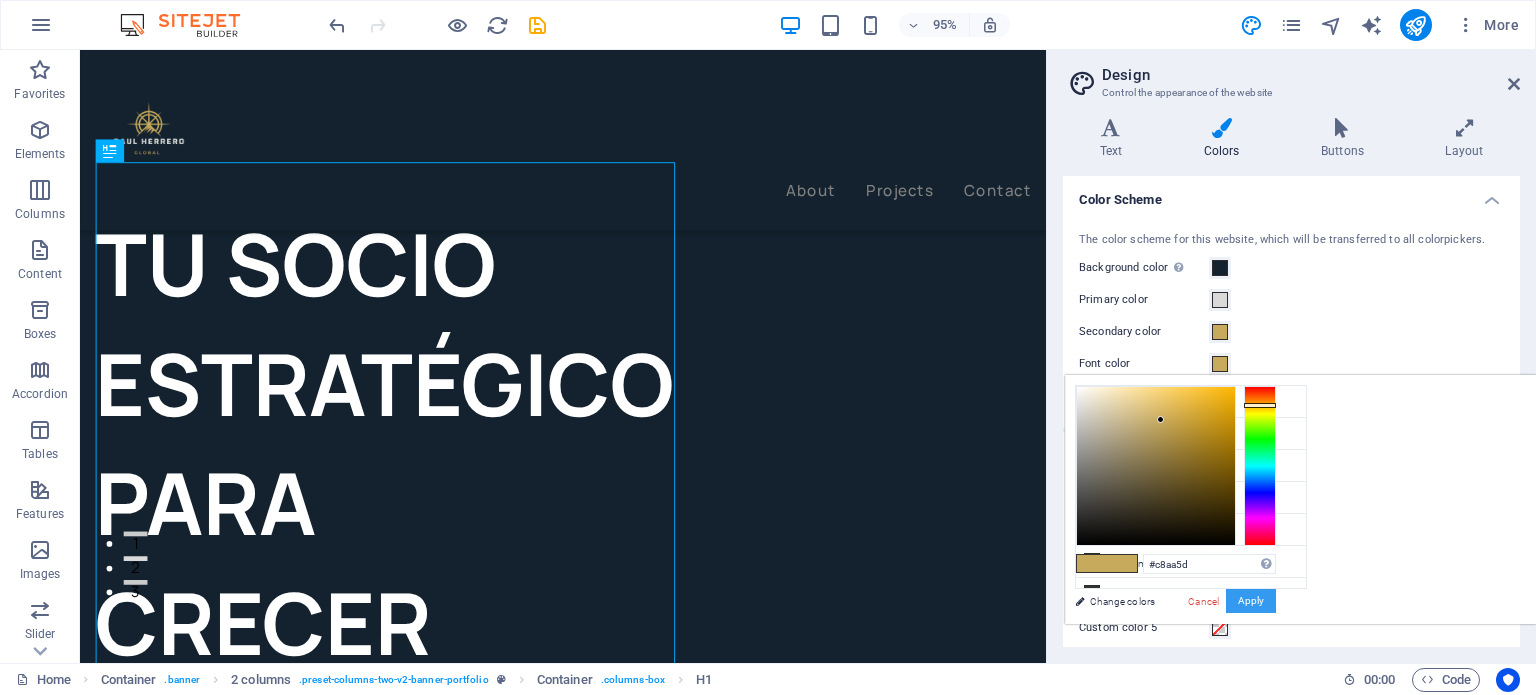 click on "Apply" at bounding box center (1251, 601) 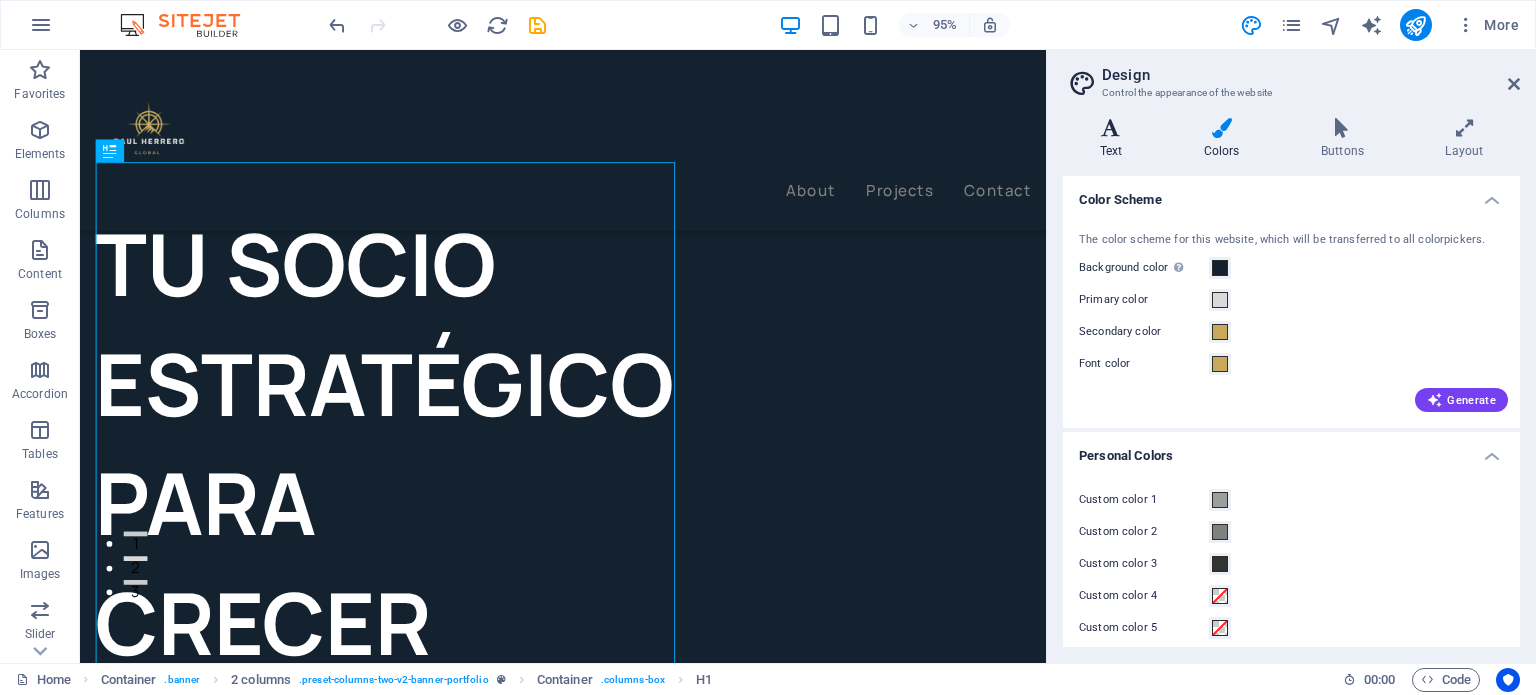 click on "Text" at bounding box center (1115, 139) 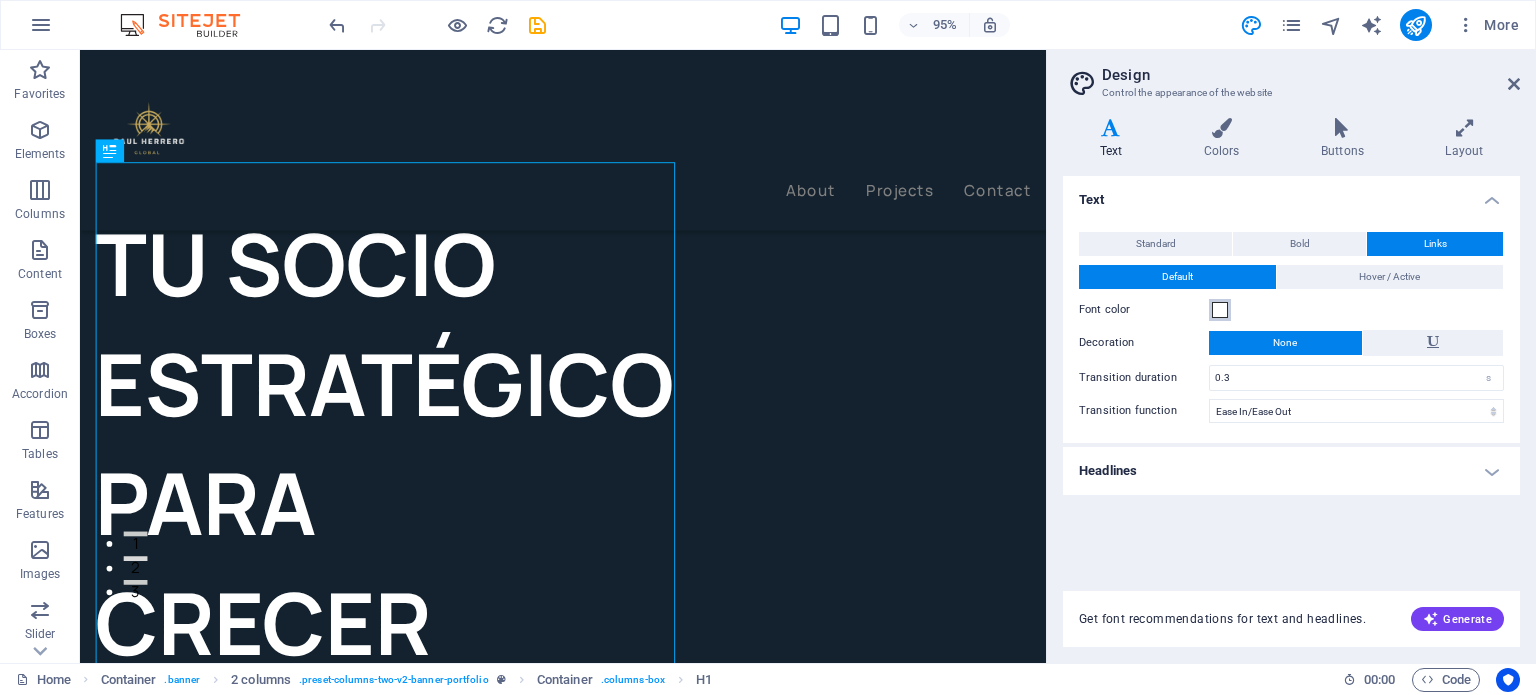 click at bounding box center (1220, 310) 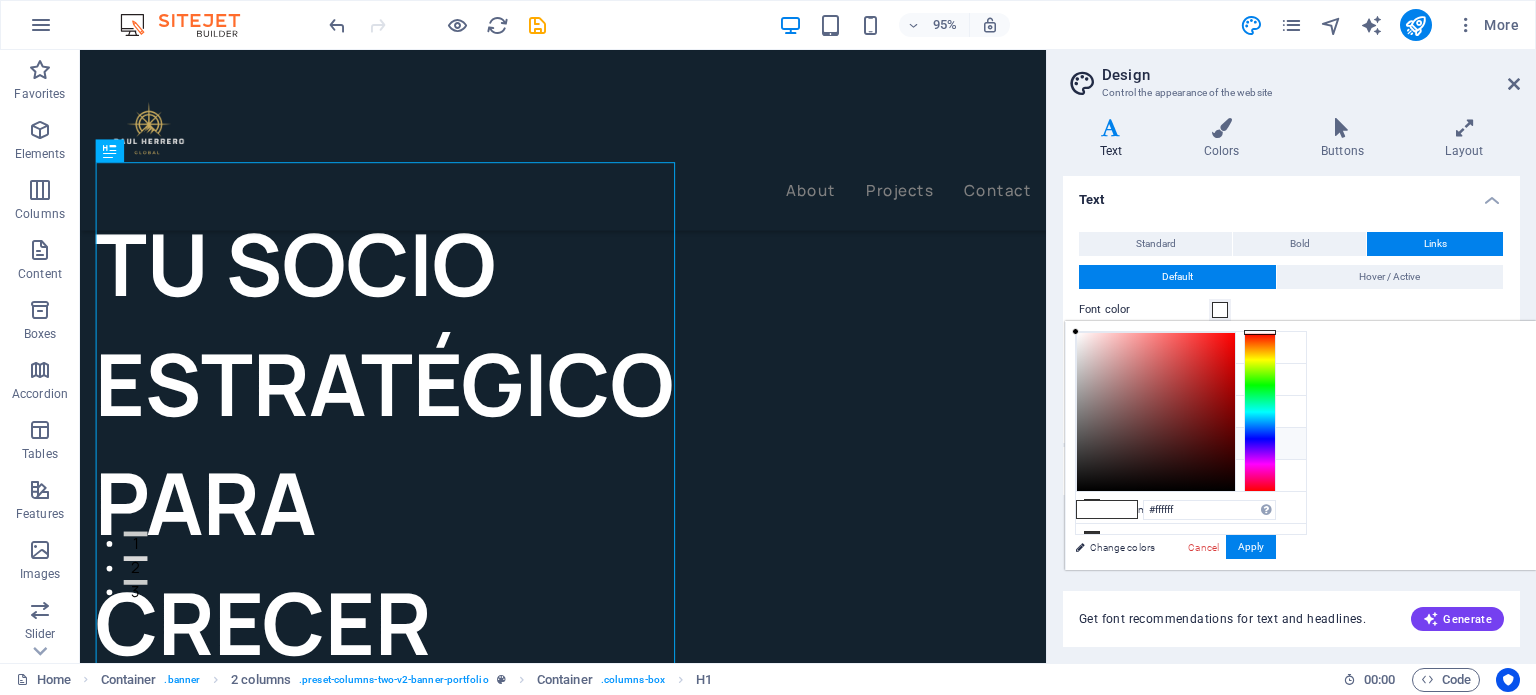 click on "Font color
#c8aa5d" at bounding box center [1191, 444] 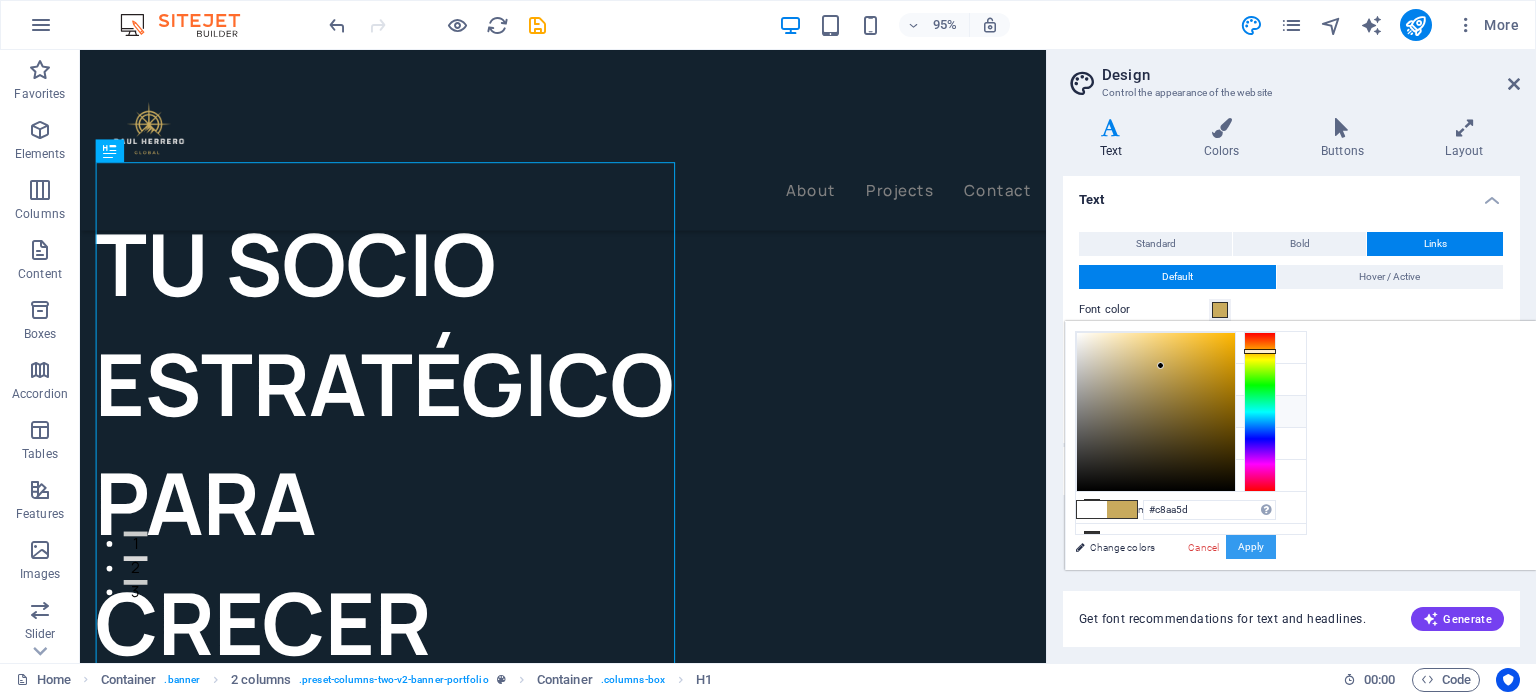 click on "Apply" at bounding box center (1251, 547) 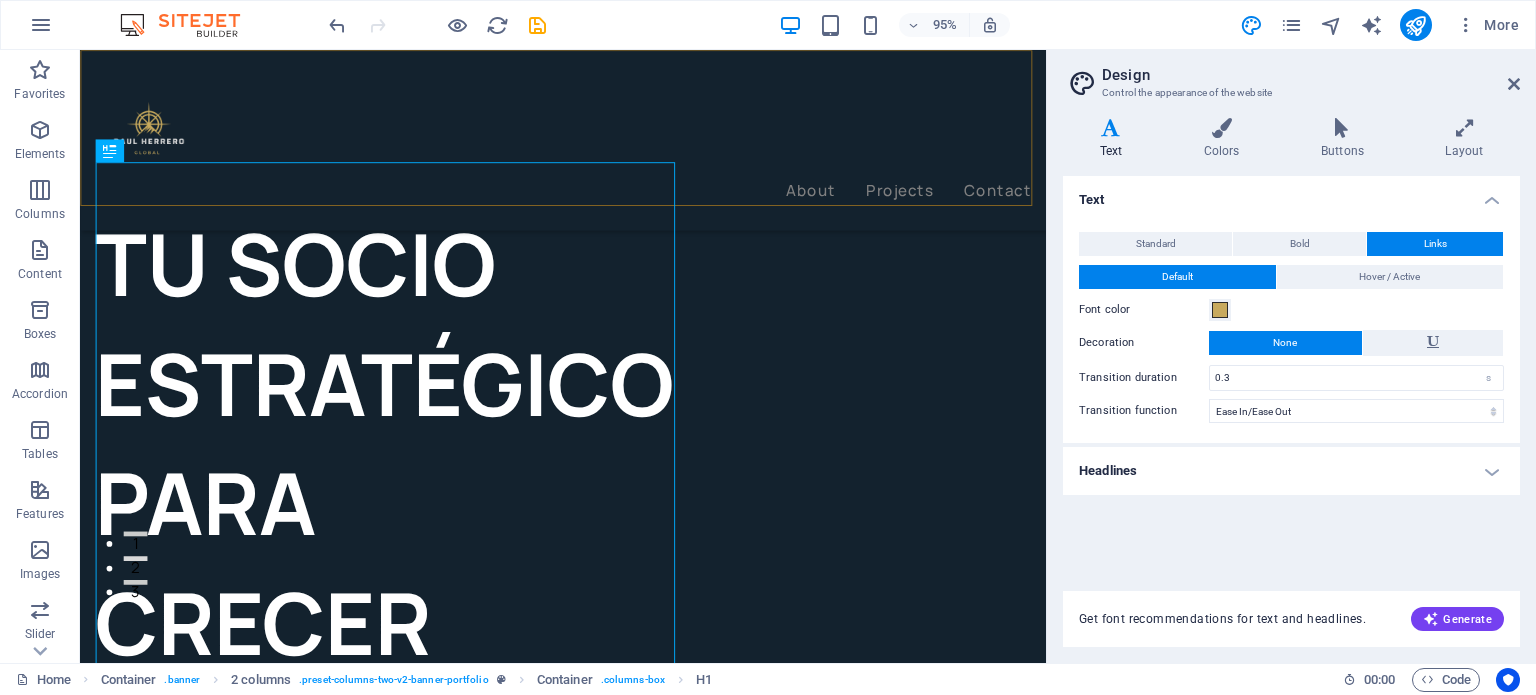 click on "About Projects Contact" at bounding box center (588, 145) 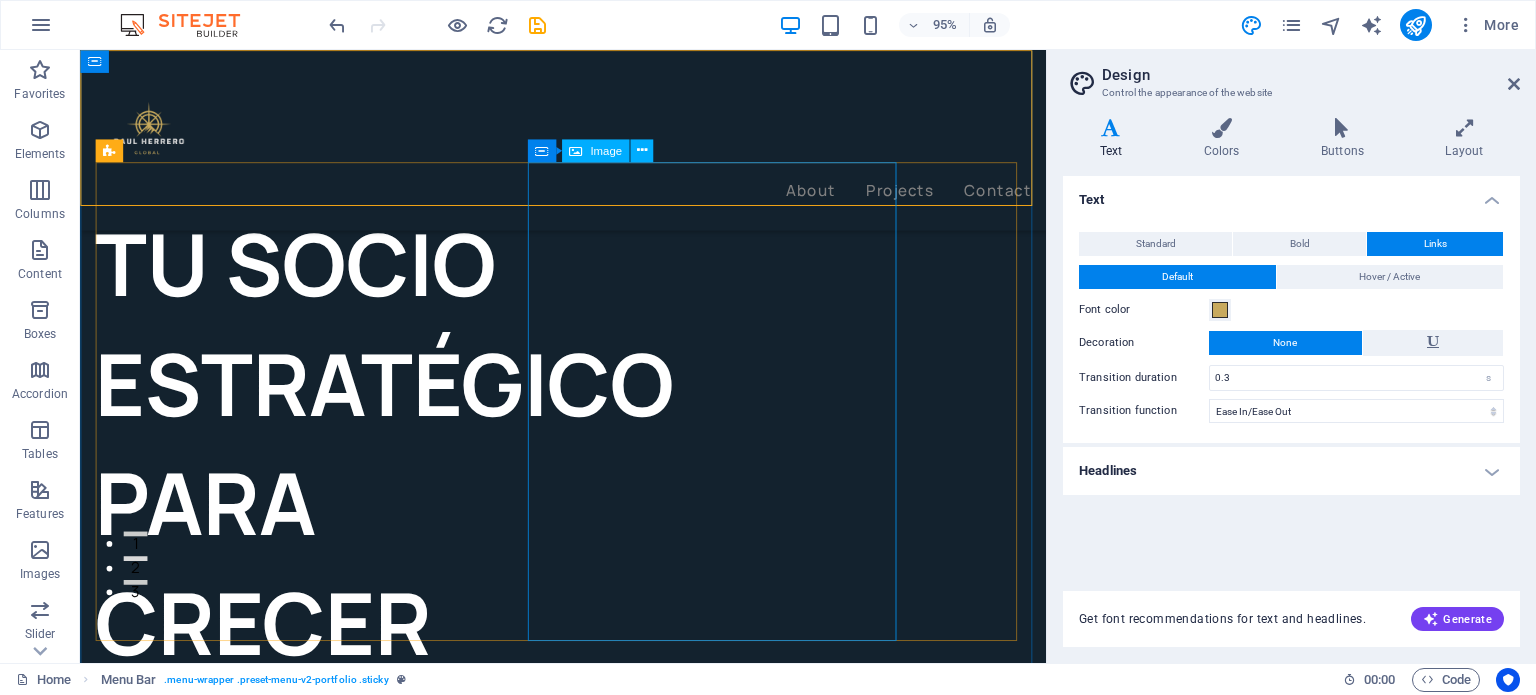 click at bounding box center (263, 968) 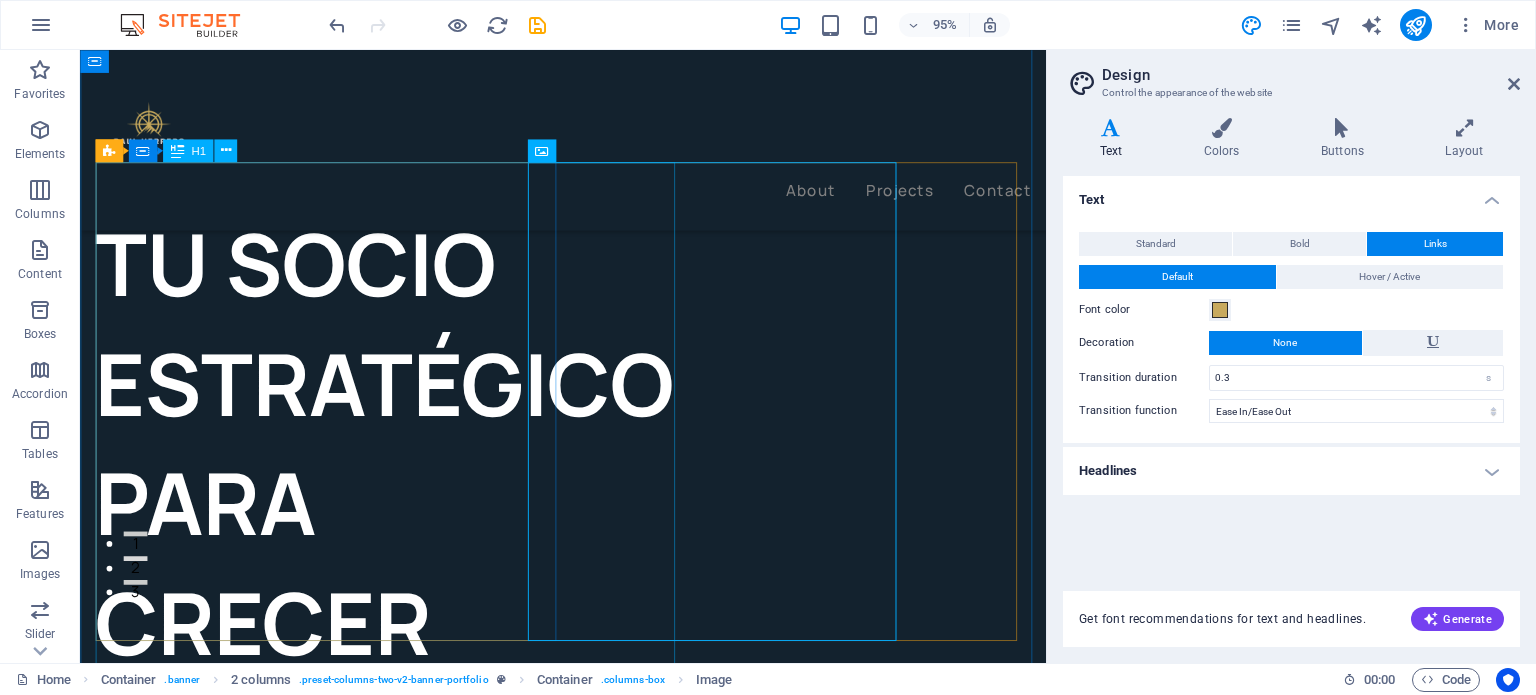 click on "TU SOCIO ESTRATÉGICO PARA CRECER SIN FRONTERAS" at bounding box center (342, 590) 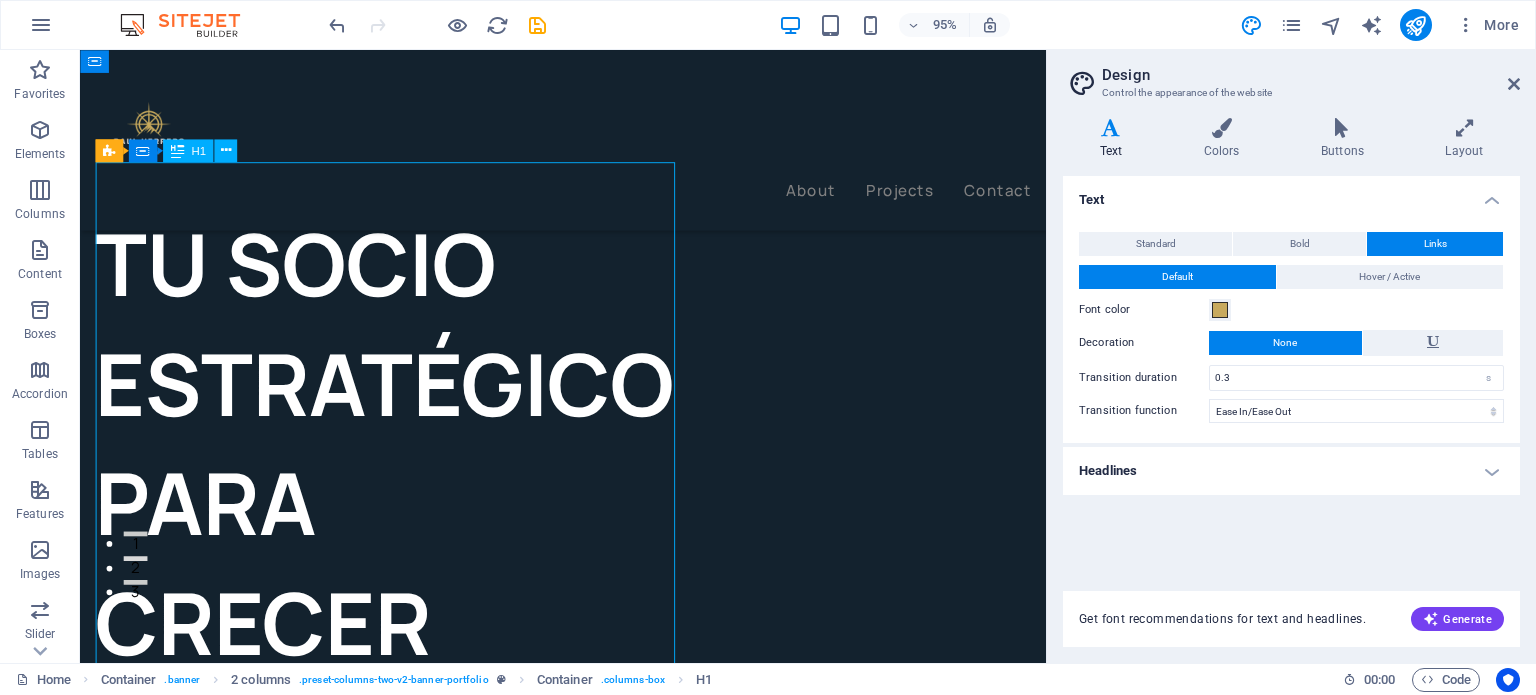 click on "TU SOCIO ESTRATÉGICO PARA CRECER SIN FRONTERAS" at bounding box center (342, 590) 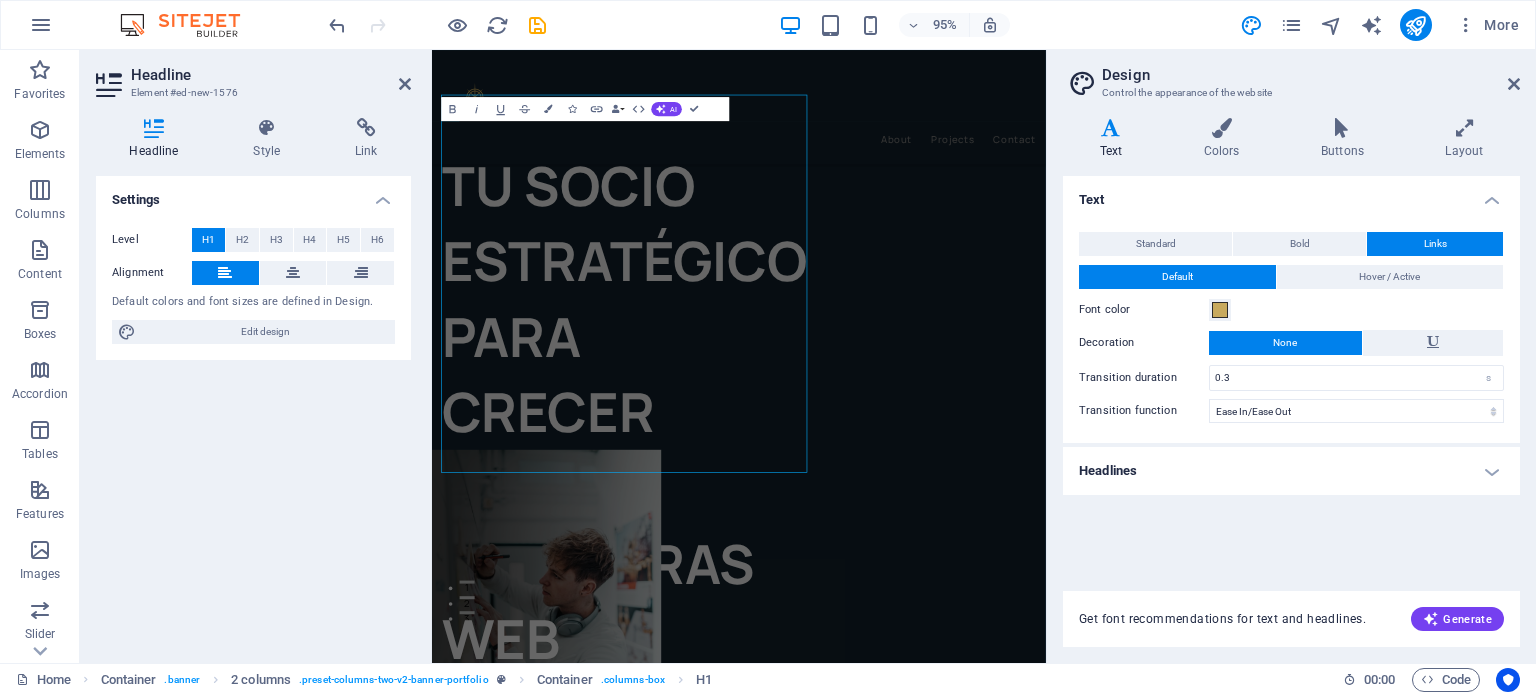 scroll, scrollTop: 126, scrollLeft: 0, axis: vertical 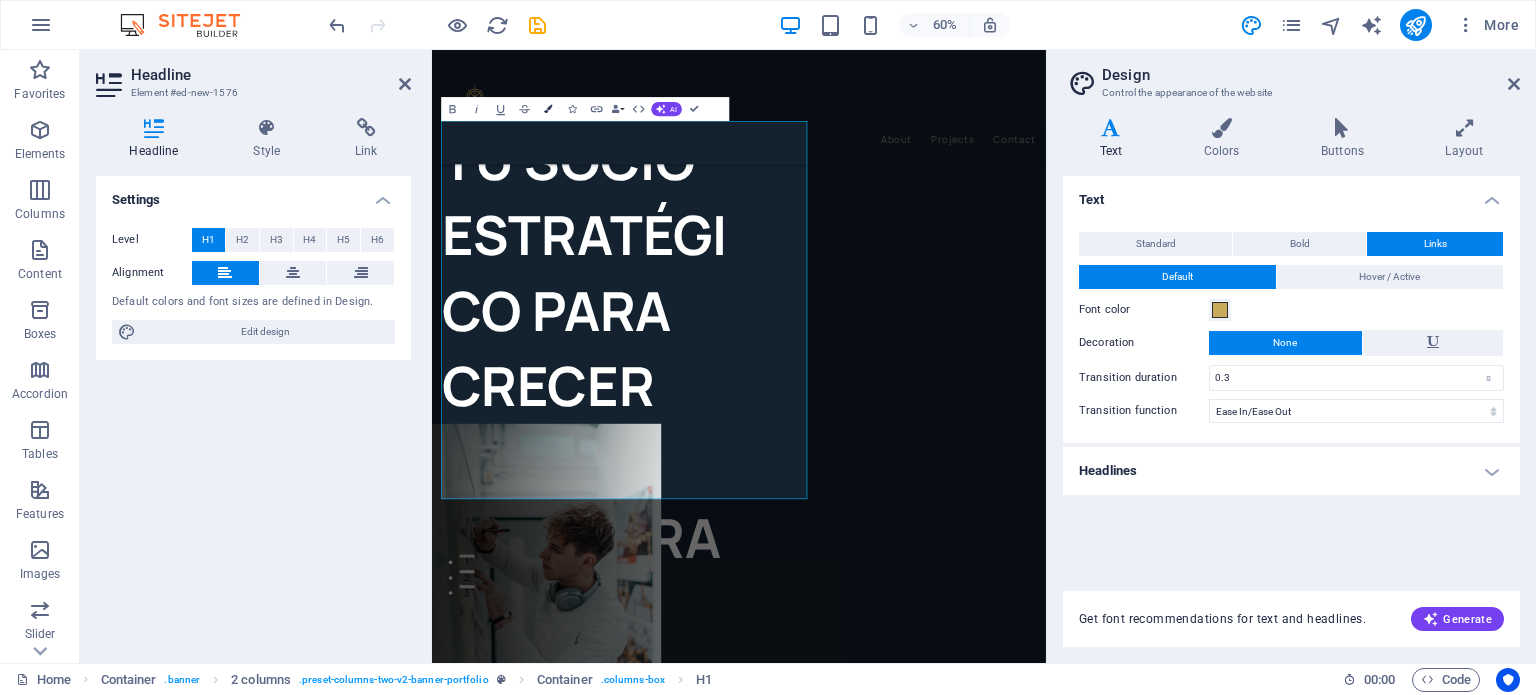click at bounding box center (549, 108) 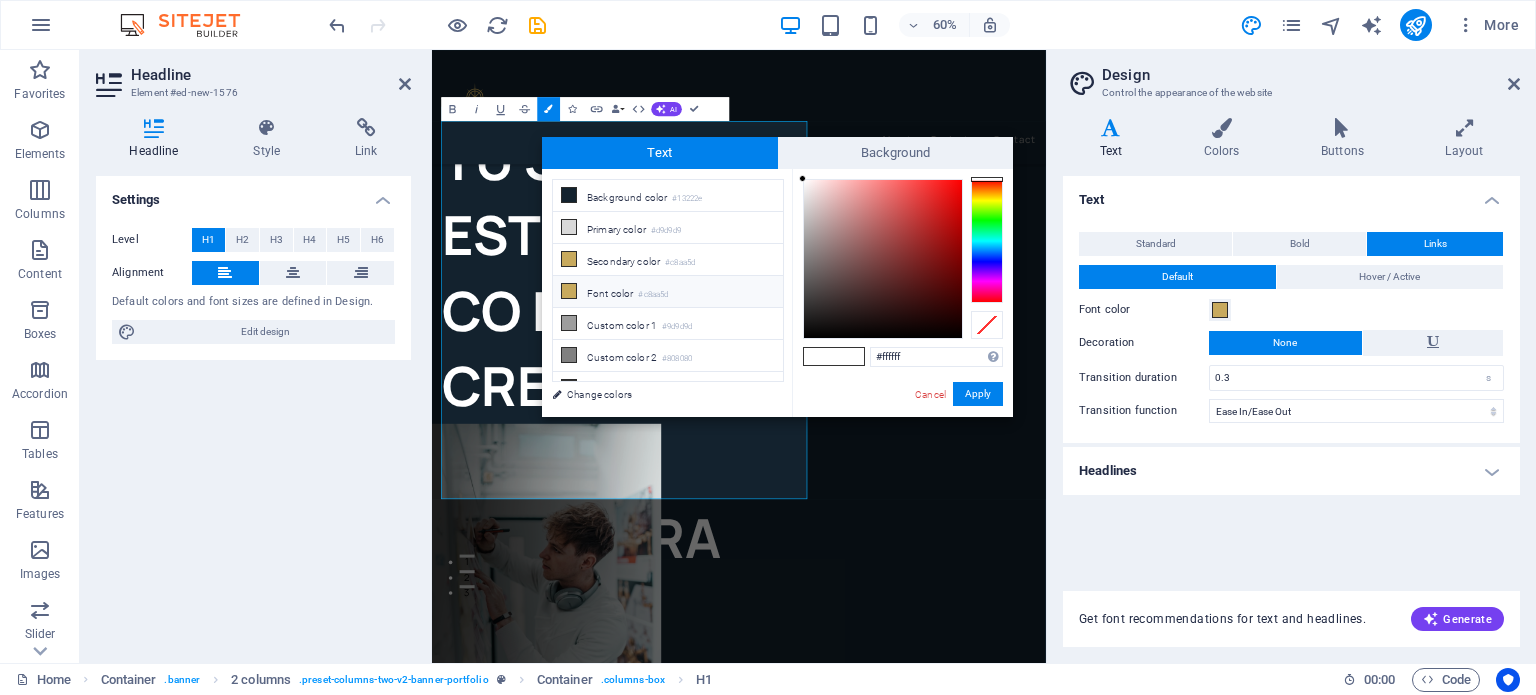 click on "Font color
#c8aa5d" at bounding box center (668, 292) 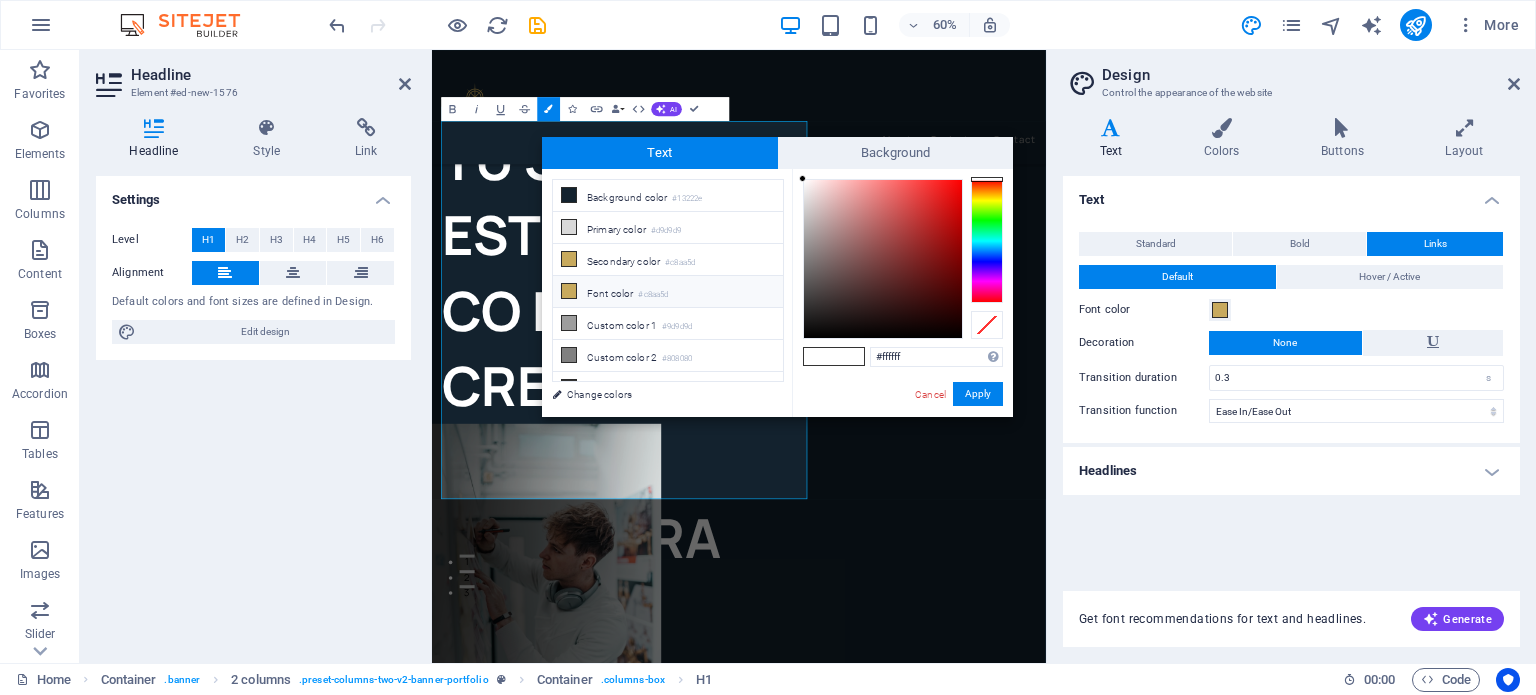 type on "#c8aa5d" 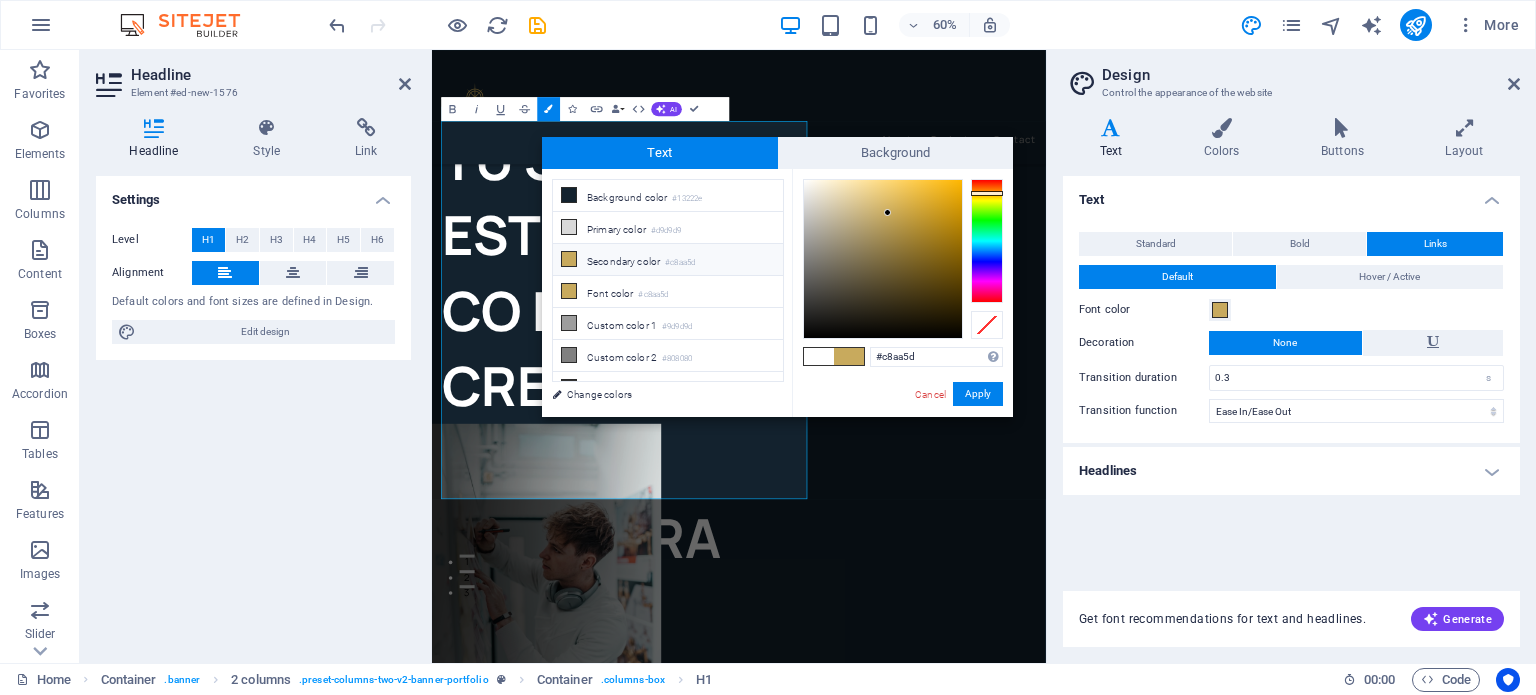 click on "Secondary color
#c8aa5d" at bounding box center (668, 260) 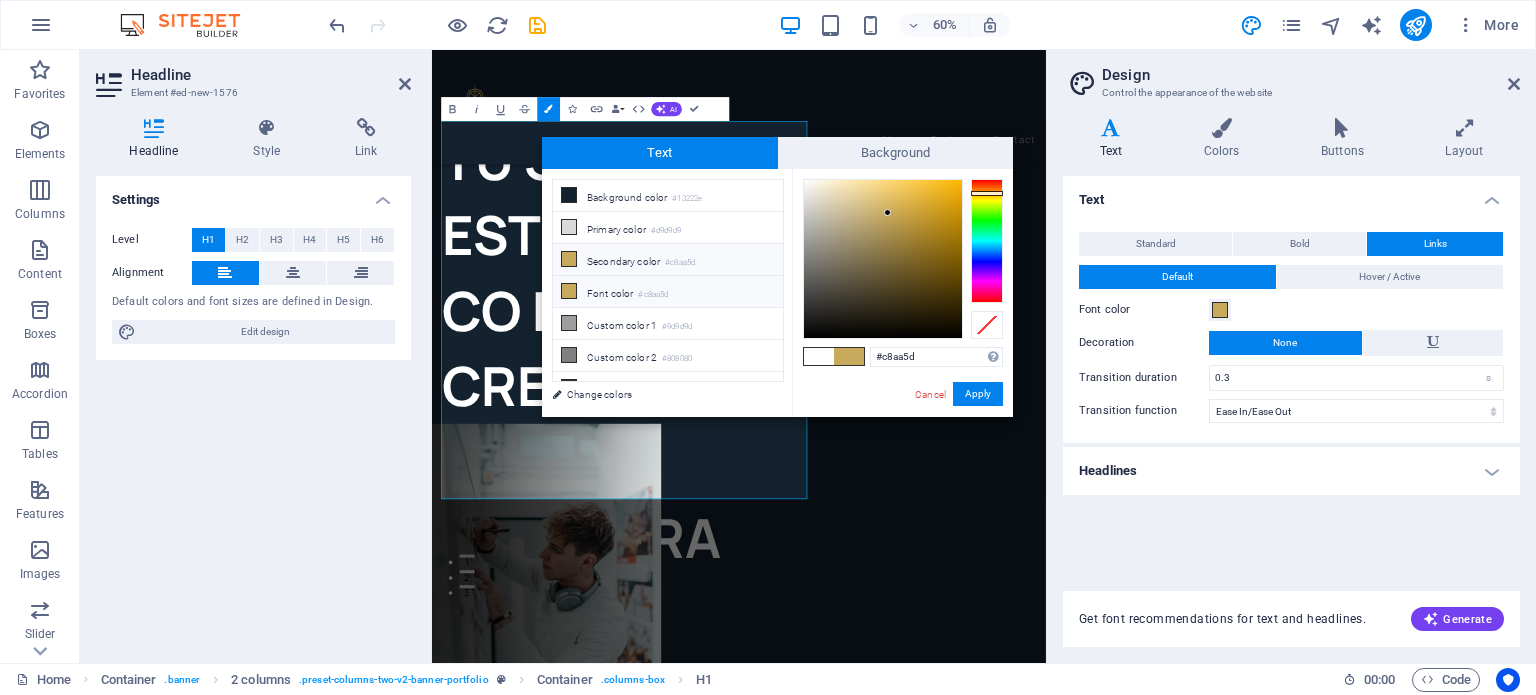 click on "Font color
#c8aa5d" at bounding box center [668, 292] 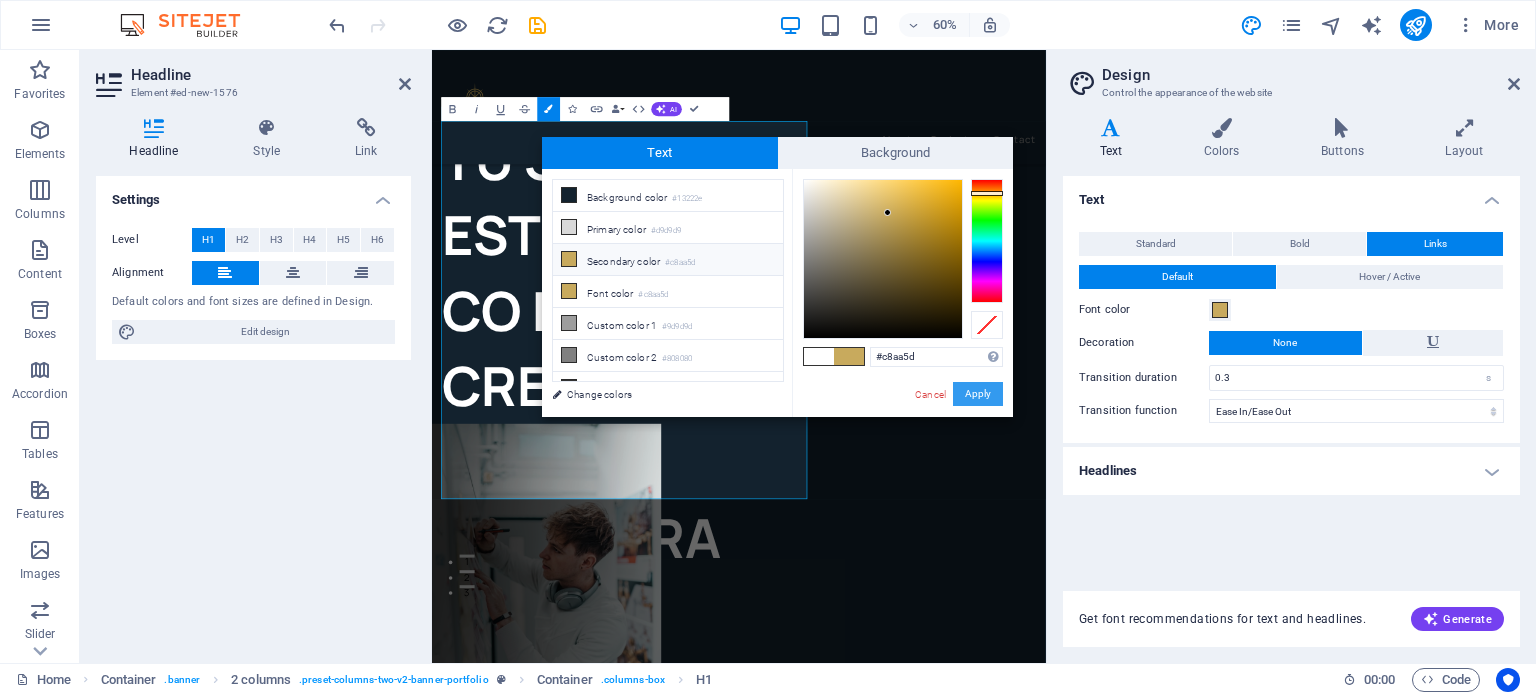 click on "Apply" at bounding box center (978, 394) 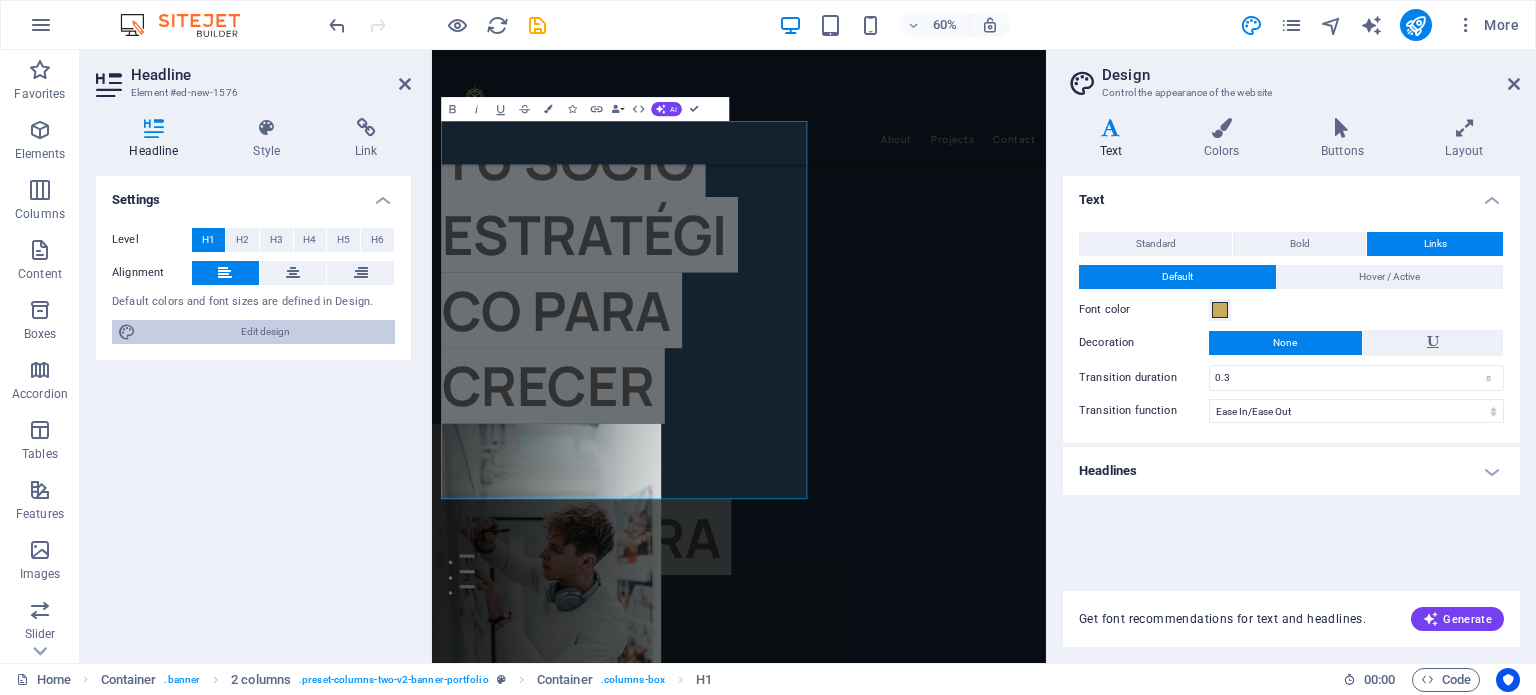 click on "Edit design" at bounding box center (265, 332) 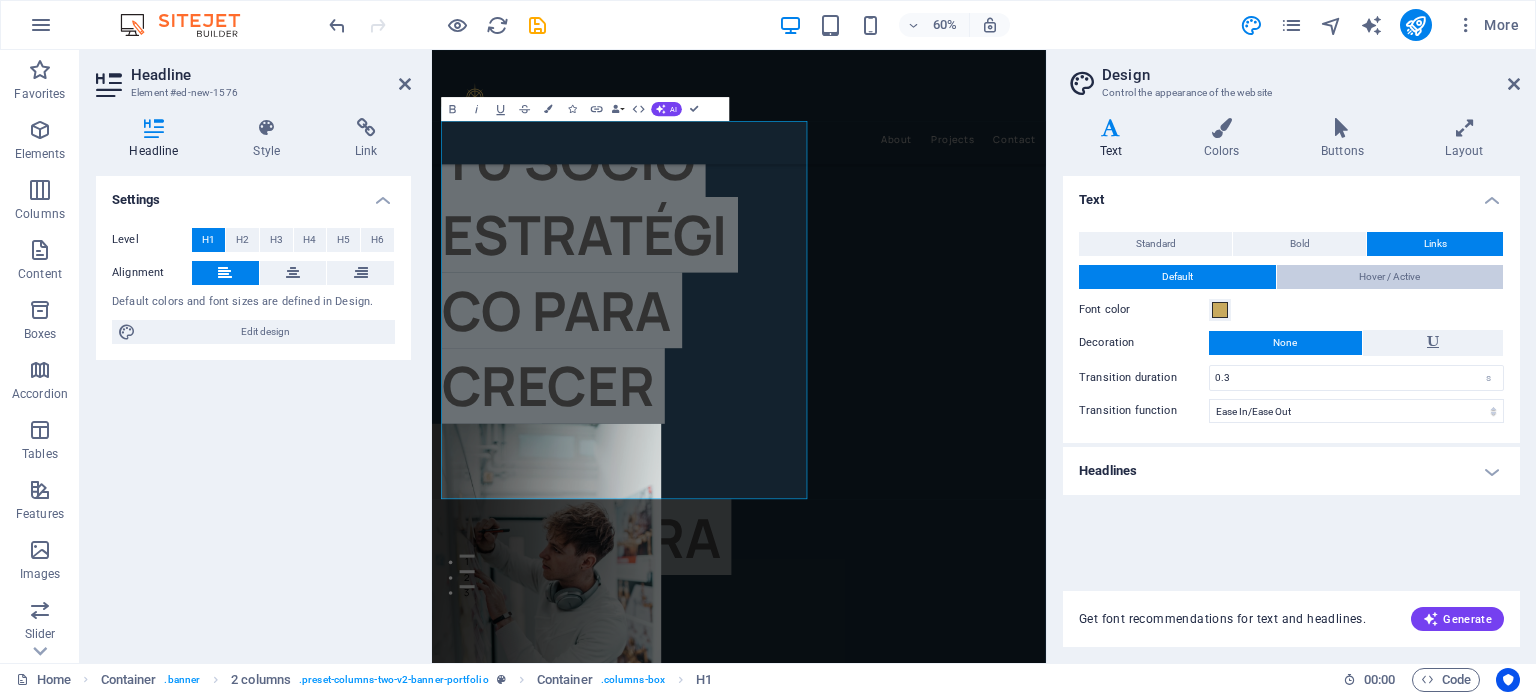 click on "Hover / Active" at bounding box center [1390, 277] 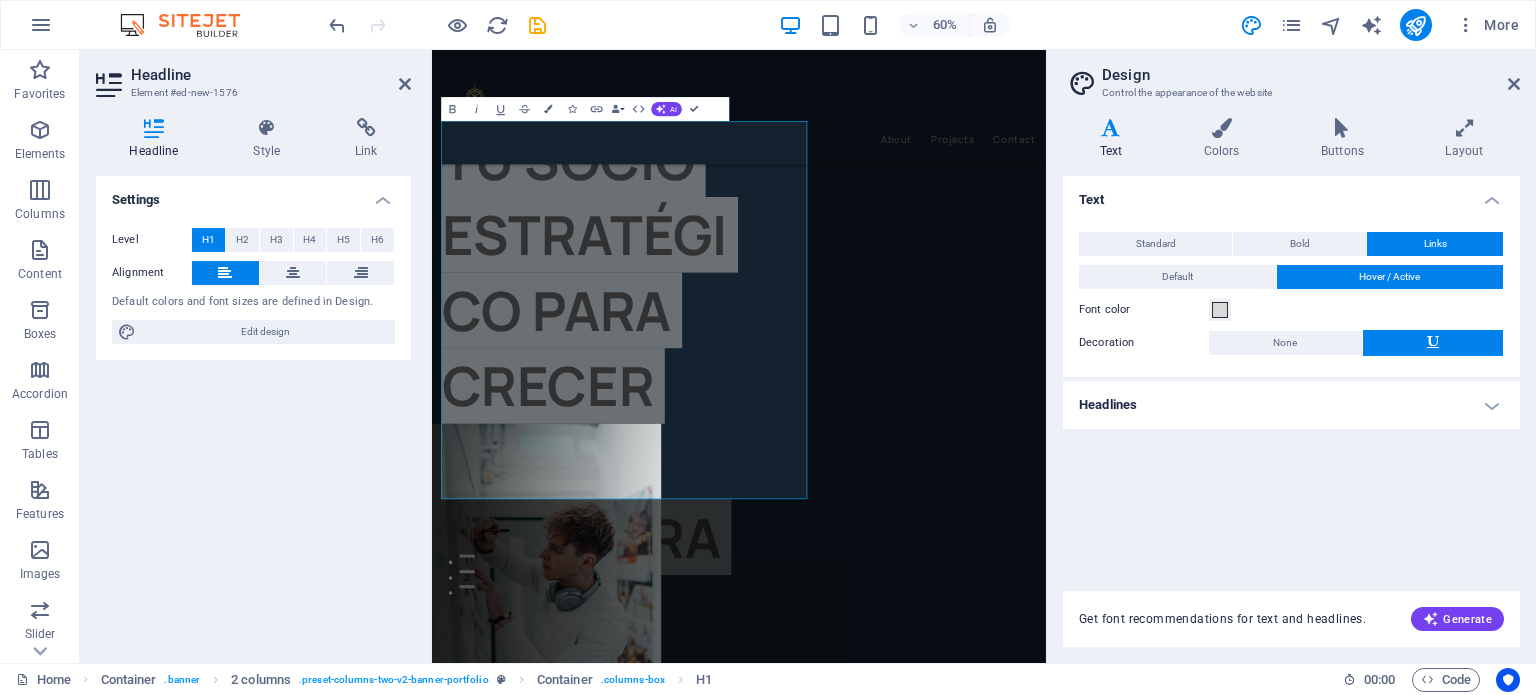 click on "Headlines" at bounding box center (1291, 405) 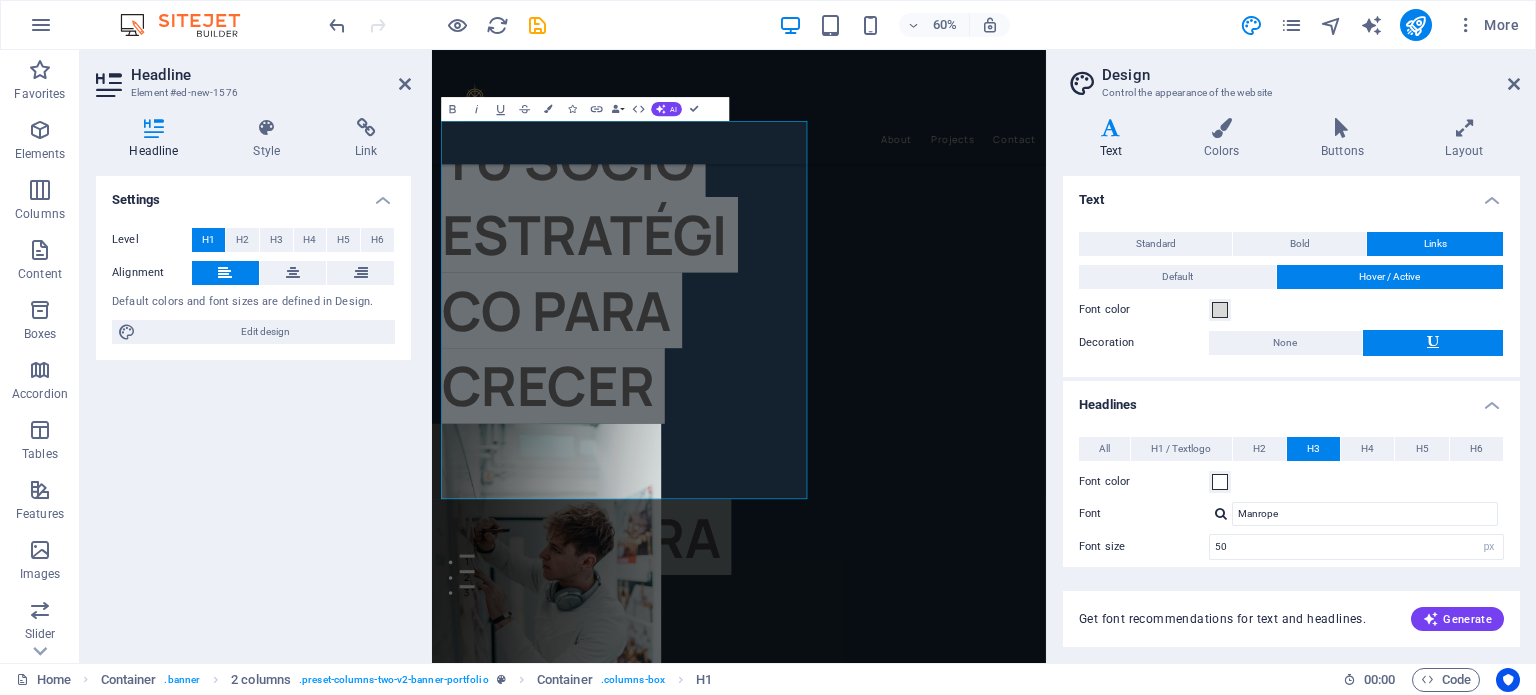 click on "All H1 / Textlogo H2 H3 H4 H5 H6 Font color Font Cormorant Garamond Line height 1.5 Font weight To display the font weight correctly, it may need to be enabled.  Manage Fonts Thin, 100 Extra-light, 200 Light, 300 Regular, 400 Medium, 500 Semi-bold, 600 Bold, 700 Extra-bold, 800 Black, 900 Letter spacing 0 rem px Font style Text transform Tt TT tt Decoration None Text align Margin bottom 0 rem px vh Font color Font Manrope Font size 90 rem px em % Line height 1.4 Font weight To display the font weight correctly, it may need to be enabled.  Manage Fonts Thin, 100 Extra-light, 200 Light, 300 Regular, 400 Medium, 500 Semi-bold, 600 Bold, 700 Extra-bold, 800 Black, 900 Letter spacing 0 rem px Font style Text transform Tt TT tt Decoration None Text align Margin bottom 0 rem px vh Font color Font Cormorant Garamond Font size 66 rem px em % Line height 1.2 Font weight To display the font weight correctly, it may need to be enabled.  Manage Fonts Thin, 100 Extra-light, 200 Light, 300 Regular, 400 Medium, 500 Bold, 700" at bounding box center [1291, 635] 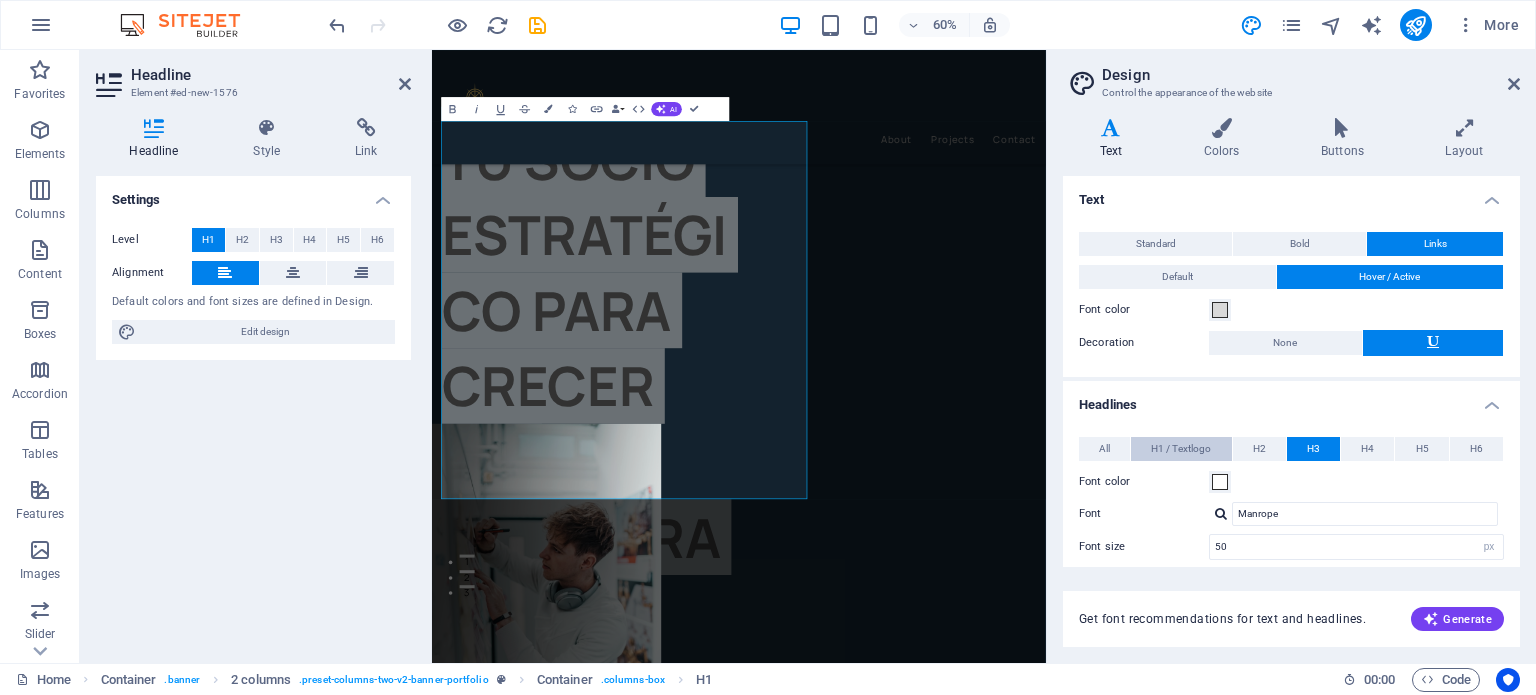 click on "H1 / Textlogo" at bounding box center (1181, 449) 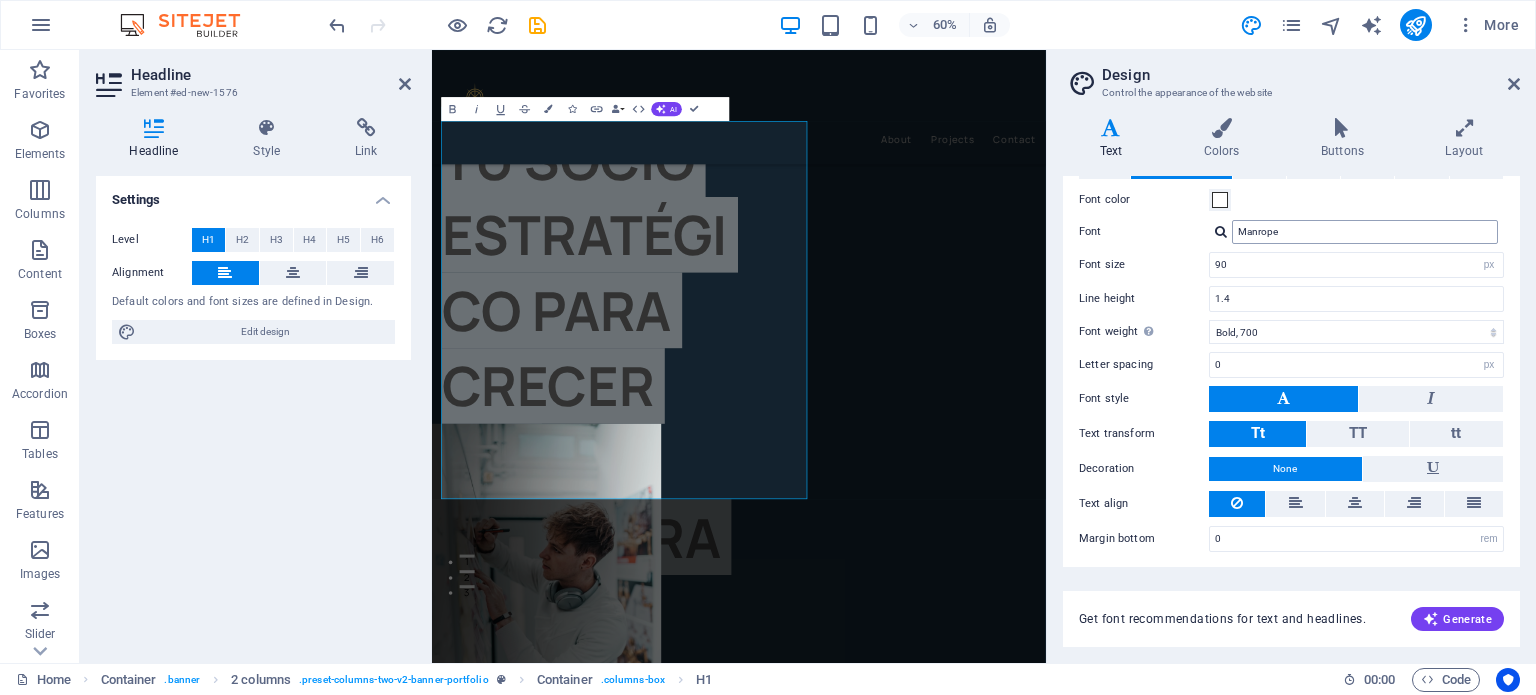 scroll, scrollTop: 281, scrollLeft: 0, axis: vertical 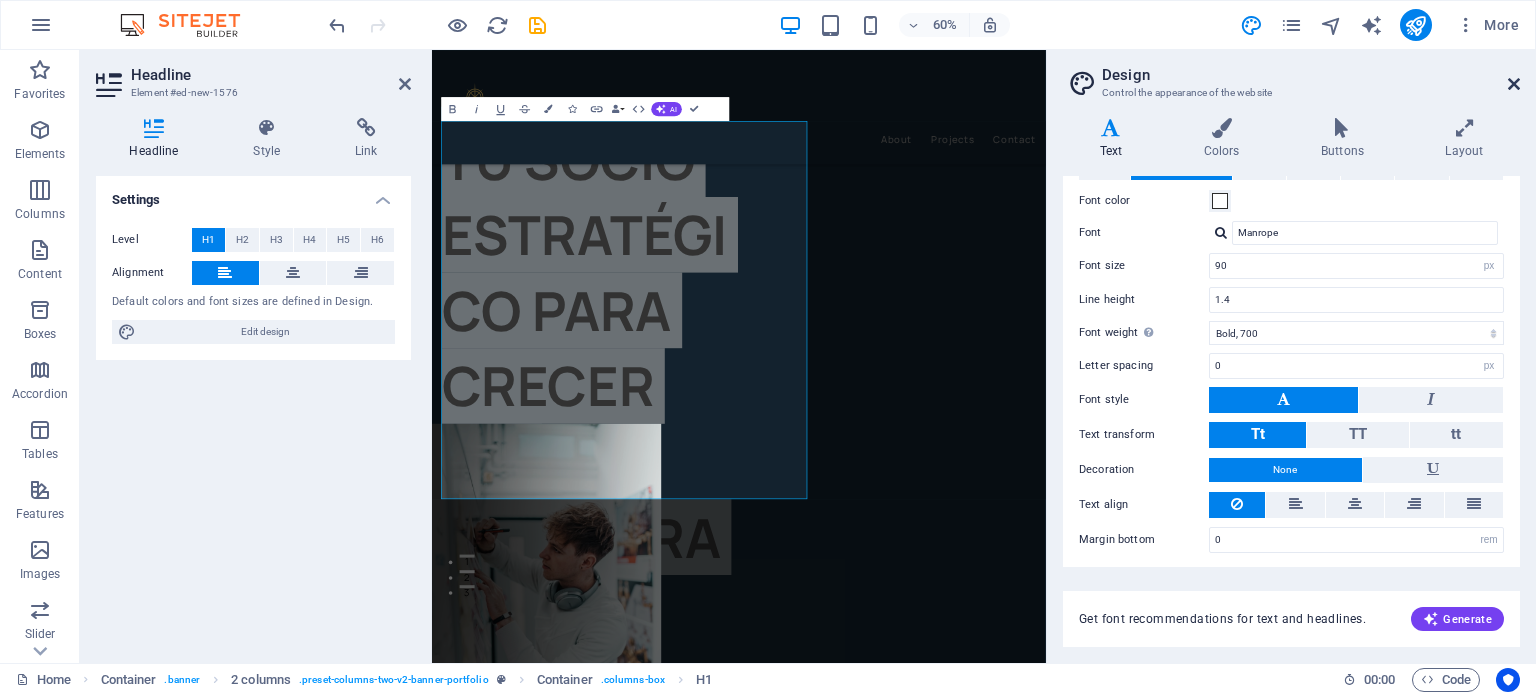 click at bounding box center [1514, 84] 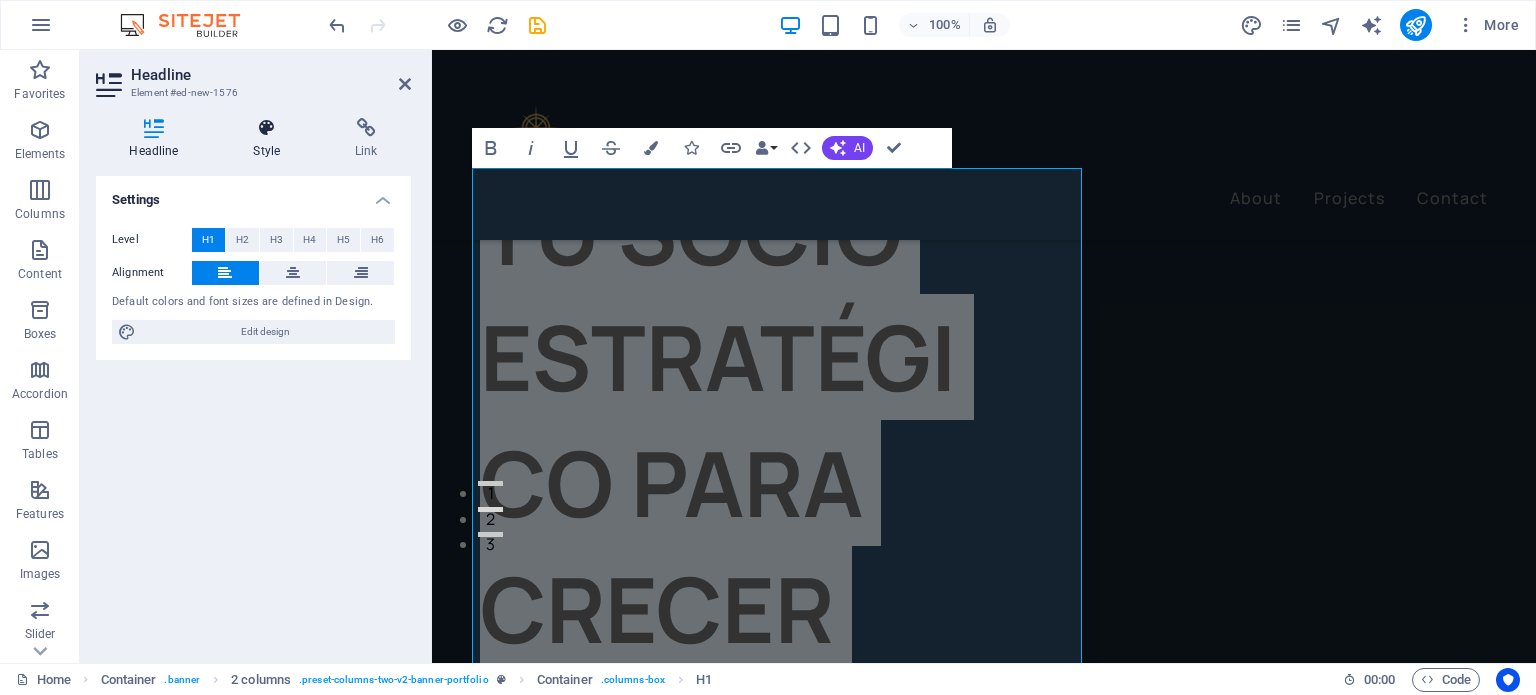click at bounding box center (267, 128) 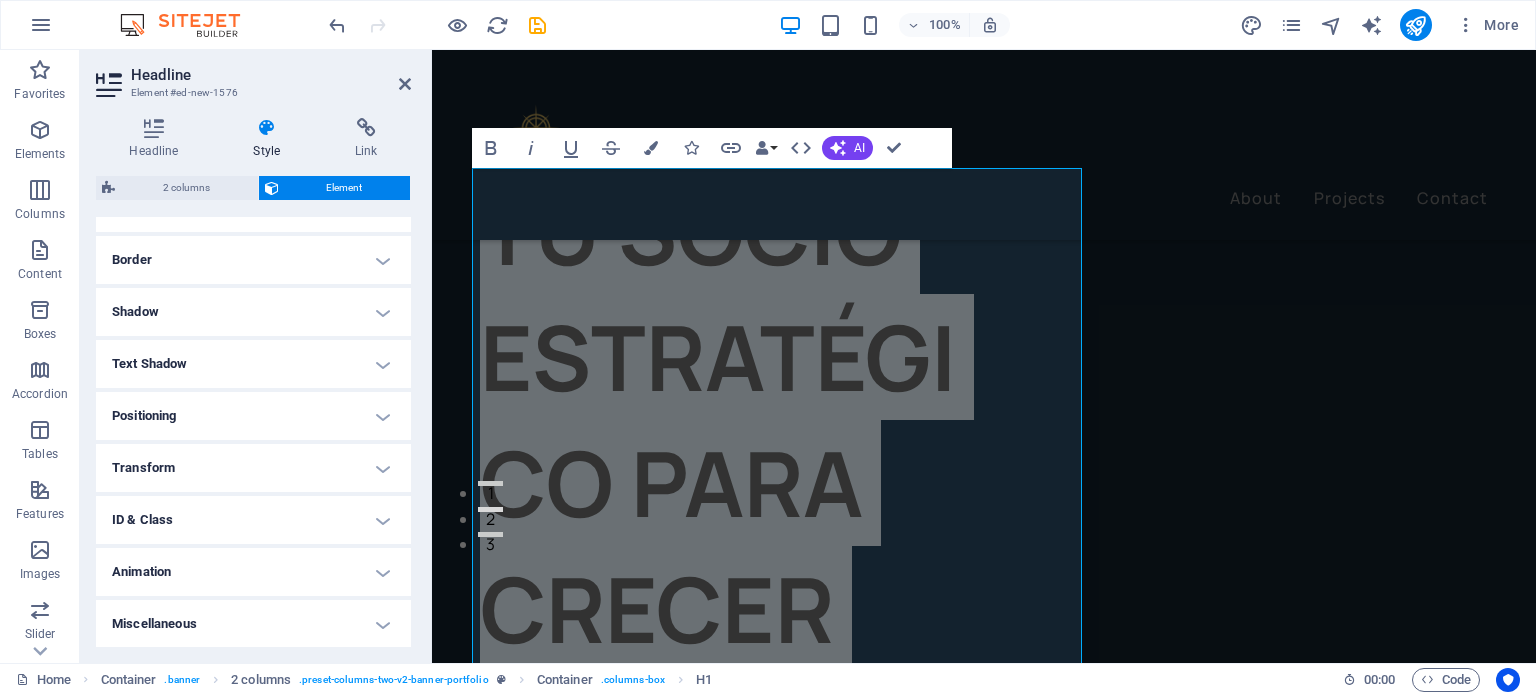 scroll, scrollTop: 414, scrollLeft: 0, axis: vertical 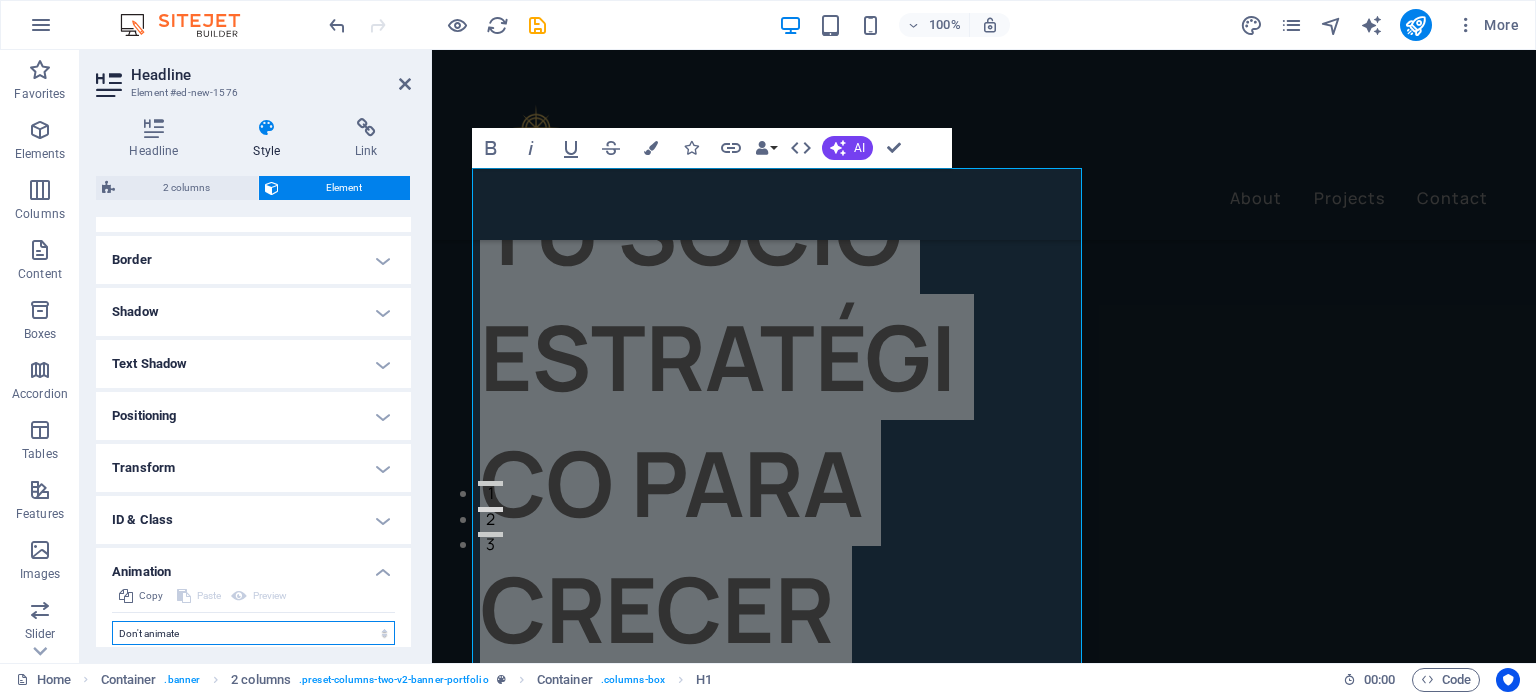 click on "Don't animate Show / Hide Slide up/down Zoom in/out Slide left to right Slide right to left Slide top to bottom Slide bottom to top Pulse Blink Open as overlay" at bounding box center [253, 633] 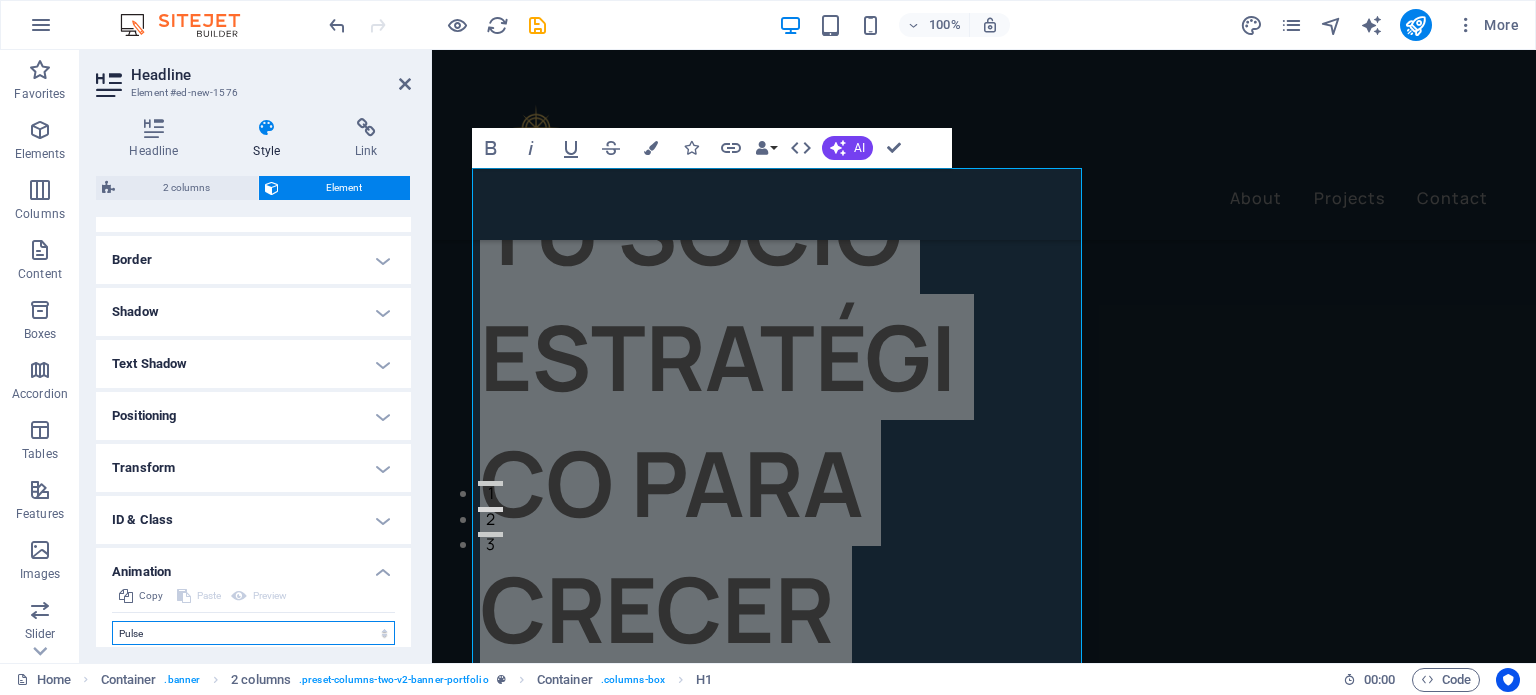 click on "Don't animate Show / Hide Slide up/down Zoom in/out Slide left to right Slide right to left Slide top to bottom Slide bottom to top Pulse Blink Open as overlay" at bounding box center [253, 633] 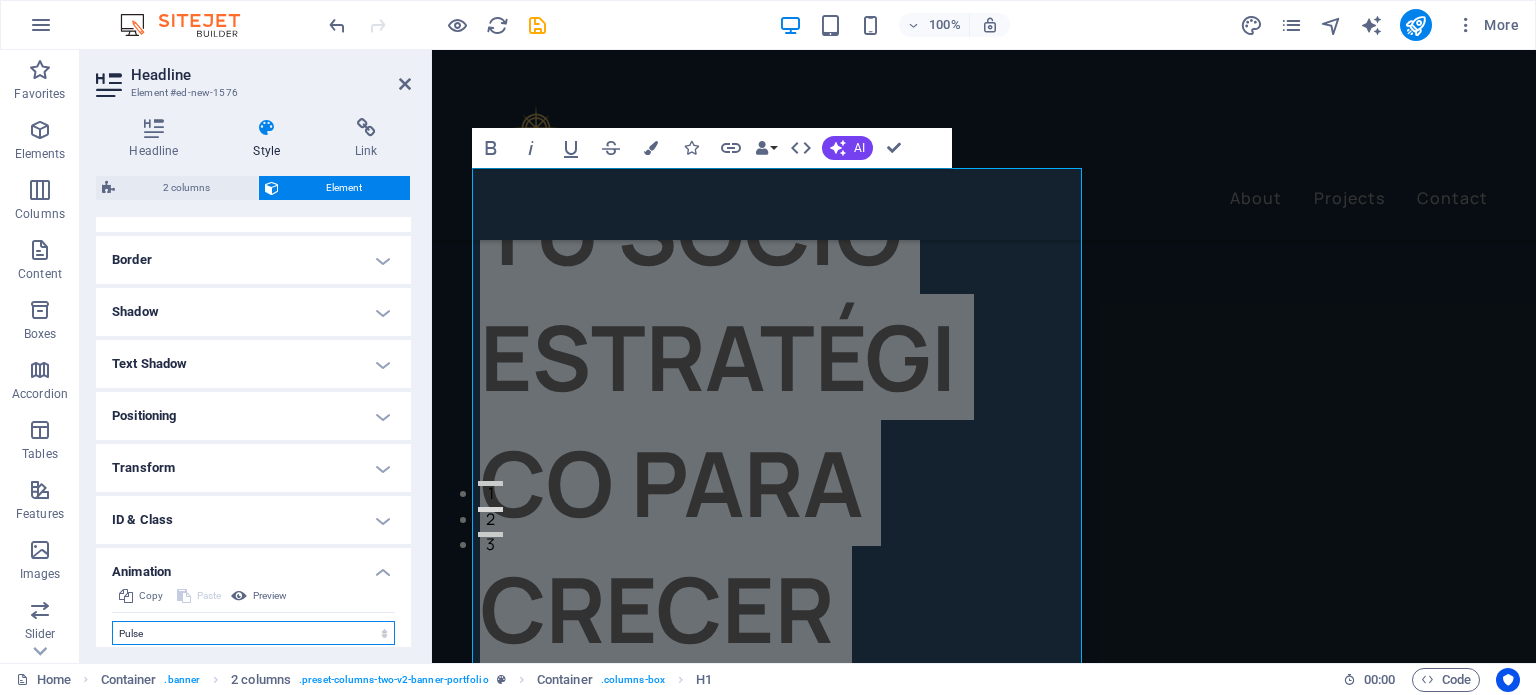 click on "Don't animate Show / Hide Slide up/down Zoom in/out Slide left to right Slide right to left Slide top to bottom Slide bottom to top Pulse Blink Open as overlay" at bounding box center [253, 633] 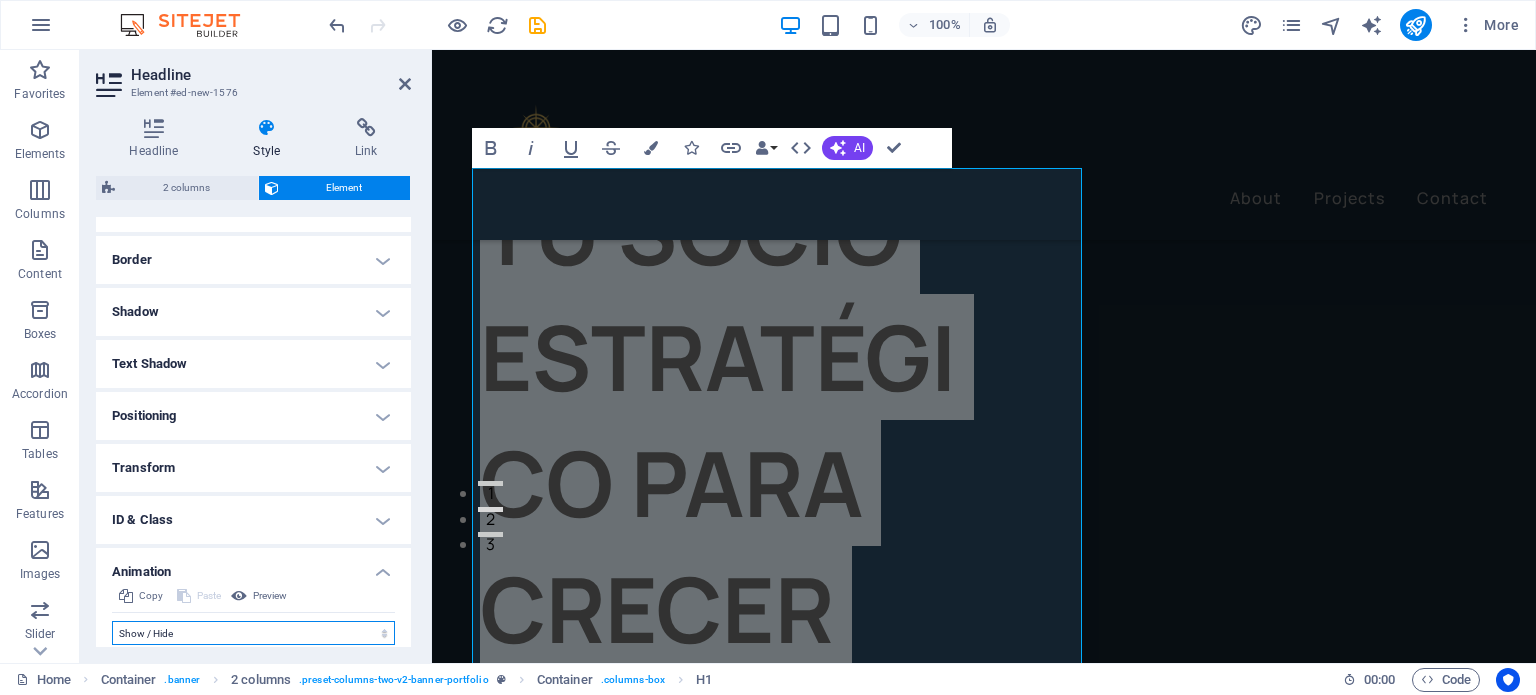 click on "Don't animate Show / Hide Slide up/down Zoom in/out Slide left to right Slide right to left Slide top to bottom Slide bottom to top Pulse Blink Open as overlay" at bounding box center (253, 633) 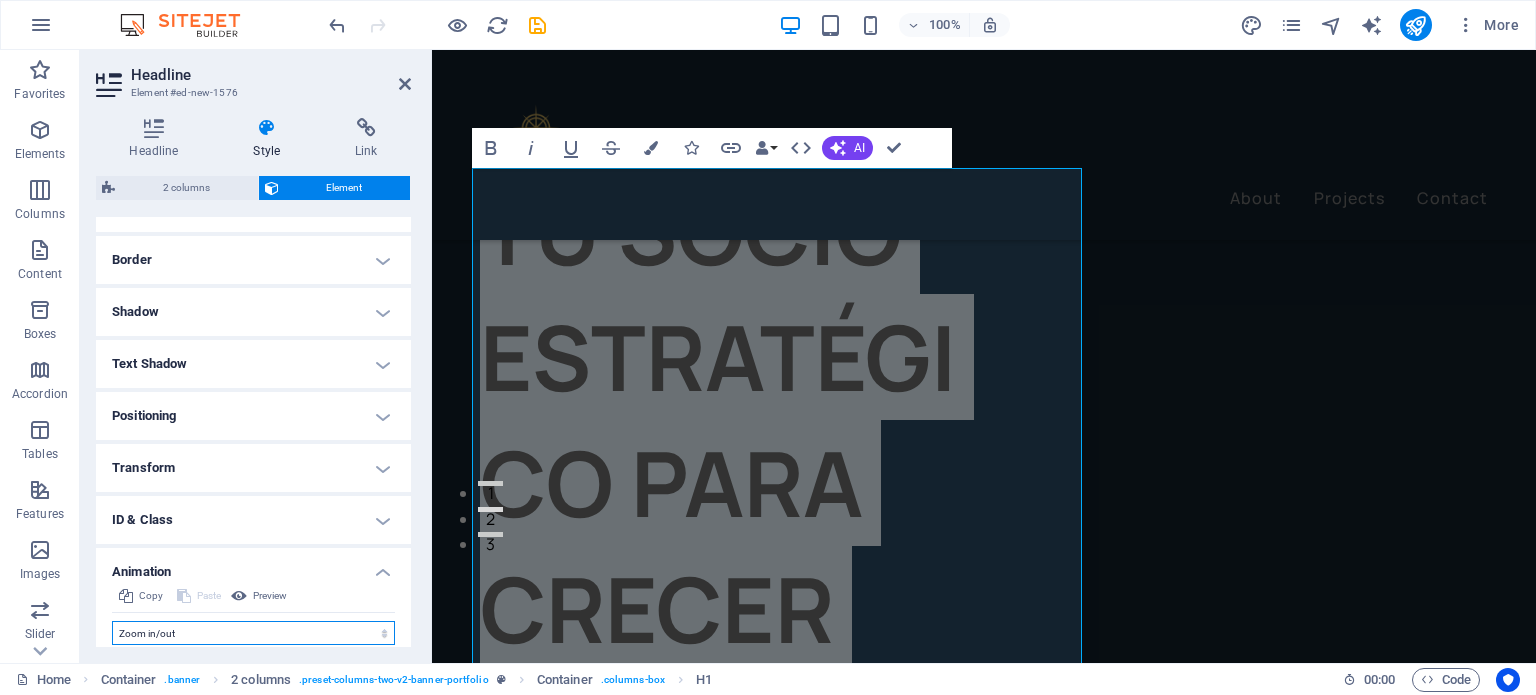 click on "Don't animate Show / Hide Slide up/down Zoom in/out Slide left to right Slide right to left Slide top to bottom Slide bottom to top Pulse Blink Open as overlay" at bounding box center [253, 633] 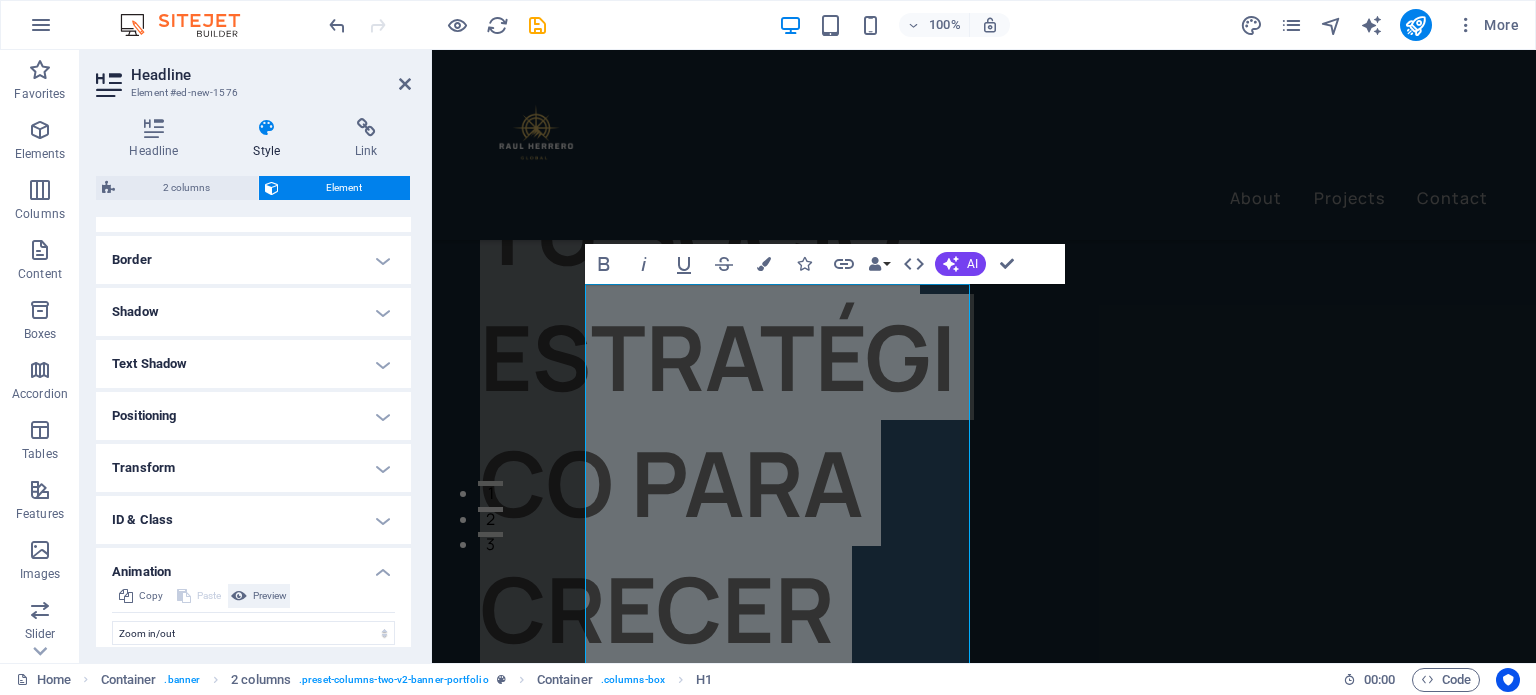click on "Preview" at bounding box center [259, 596] 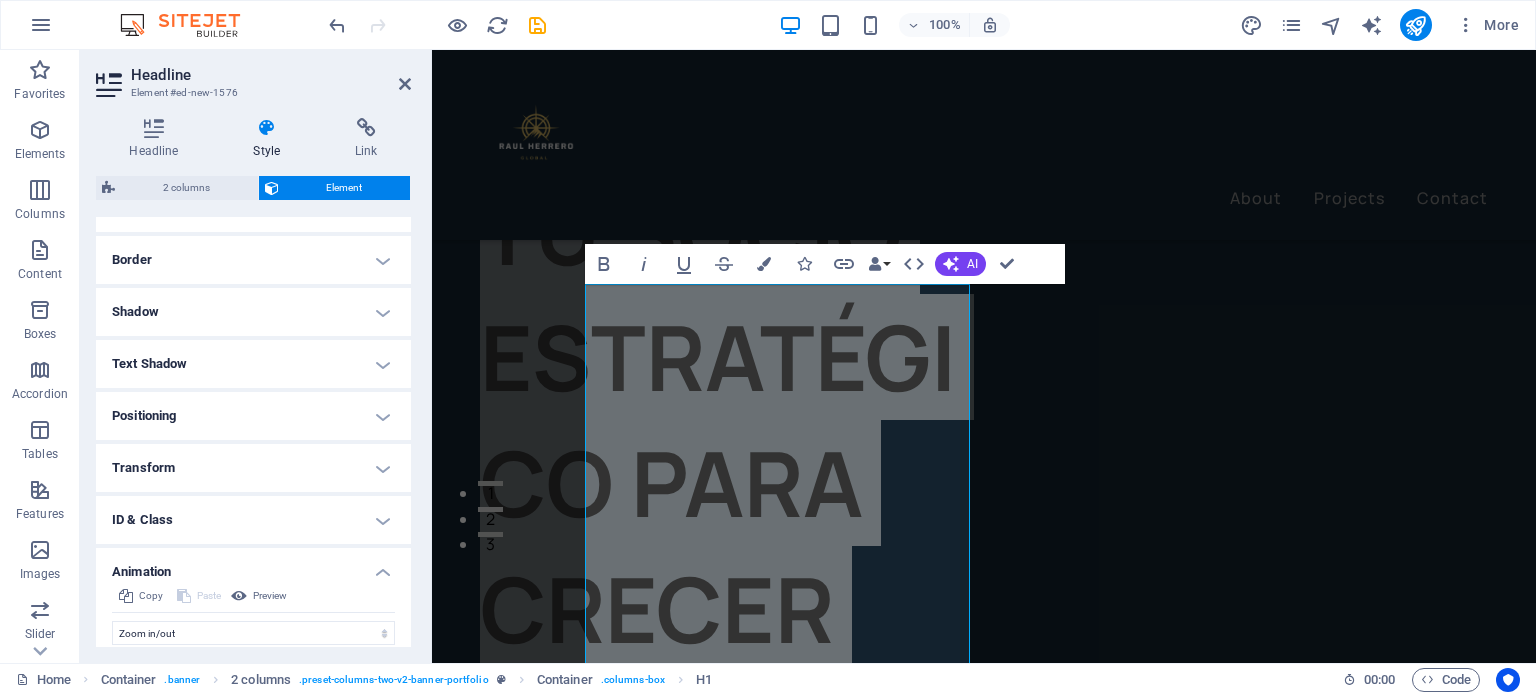 click on "Animation" at bounding box center (253, 566) 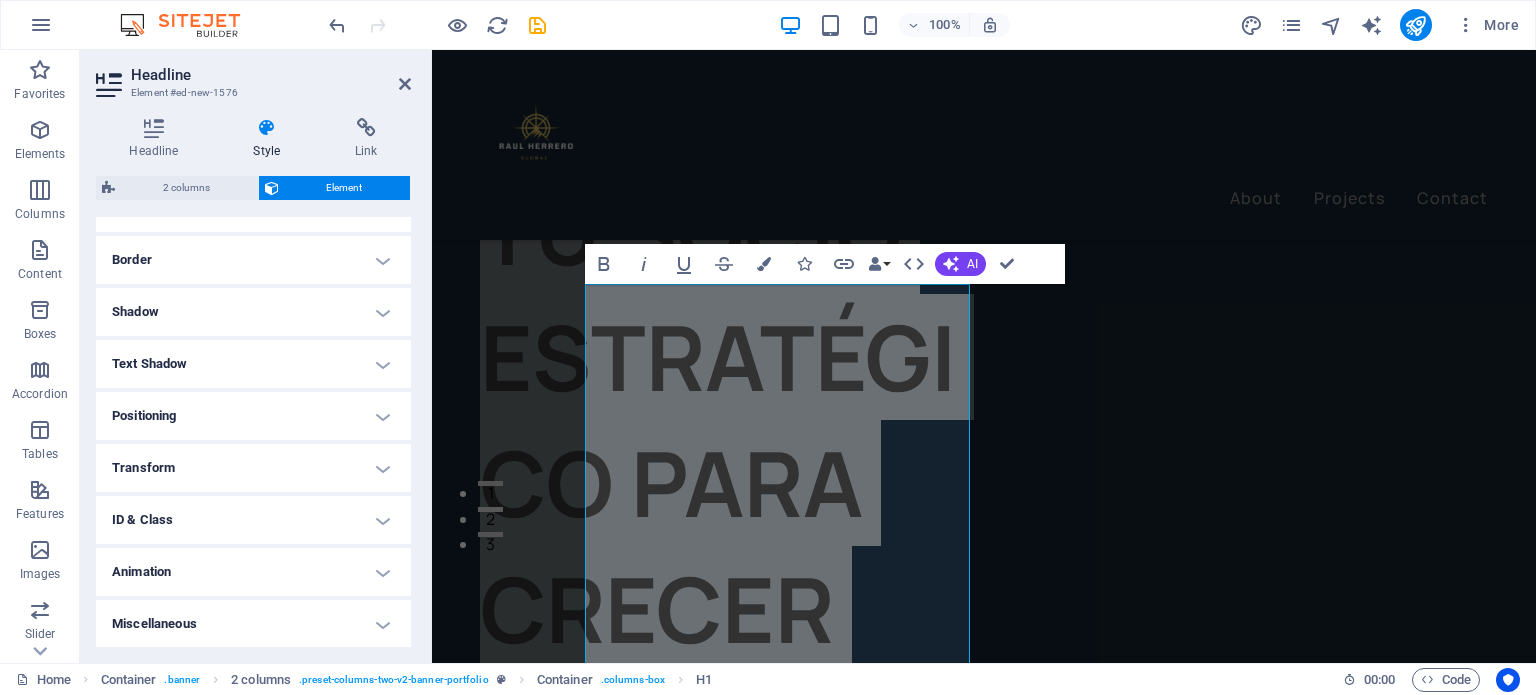 click on "Animation" at bounding box center (253, 572) 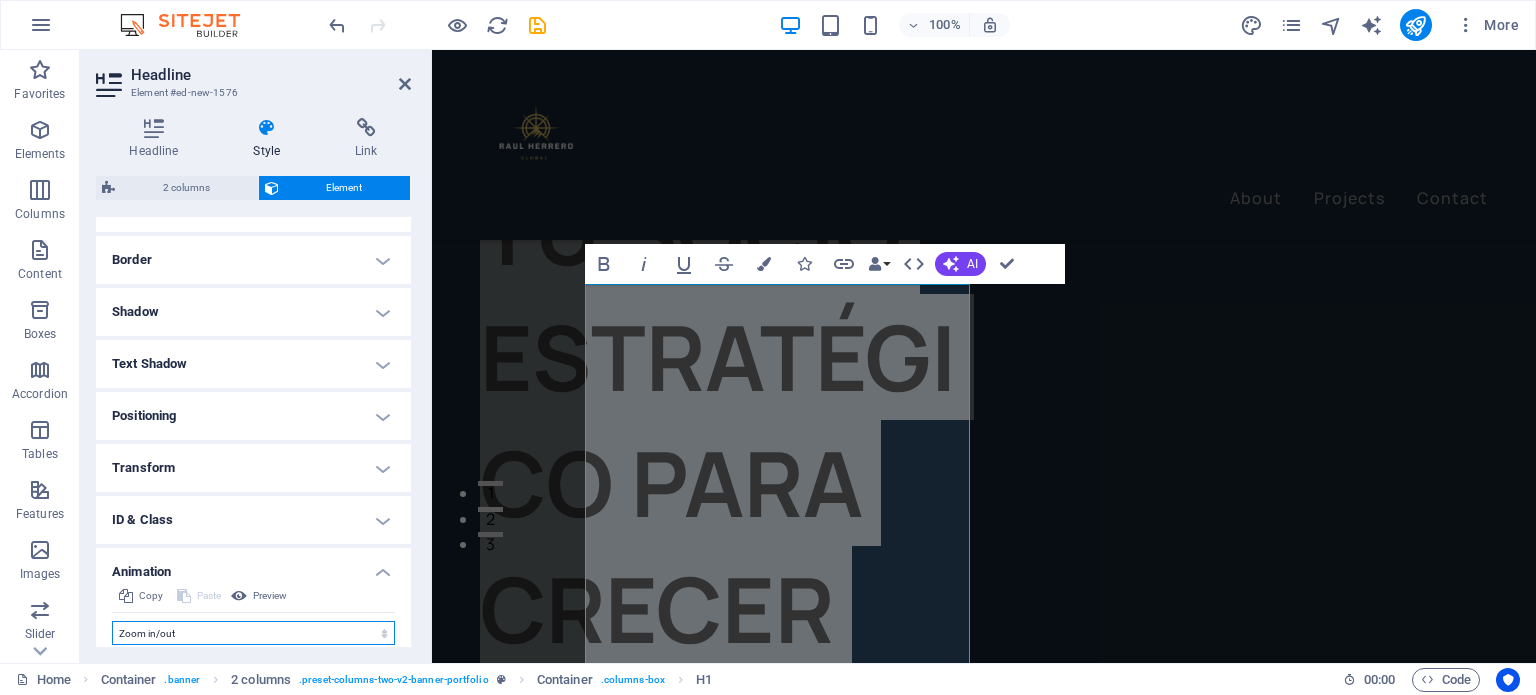 click on "Don't animate Show / Hide Slide up/down Zoom in/out Slide left to right Slide right to left Slide top to bottom Slide bottom to top Pulse Blink Open as overlay" at bounding box center (253, 633) 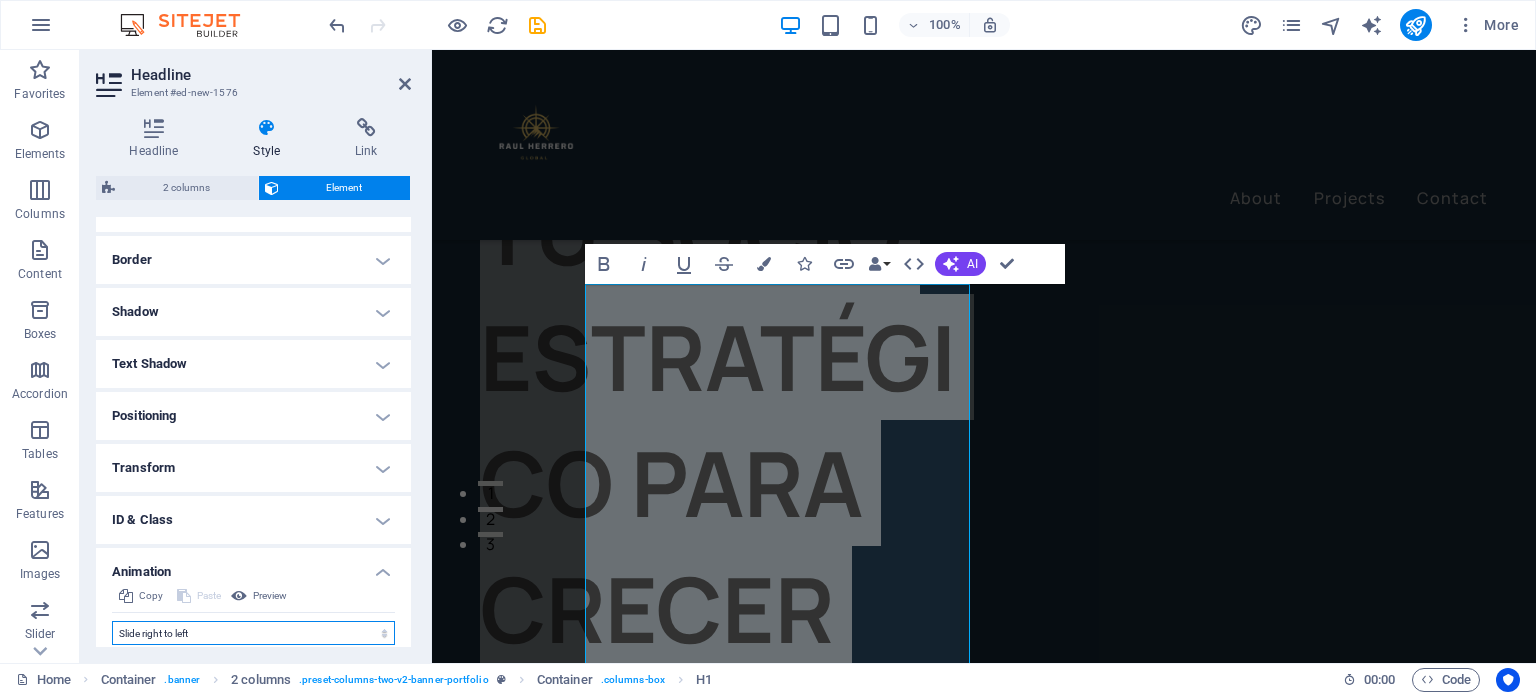 click on "Don't animate Show / Hide Slide up/down Zoom in/out Slide left to right Slide right to left Slide top to bottom Slide bottom to top Pulse Blink Open as overlay" at bounding box center (253, 633) 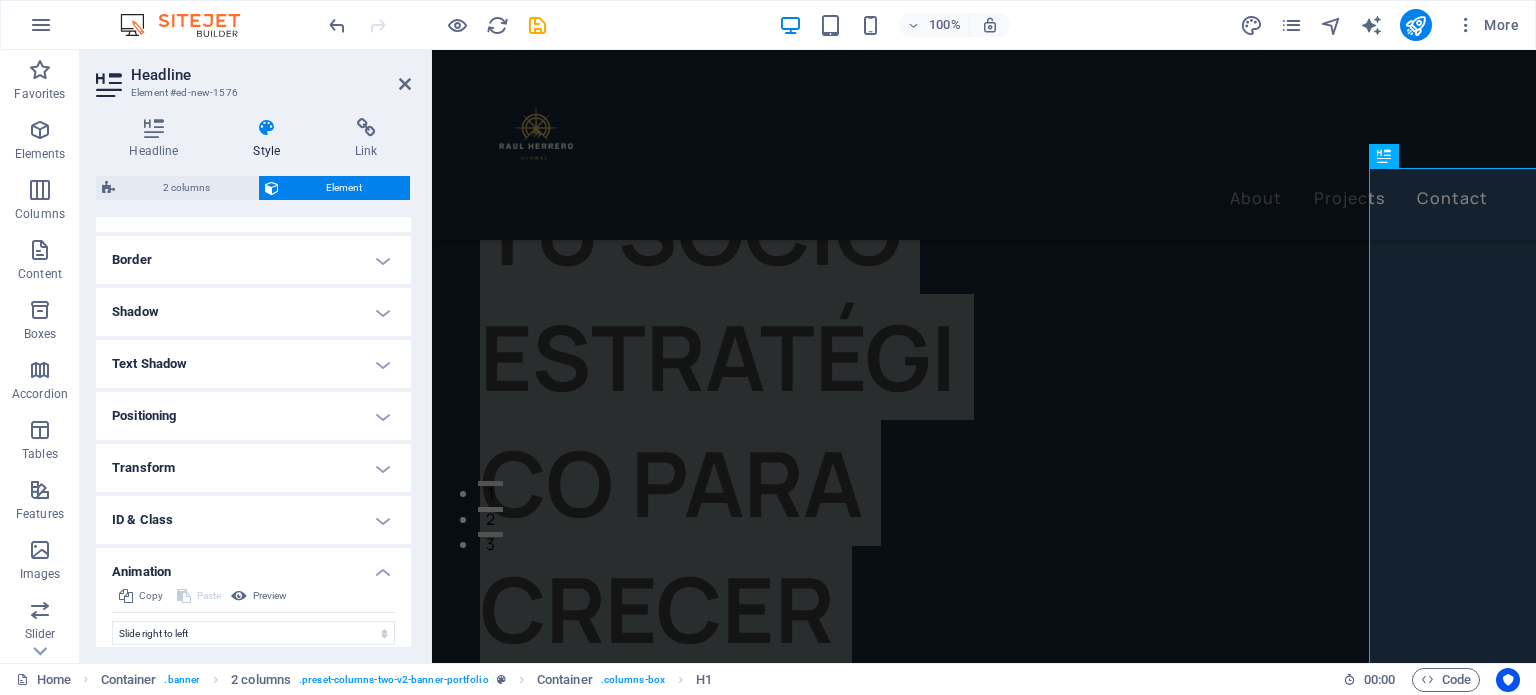 click on "Initial Element hidden Element shown Duration .5 s ms Delay 0 s ms Width auto px % Trigger No automatic trigger On page load Element scrolled into view Close This label appears when hovering over the close button, indicating its function. Group Show Don't alter this element Hide this element Show this element Hide Don't alter this element Hide this element Show this element" at bounding box center (253, 715) 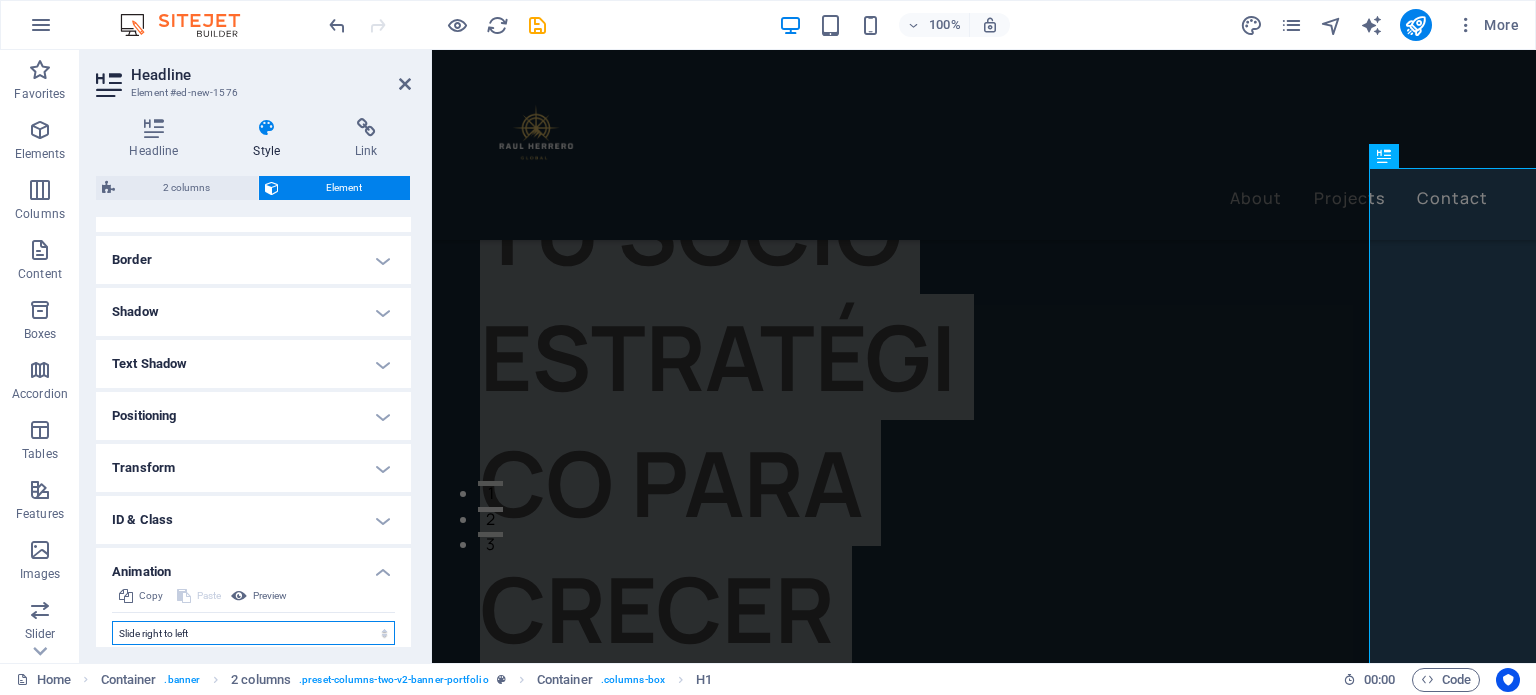 click on "Don't animate Show / Hide Slide up/down Zoom in/out Slide left to right Slide right to left Slide top to bottom Slide bottom to top Pulse Blink Open as overlay" at bounding box center (253, 633) 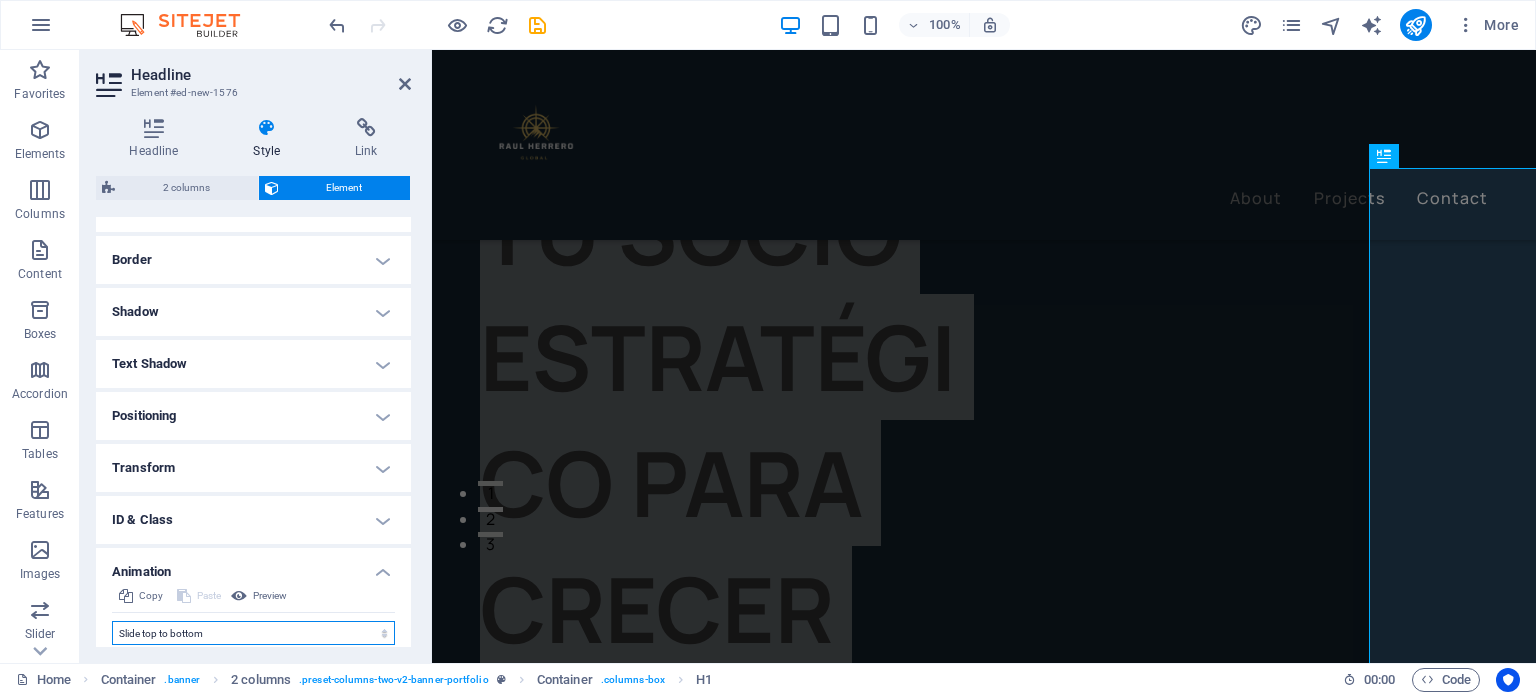 click on "Don't animate Show / Hide Slide up/down Zoom in/out Slide left to right Slide right to left Slide top to bottom Slide bottom to top Pulse Blink Open as overlay" at bounding box center (253, 633) 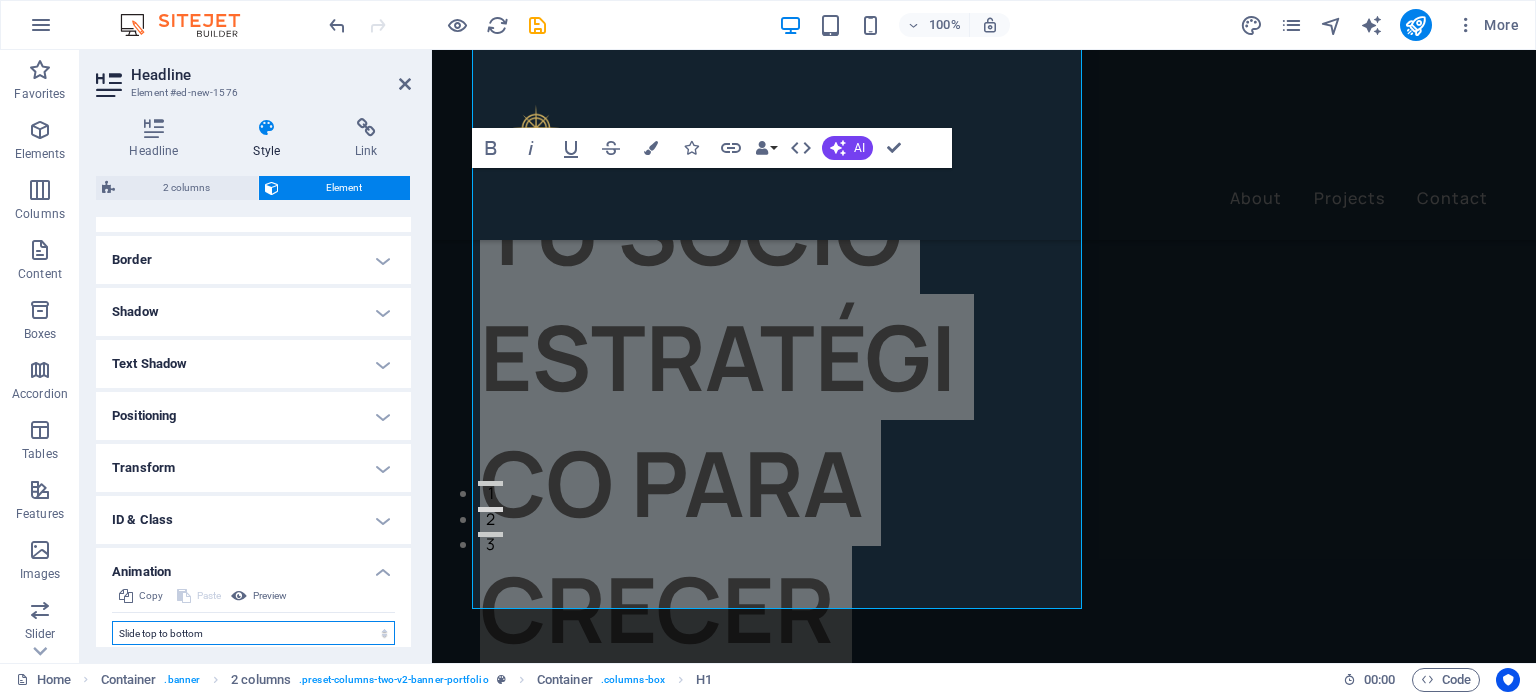 click on "Don't animate Show / Hide Slide up/down Zoom in/out Slide left to right Slide right to left Slide top to bottom Slide bottom to top Pulse Blink Open as overlay" at bounding box center [253, 633] 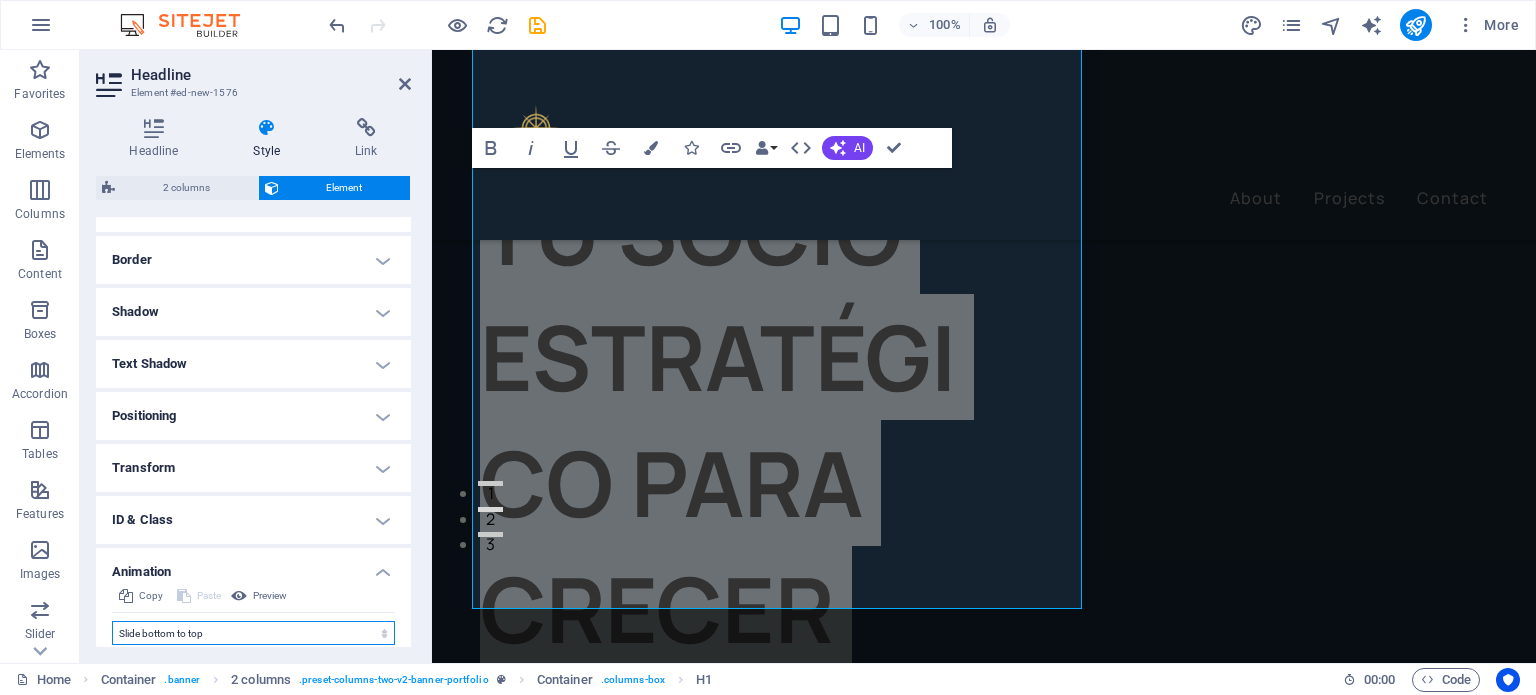 click on "Don't animate Show / Hide Slide up/down Zoom in/out Slide left to right Slide right to left Slide top to bottom Slide bottom to top Pulse Blink Open as overlay" at bounding box center [253, 633] 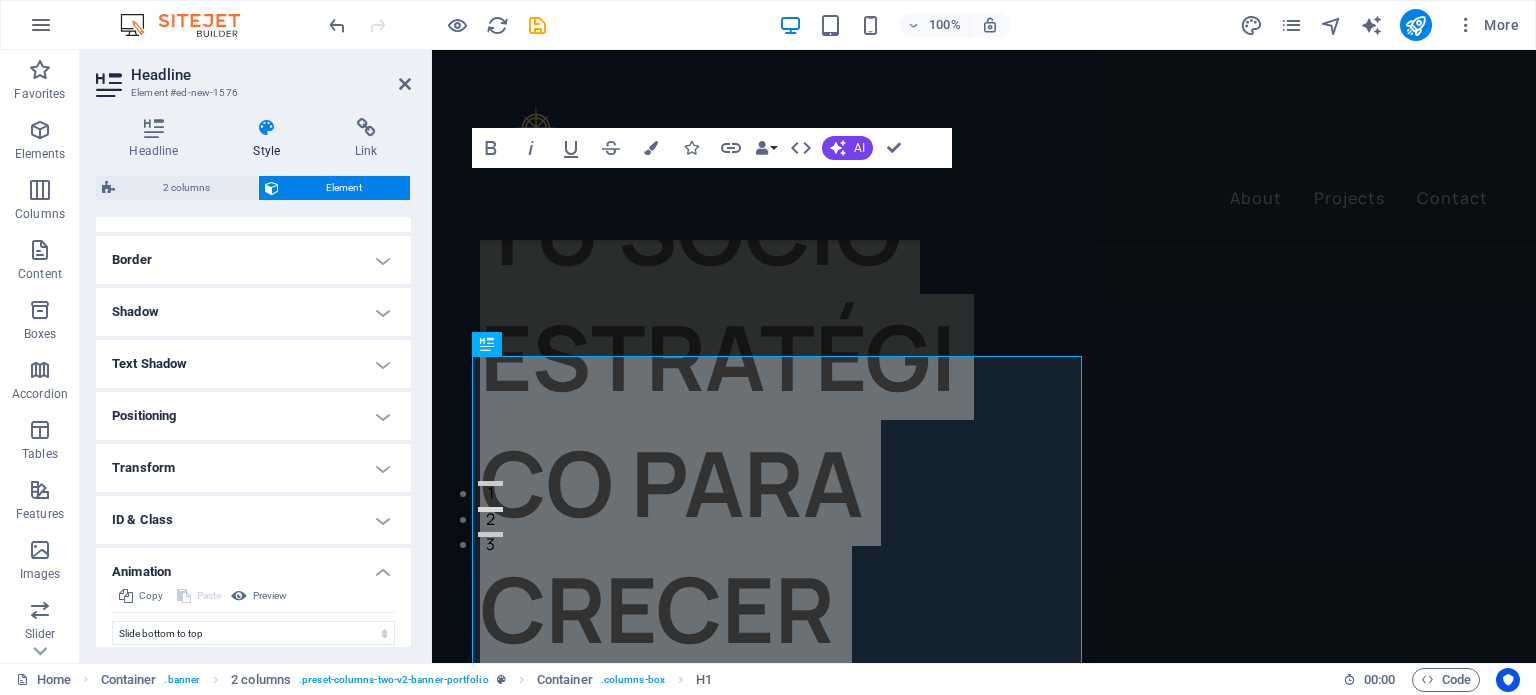 click on "Initial Element hidden Element shown Duration .5 s ms Delay 0 s ms Width auto px % Trigger No automatic trigger On page load Element scrolled into view Close This label appears when hovering over the close button, indicating its function. Group Show Don't alter this element Hide this element Show this element Hide Don't alter this element Hide this element Show this element" at bounding box center (253, 715) 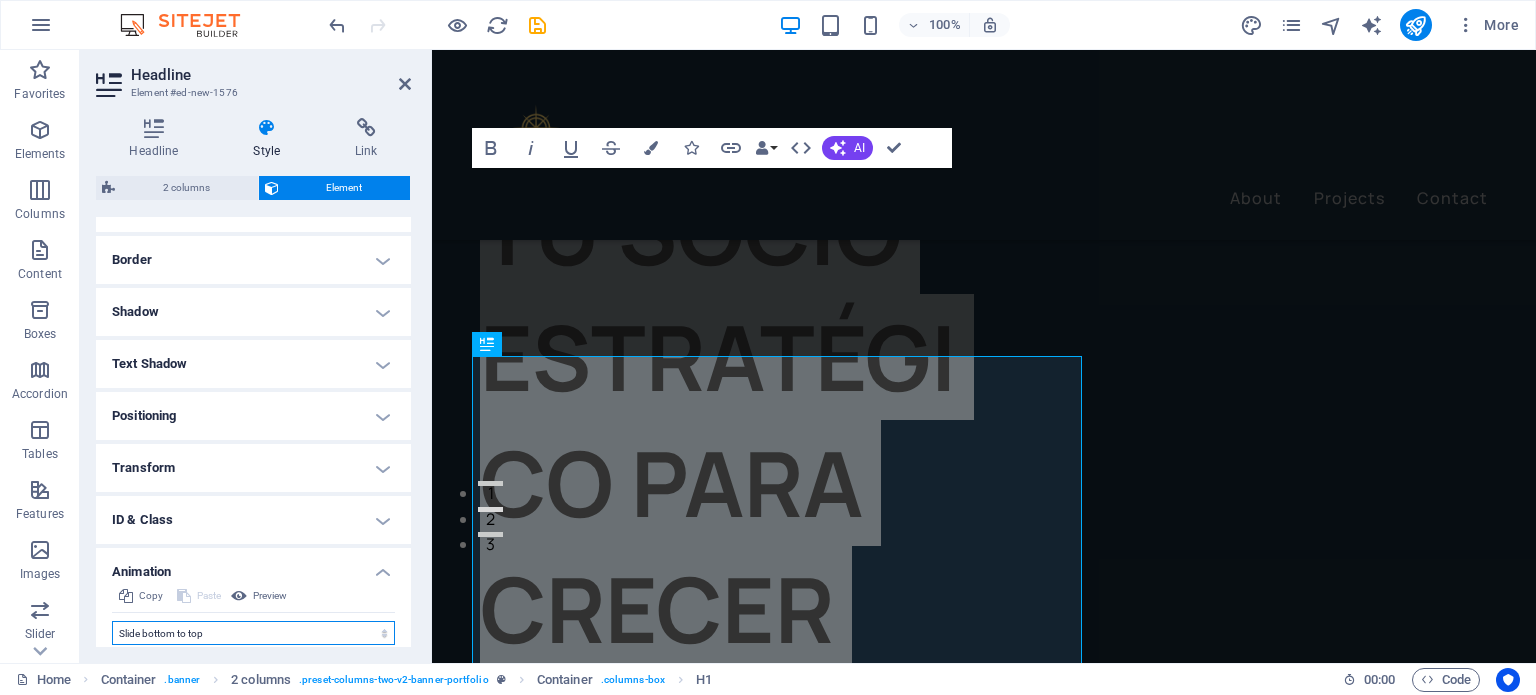 click on "Don't animate Show / Hide Slide up/down Zoom in/out Slide left to right Slide right to left Slide top to bottom Slide bottom to top Pulse Blink Open as overlay" at bounding box center (253, 633) 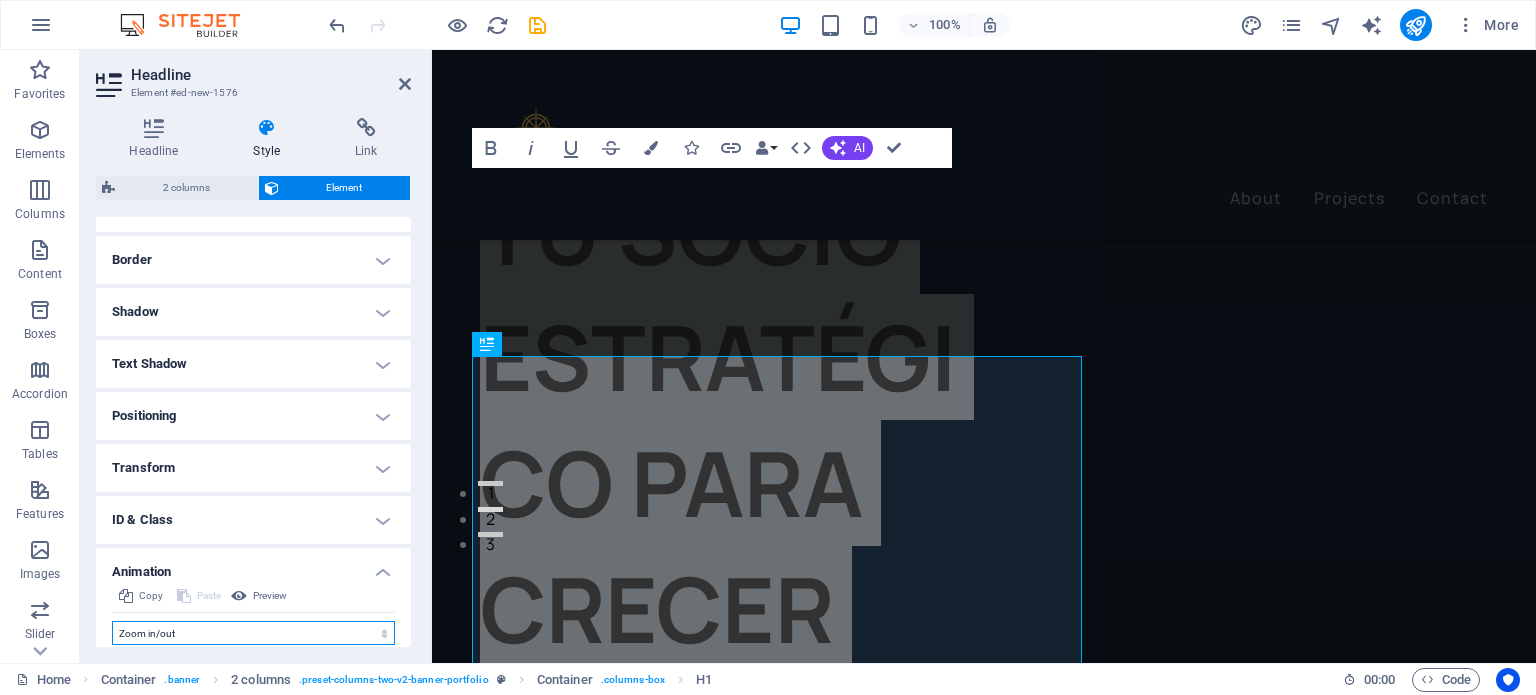 click on "Don't animate Show / Hide Slide up/down Zoom in/out Slide left to right Slide right to left Slide top to bottom Slide bottom to top Pulse Blink Open as overlay" at bounding box center (253, 633) 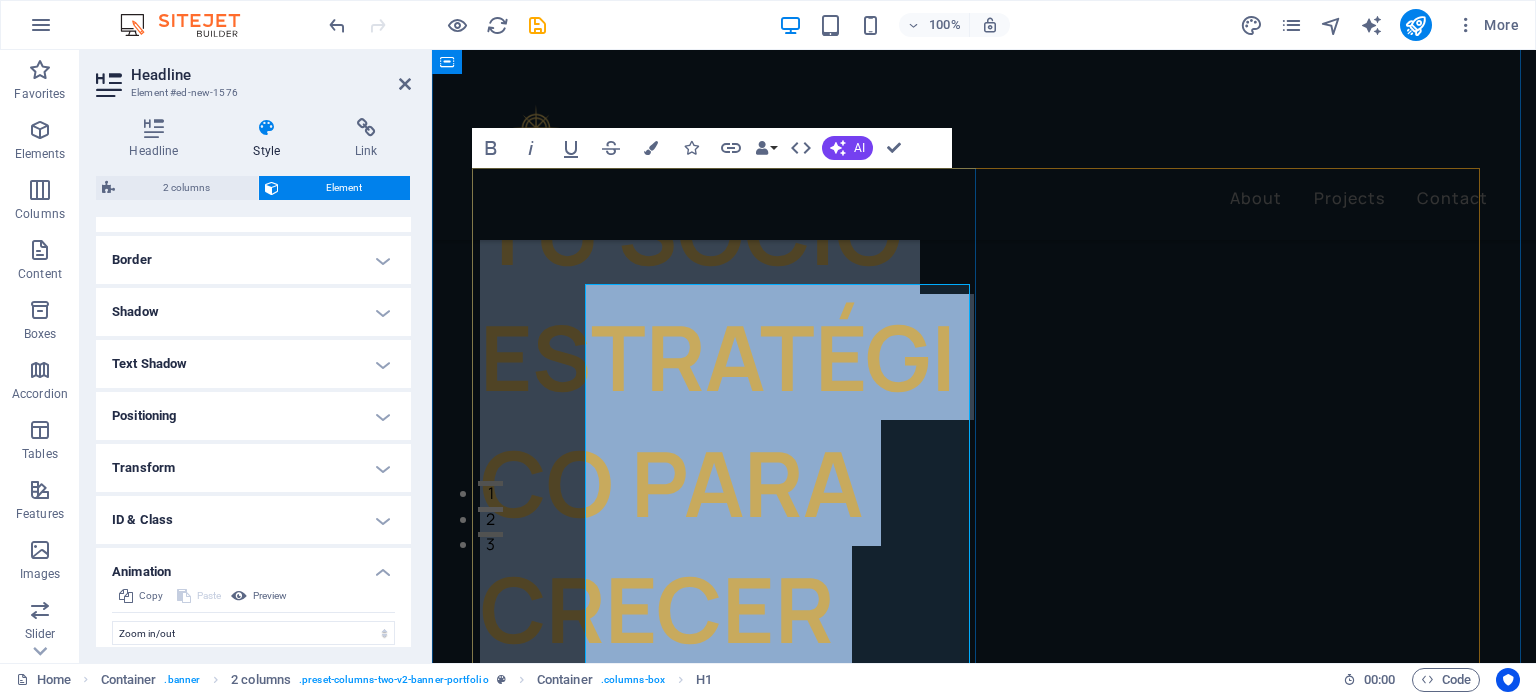 click on "TU SOCIO ESTRATÉGICO PARA CRECER SIN FRONTERAS" at bounding box center (718, 608) 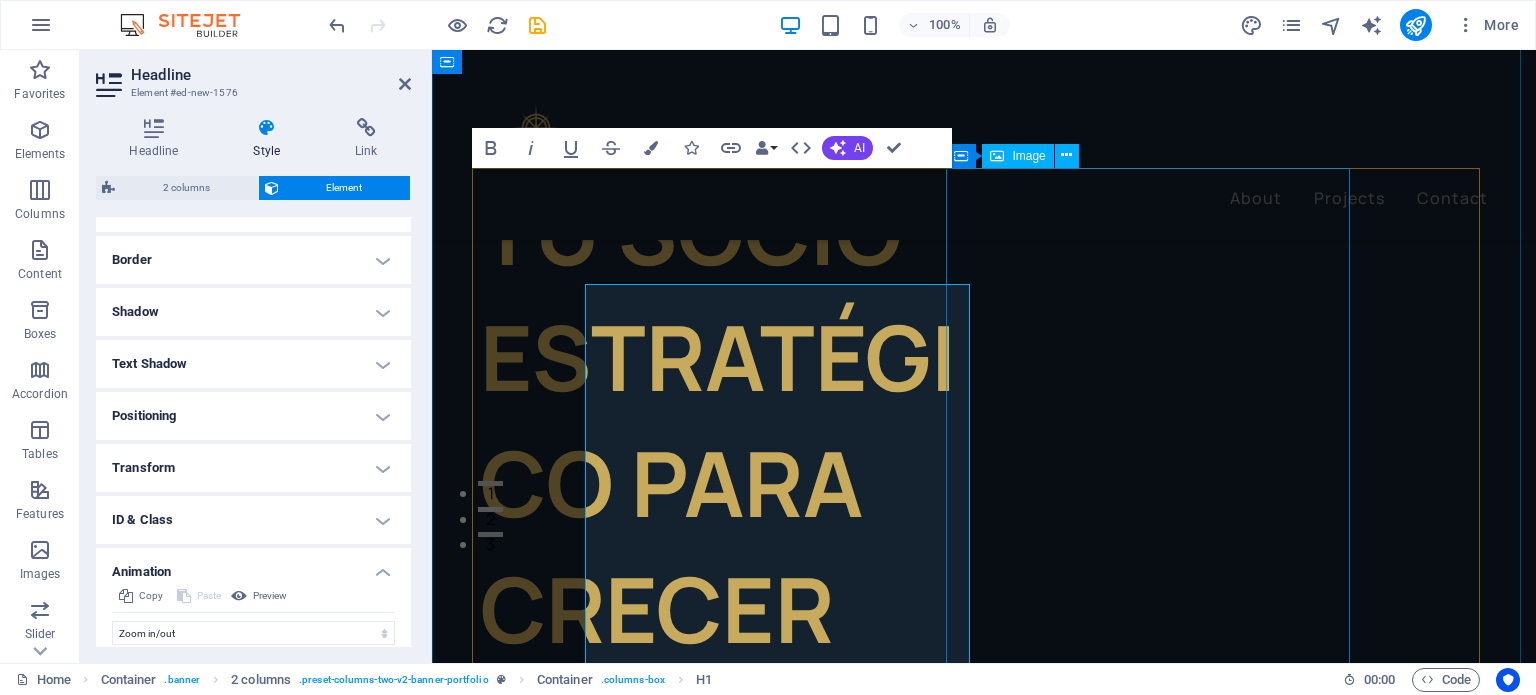 click at bounding box center [651, 924] 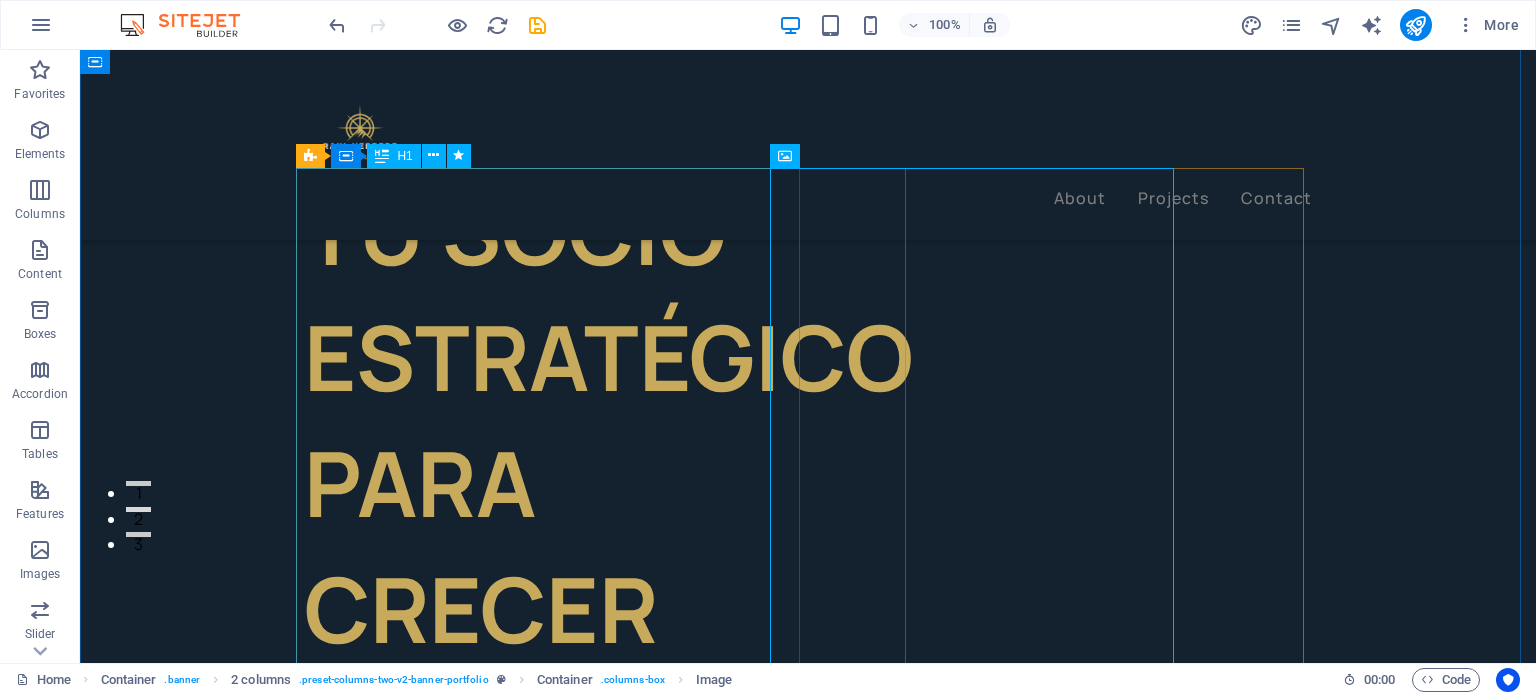click on "TU SOCIO ESTRATÉGICO PARA CRECER SIN FRONTERAS" at bounding box center [556, 546] 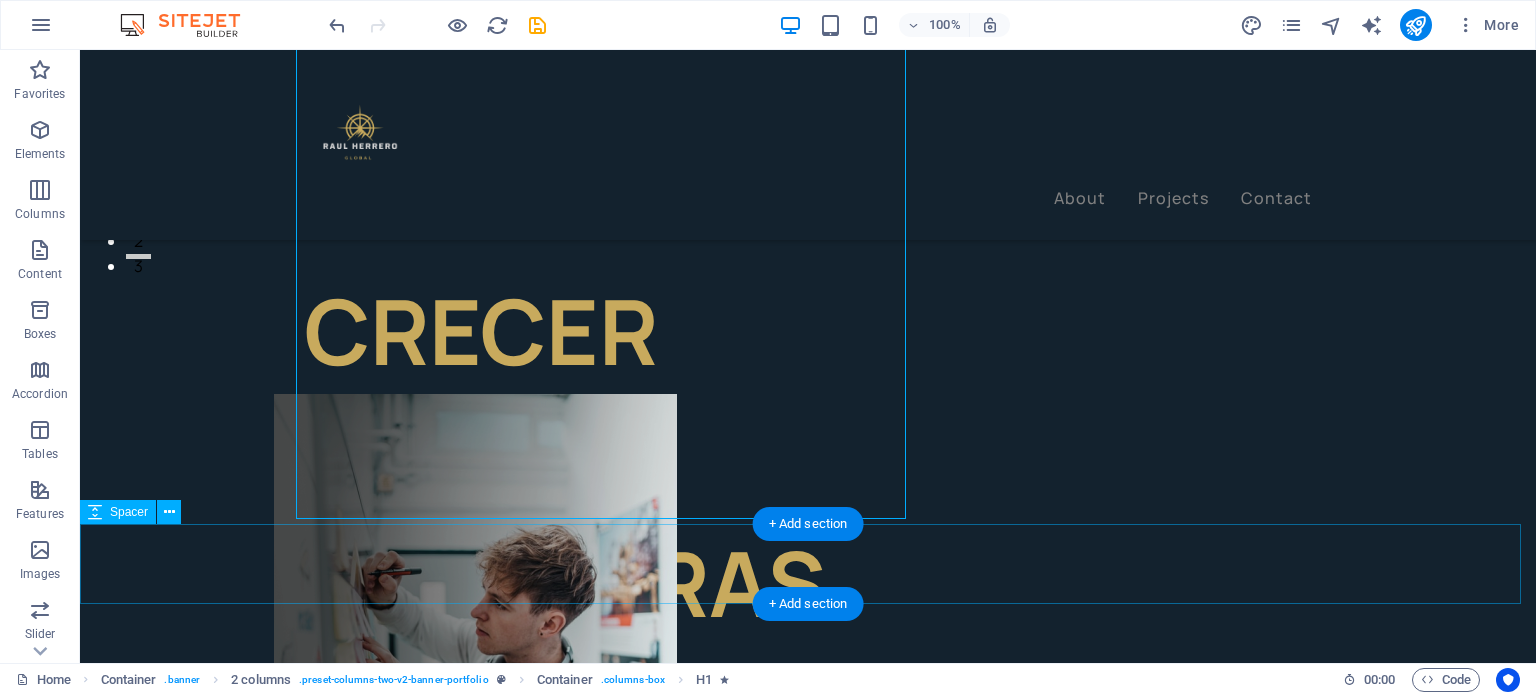 scroll, scrollTop: 404, scrollLeft: 0, axis: vertical 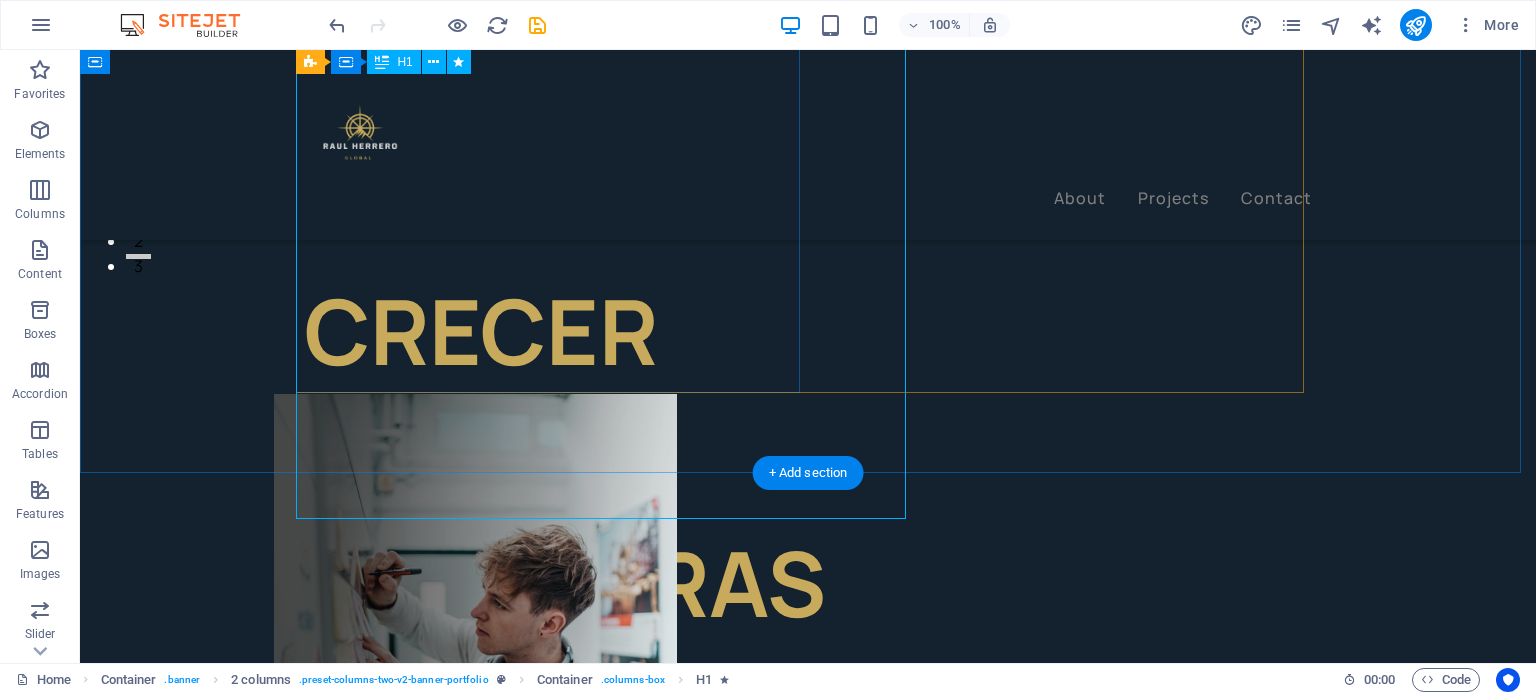 click on "TU SOCIO ESTRATÉGICO PARA CRECER SIN FRONTERAS" at bounding box center [556, 268] 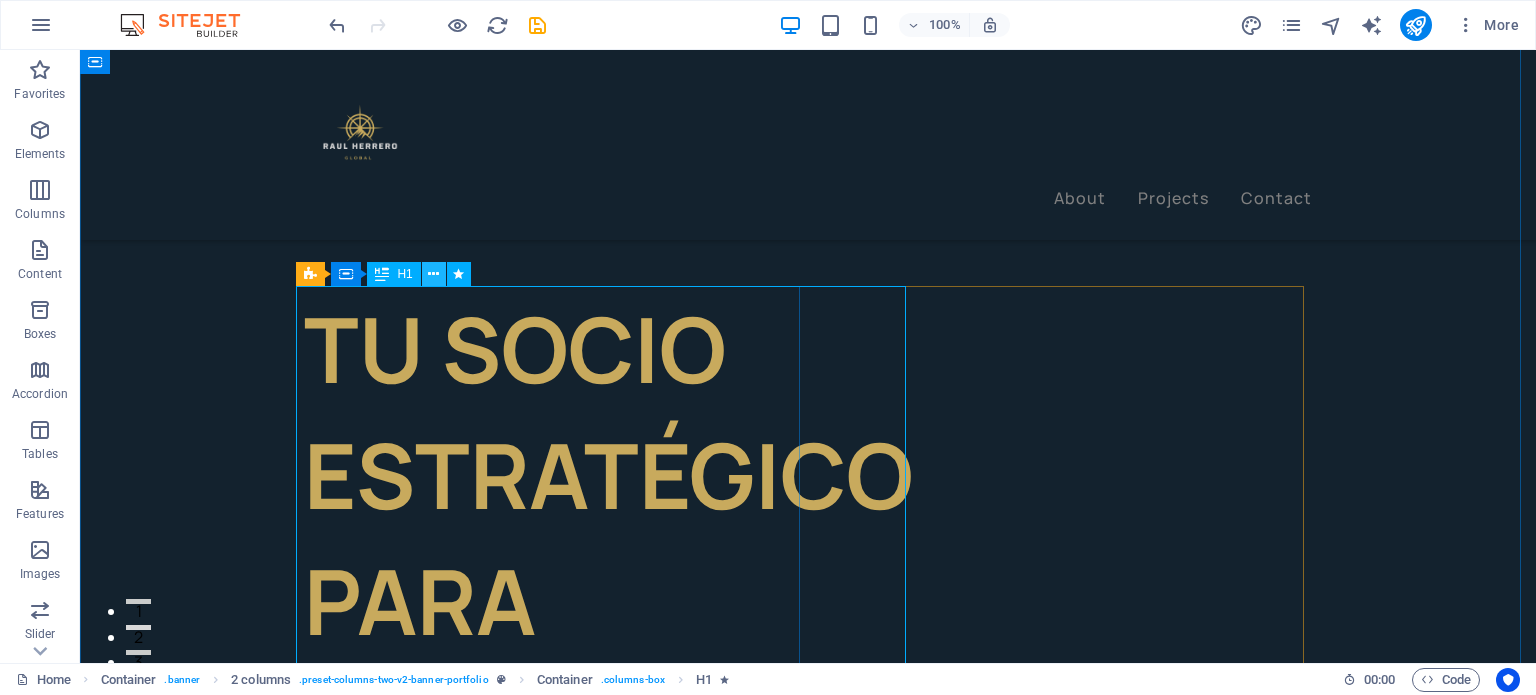 click at bounding box center [433, 274] 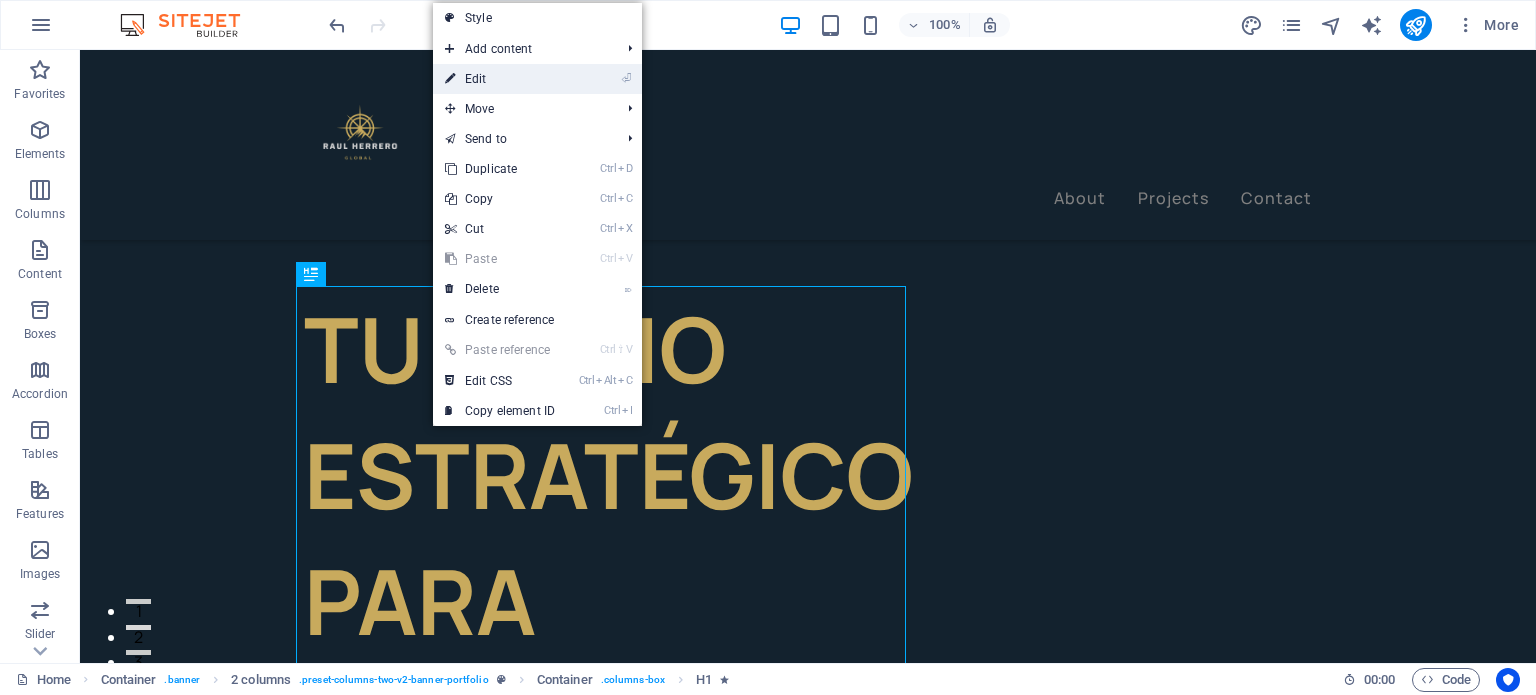 click on "⏎  Edit" at bounding box center [500, 79] 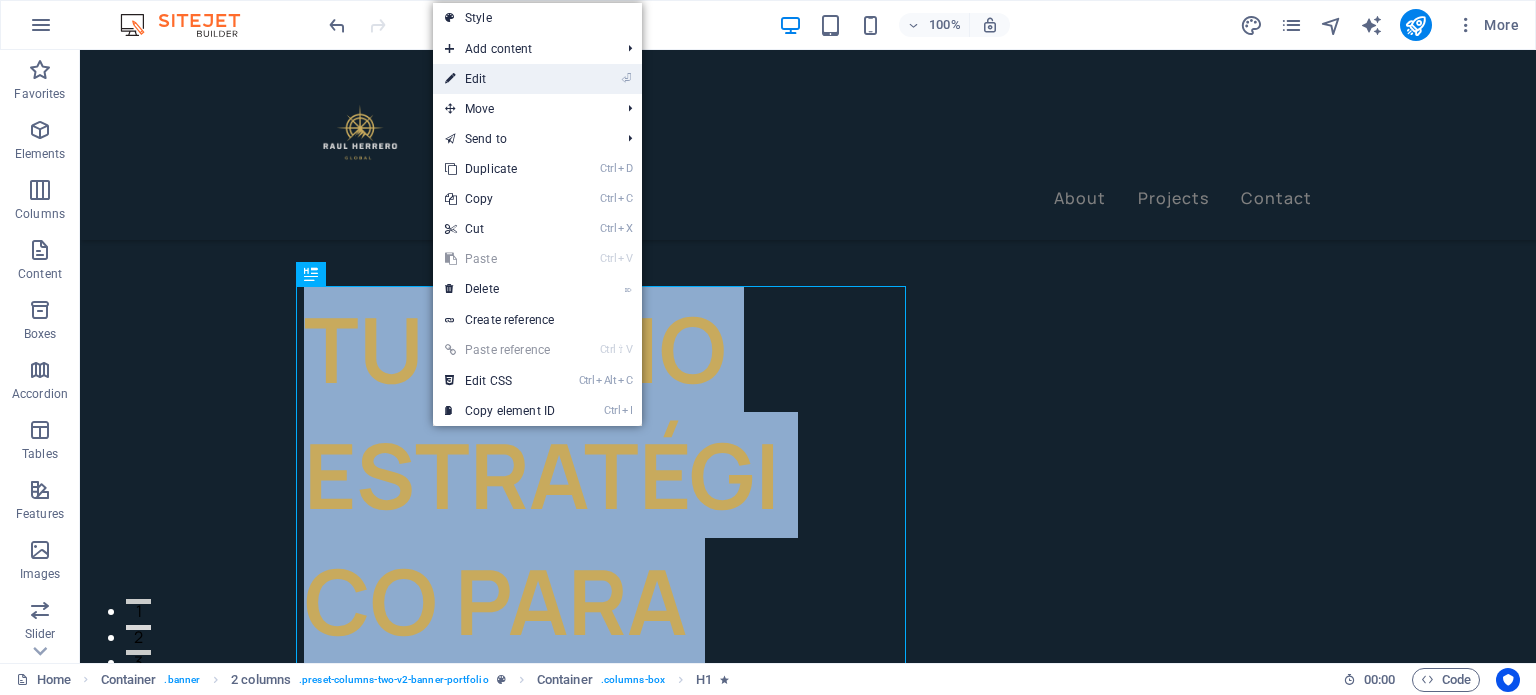 select on "shrink" 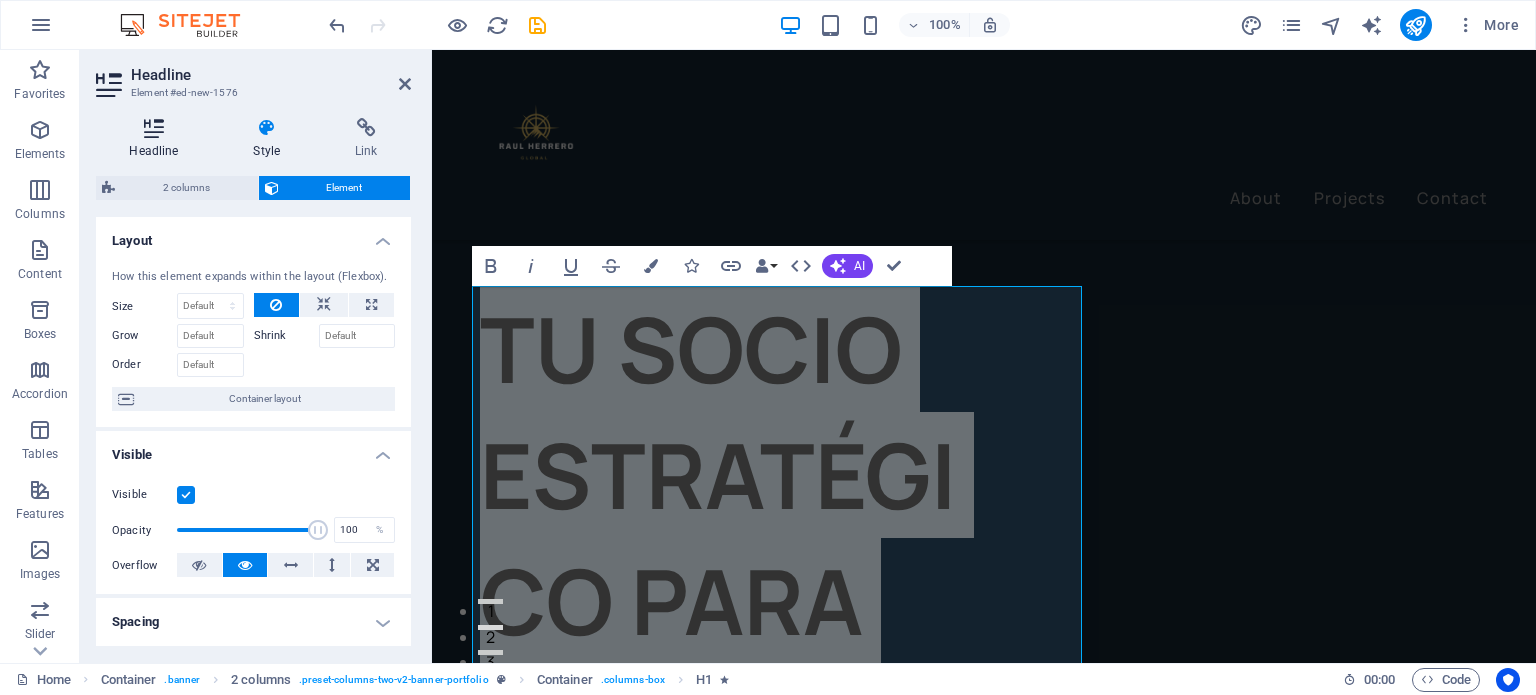 click at bounding box center (154, 128) 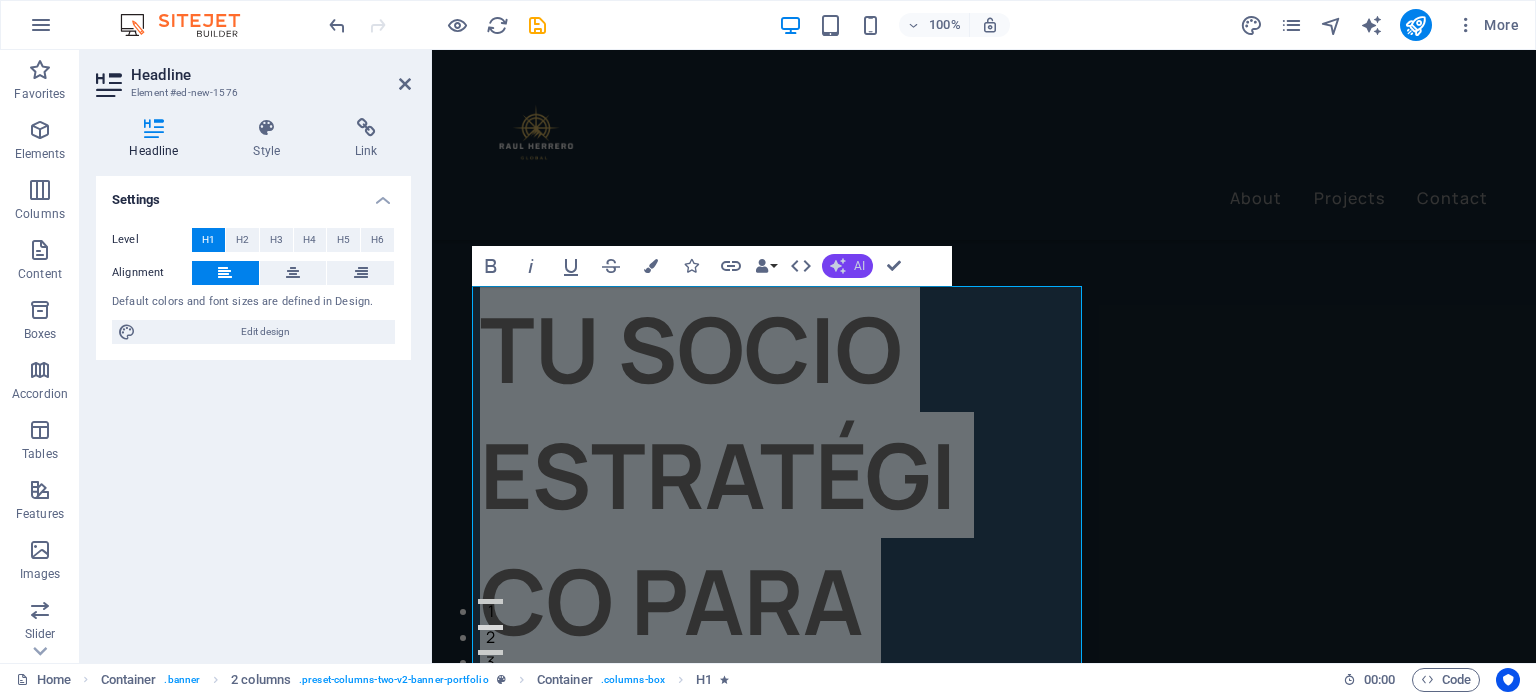 click 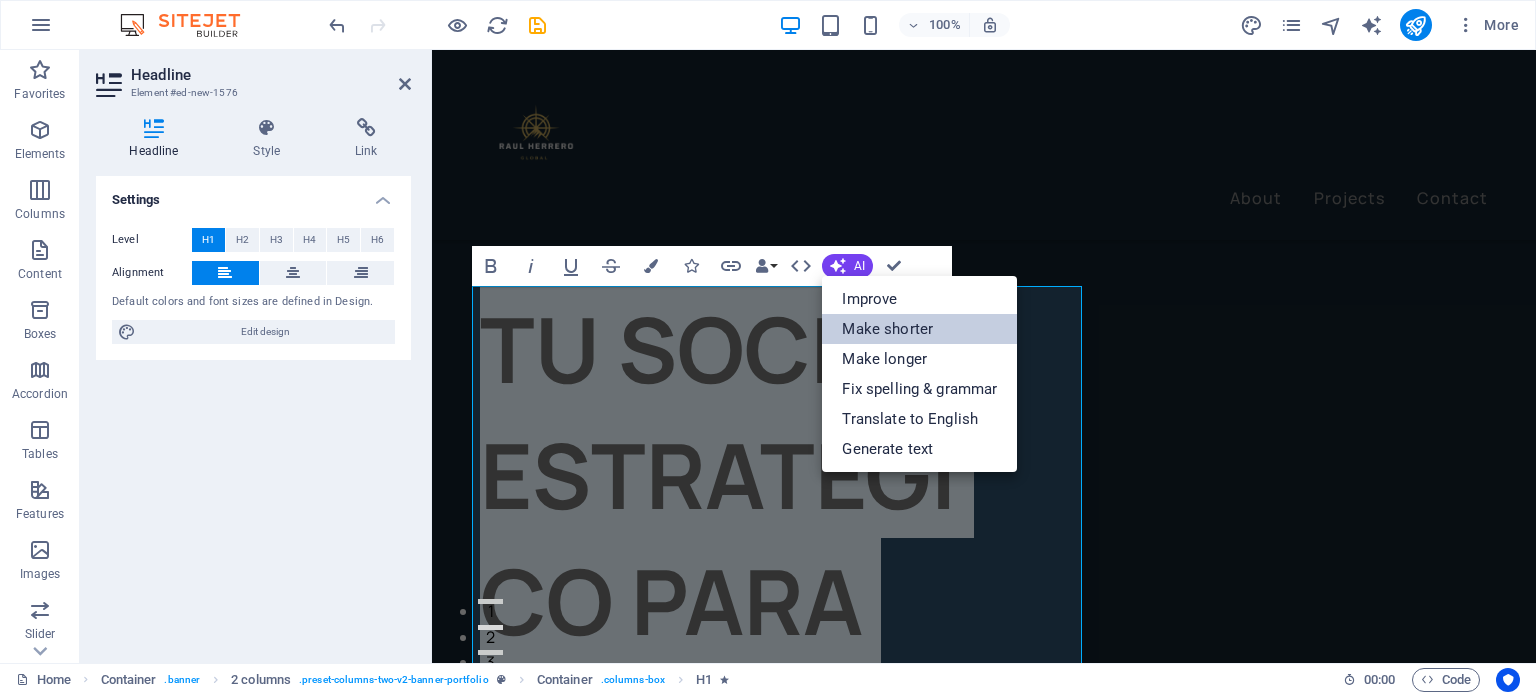 click on "Make shorter" at bounding box center (919, 329) 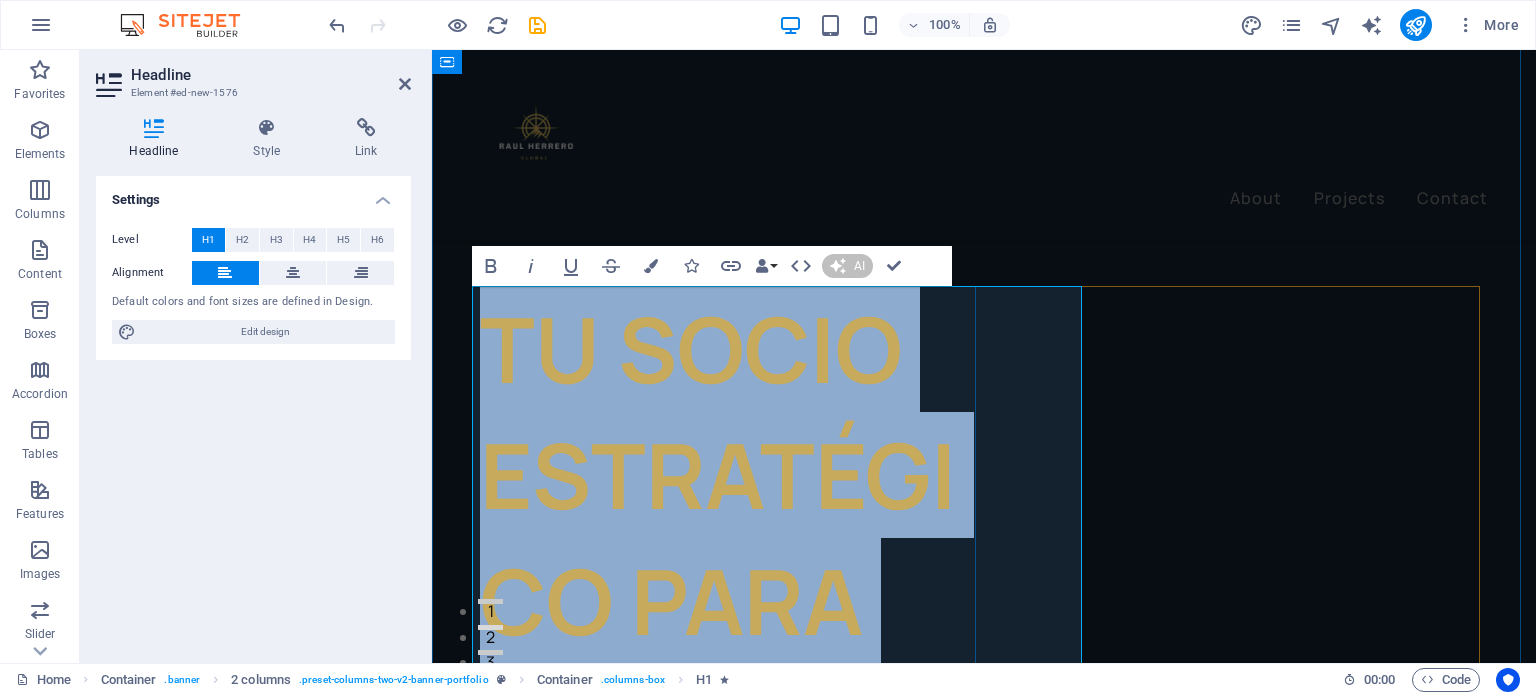 type 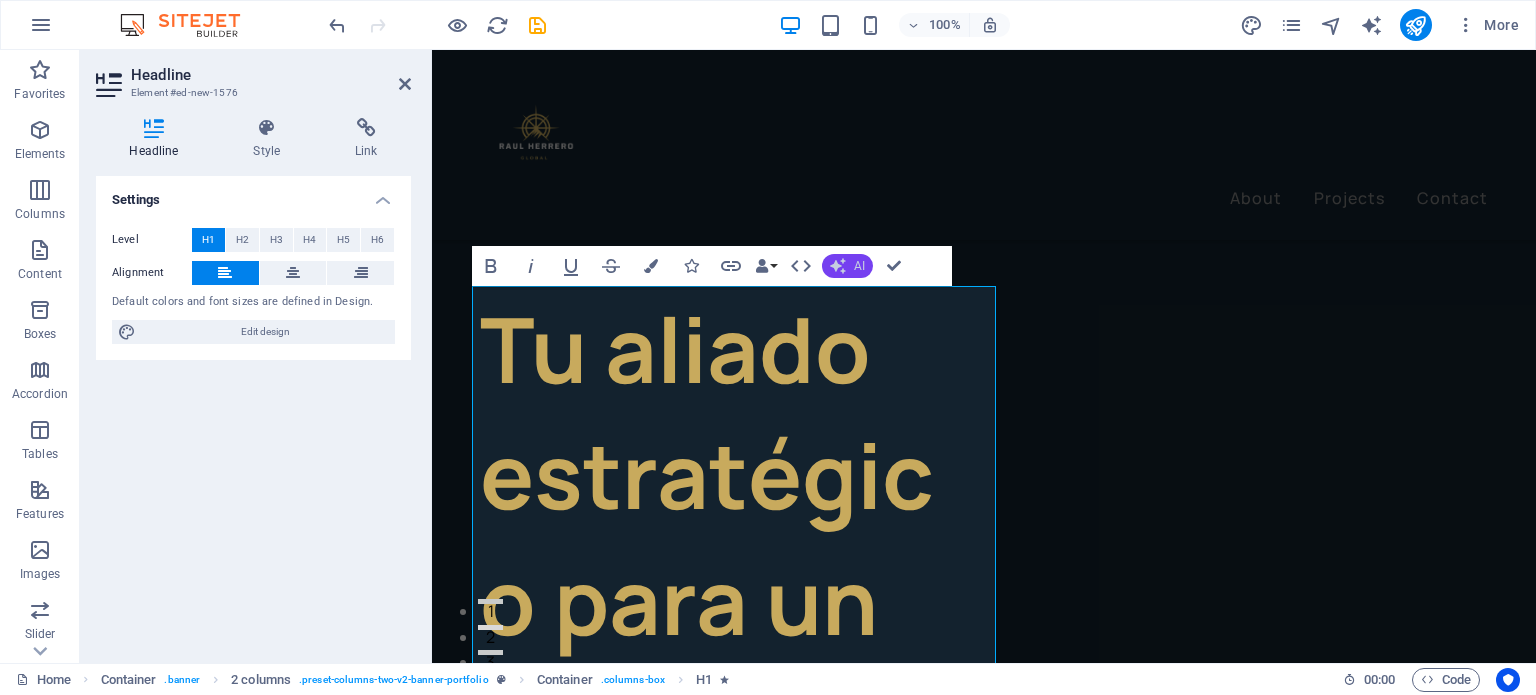 click on "AI" at bounding box center [847, 266] 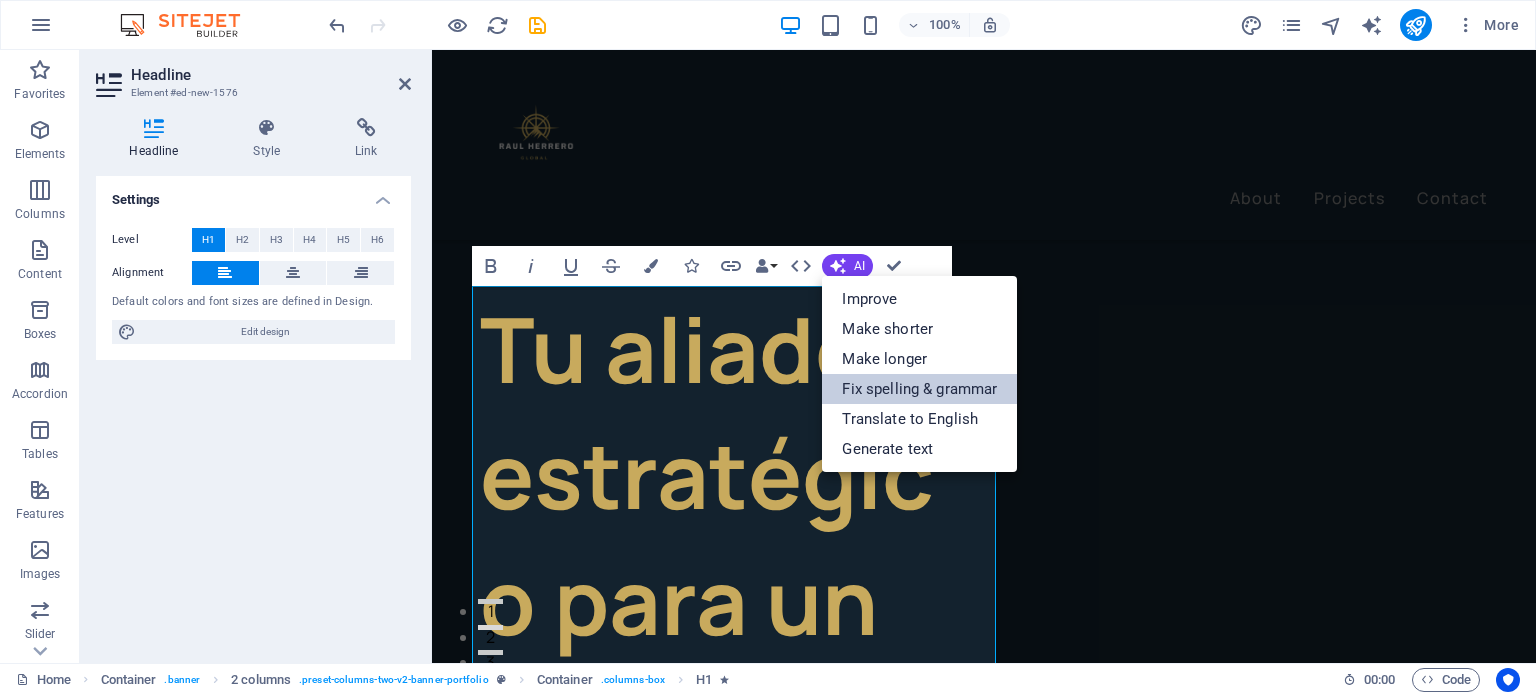 click on "Fix spelling & grammar" at bounding box center (919, 389) 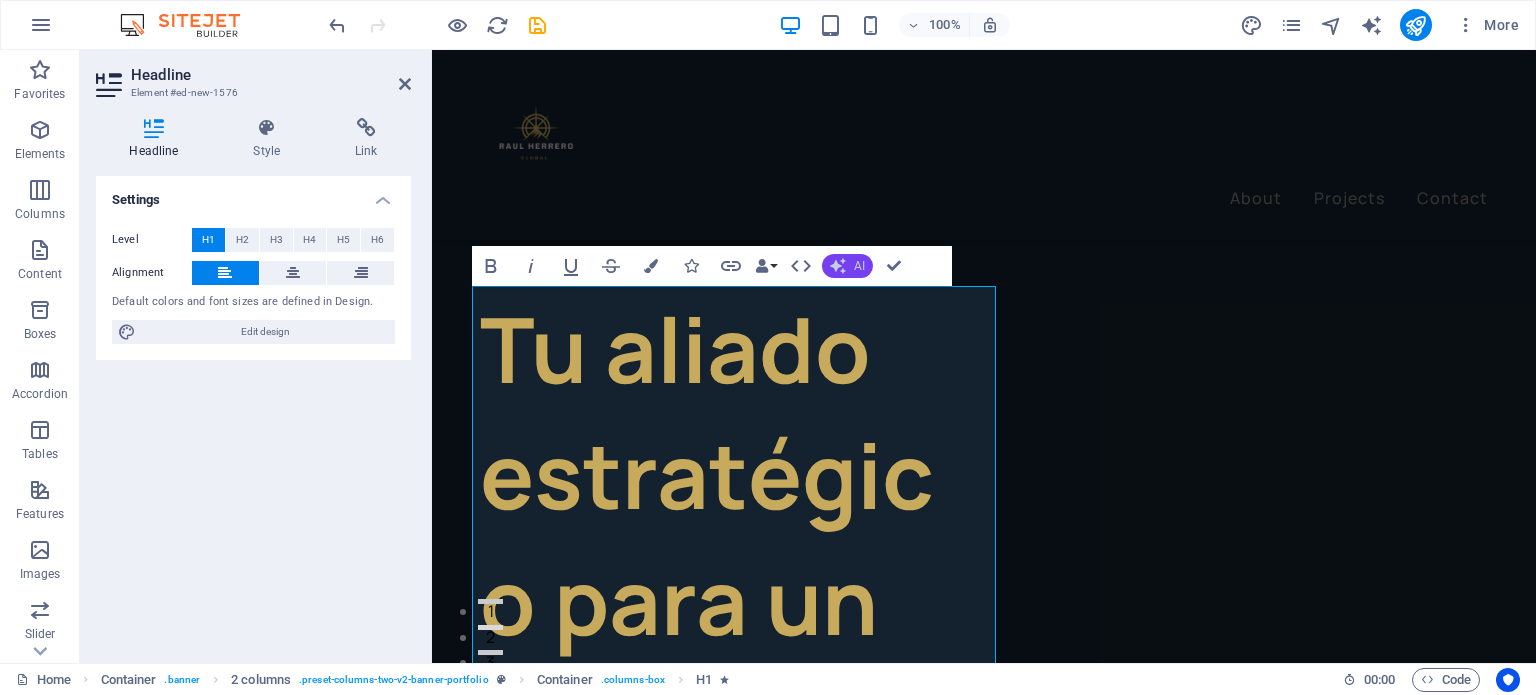 click on "AI" at bounding box center [847, 266] 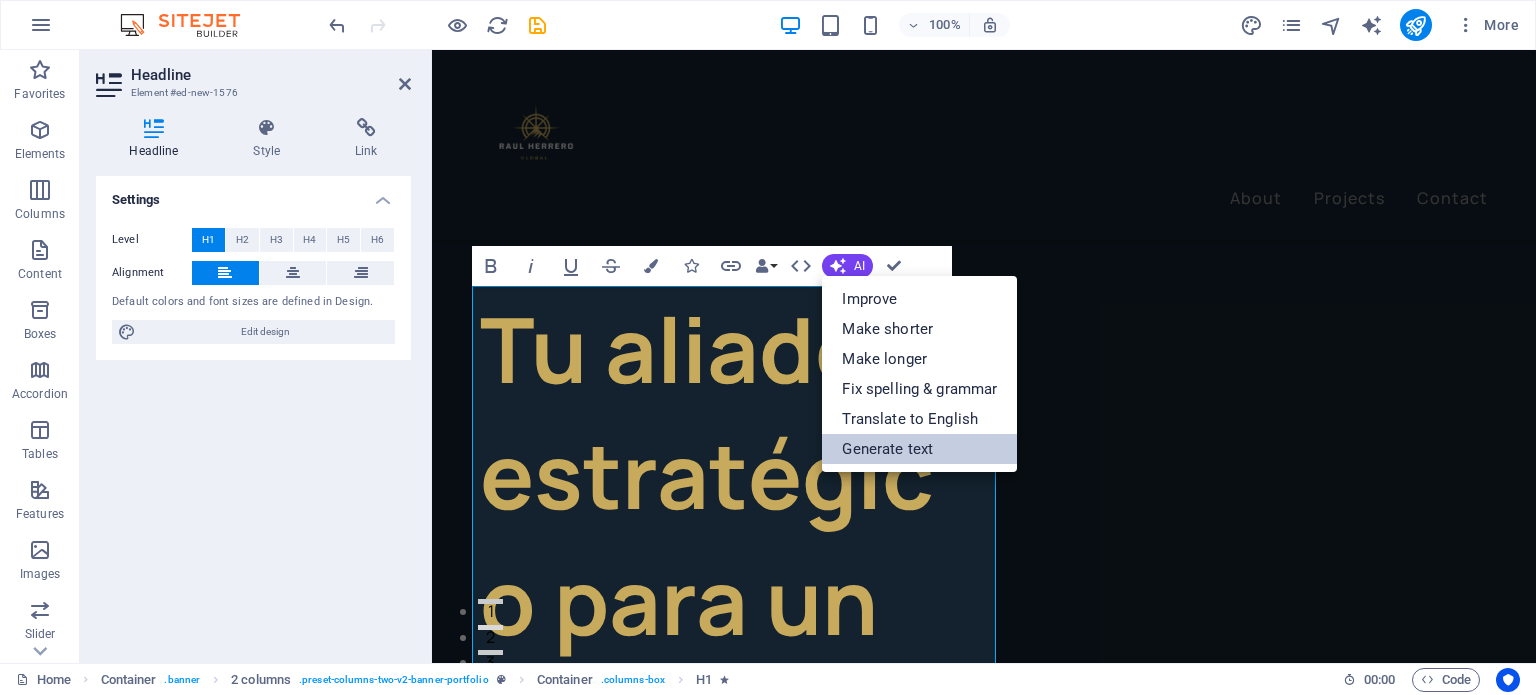 click on "Generate text" at bounding box center [919, 449] 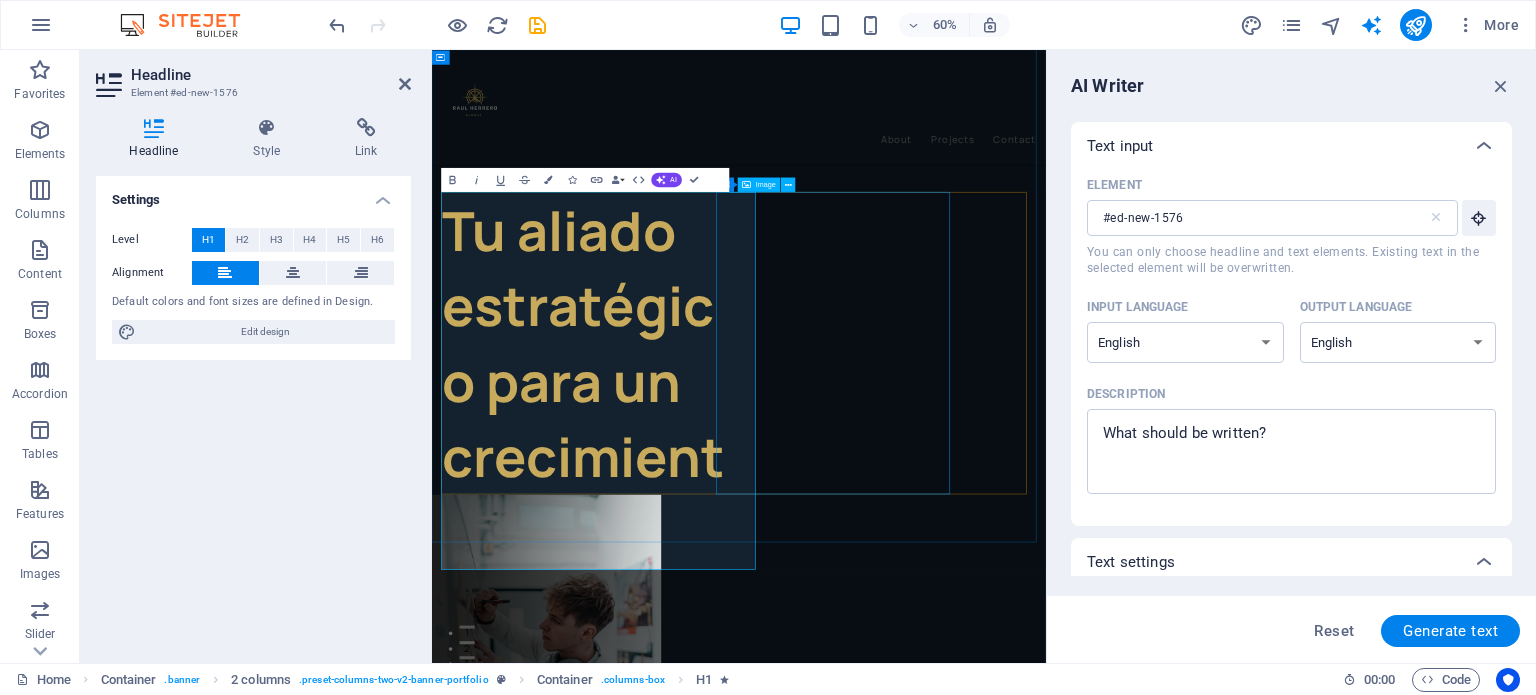 scroll, scrollTop: 0, scrollLeft: 0, axis: both 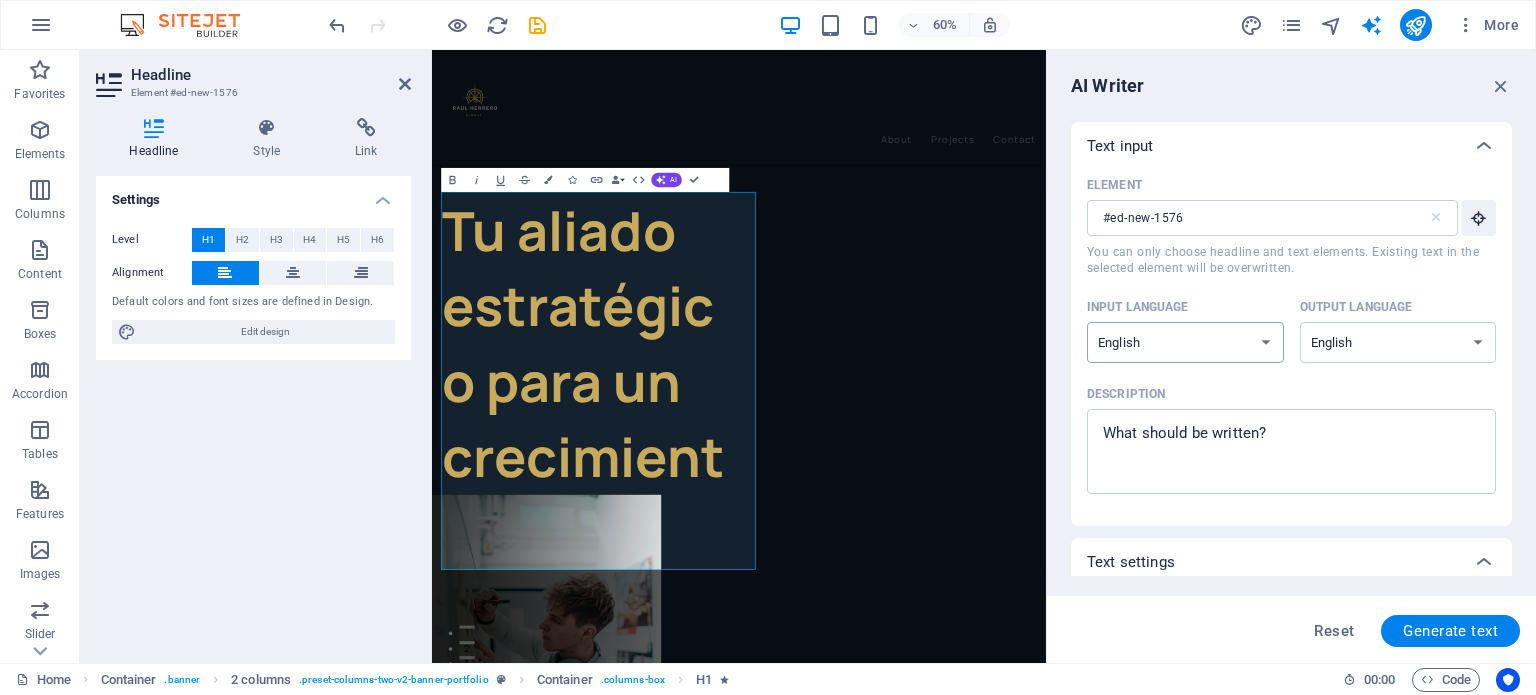 click on "Albanian Arabic Armenian Awadhi Azerbaijani Bashkir Basque Belarusian Bengali Bhojpuri Bosnian Brazilian Portuguese Bulgarian Cantonese (Yue) Catalan Chhattisgarhi Chinese Croatian Czech Danish Dogri Dutch English Estonian Faroese Finnish French Galician Georgian German Greek Gujarati Haryanvi Hindi Hungarian Indonesian Irish Italian Japanese Javanese Kannada Kashmiri Kazakh Konkani Korean Kyrgyz Latvian Lithuanian Macedonian Maithili Malay Maltese Mandarin Mandarin Chinese Marathi Marwari Min Nan Moldovan Mongolian Montenegrin Nepali Norwegian Oriya Pashto Persian (Farsi) Polish Portuguese Punjabi Rajasthani Romanian Russian Sanskrit Santali Serbian Sindhi Sinhala Slovak Slovene Slovenian Spanish Ukrainian Urdu Uzbek Vietnamese Welsh Wu" at bounding box center [1185, 342] 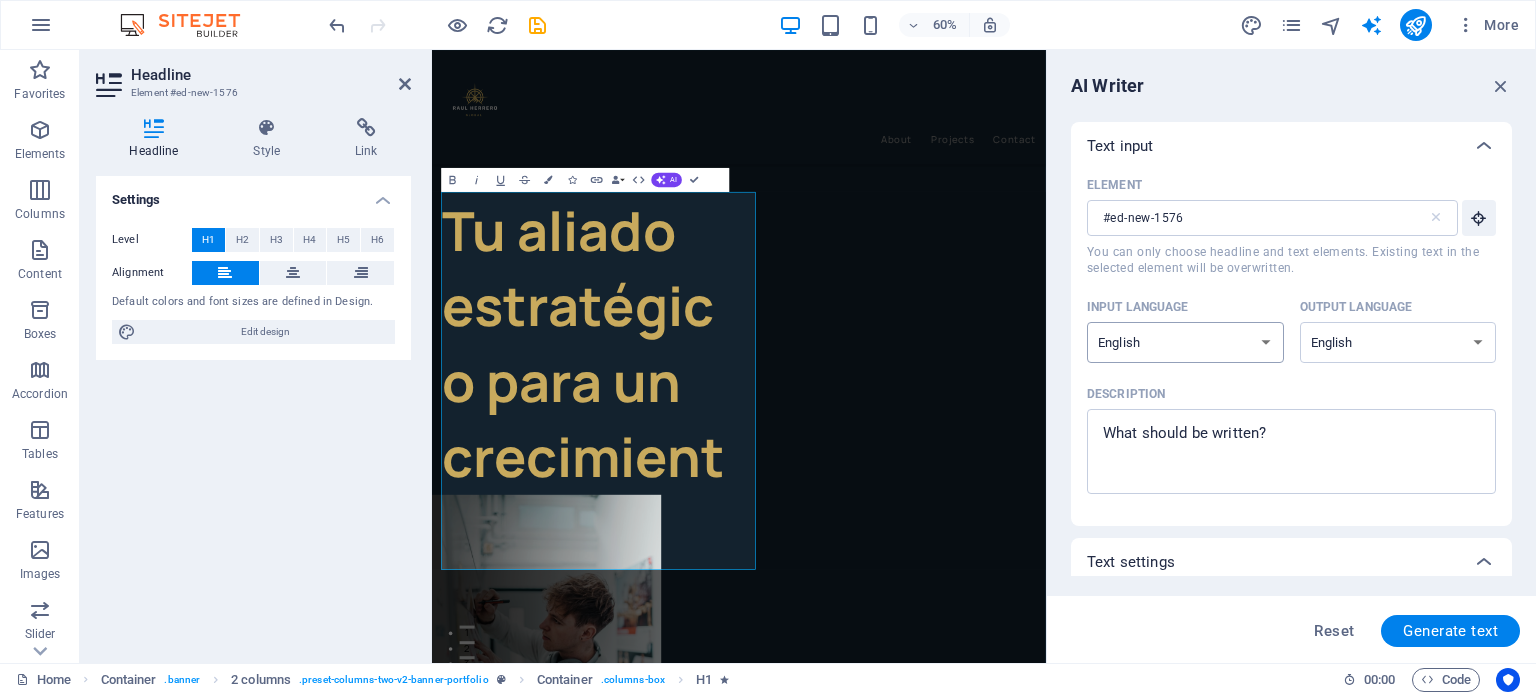 select on "Spanish" 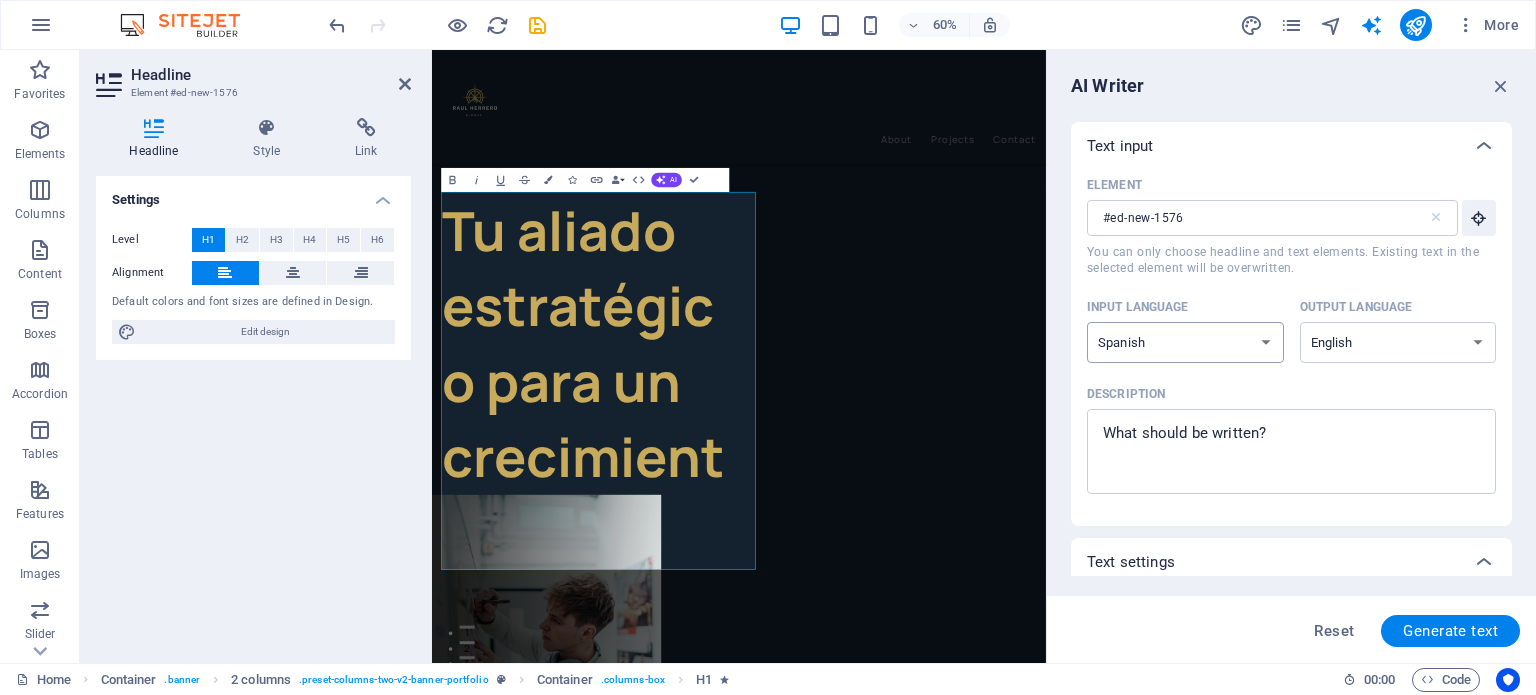 click on "Albanian Arabic Armenian Awadhi Azerbaijani Bashkir Basque Belarusian Bengali Bhojpuri Bosnian Brazilian Portuguese Bulgarian Cantonese (Yue) Catalan Chhattisgarhi Chinese Croatian Czech Danish Dogri Dutch English Estonian Faroese Finnish French Galician Georgian German Greek Gujarati Haryanvi Hindi Hungarian Indonesian Irish Italian Japanese Javanese Kannada Kashmiri Kazakh Konkani Korean Kyrgyz Latvian Lithuanian Macedonian Maithili Malay Maltese Mandarin Mandarin Chinese Marathi Marwari Min Nan Moldovan Mongolian Montenegrin Nepali Norwegian Oriya Pashto Persian (Farsi) Polish Portuguese Punjabi Rajasthani Romanian Russian Sanskrit Santali Serbian Sindhi Sinhala Slovak Slovene Slovenian Spanish Ukrainian Urdu Uzbek Vietnamese Welsh Wu" at bounding box center (1185, 342) 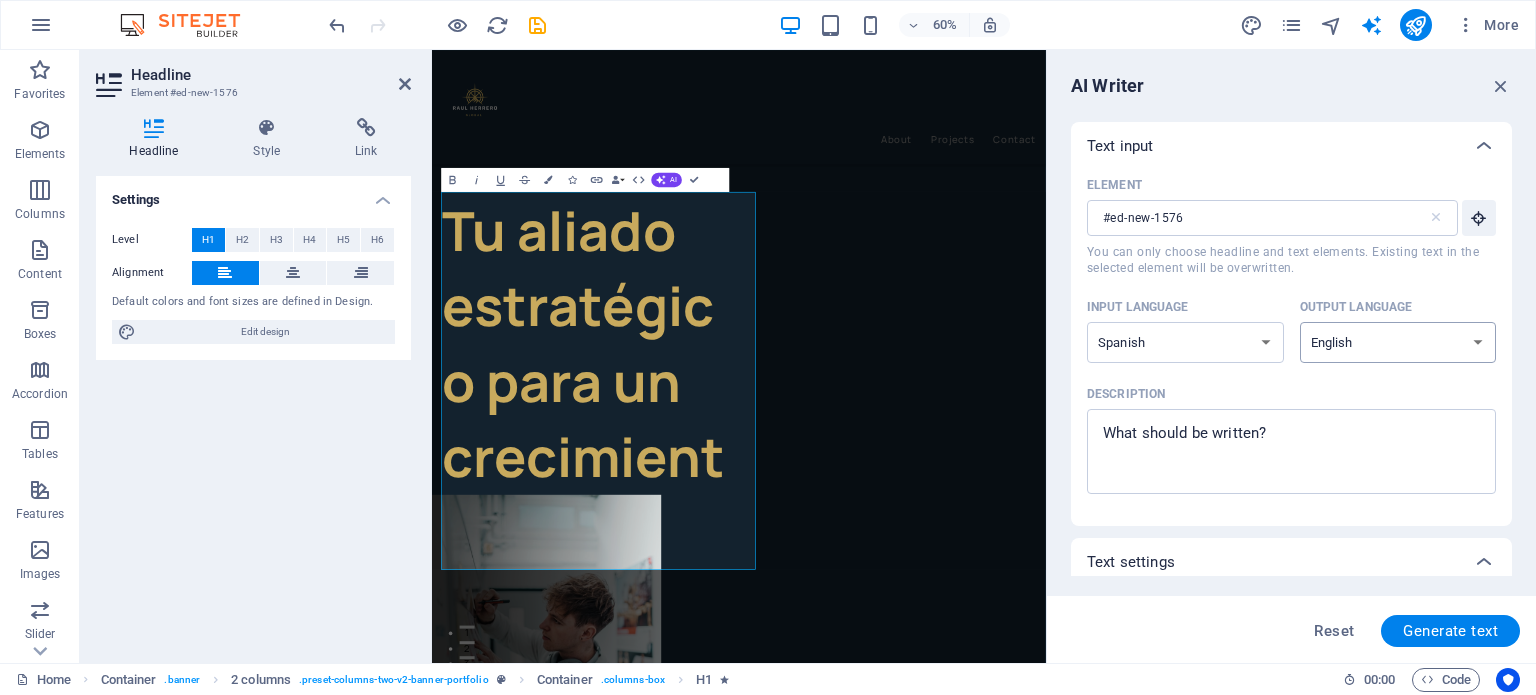 click on "Albanian Arabic Armenian Awadhi Azerbaijani Bashkir Basque Belarusian Bengali Bhojpuri Bosnian Brazilian Portuguese Bulgarian Cantonese (Yue) Catalan Chhattisgarhi Chinese Croatian Czech Danish Dogri Dutch English Estonian Faroese Finnish French Galician Georgian German Greek Gujarati Haryanvi Hindi Hungarian Indonesian Irish Italian Japanese Javanese Kannada Kashmiri Kazakh Konkani Korean Kyrgyz Latvian Lithuanian Macedonian Maithili Malay Maltese Mandarin Mandarin Chinese Marathi Marwari Min Nan Moldovan Mongolian Montenegrin Nepali Norwegian Oriya Pashto Persian (Farsi) Polish Portuguese Punjabi Rajasthani Romanian Russian Sanskrit Santali Serbian Sindhi Sinhala Slovak Slovene Slovenian Spanish Ukrainian Urdu Uzbek Vietnamese Welsh Wu" at bounding box center [1398, 342] 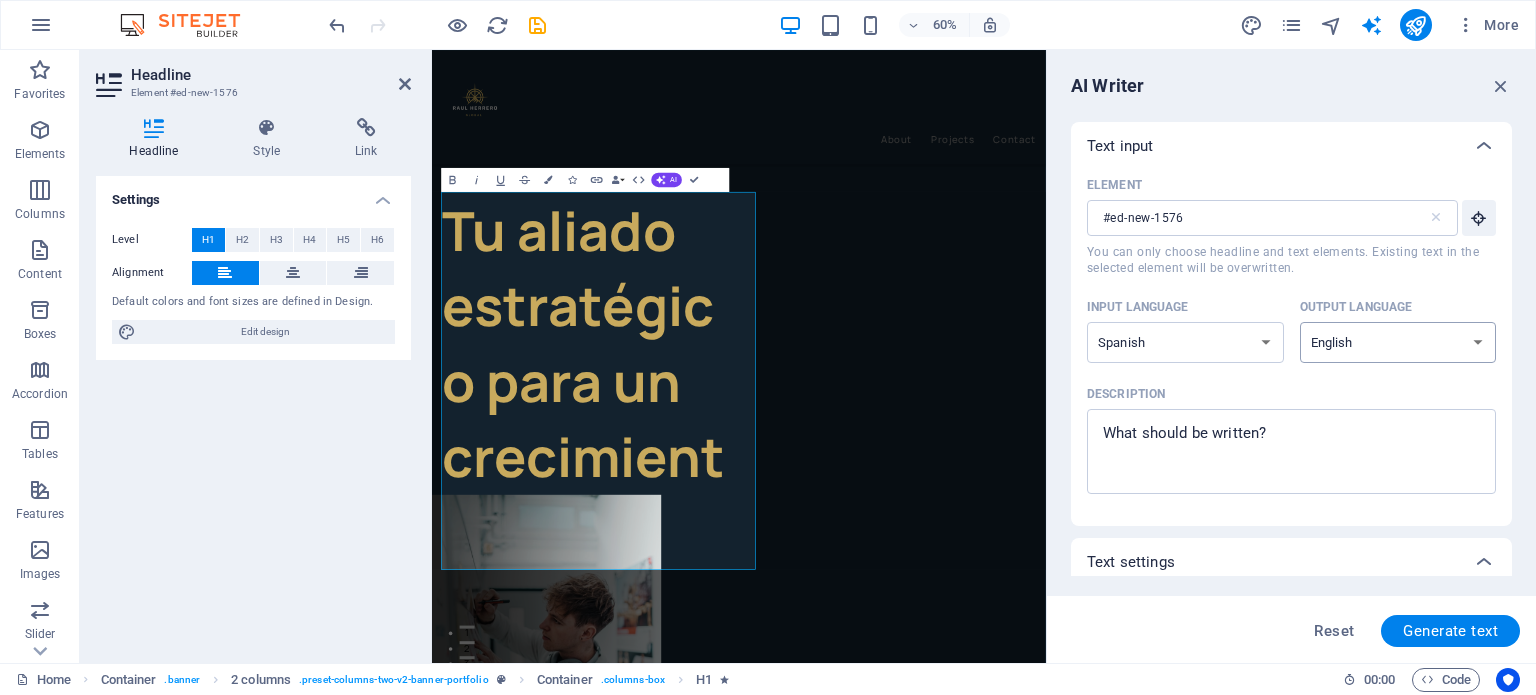 select on "Spanish" 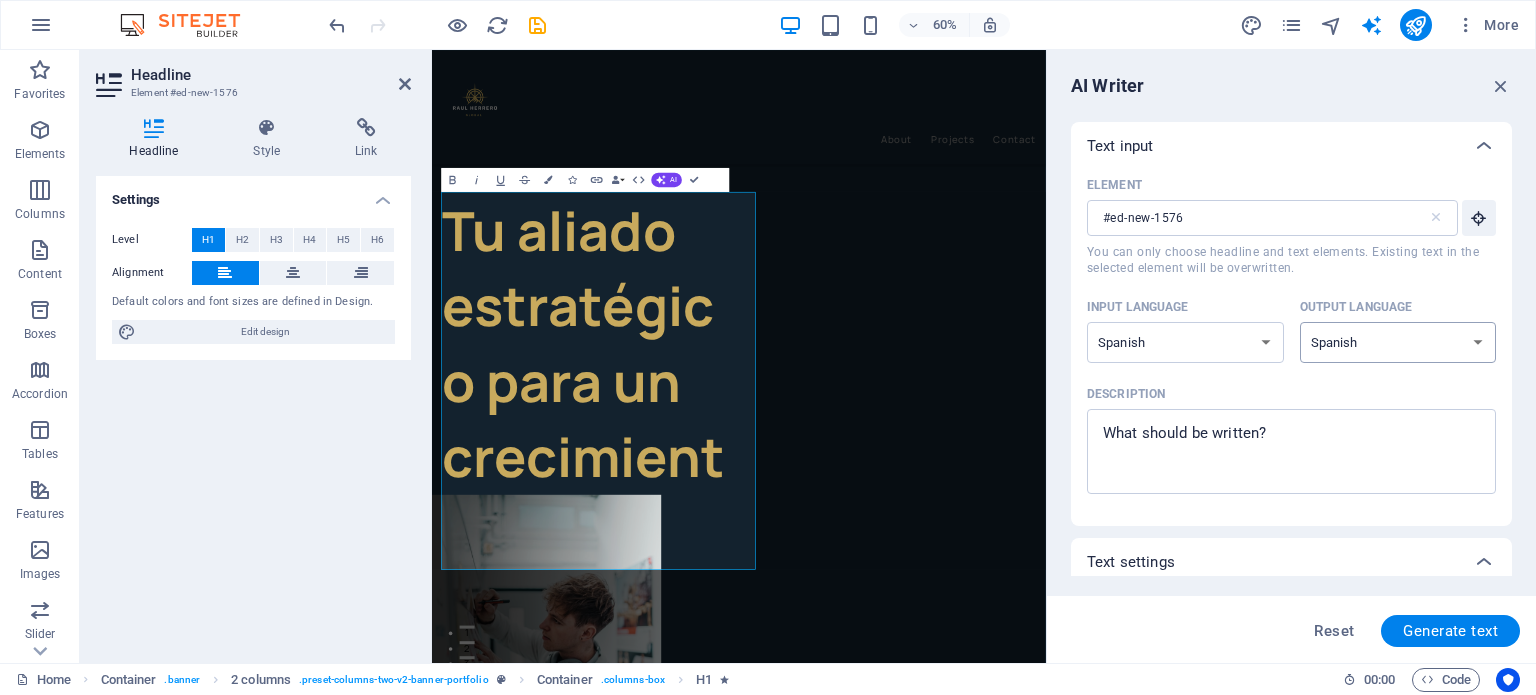 click on "Albanian Arabic Armenian Awadhi Azerbaijani Bashkir Basque Belarusian Bengali Bhojpuri Bosnian Brazilian Portuguese Bulgarian Cantonese (Yue) Catalan Chhattisgarhi Chinese Croatian Czech Danish Dogri Dutch English Estonian Faroese Finnish French Galician Georgian German Greek Gujarati Haryanvi Hindi Hungarian Indonesian Irish Italian Japanese Javanese Kannada Kashmiri Kazakh Konkani Korean Kyrgyz Latvian Lithuanian Macedonian Maithili Malay Maltese Mandarin Mandarin Chinese Marathi Marwari Min Nan Moldovan Mongolian Montenegrin Nepali Norwegian Oriya Pashto Persian (Farsi) Polish Portuguese Punjabi Rajasthani Romanian Russian Sanskrit Santali Serbian Sindhi Sinhala Slovak Slovene Slovenian Spanish Ukrainian Urdu Uzbek Vietnamese Welsh Wu" at bounding box center [1398, 342] 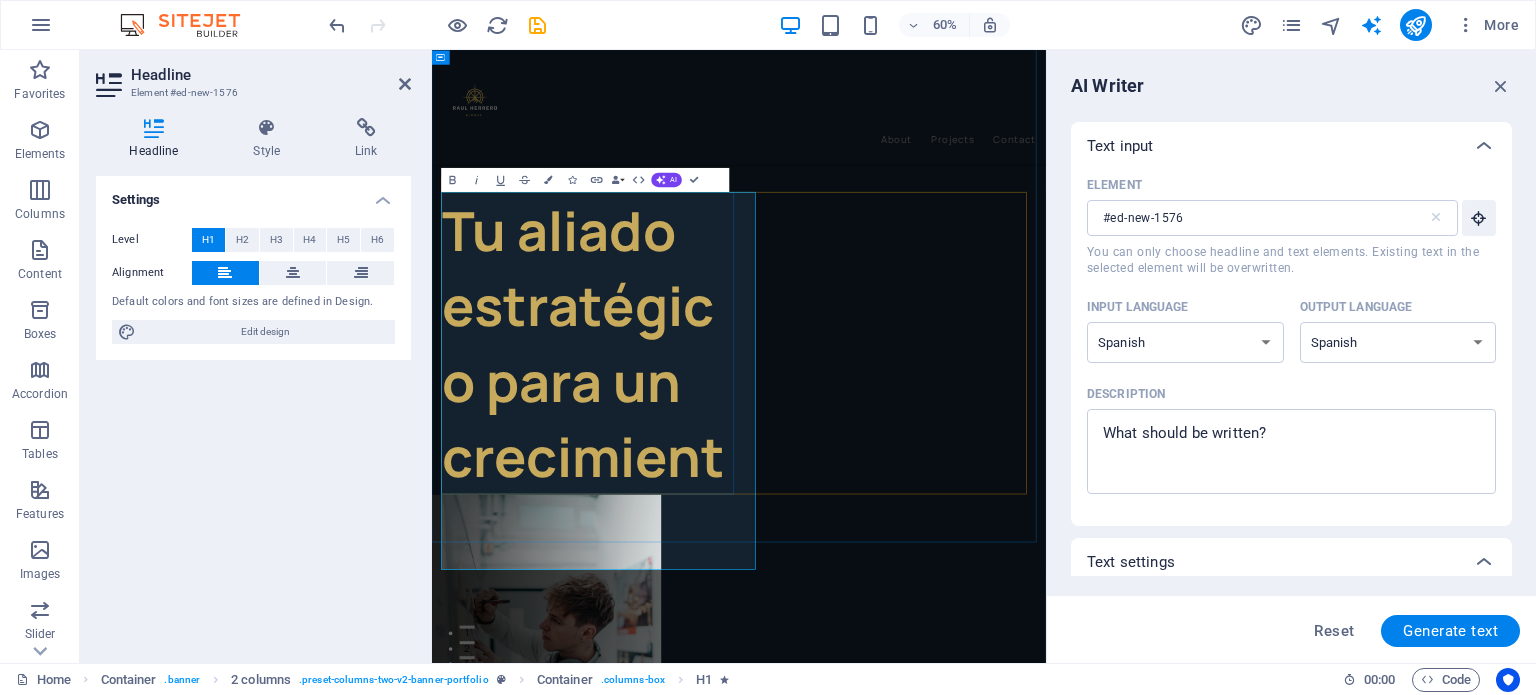 click on "Tu aliado estratégico para un crecimiento sin límites." at bounding box center [683, 663] 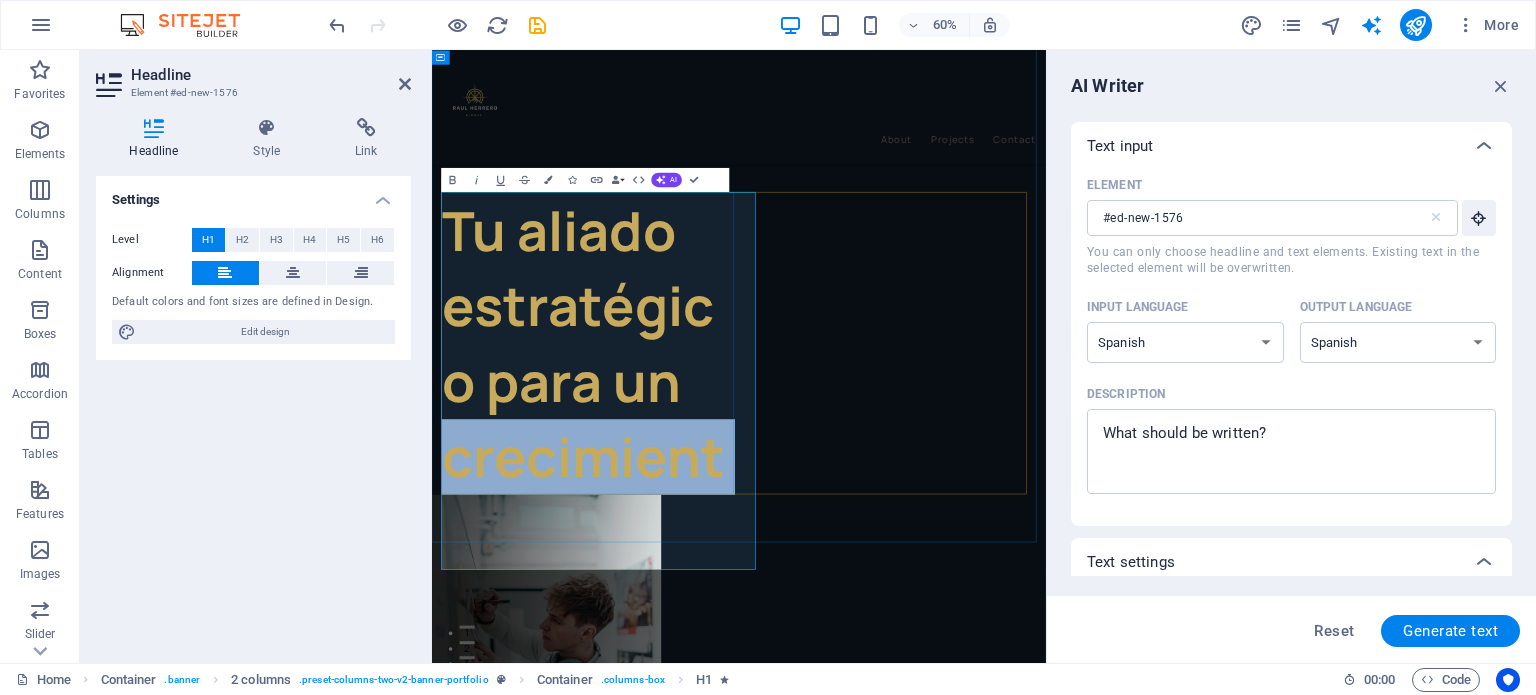 click on "Tu aliado estratégico para un crecimiento sin límites." at bounding box center (683, 663) 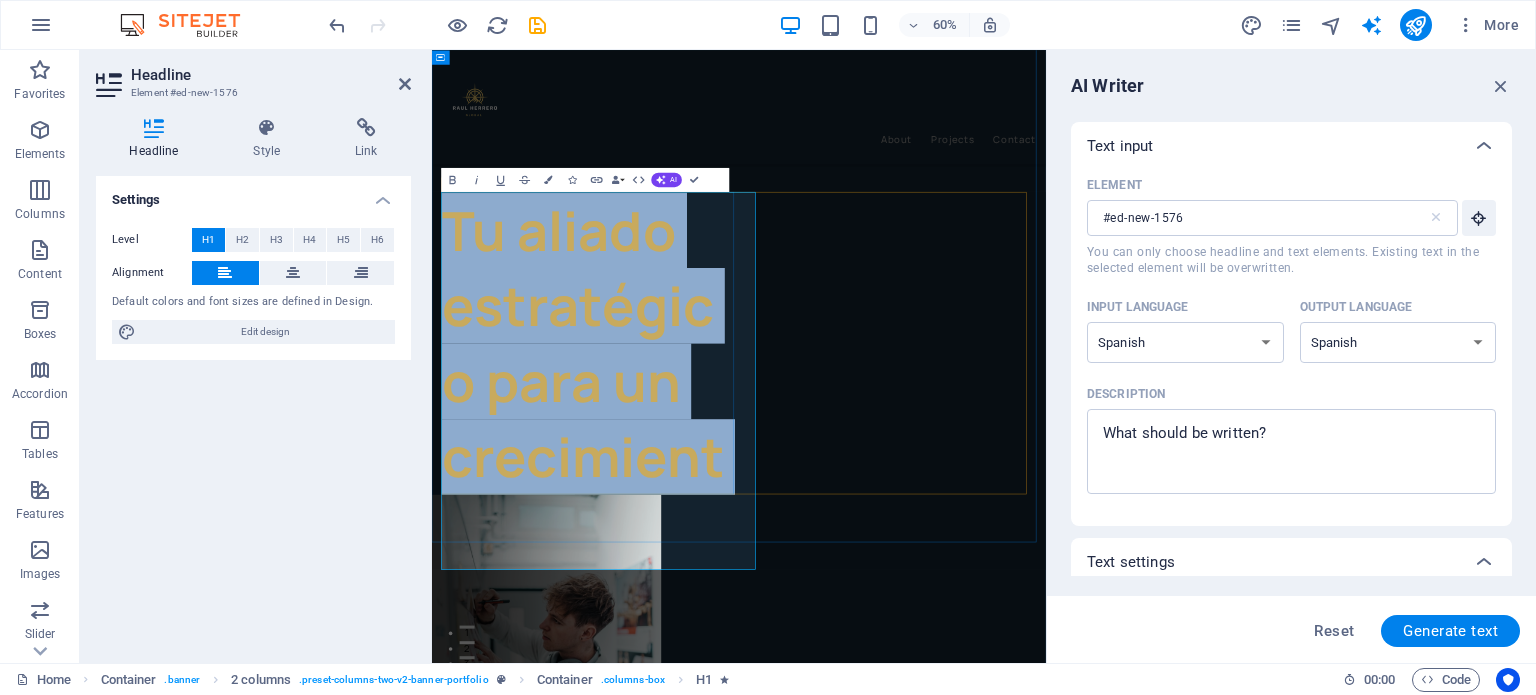 click on "Tu aliado estratégico para un crecimiento sin límites." at bounding box center (683, 663) 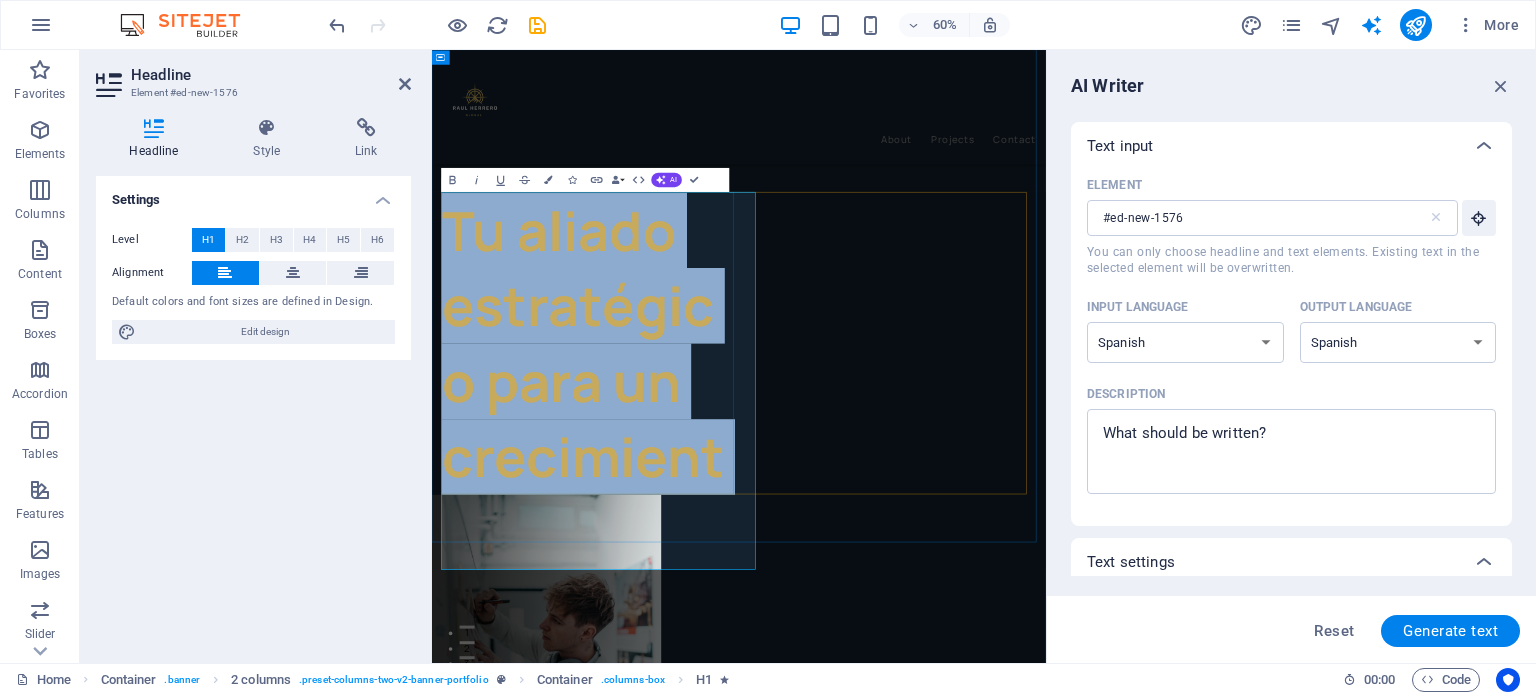 copy on "Tu aliado estratégico para un crecimiento sin límites." 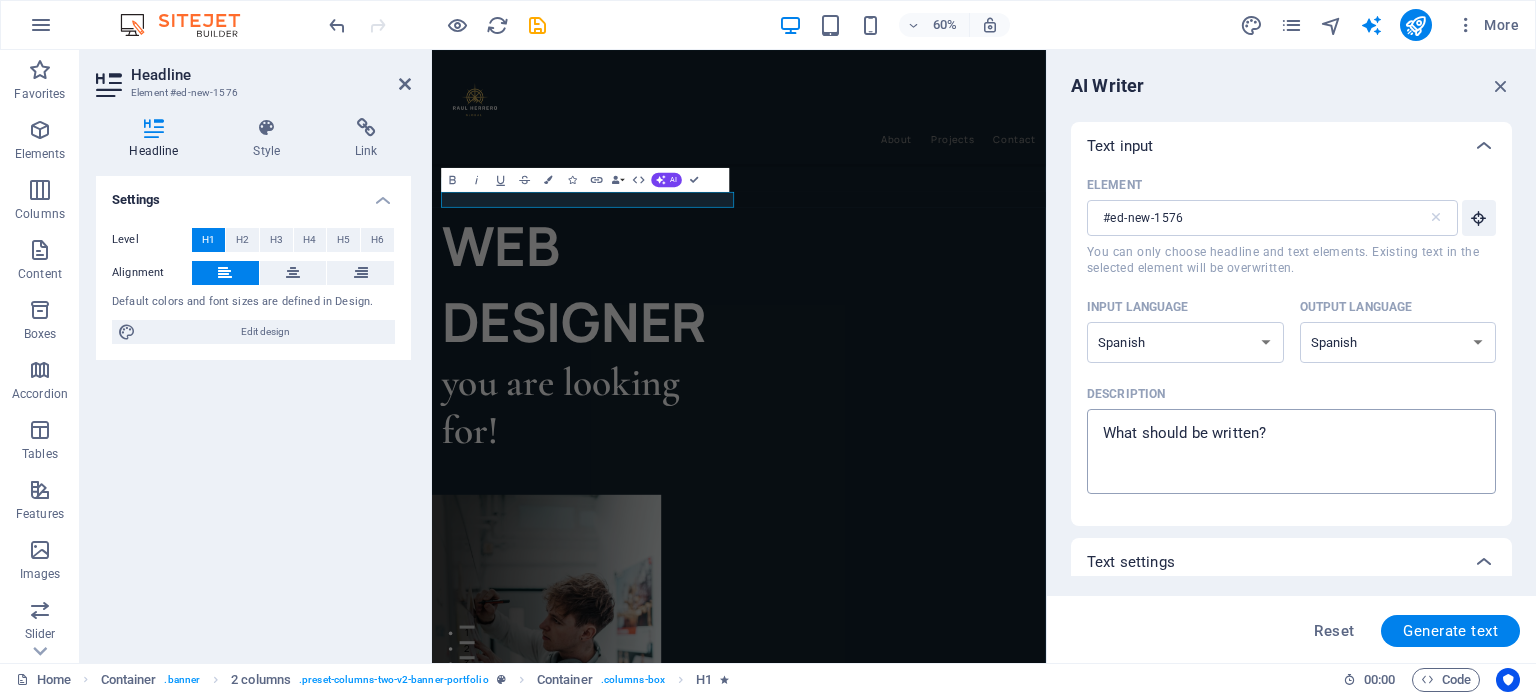 click on "Description x ​" at bounding box center (1291, 451) 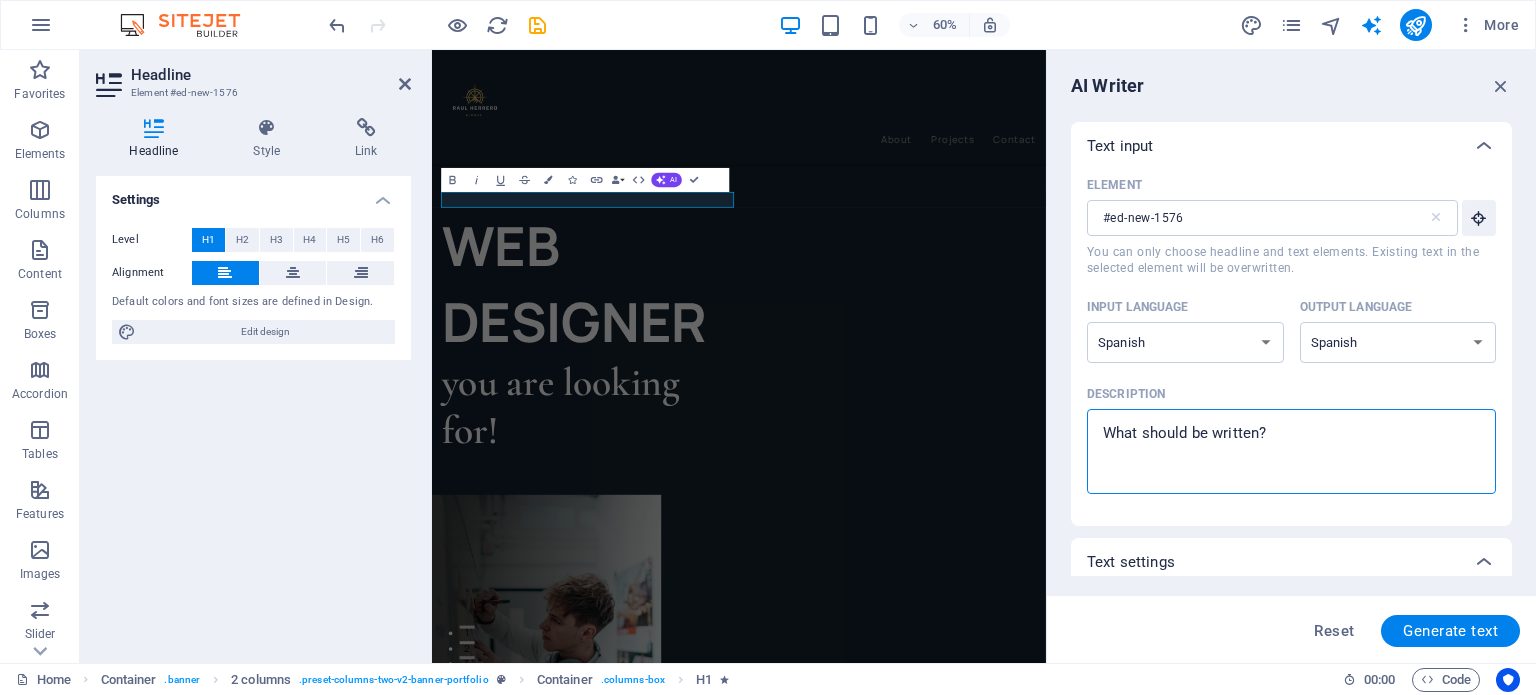 type on "Tu aliado estratégico para un crecimiento sin límites." 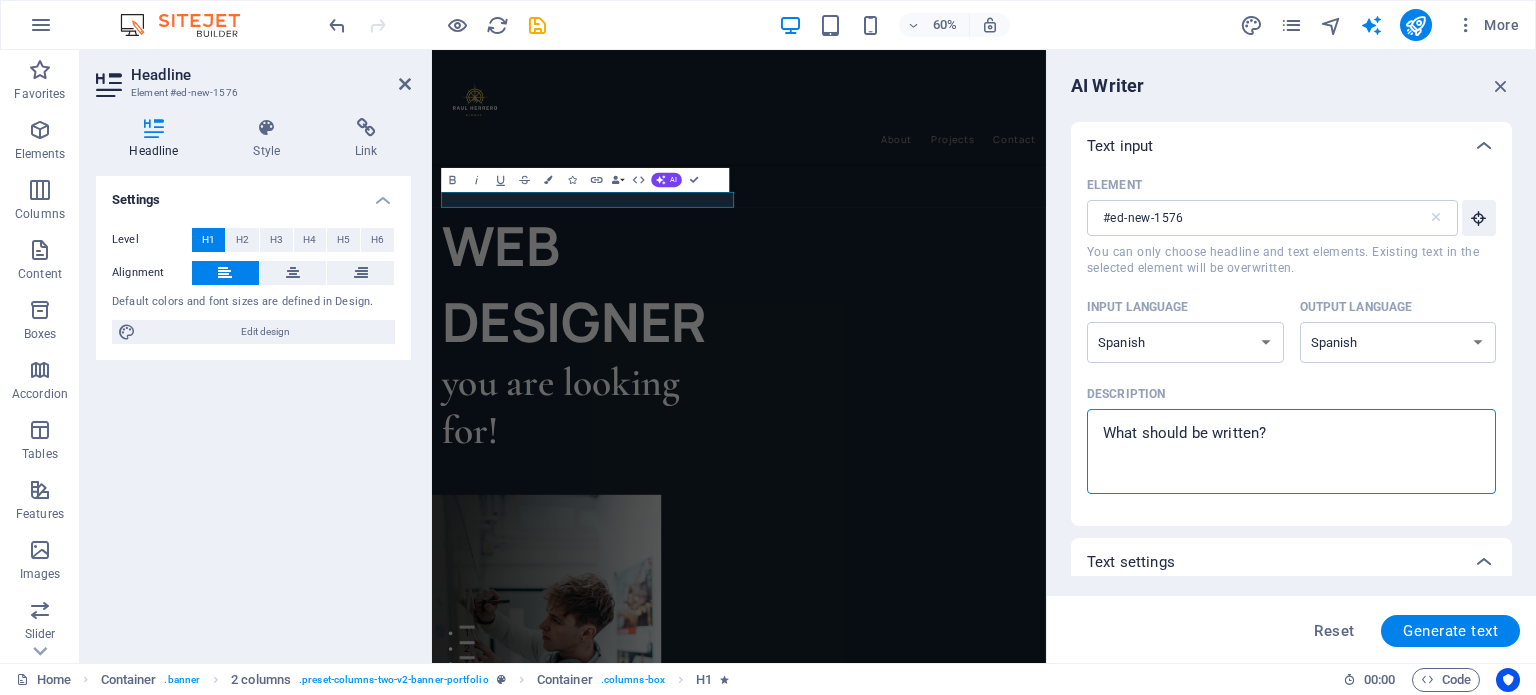type on "x" 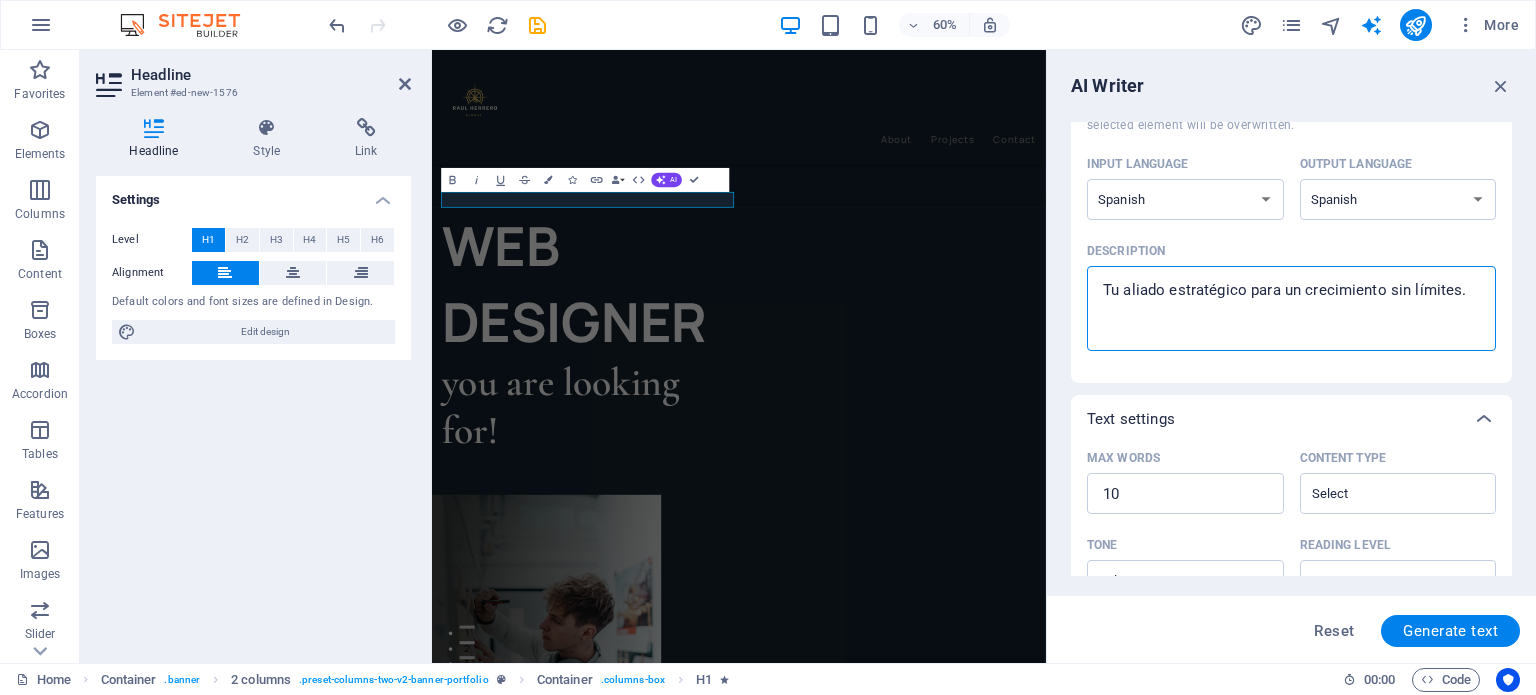 scroll, scrollTop: 142, scrollLeft: 0, axis: vertical 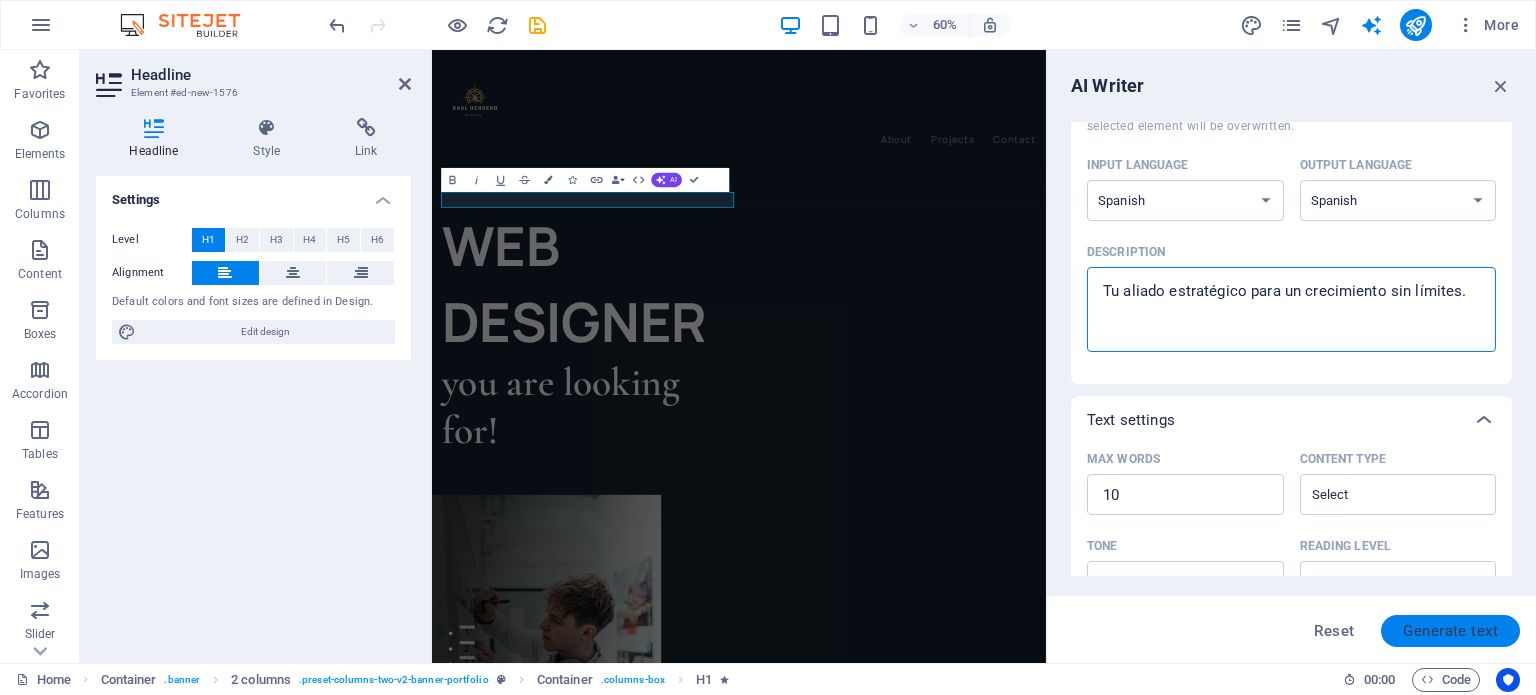 type on "Tu aliado estratégico para un crecimiento sin límites." 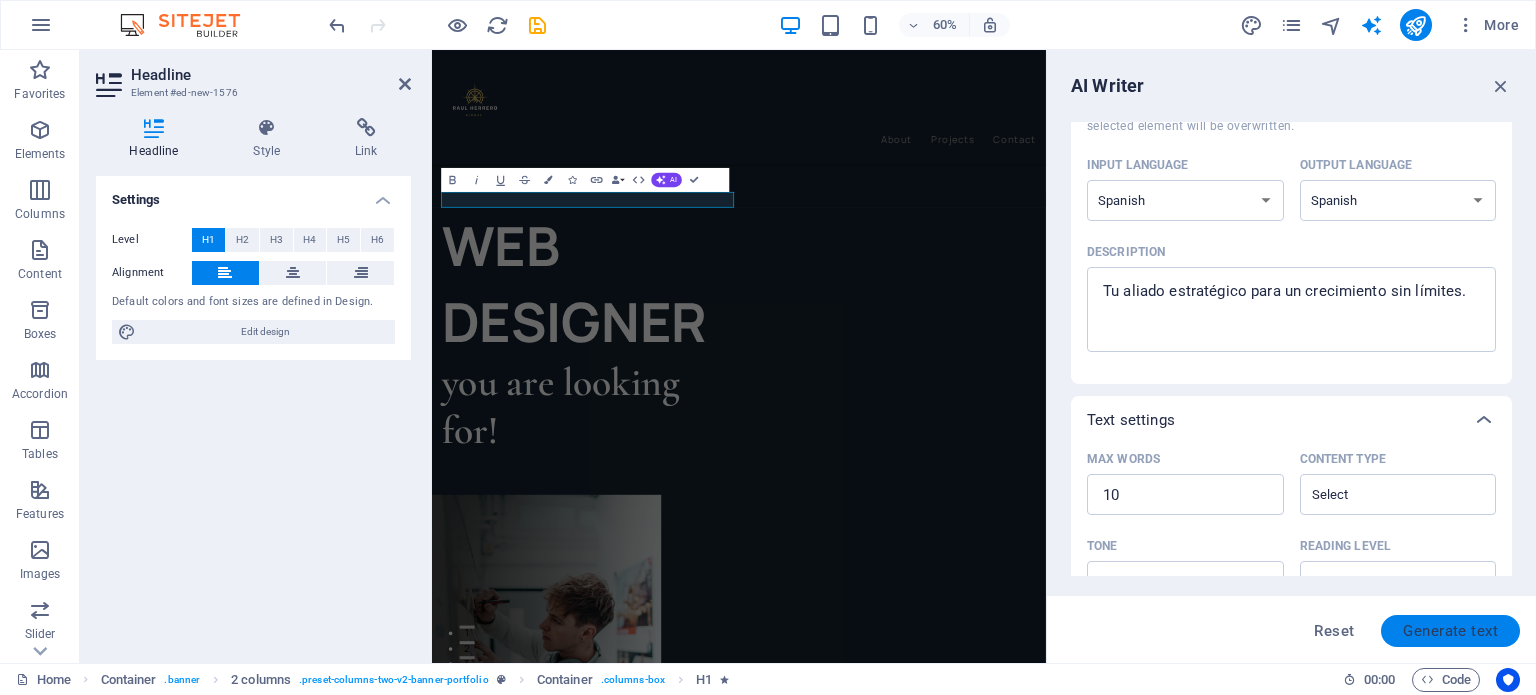 click on "Generate text" at bounding box center (1450, 631) 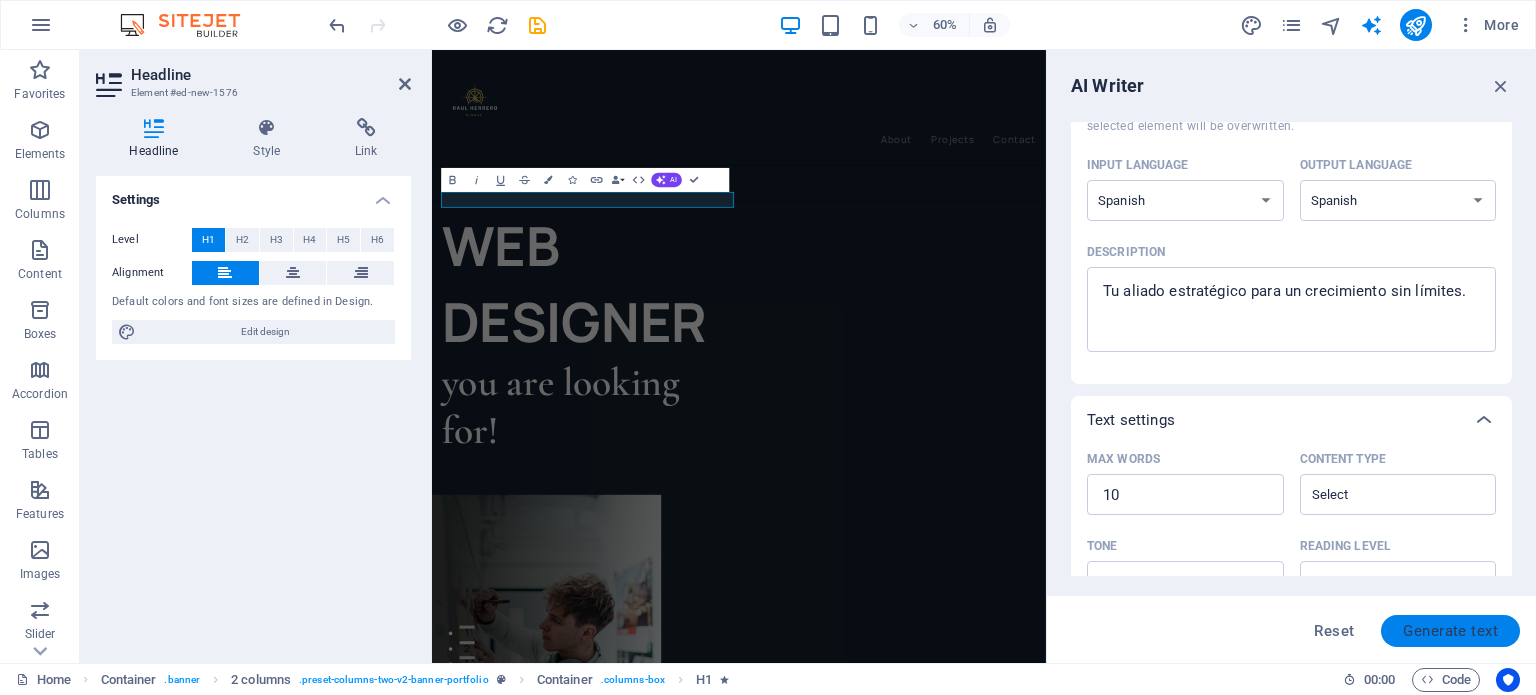 type on "x" 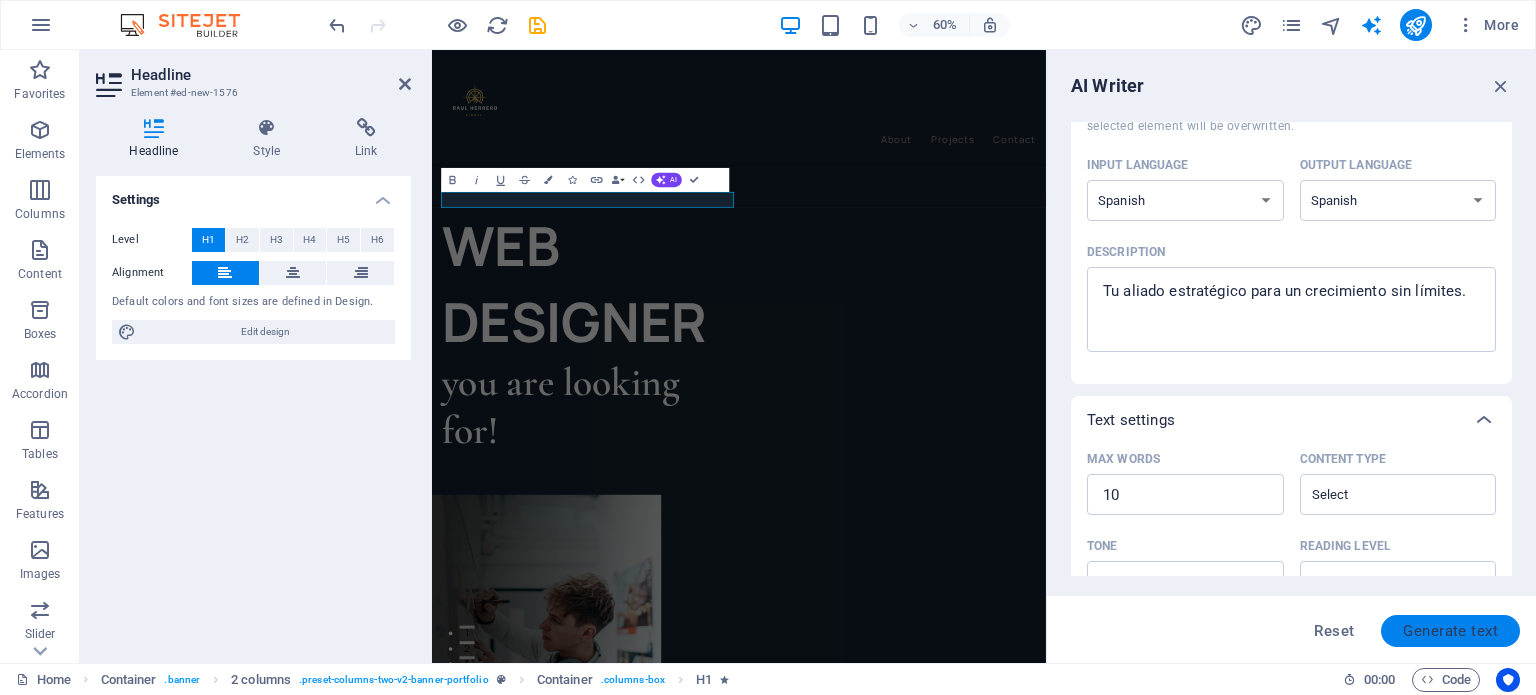 type on "x" 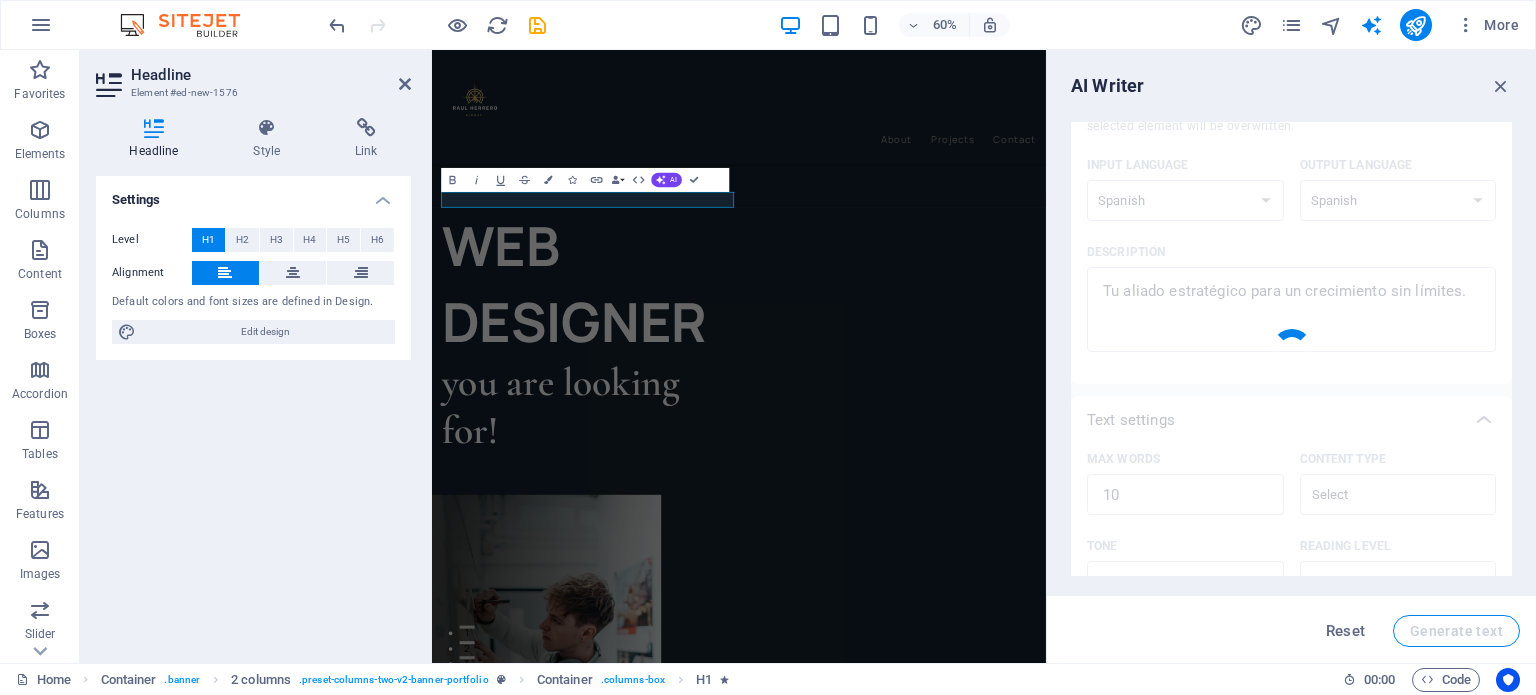 type on "x" 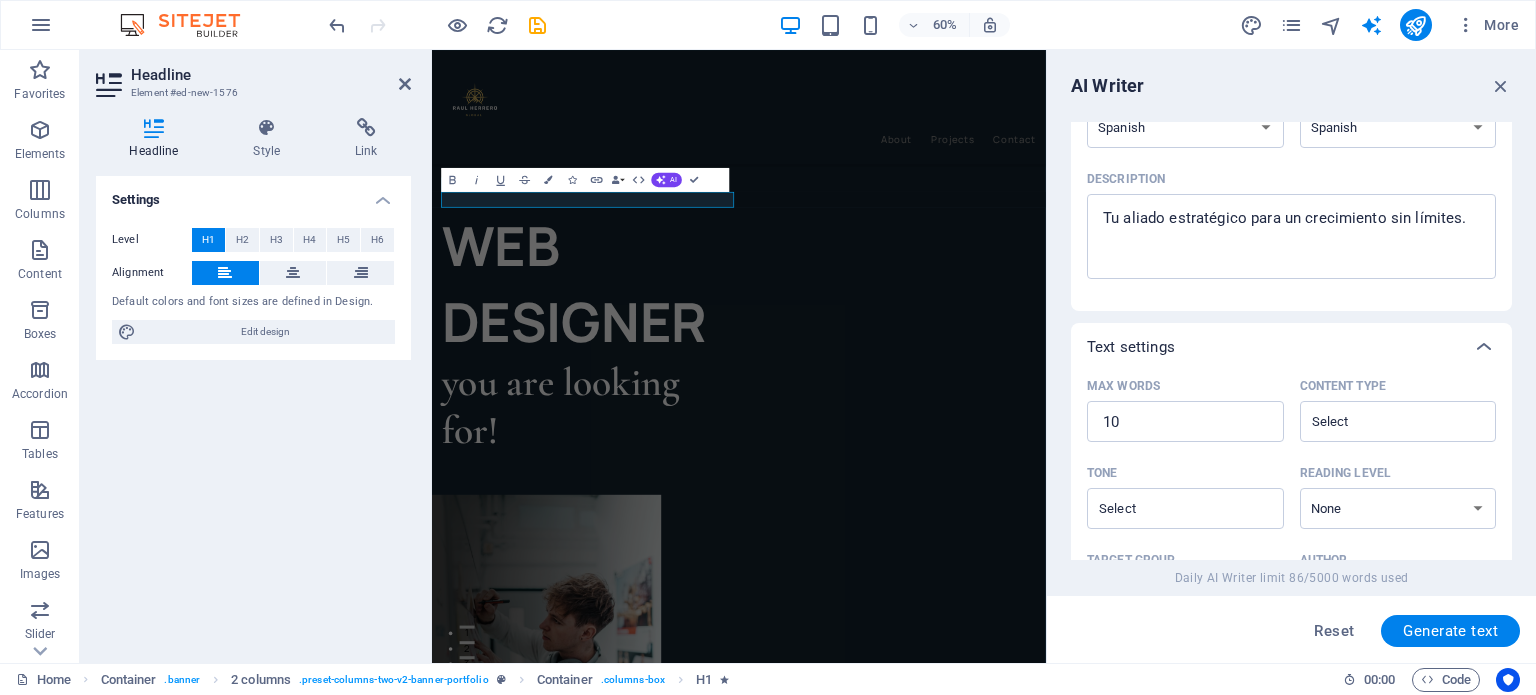 scroll, scrollTop: 214, scrollLeft: 0, axis: vertical 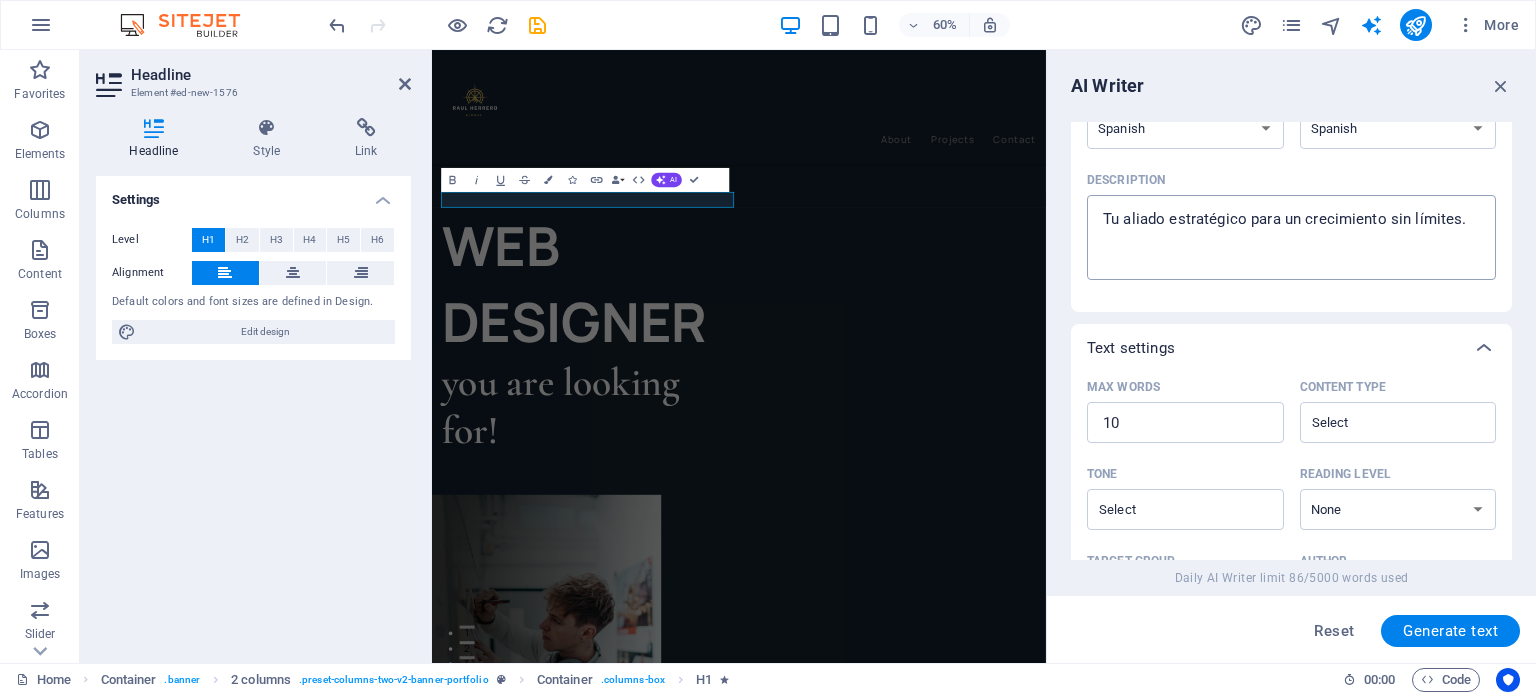 type on "x" 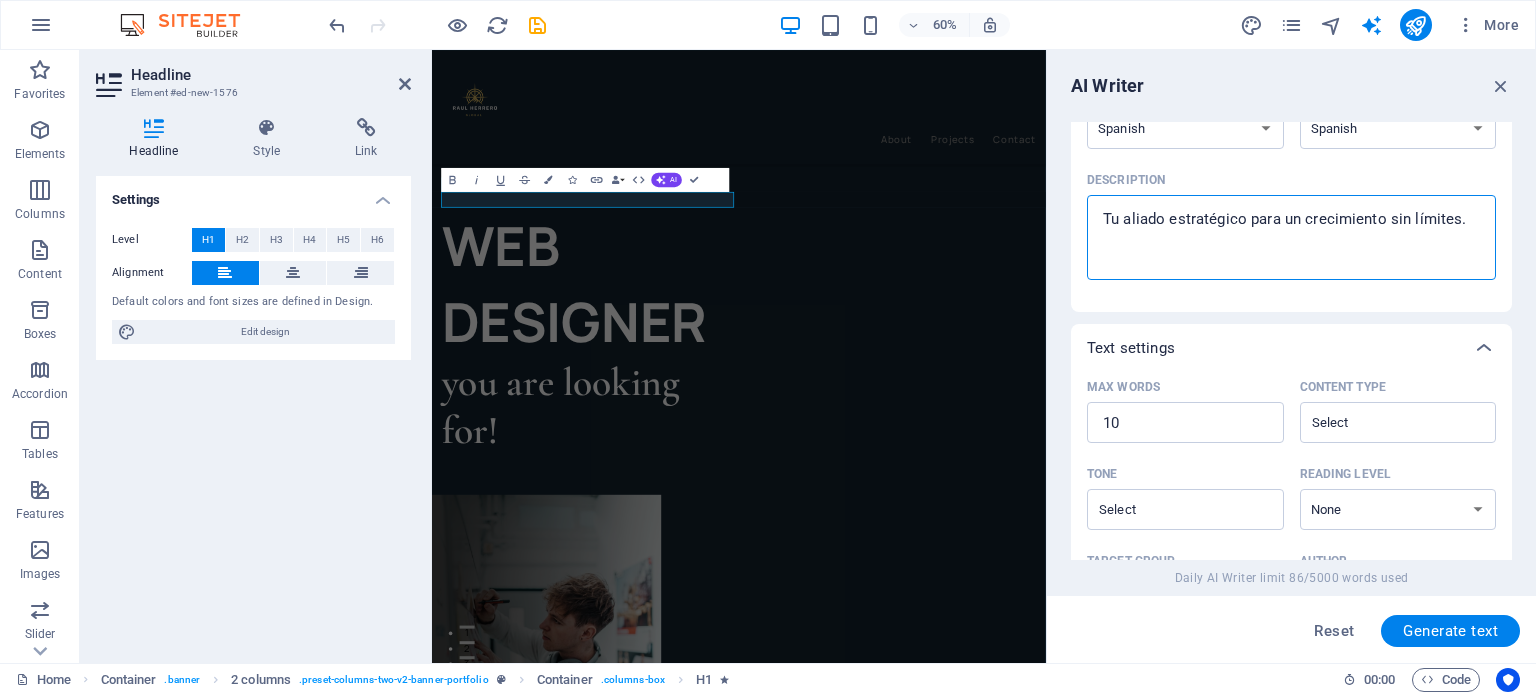 type on "Tu aliado estratégico para un crecimiento sin límites" 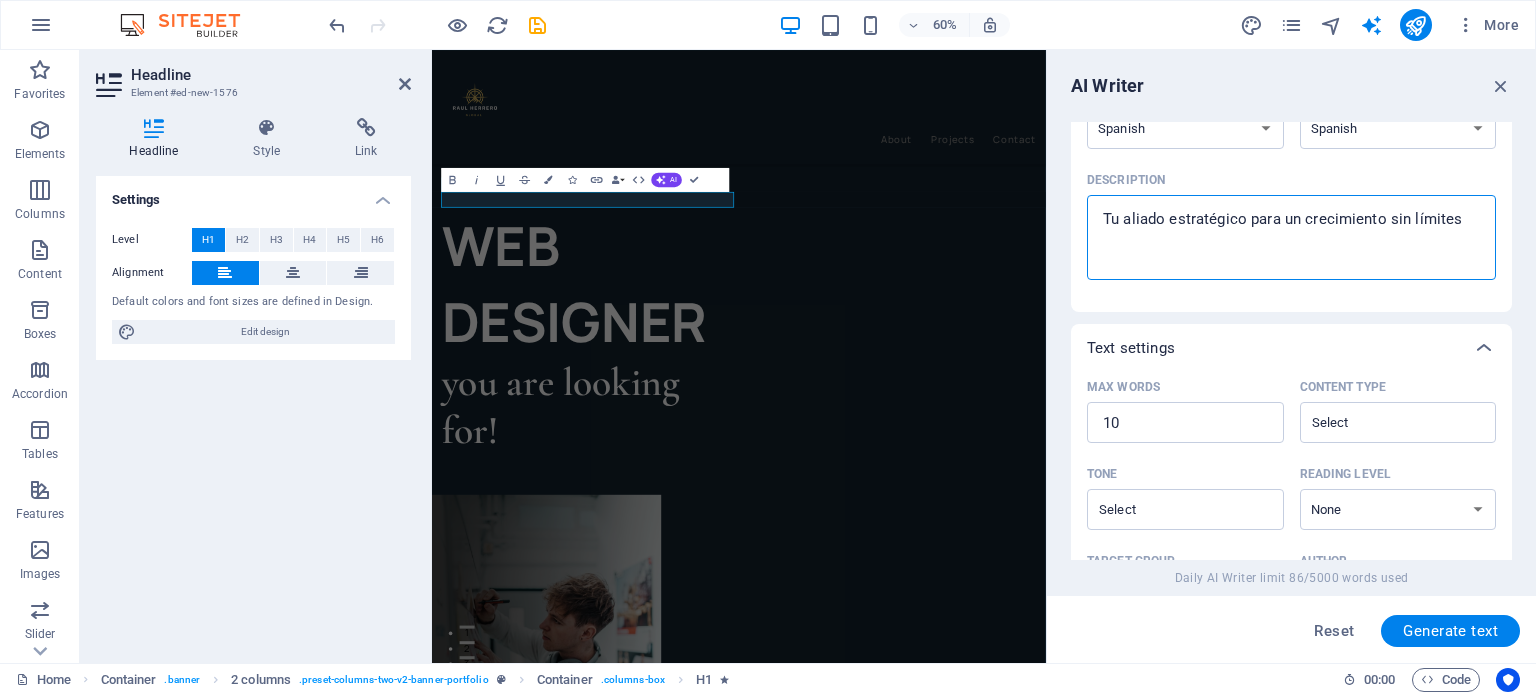 type on "Tu aliado estratégico para un crecimiento sin límite" 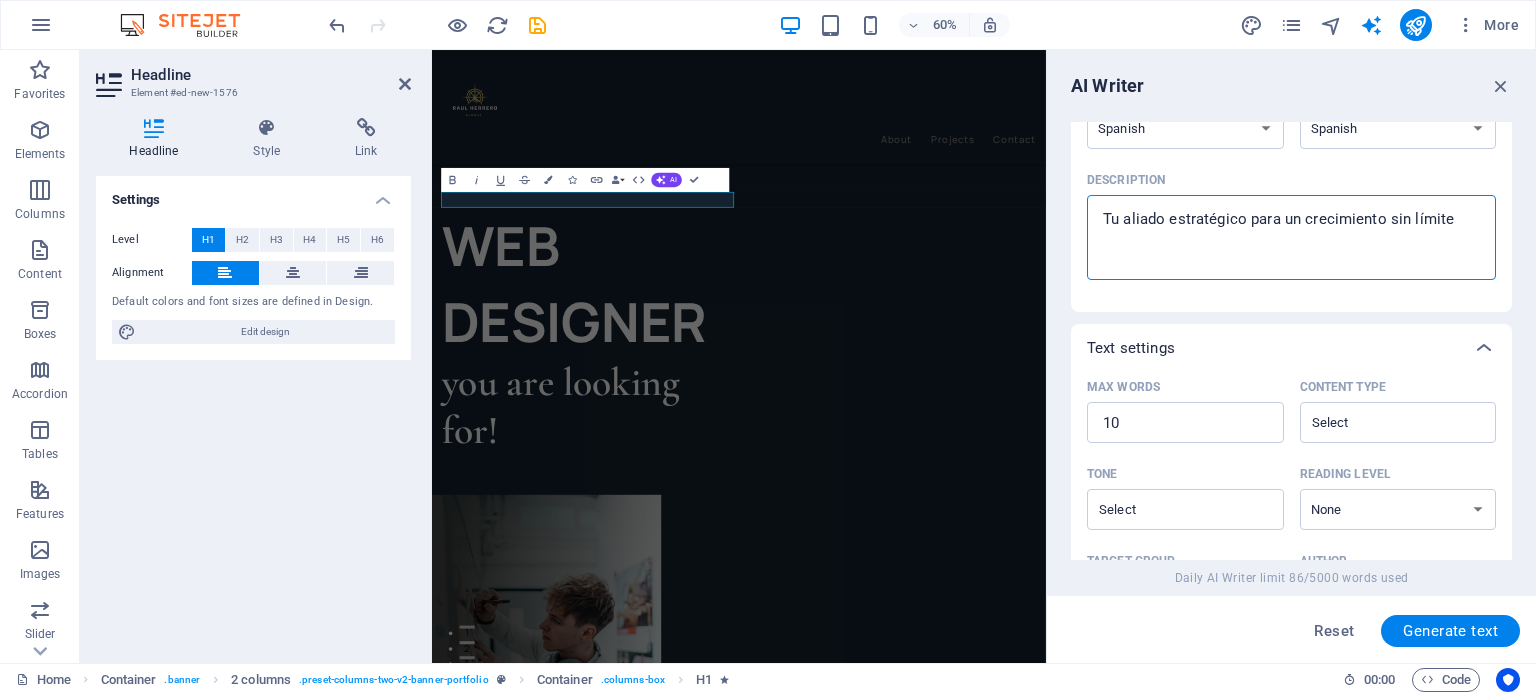 type on "Tu aliado estratégico para un crecimiento sin límit" 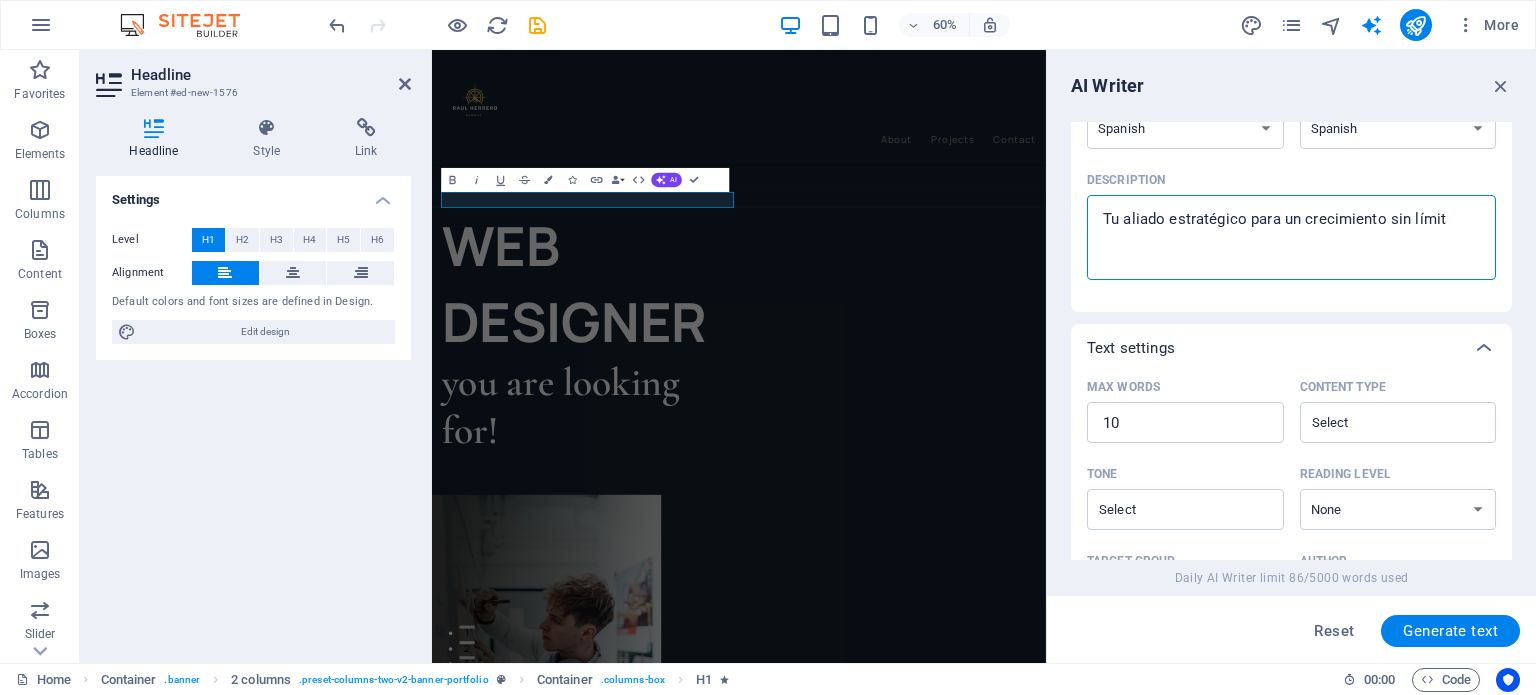 type on "Tu aliado estratégico para un crecimiento sin lími" 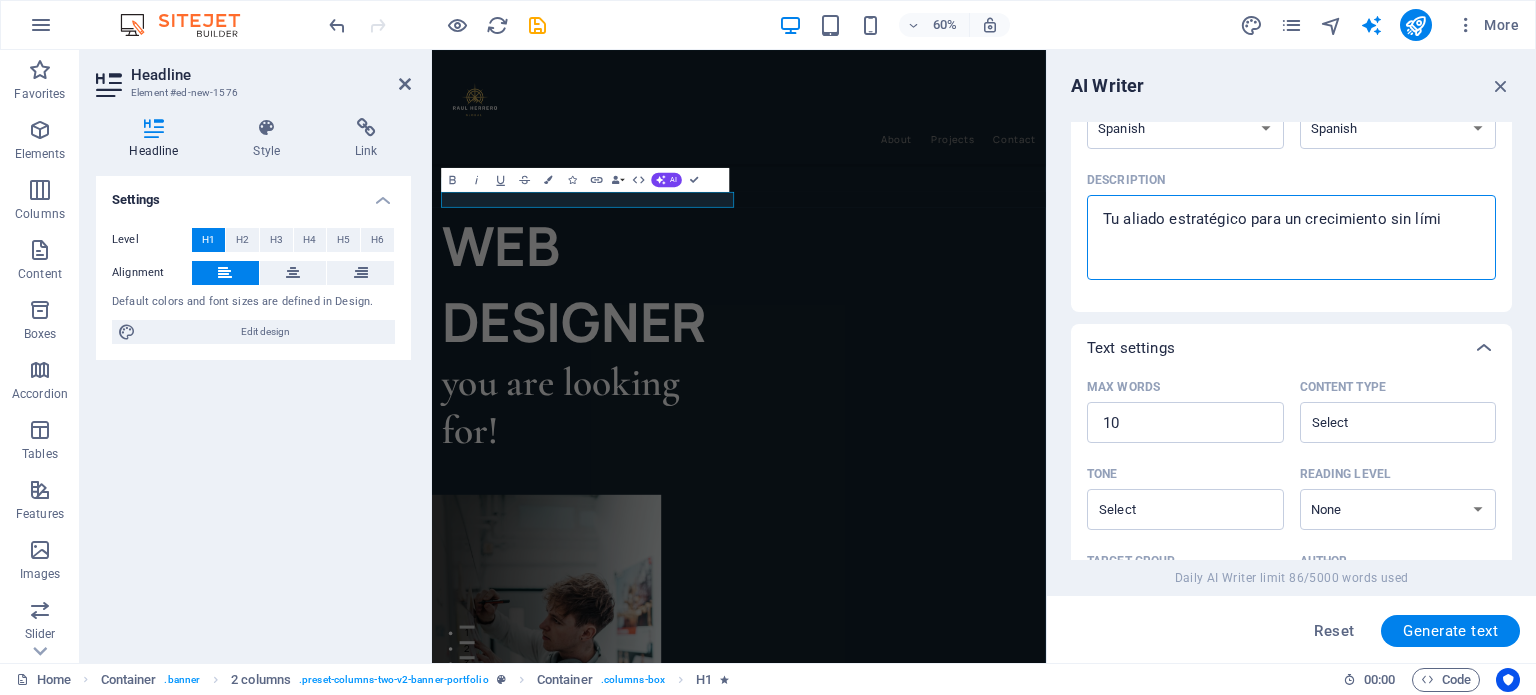 type on "Tu aliado estratégico para un crecimiento sin lím" 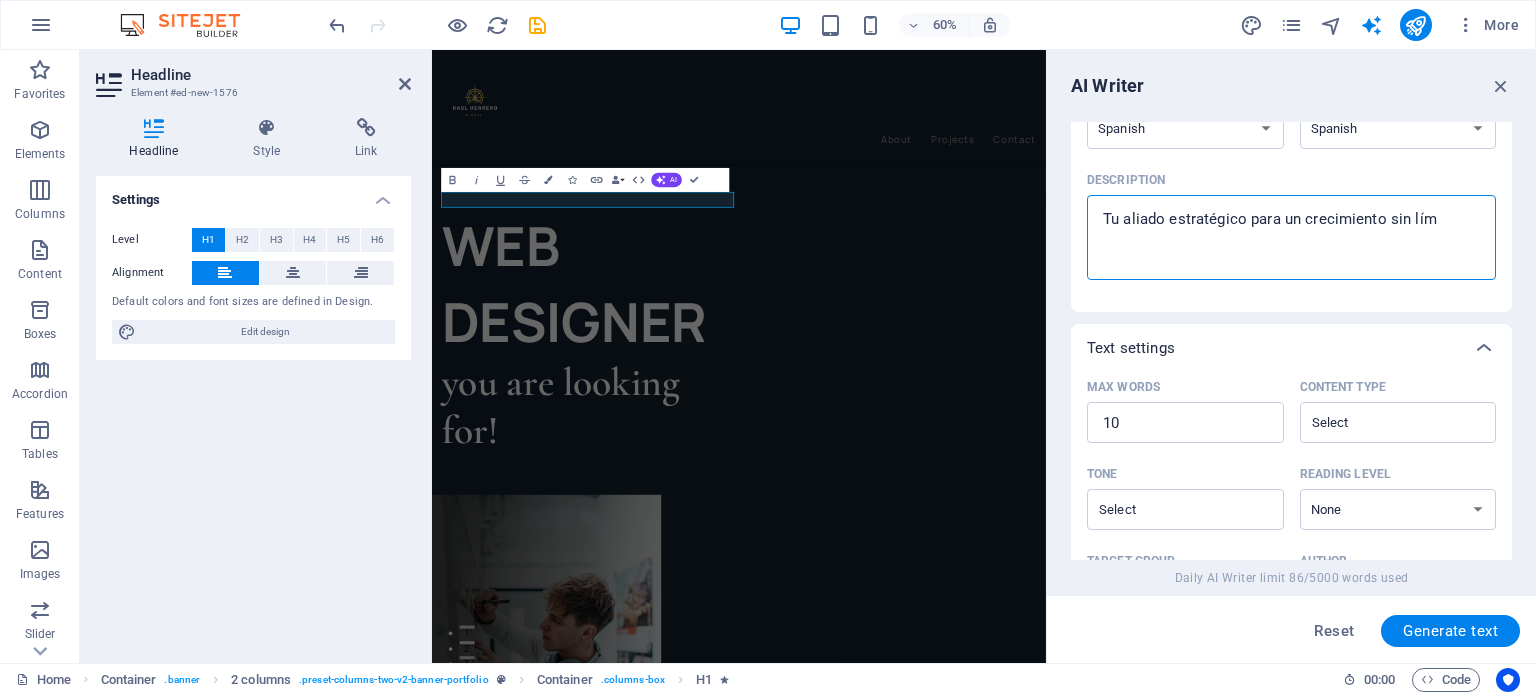 type on "Tu aliado estratégico para un crecimiento sin lí" 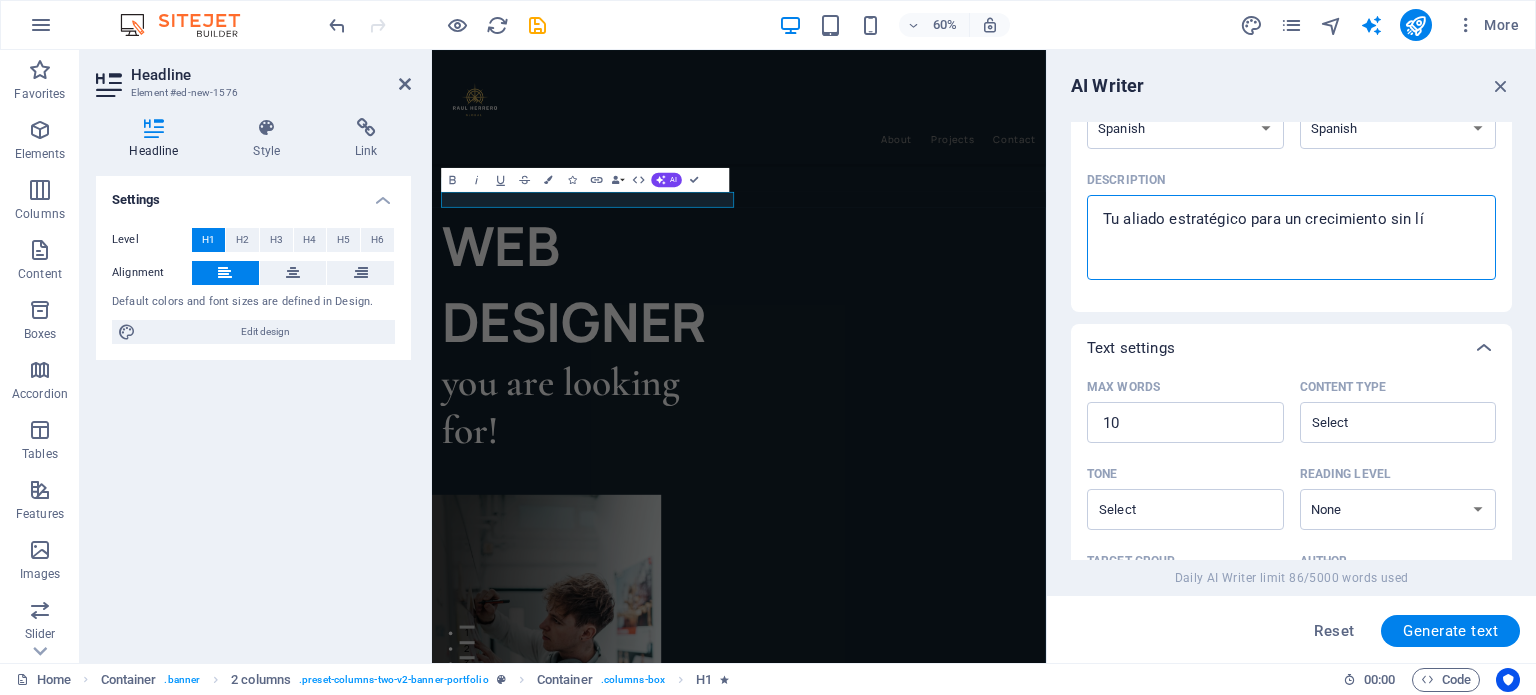 type on "Tu aliado estratégico para un crecimiento sin l" 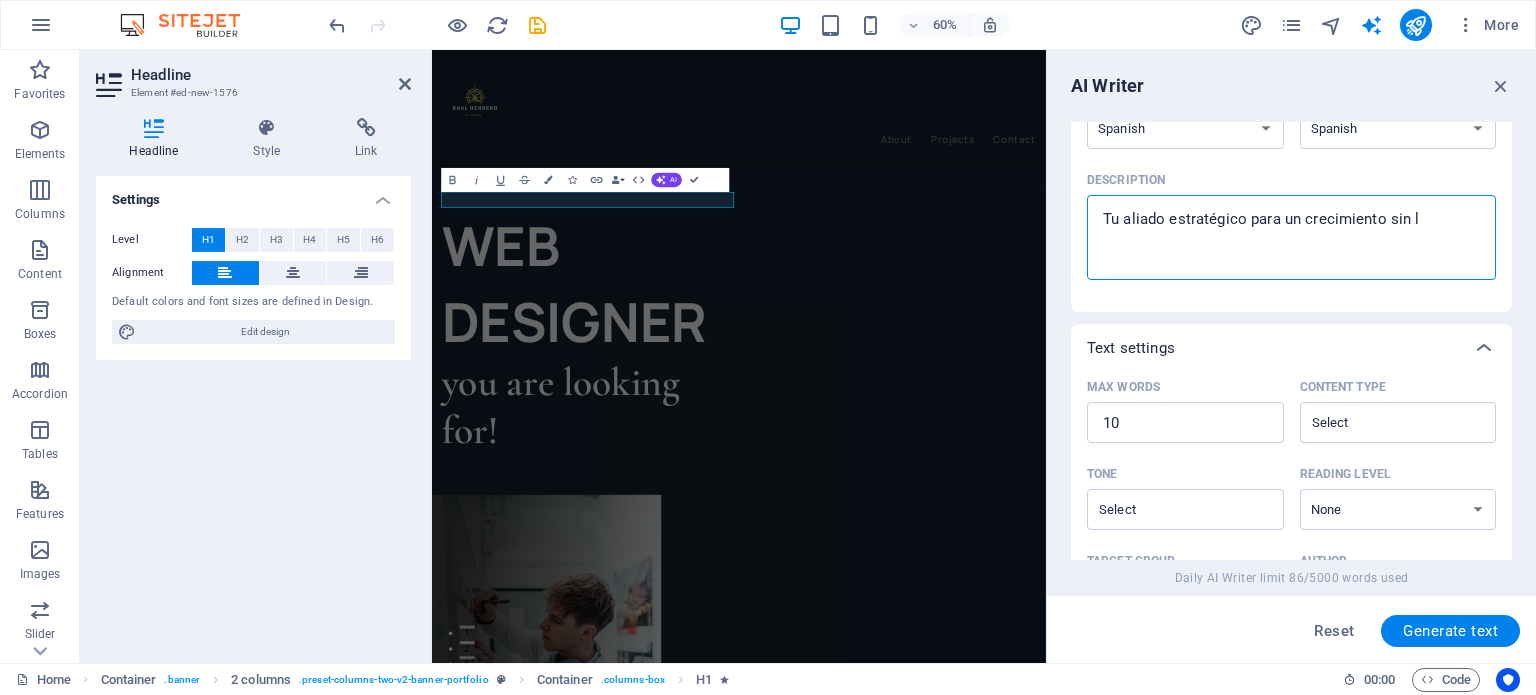 type on "Tu aliado estratégico para un crecimiento sin" 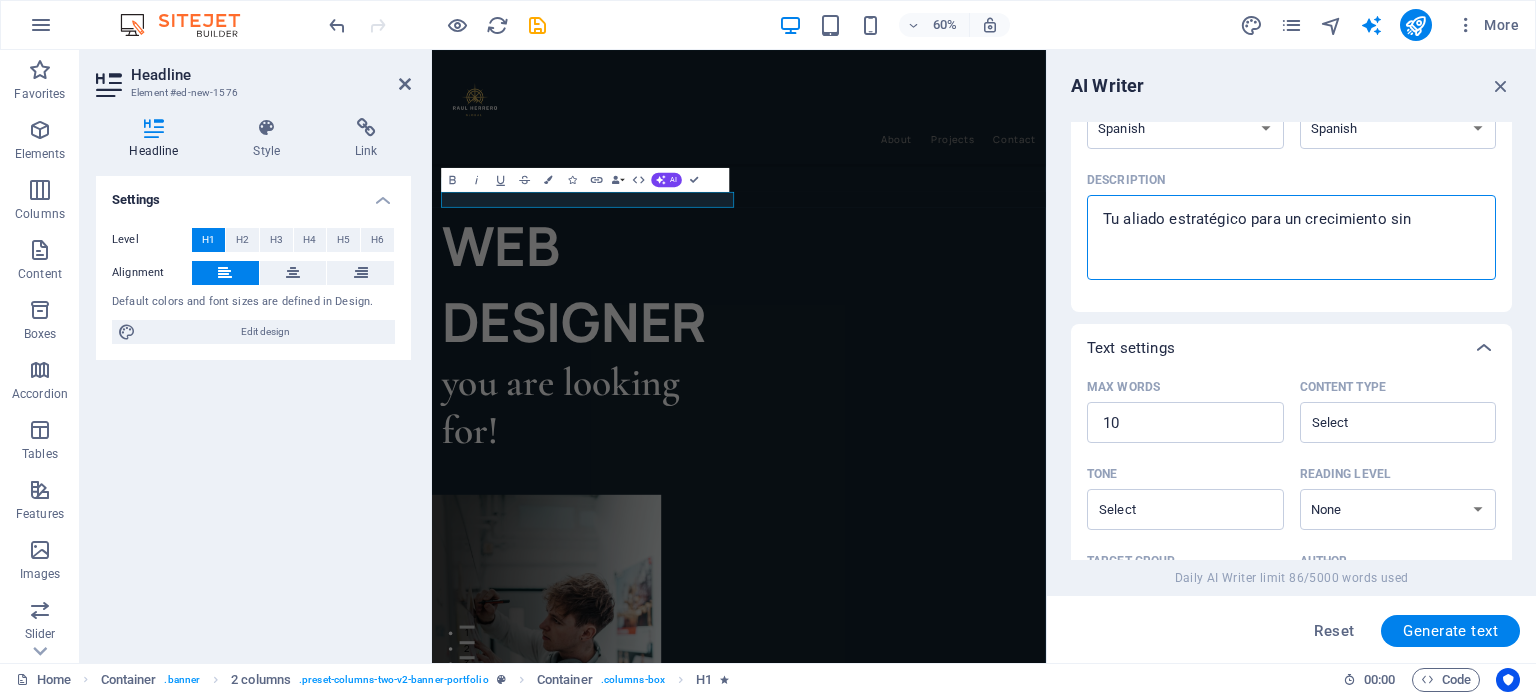 type on "Tu aliado estratégico para un crecimiento sin F" 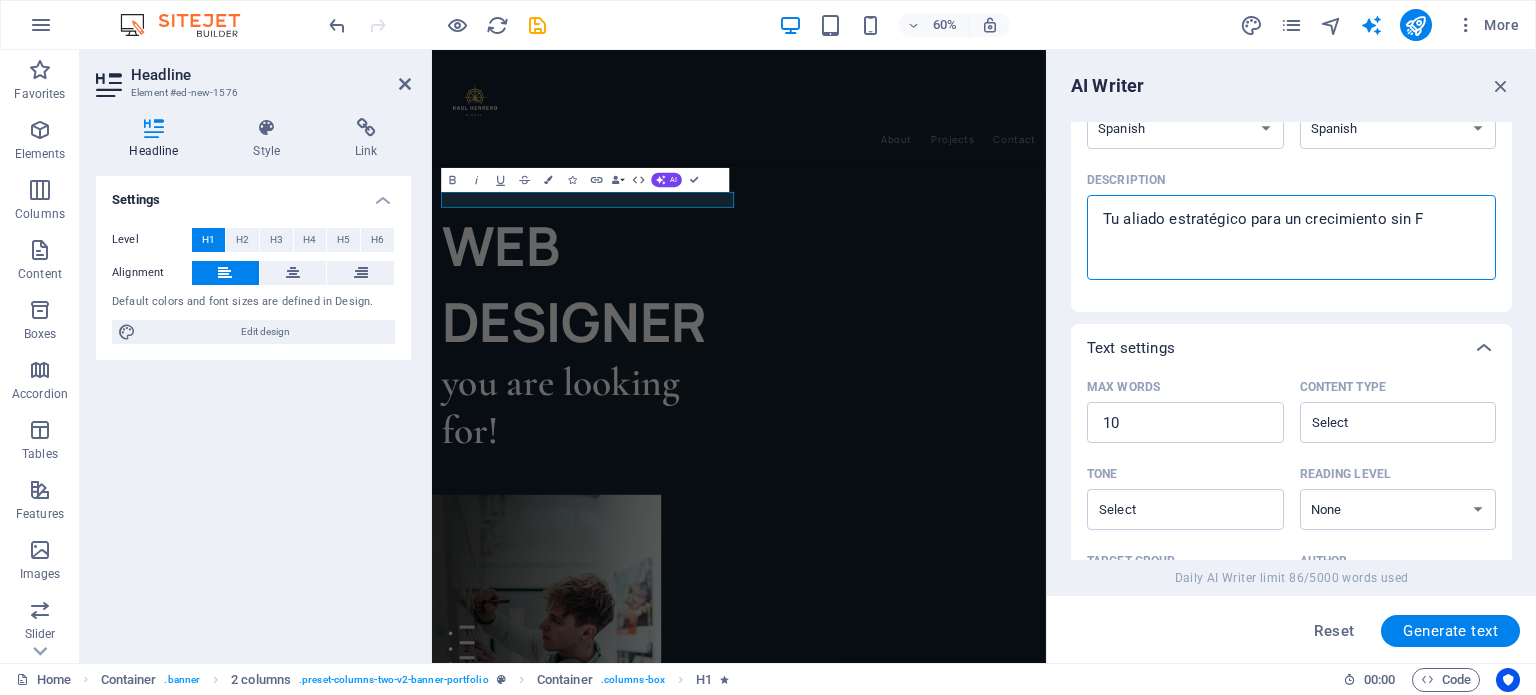 type on "Tu aliado estratégico para un crecimiento sin FR" 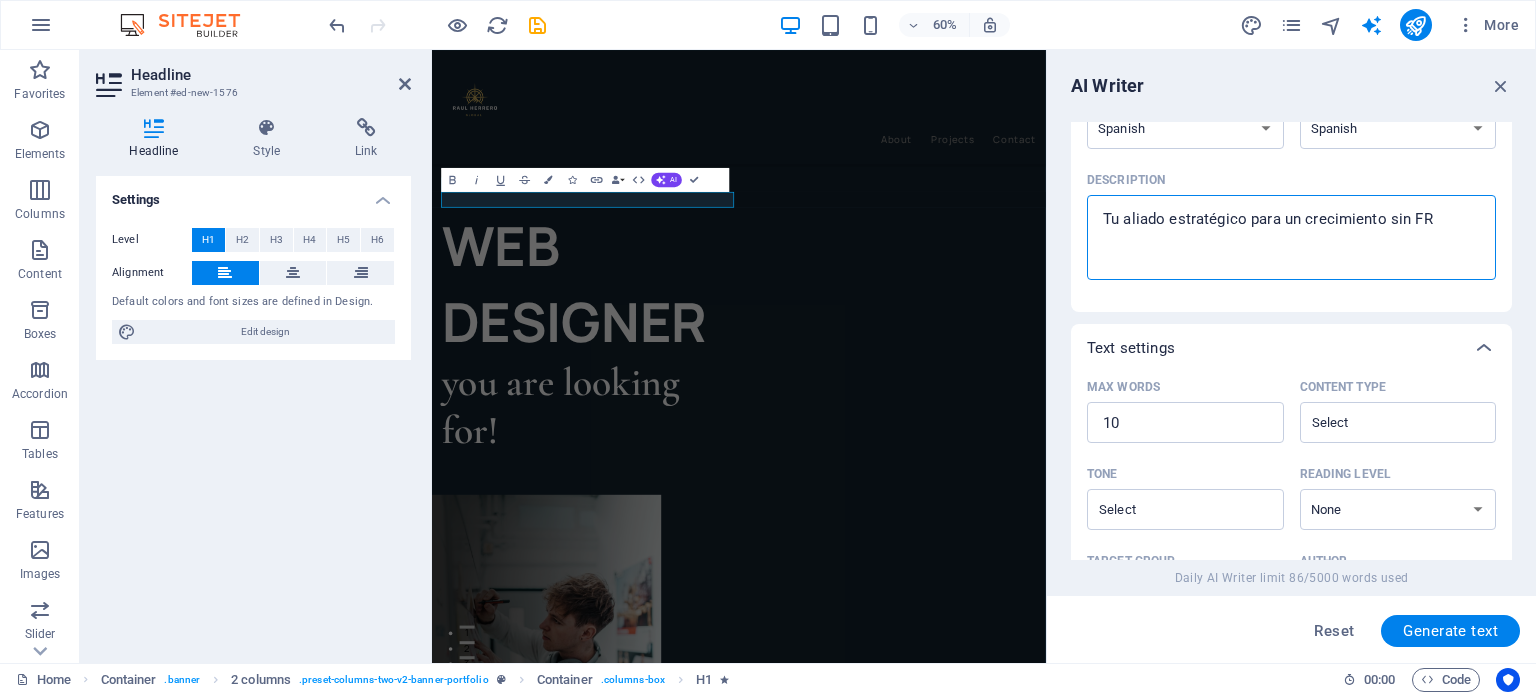 type on "Tu aliado estratégico para un crecimiento sin FRO" 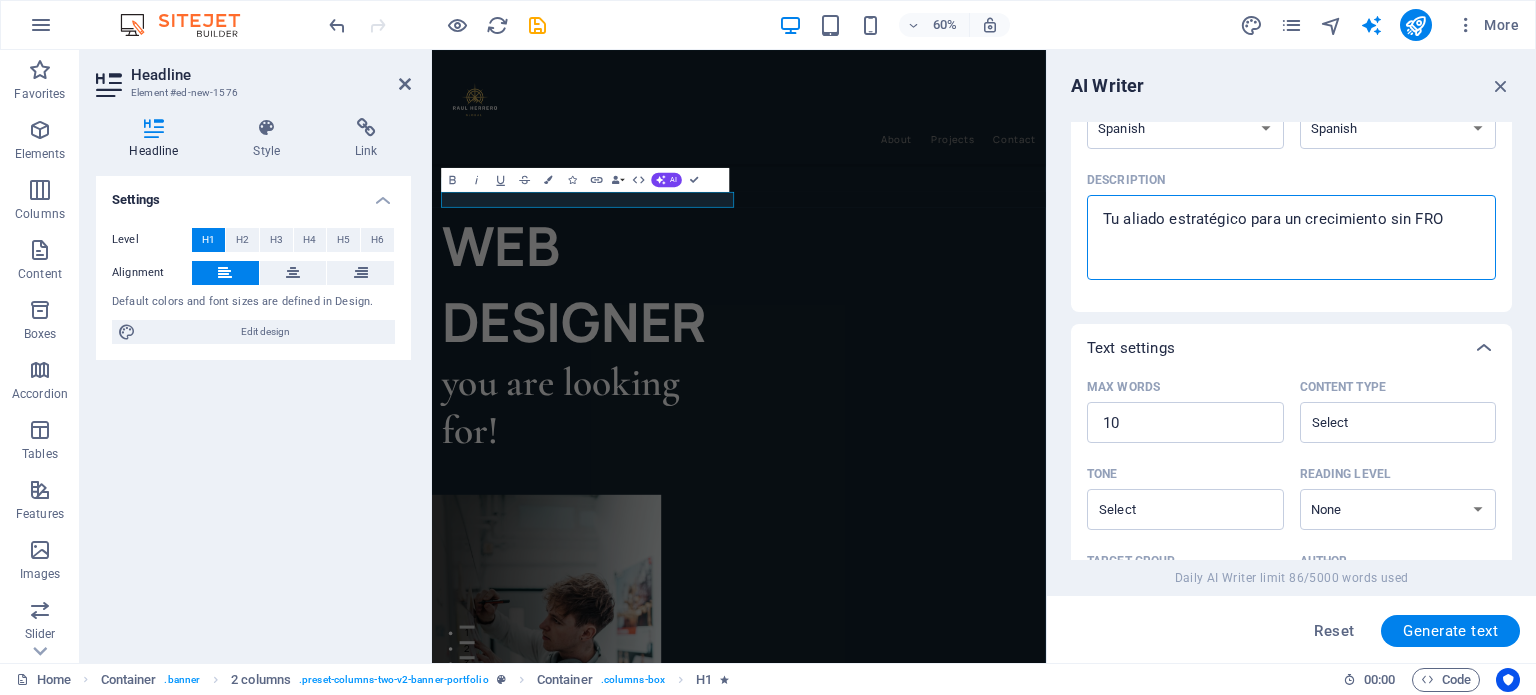 type on "Tu aliado estratégico para un crecimiento sin FRON" 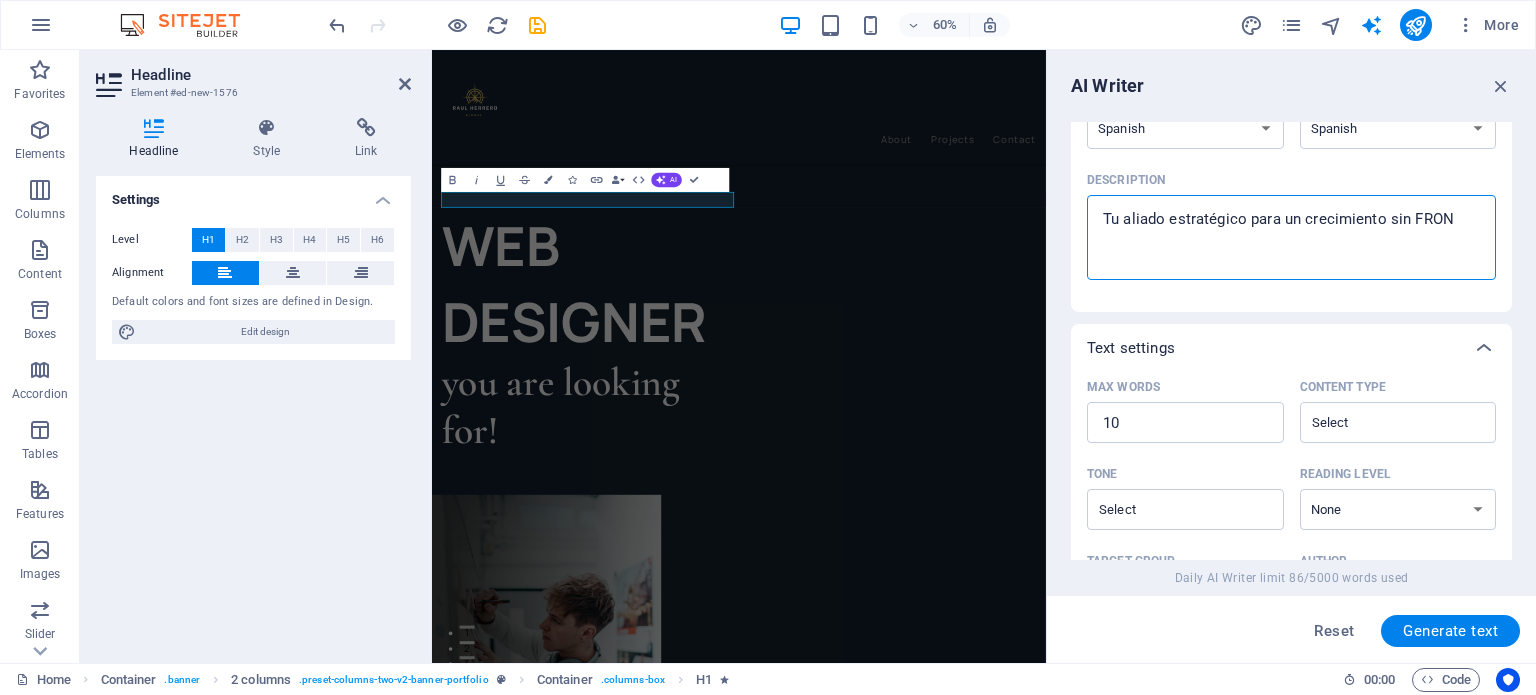 type on "x" 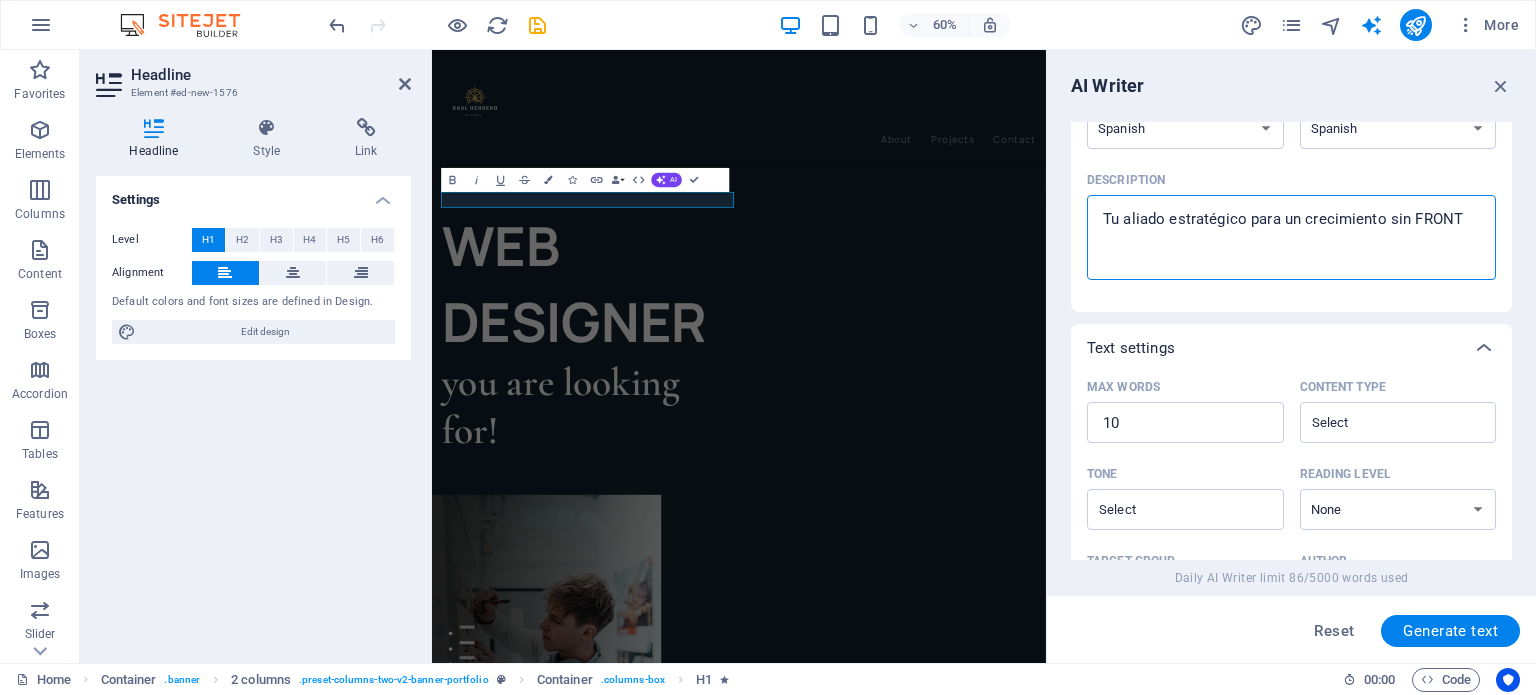 type on "Tu aliado estratégico para un crecimiento sin FRONTE" 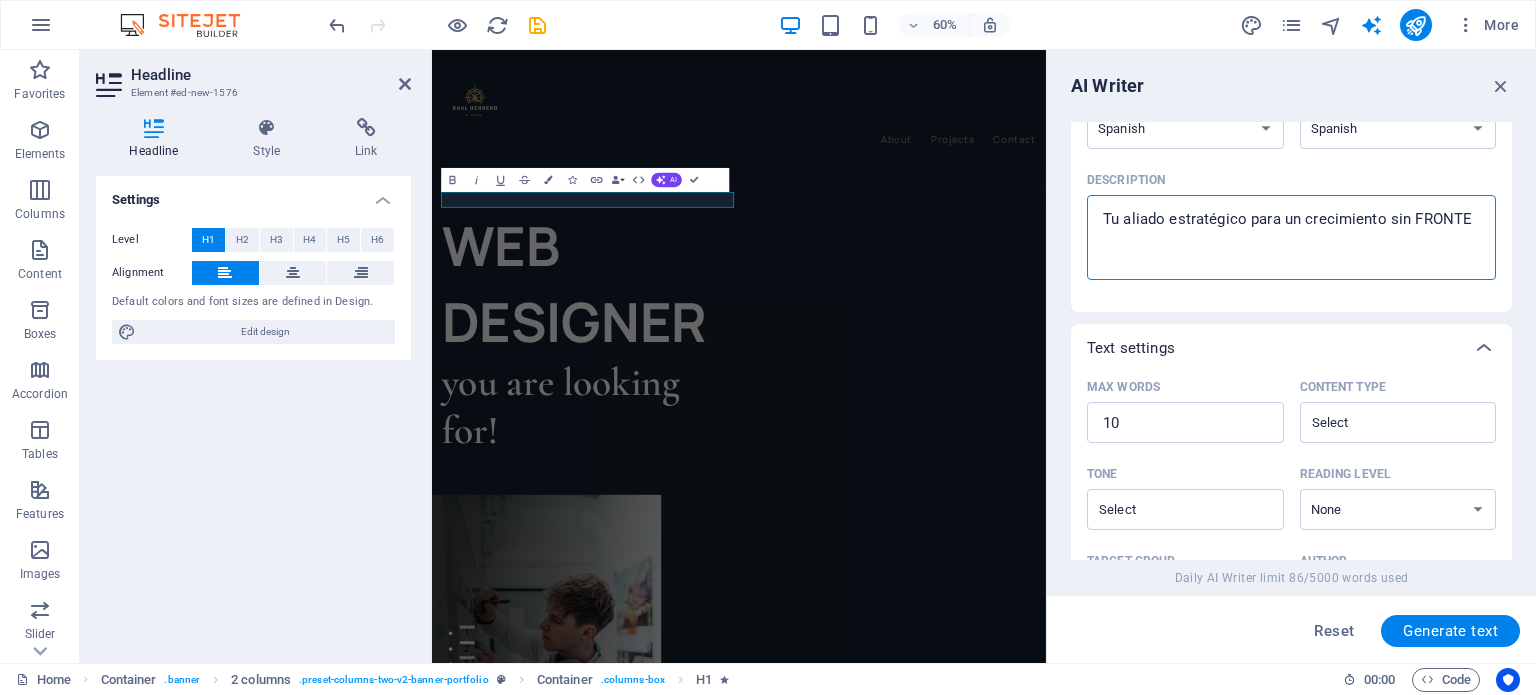 type on "Tu aliado estratégico para un crecimiento sin FRONTER" 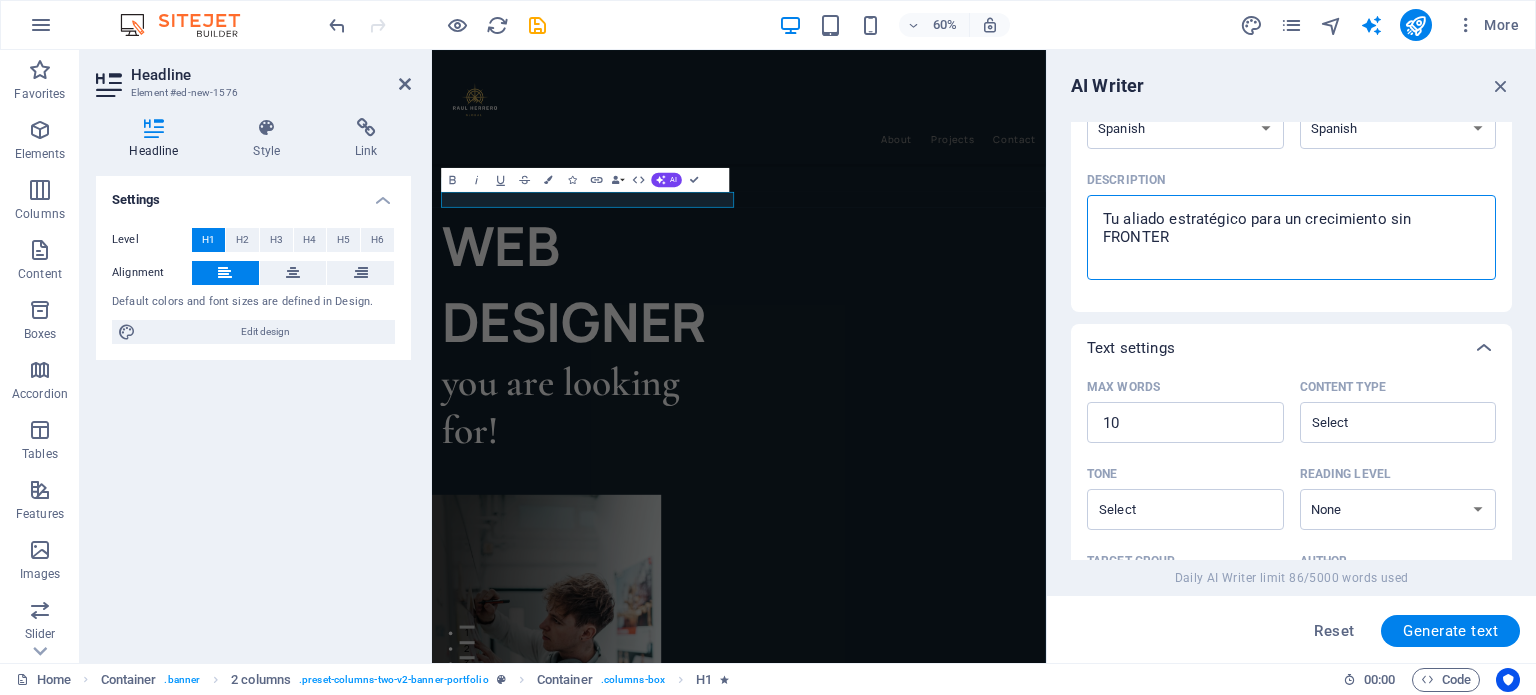 type on "Tu aliado estratégico para un crecimiento sin FRONTERA" 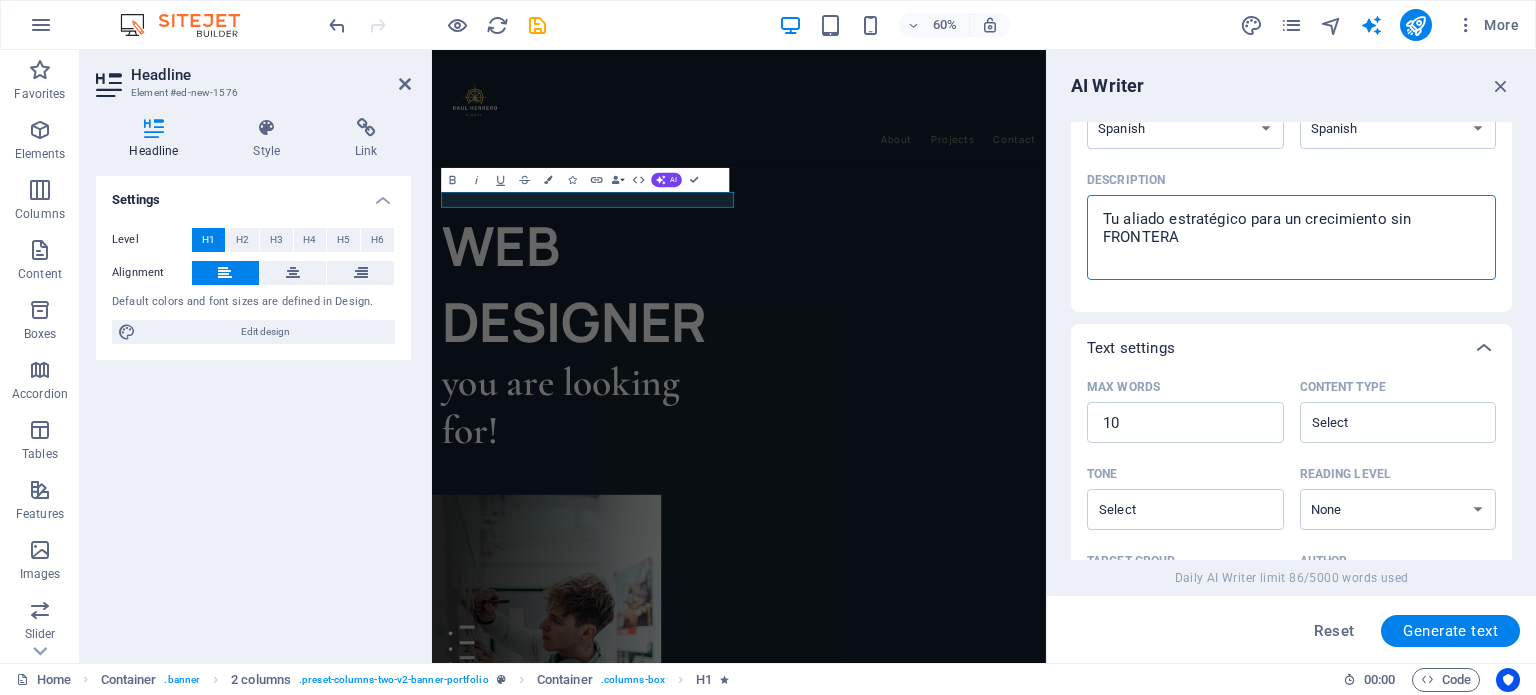 type on "Tu aliado estratégico para un crecimiento sin FRONTERAS" 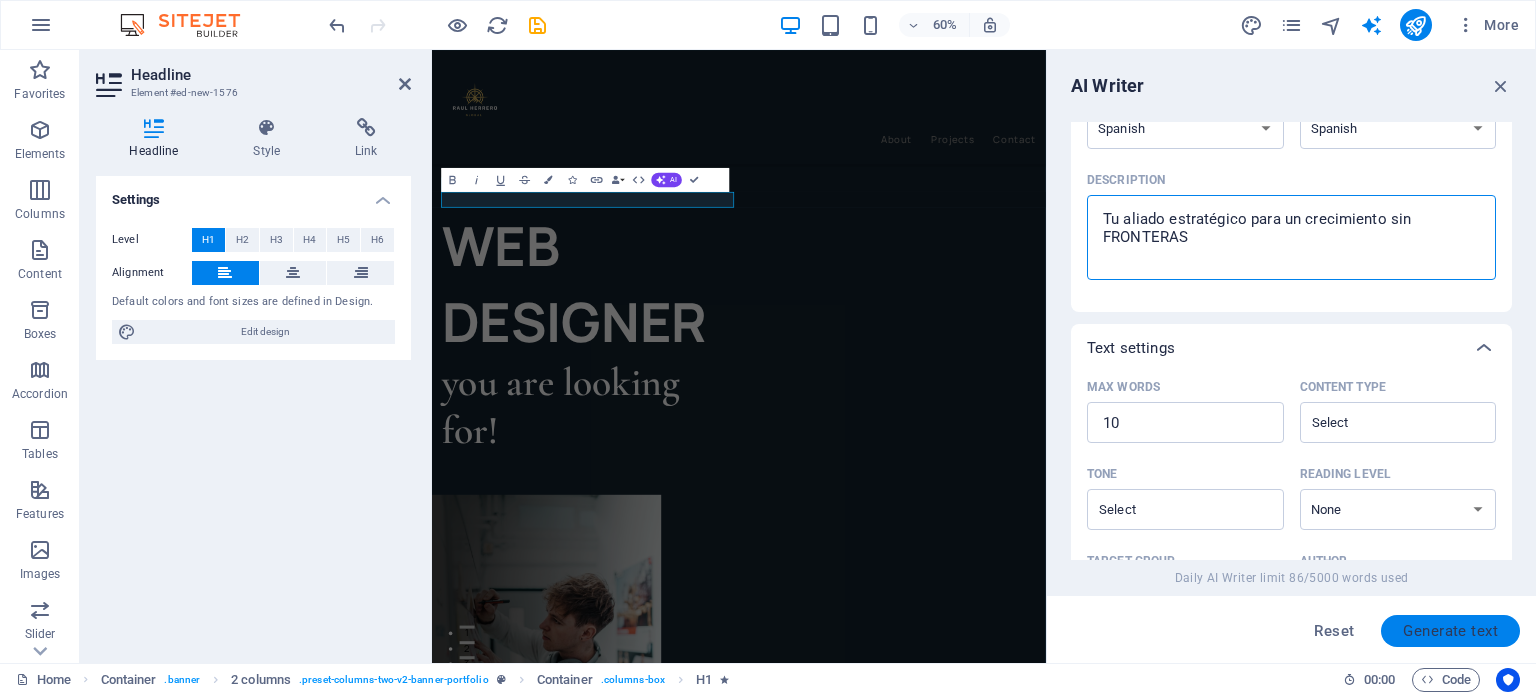 type on "Tu aliado estratégico para un crecimiento sin FRONTERAS" 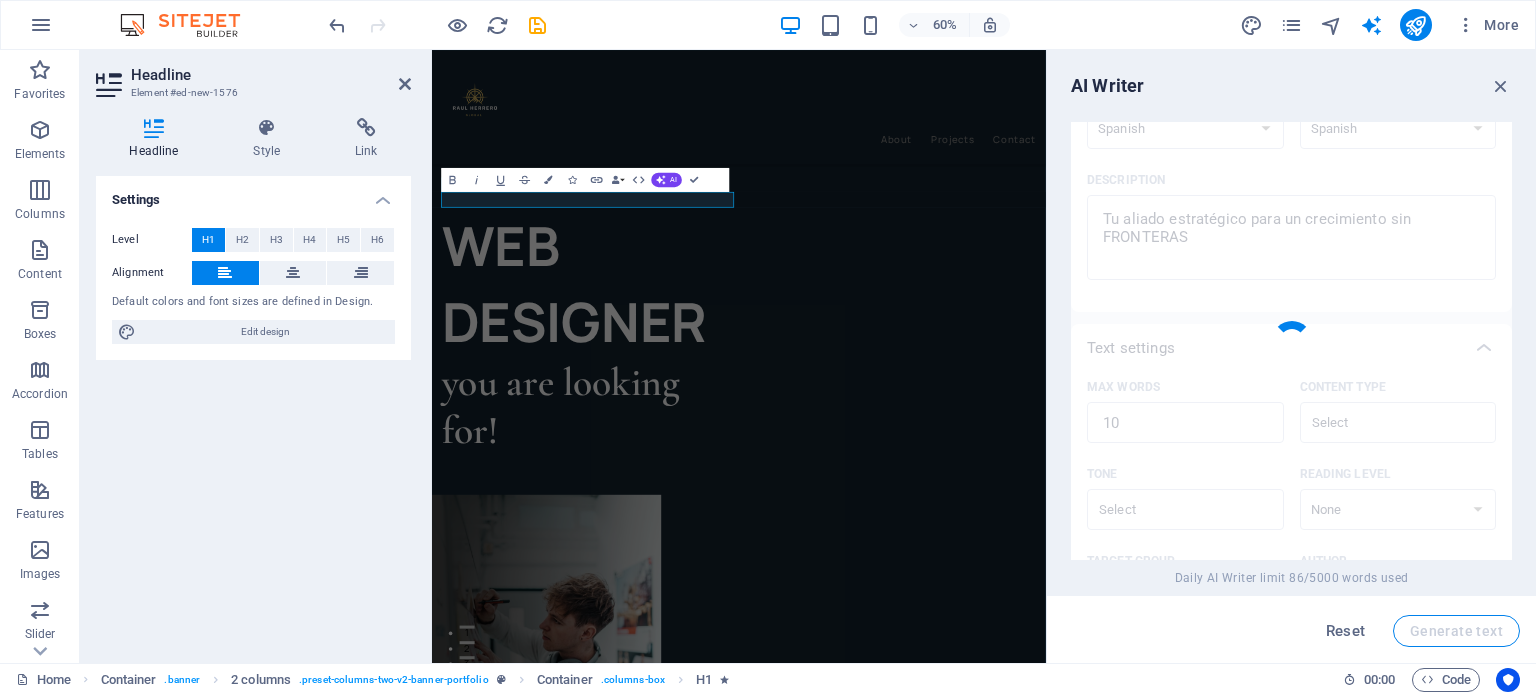 type on "x" 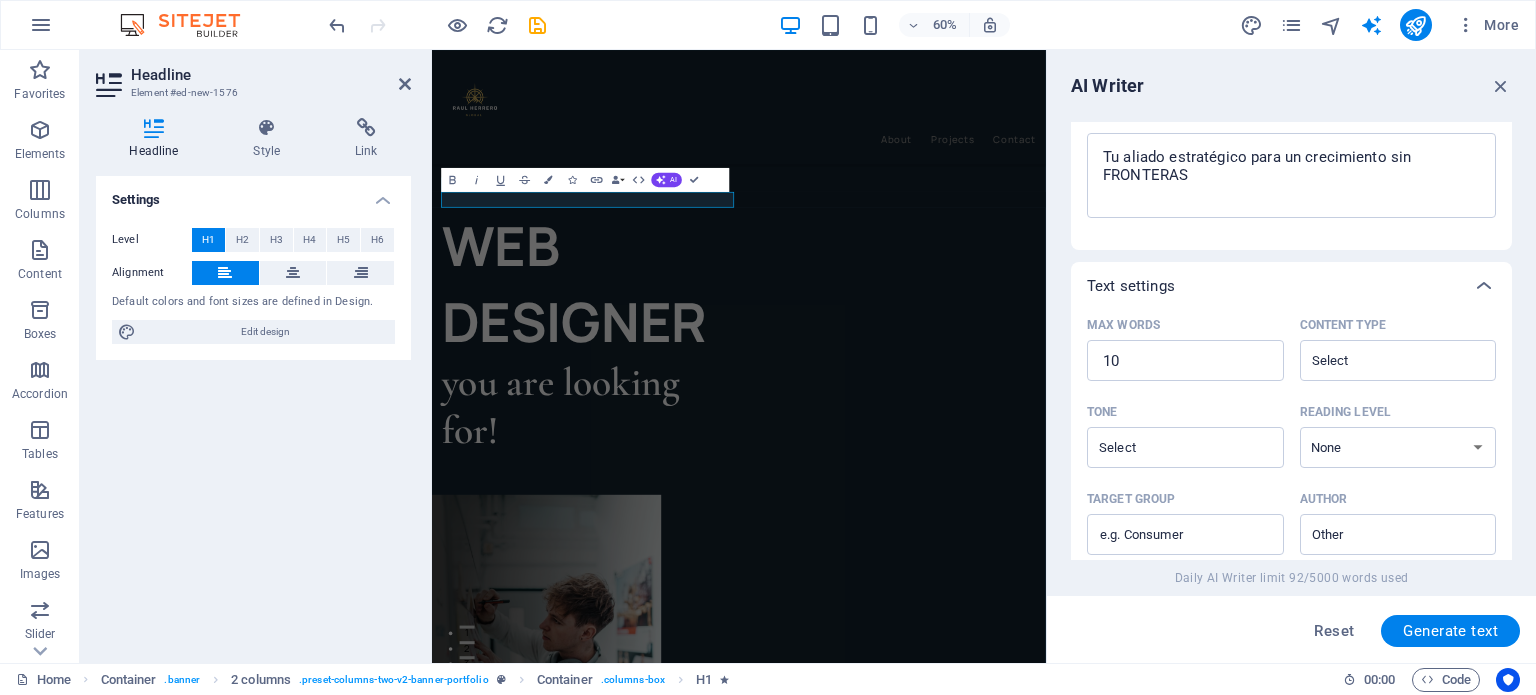 scroll, scrollTop: 262, scrollLeft: 0, axis: vertical 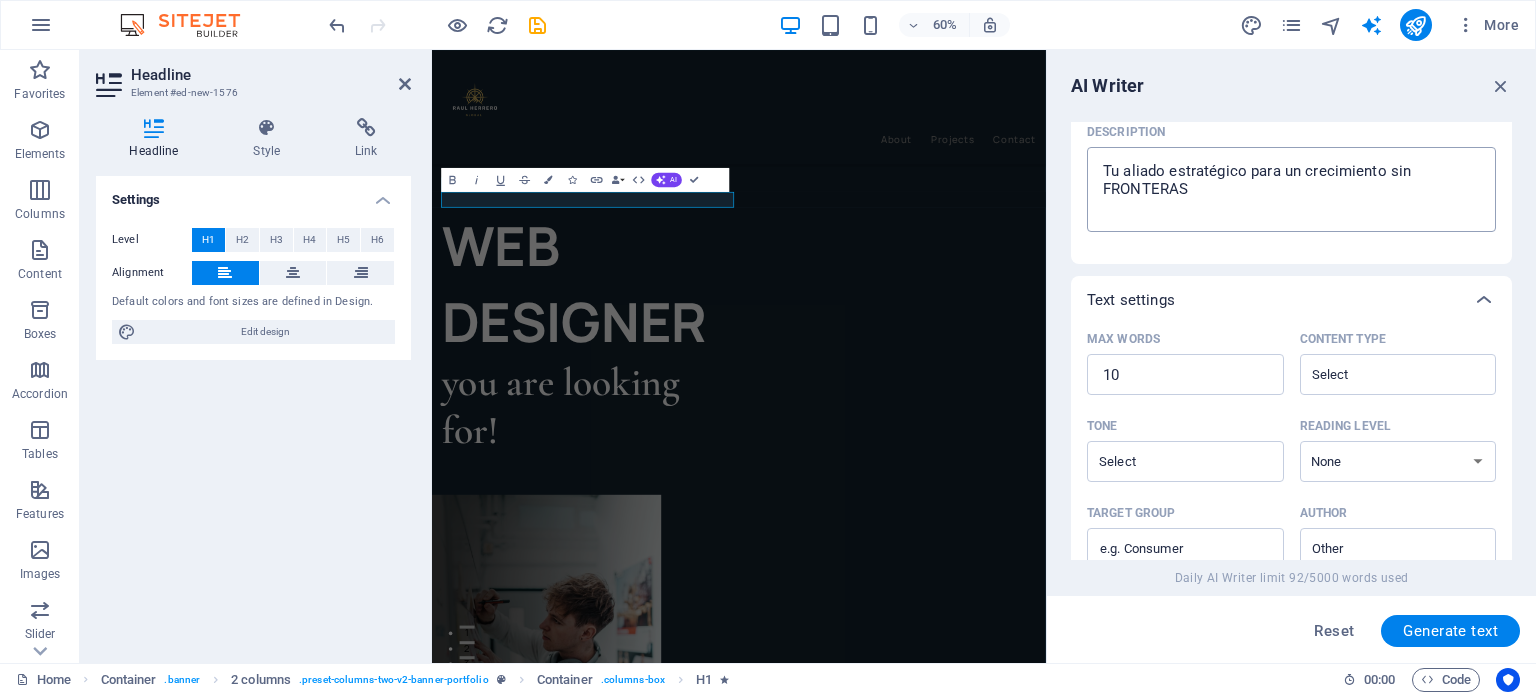 type on "x" 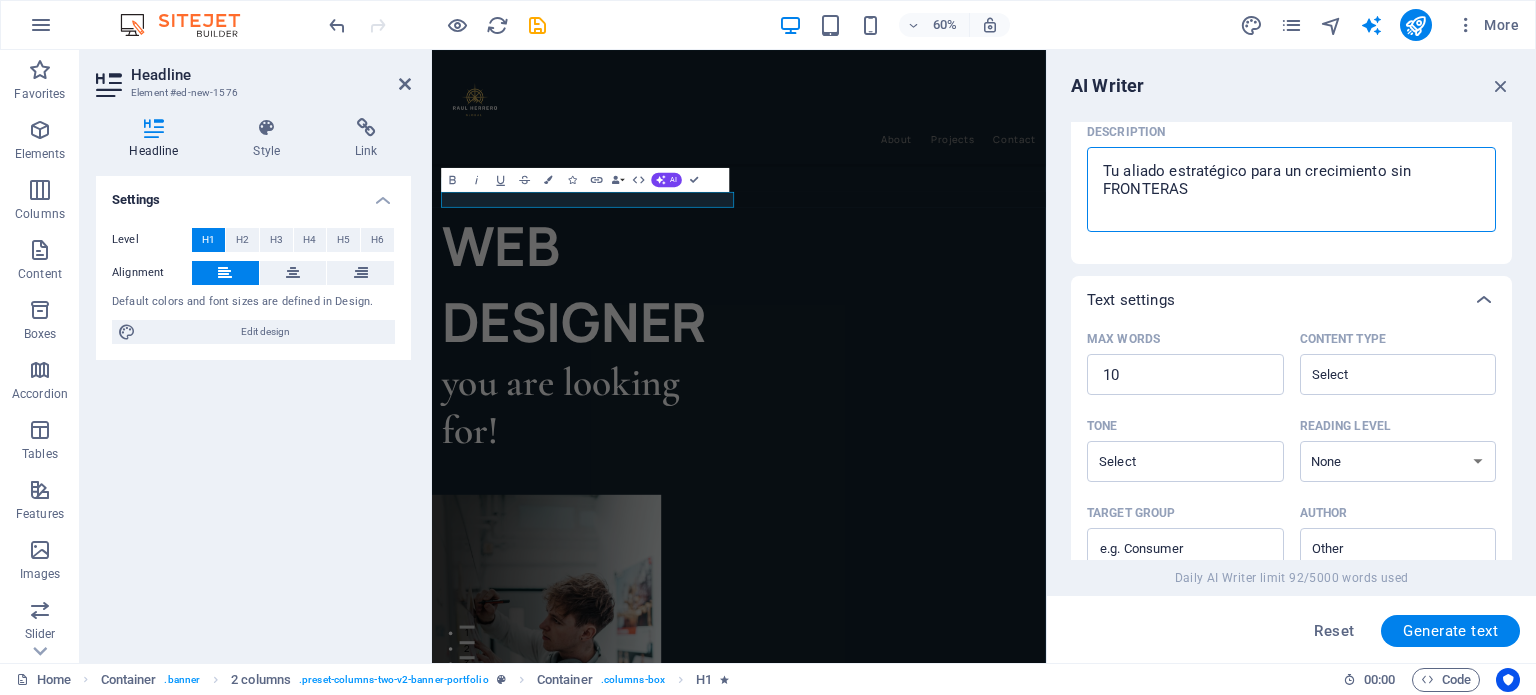 click on "Tu aliado estratégico para un crecimiento sin FRONTERAS" at bounding box center [1291, 189] 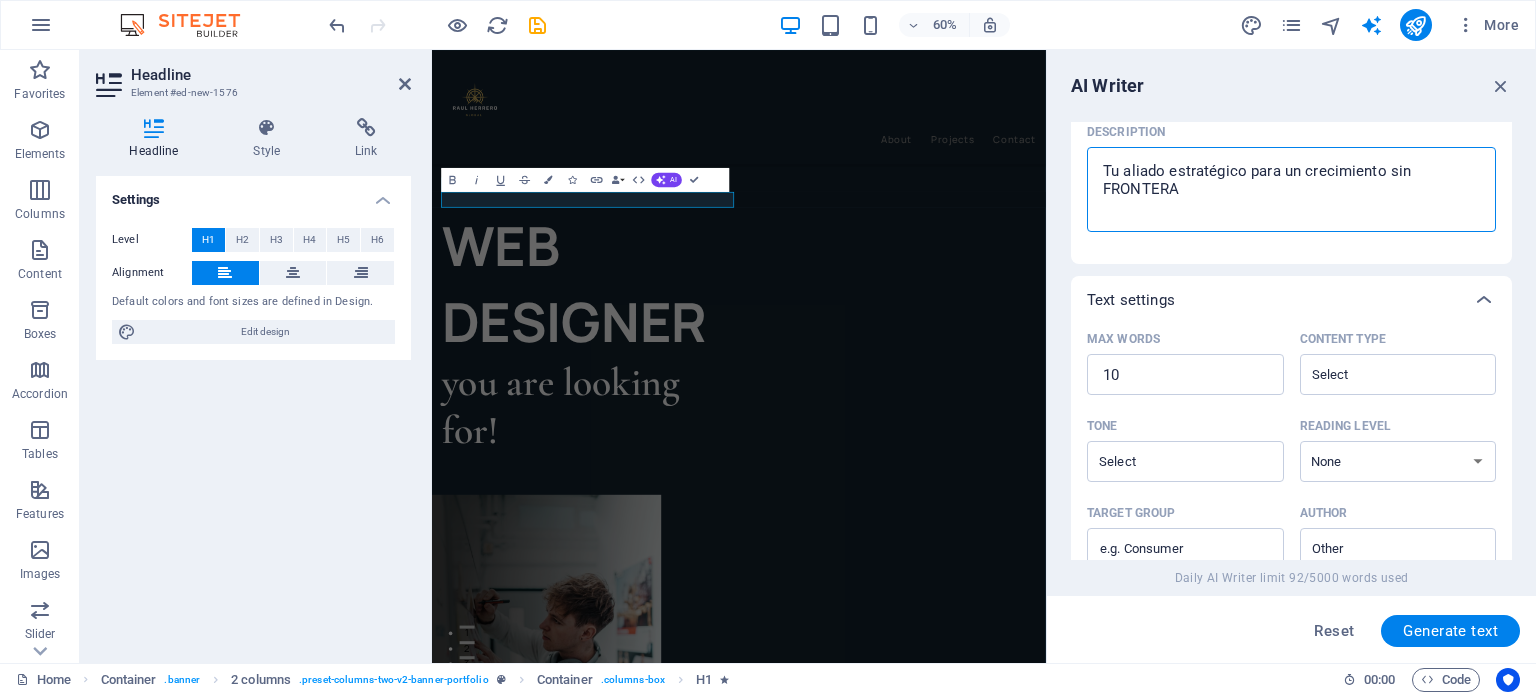 type on "Tu aliado estratégico para un crecimiento sin FRONTER" 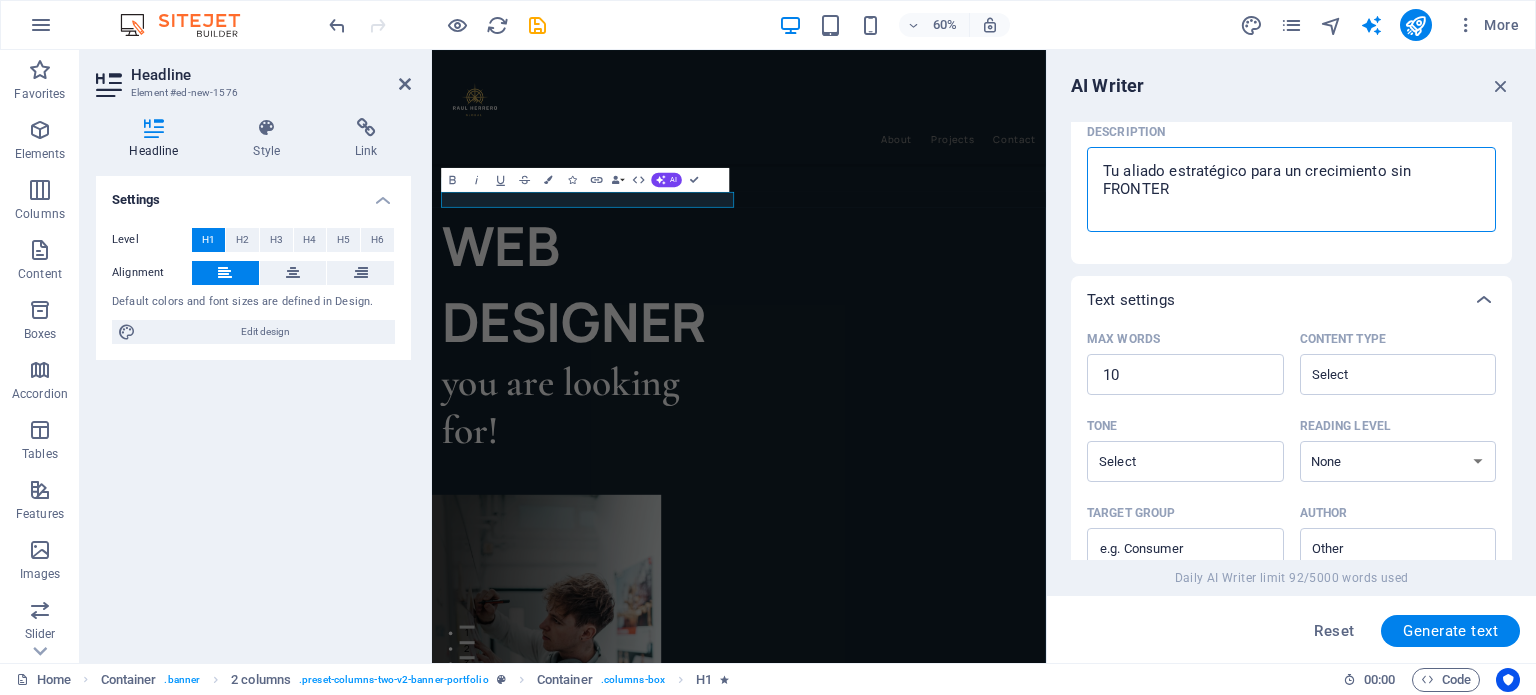 type on "Tu aliado estratégico para un crecimiento sin FRONTE" 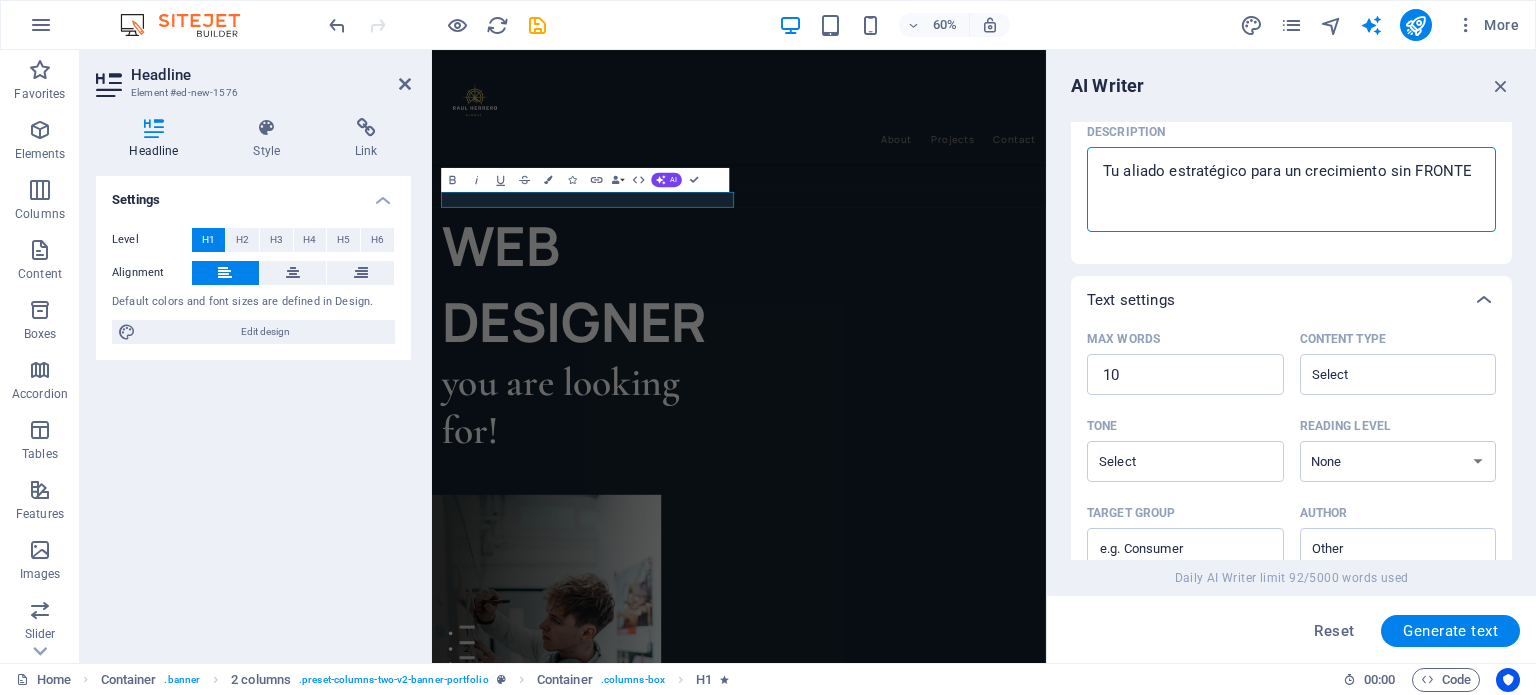 type on "Tu aliado estratégico para un crecimiento sin FRONT" 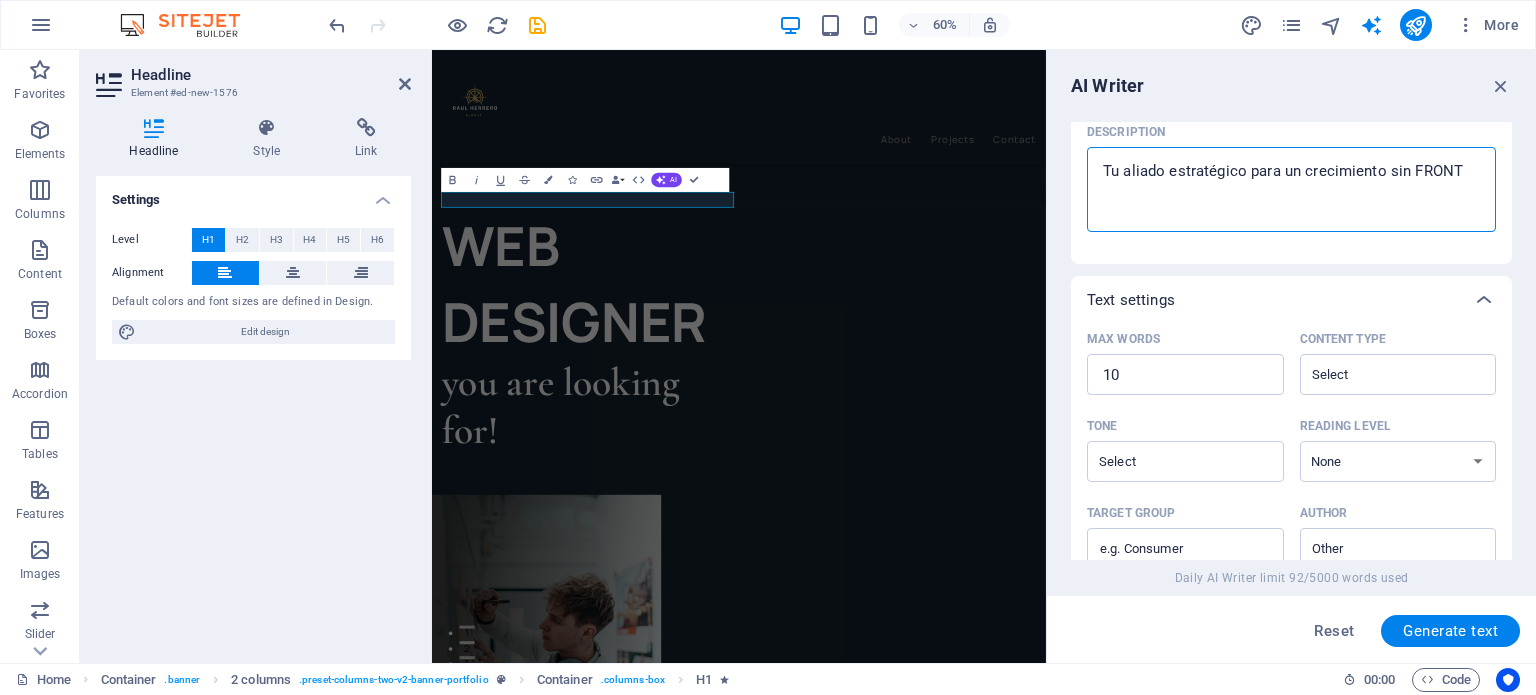 type on "Tu aliado estratégico para un crecimiento sin FRON" 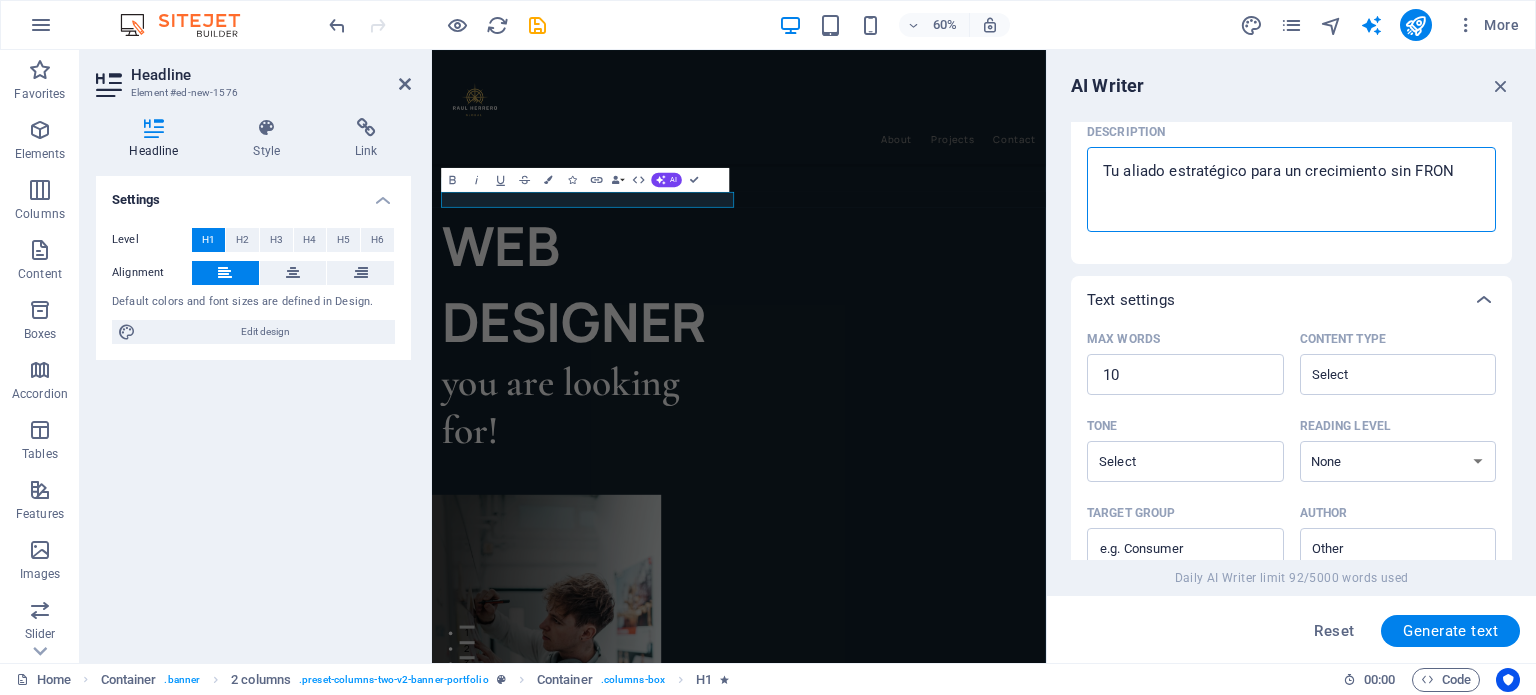 type on "Tu aliado estratégico para un crecimiento sin FRO" 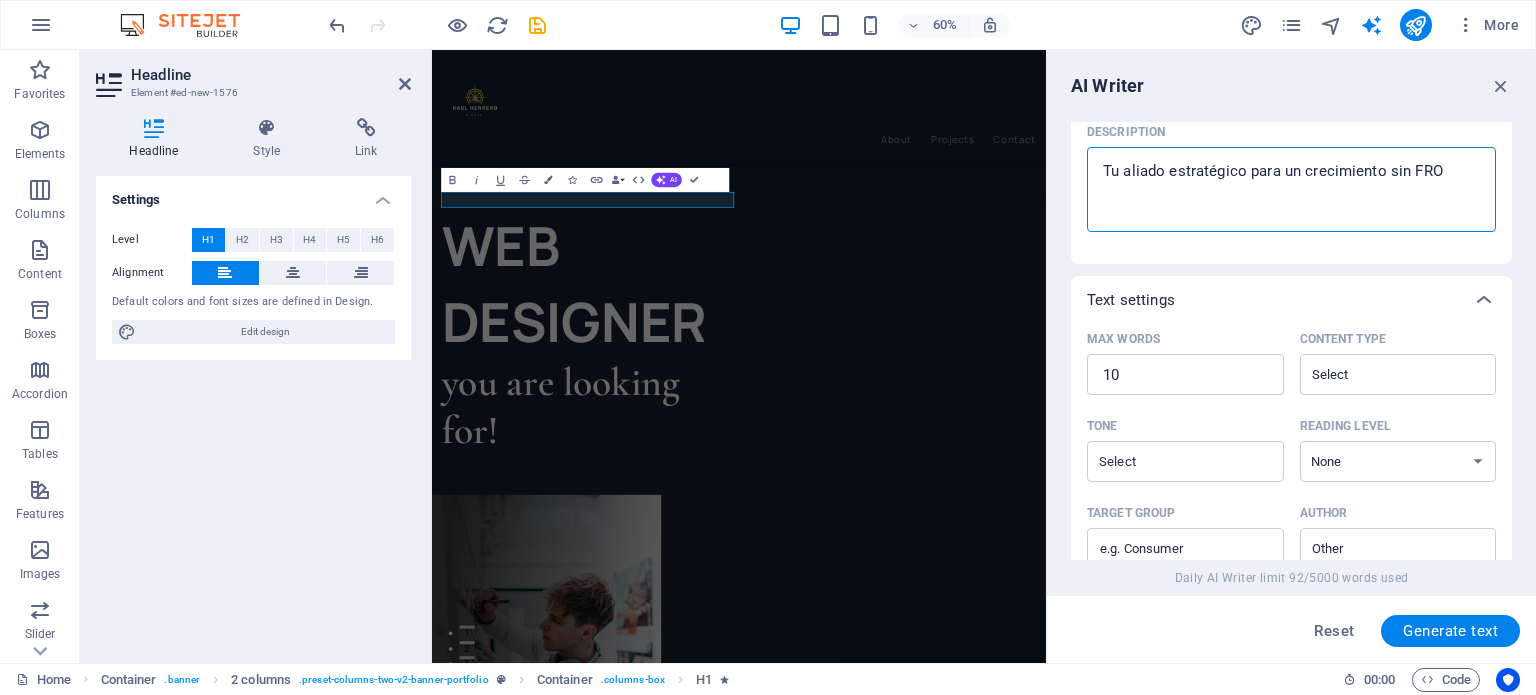 type on "Tu aliado estratégico para un crecimiento sin FR" 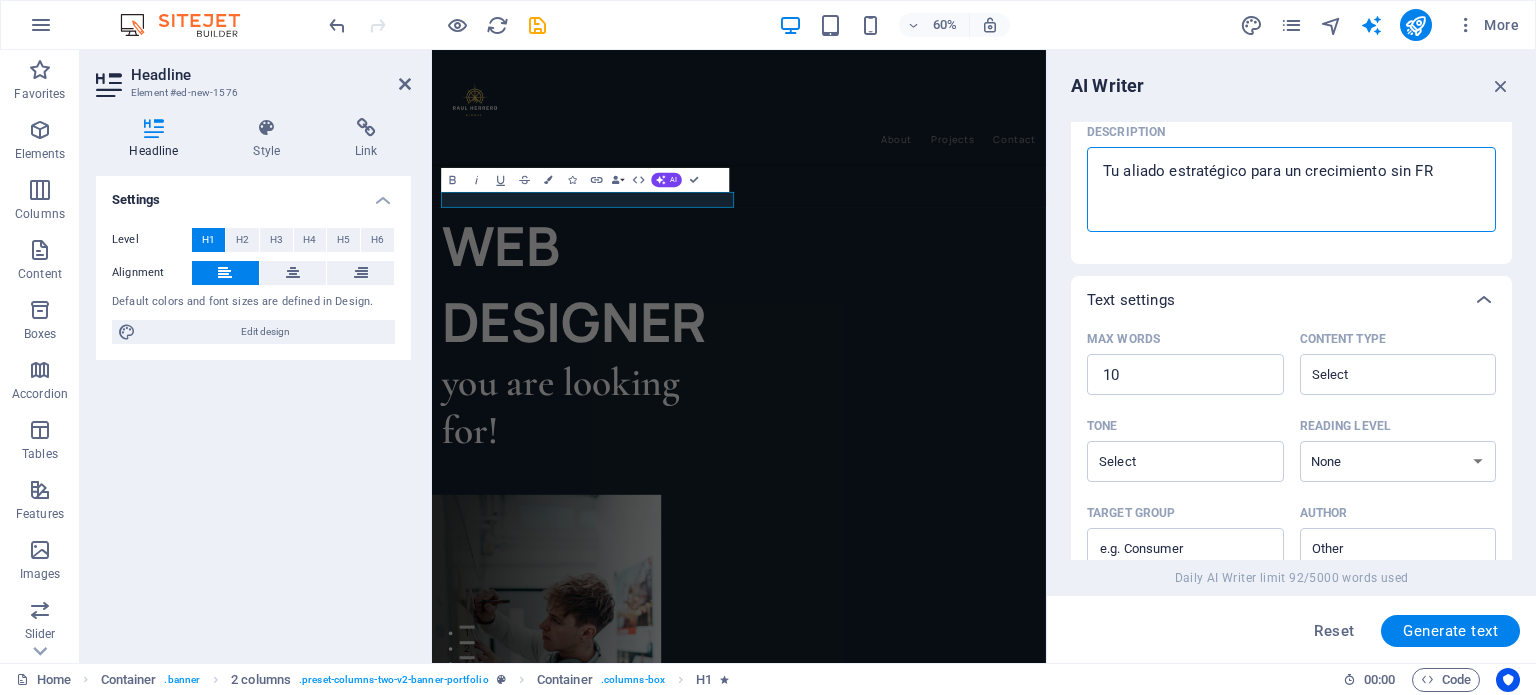 type on "Tu aliado estratégico para un crecimiento sin F" 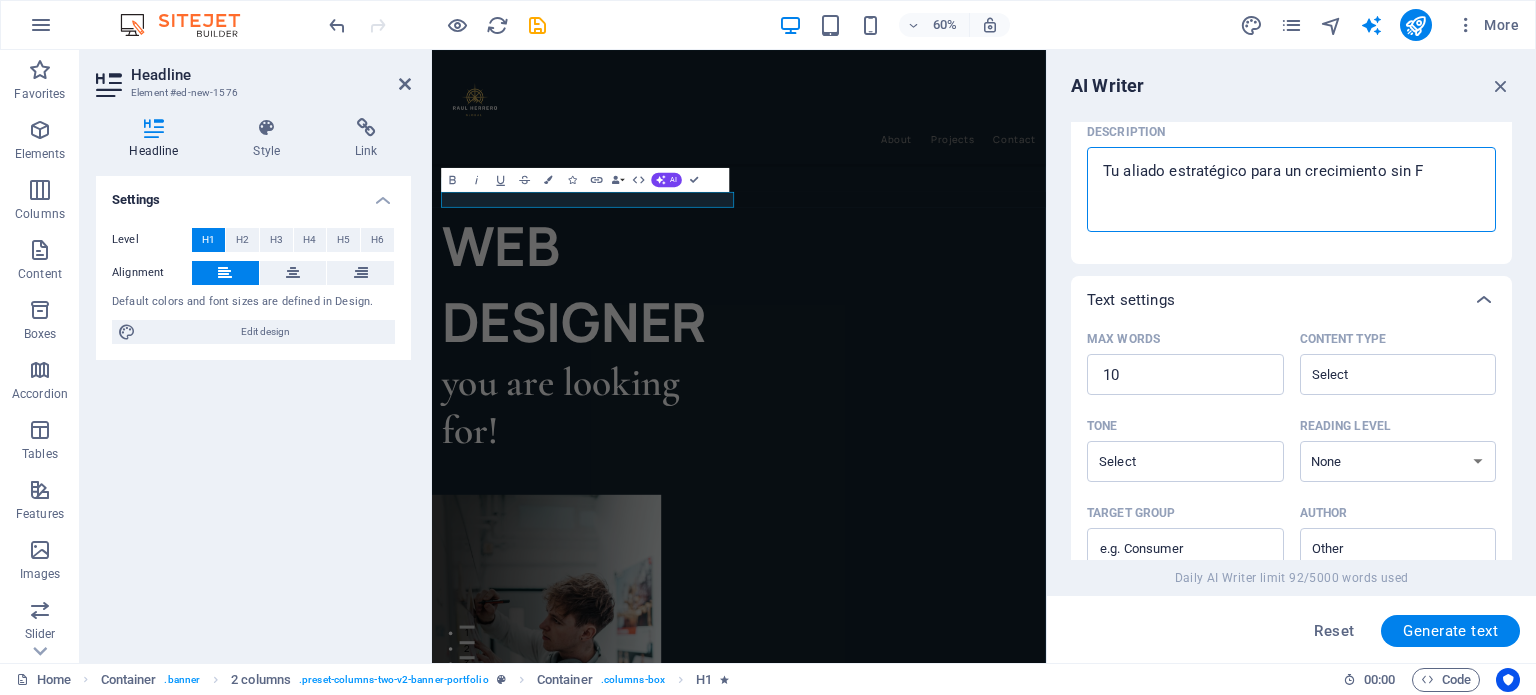 type on "Tu aliado estratégico para un crecimiento sin" 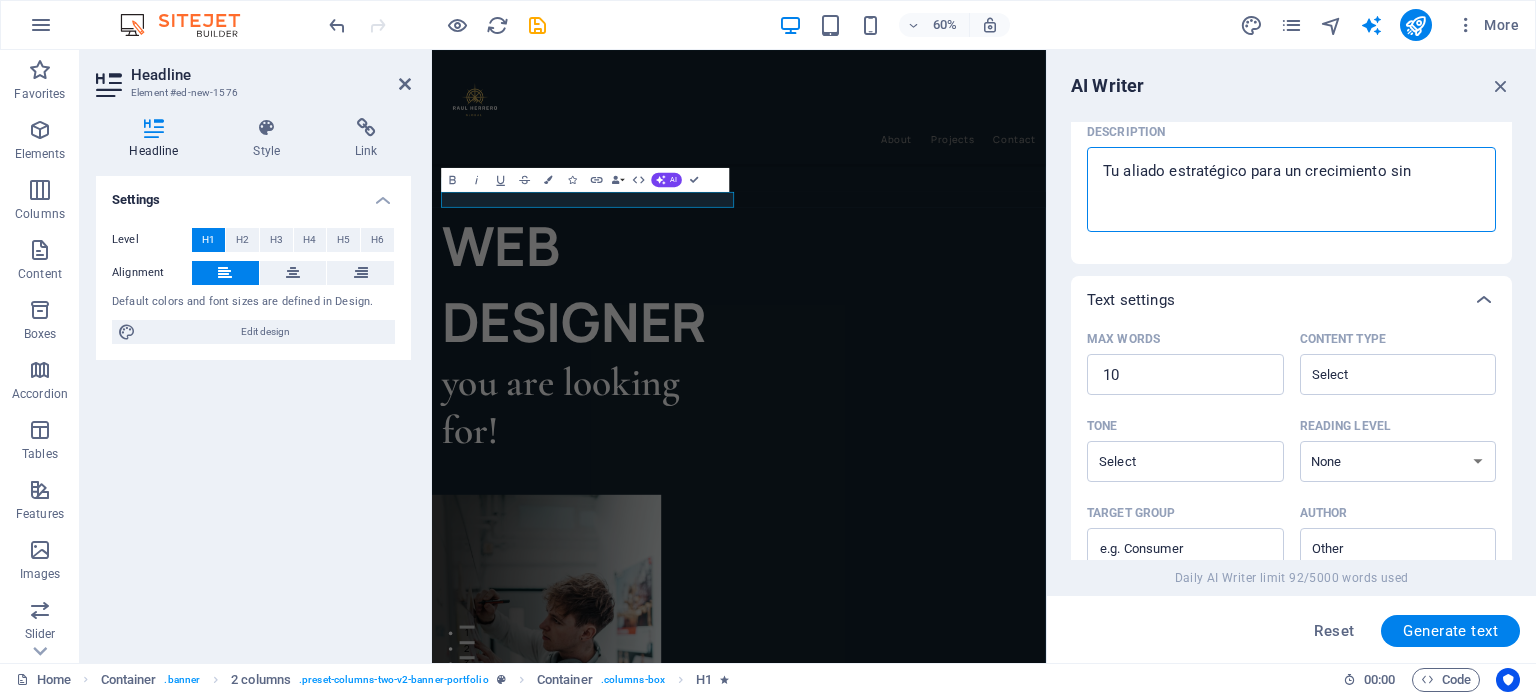 type on "Tu aliado estratégico para un crecimiento sin f" 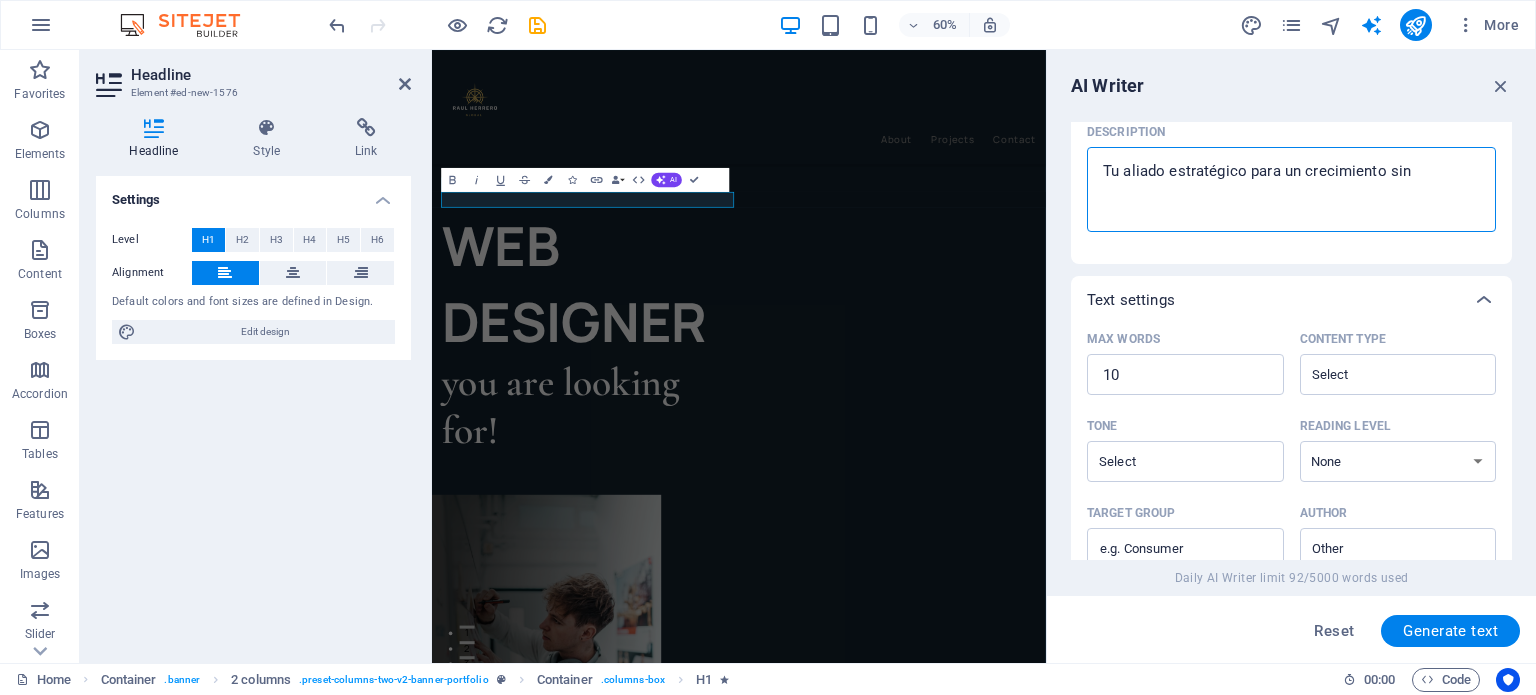type on "x" 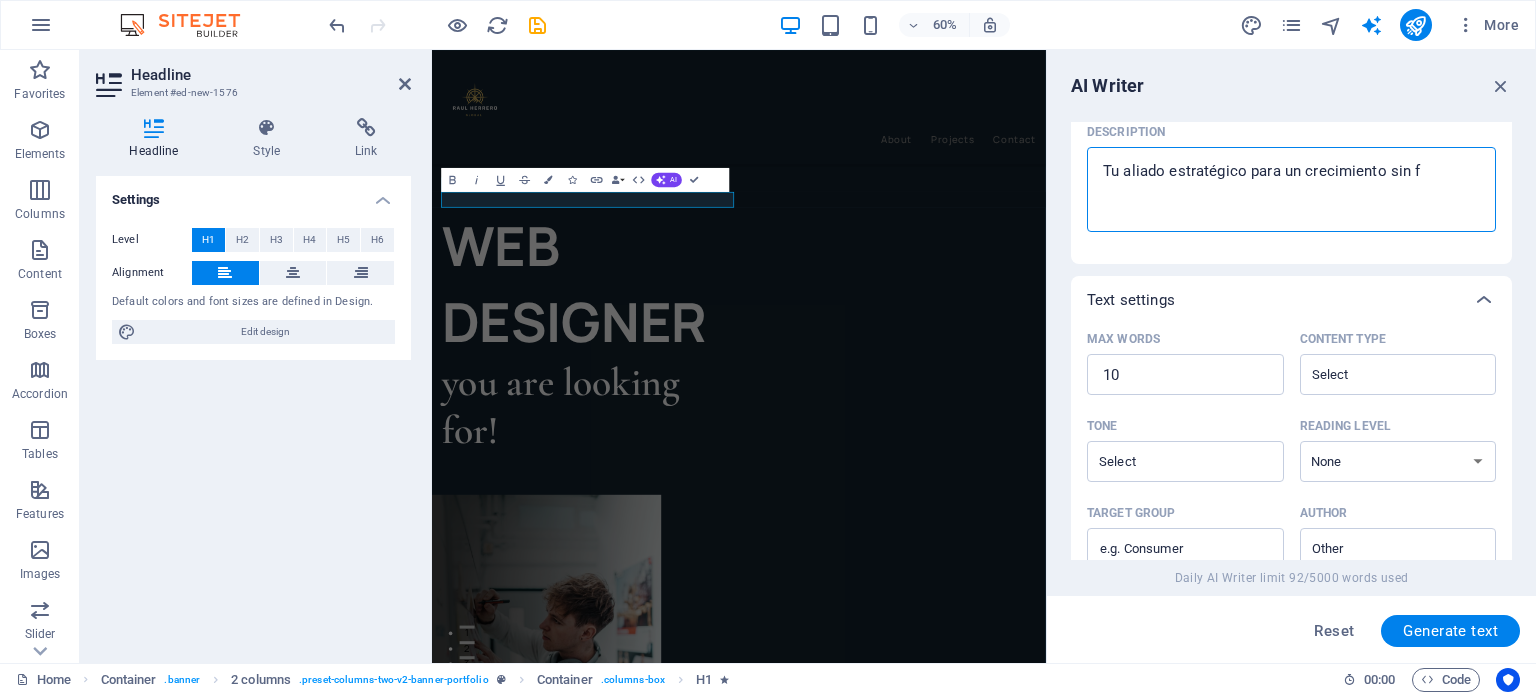 type on "Tu aliado estratégico para un crecimiento sin fr" 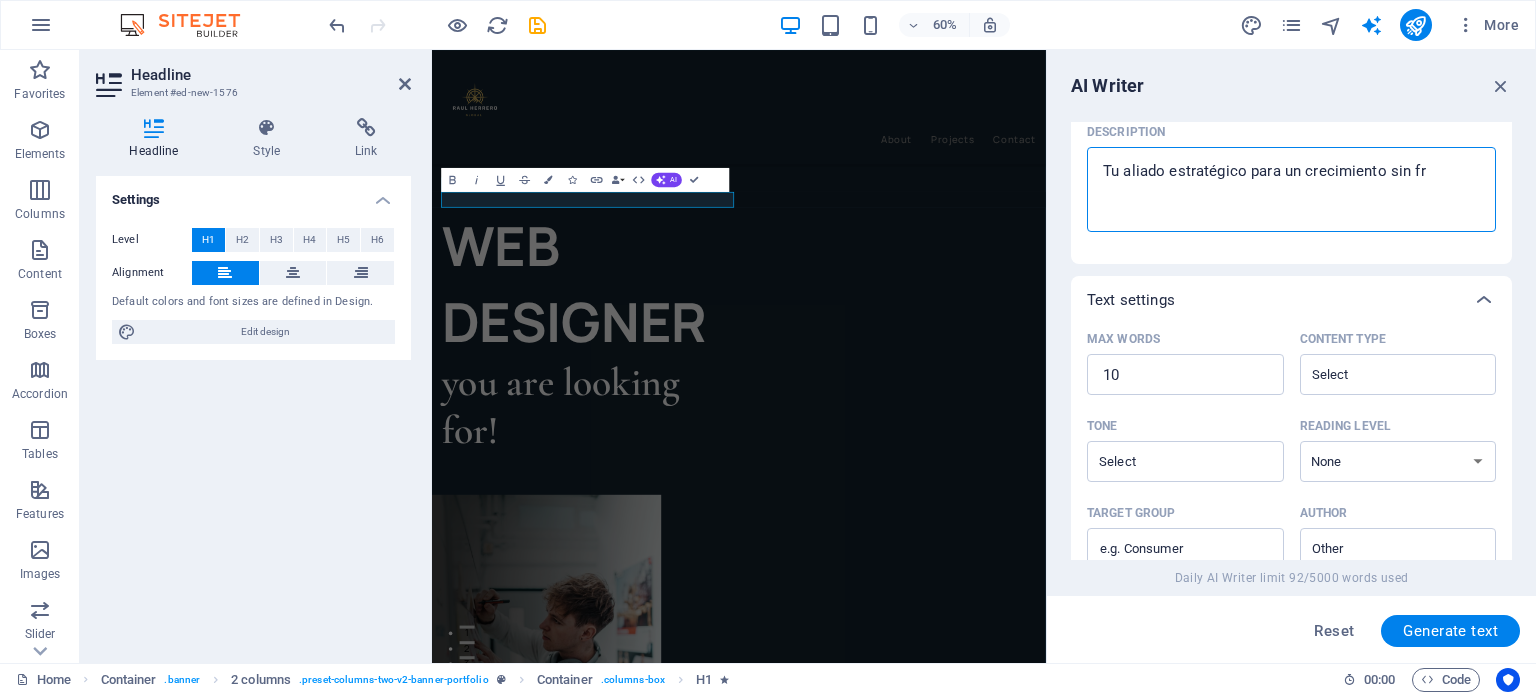 type on "Tu aliado estratégico para un crecimiento sin fro" 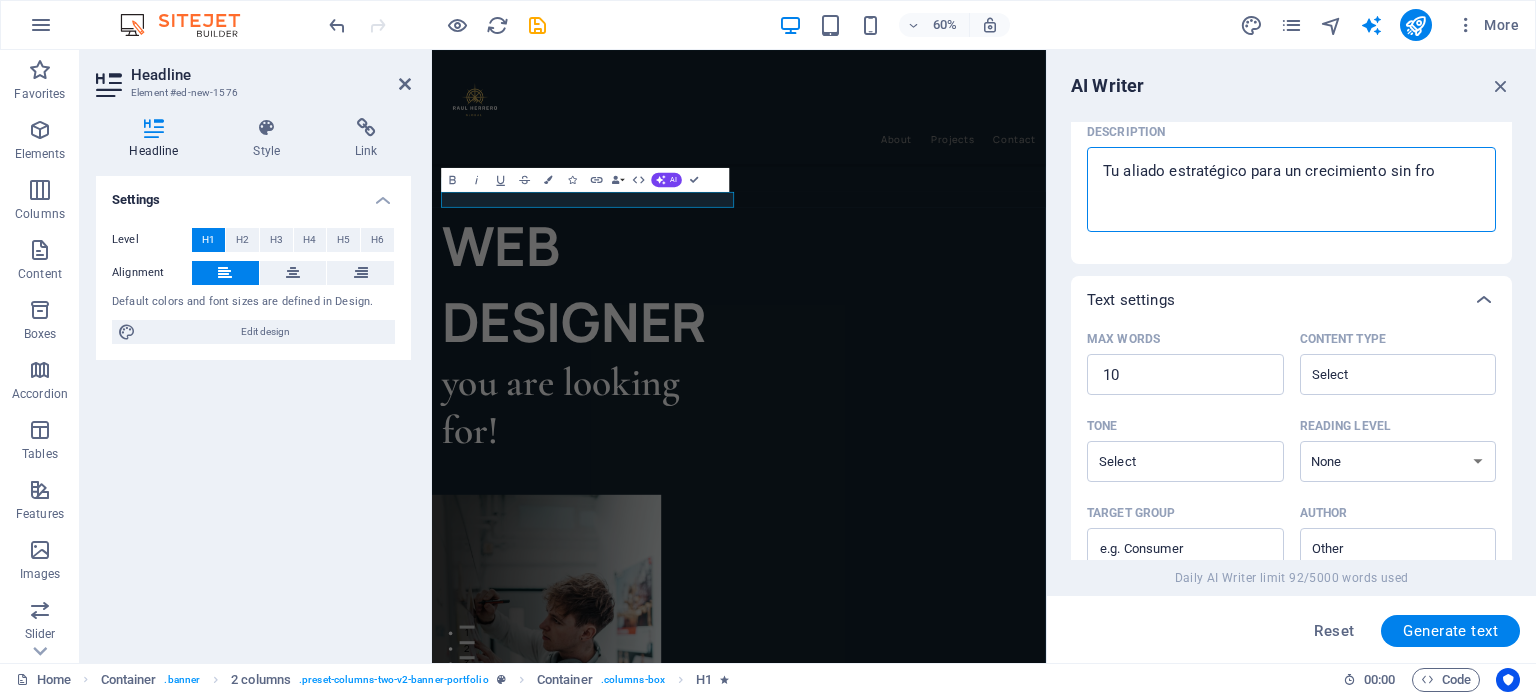type on "Tu aliado estratégico para un crecimiento sin fron" 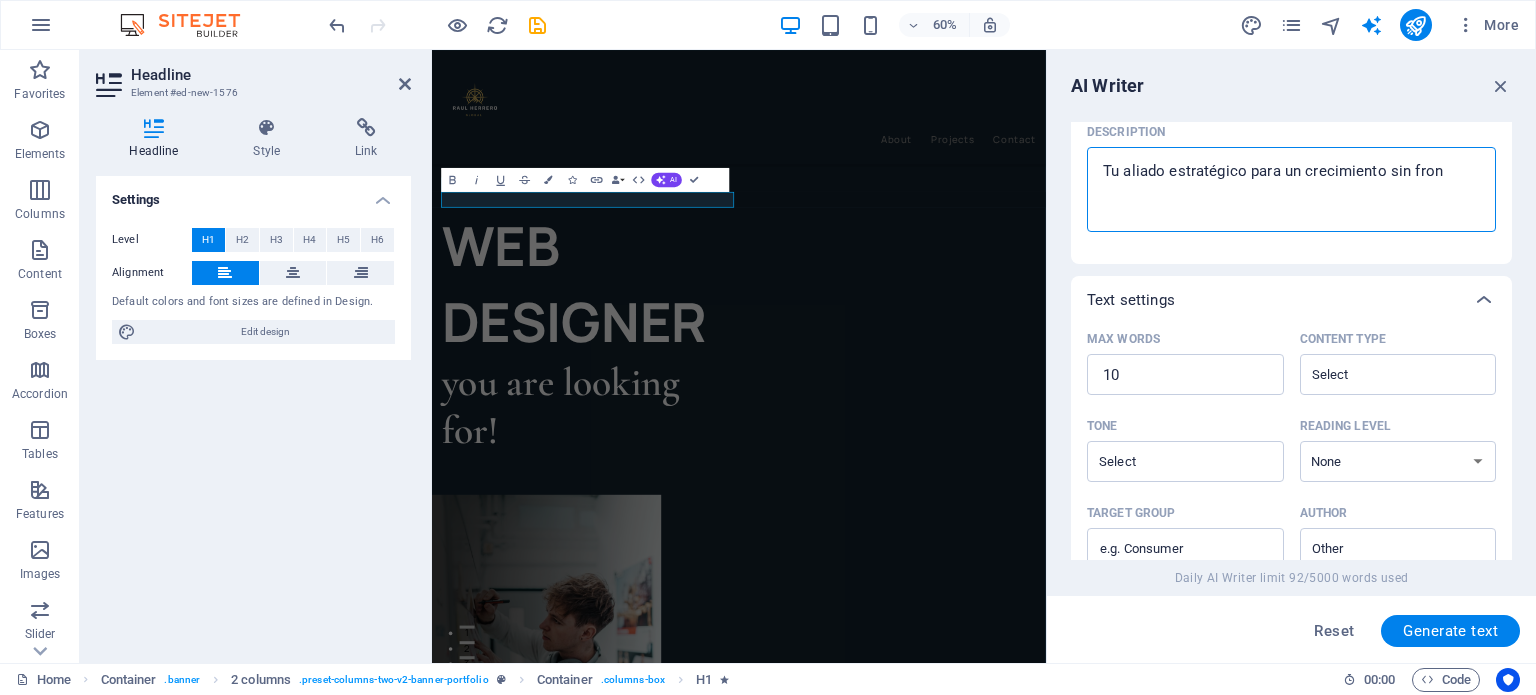 type on "Tu aliado estratégico para un crecimiento sin front" 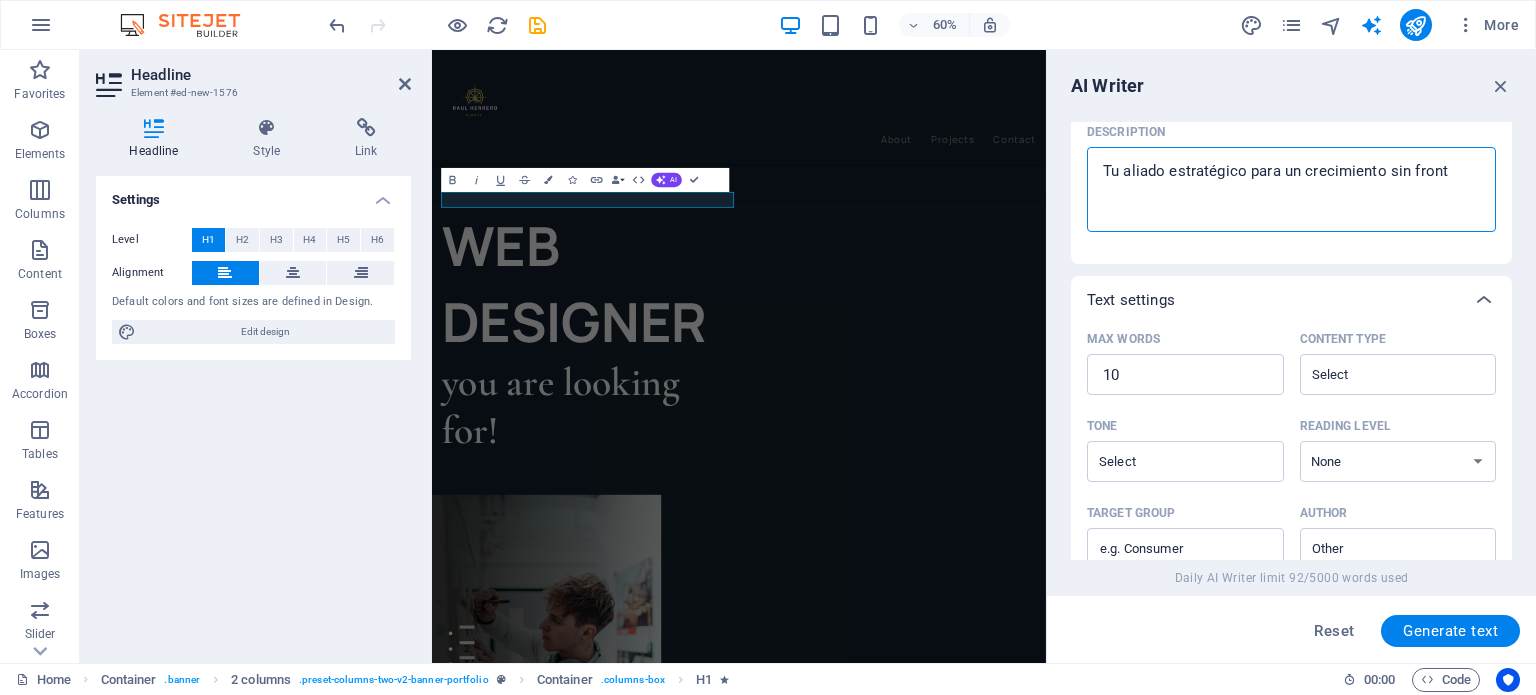type on "Tu aliado estratégico para un crecimiento sin fronte" 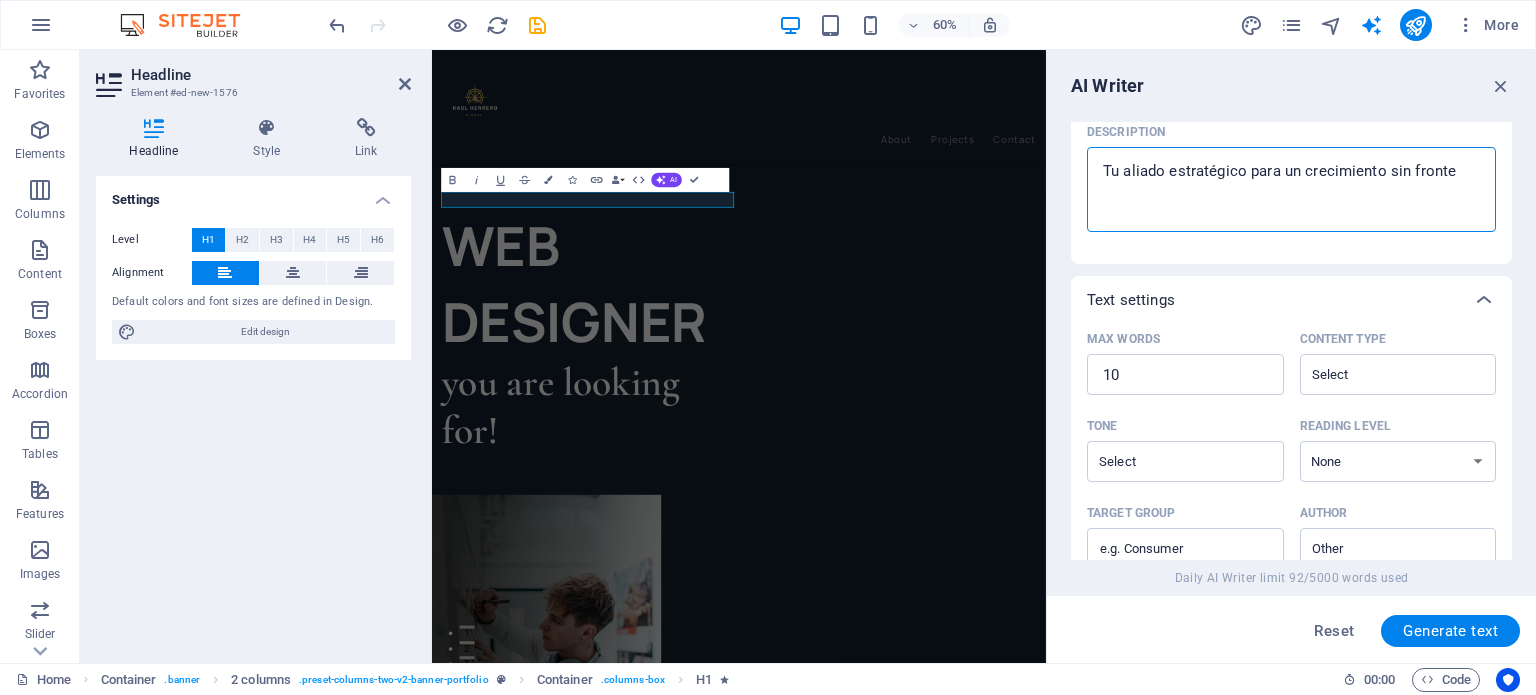 type on "Tu aliado estratégico para un crecimiento sin fronter" 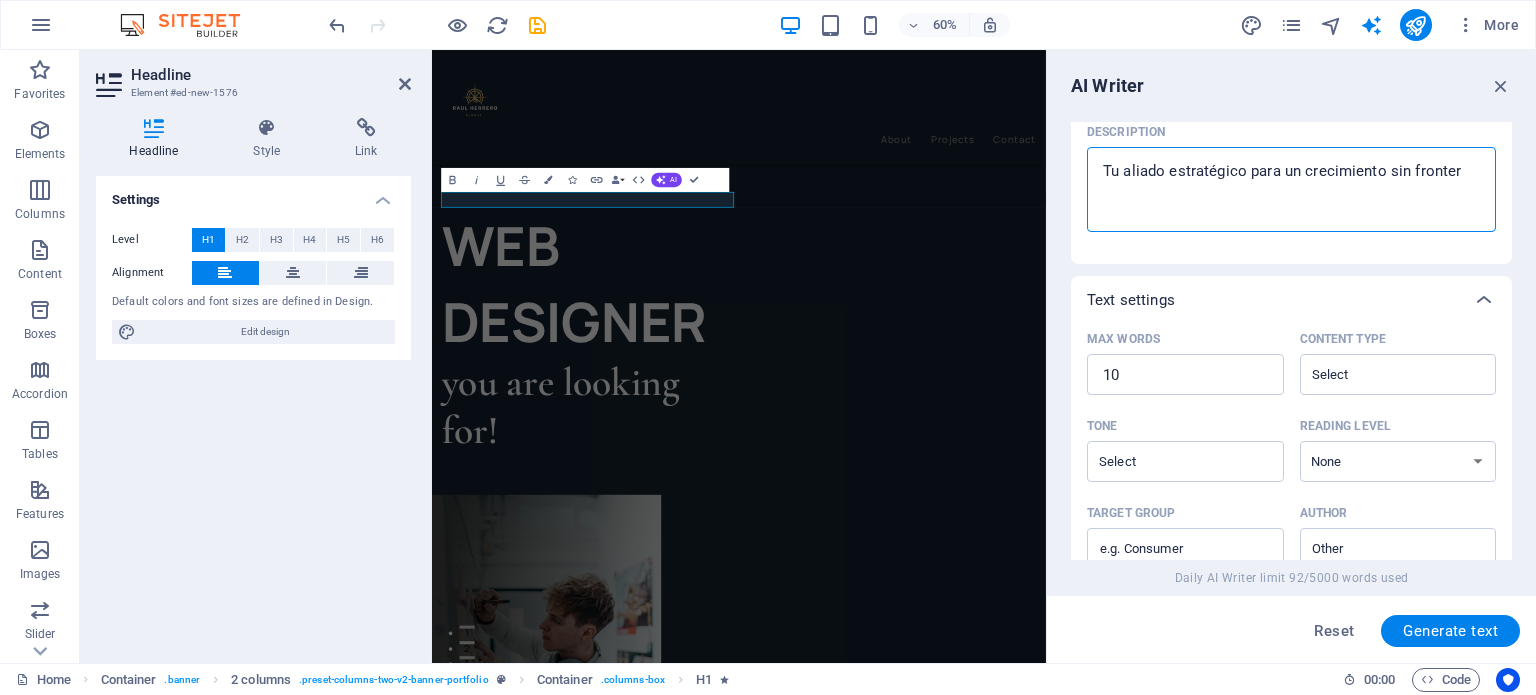 type on "Tu aliado estratégico para un crecimiento sin frontera" 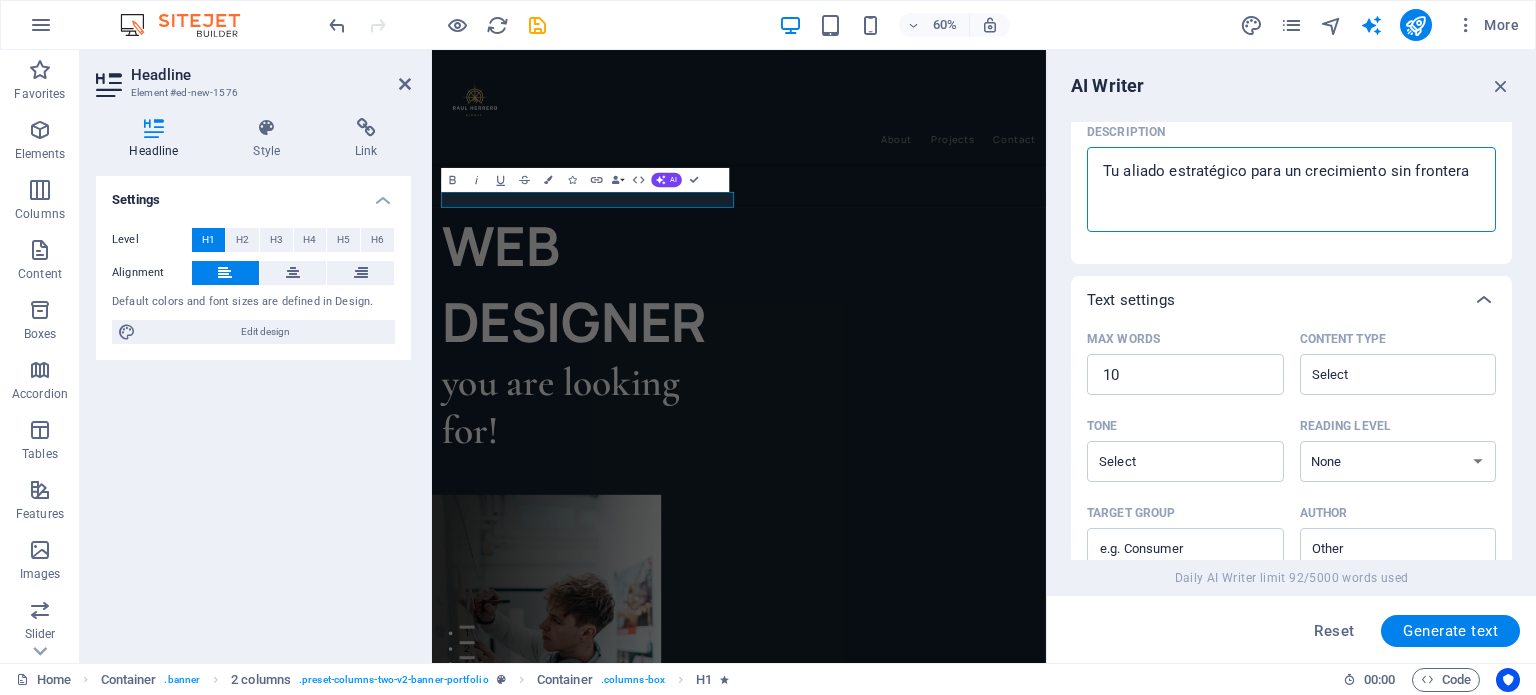 type on "Tu aliado estratégico para un crecimiento sin fronteras" 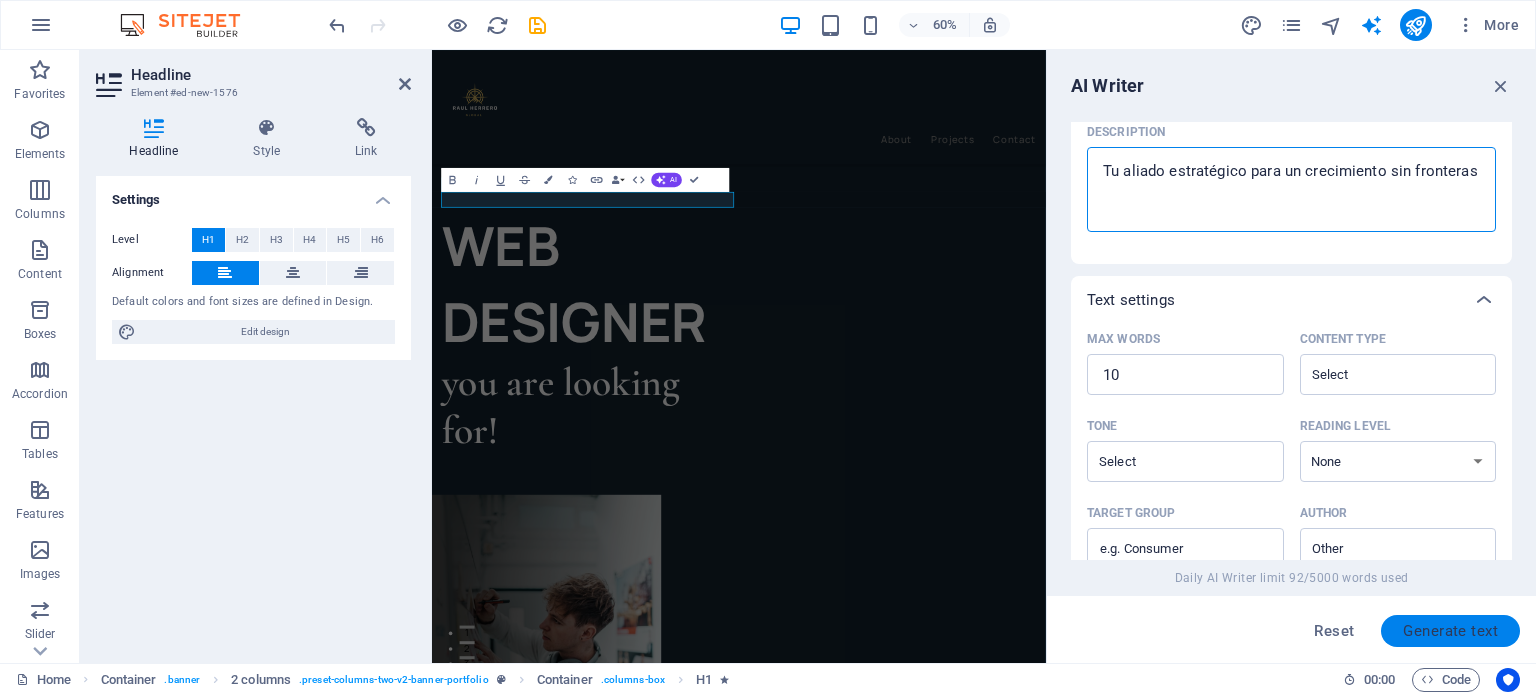 type on "Tu aliado estratégico para un crecimiento sin fronteras" 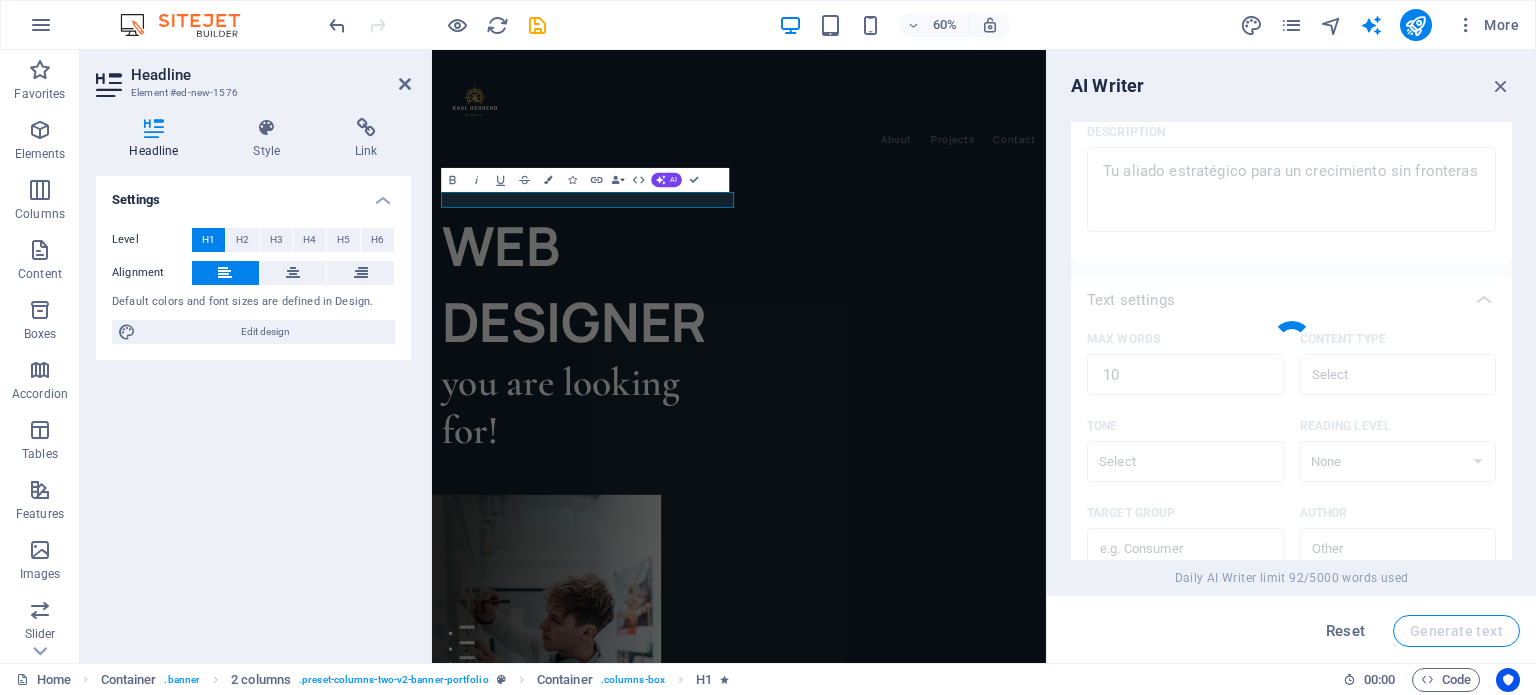 type on "x" 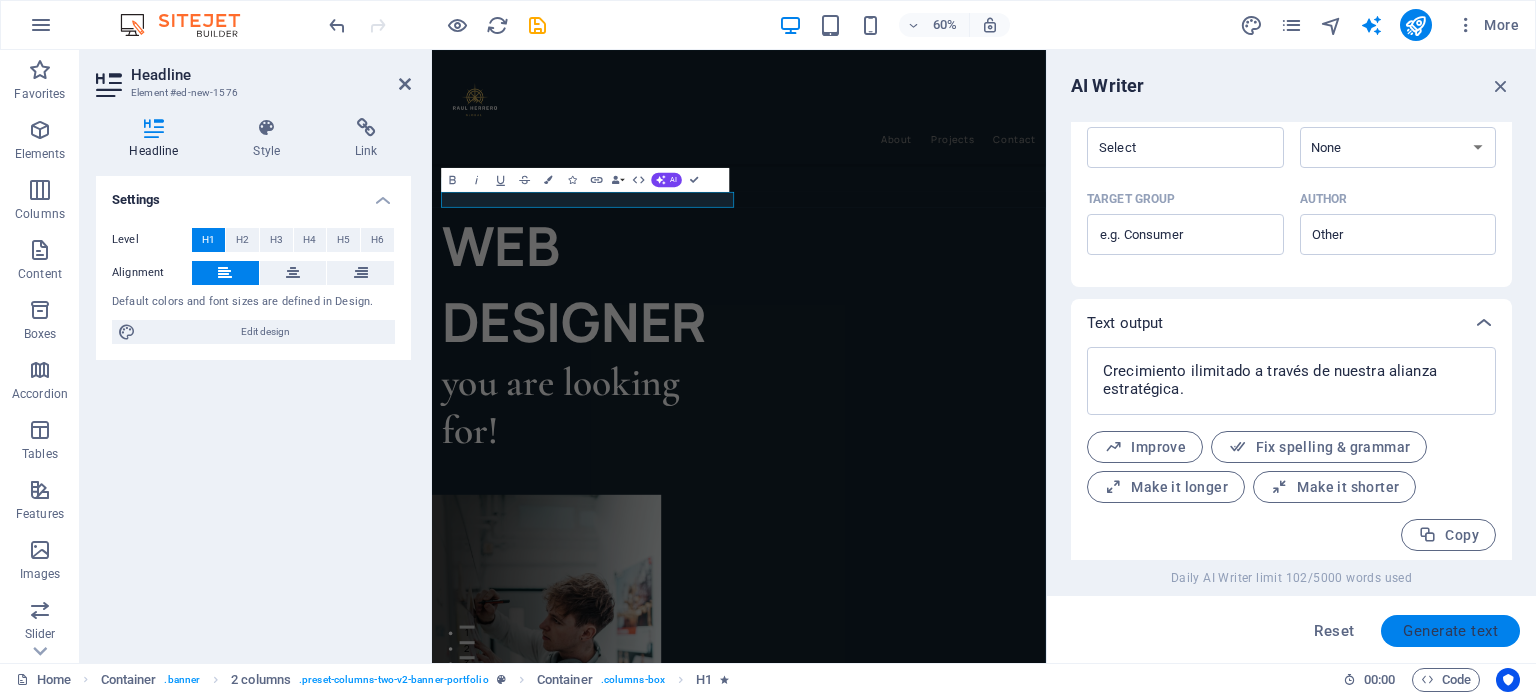 scroll, scrollTop: 582, scrollLeft: 0, axis: vertical 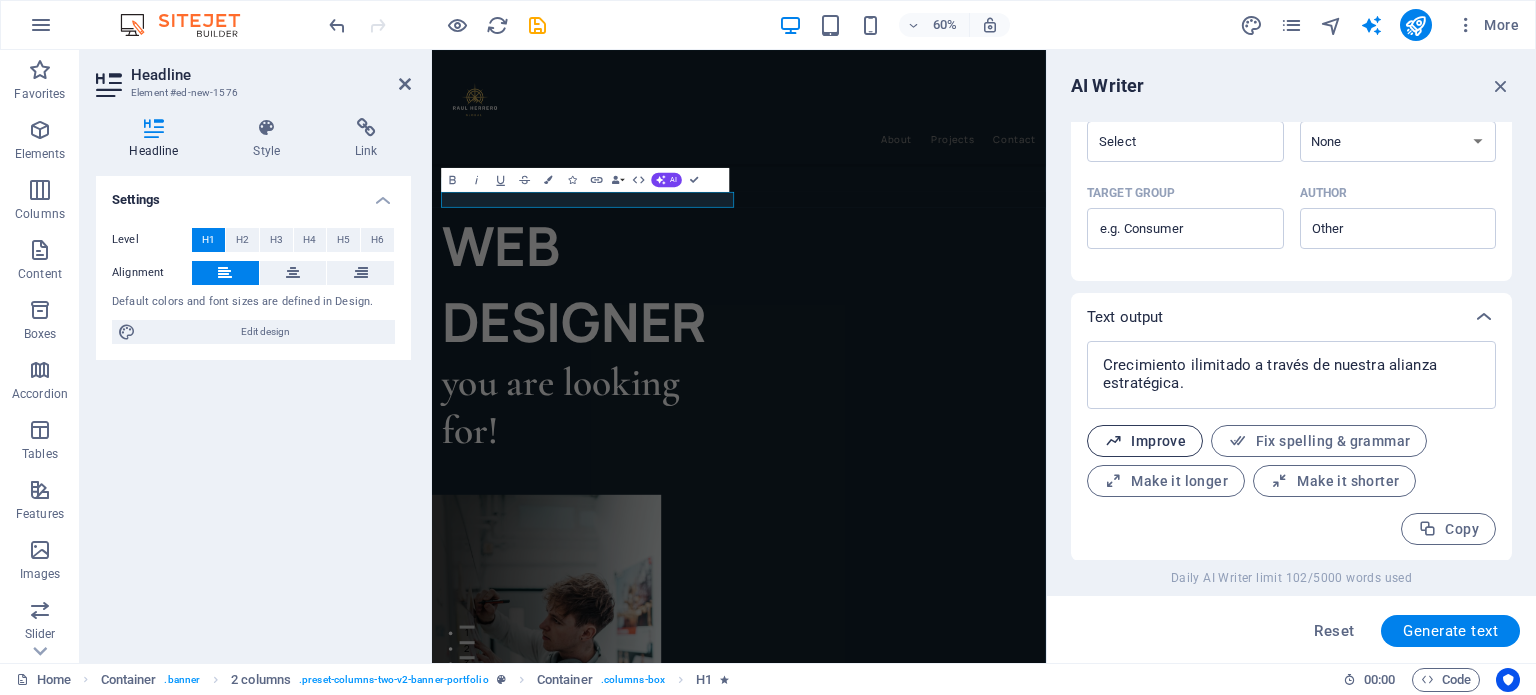 click on "Improve" at bounding box center [1145, 441] 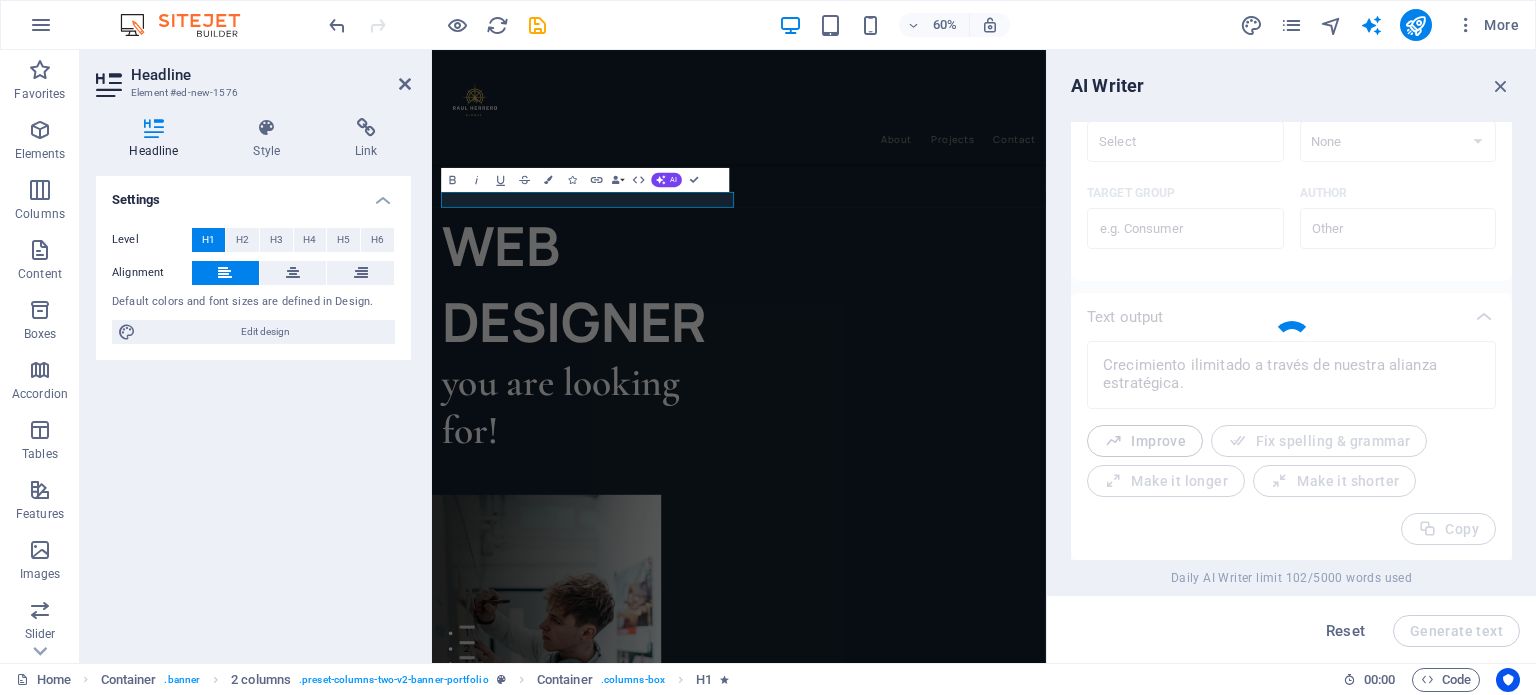 type on "x" 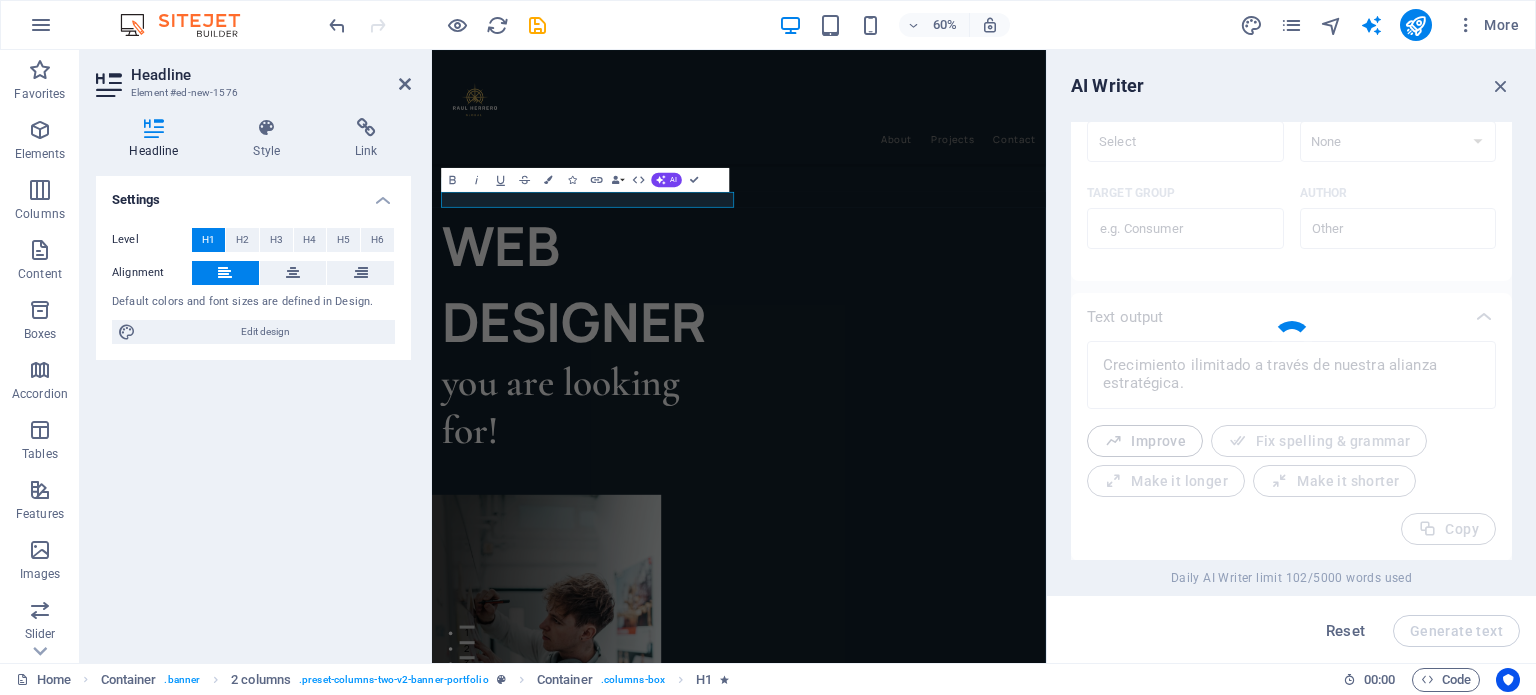 type on "Crecimiento sin límites gracias a nuestra alianza estratégica." 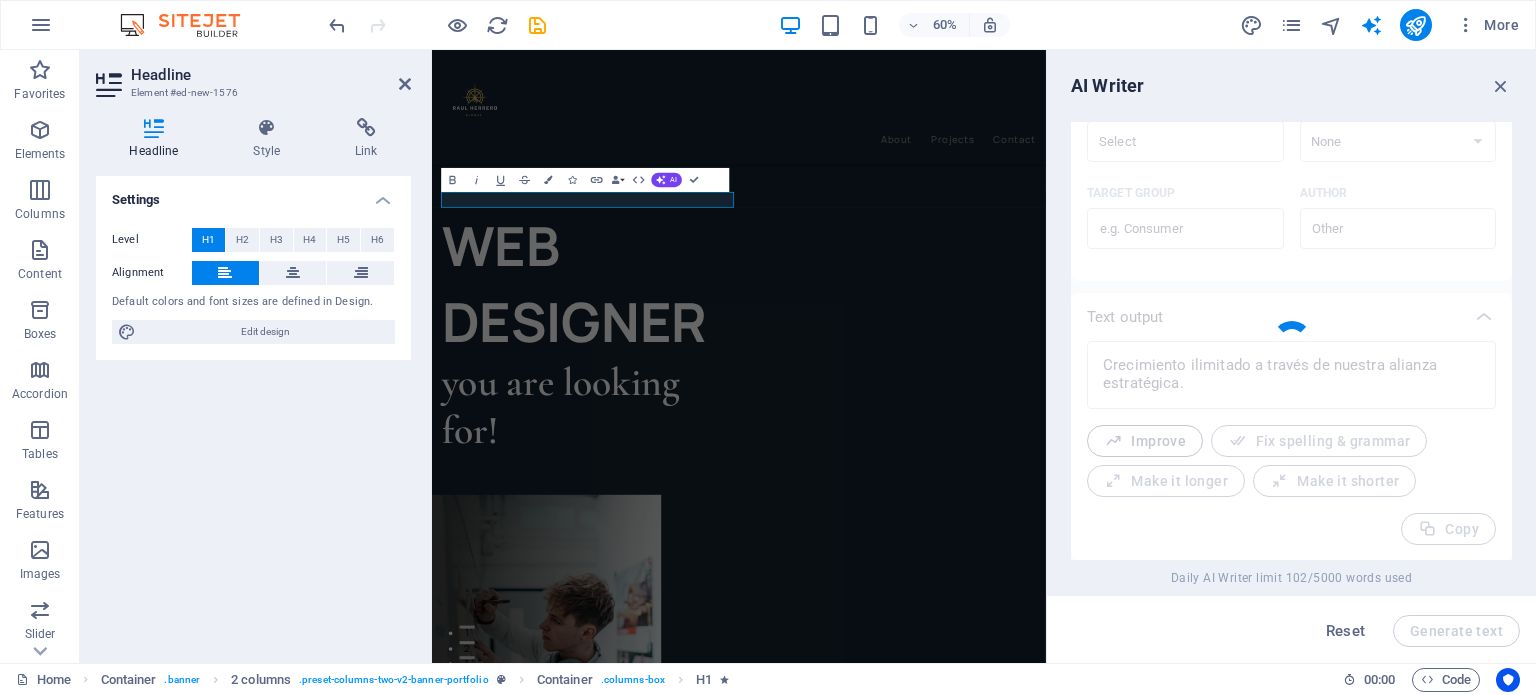 type on "x" 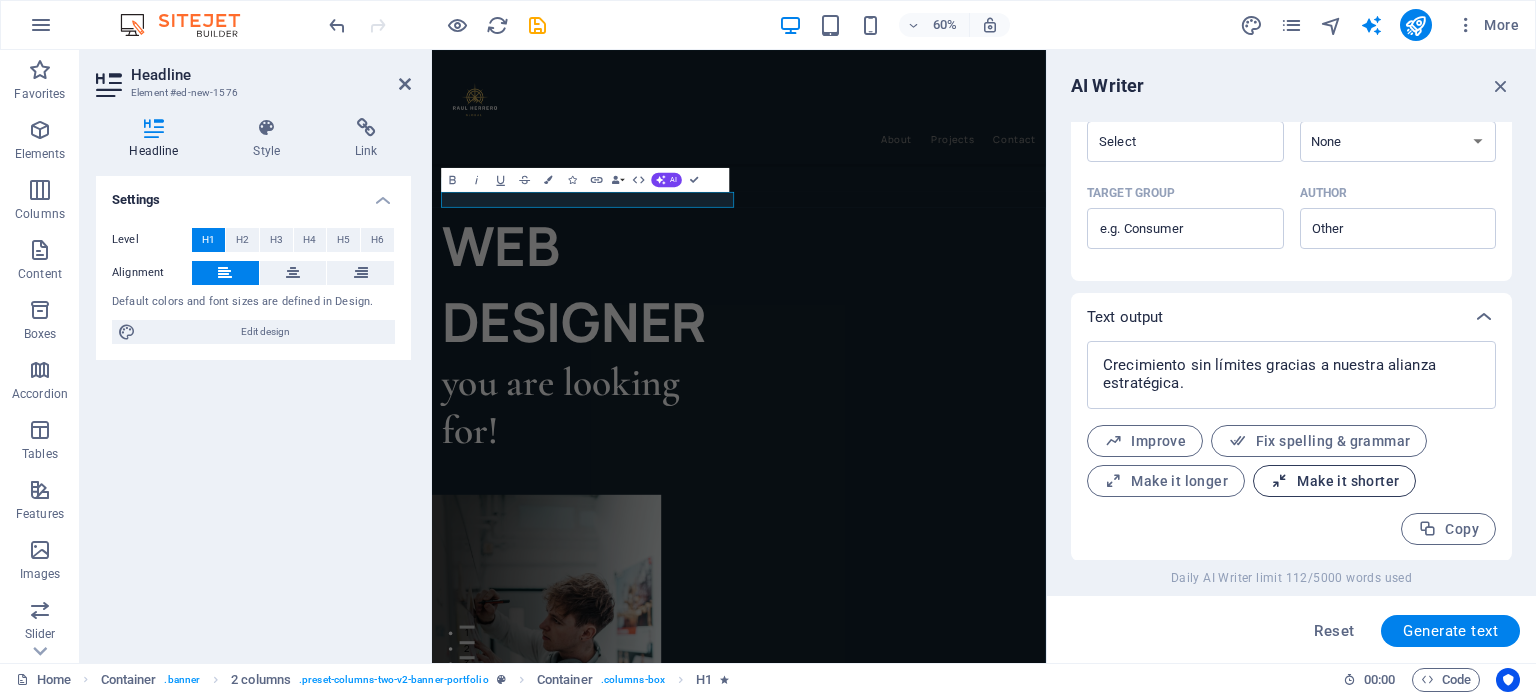 click on "Make it shorter" at bounding box center [1334, 481] 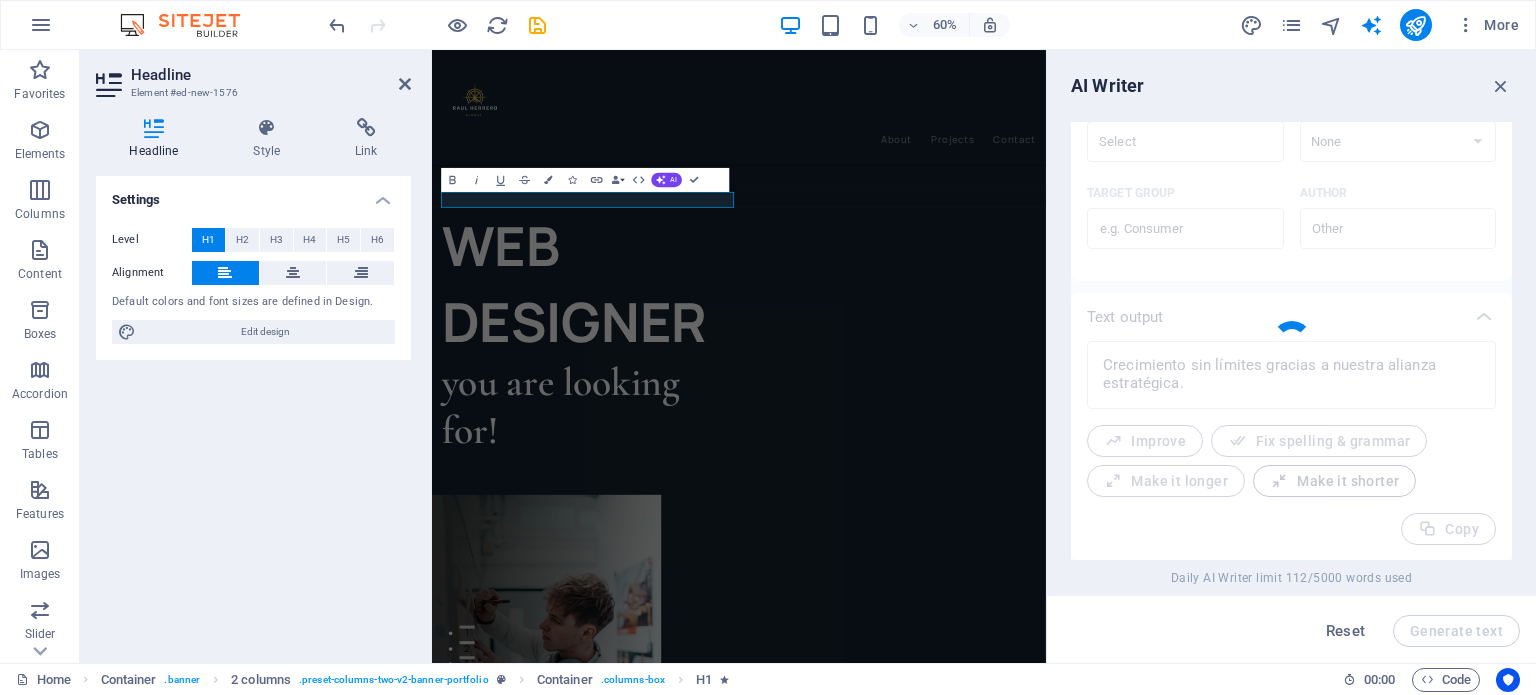 type on "x" 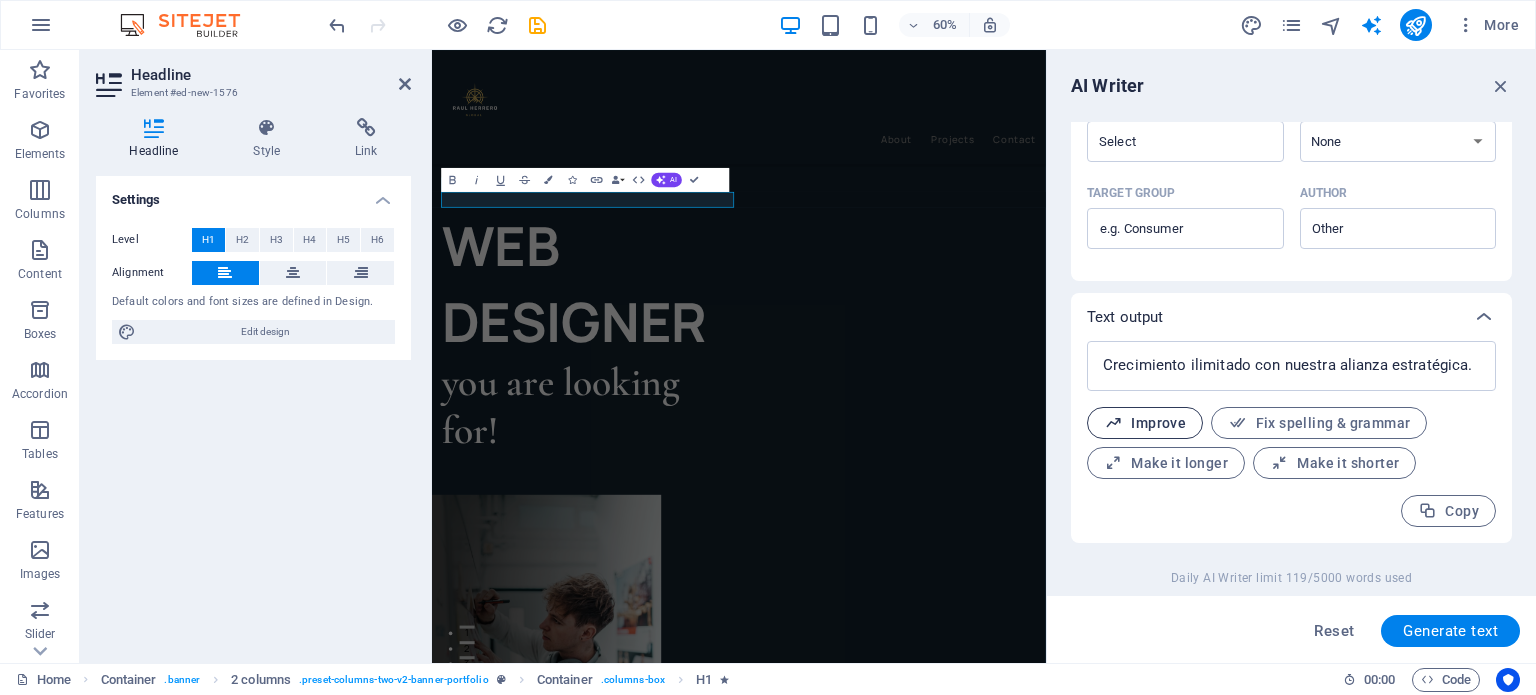 click on "Improve" at bounding box center [1145, 423] 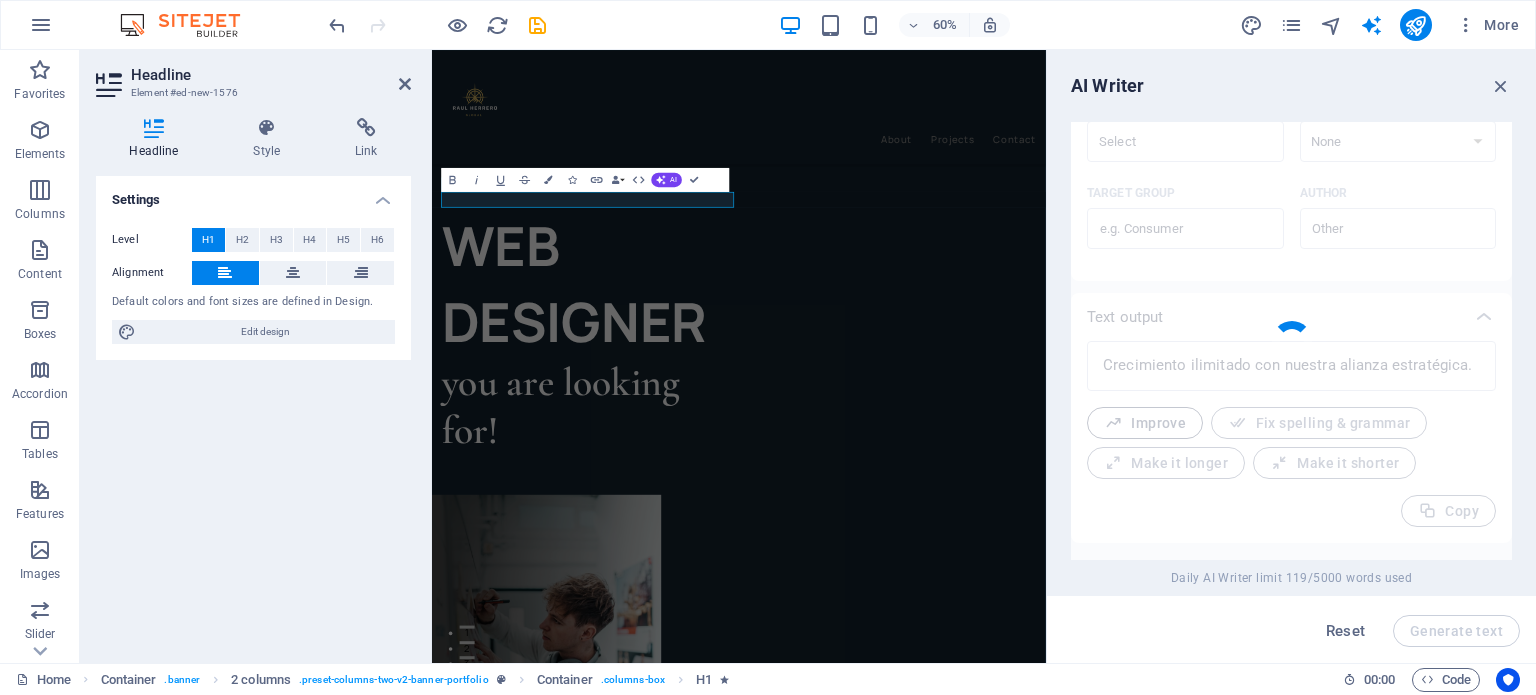 type on "x" 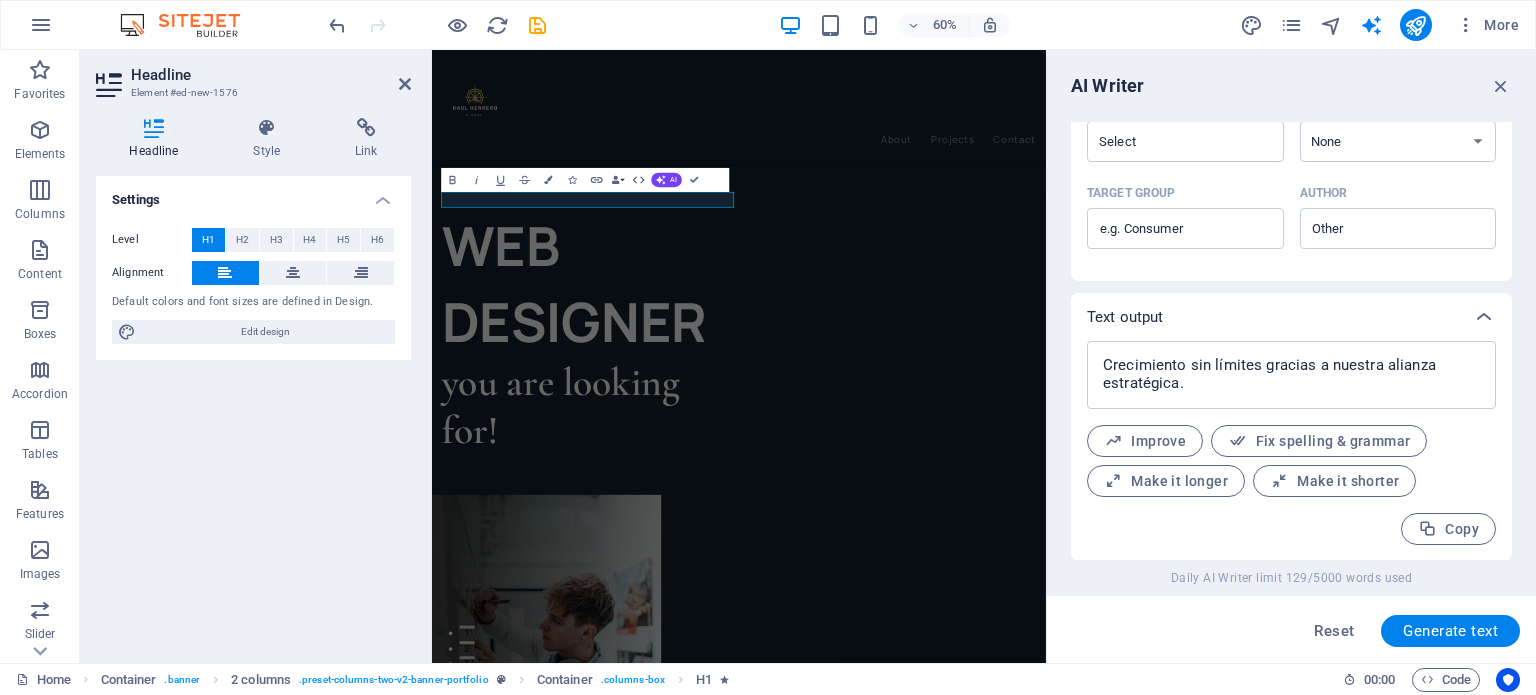 click on "Improve Fix spelling & grammar Make it longer Make it shorter" at bounding box center [1291, 461] 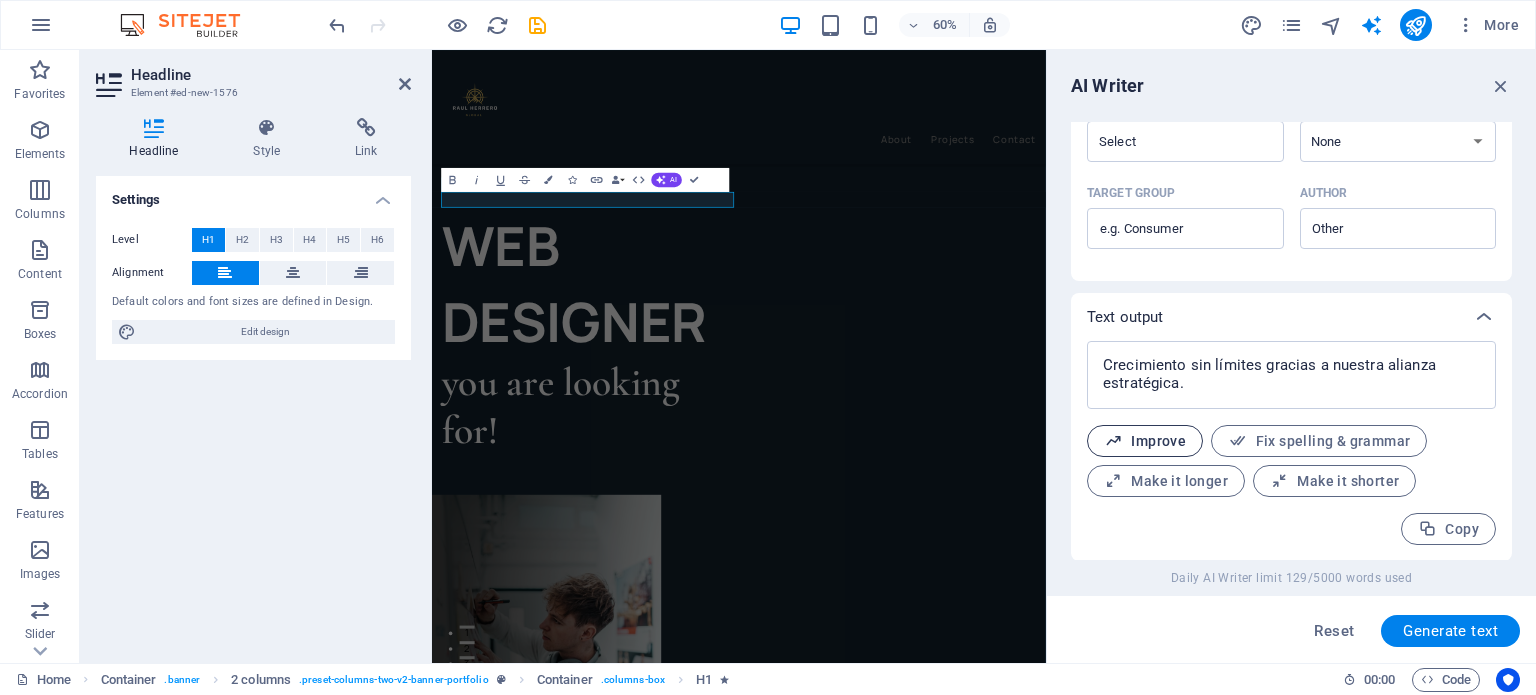 click on "Improve" at bounding box center [1145, 441] 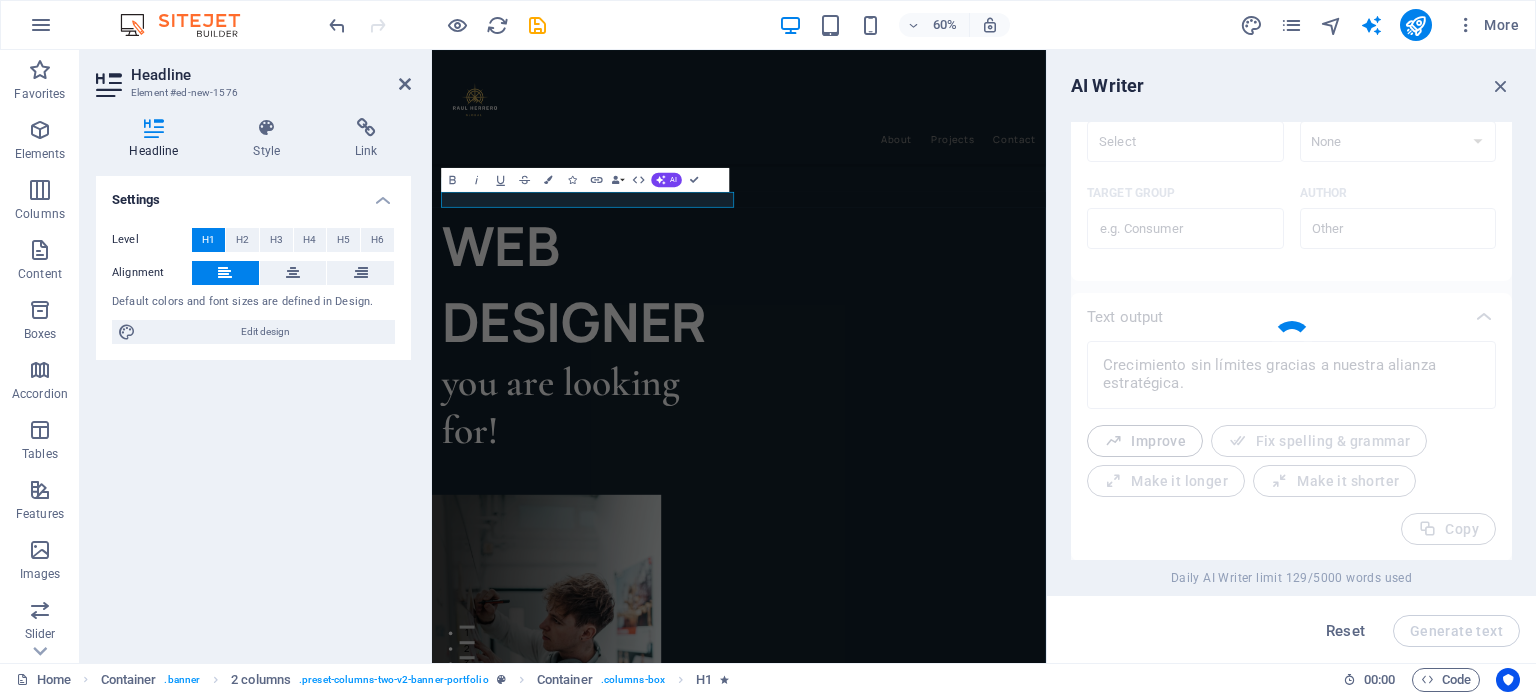 type on "x" 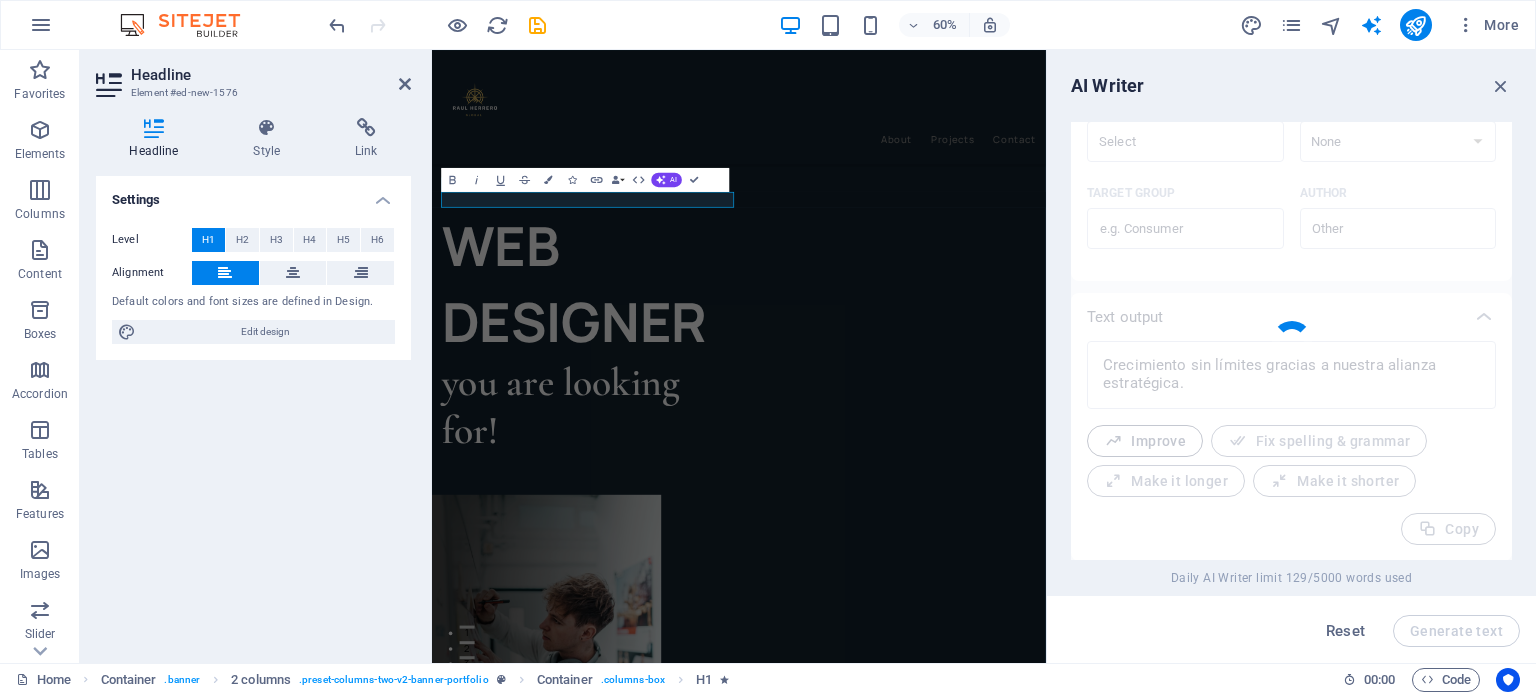 type on "x" 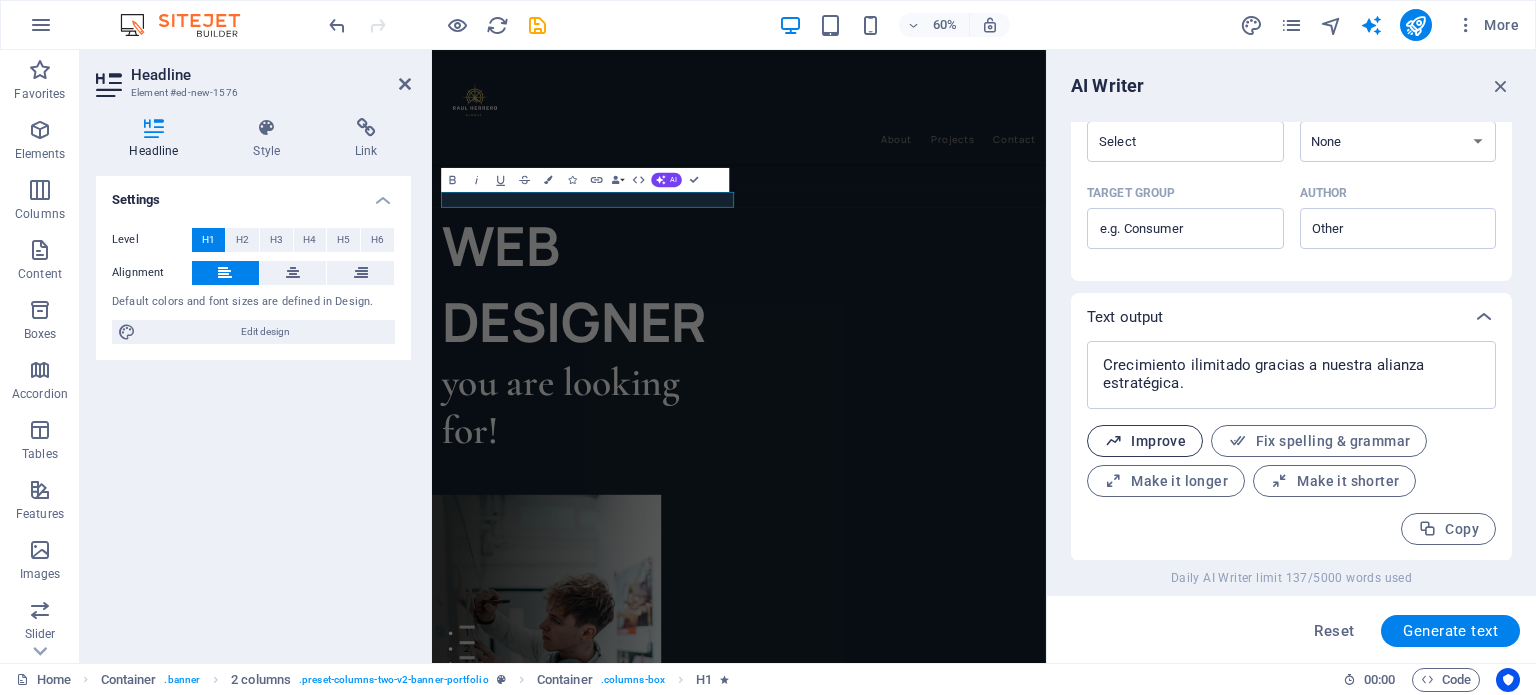 click on "Improve" at bounding box center [1145, 441] 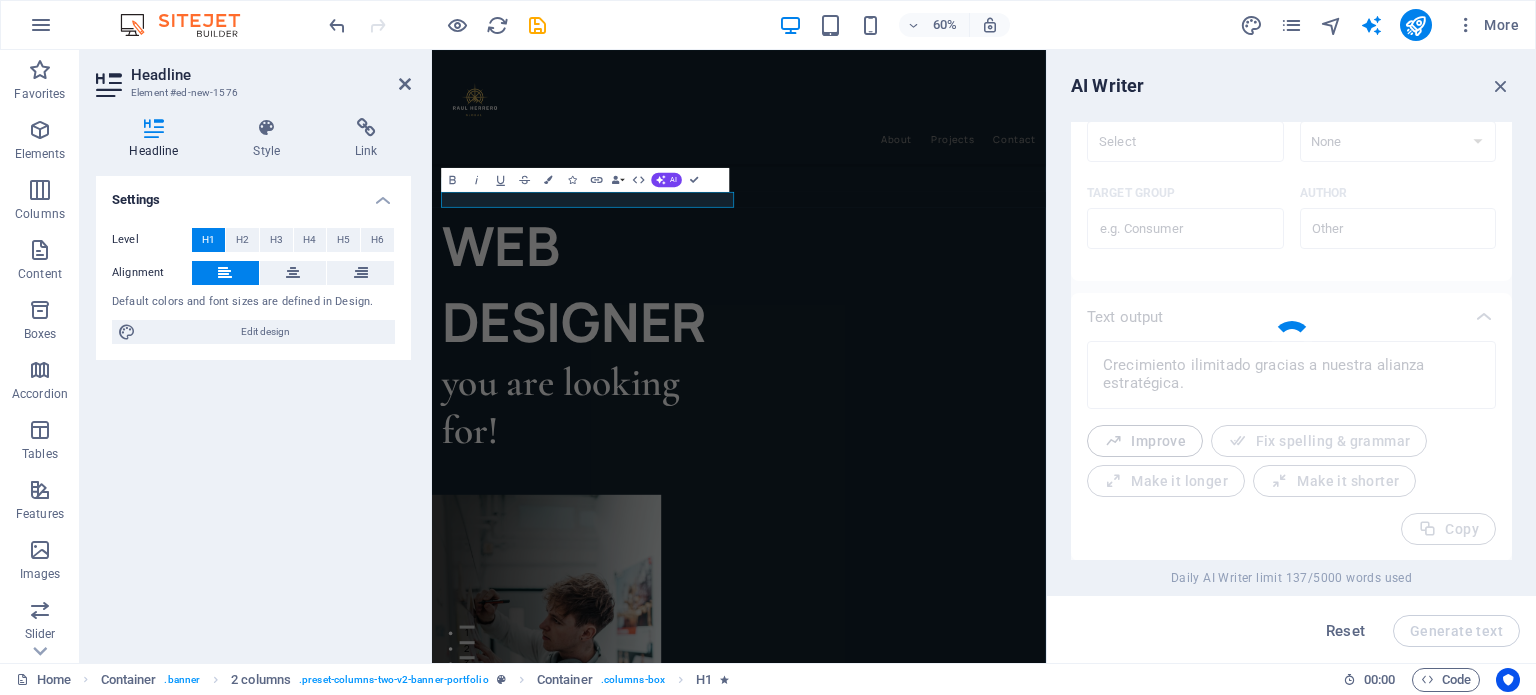 type on "x" 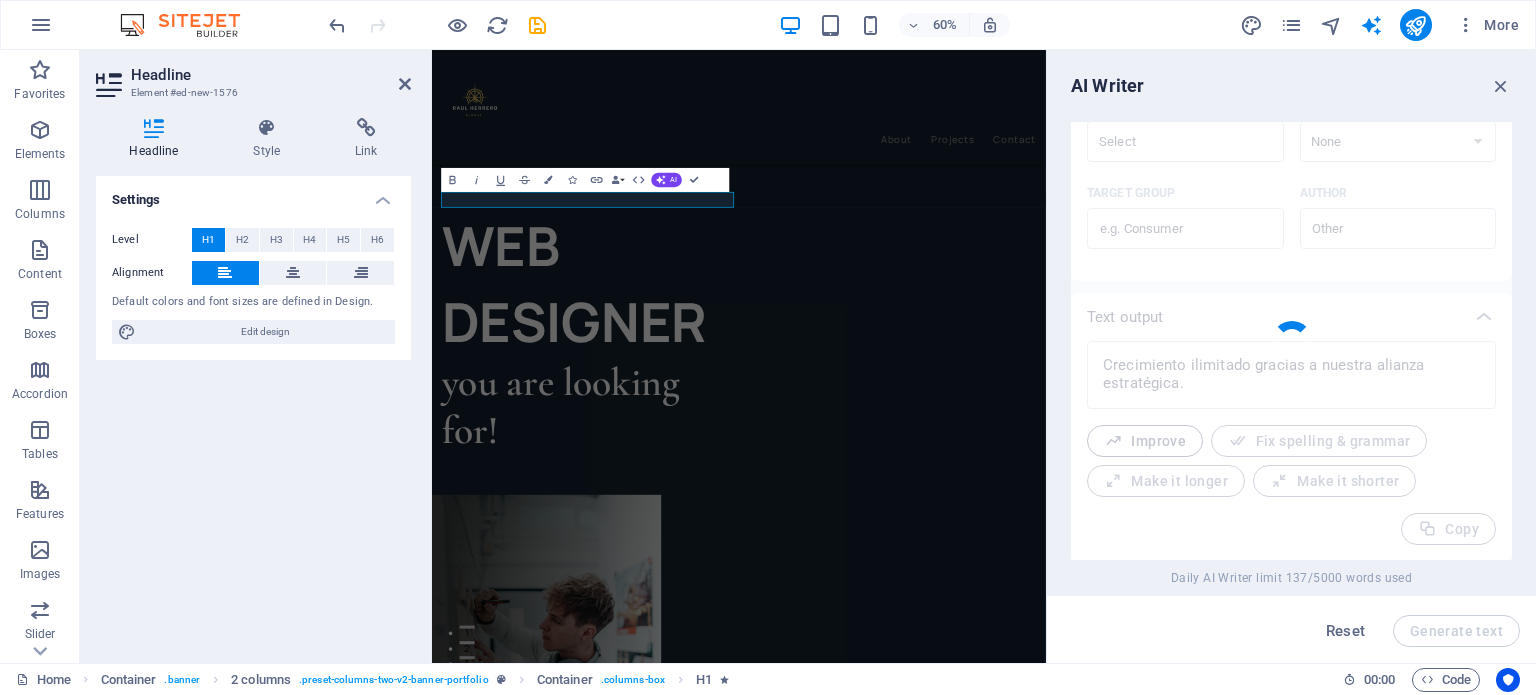 type on "x" 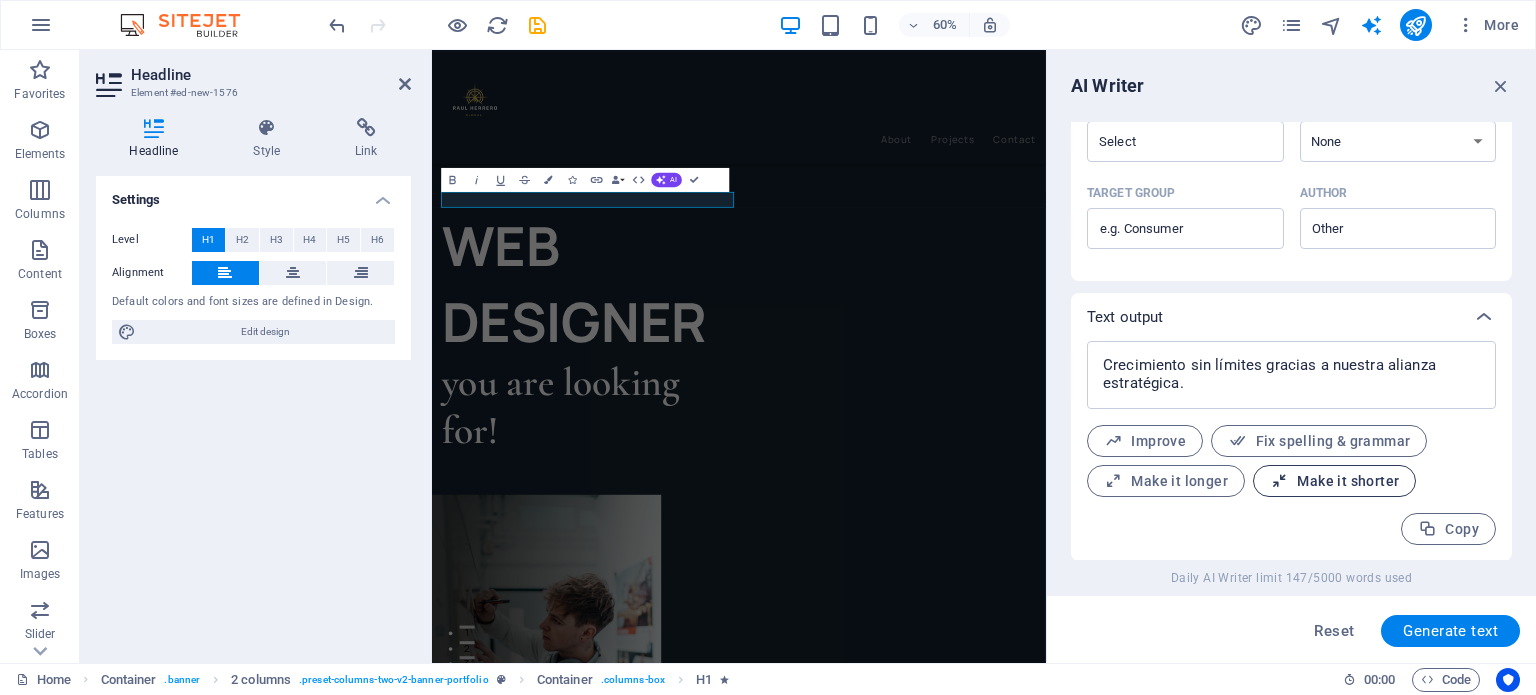 click on "Make it shorter" at bounding box center [1334, 481] 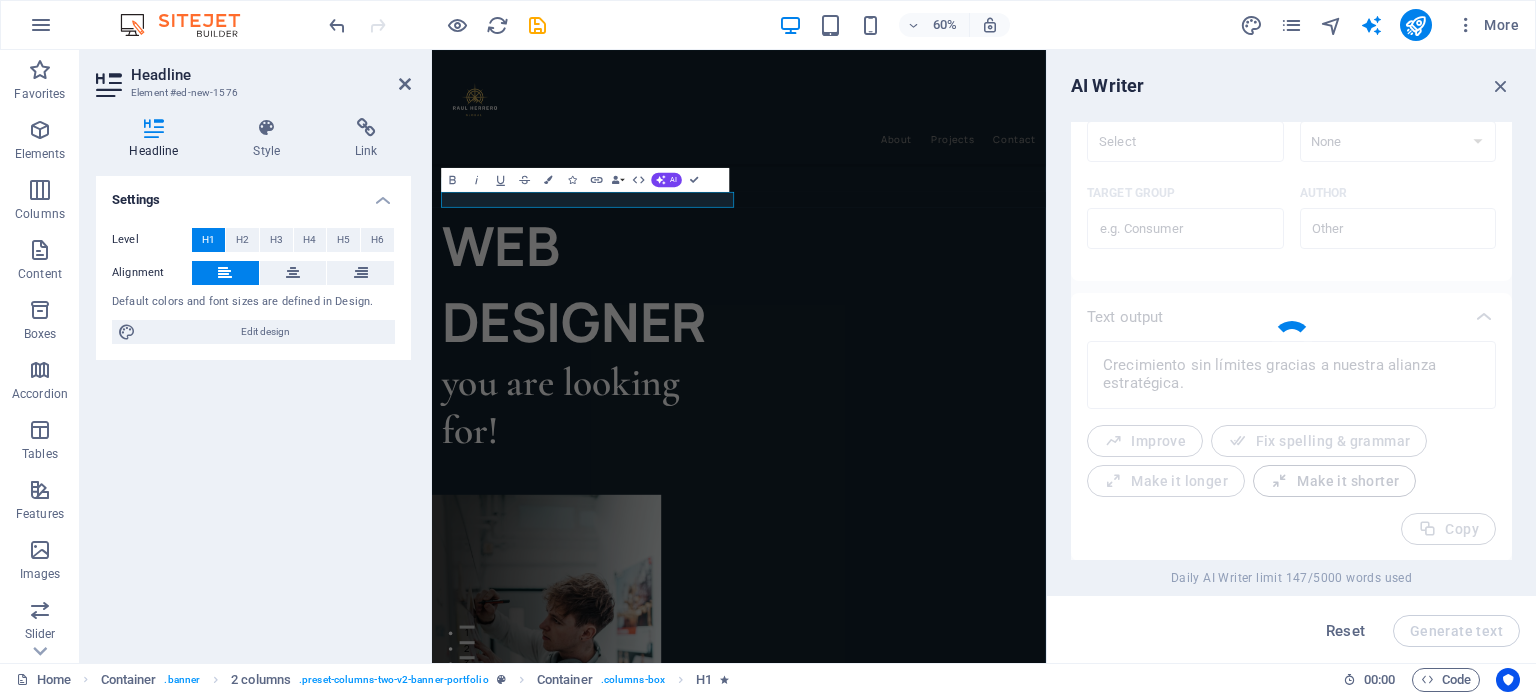 type on "x" 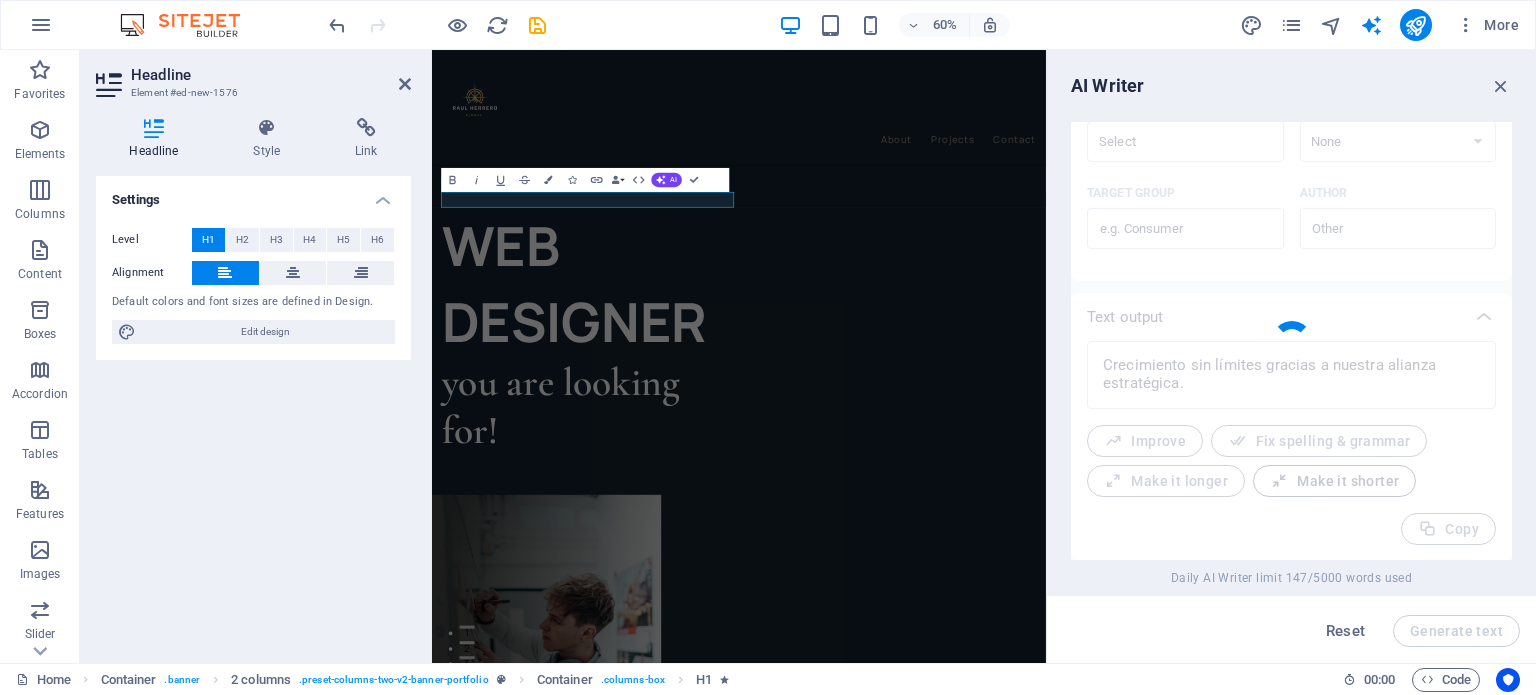 type on "Crecimiento ilimitado con nuestra alianza estratégica." 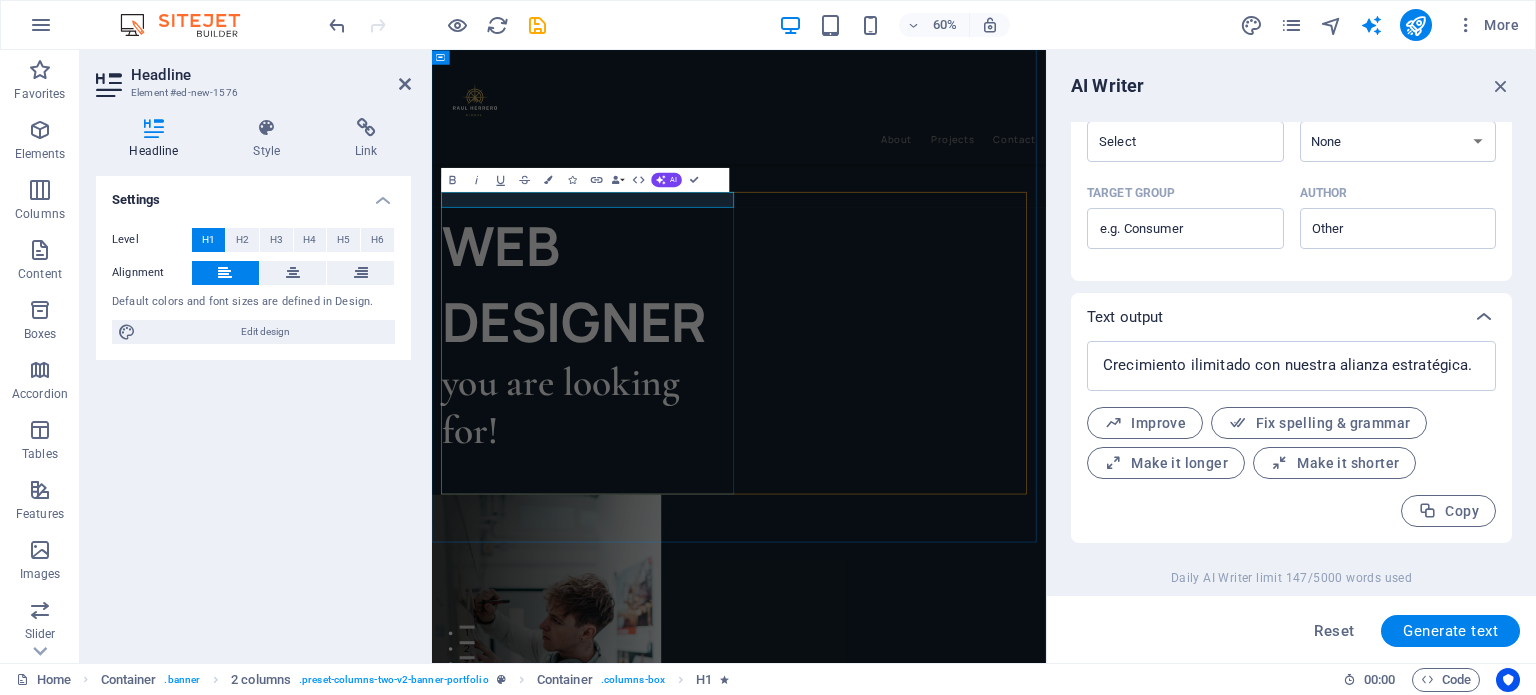 click at bounding box center [696, 299] 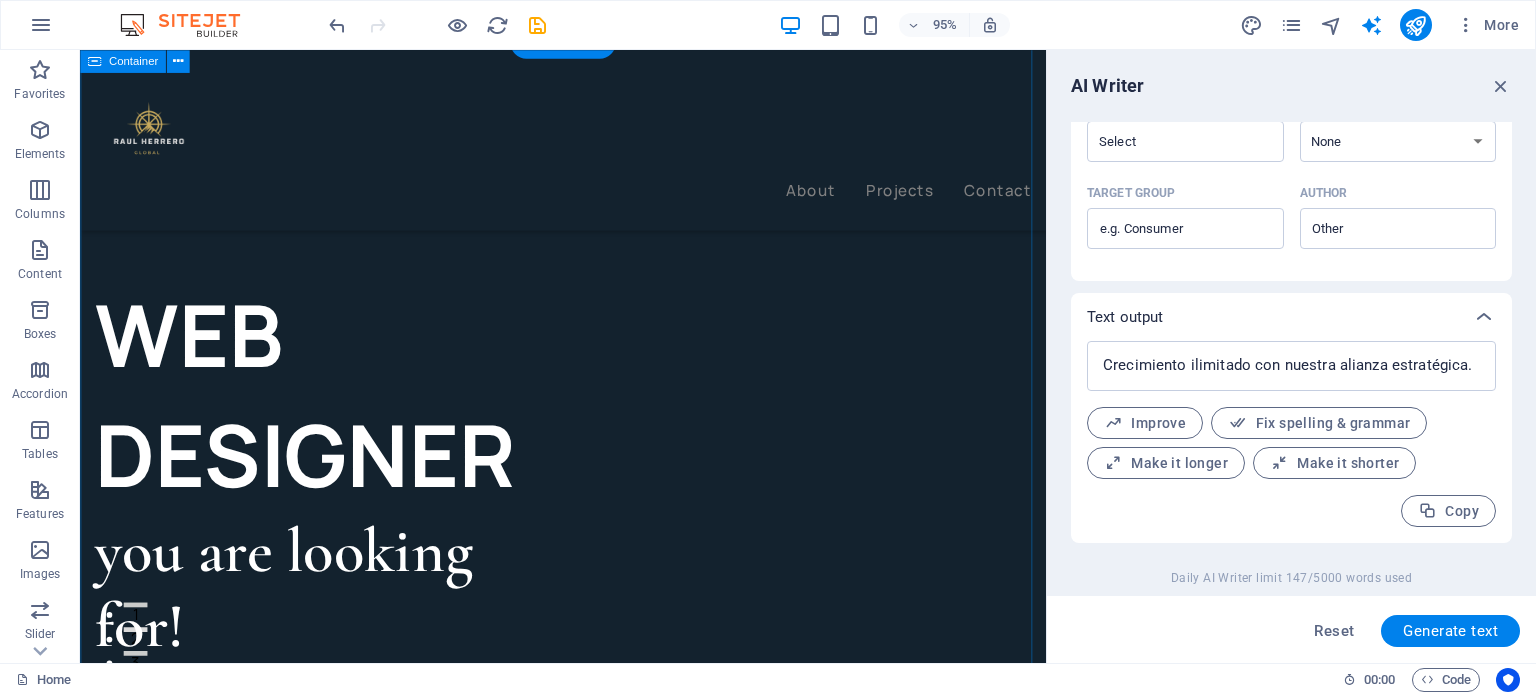 click on "WEB DESIGNER you are looking for! Let’s talk My projects" at bounding box center [588, 960] 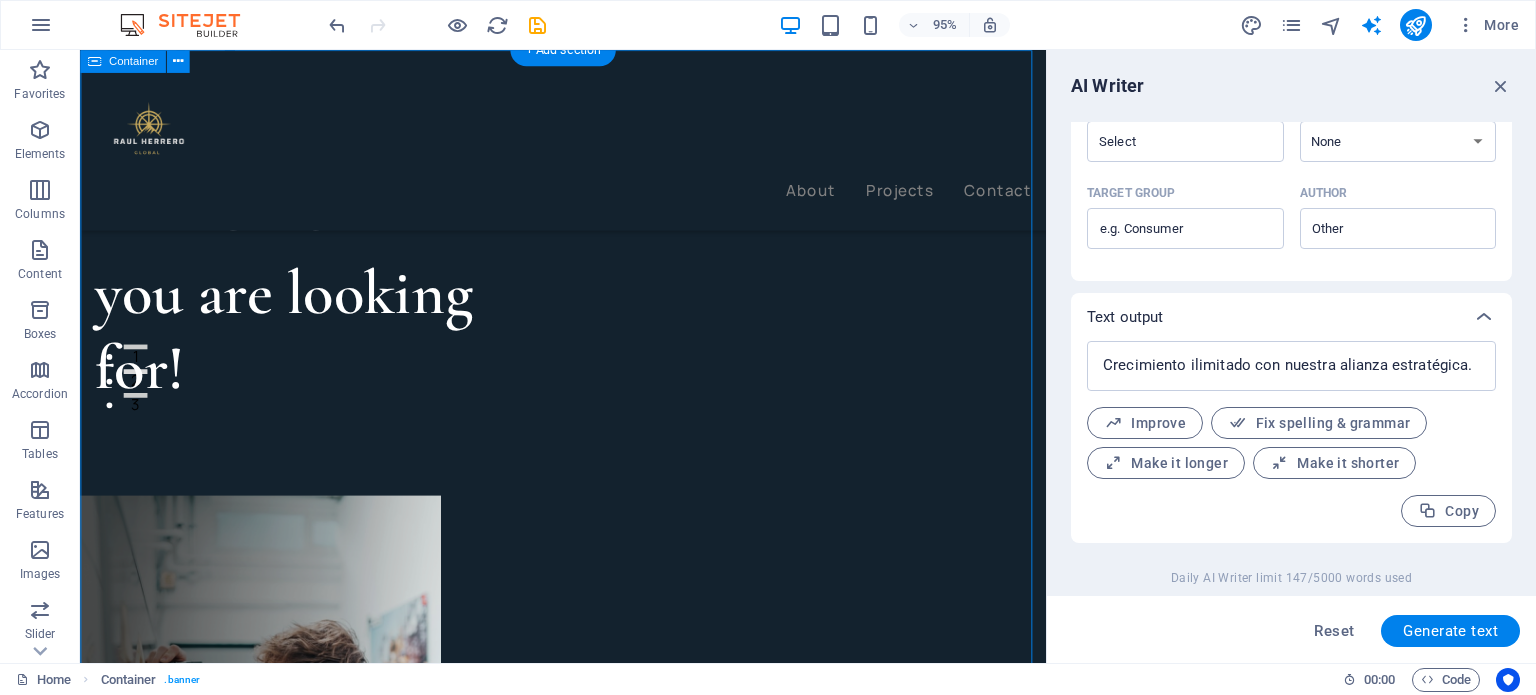 scroll, scrollTop: 0, scrollLeft: 0, axis: both 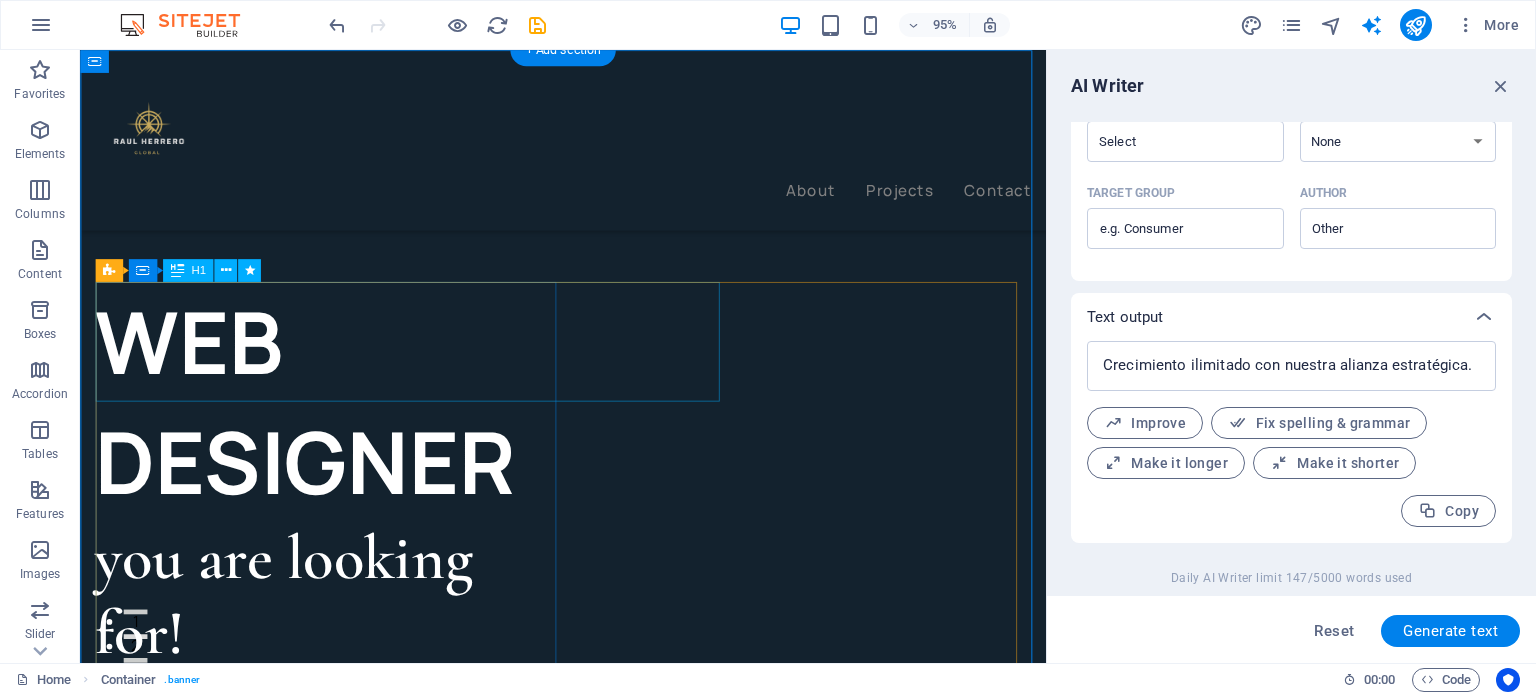 click on "WEB DESIGNER" at bounding box center (342, 420) 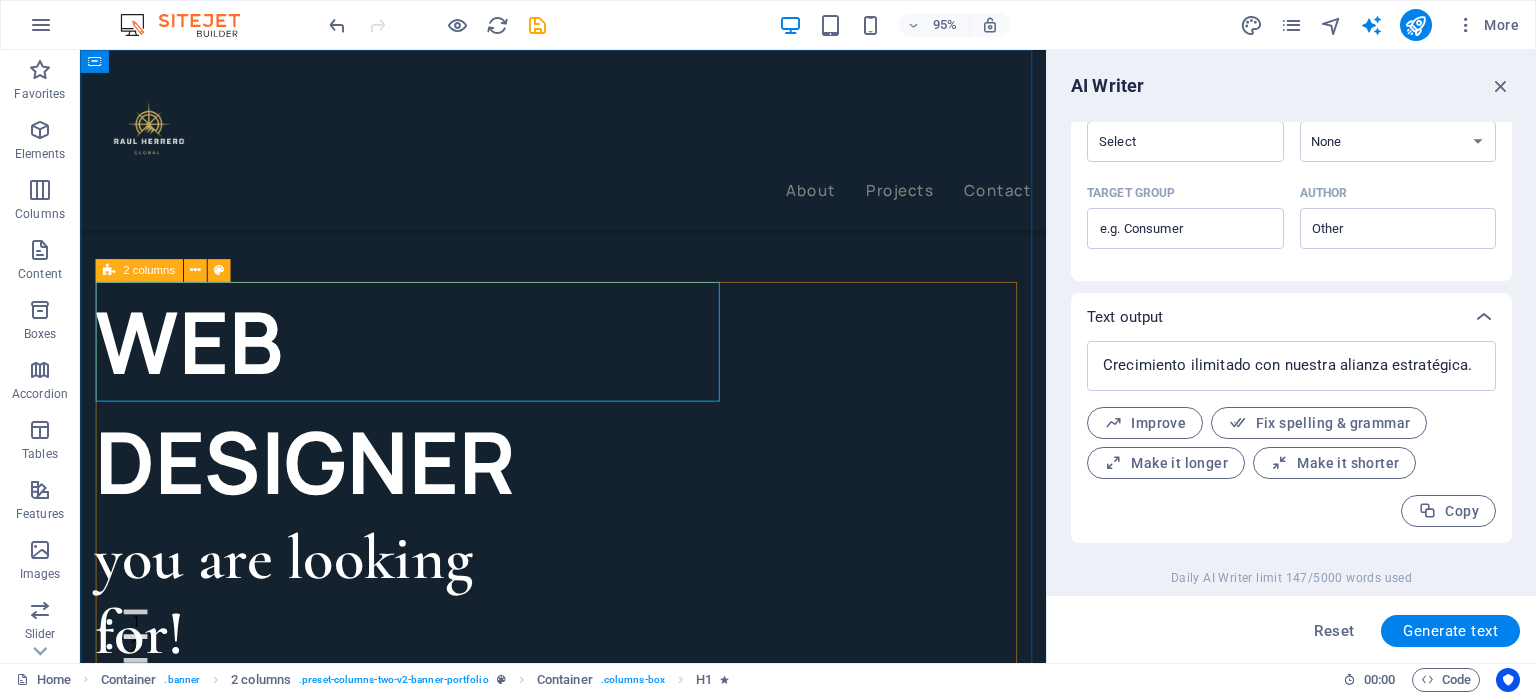 click on "2 columns" at bounding box center [138, 270] 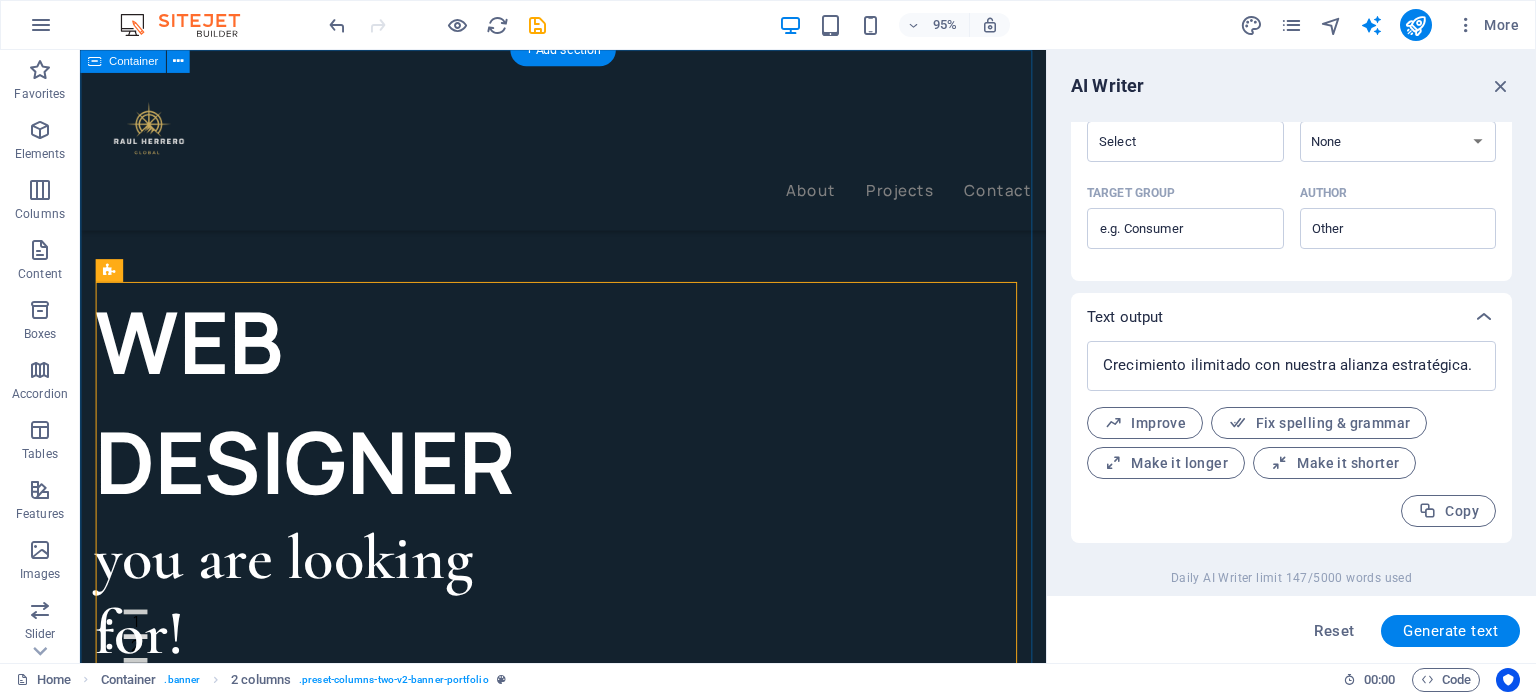 click on "WEB DESIGNER you are looking for! Let’s talk My projects" at bounding box center [588, 968] 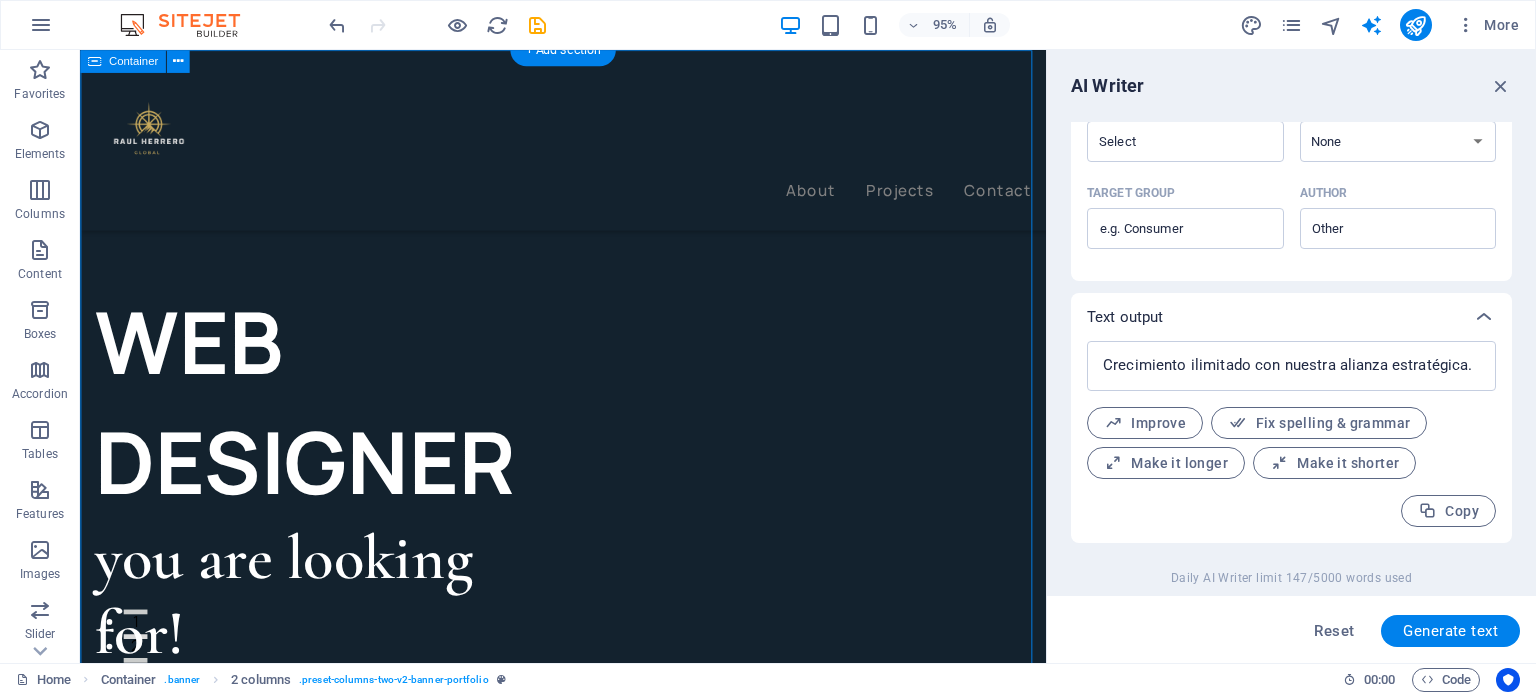 click on "WEB DESIGNER you are looking for! Let’s talk My projects" at bounding box center [588, 968] 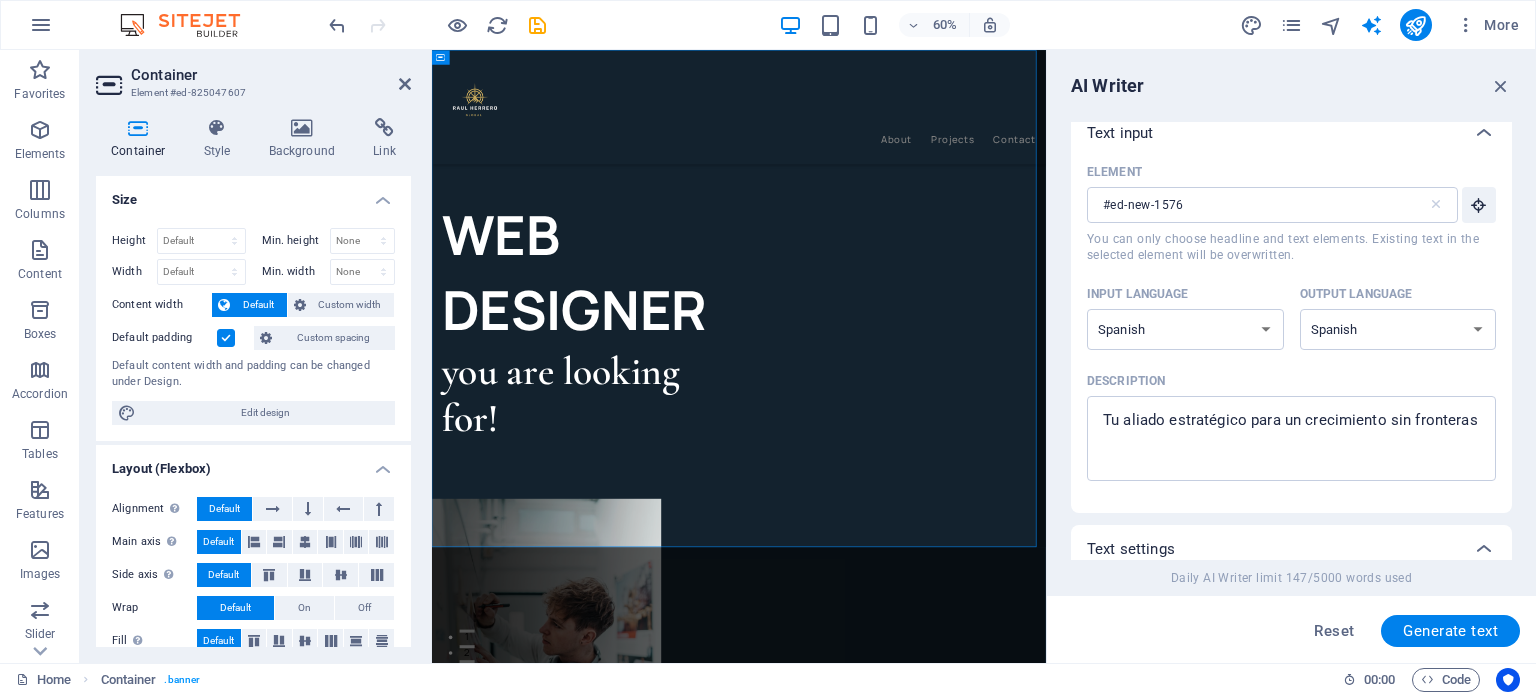 scroll, scrollTop: 0, scrollLeft: 0, axis: both 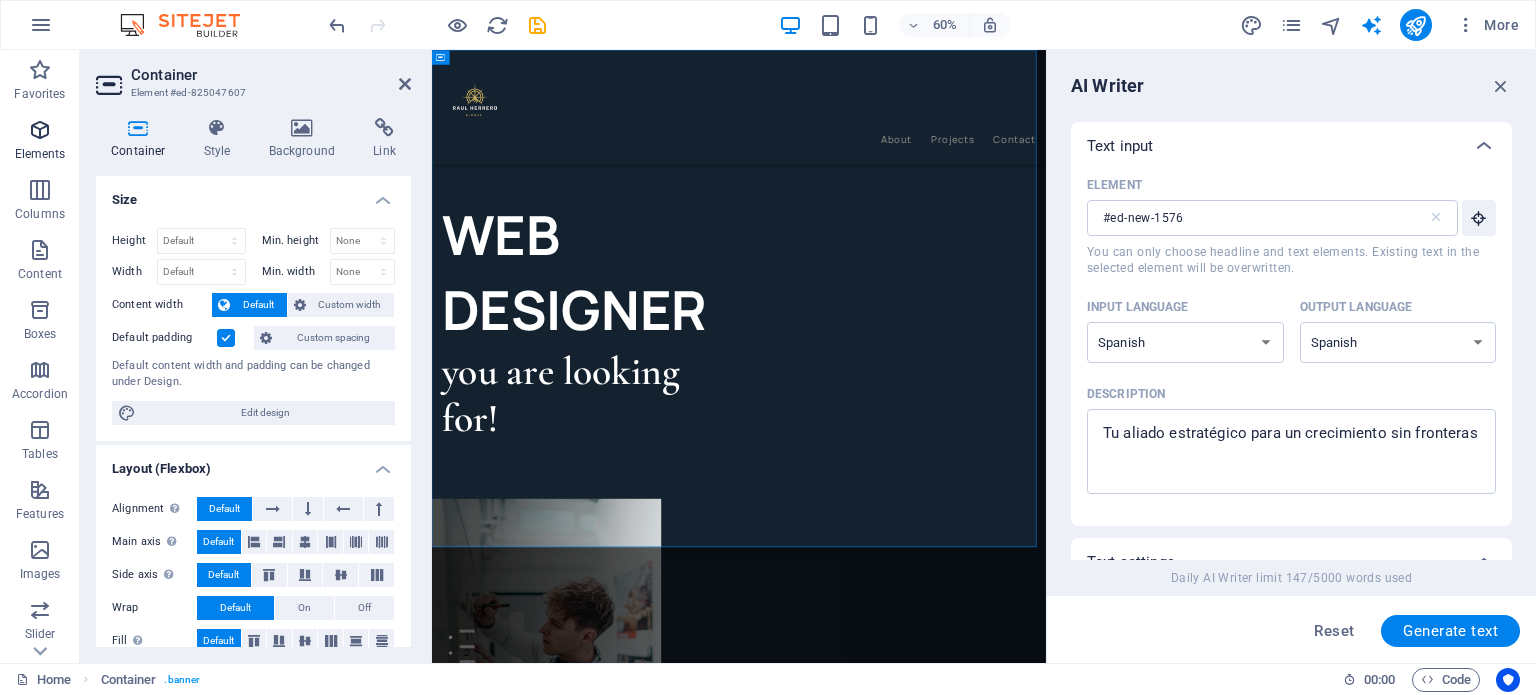 click at bounding box center [40, 130] 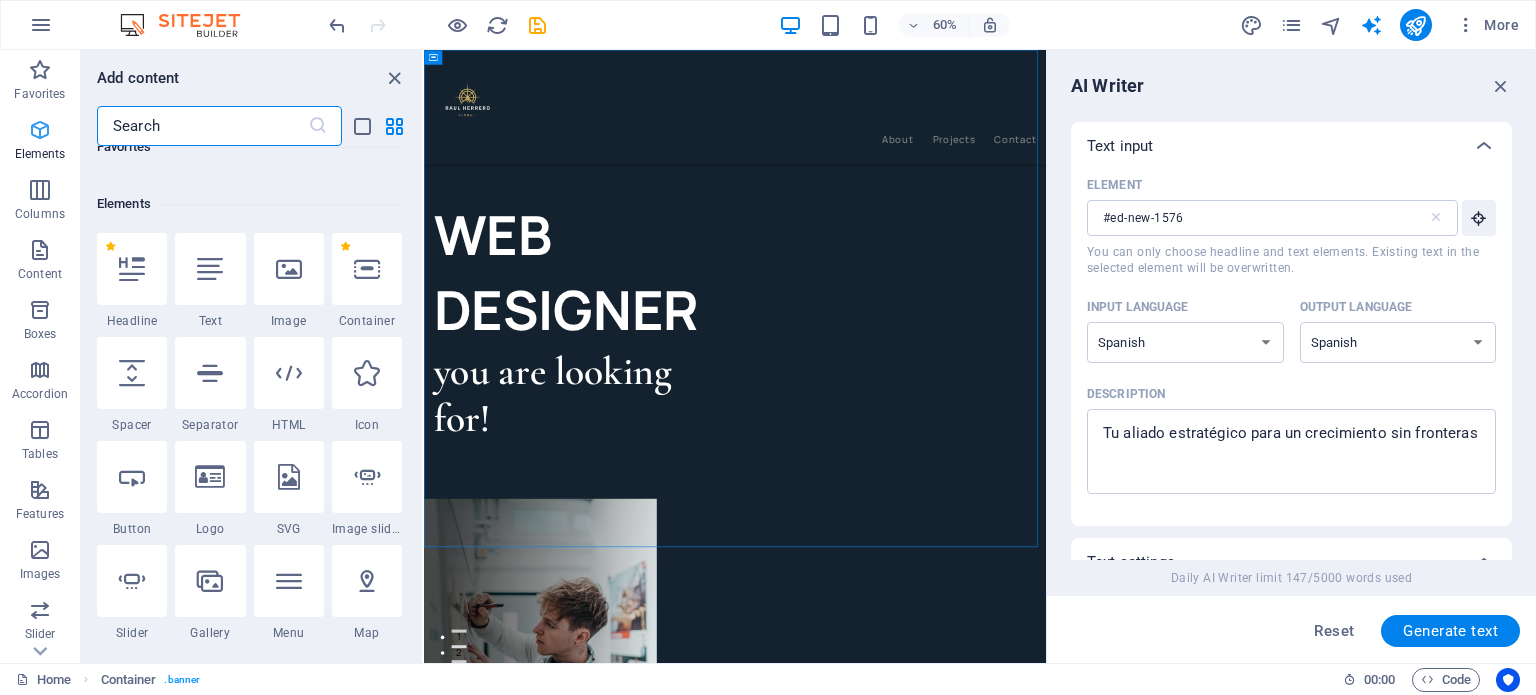 scroll, scrollTop: 212, scrollLeft: 0, axis: vertical 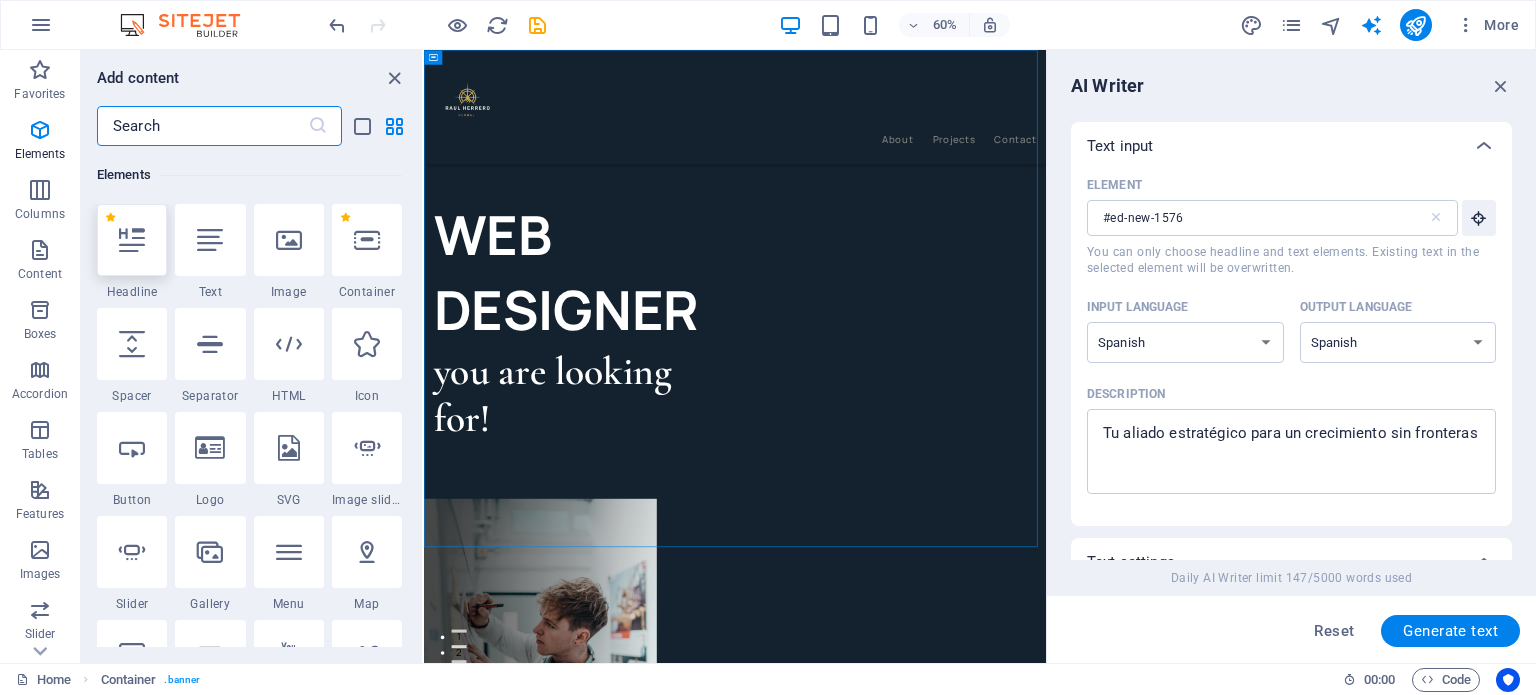 click at bounding box center [132, 240] 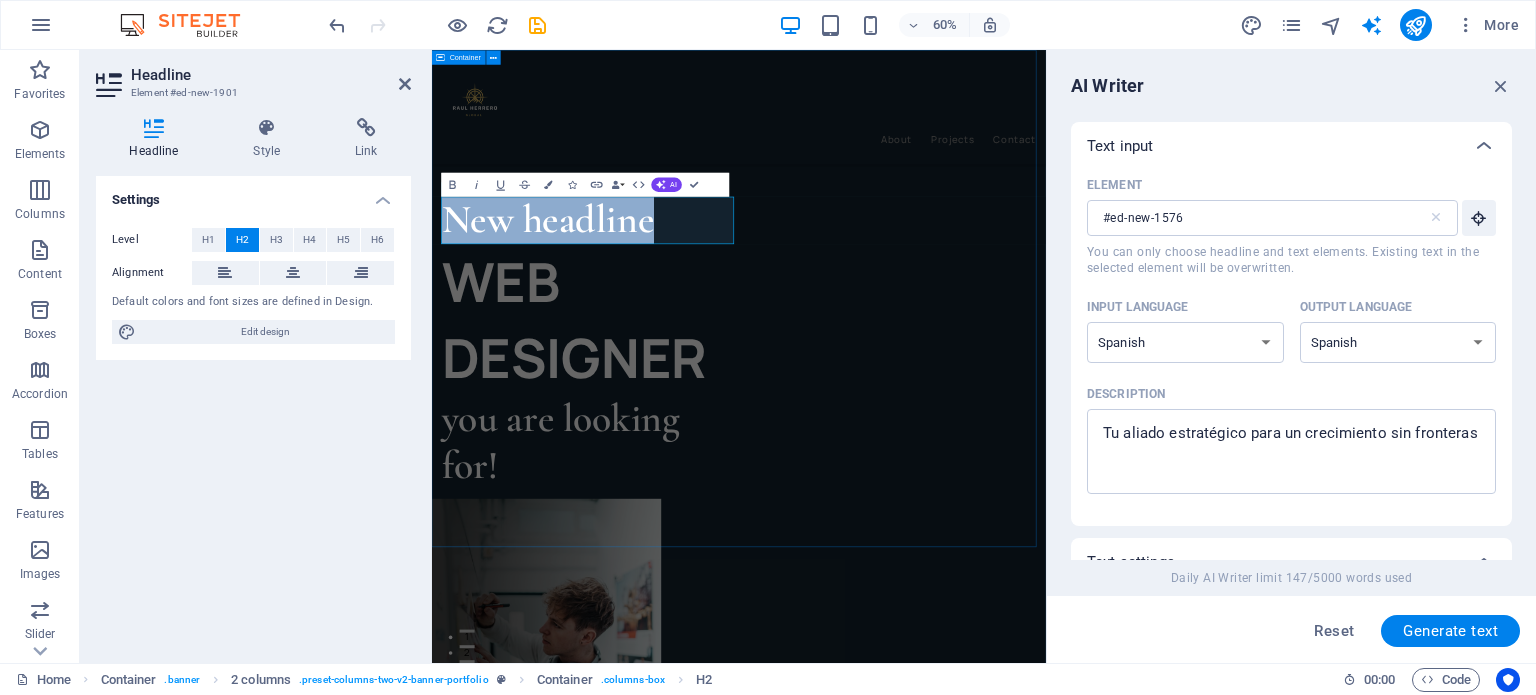 type on "#ed-new-1901" 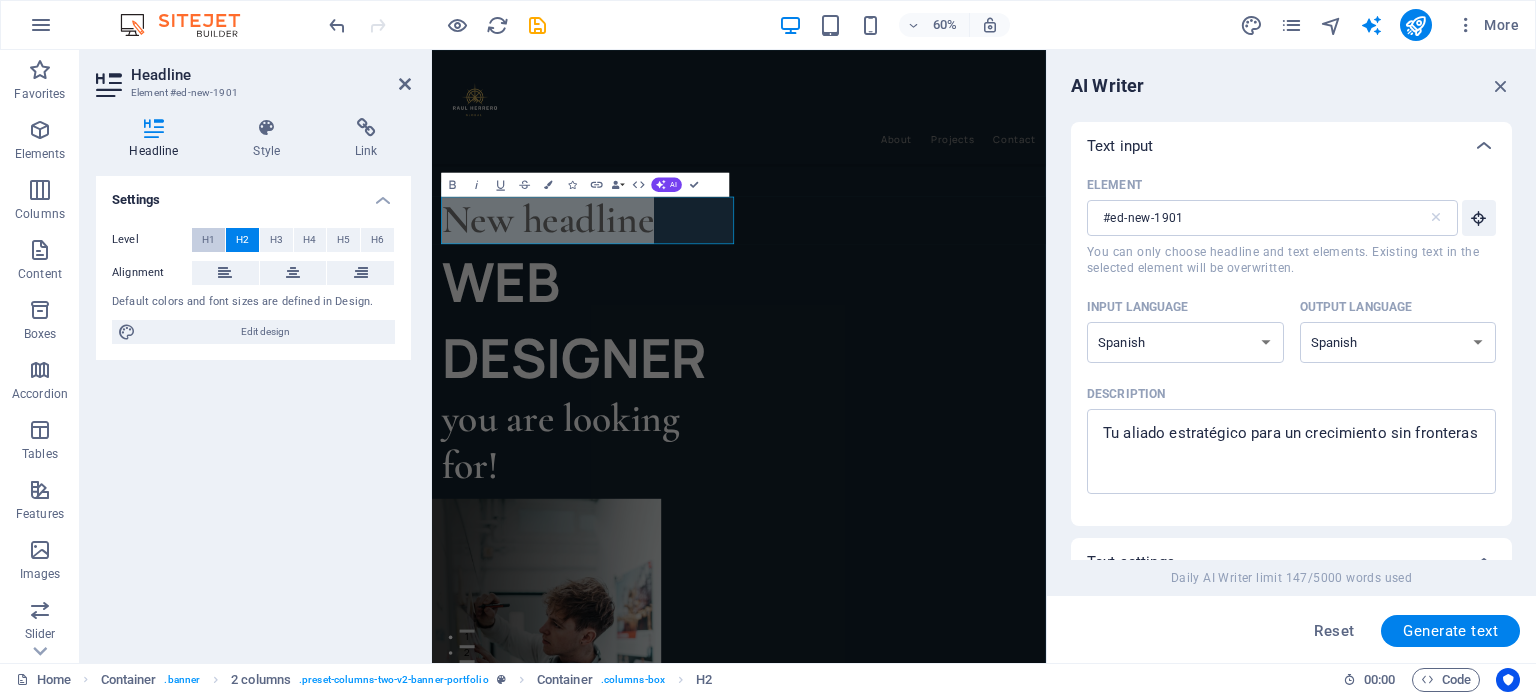 click on "H1" at bounding box center [208, 240] 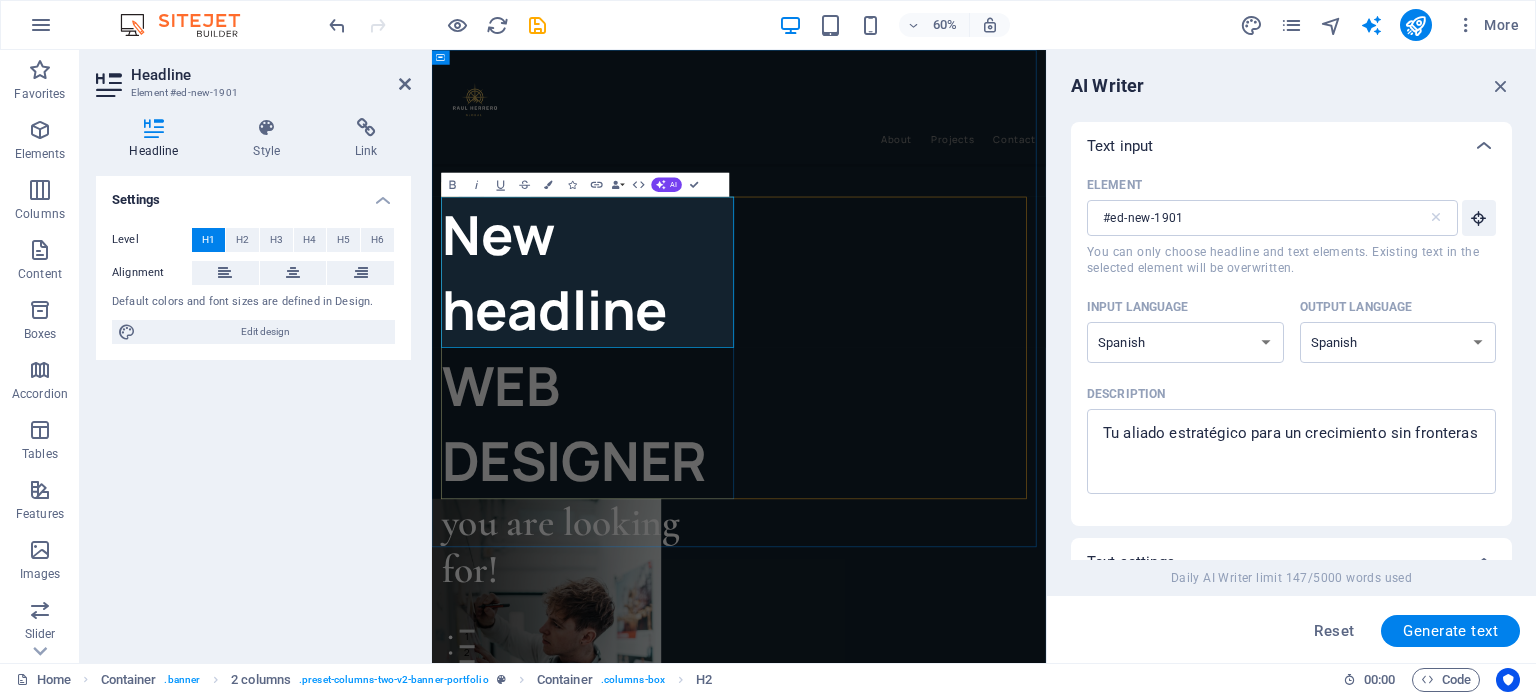 click on "New headline" at bounding box center [696, 420] 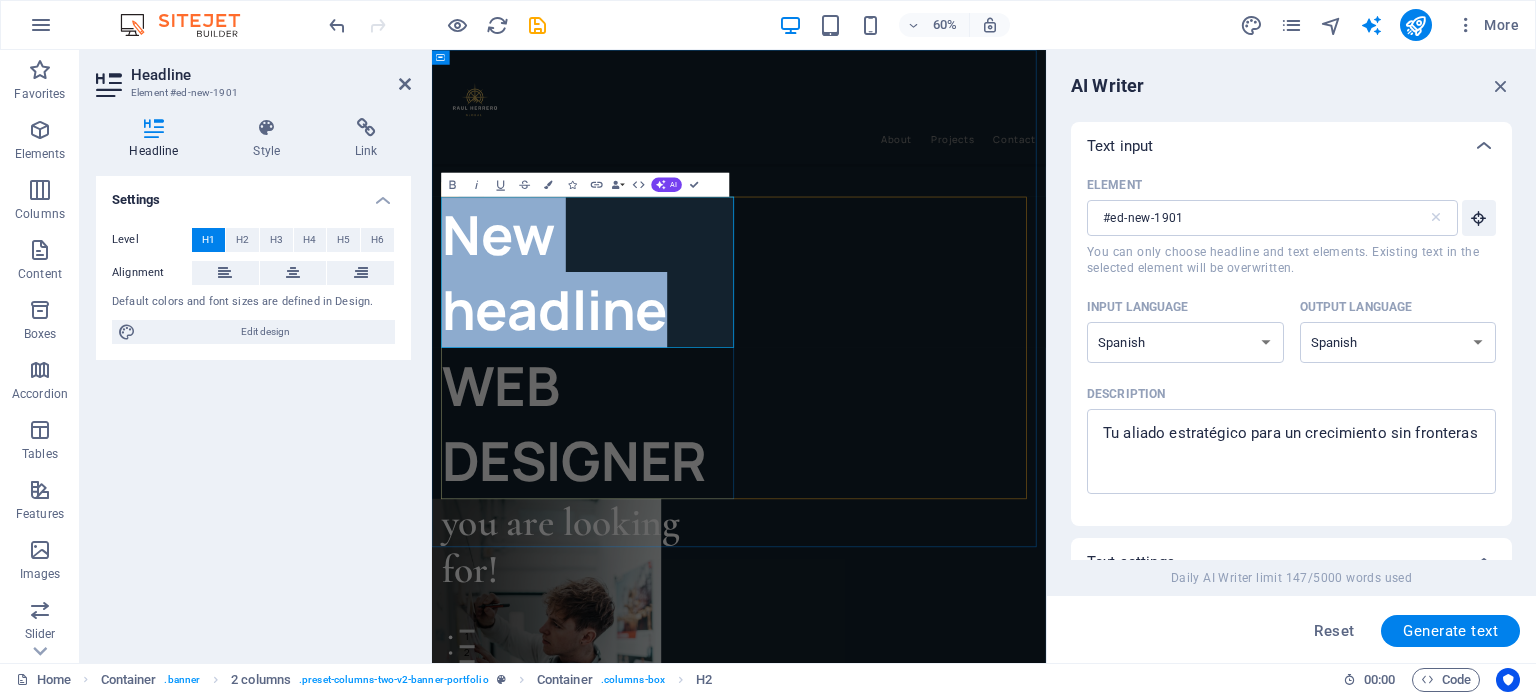 type 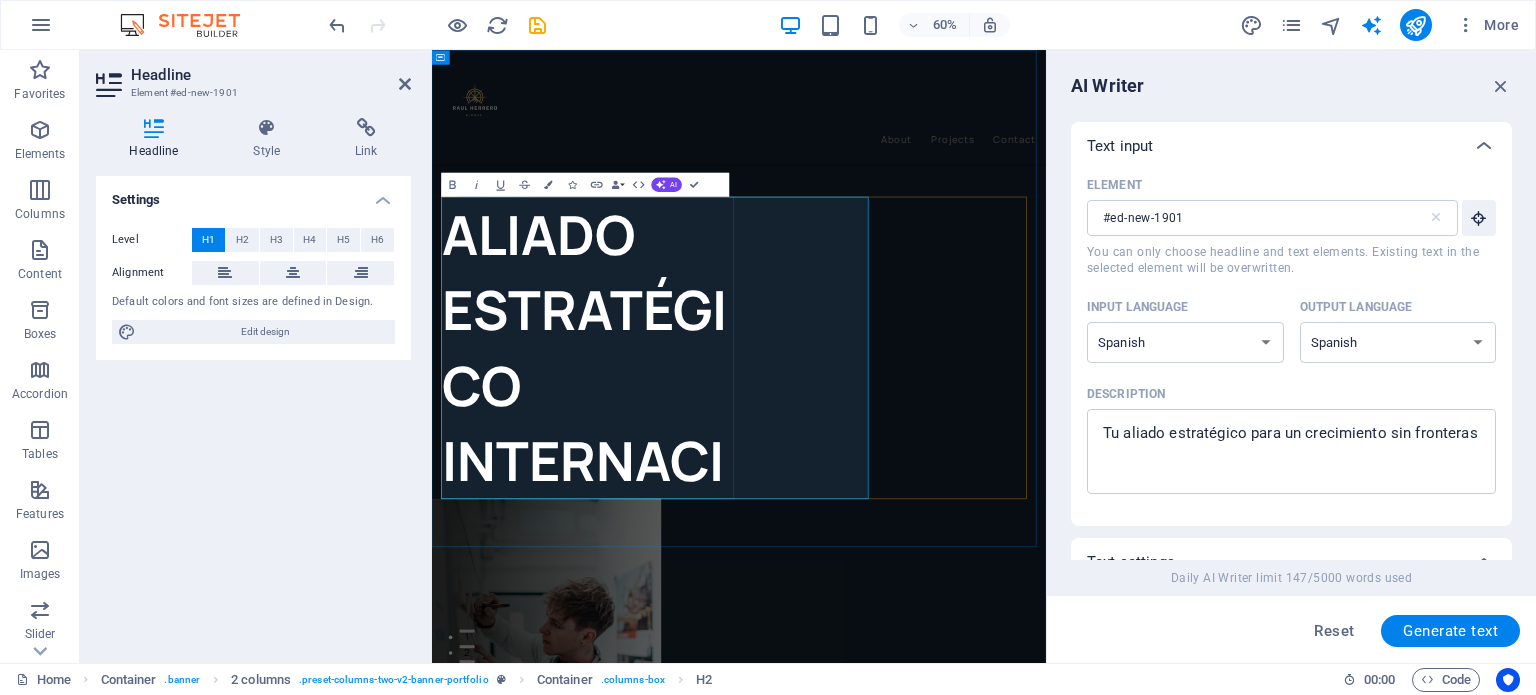 click on "​ALIADO ESTRATÉGICO INTERNACIONAL ​" at bounding box center (696, 672) 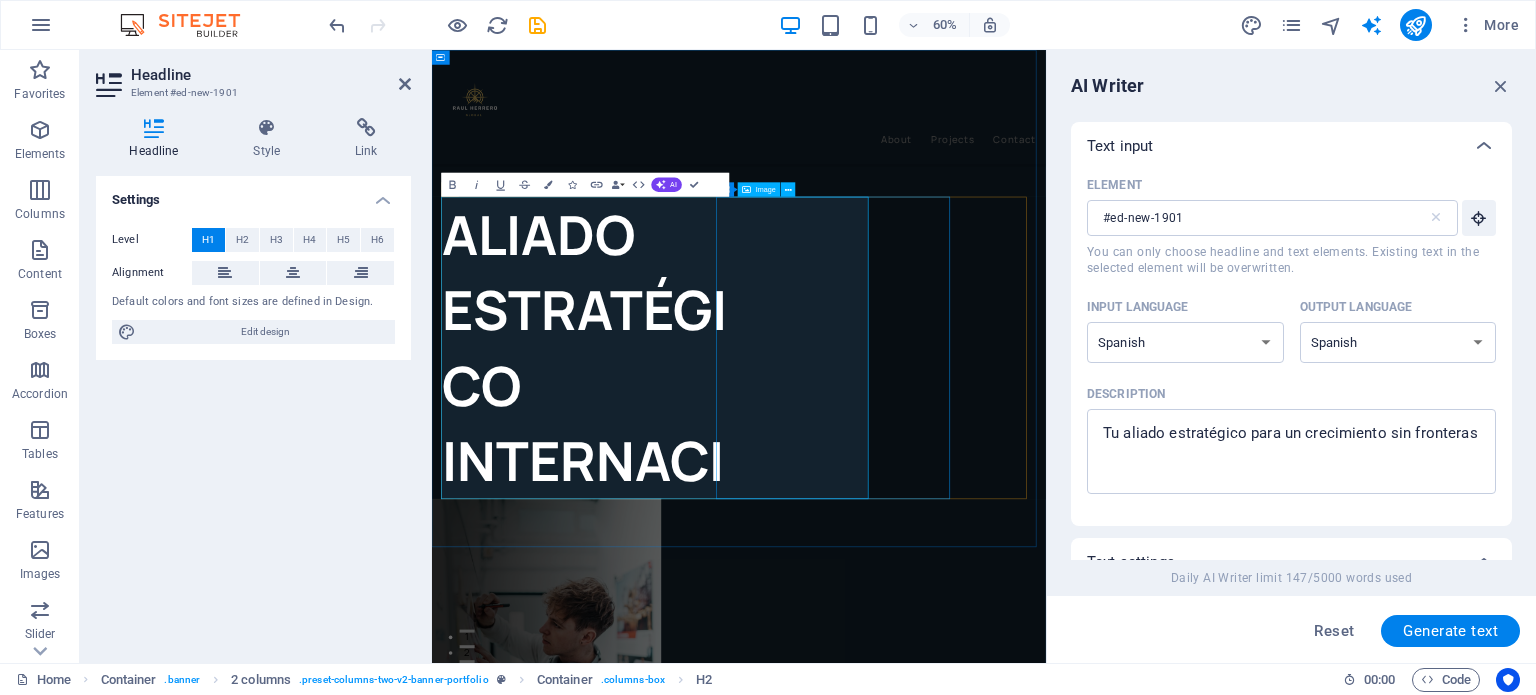 click at bounding box center (616, 1050) 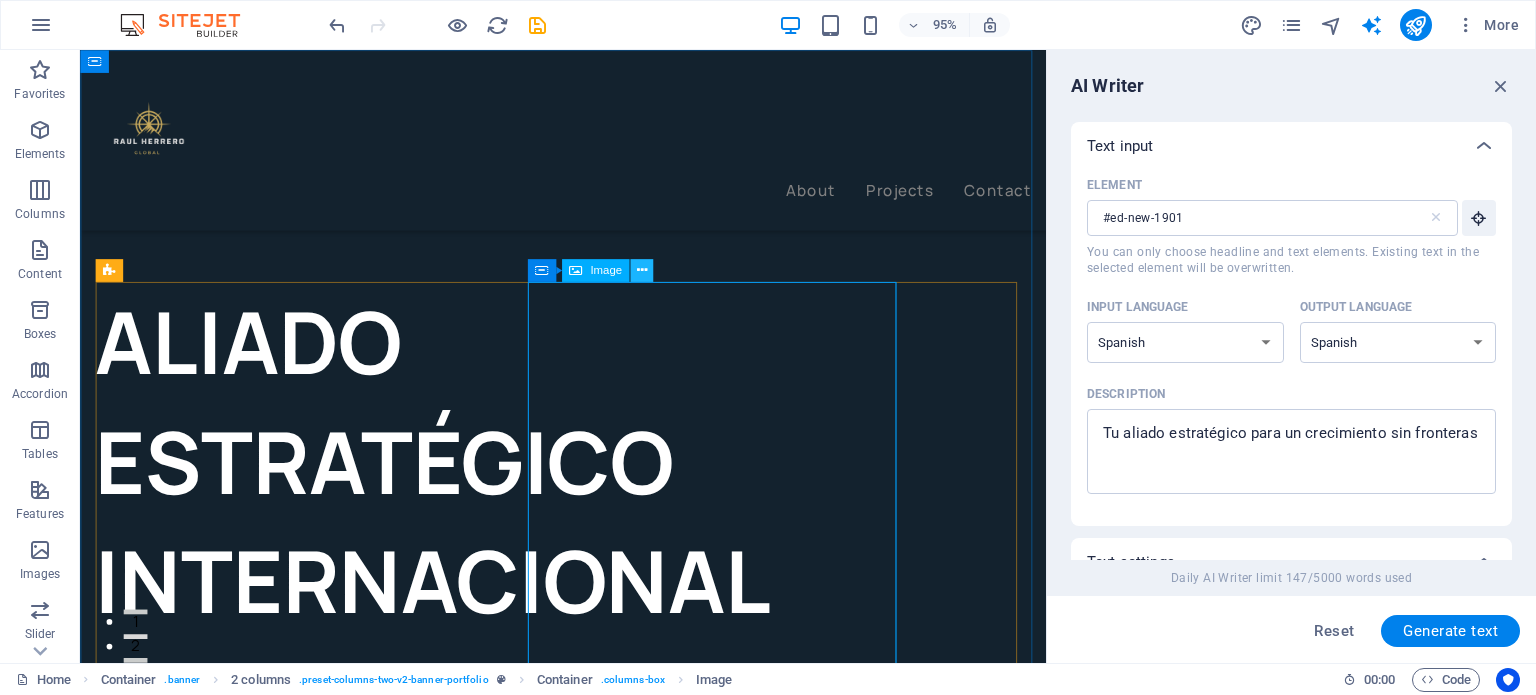 click at bounding box center [641, 270] 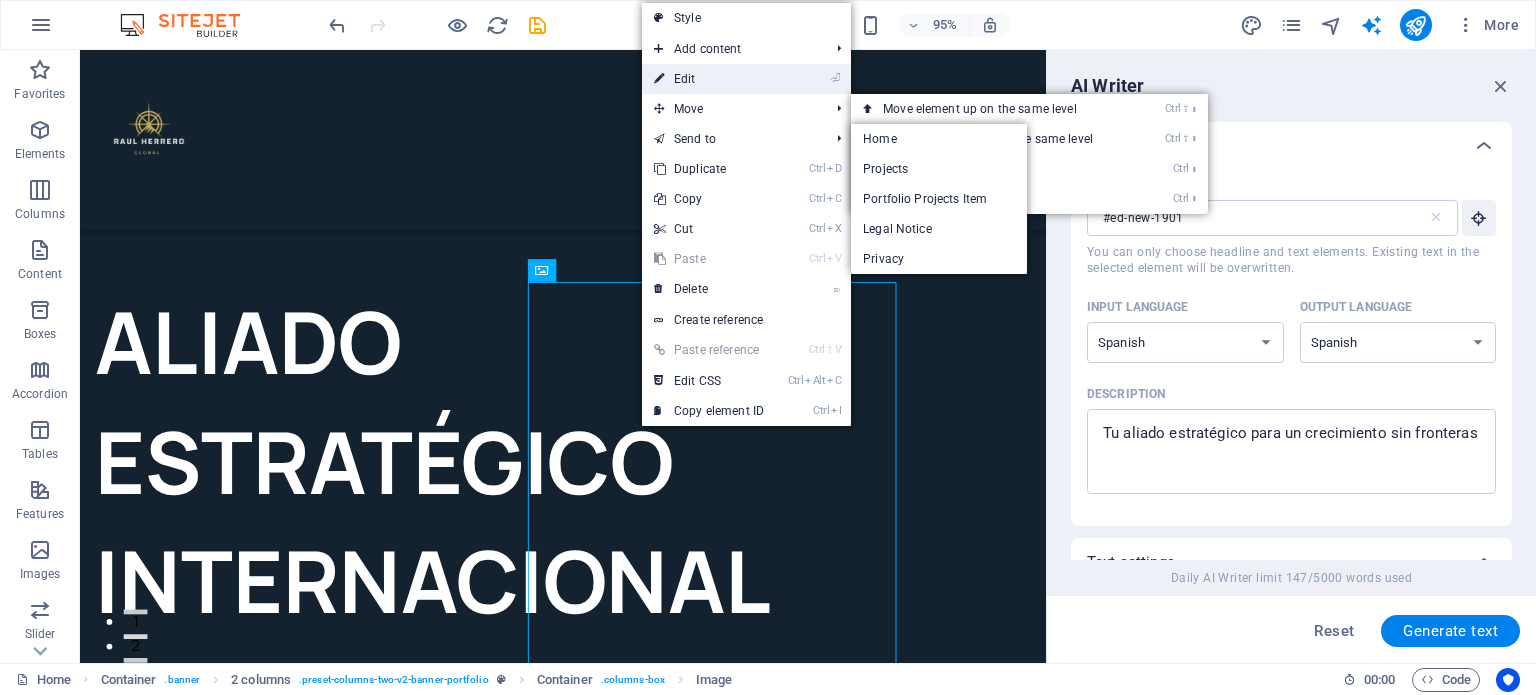 click on "⏎  Edit" at bounding box center [709, 79] 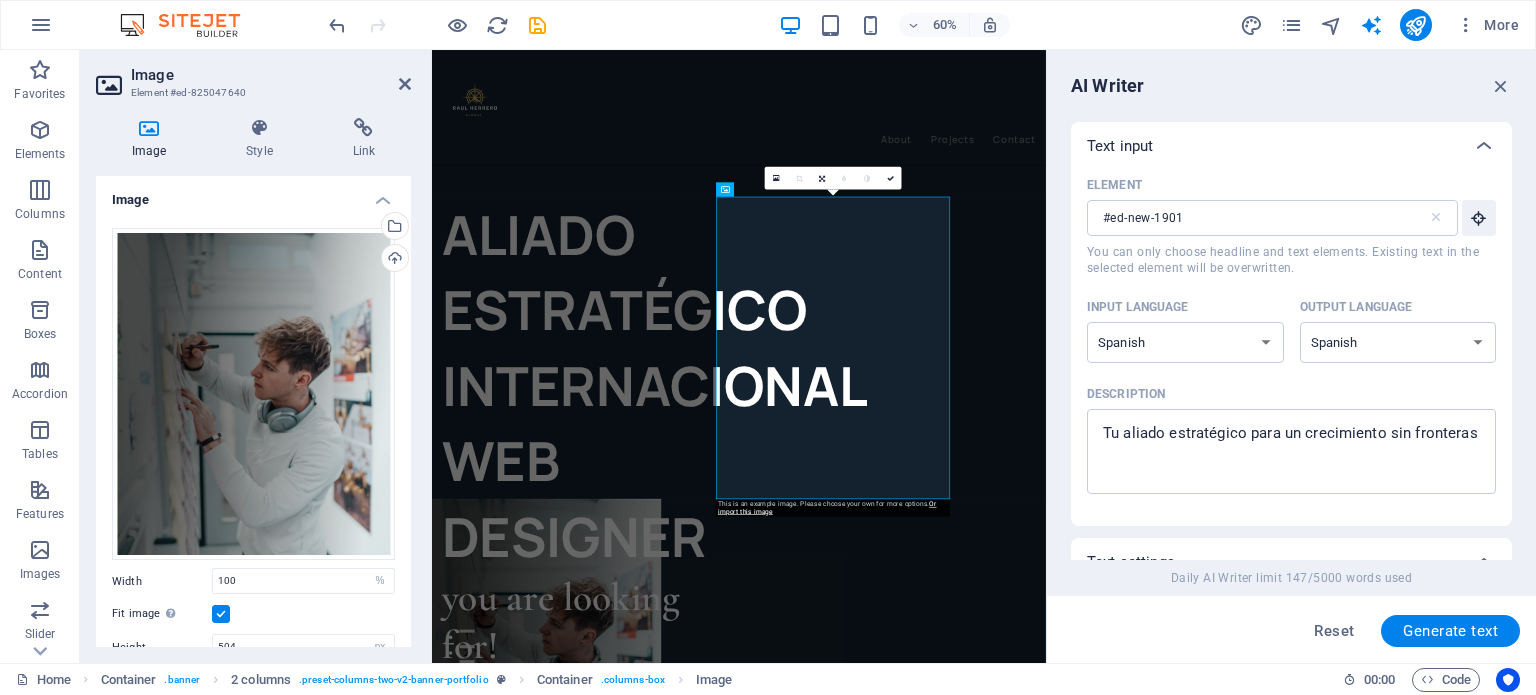 click on "Image" at bounding box center [153, 139] 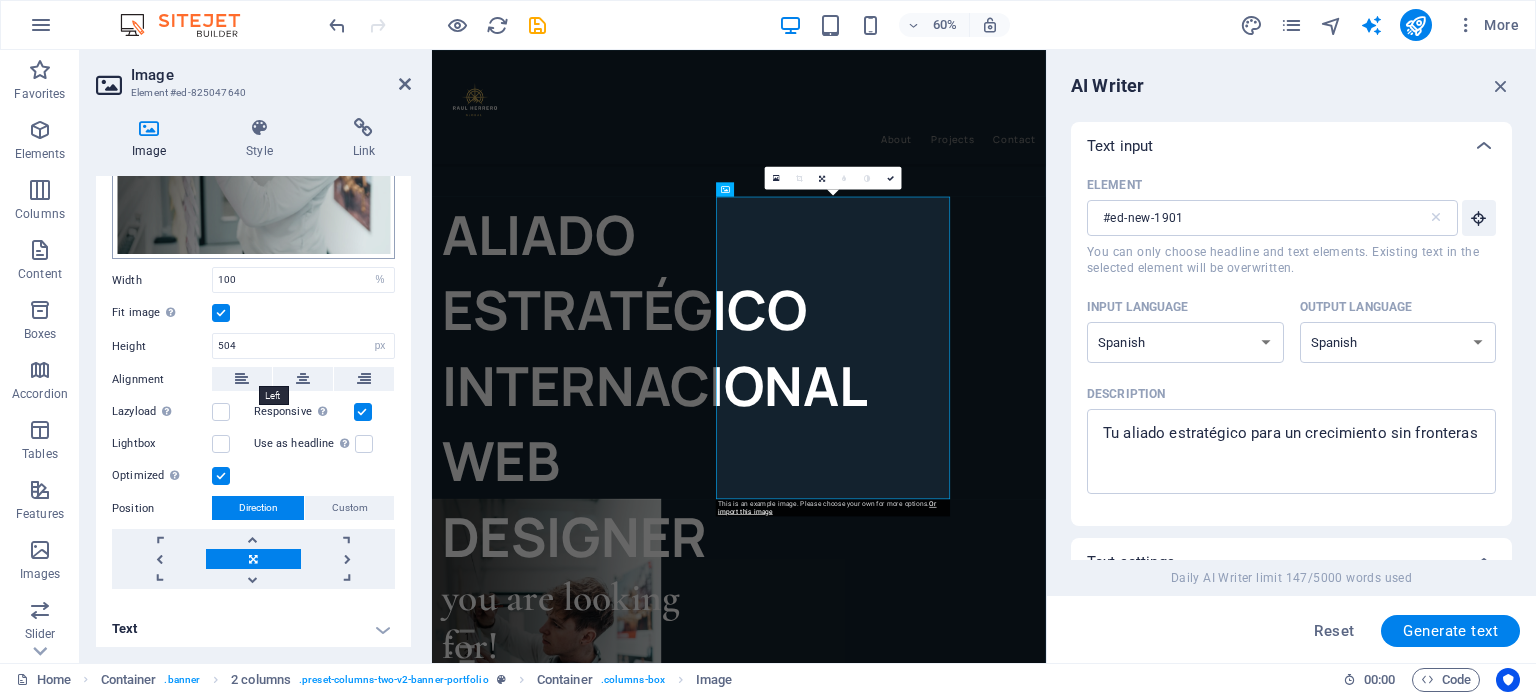 scroll, scrollTop: 300, scrollLeft: 0, axis: vertical 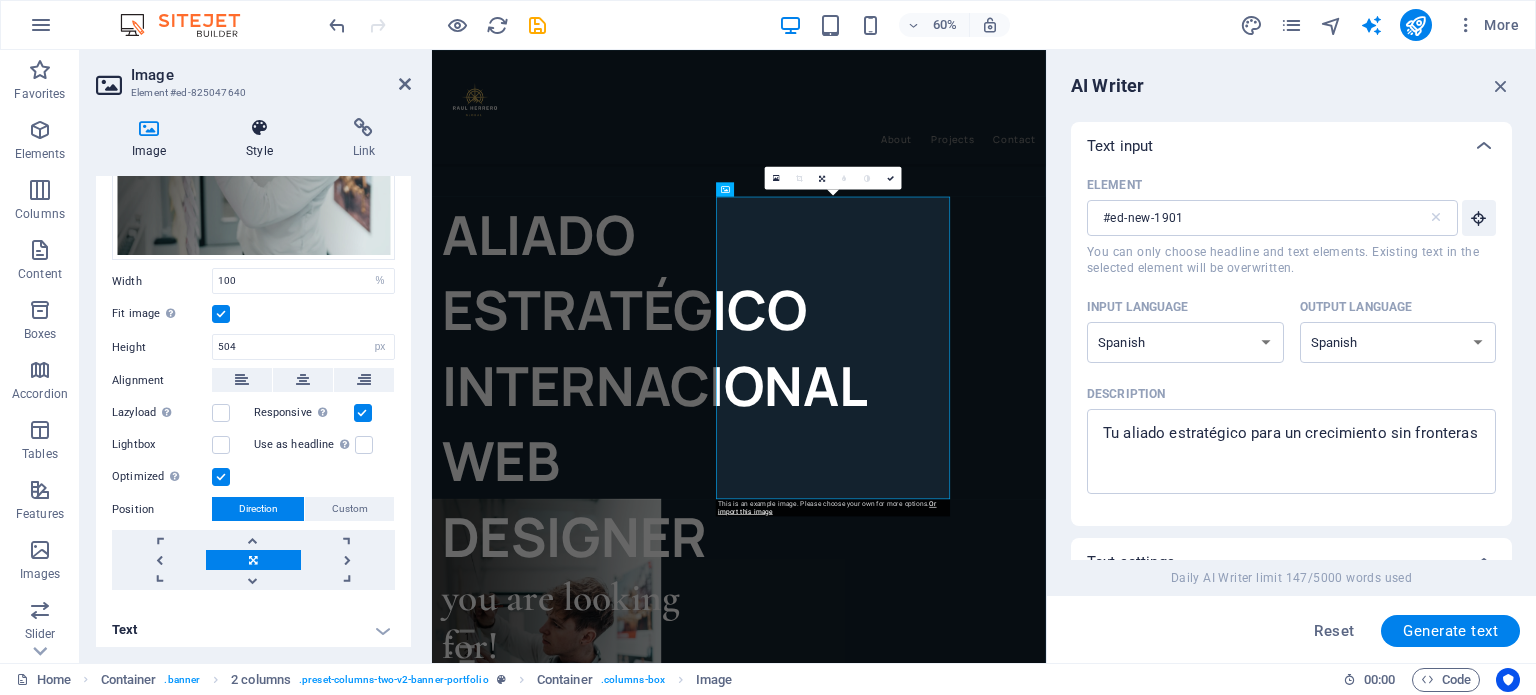 click on "Style" at bounding box center (263, 139) 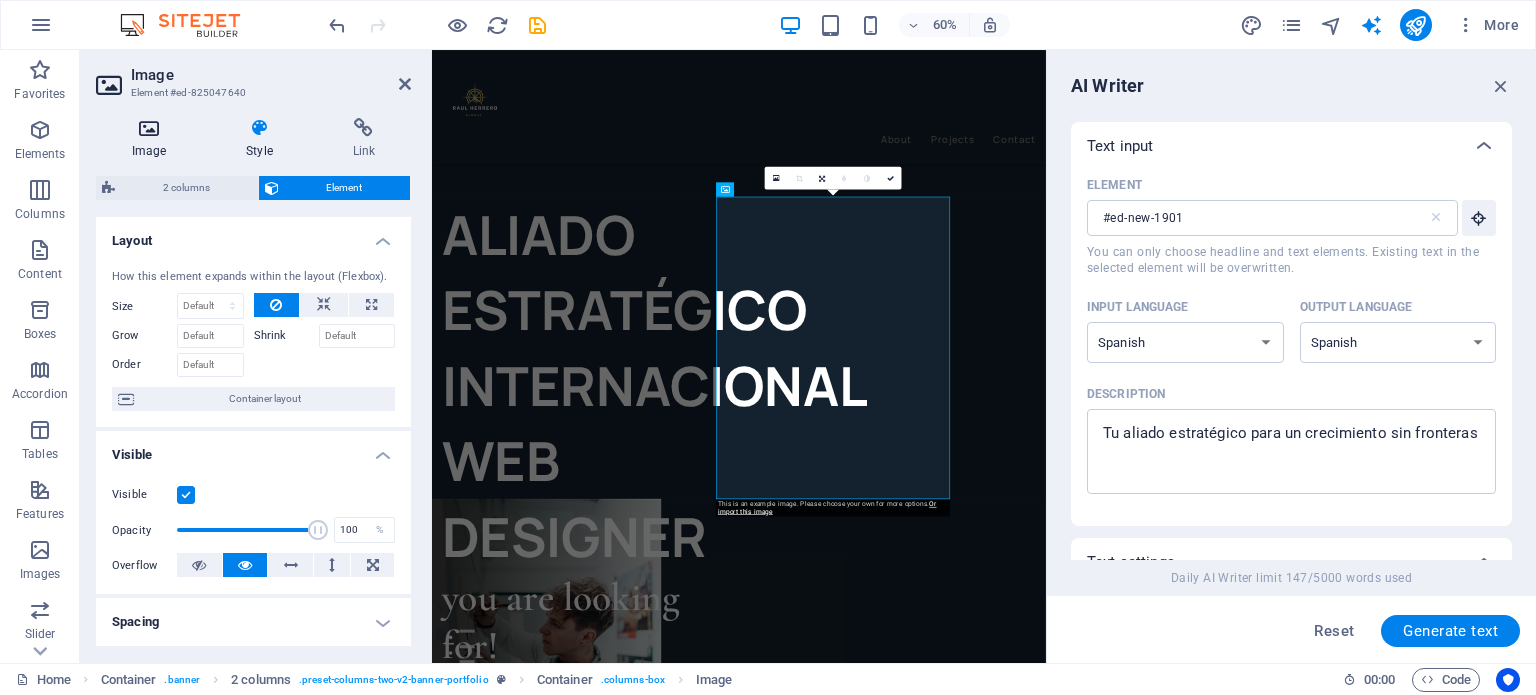 click at bounding box center (149, 128) 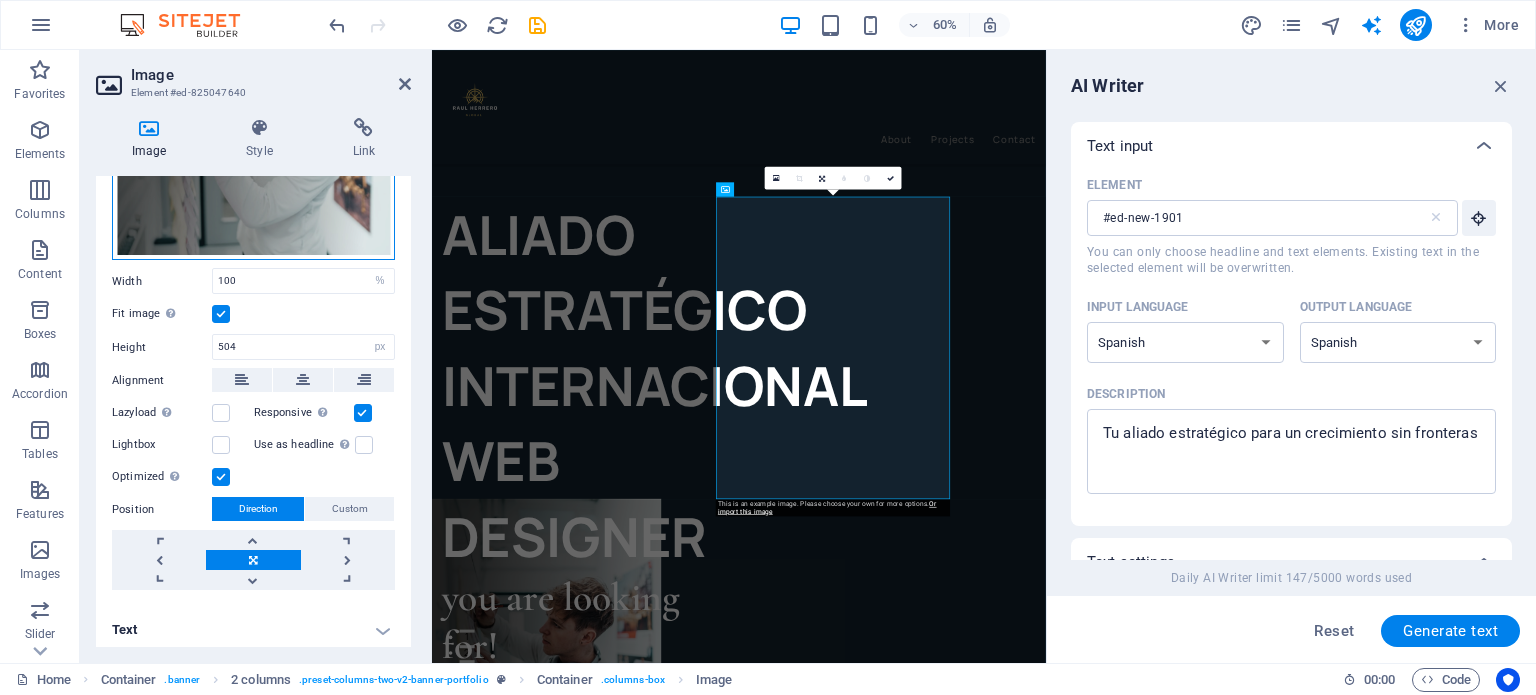 click on "Drag files here, click to choose files or select files from Files or our free stock photos & videos" at bounding box center [253, 94] 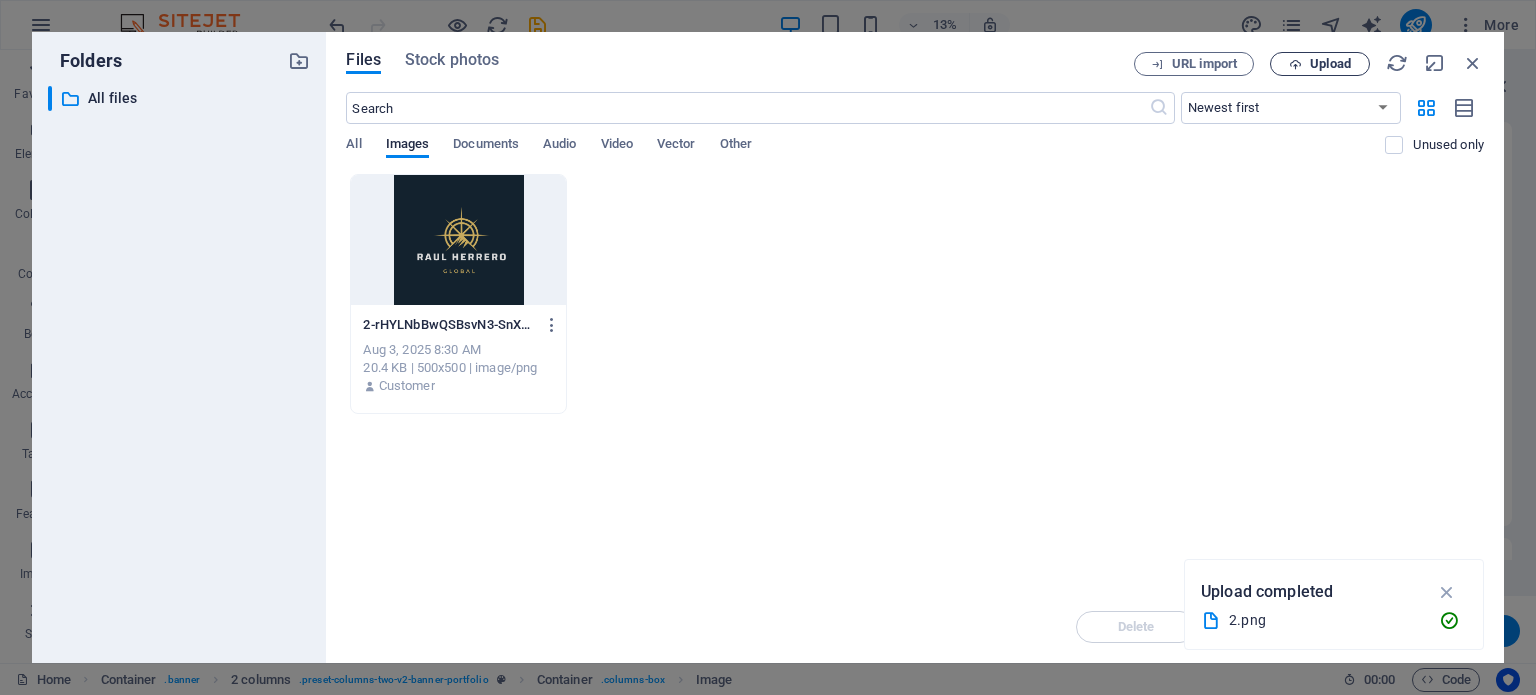 click at bounding box center (1295, 64) 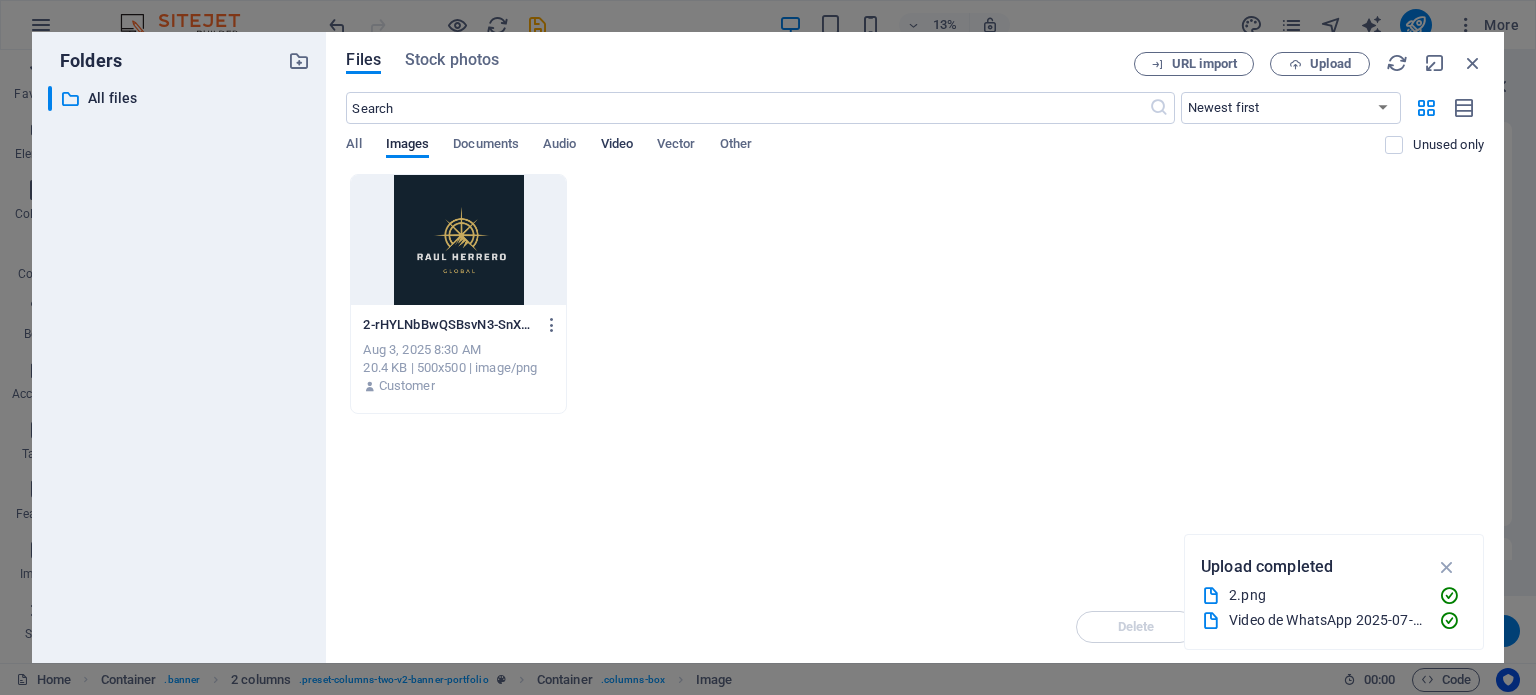 click on "Video" at bounding box center (617, 146) 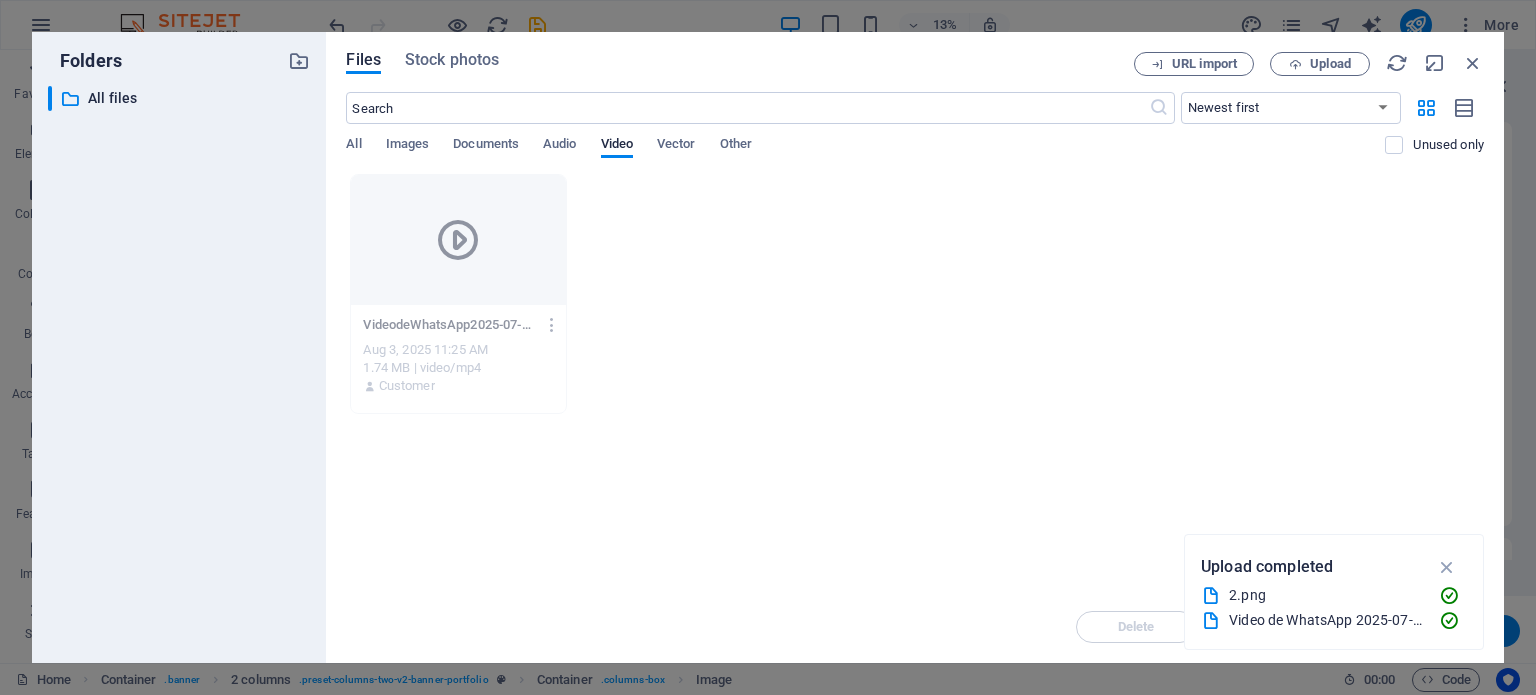 click on "VideodeWhatsApp2025-07-25alas11.24.58_1364088a-fZJ4buUj4DQgjvJXrLzaRg.mp4 VideodeWhatsApp2025-07-25alas11.24.58_1364088a-fZJ4buUj4DQgjvJXrLzaRg.mp4 Aug 3, 2025 11:25 AM 1.74 MB | video/mp4 Customer" at bounding box center [915, 294] 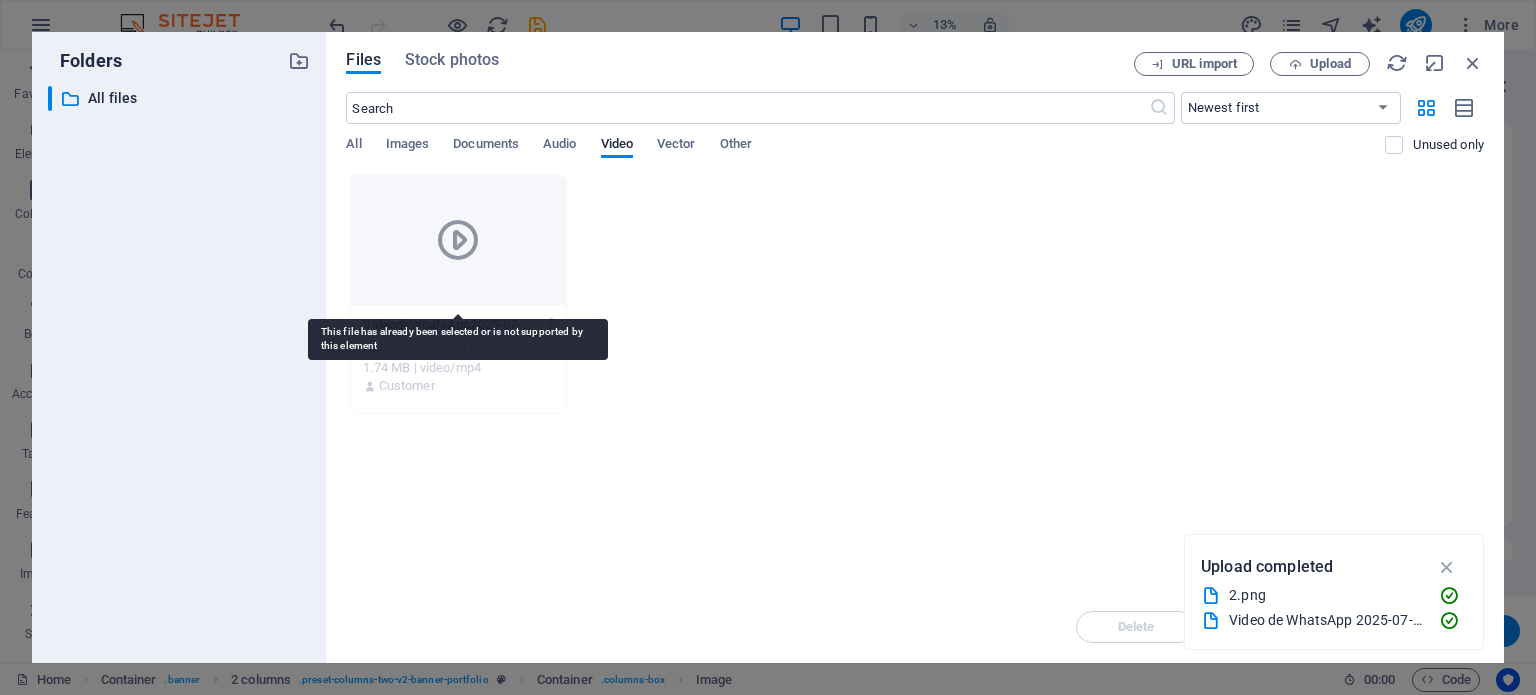click at bounding box center (458, 240) 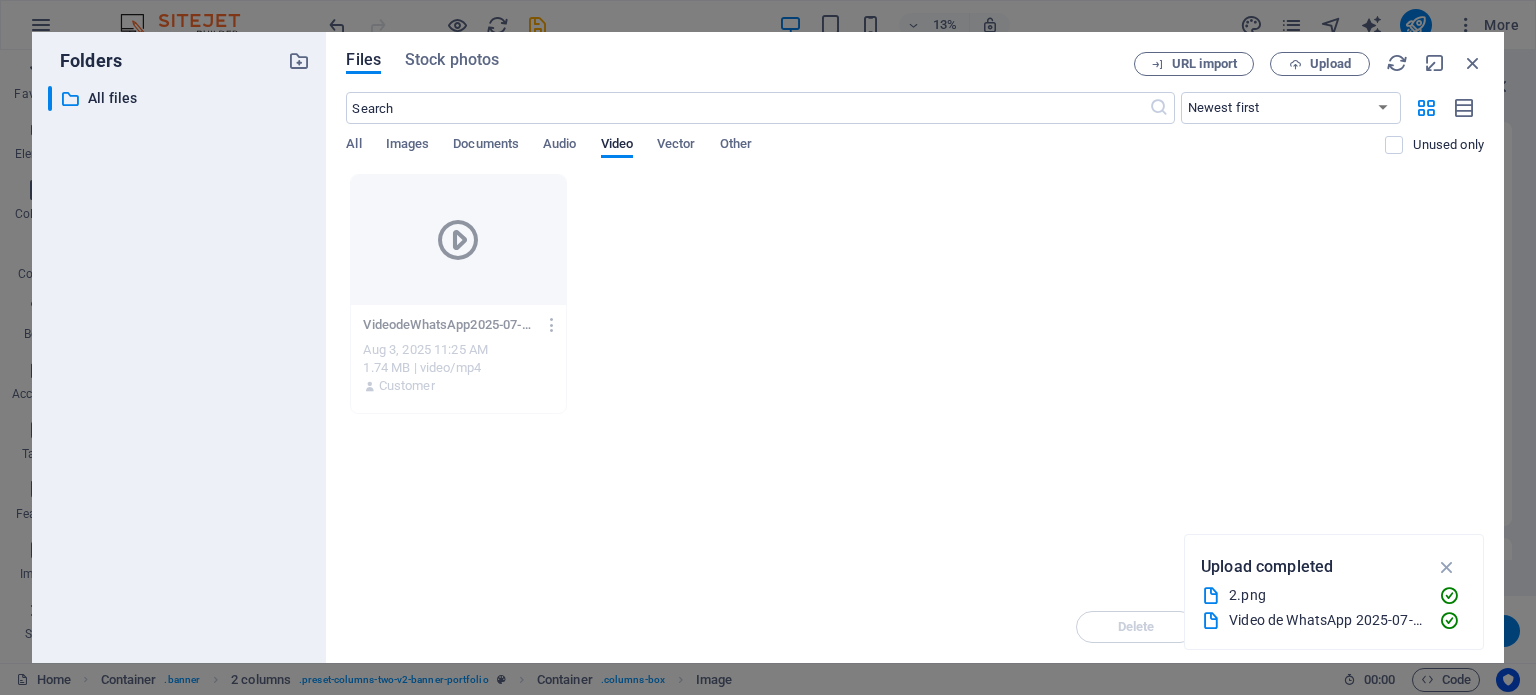 click on "Video de WhatsApp 2025-07-25 a las 11.24.58_1364088a.mp4" at bounding box center [1326, 620] 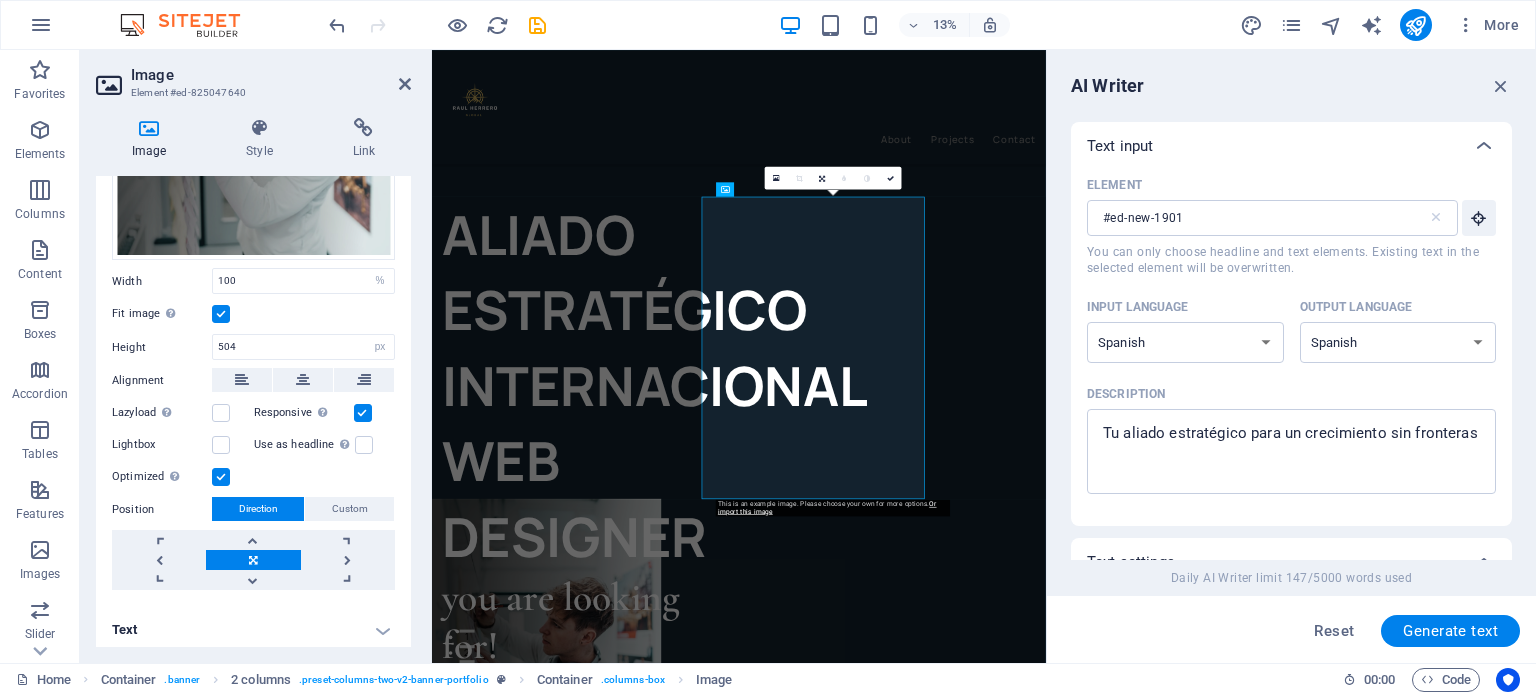 click on "Reset" at bounding box center [1334, 631] 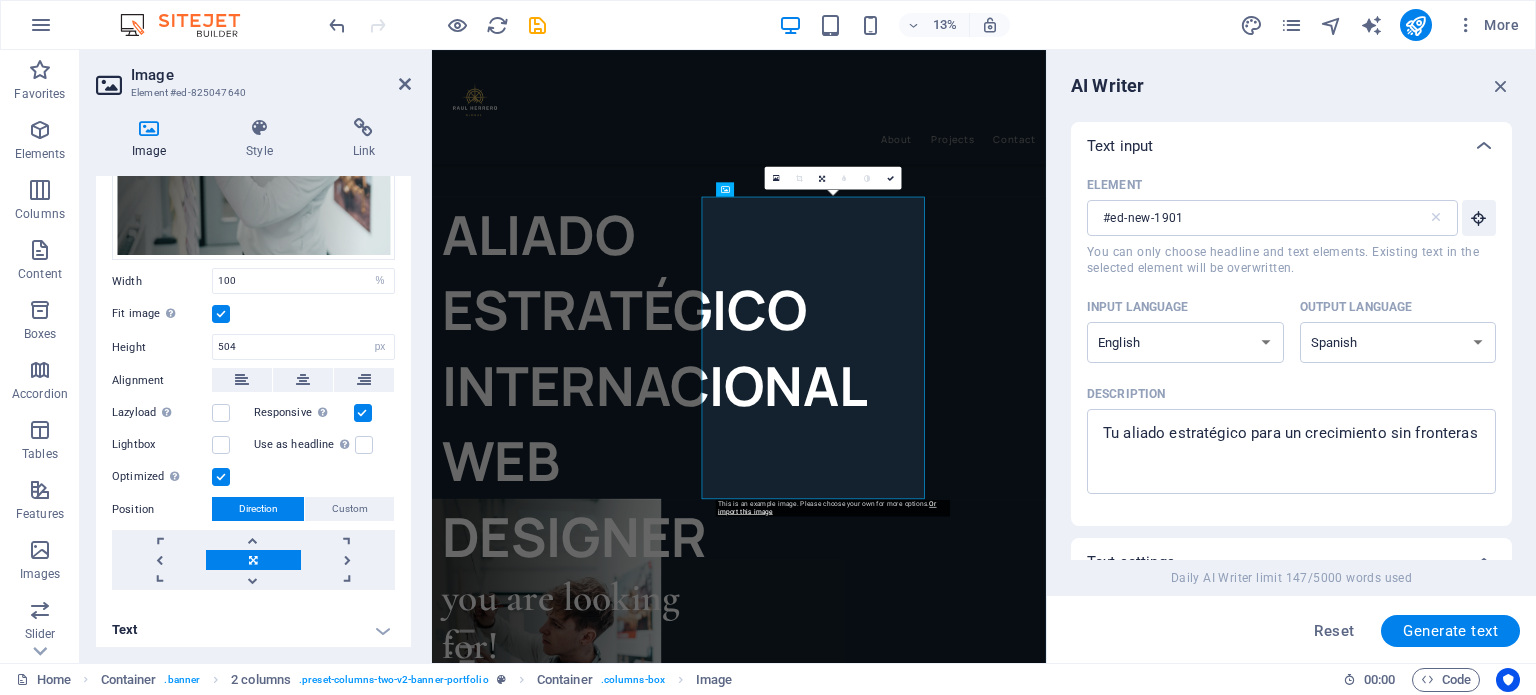 select on "English" 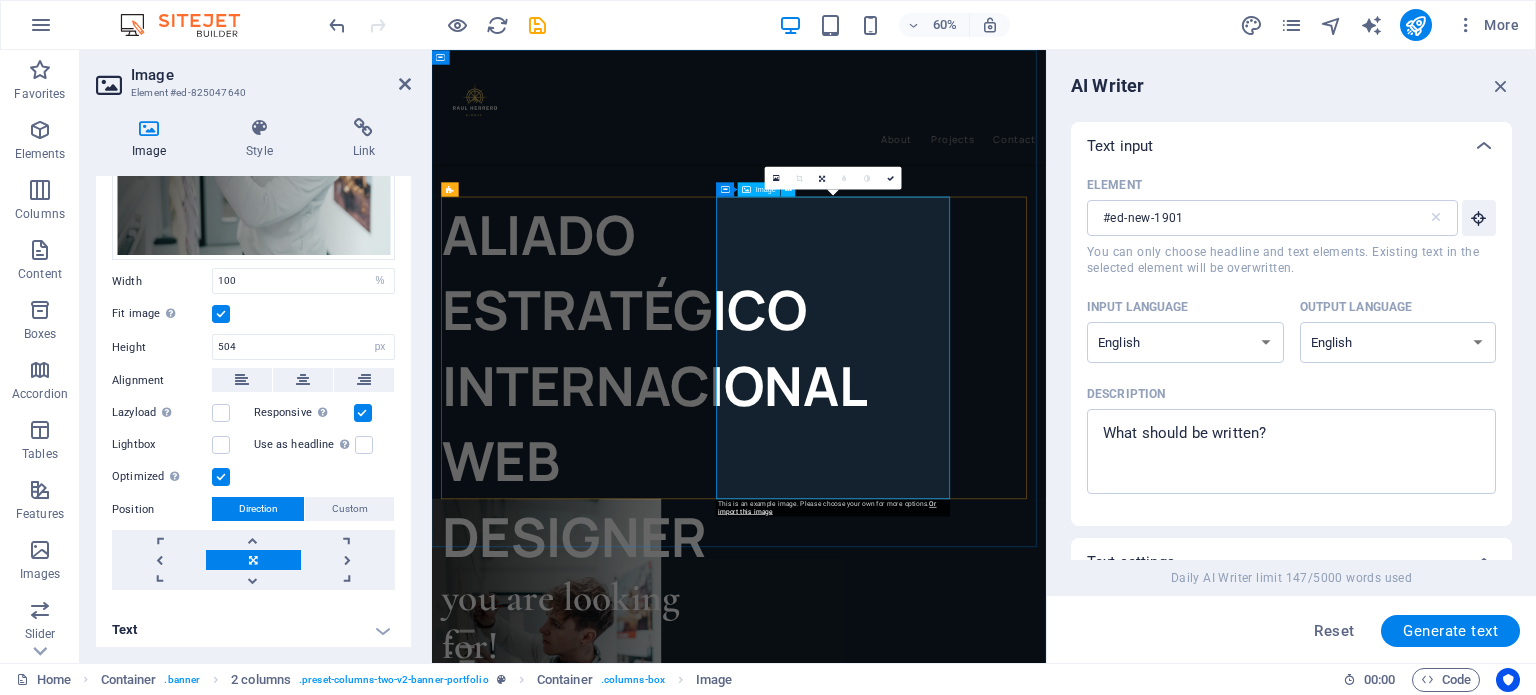 click at bounding box center [616, 1050] 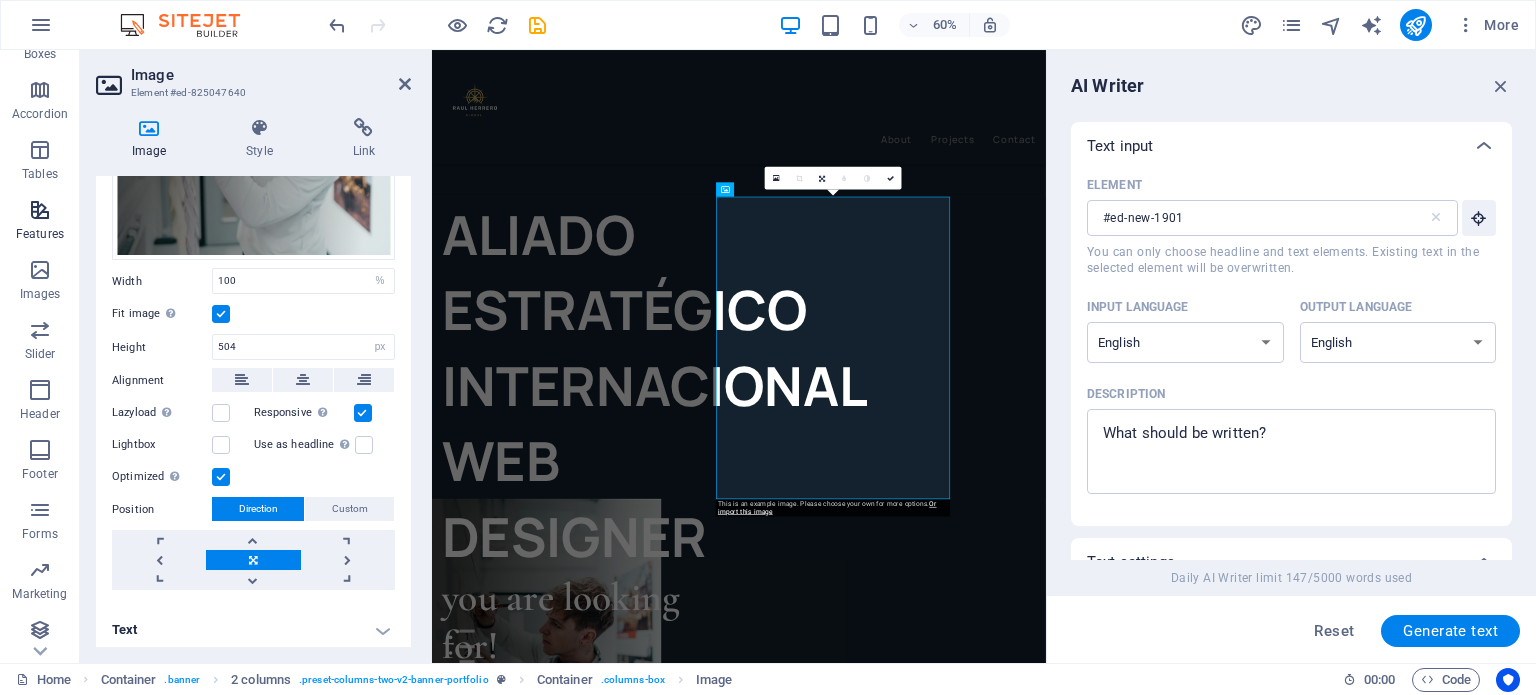 scroll, scrollTop: 286, scrollLeft: 0, axis: vertical 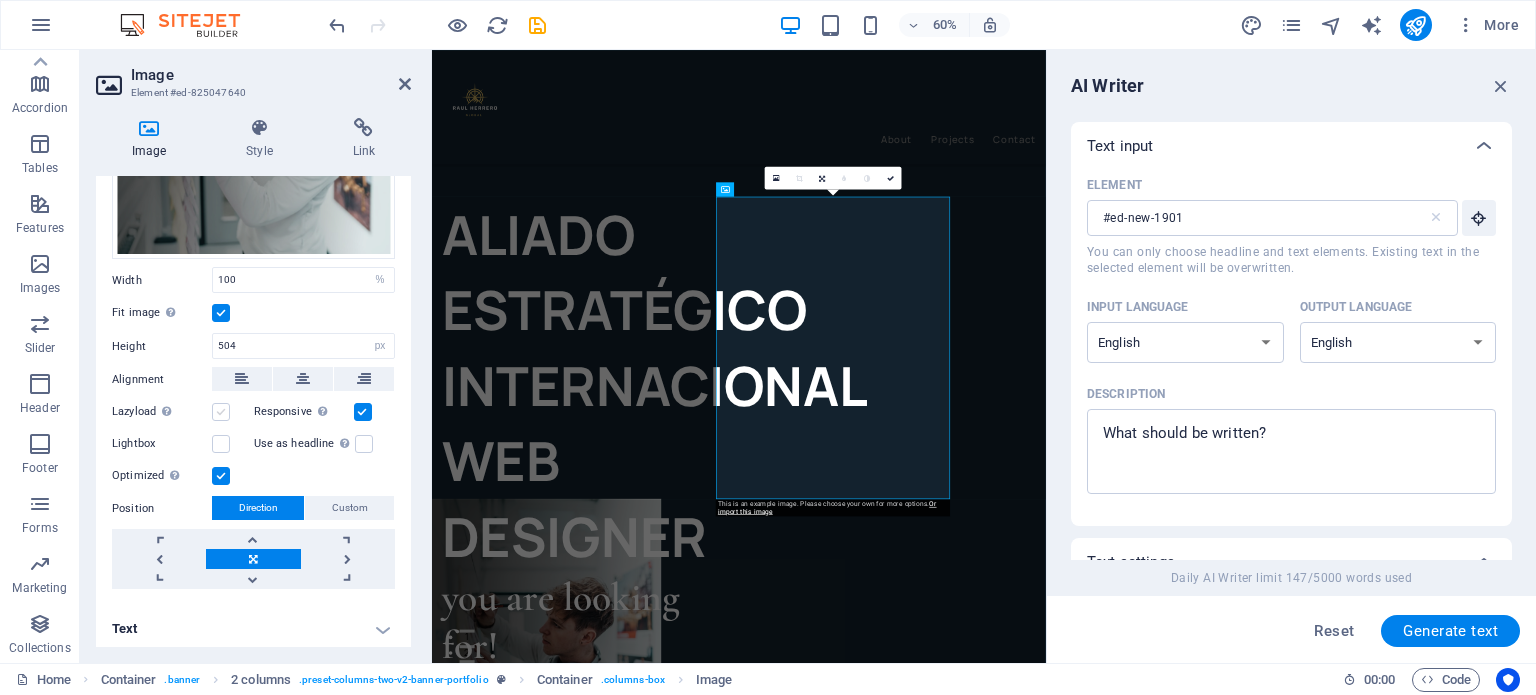 click at bounding box center (221, 412) 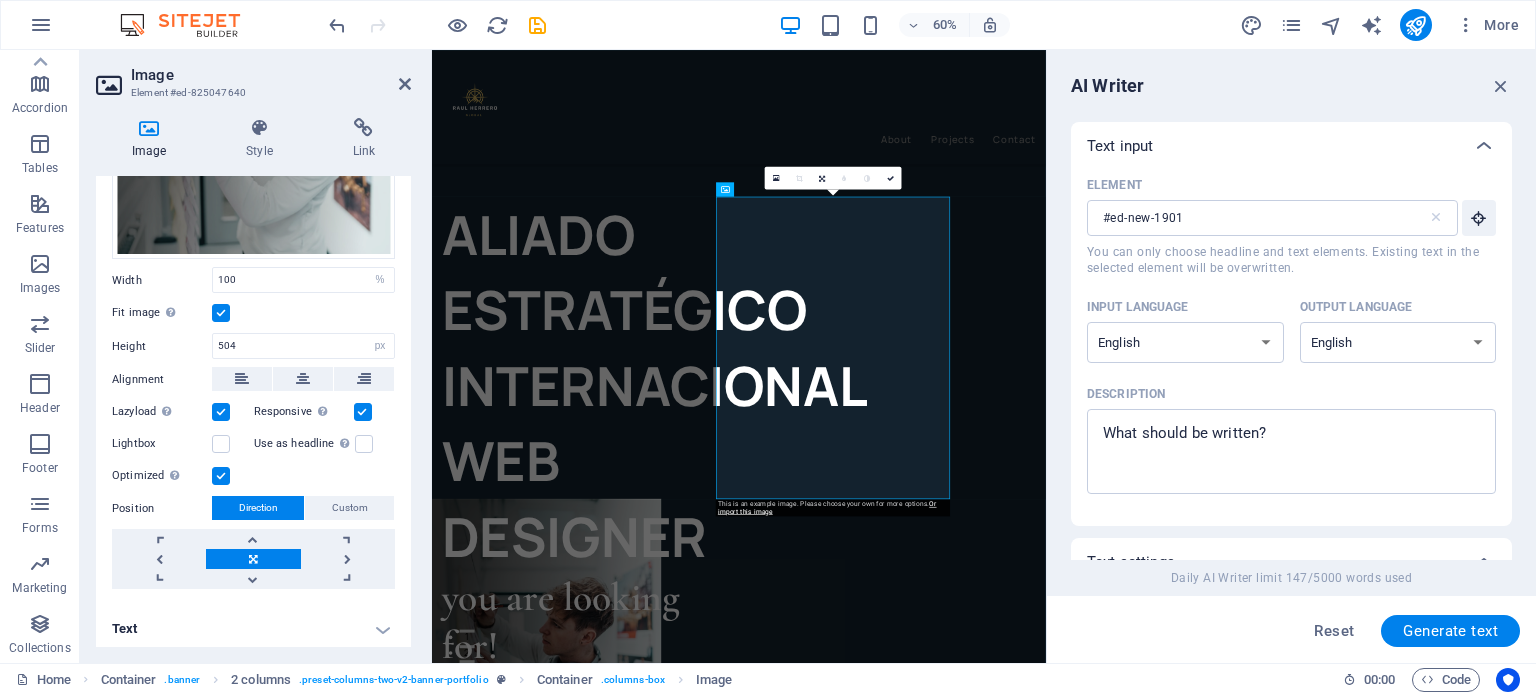 click on "Lightbox" at bounding box center [183, 444] 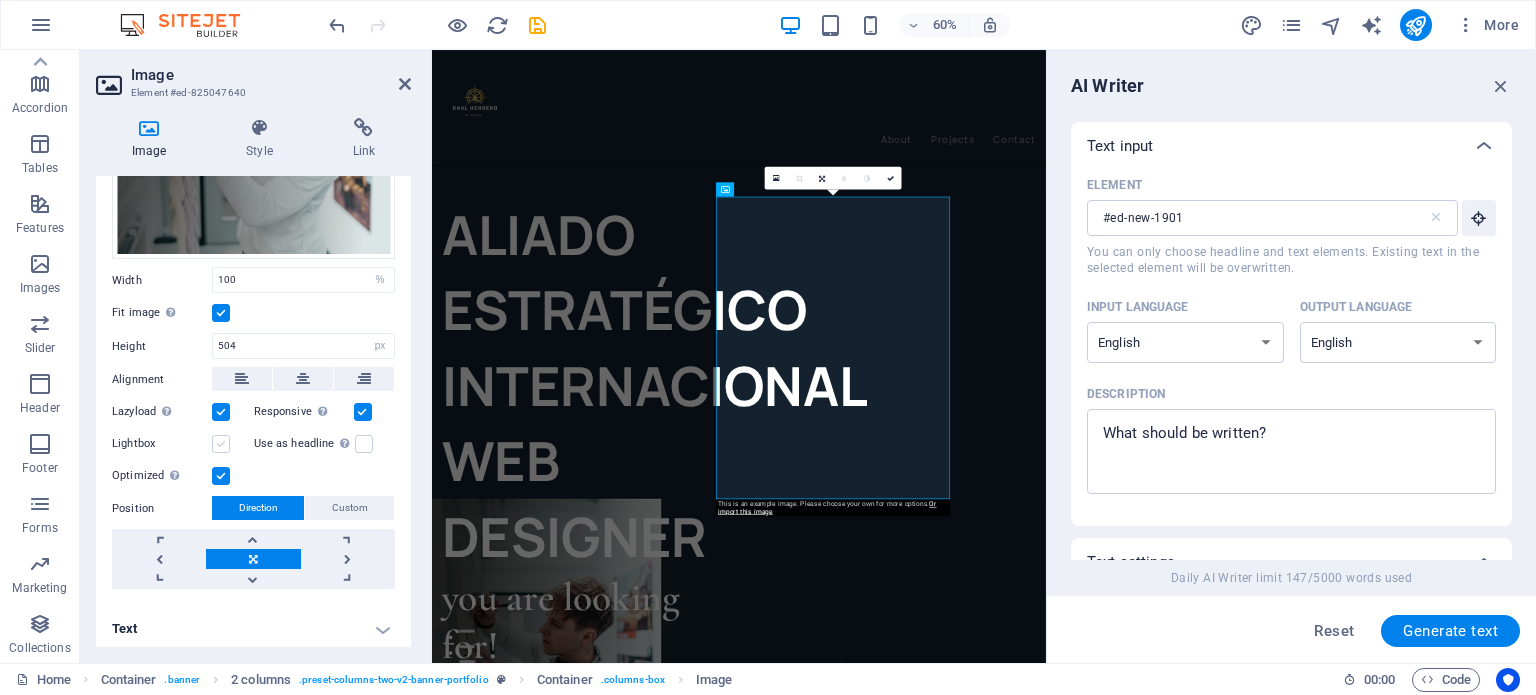 click at bounding box center (221, 444) 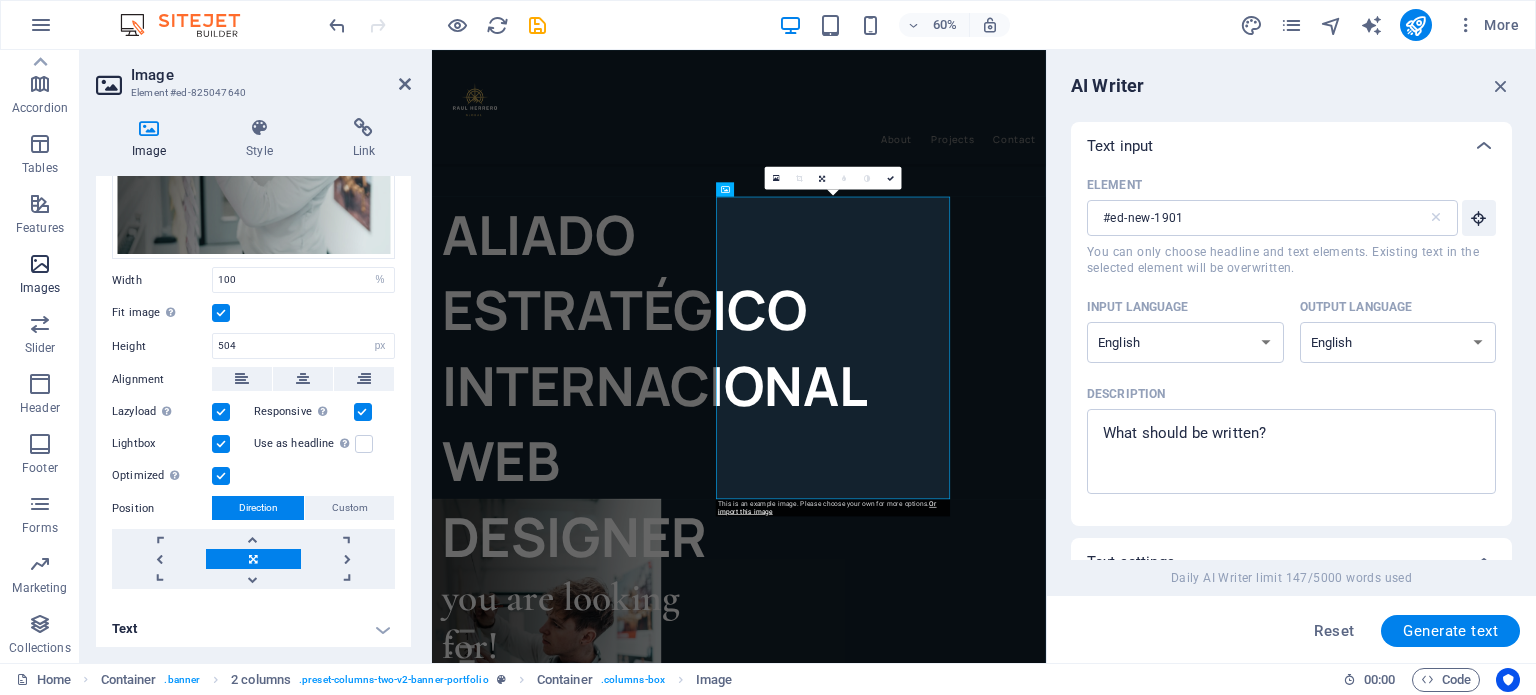 click at bounding box center (40, 264) 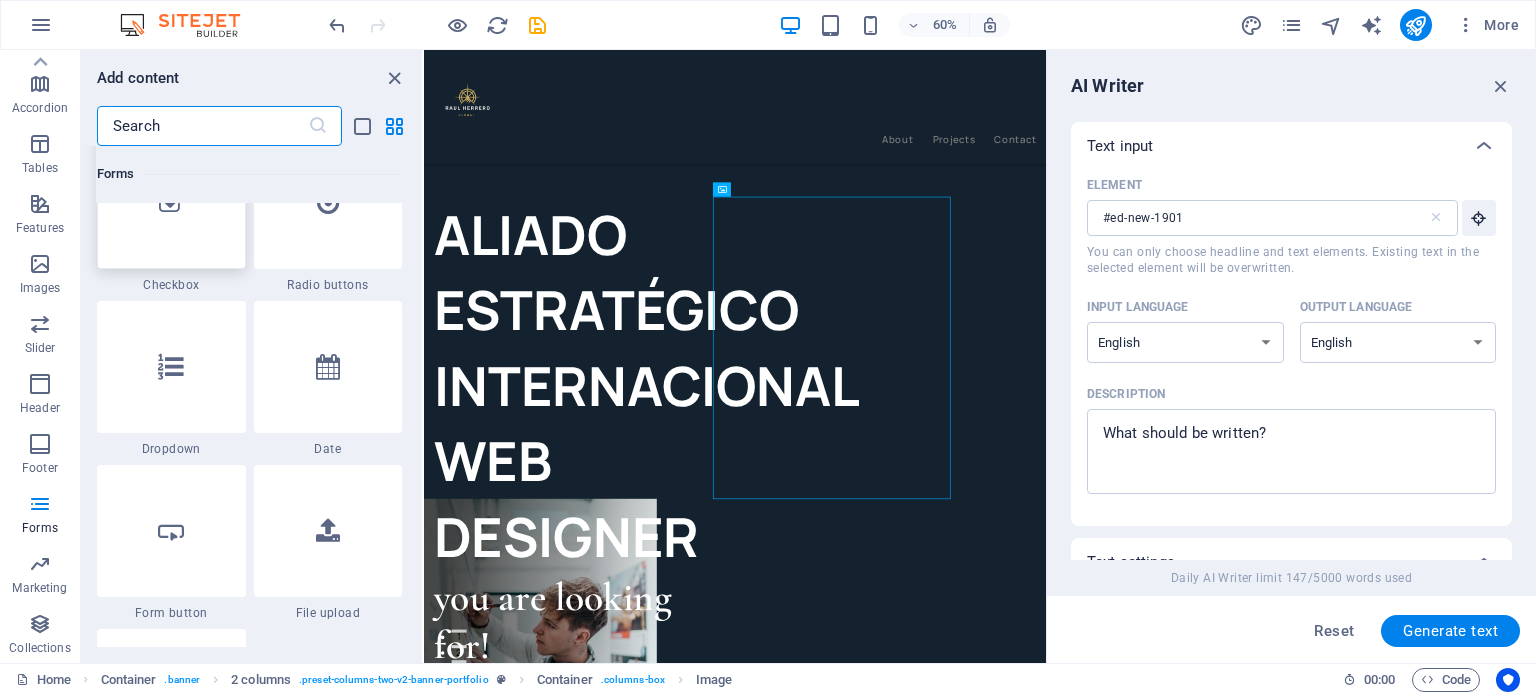 scroll, scrollTop: 15632, scrollLeft: 0, axis: vertical 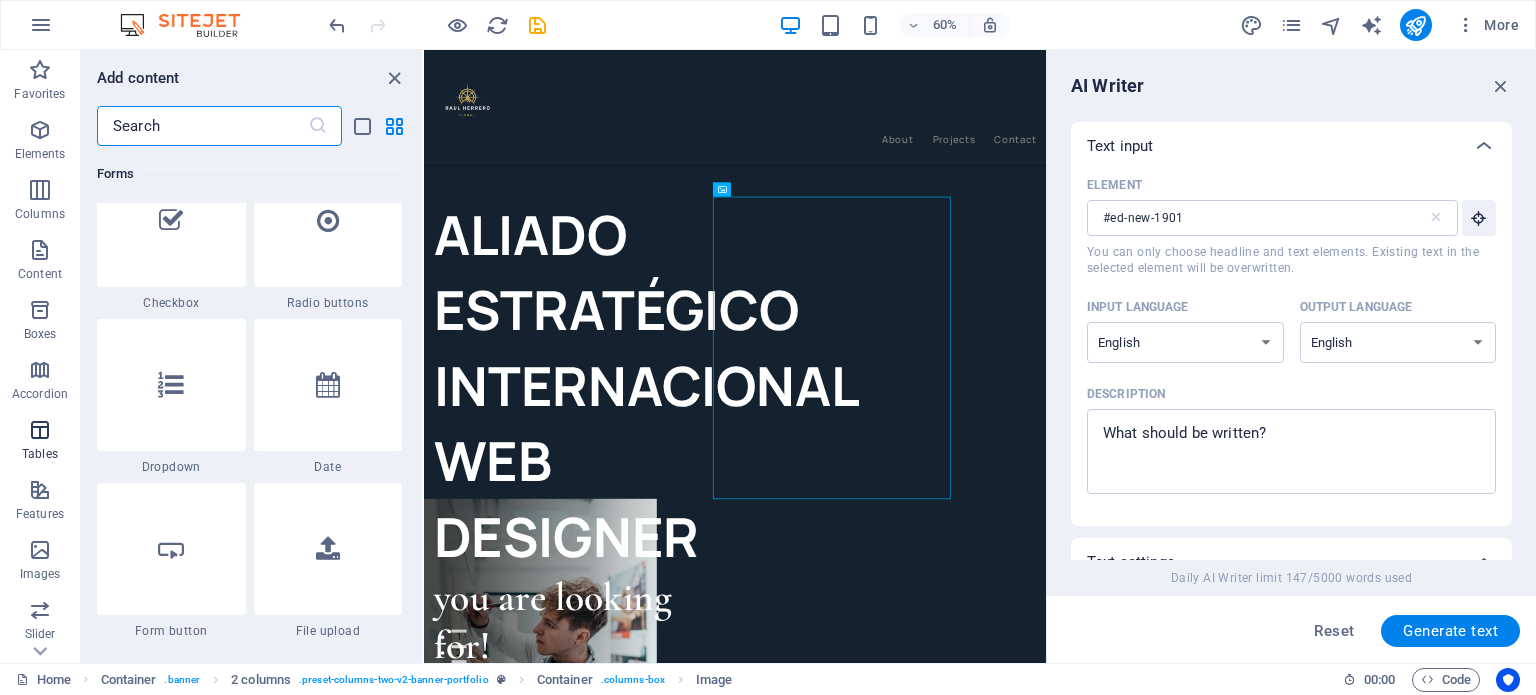click at bounding box center [40, 130] 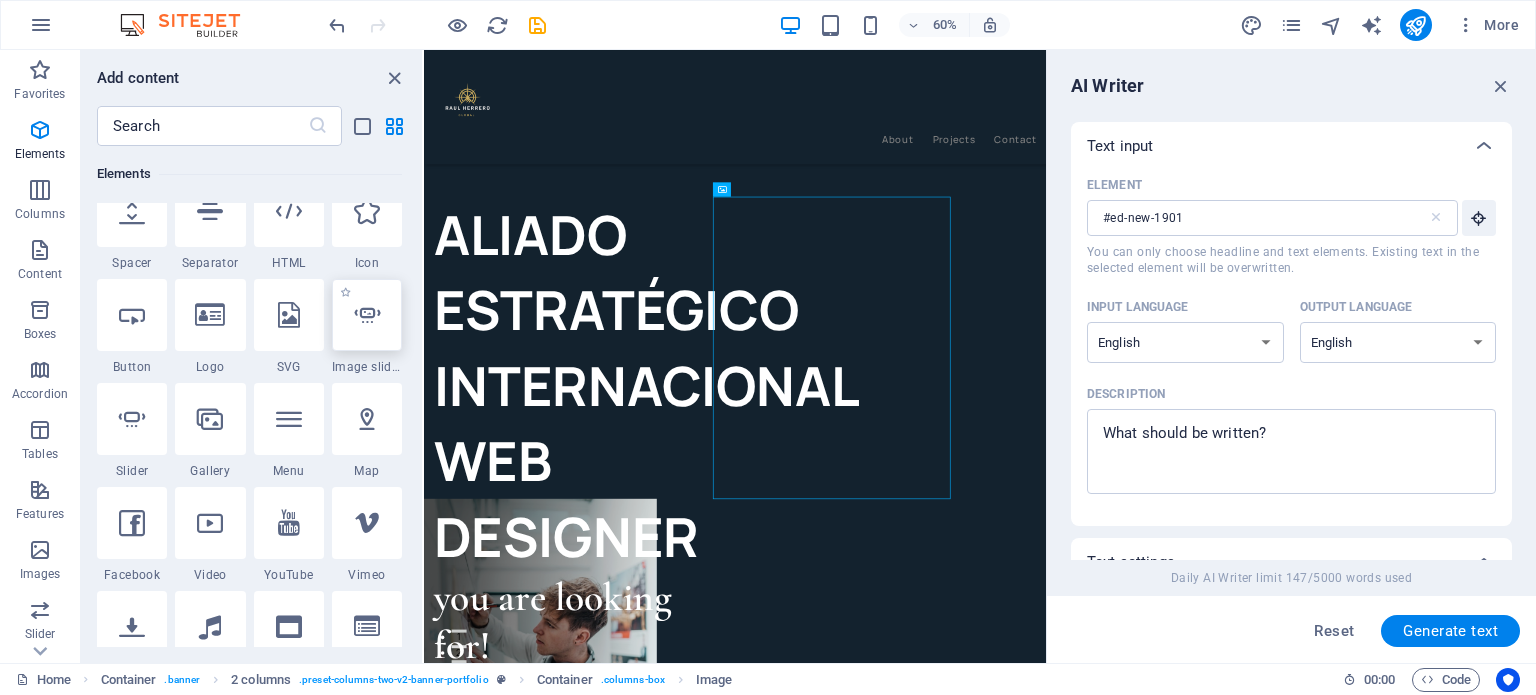 scroll, scrollTop: 344, scrollLeft: 0, axis: vertical 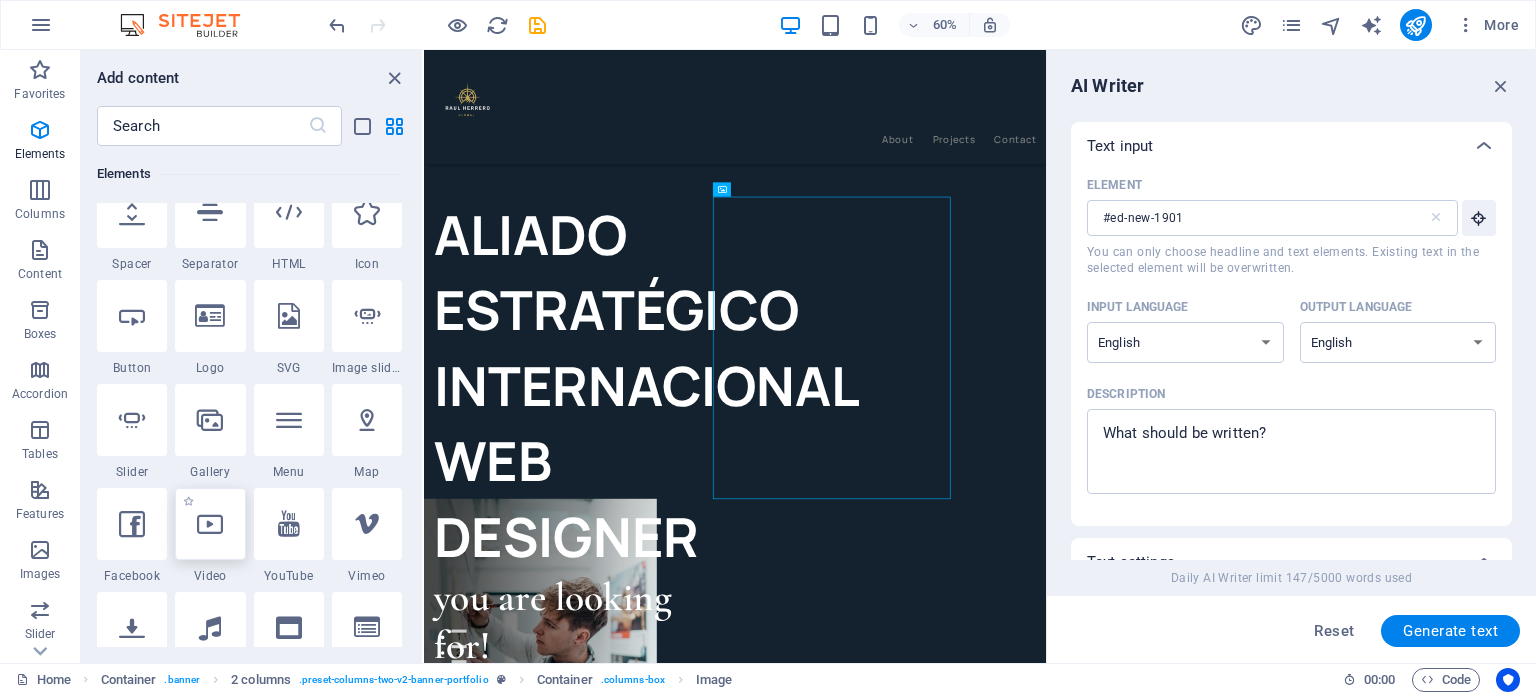 click at bounding box center (210, 524) 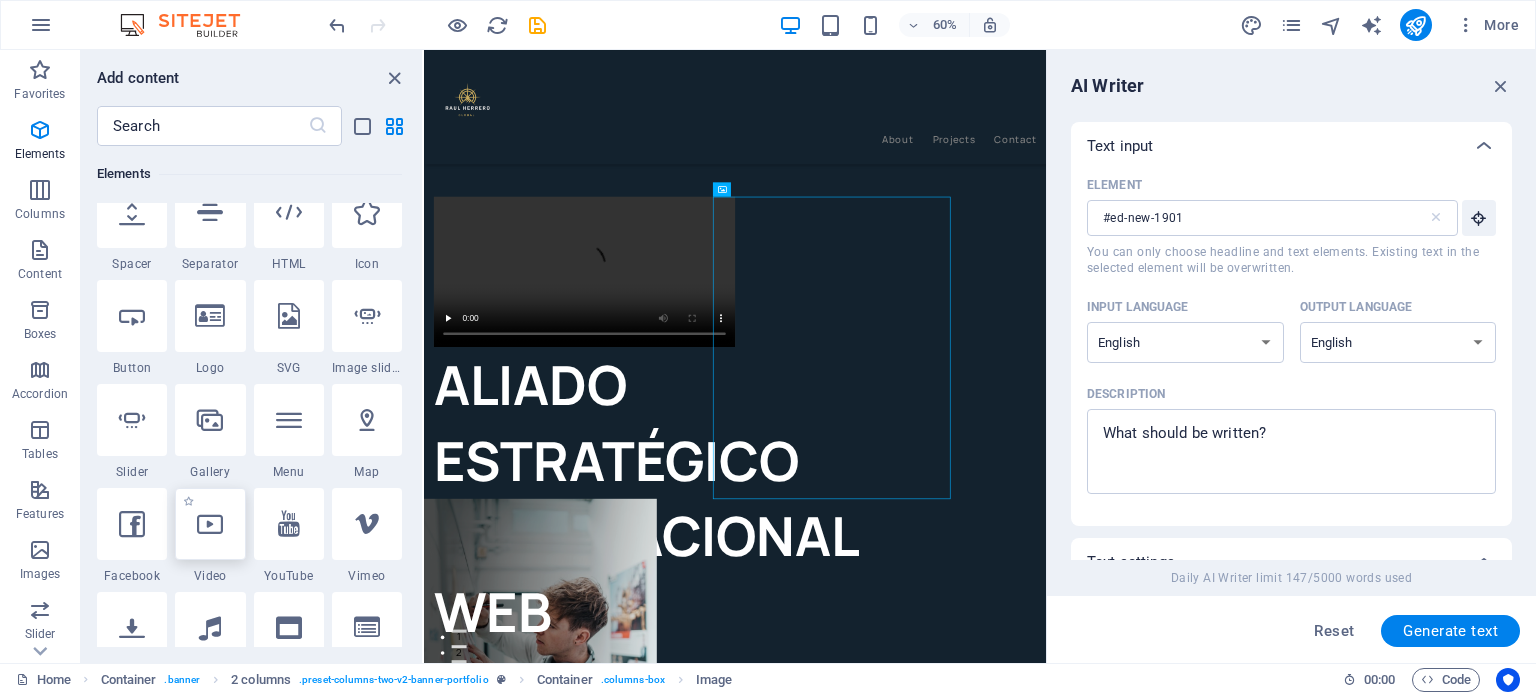 select on "%" 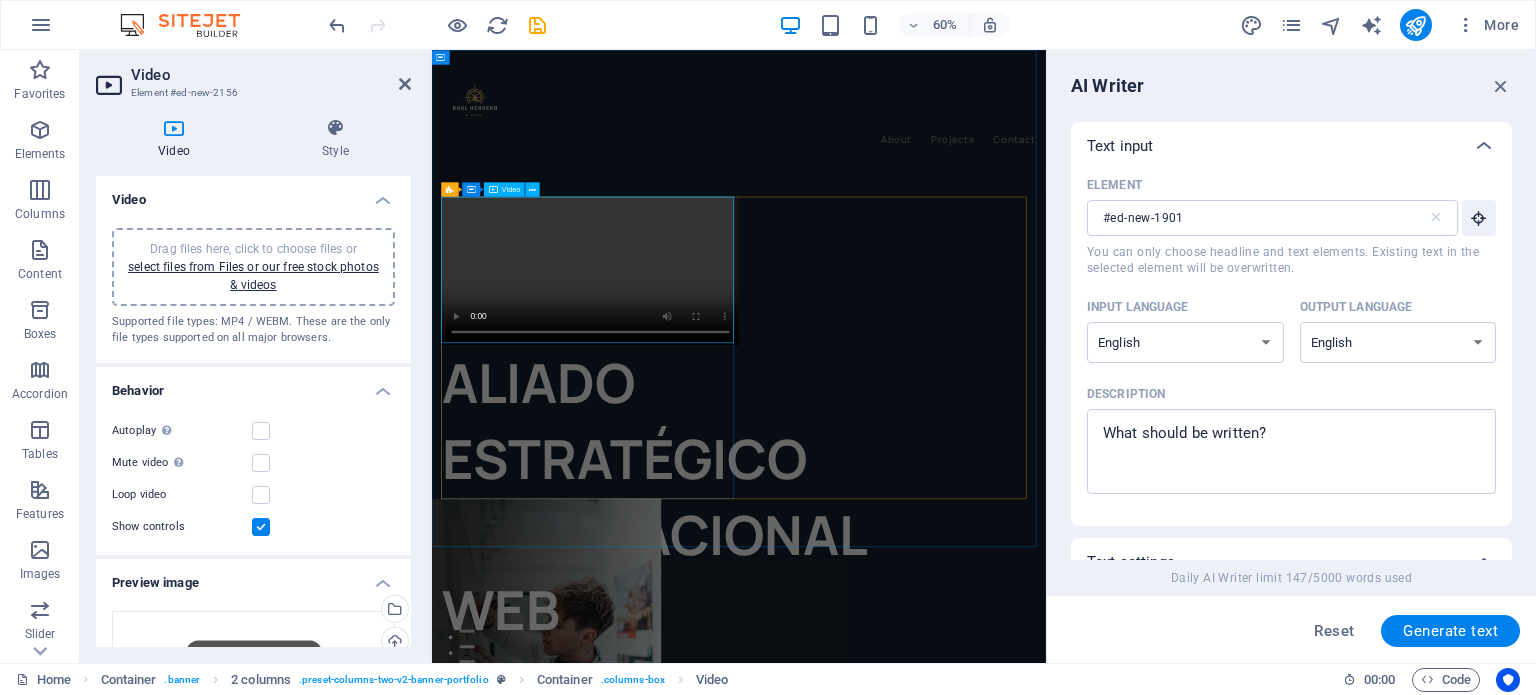 click at bounding box center [696, 418] 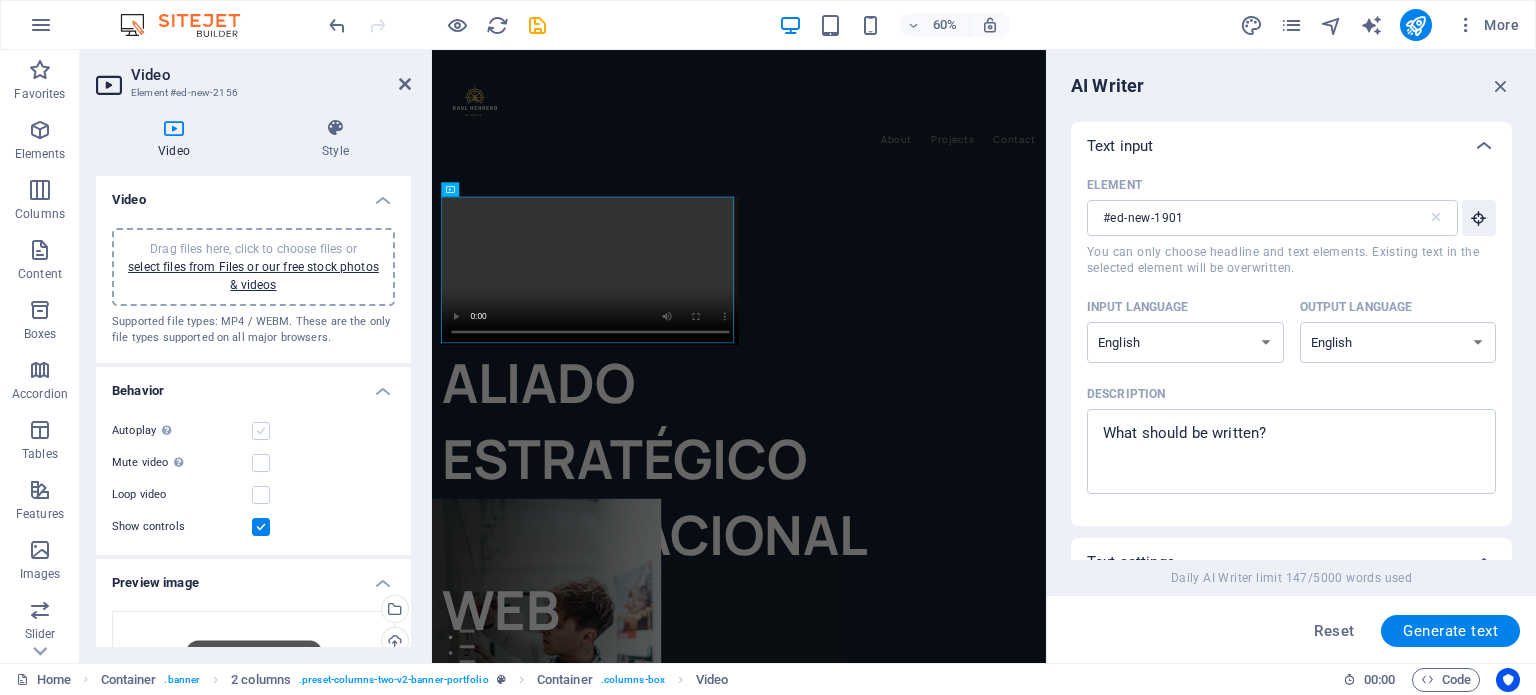 click at bounding box center (261, 431) 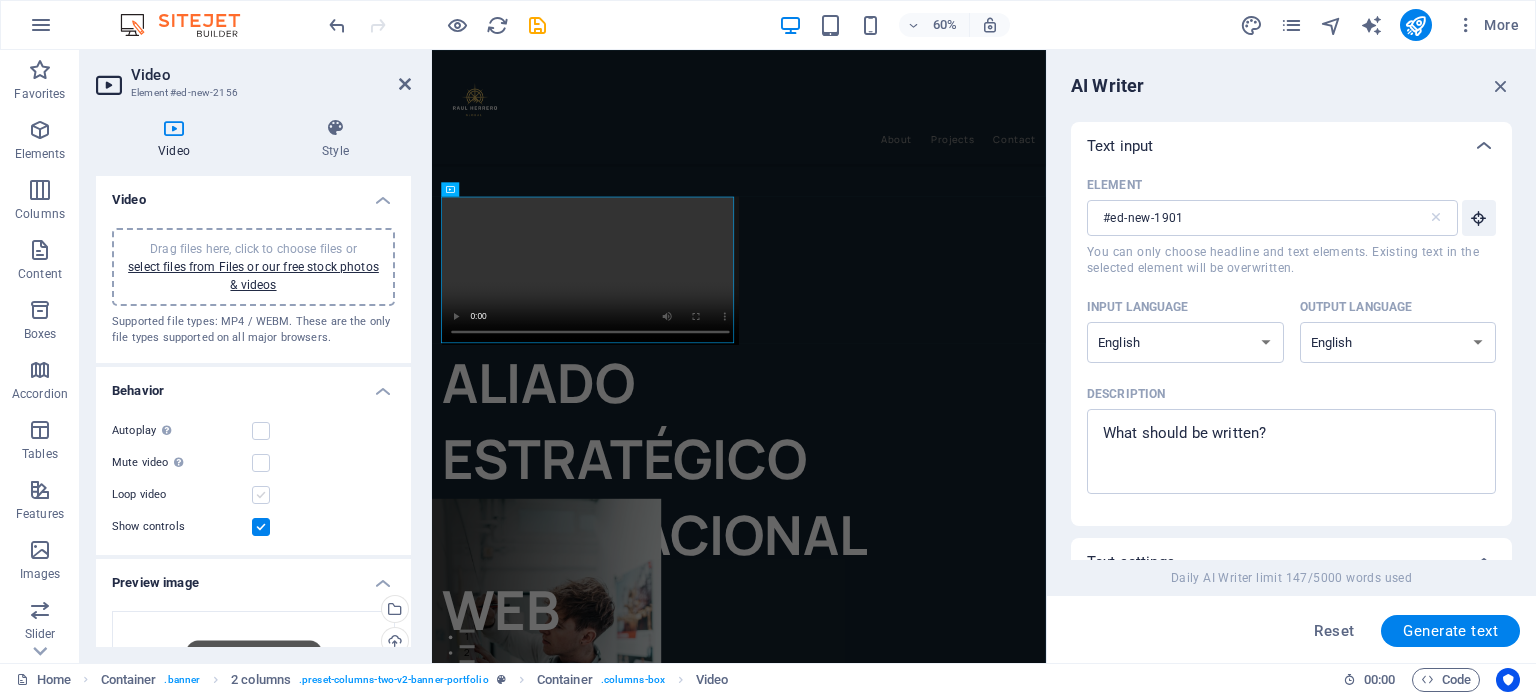 click at bounding box center (261, 495) 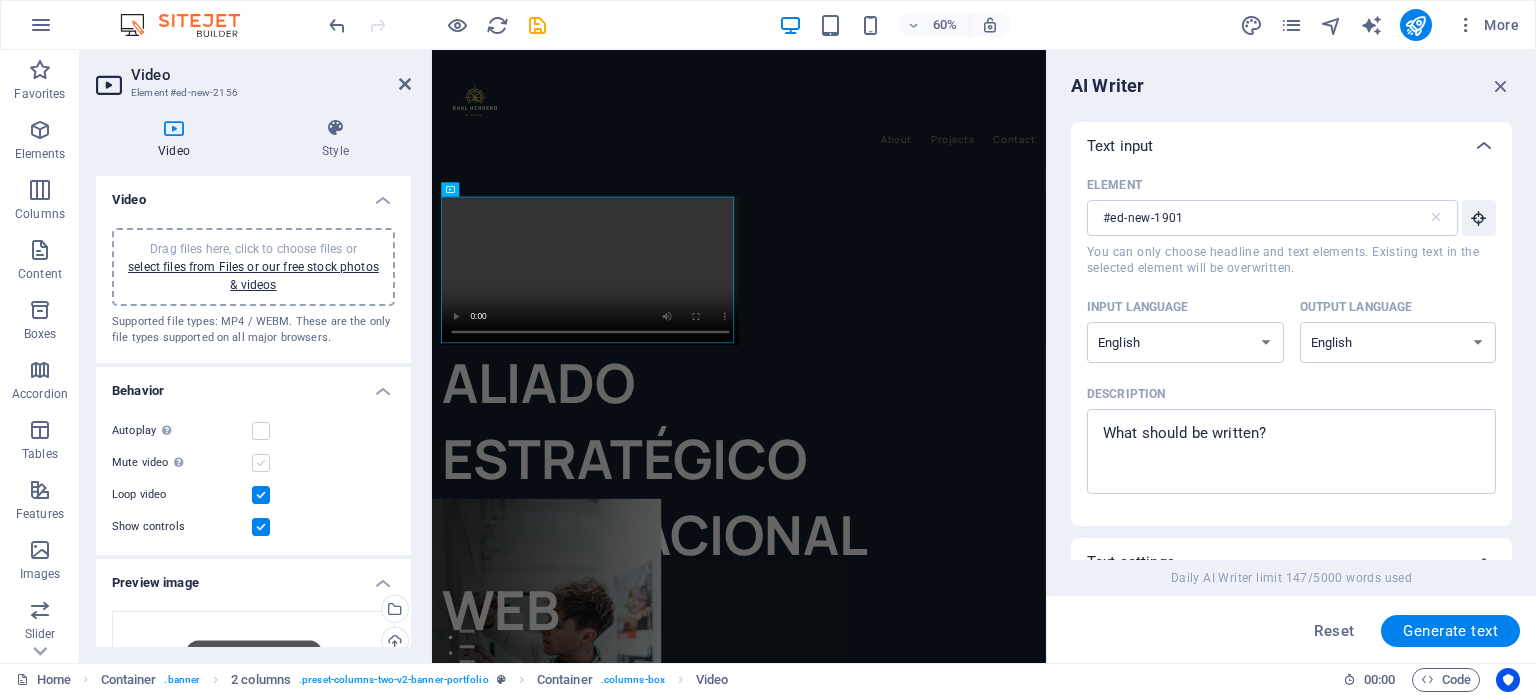 click at bounding box center (261, 463) 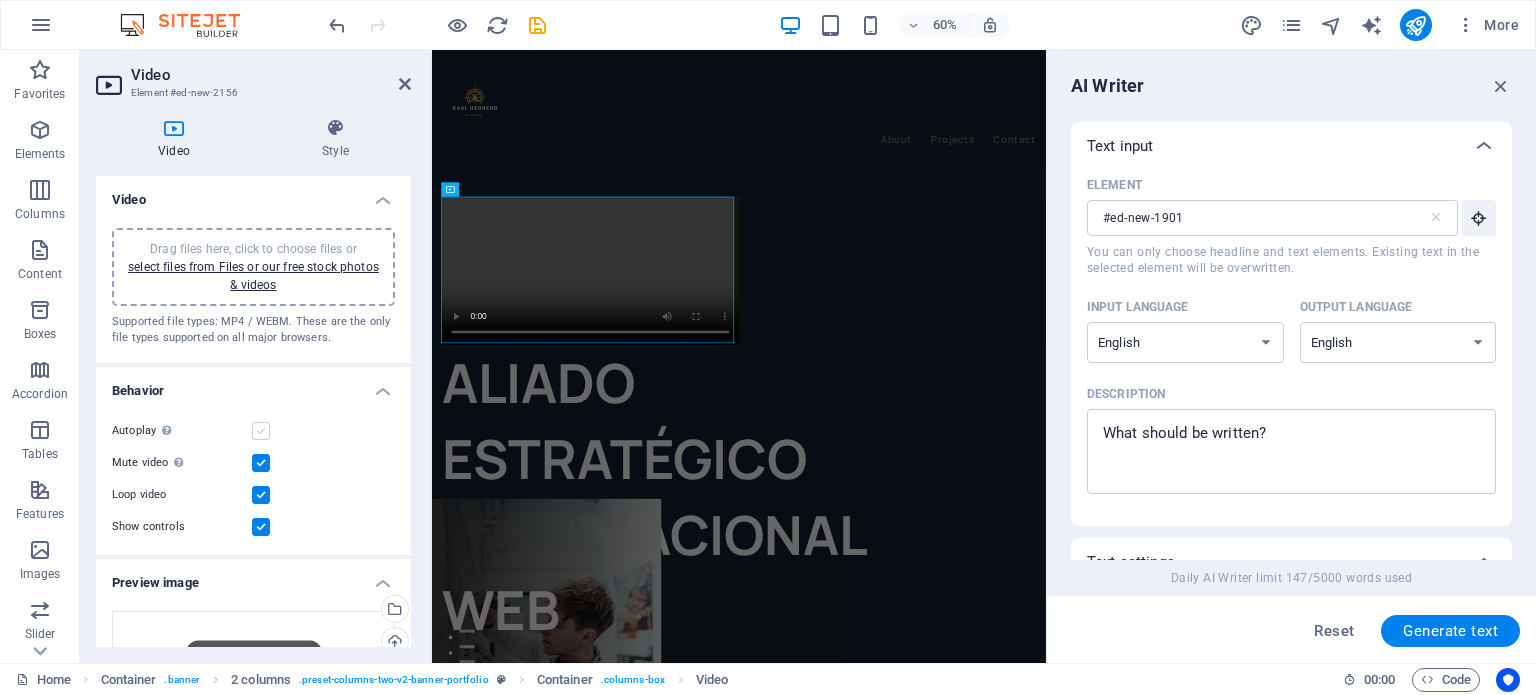 click at bounding box center (261, 431) 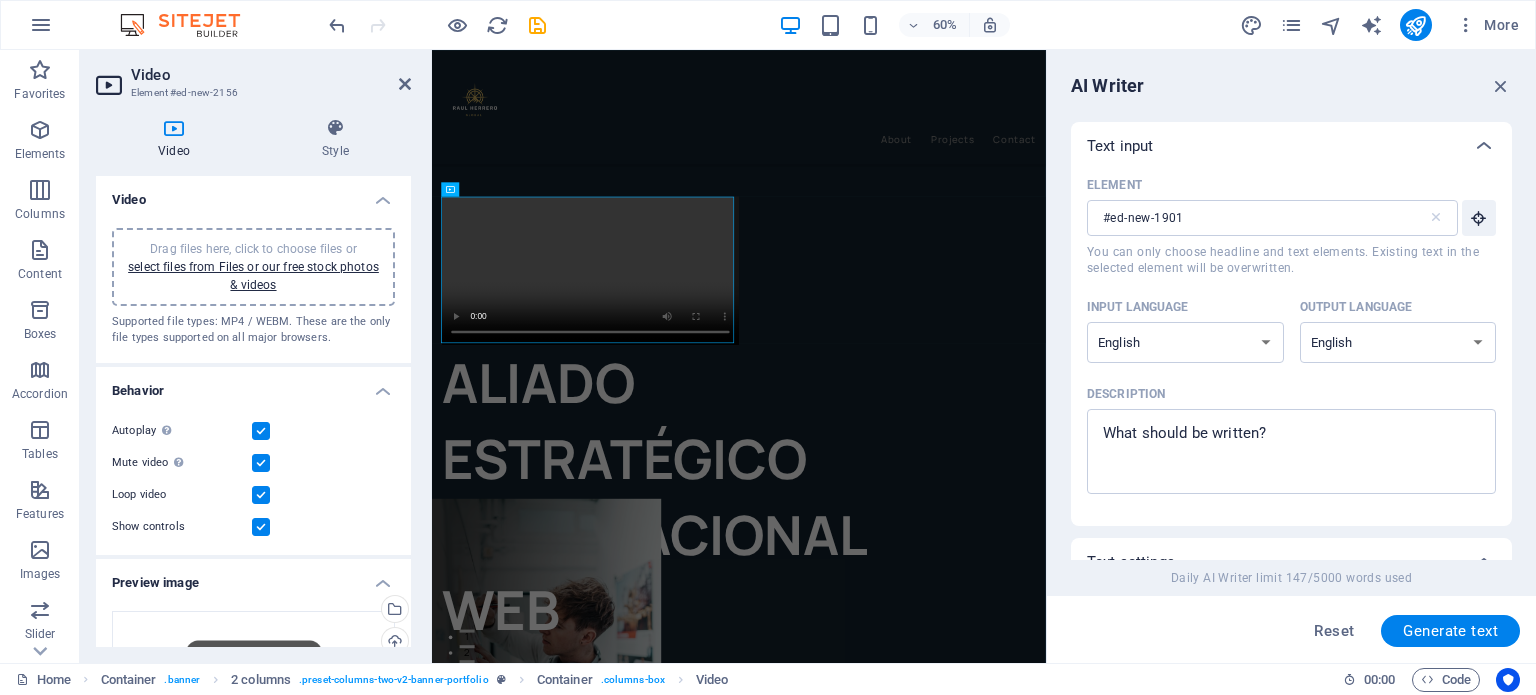 drag, startPoint x: 260, startPoint y: 427, endPoint x: 400, endPoint y: 499, distance: 157.42935 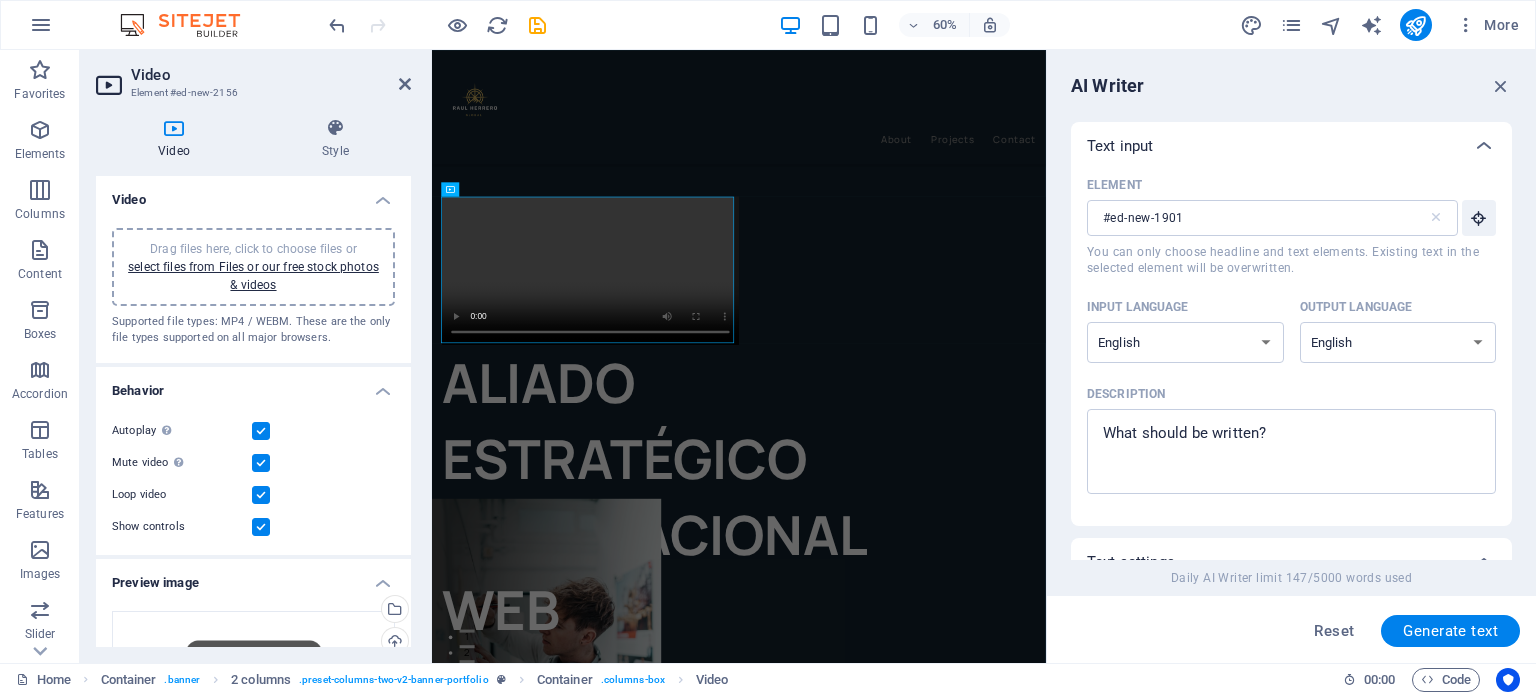 click on "Autoplay Autoplay is only available if muted is checked Mute video Autoplay will be available if muted is checked Loop video Show controls" at bounding box center (253, 479) 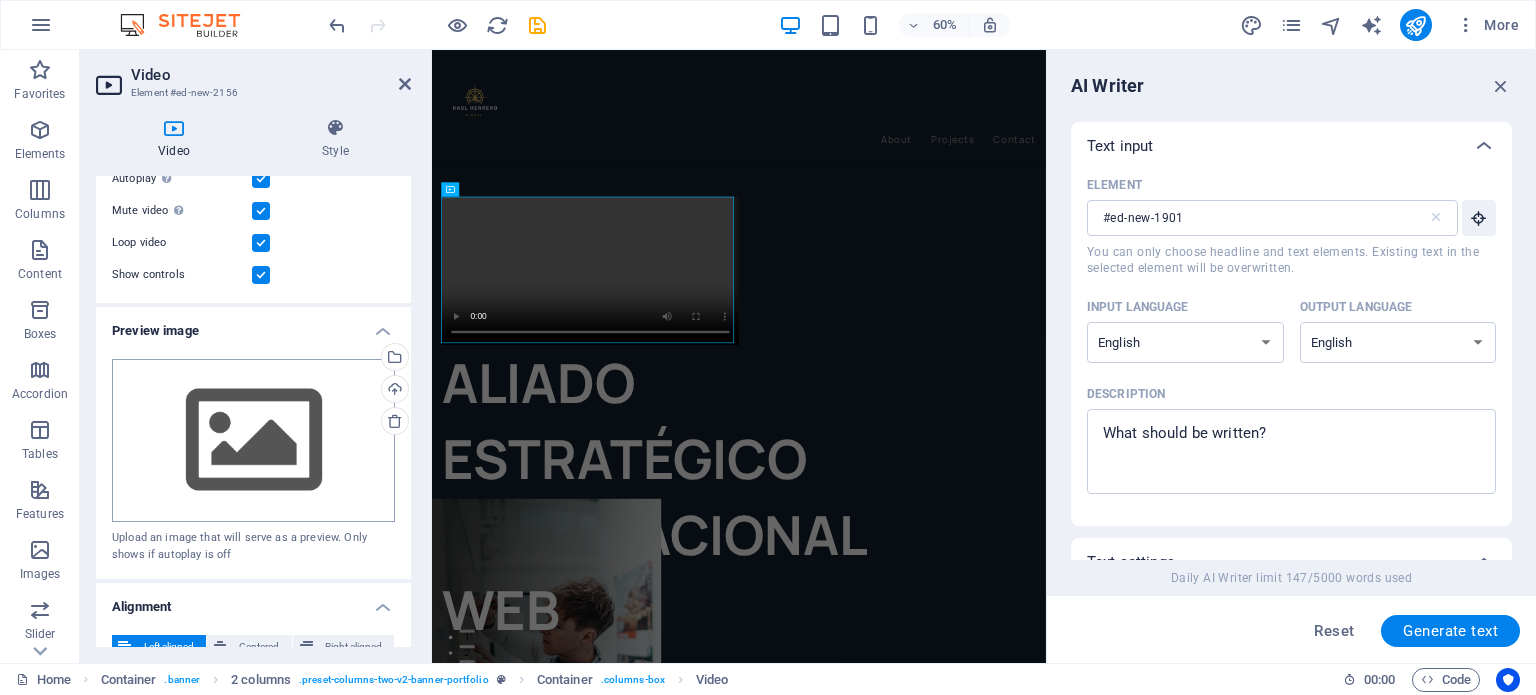 scroll, scrollTop: 0, scrollLeft: 0, axis: both 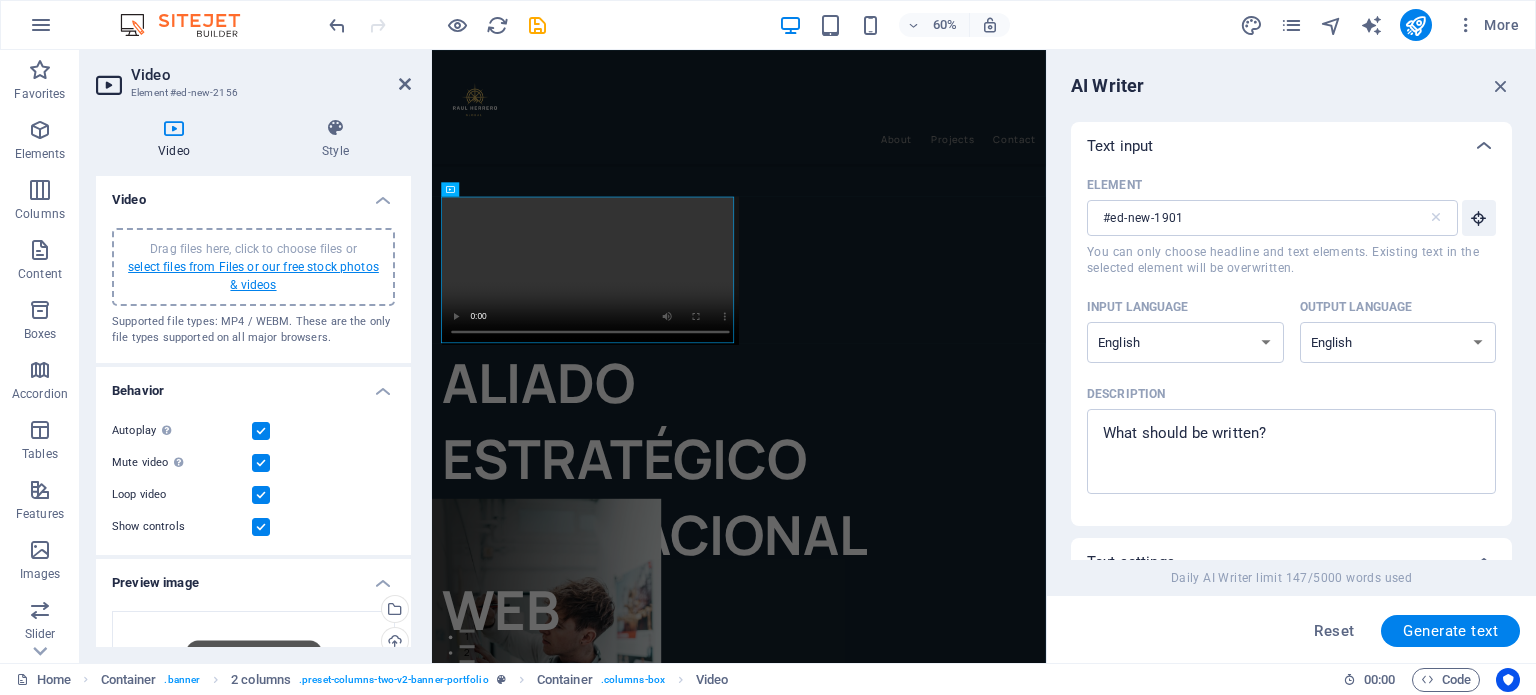 click on "select files from Files or our free stock photos & videos" at bounding box center [253, 276] 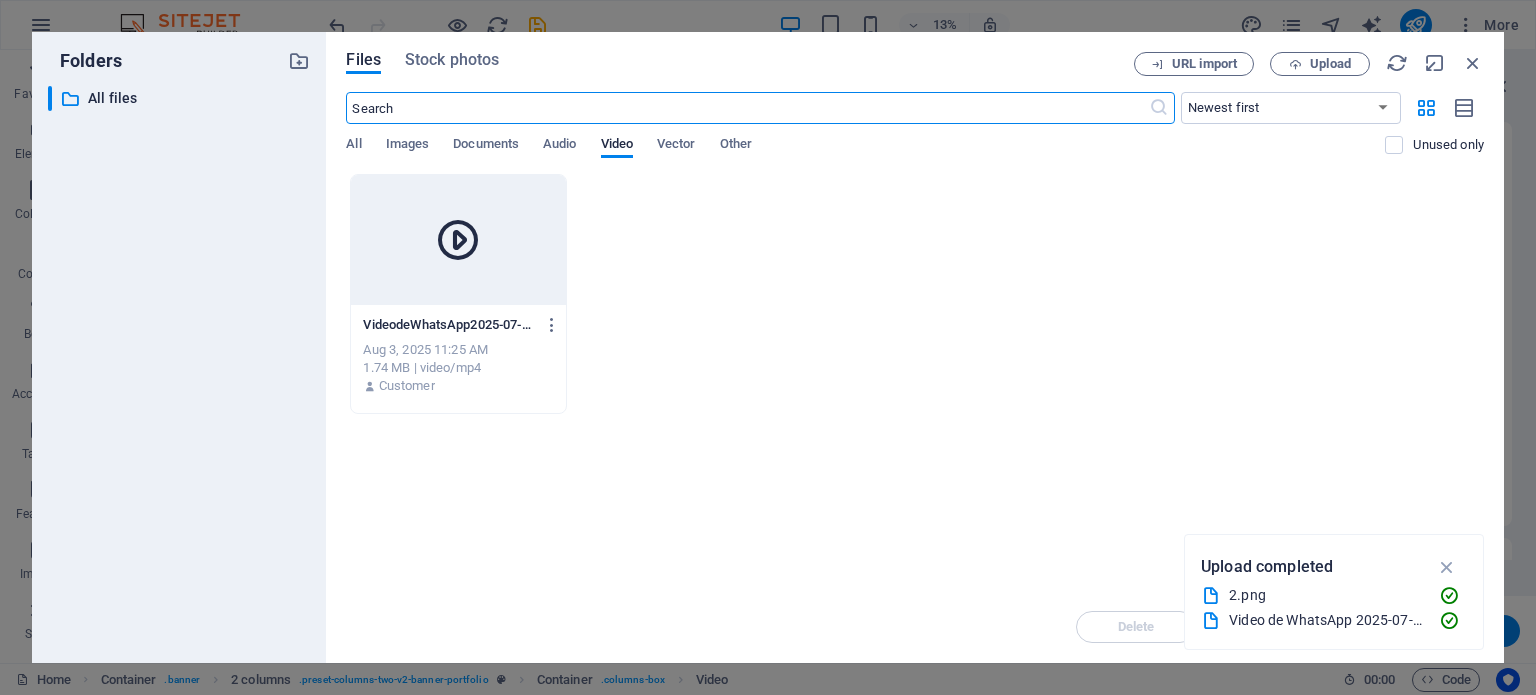click at bounding box center [458, 240] 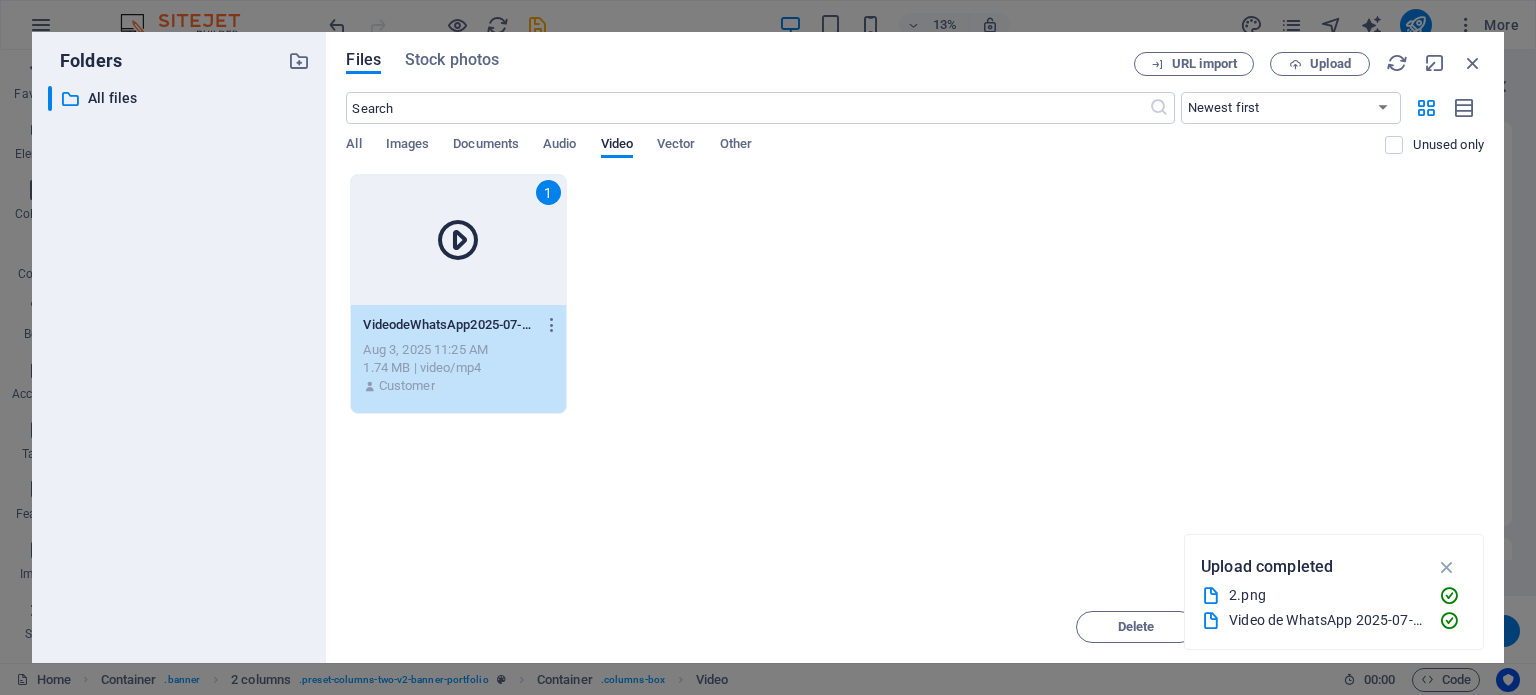 click at bounding box center [458, 240] 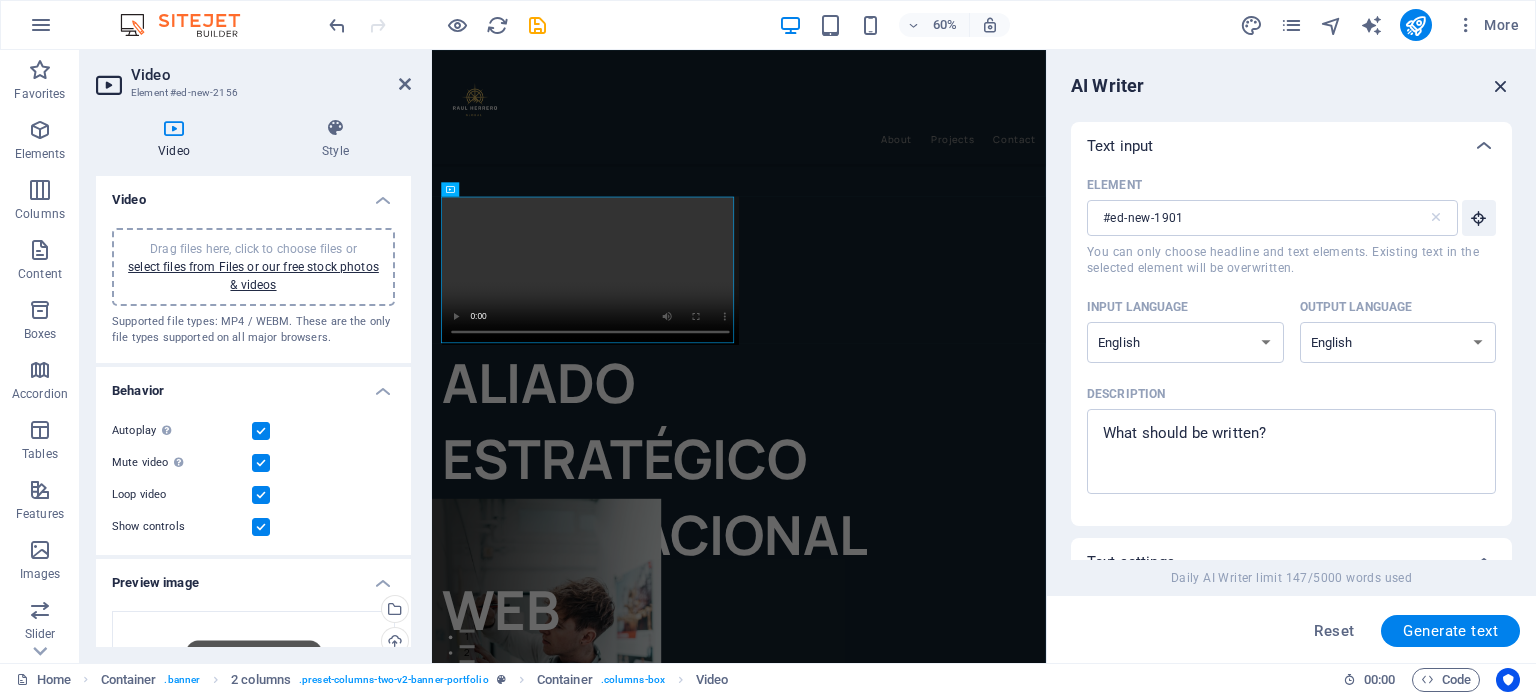 click at bounding box center [1501, 86] 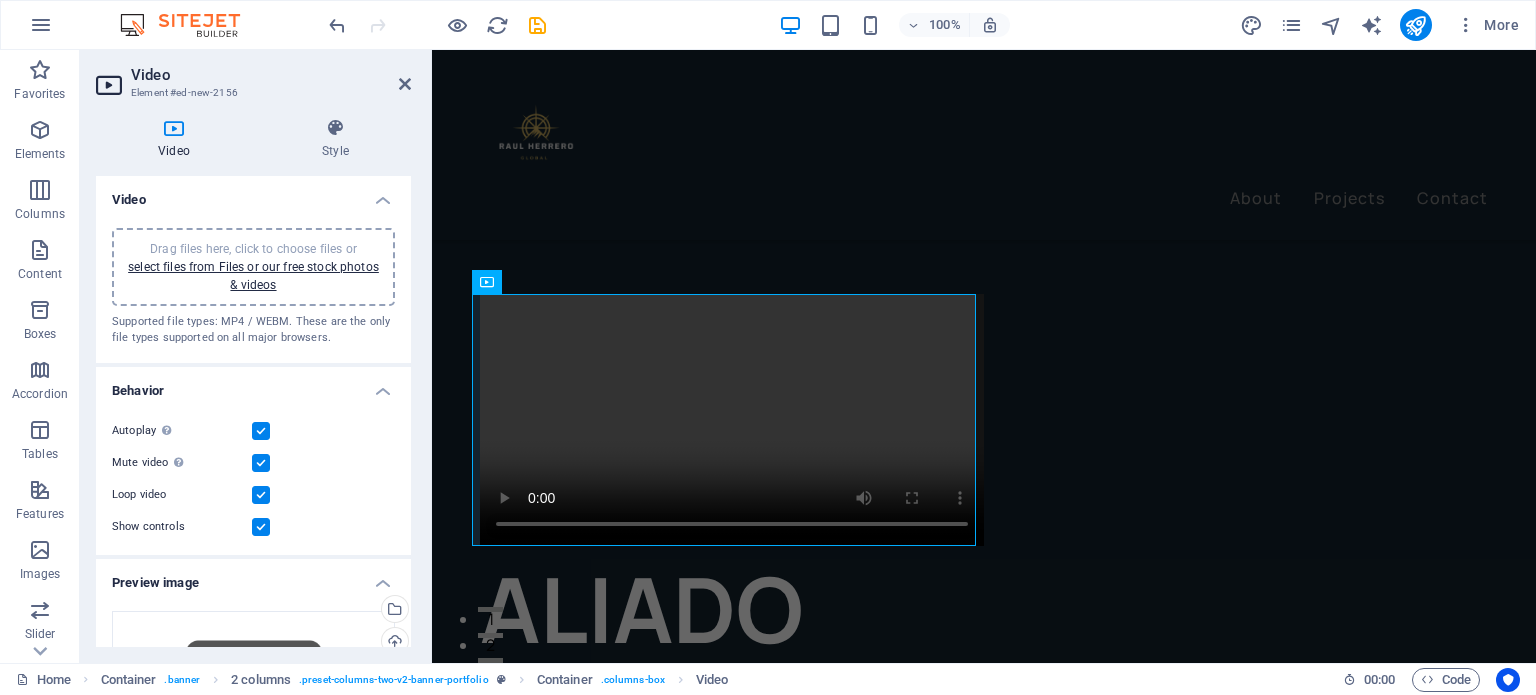 click on "Drag files here, click to choose files or select files from Files or our free stock photos & videos" at bounding box center (253, 267) 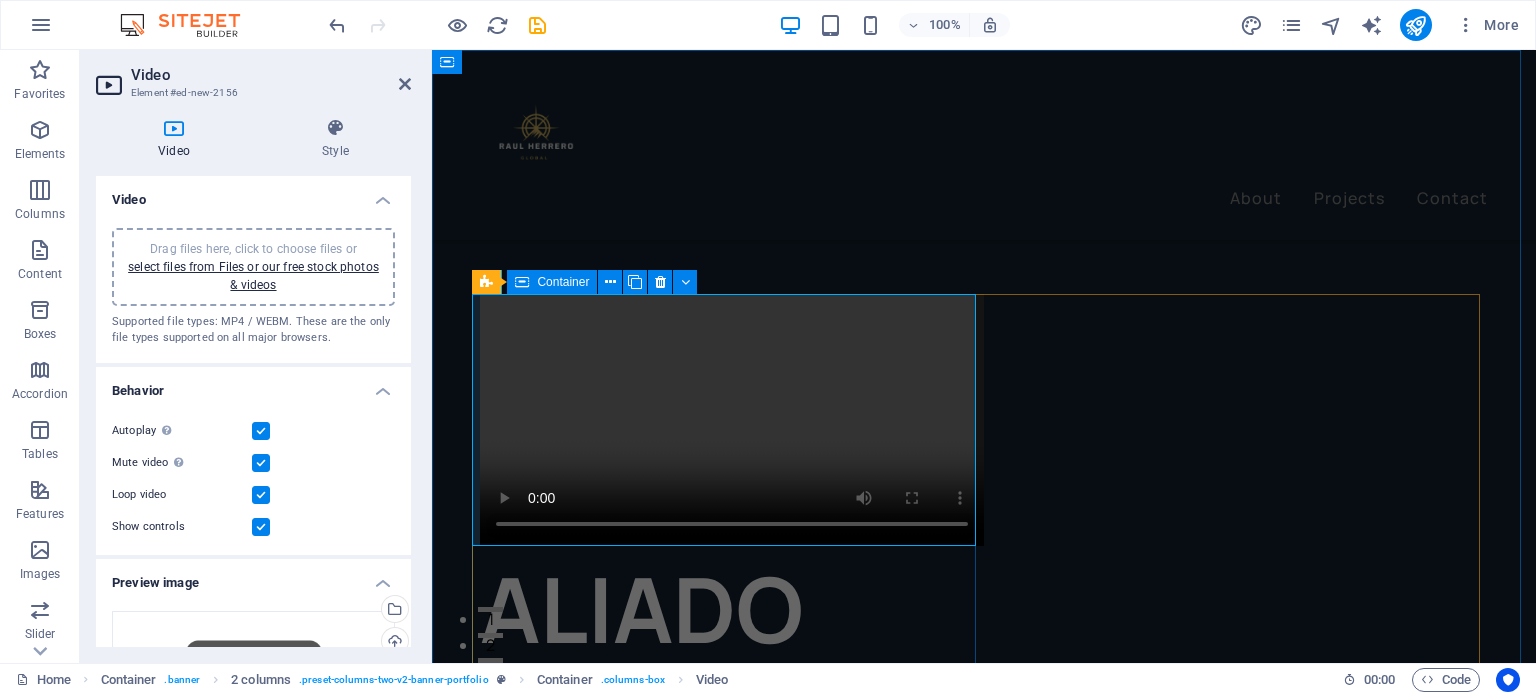 click on "Container" at bounding box center (563, 282) 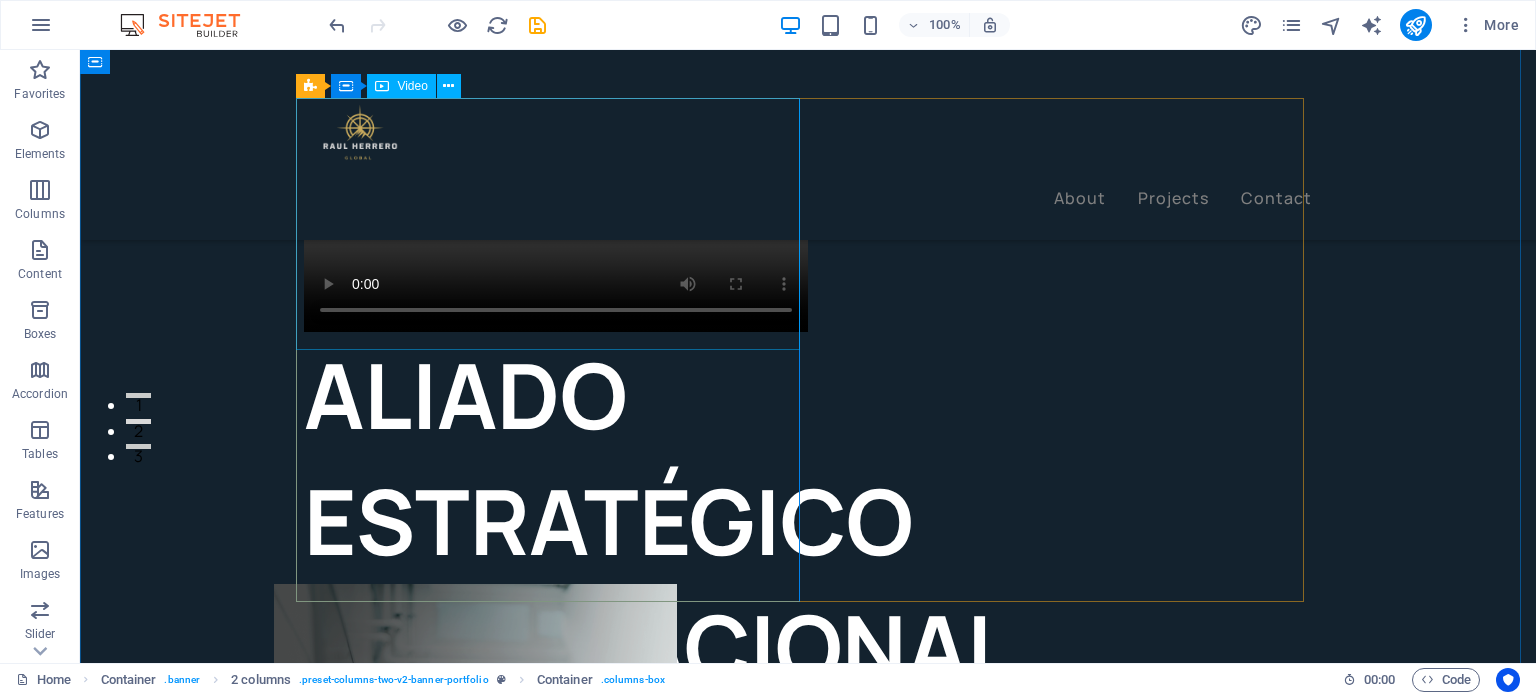 scroll, scrollTop: 112, scrollLeft: 0, axis: vertical 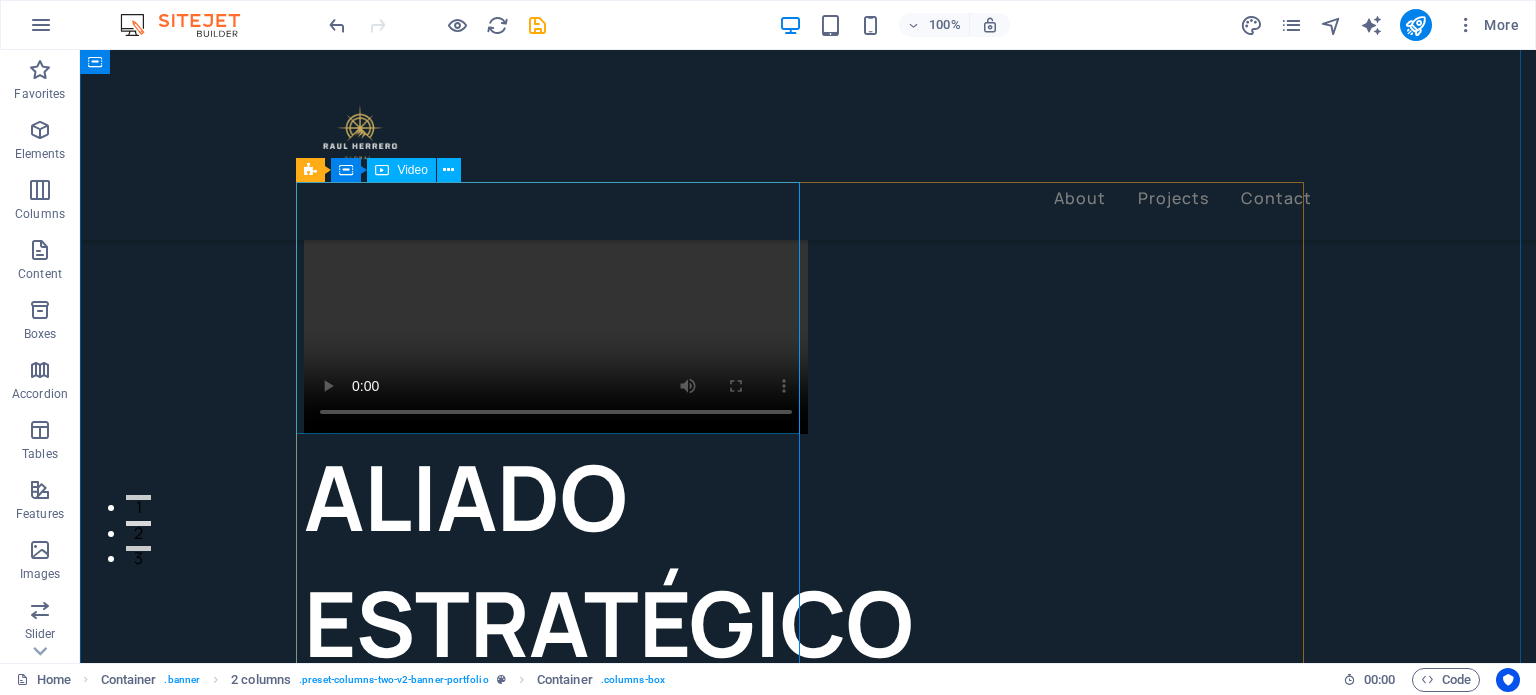 click at bounding box center [556, 308] 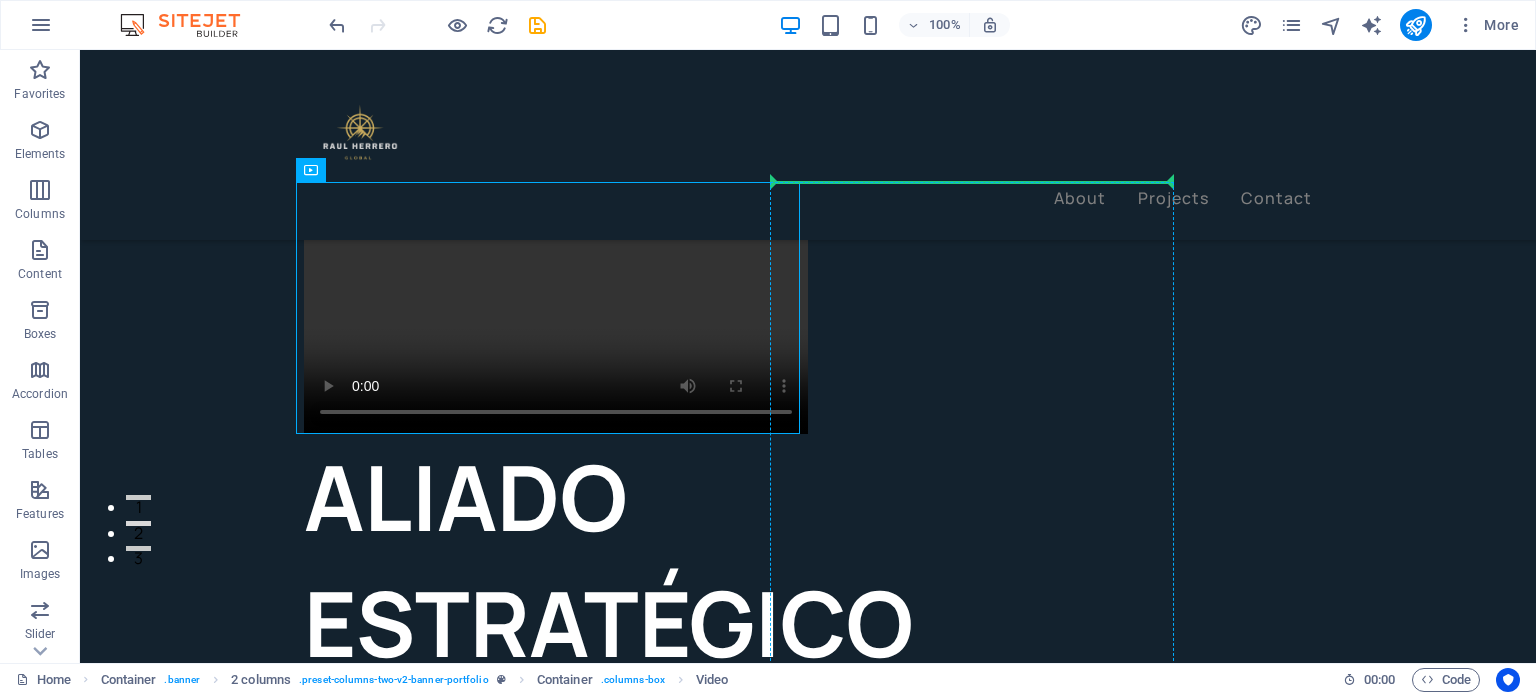 drag, startPoint x: 578, startPoint y: 316, endPoint x: 917, endPoint y: 378, distance: 344.623 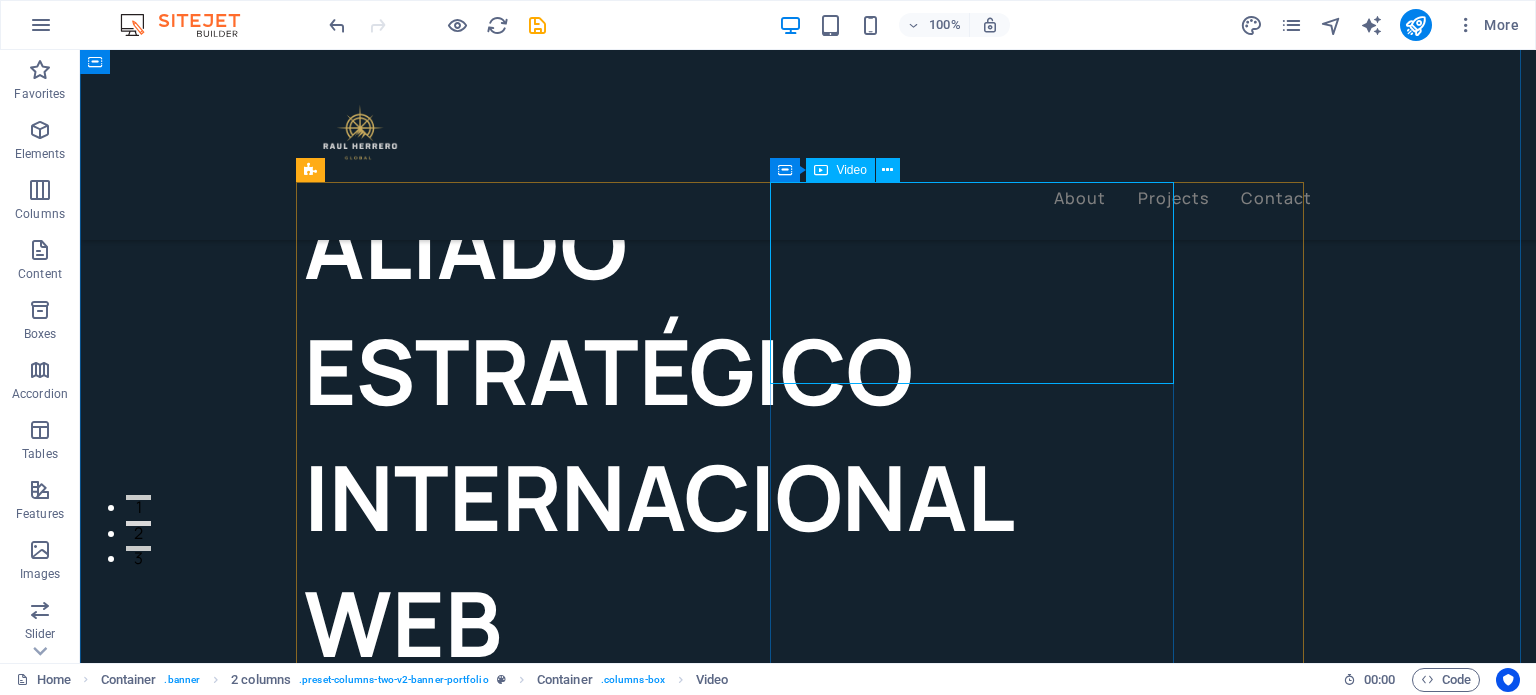 click at bounding box center [475, 787] 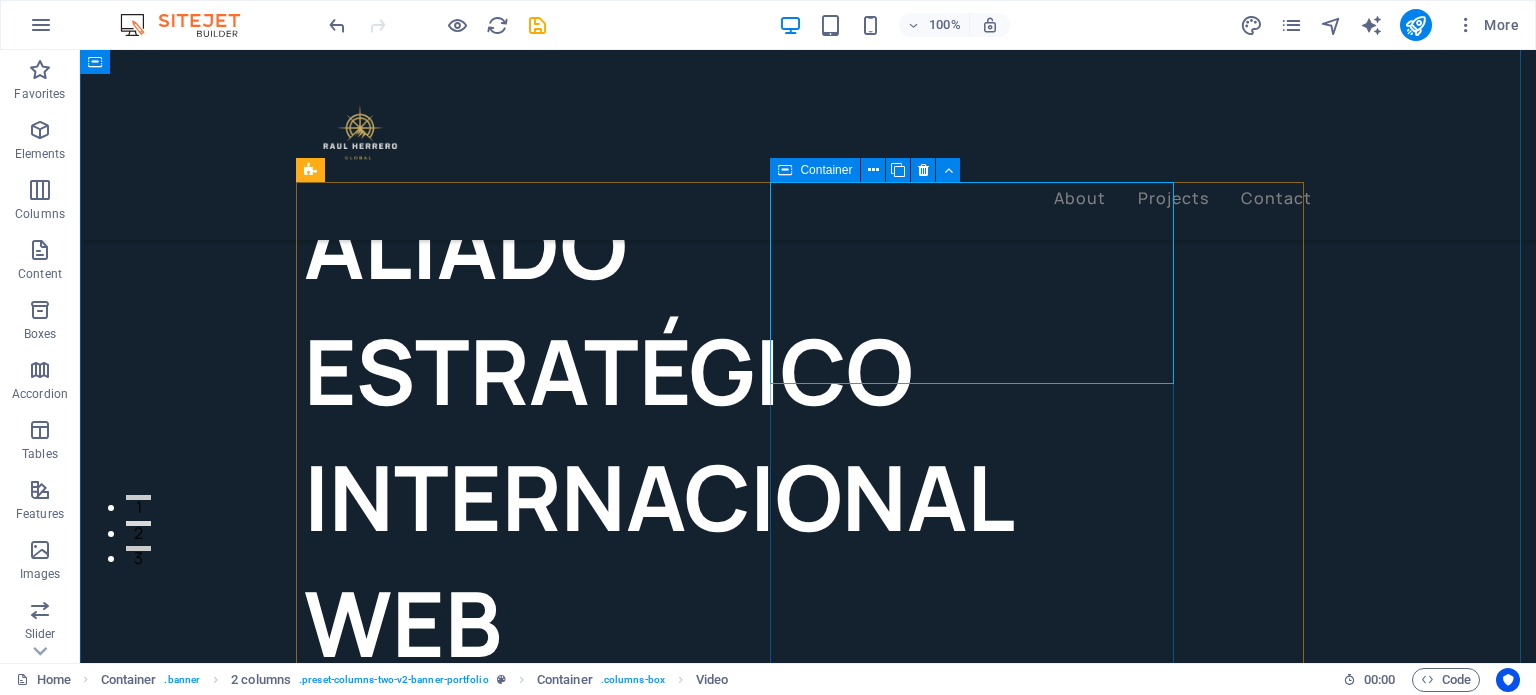click at bounding box center (785, 170) 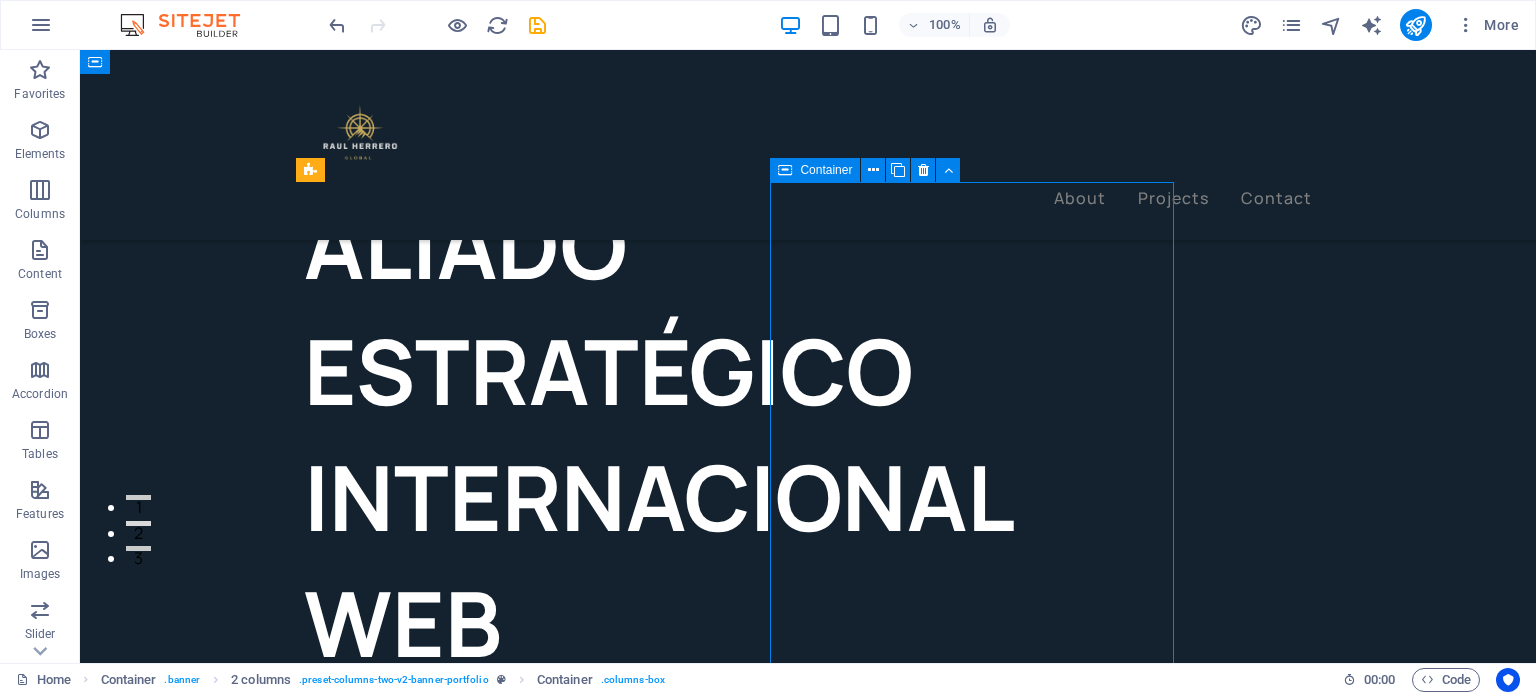 click at bounding box center [785, 170] 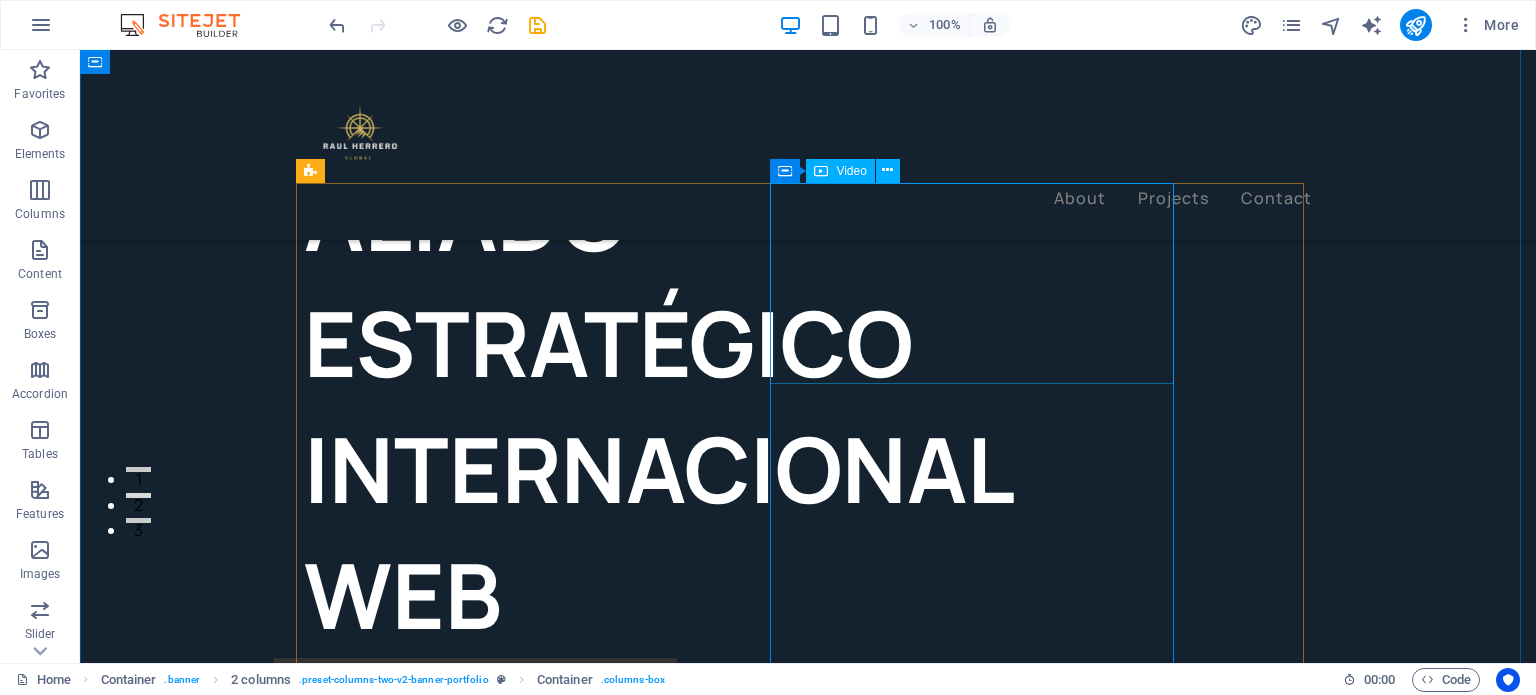 scroll, scrollTop: 0, scrollLeft: 0, axis: both 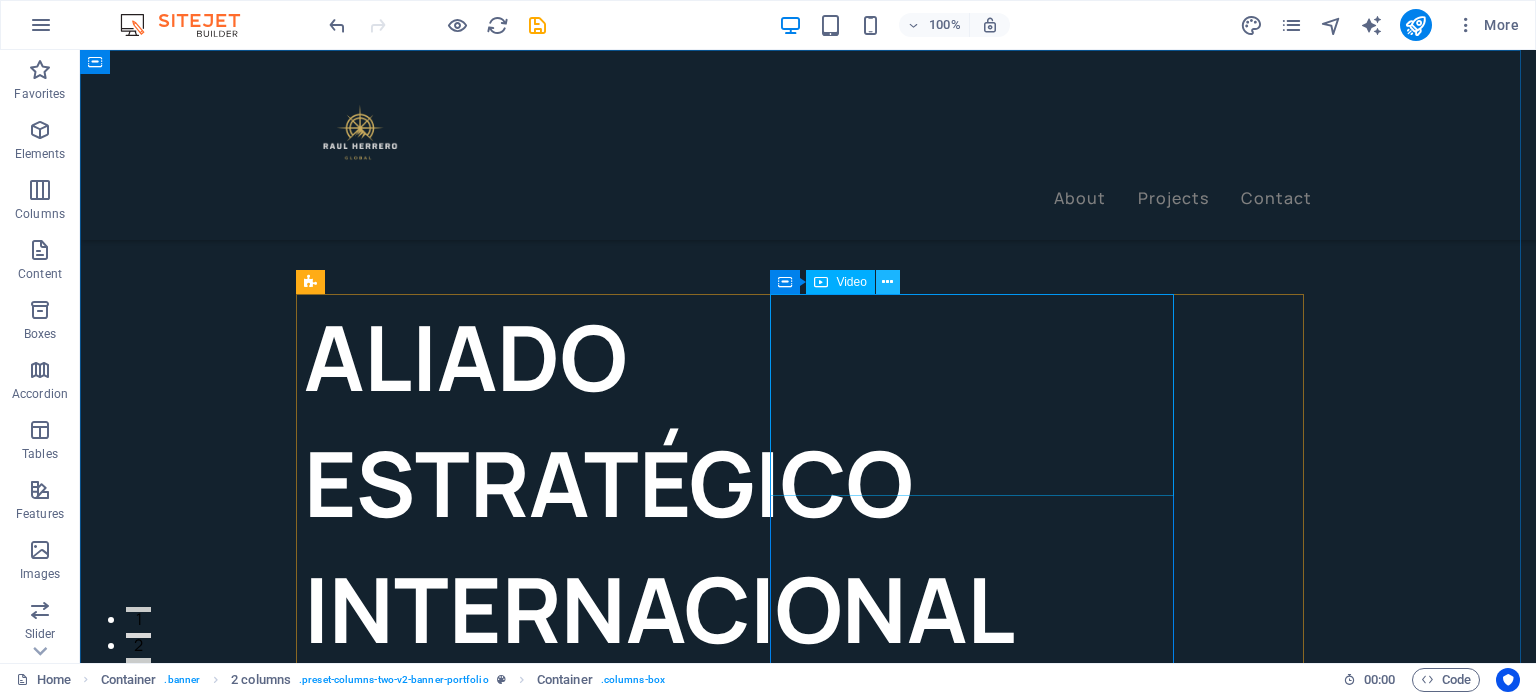 click at bounding box center (888, 282) 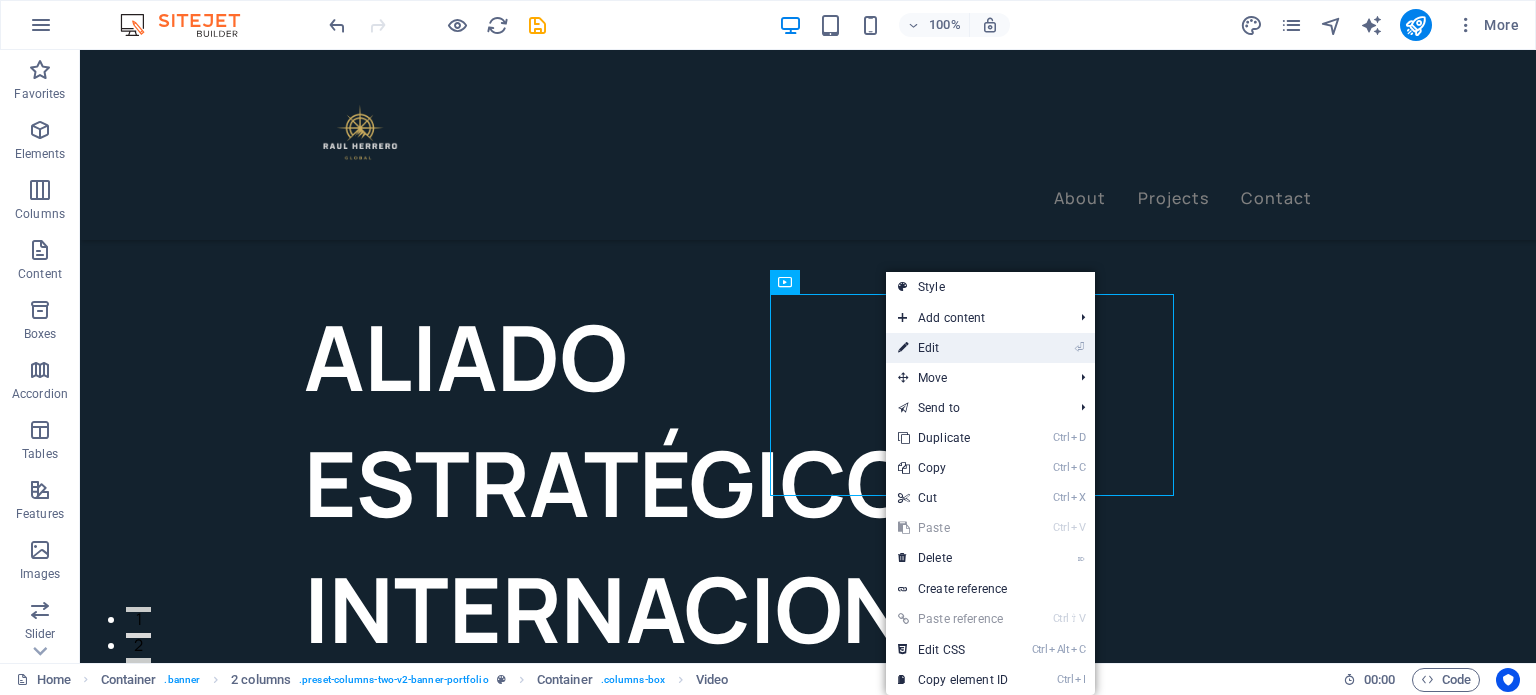click on "⏎  Edit" at bounding box center (953, 348) 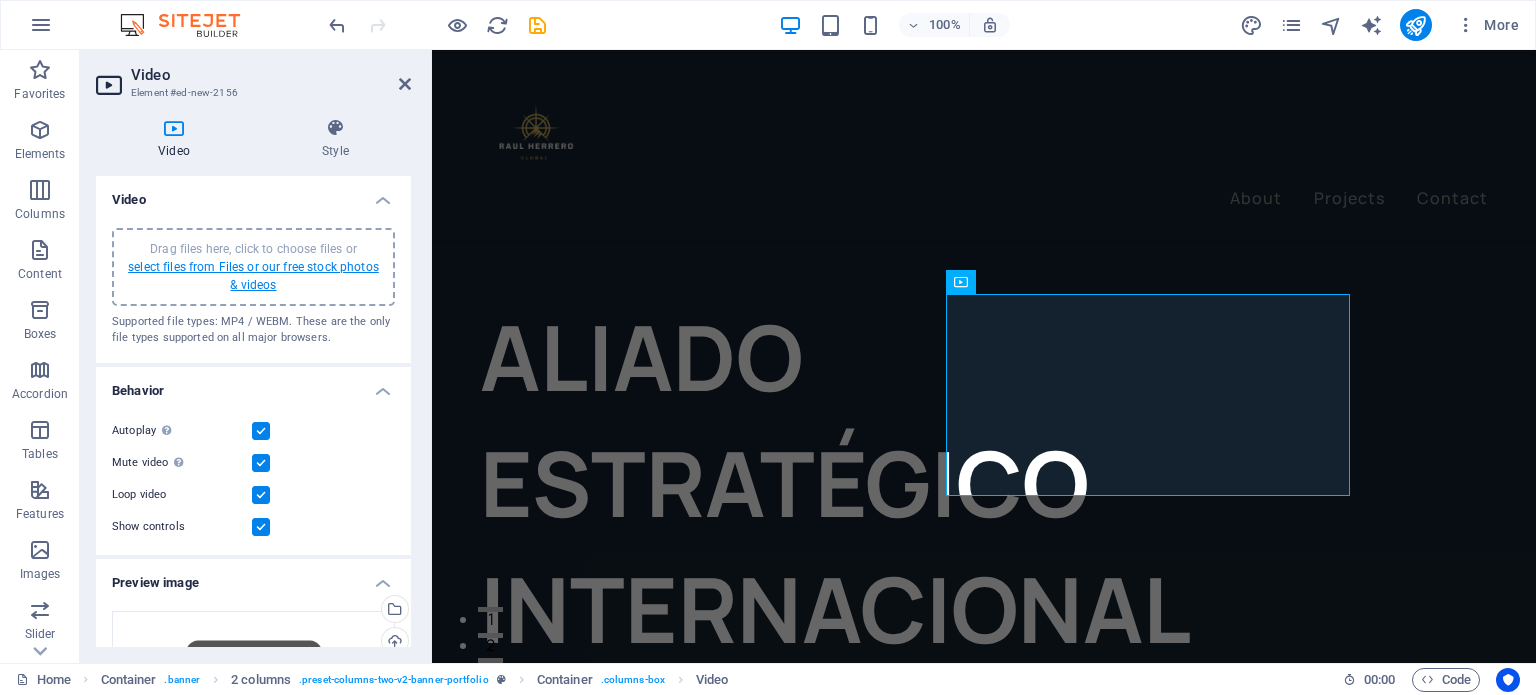 click on "select files from Files or our free stock photos & videos" at bounding box center [253, 276] 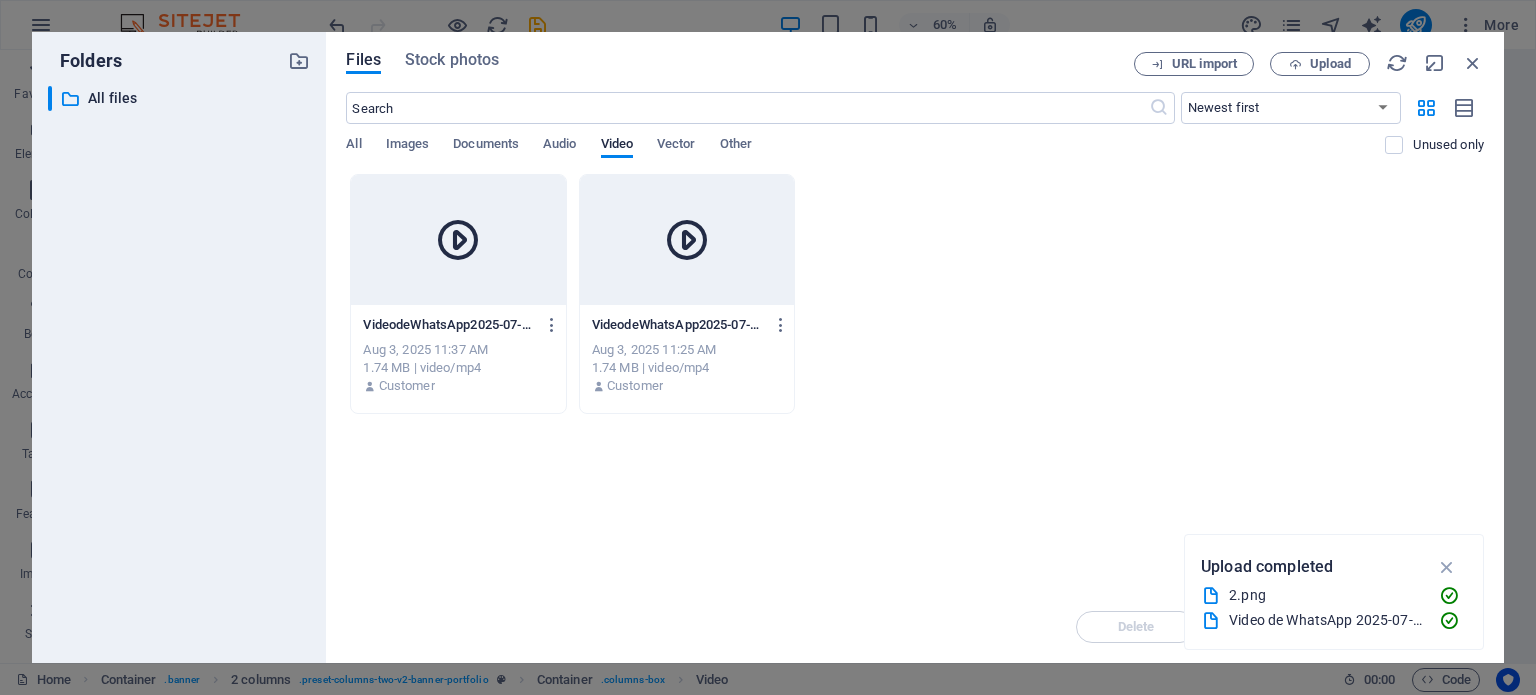 click at bounding box center (687, 240) 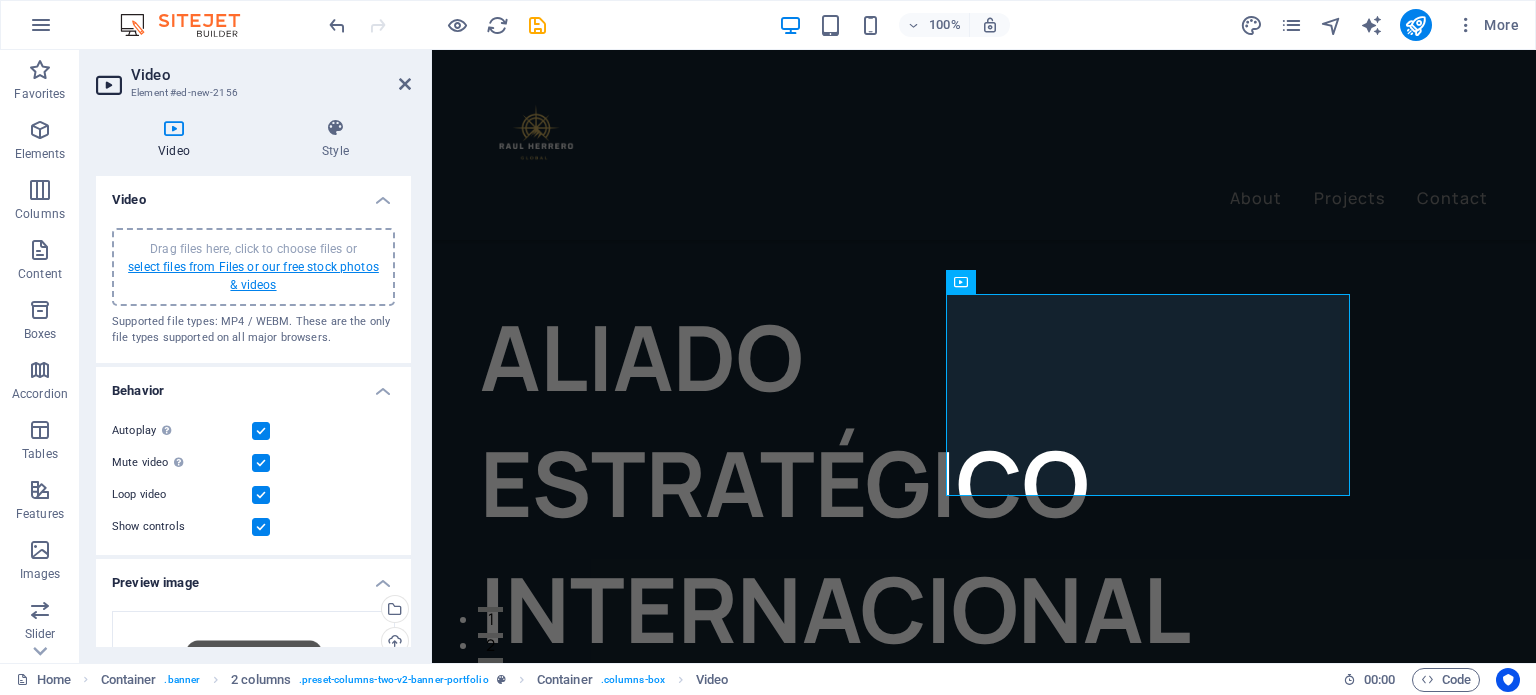 click on "select files from Files or our free stock photos & videos" at bounding box center (253, 276) 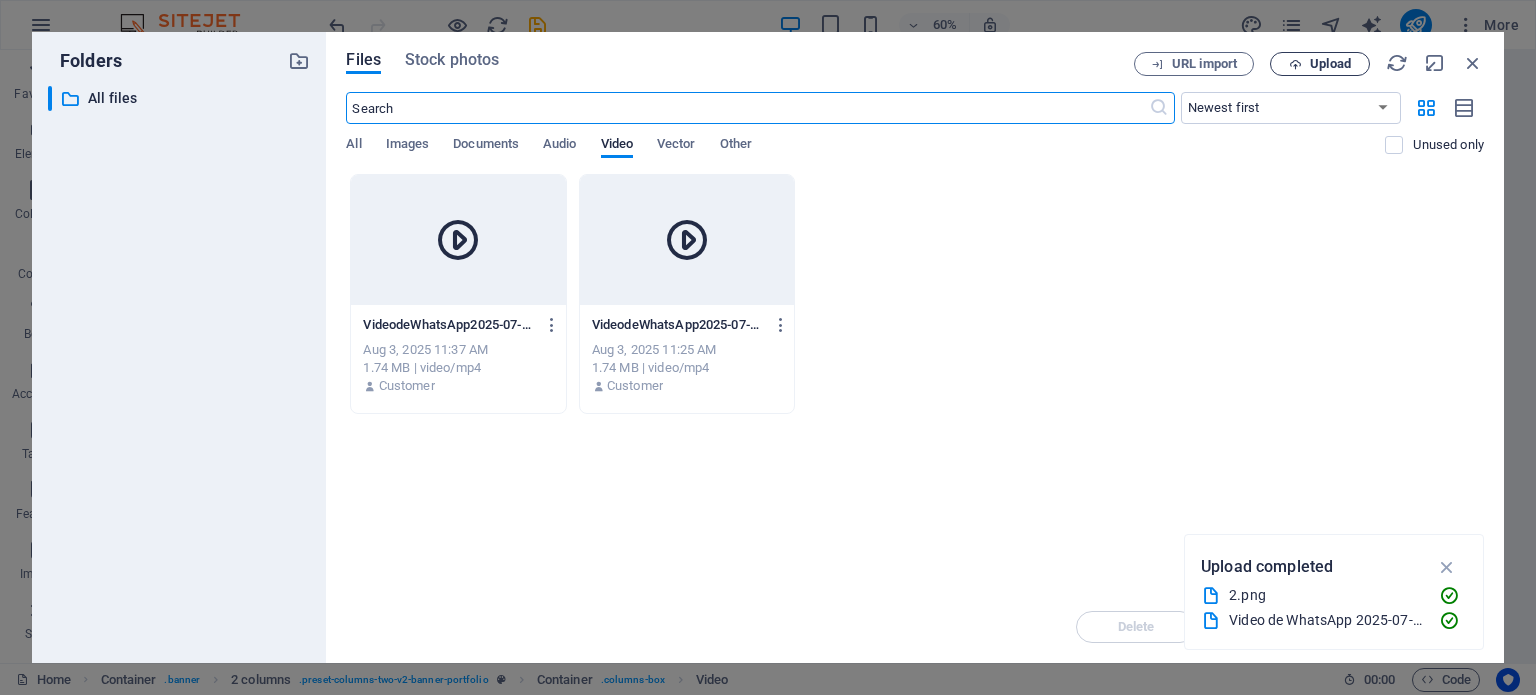 click on "Upload" at bounding box center [1330, 64] 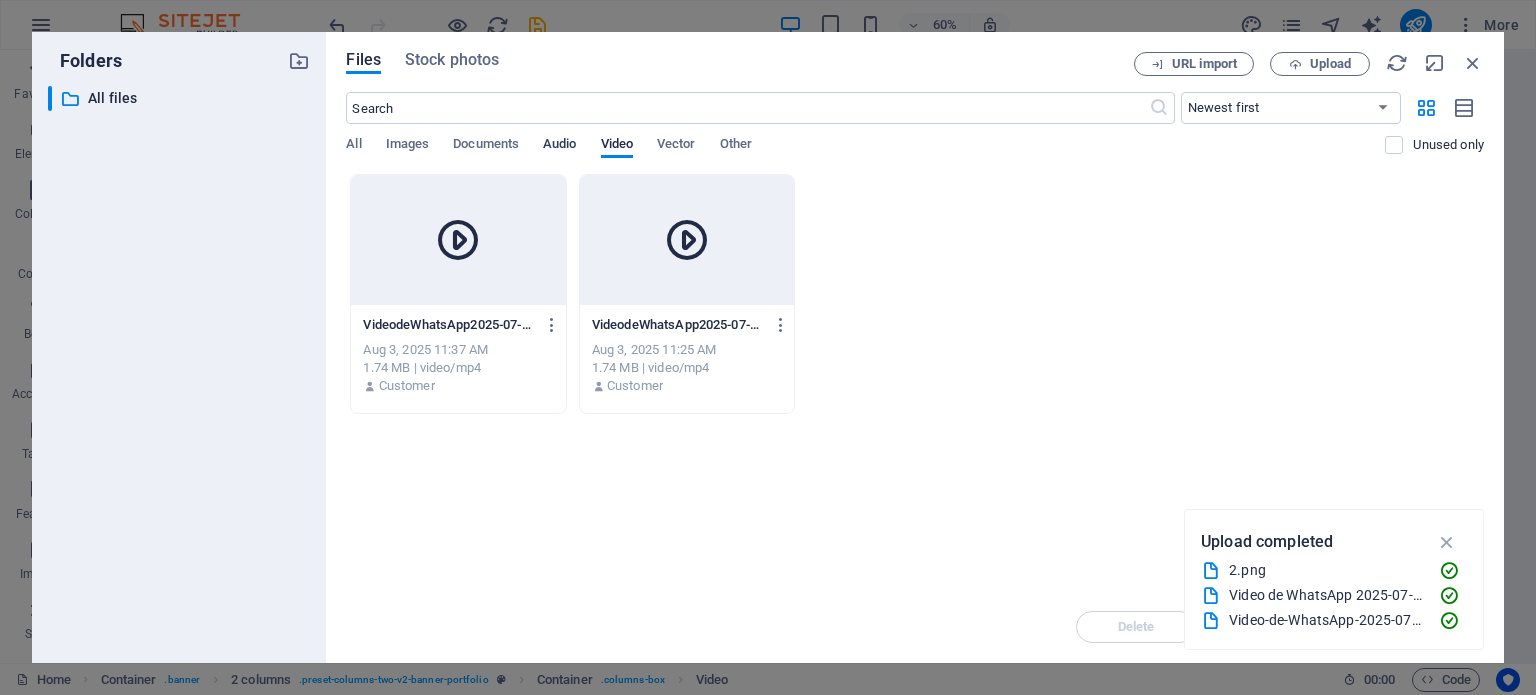 click on "Audio" at bounding box center (559, 146) 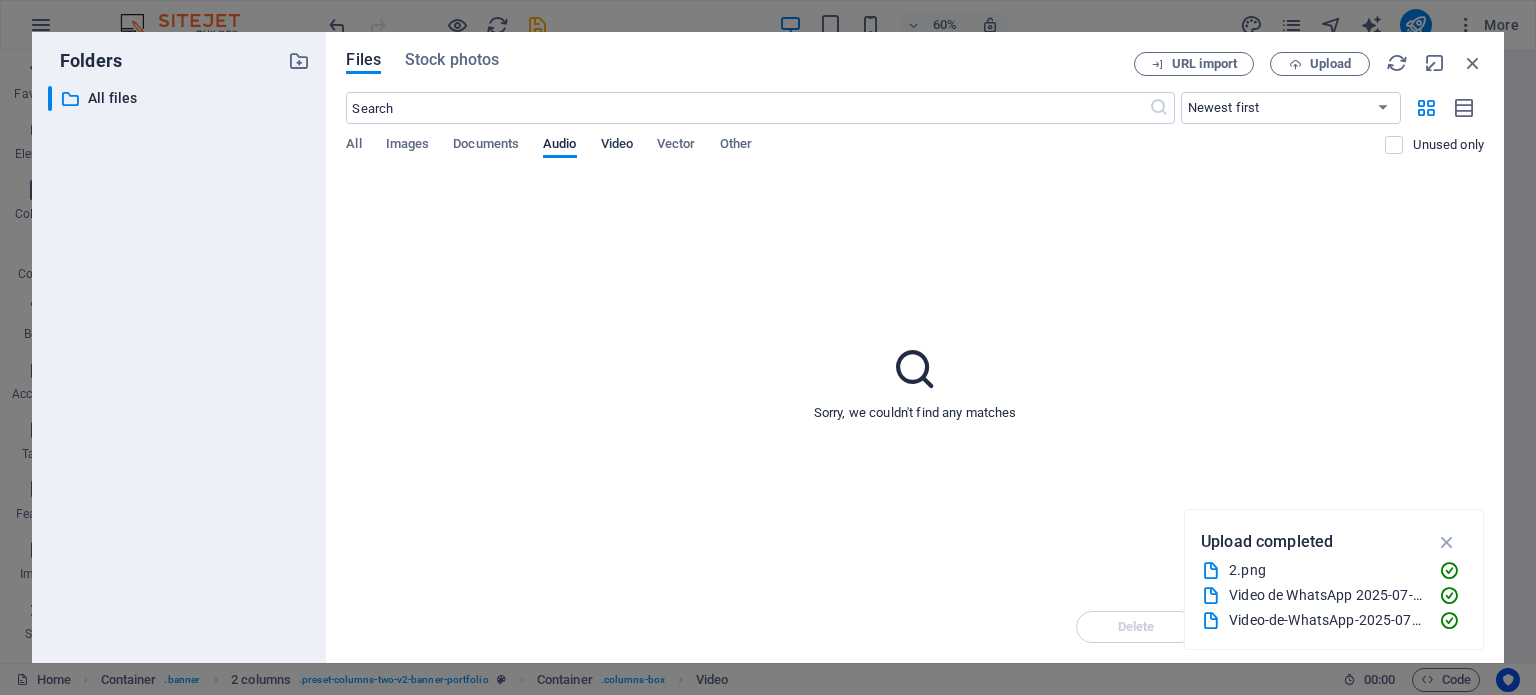 click on "Video" at bounding box center (617, 146) 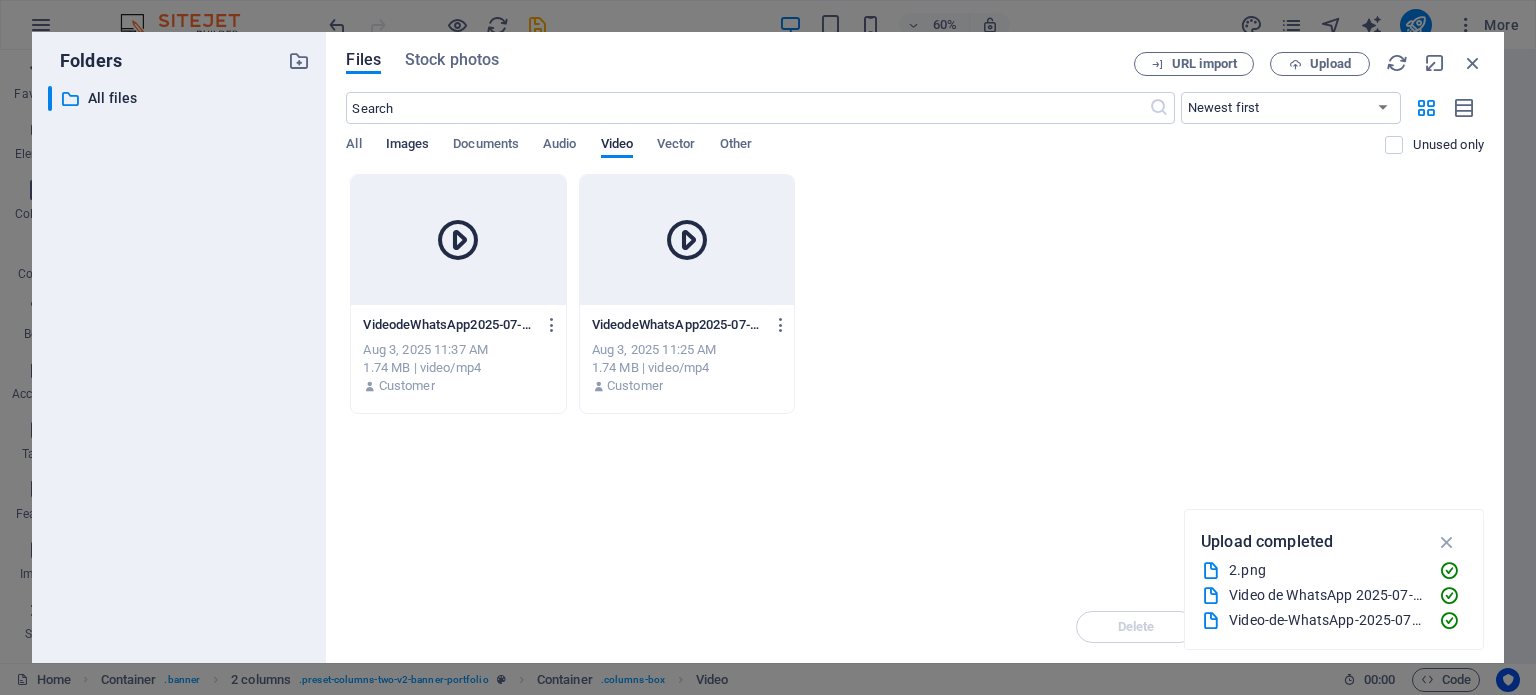 click on "Images" at bounding box center (408, 146) 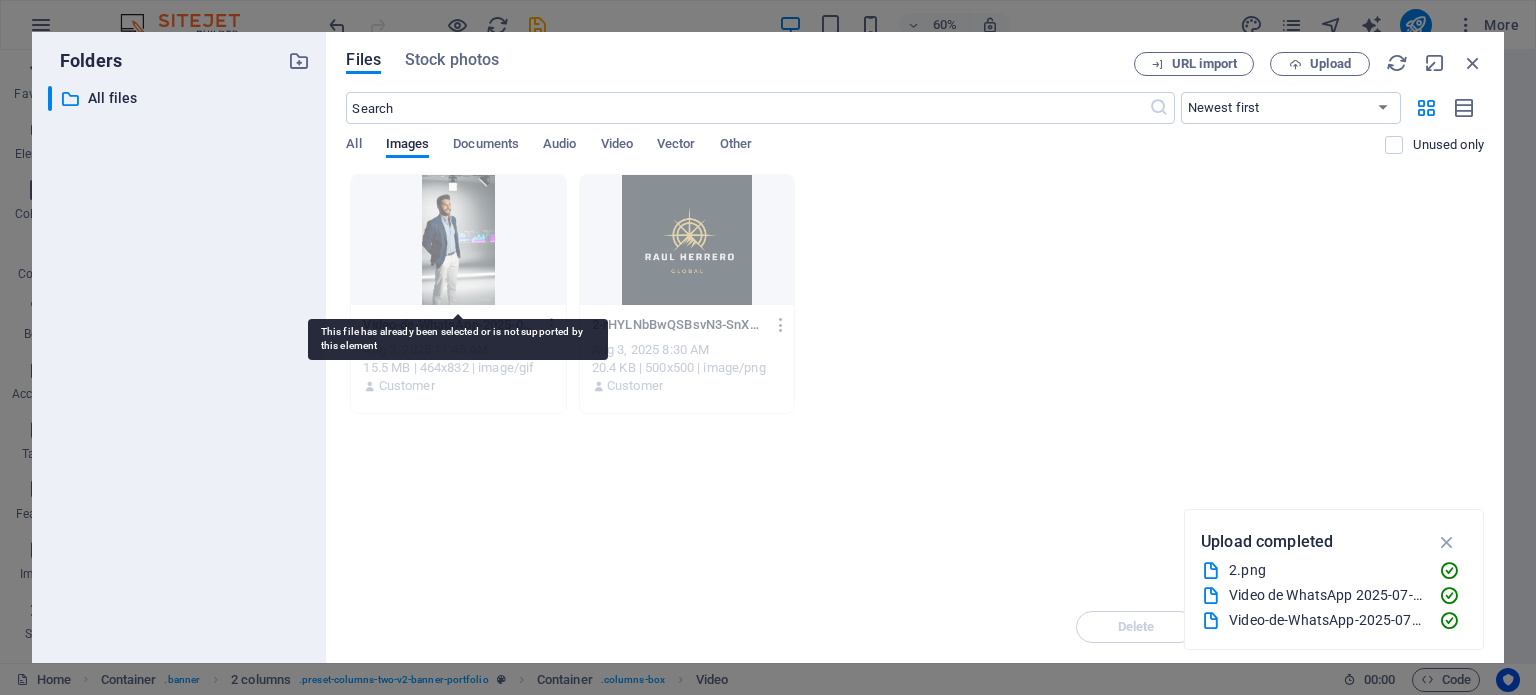 click at bounding box center [458, 240] 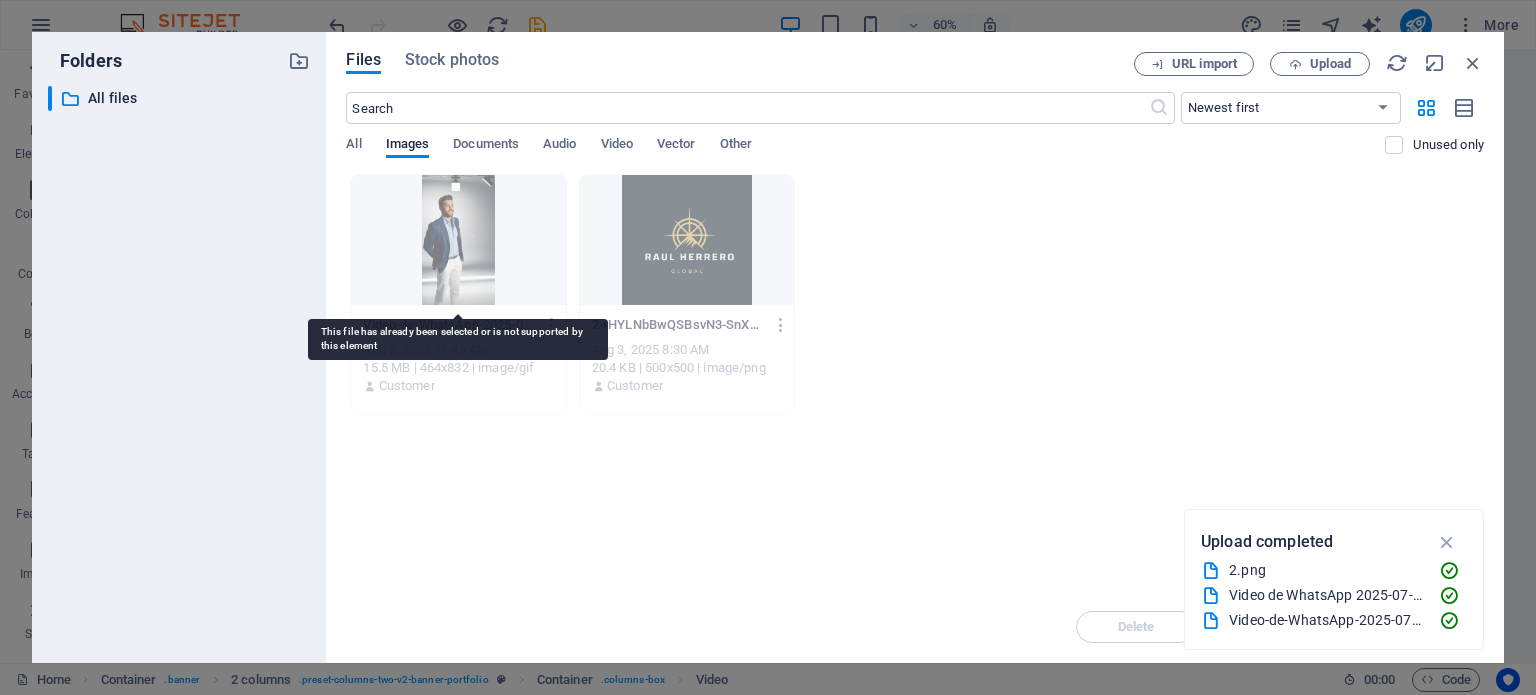 click at bounding box center (458, 240) 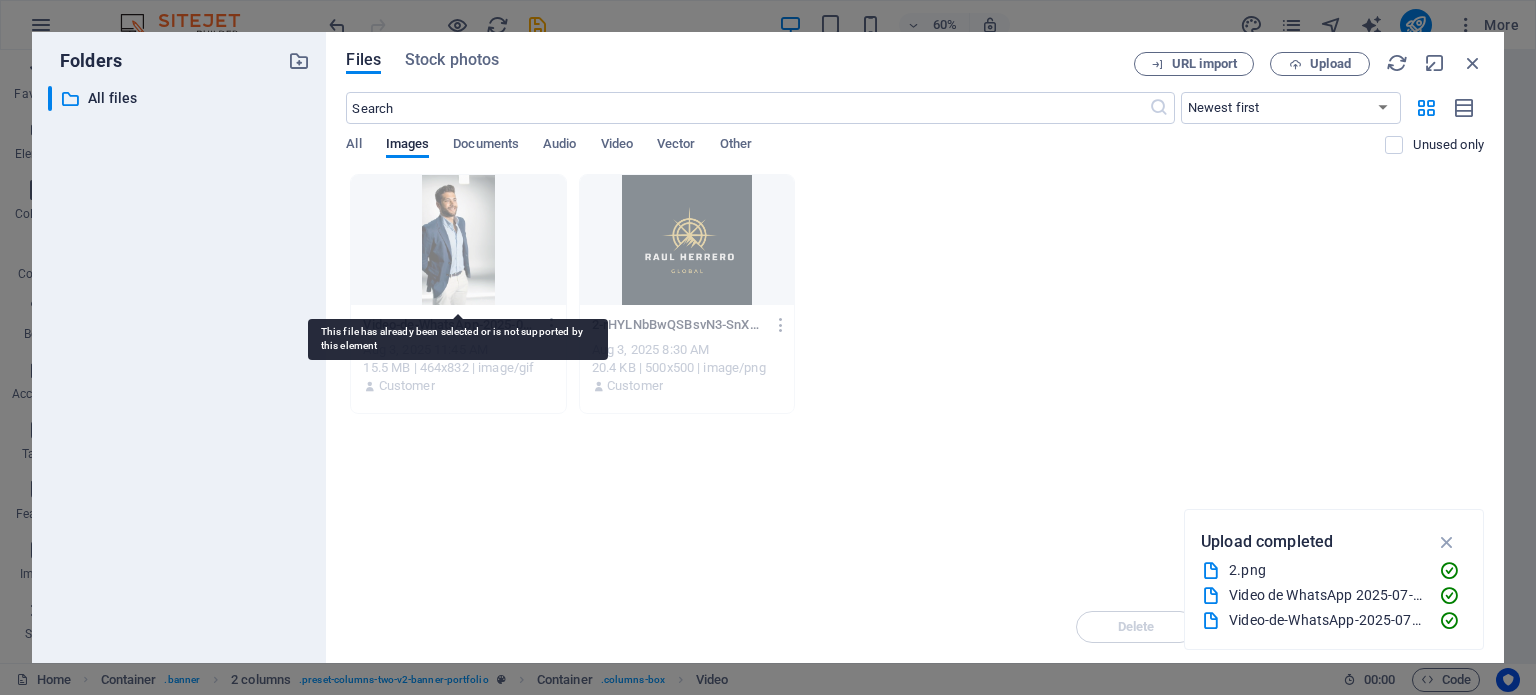 click at bounding box center (458, 240) 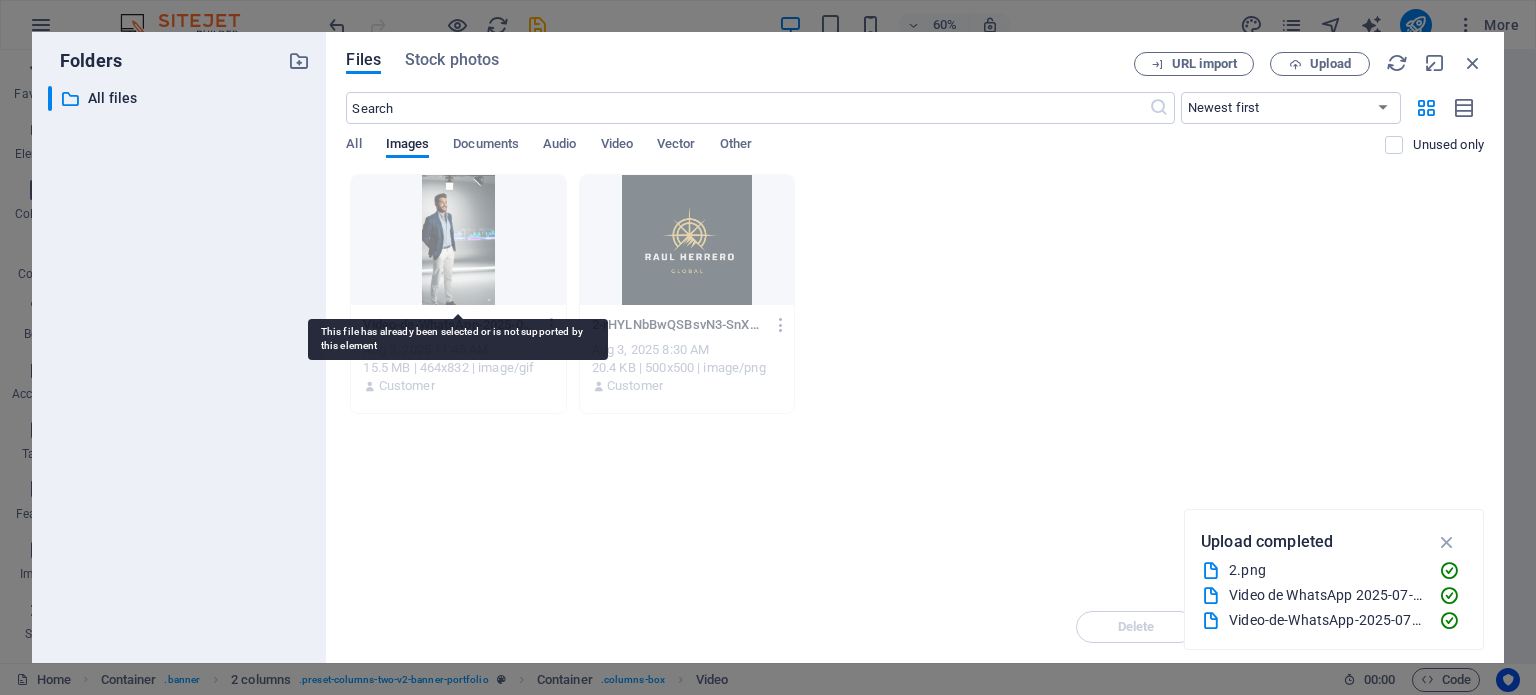 click at bounding box center (458, 240) 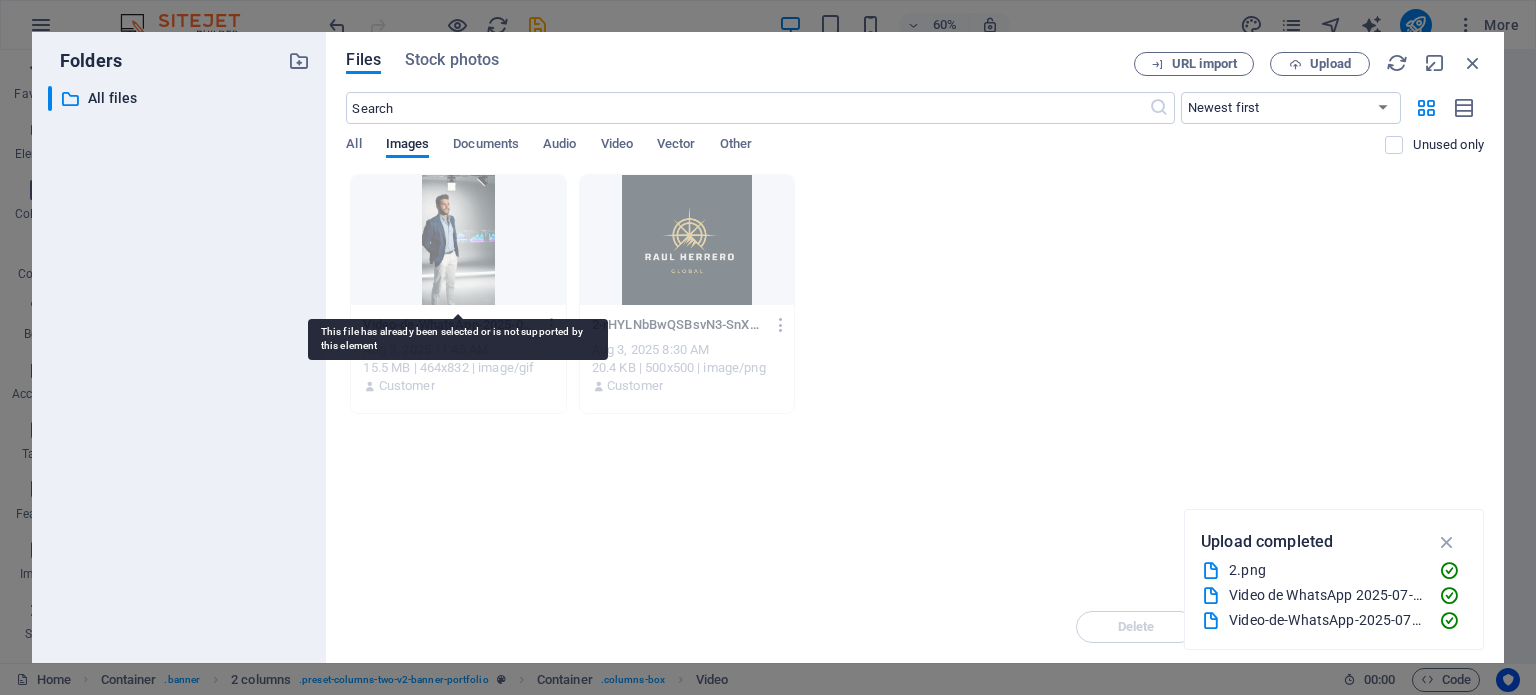 click at bounding box center [458, 240] 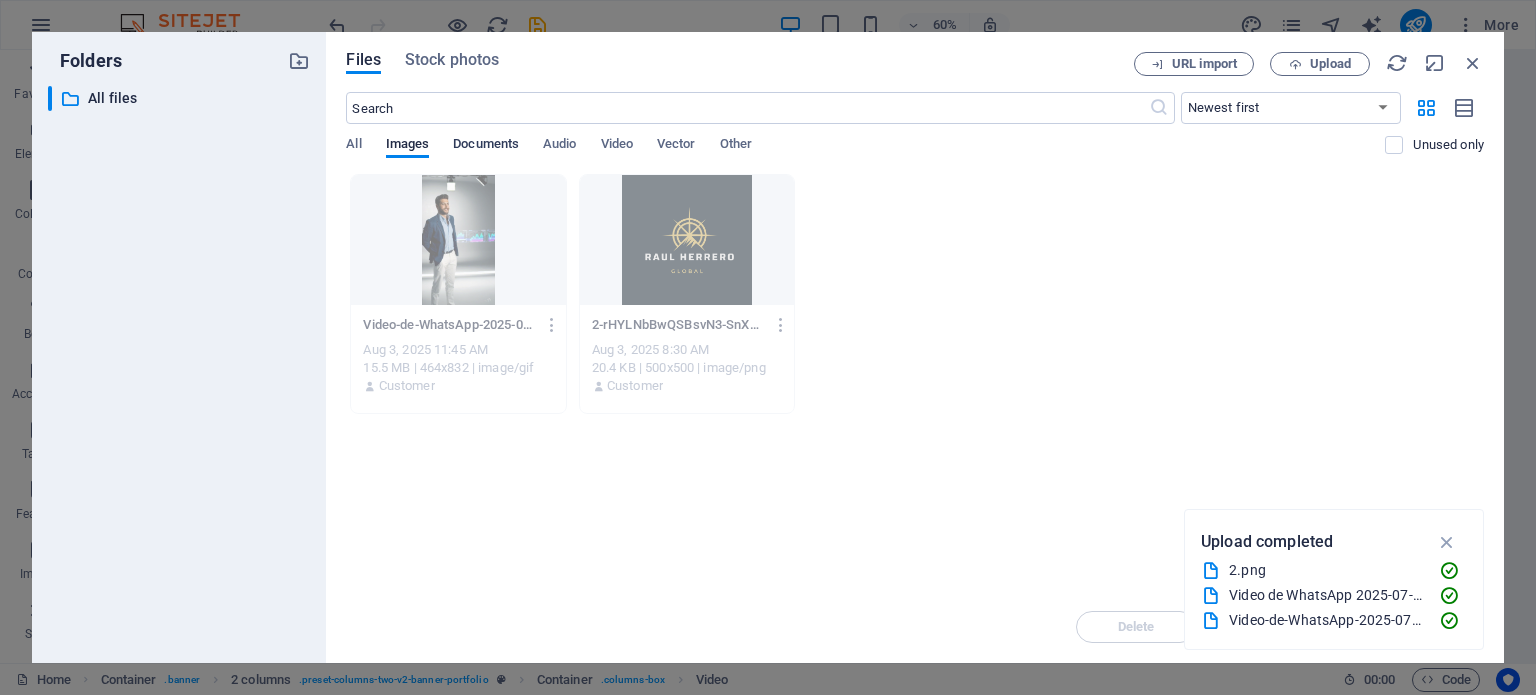 click on "Documents" at bounding box center [486, 146] 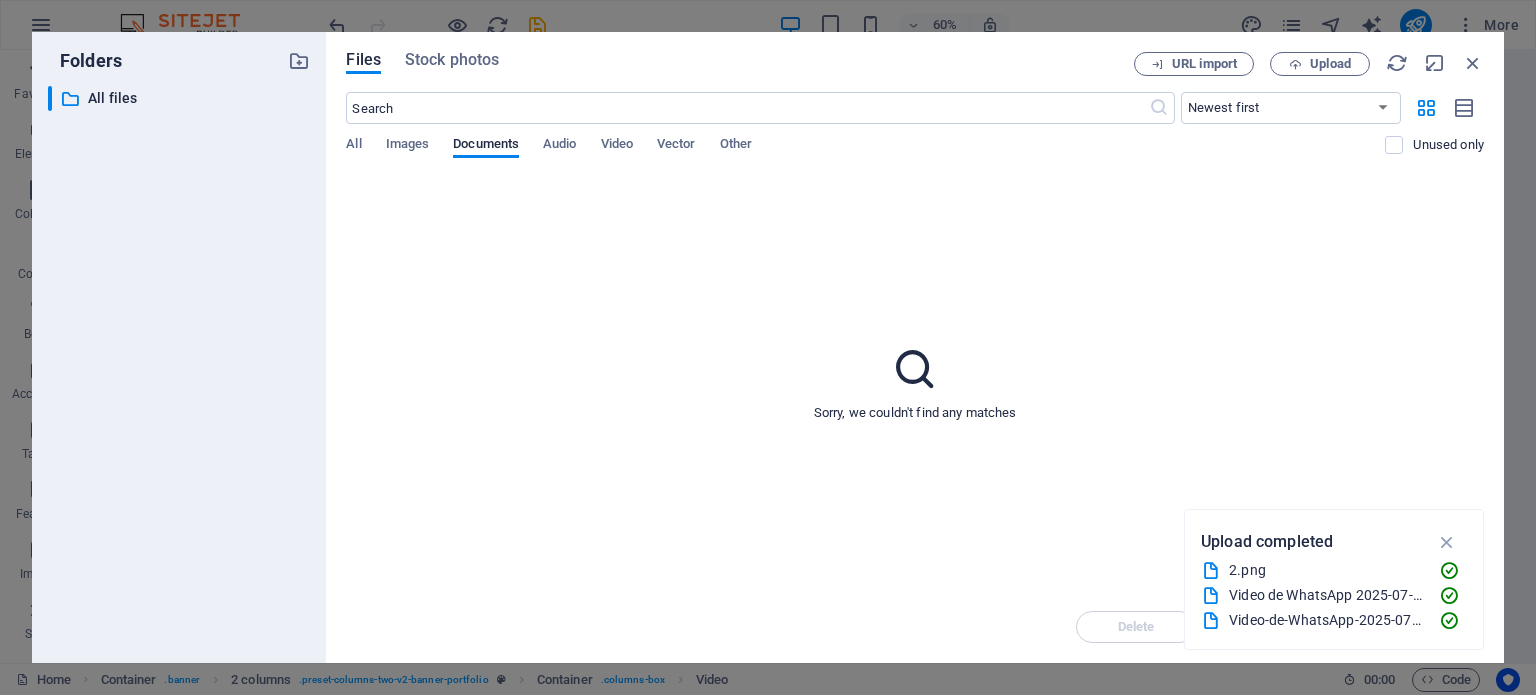 click on "All Images Documents Audio Video Vector Other" at bounding box center (865, 155) 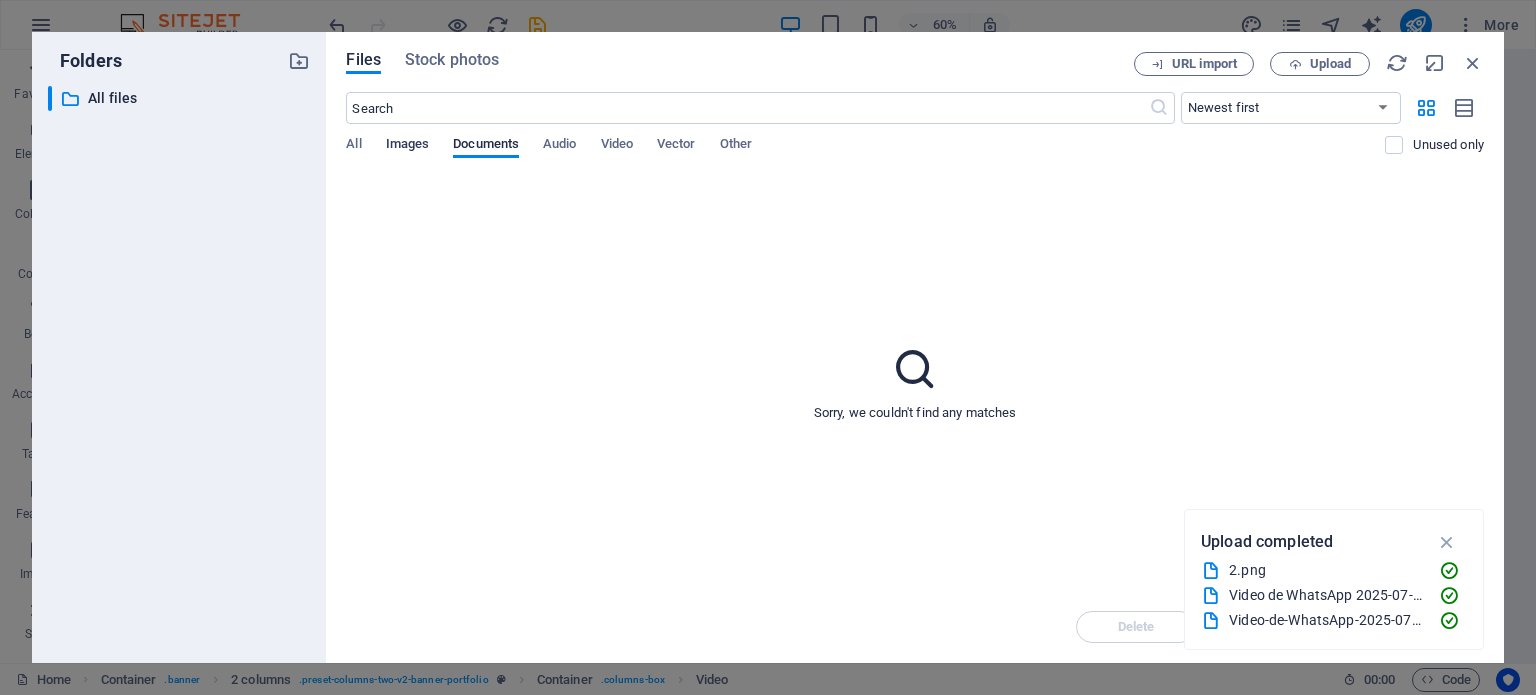 click on "Images" at bounding box center (408, 146) 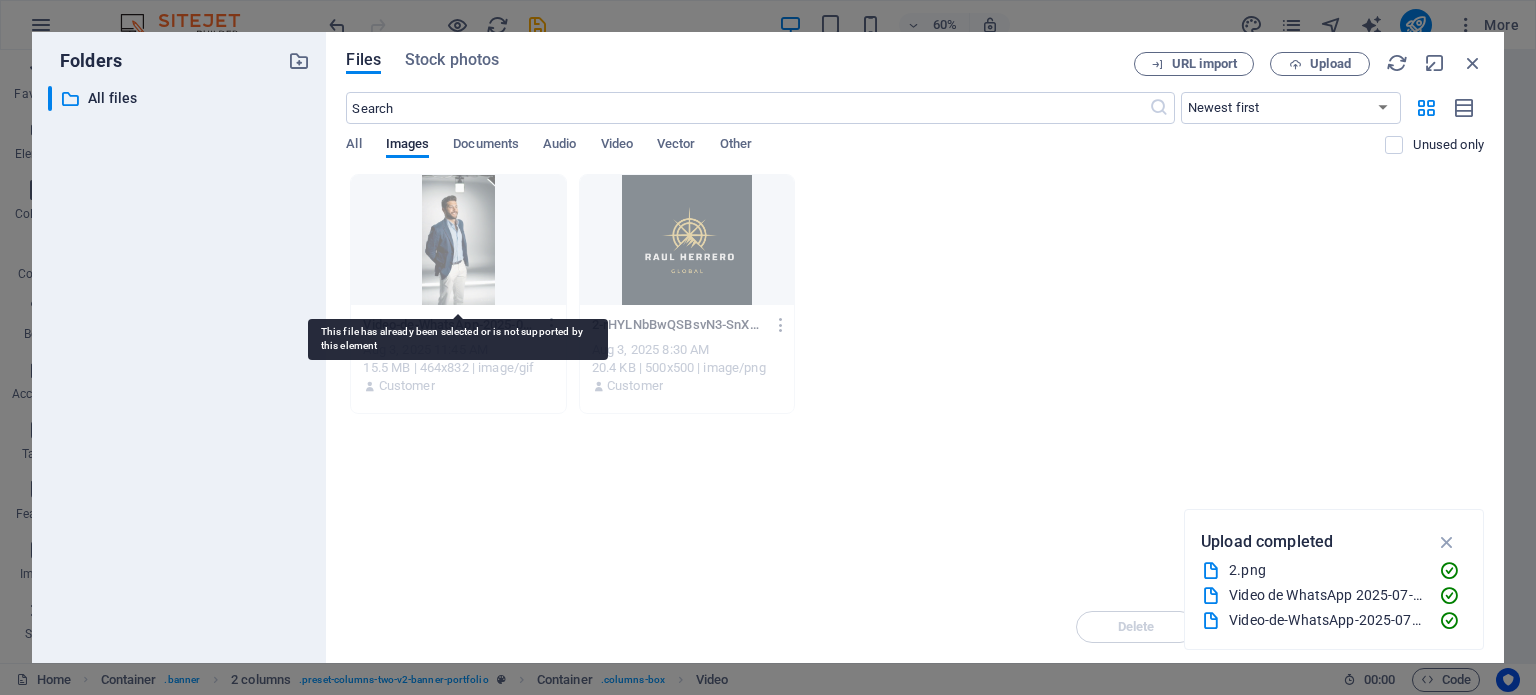 click at bounding box center (458, 240) 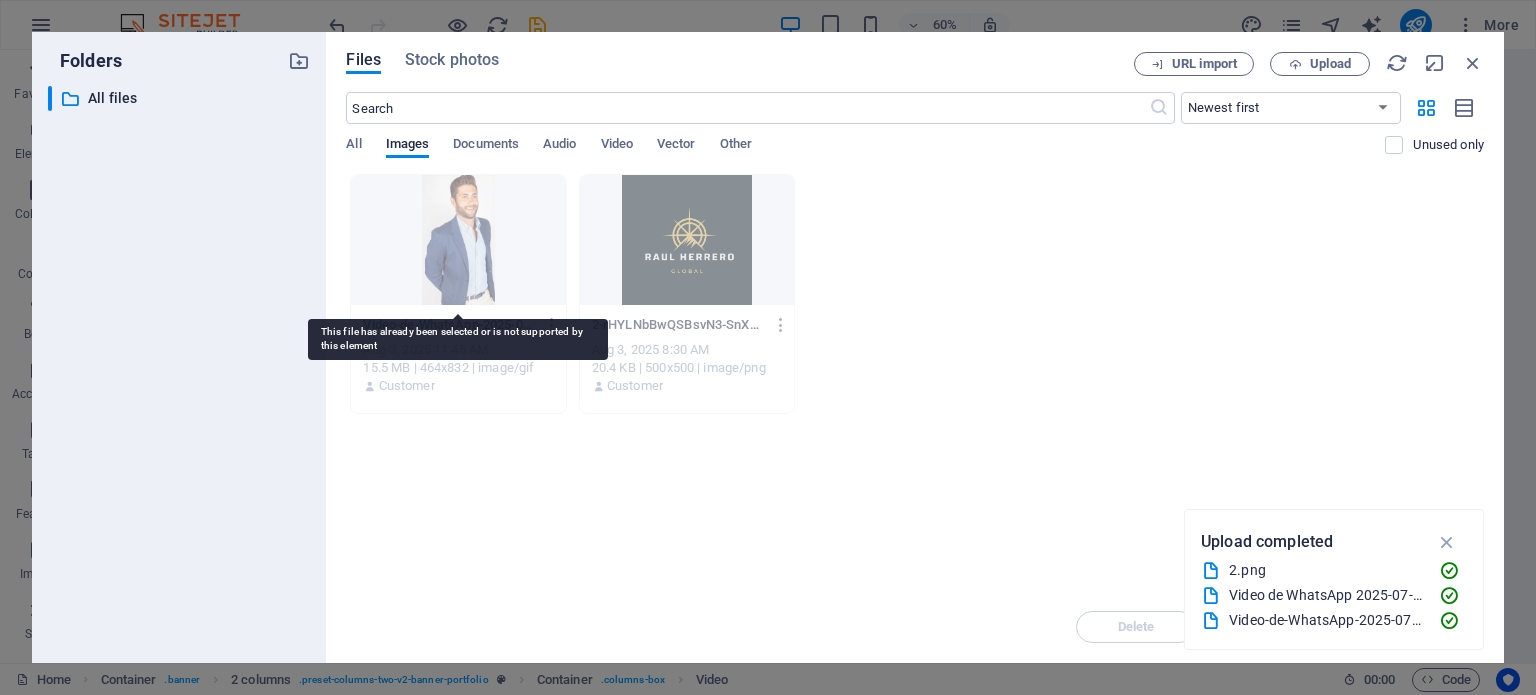 click at bounding box center (458, 240) 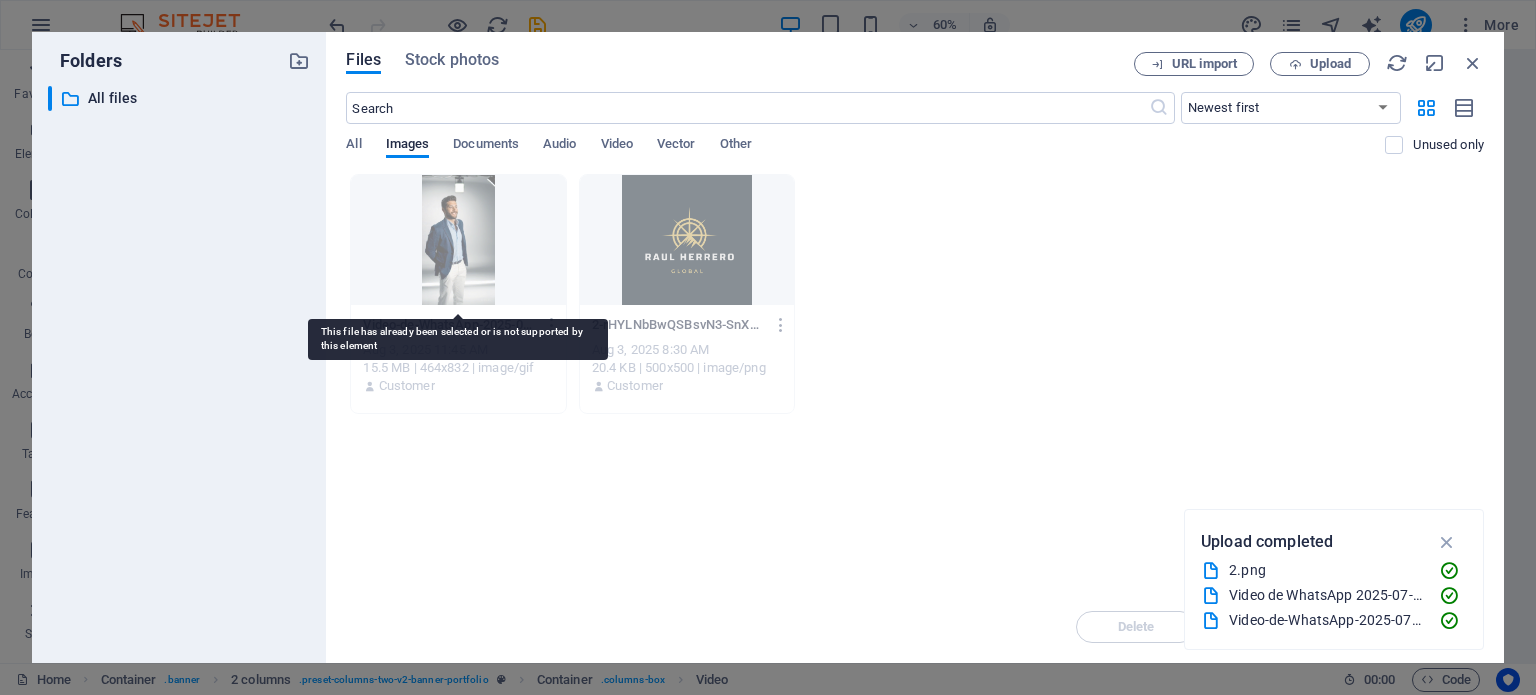 click at bounding box center (458, 240) 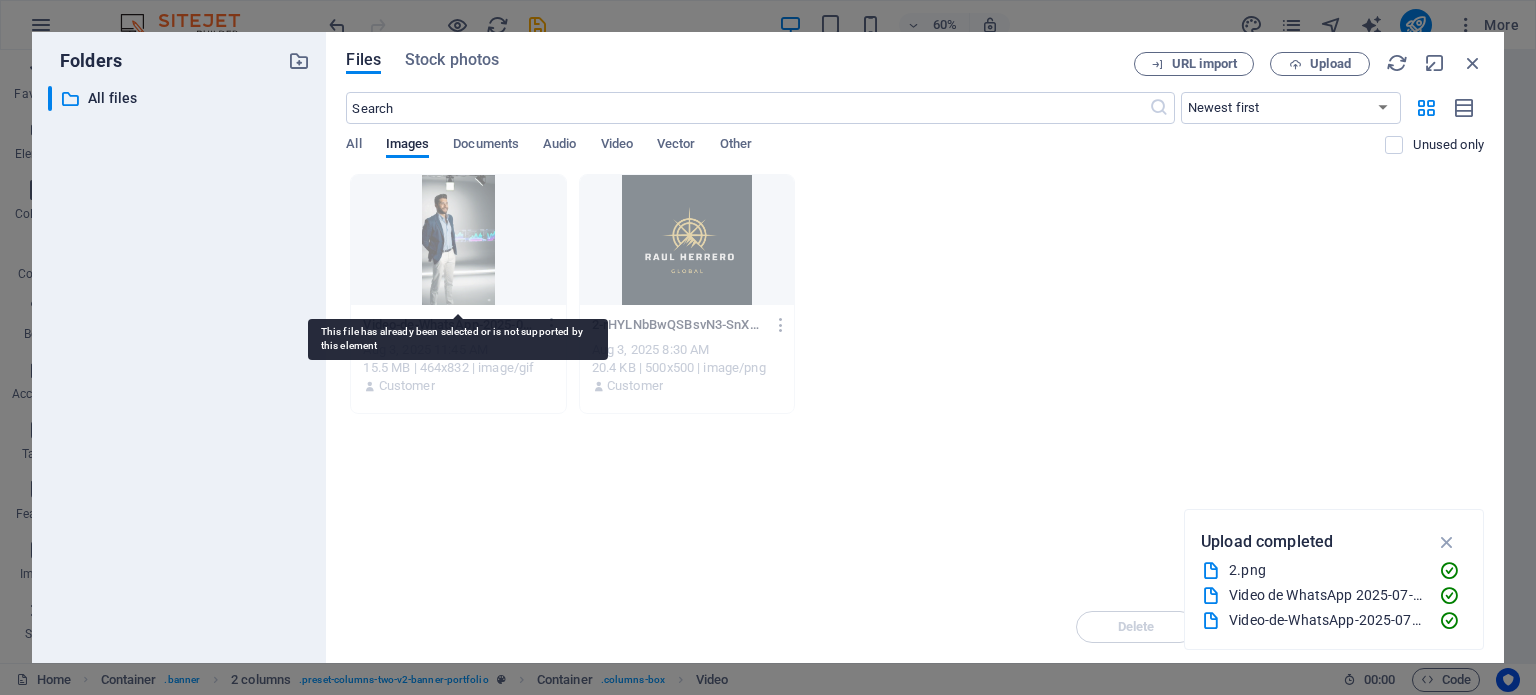 click at bounding box center (458, 240) 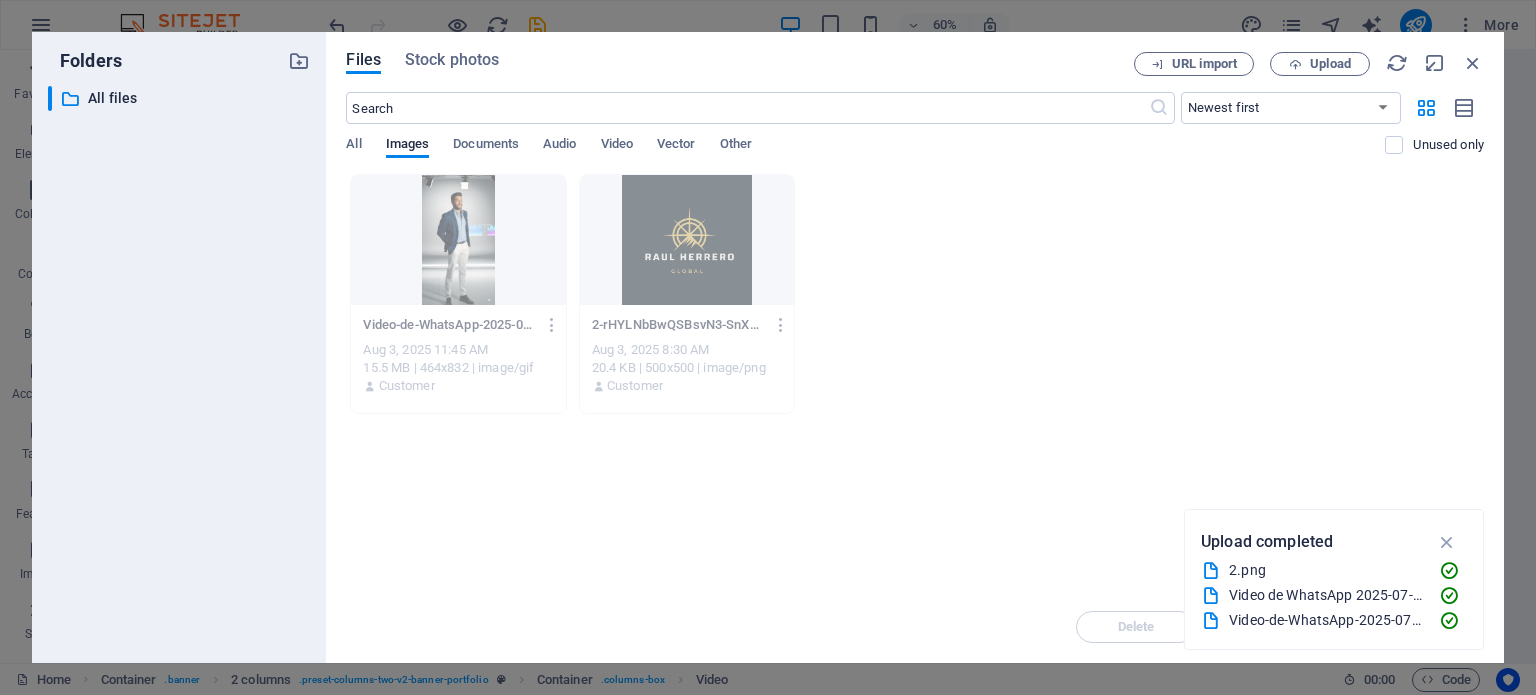 click on "Drop files here to upload them instantly Video-de-WhatsApp-2025-07-25-a-las-11.24.58_1364088a-KvjewPSGD4_8v3owKHy-dg.gif Video-de-WhatsApp-2025-07-25-a-las-11.24.58_1364088a-KvjewPSGD4_8v3owKHy-dg.gif Aug 3, 2025 11:45 AM 15.5 MB | 464x832 | image/gif Customer 2-rHYLNbBwQSBsvN3-SnXUIQ.png 2-rHYLNbBwQSBsvN3-SnXUIQ.png Aug 3, 2025 8:30 AM 20.4 KB | 500x500 | image/png Customer" at bounding box center [915, 382] 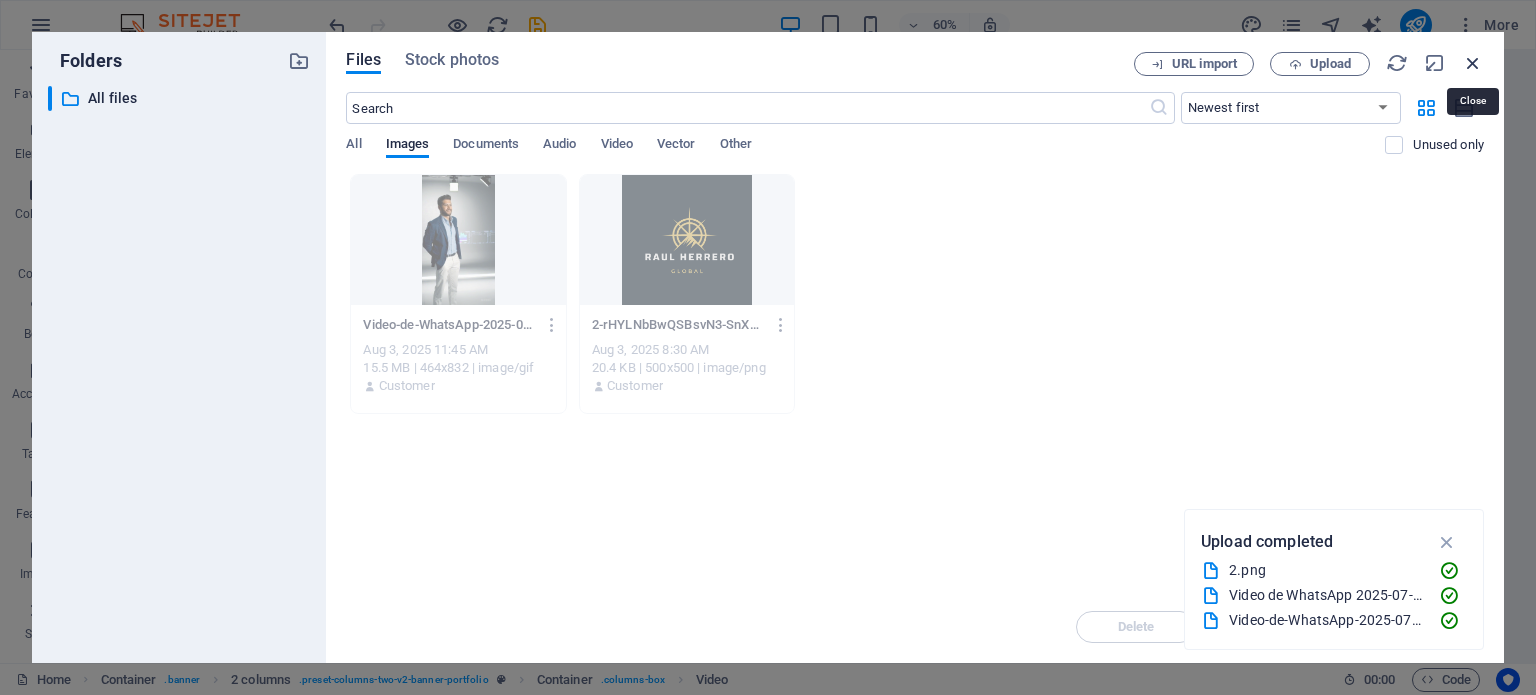 click at bounding box center [1473, 63] 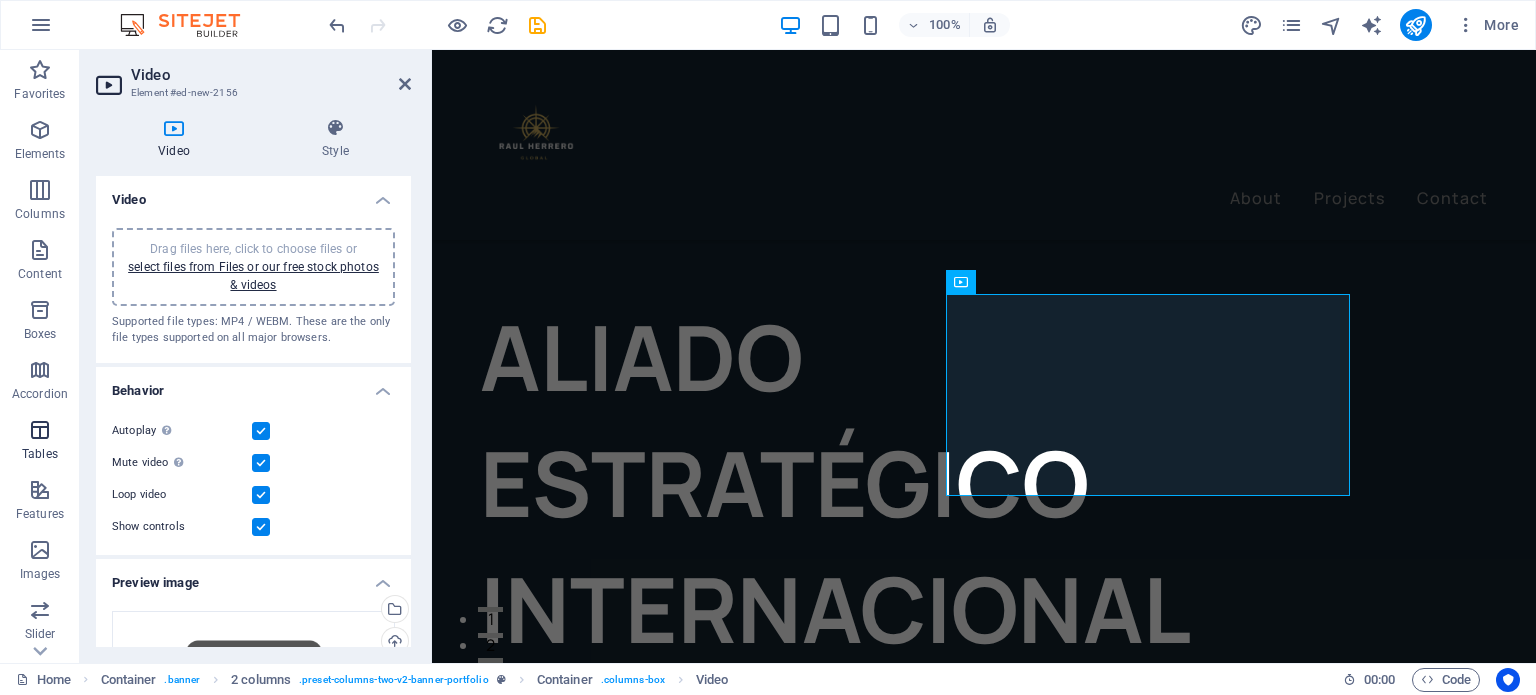 click at bounding box center [40, 550] 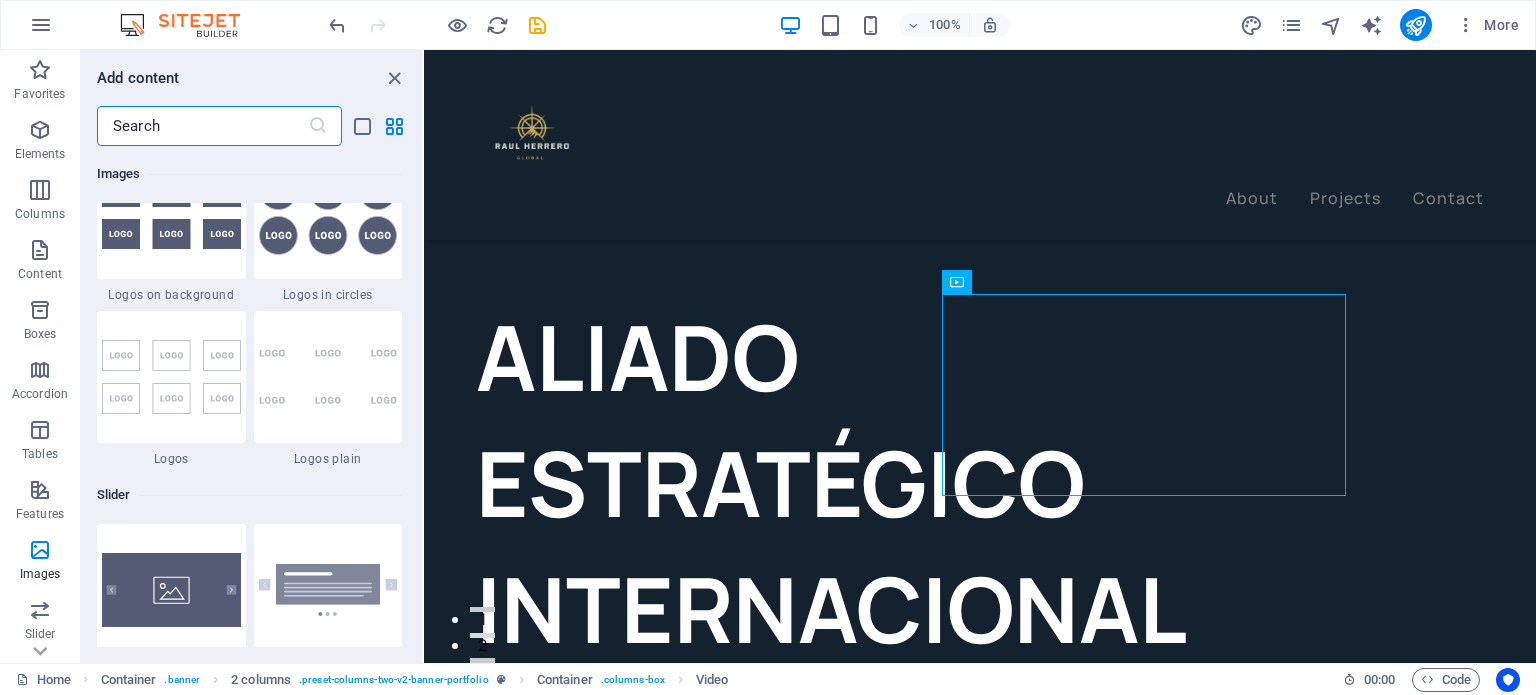 scroll, scrollTop: 11016, scrollLeft: 0, axis: vertical 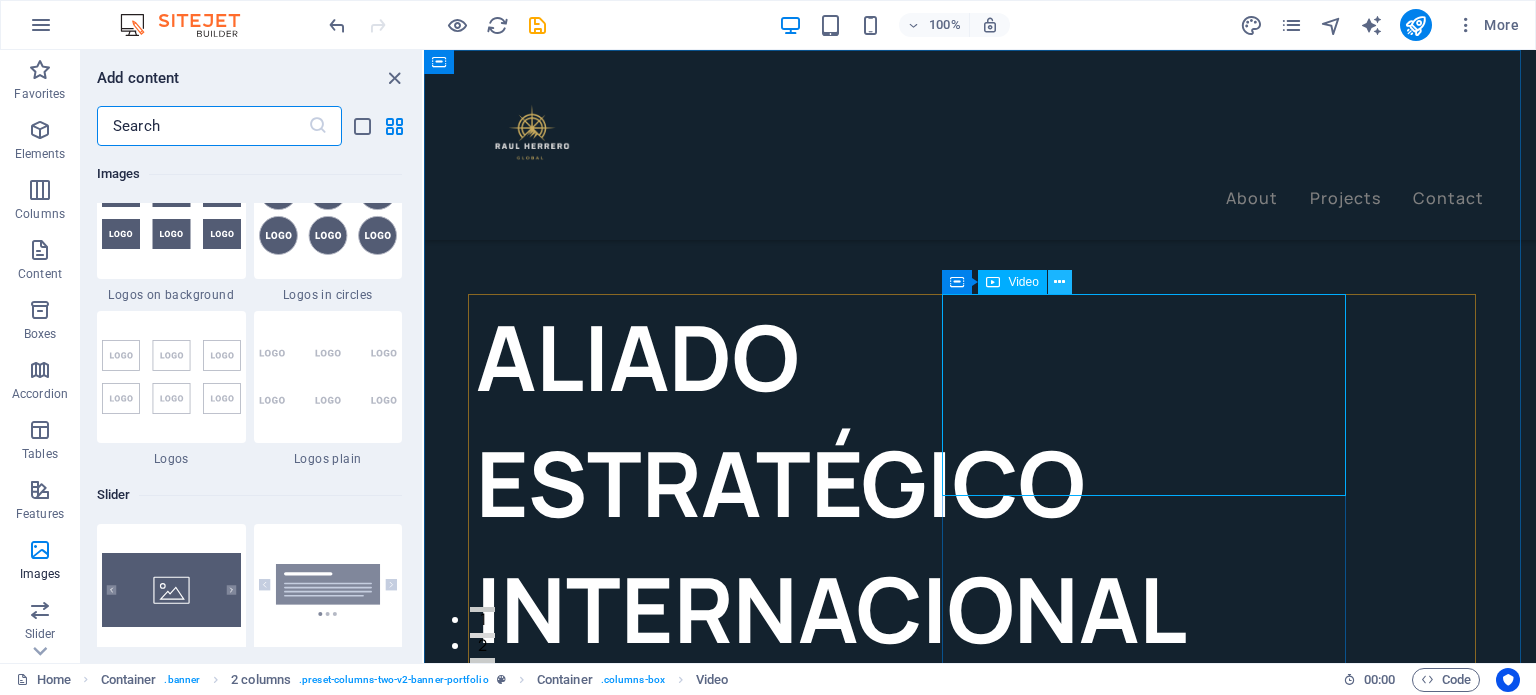 click at bounding box center [1059, 282] 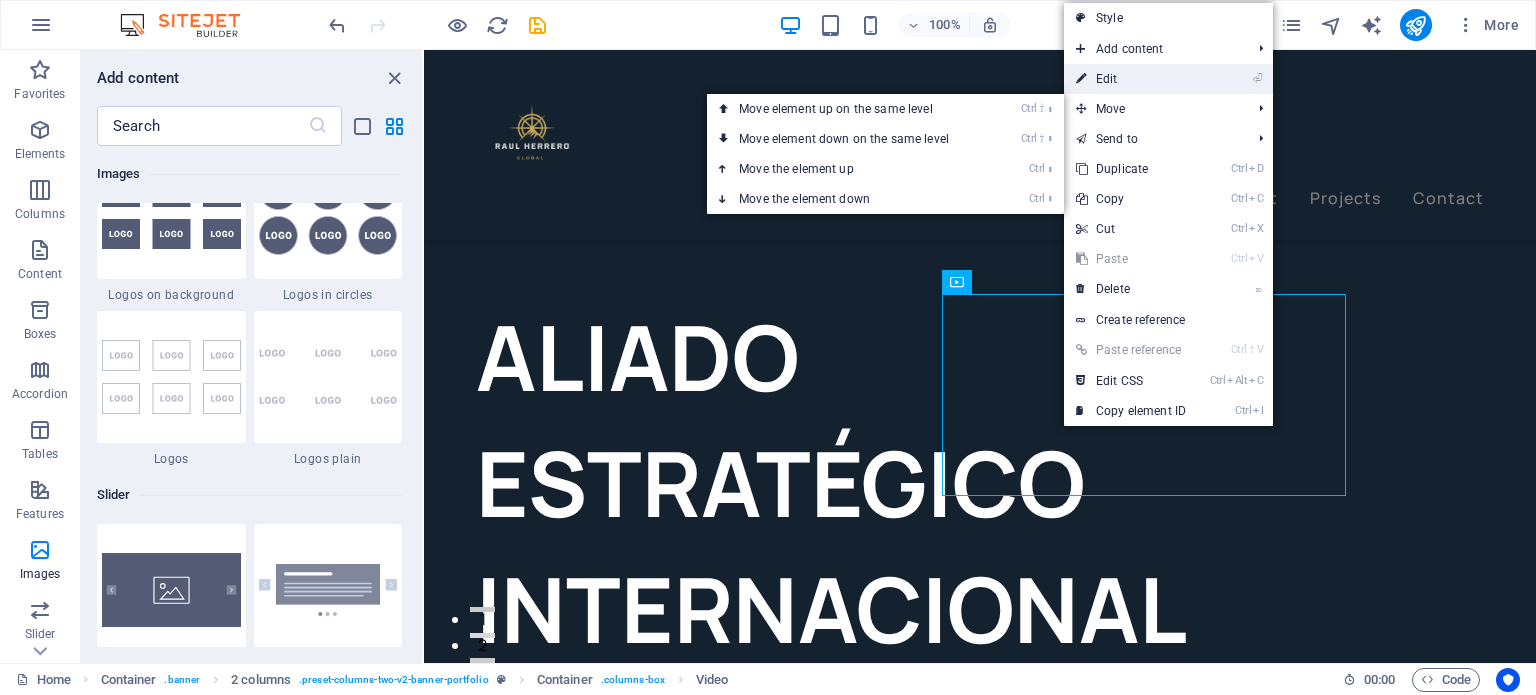 click on "⏎  Edit" at bounding box center [1131, 79] 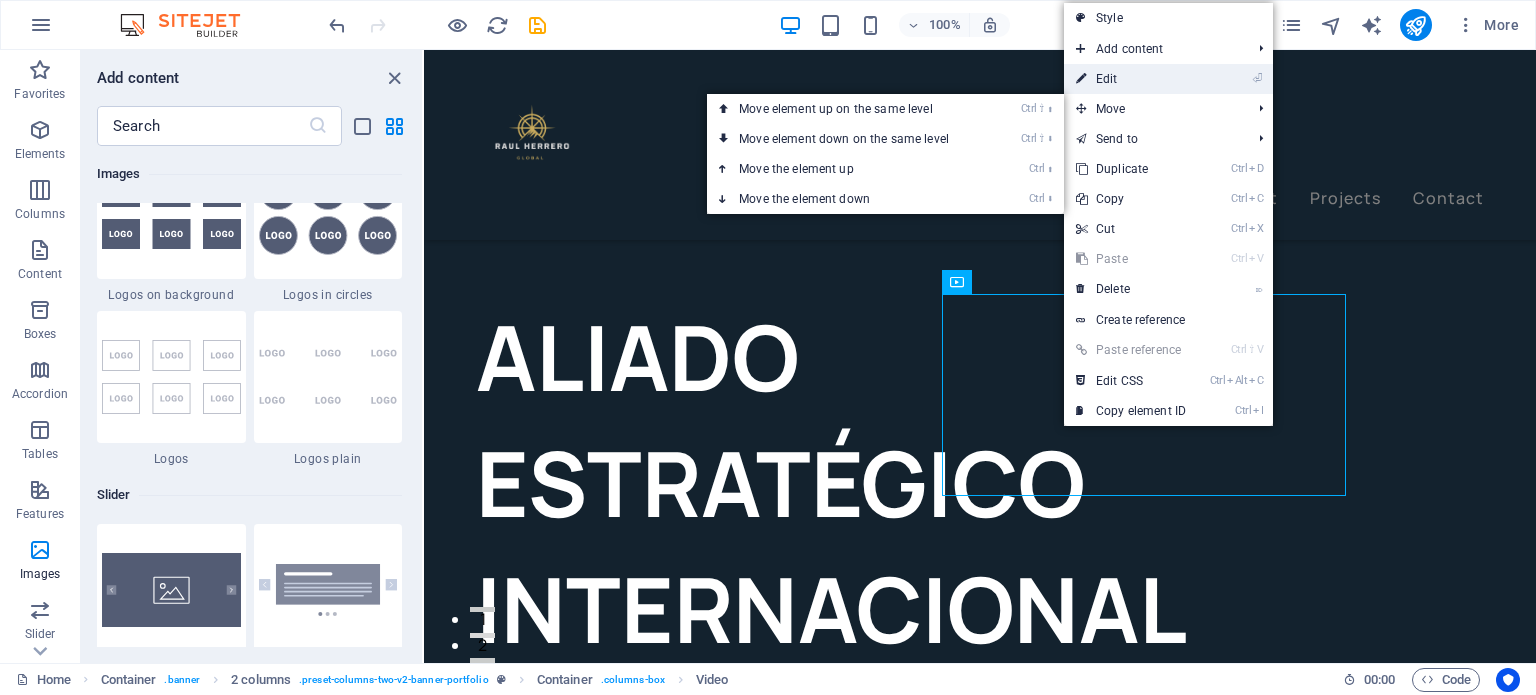 select on "%" 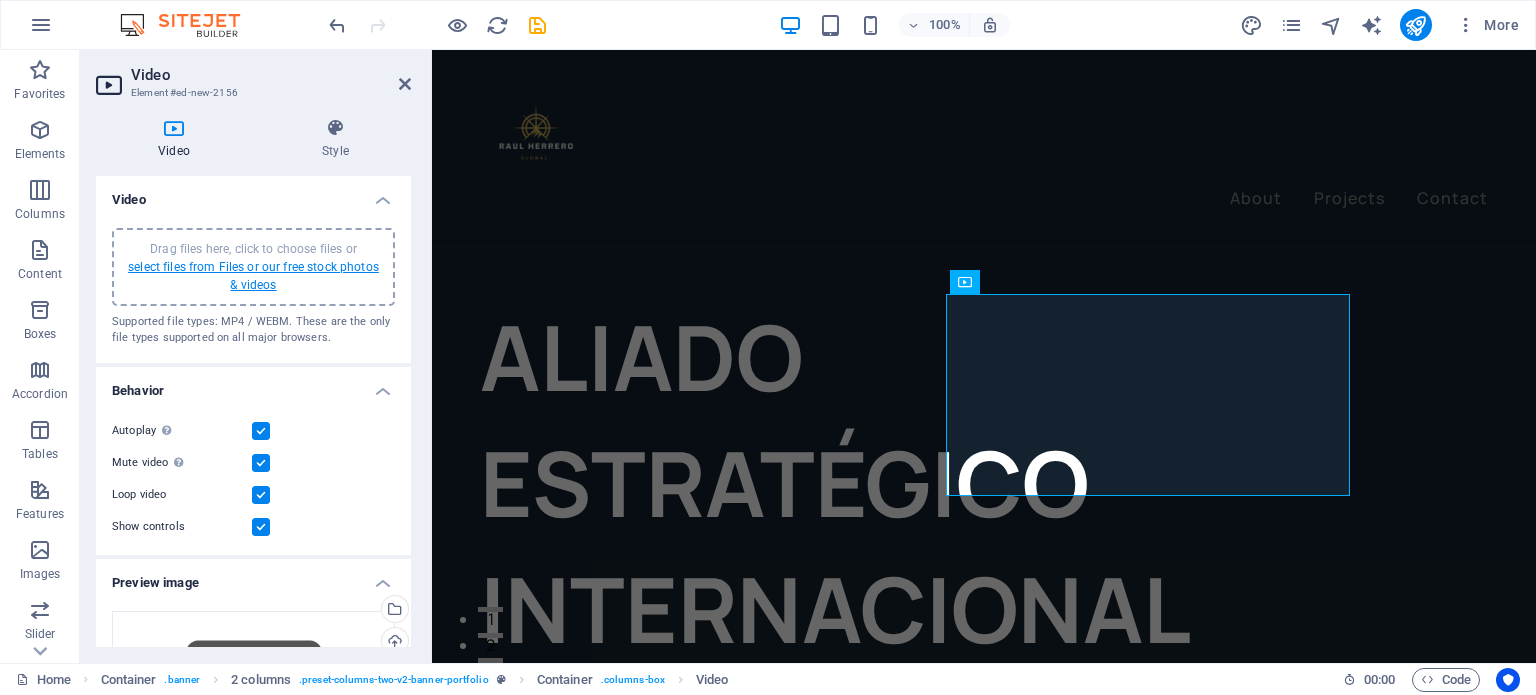 click on "select files from Files or our free stock photos & videos" at bounding box center [253, 276] 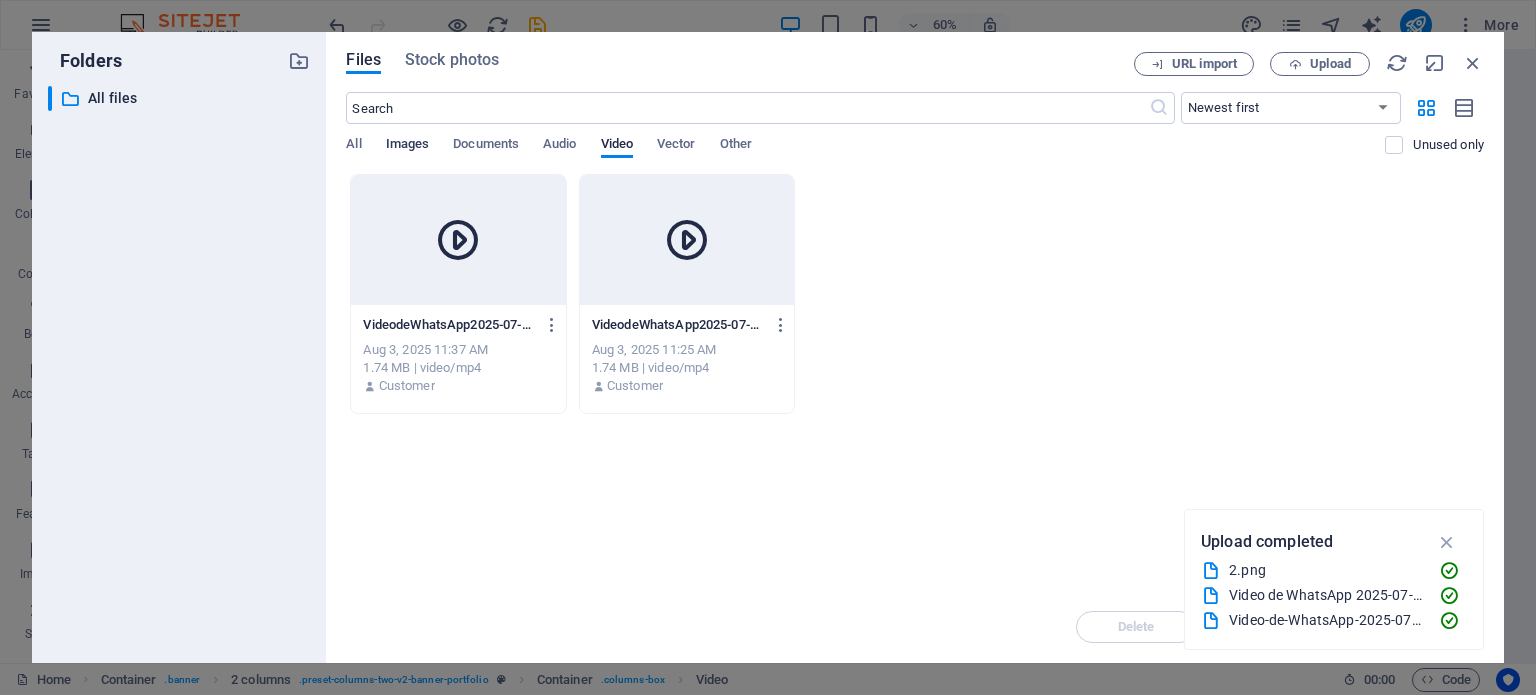 click on "Images" at bounding box center (408, 146) 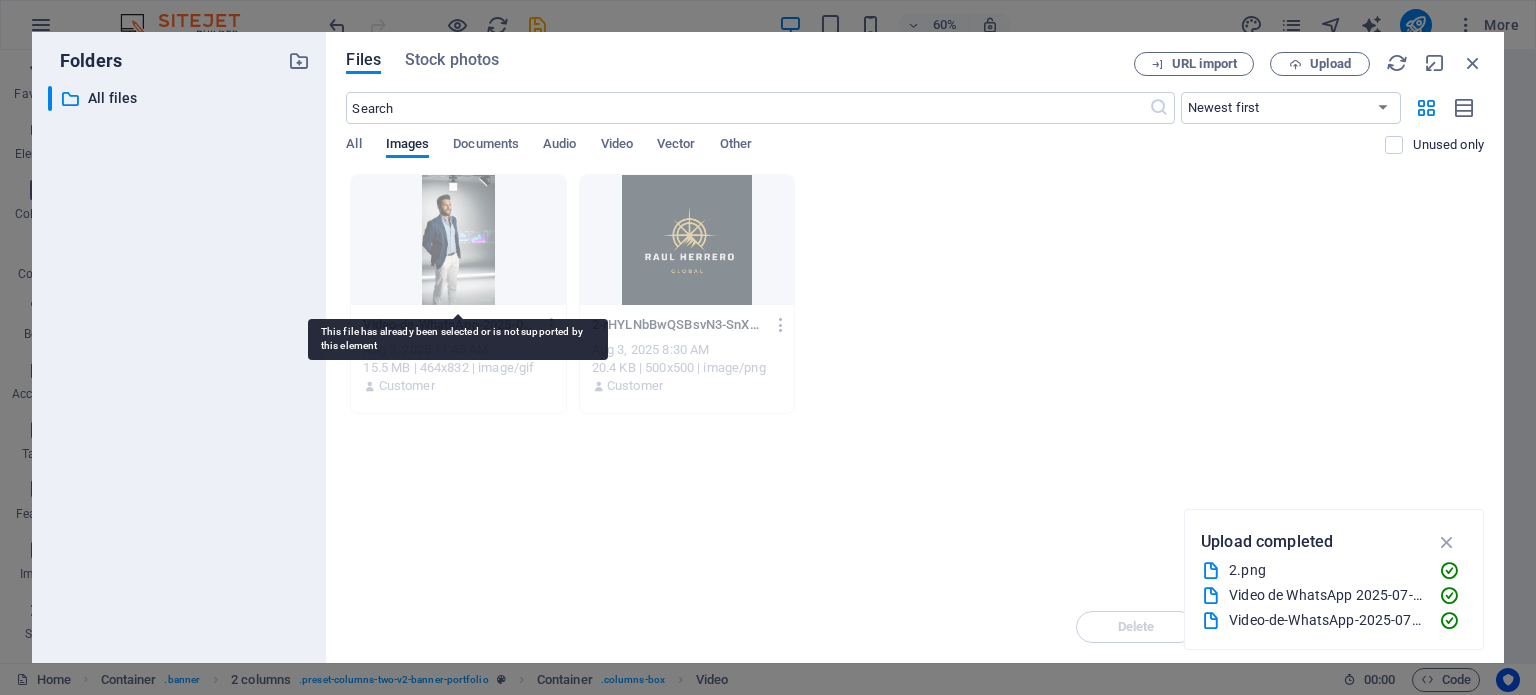 click at bounding box center (458, 240) 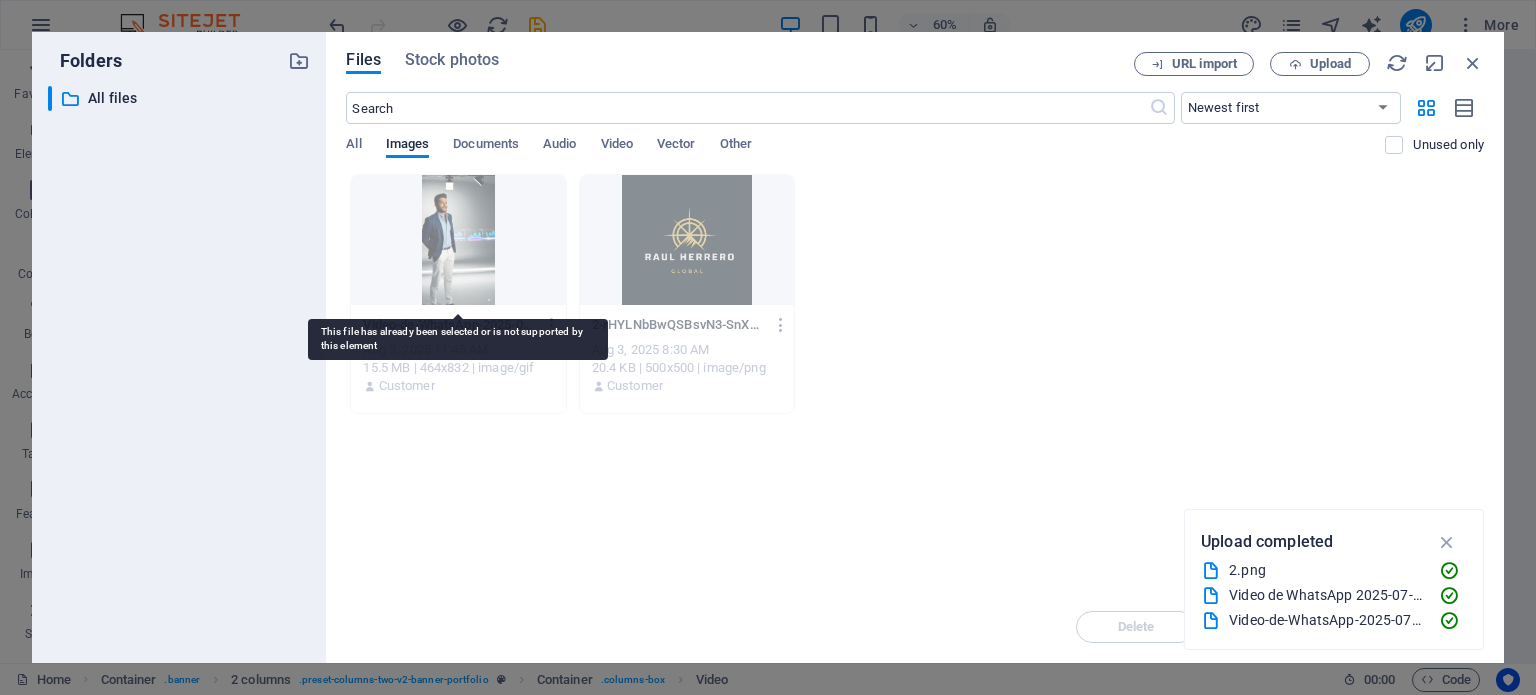 click at bounding box center [458, 240] 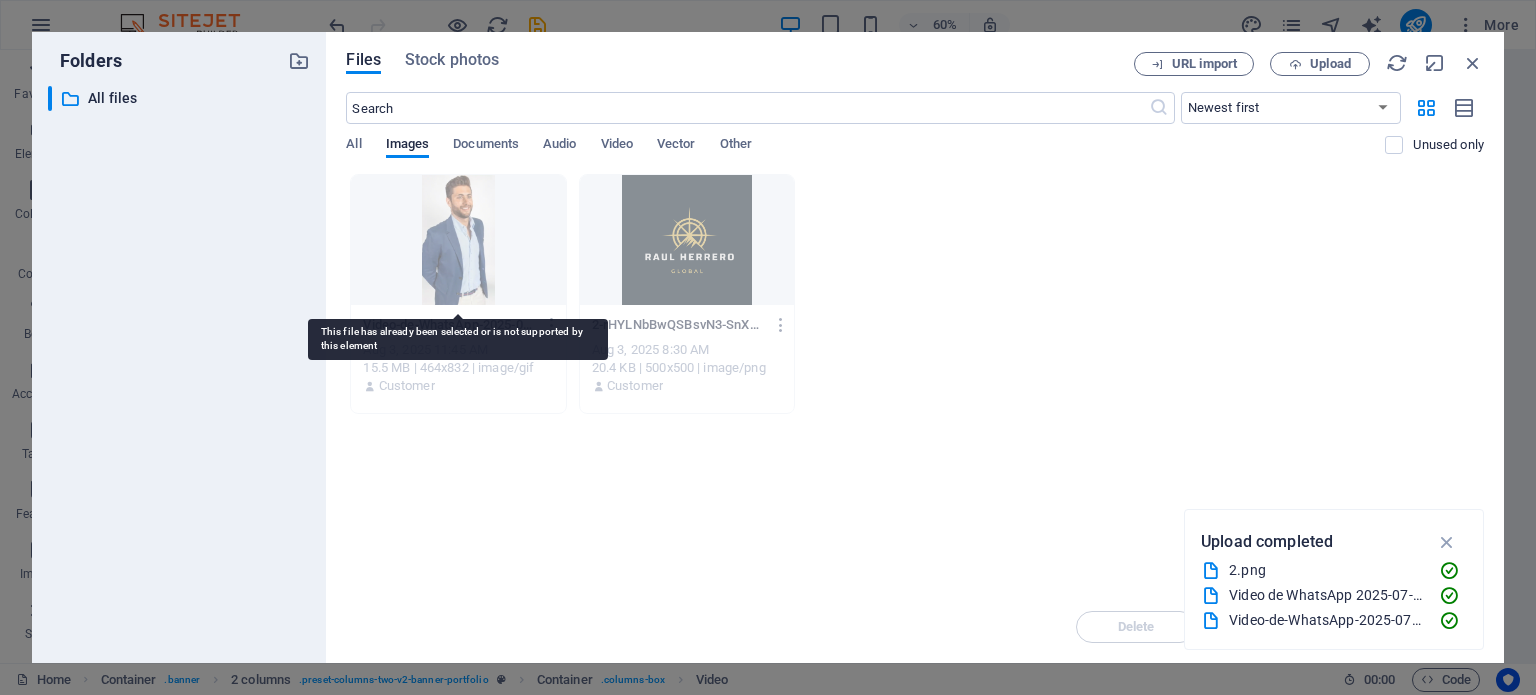 click at bounding box center (458, 240) 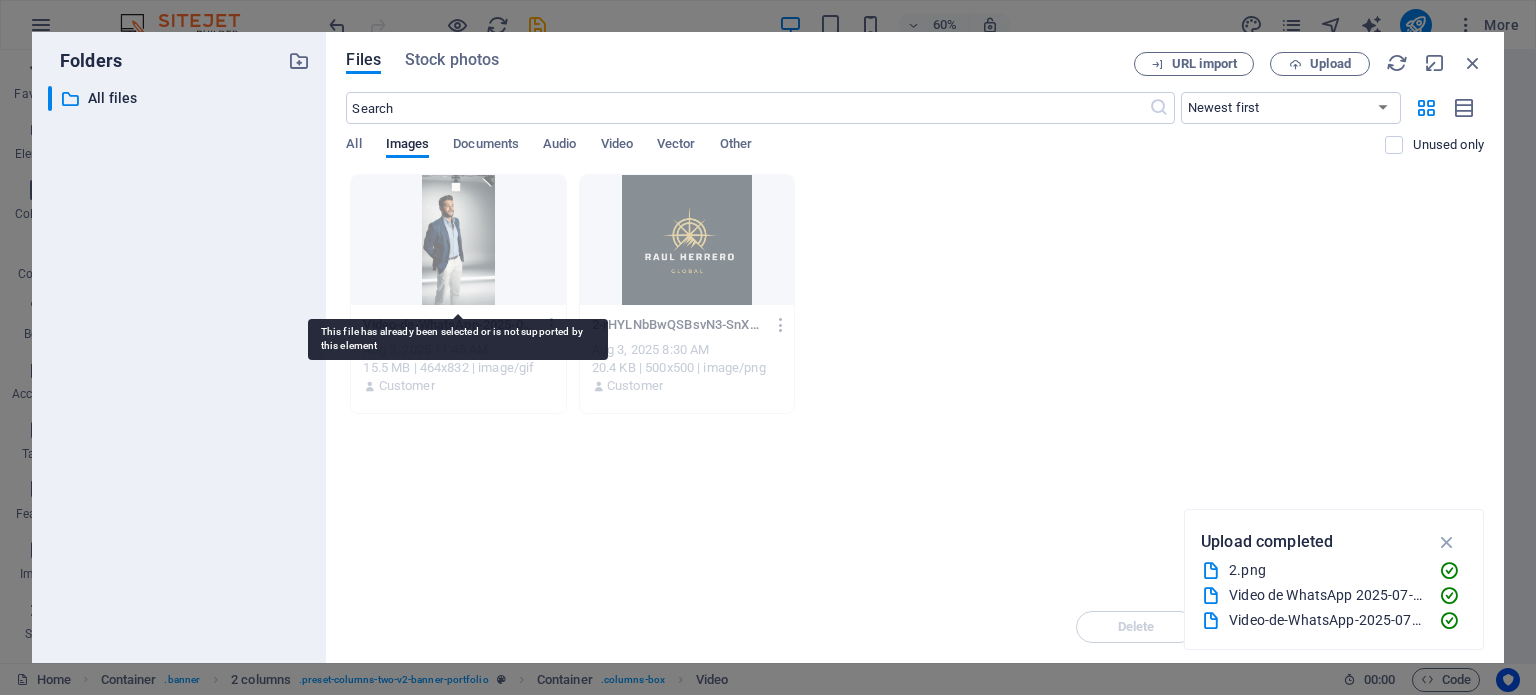 click at bounding box center (458, 240) 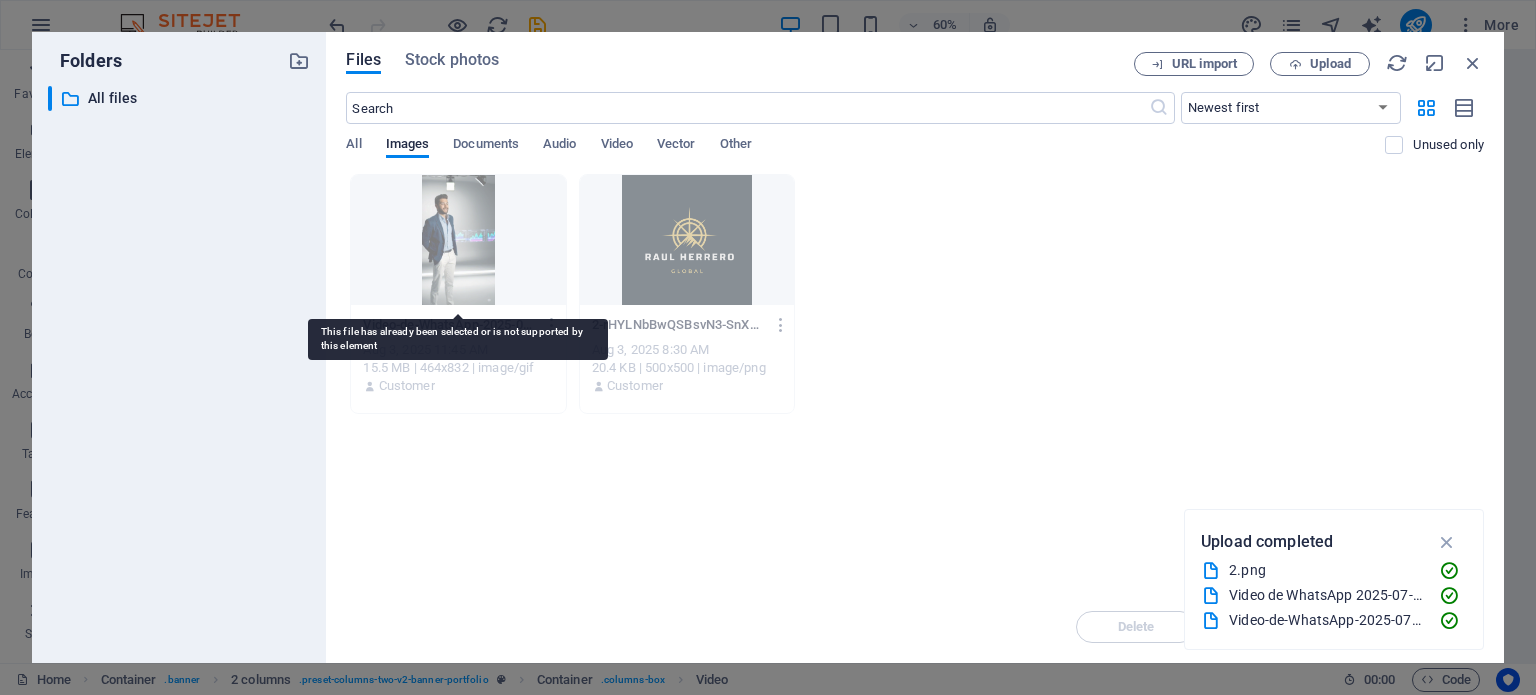 click at bounding box center [458, 240] 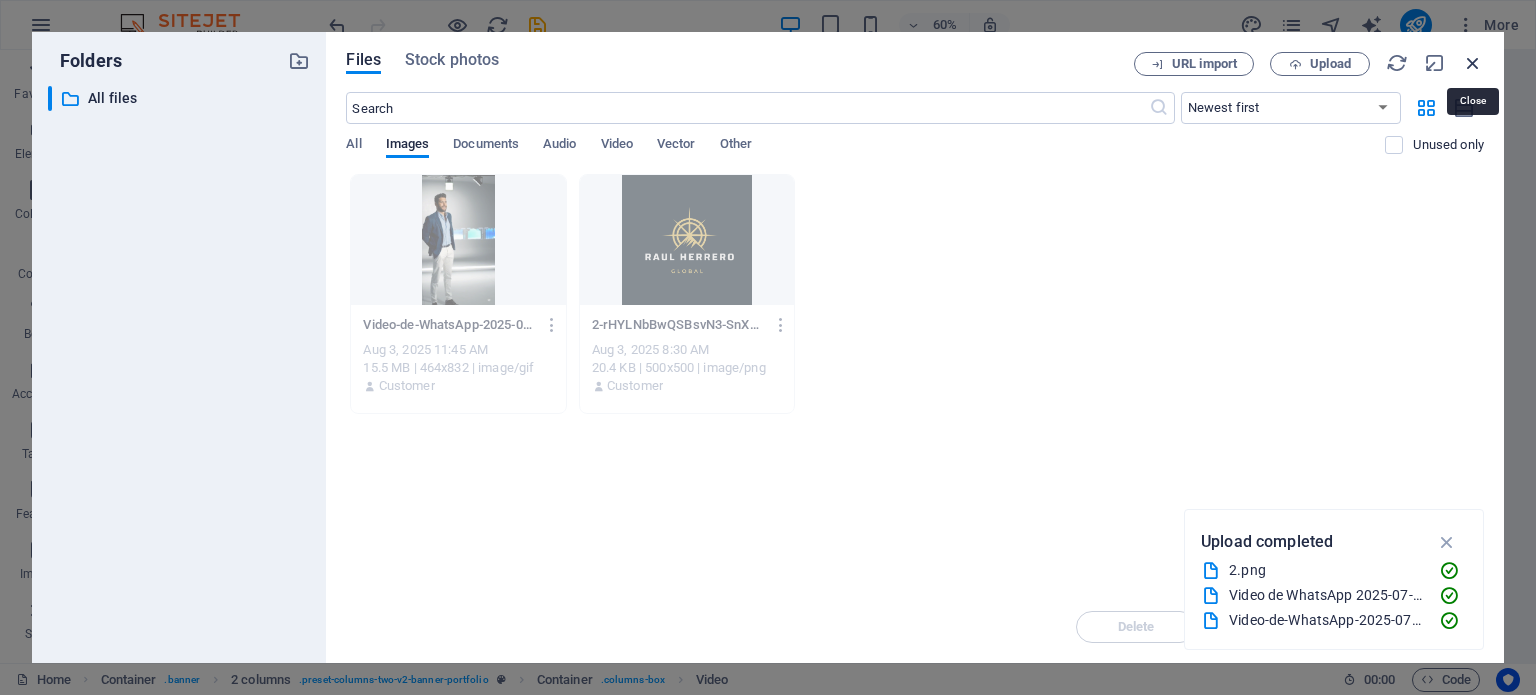 drag, startPoint x: 461, startPoint y: 243, endPoint x: 1471, endPoint y: 59, distance: 1026.6235 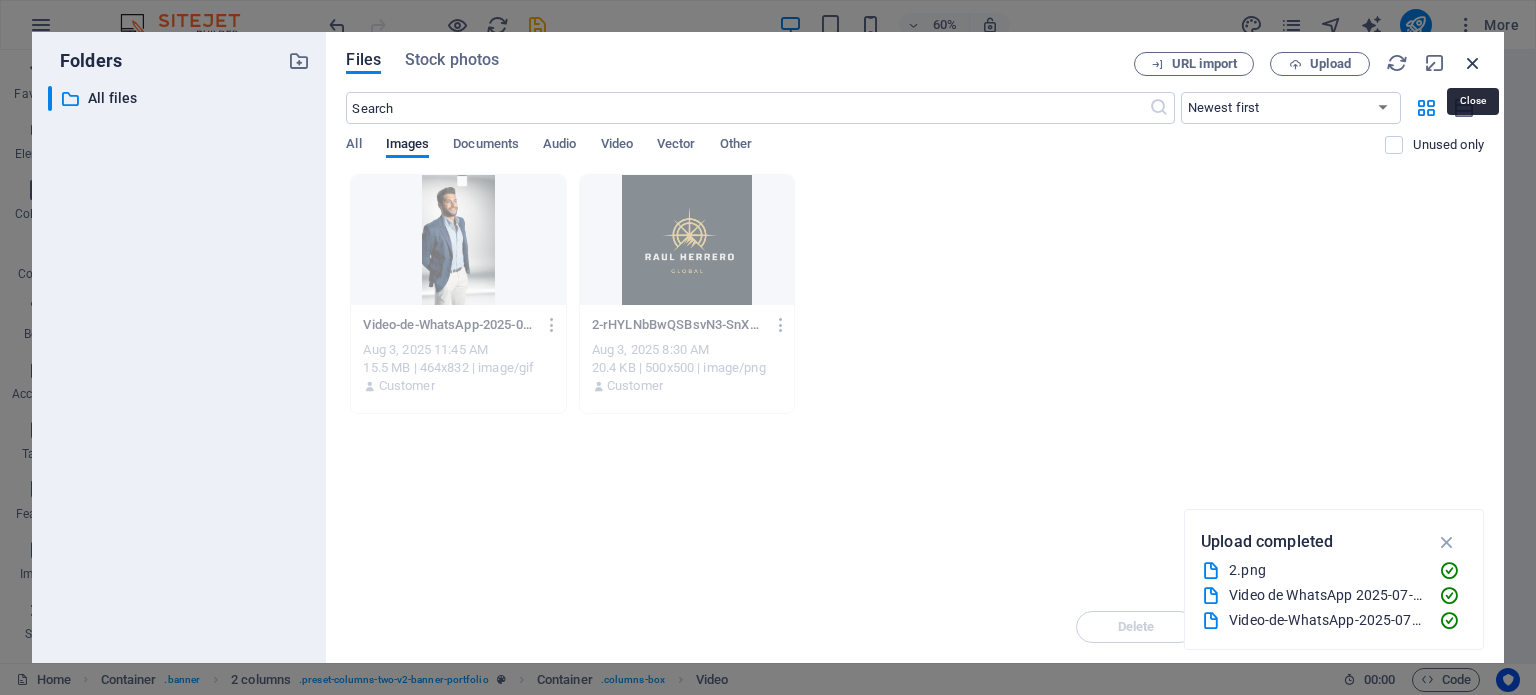 click on "Files Stock photos URL import Upload ​ Newest first Oldest first Name (A-Z) Name (Z-A) Size (0-9) Size (9-0) Resolution (0-9) Resolution (9-0) All Images Documents Audio Video Vector Other Unused only Drop files here to upload them instantly Video-de-WhatsApp-2025-07-25-a-las-11.24.58_1364088a-KvjewPSGD4_8v3owKHy-dg.gif Video-de-WhatsApp-2025-07-25-a-las-11.24.58_1364088a-KvjewPSGD4_8v3owKHy-dg.gif Aug 3, 2025 11:45 AM 15.5 MB | 464x832 | image/gif Customer 2-rHYLNbBwQSBsvN3-SnXUIQ.png 2-rHYLNbBwQSBsvN3-SnXUIQ.png Aug 3, 2025 8:30 AM 20.4 KB | 500x500 | image/png Customer Delete Move Insert" at bounding box center [915, 347] 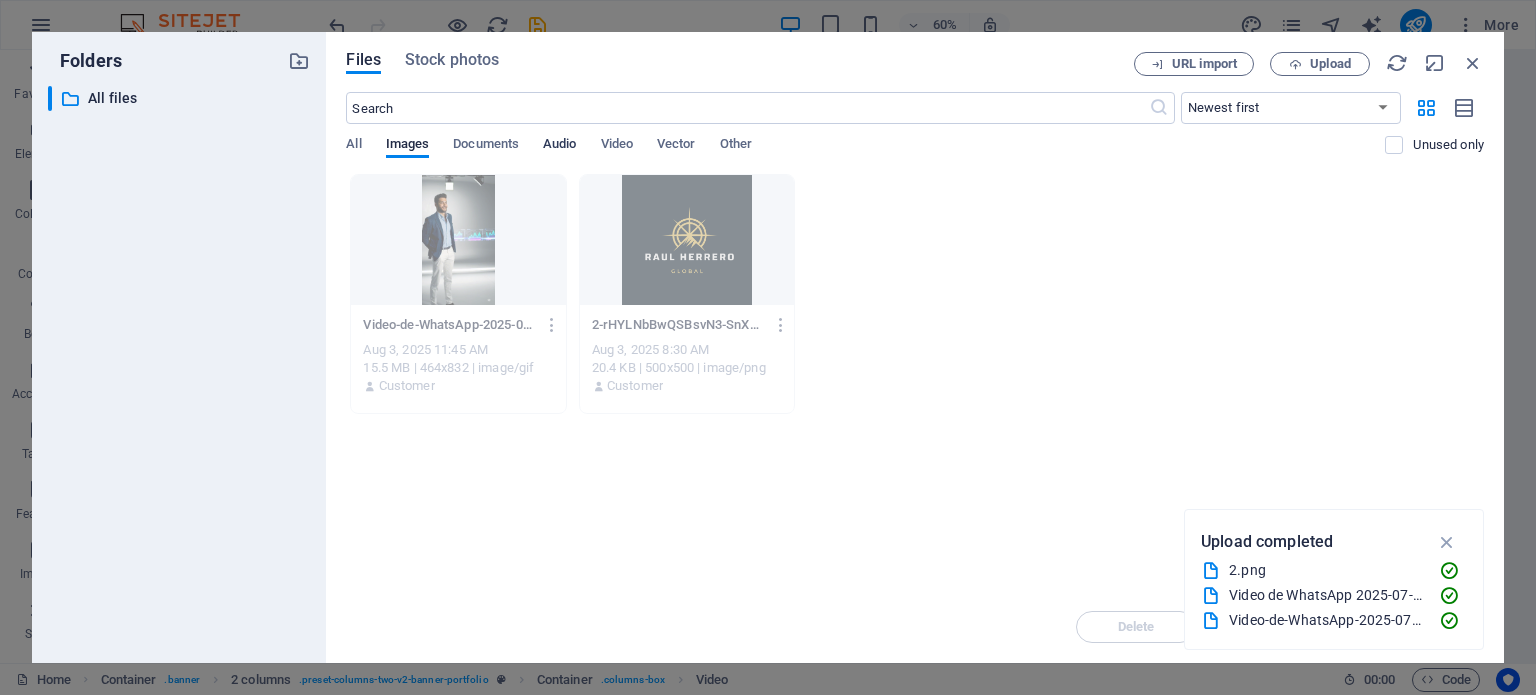 click on "Audio" at bounding box center [559, 146] 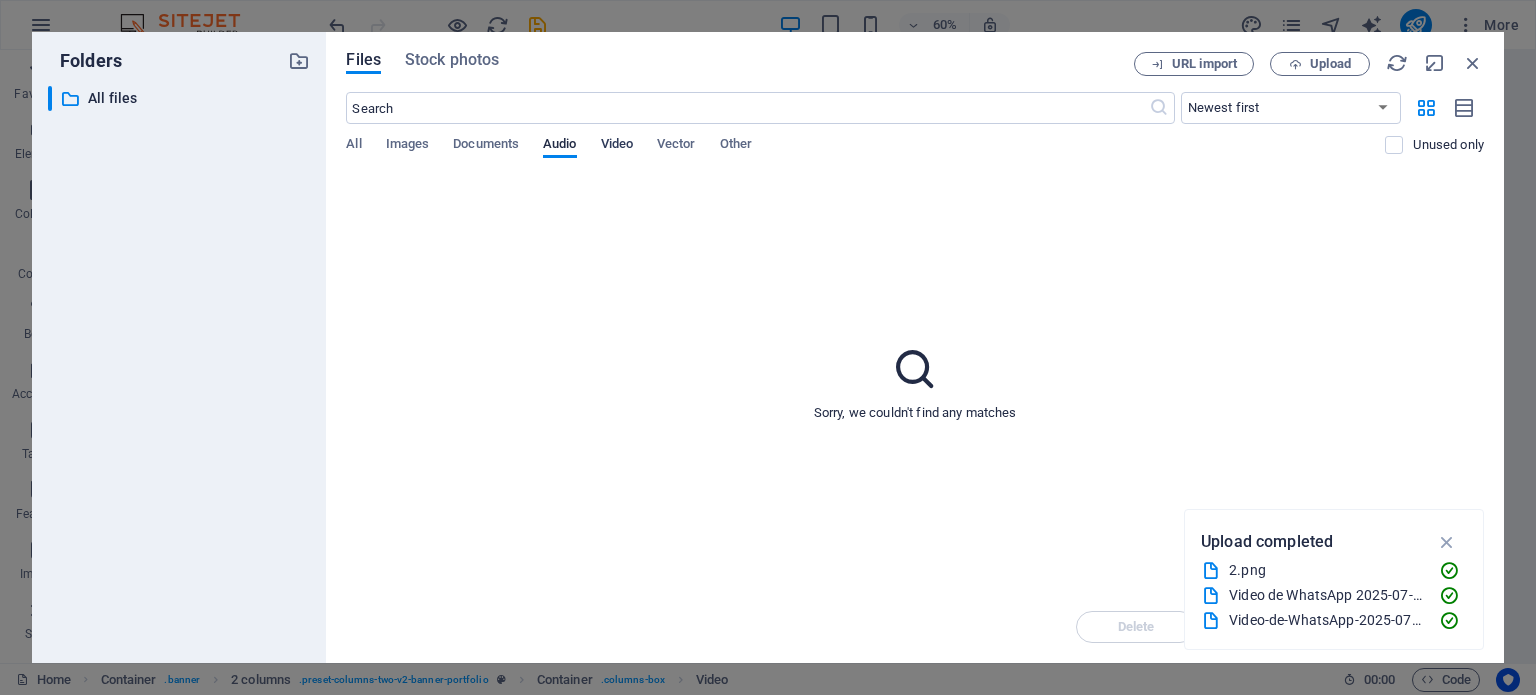 click on "Video" at bounding box center (617, 146) 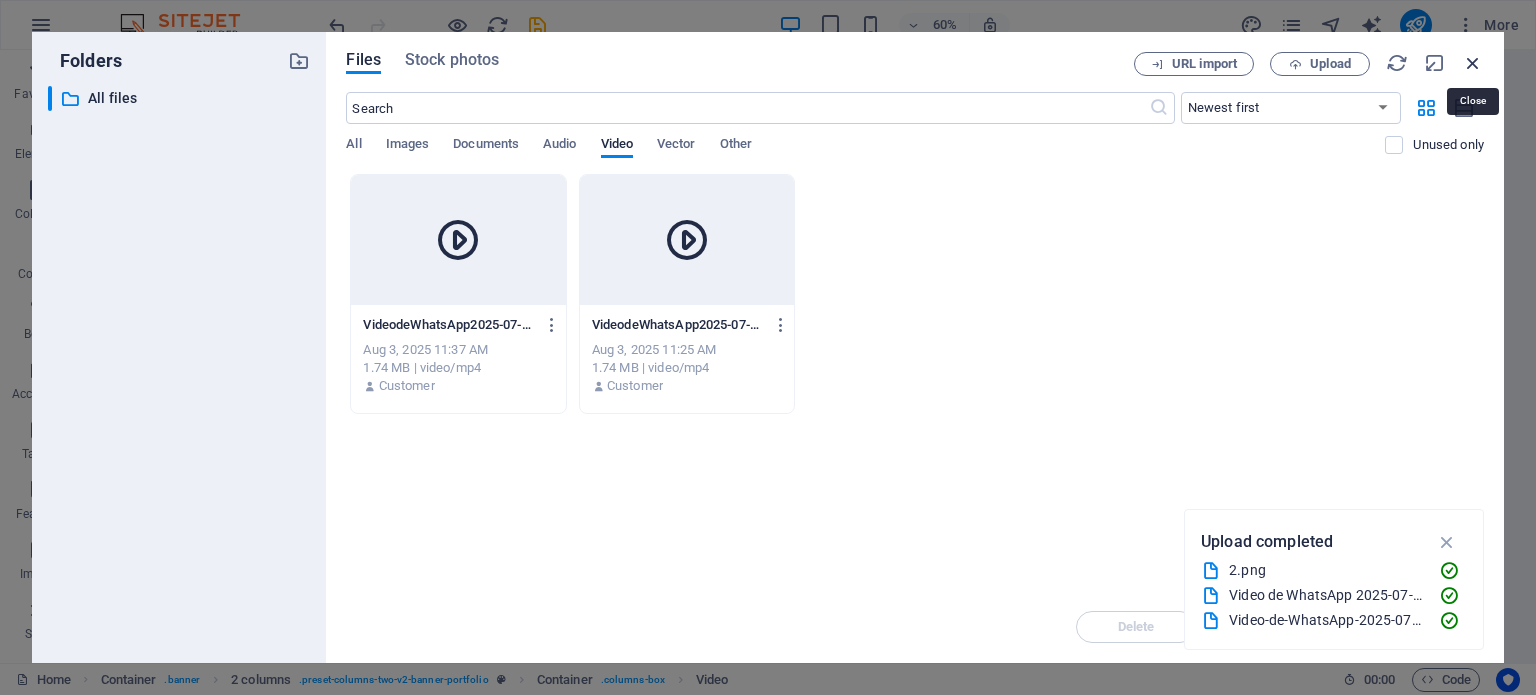 click at bounding box center [1473, 63] 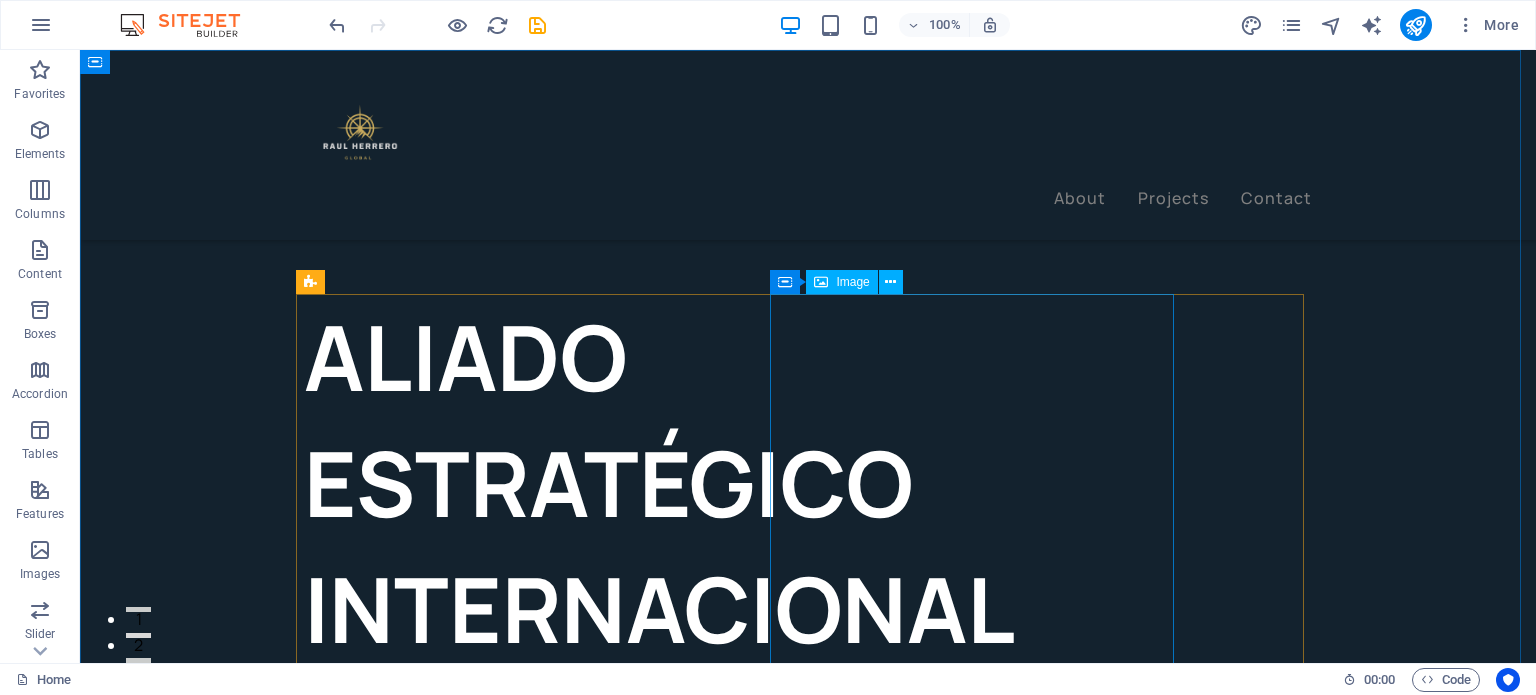 click on "Image" at bounding box center [852, 282] 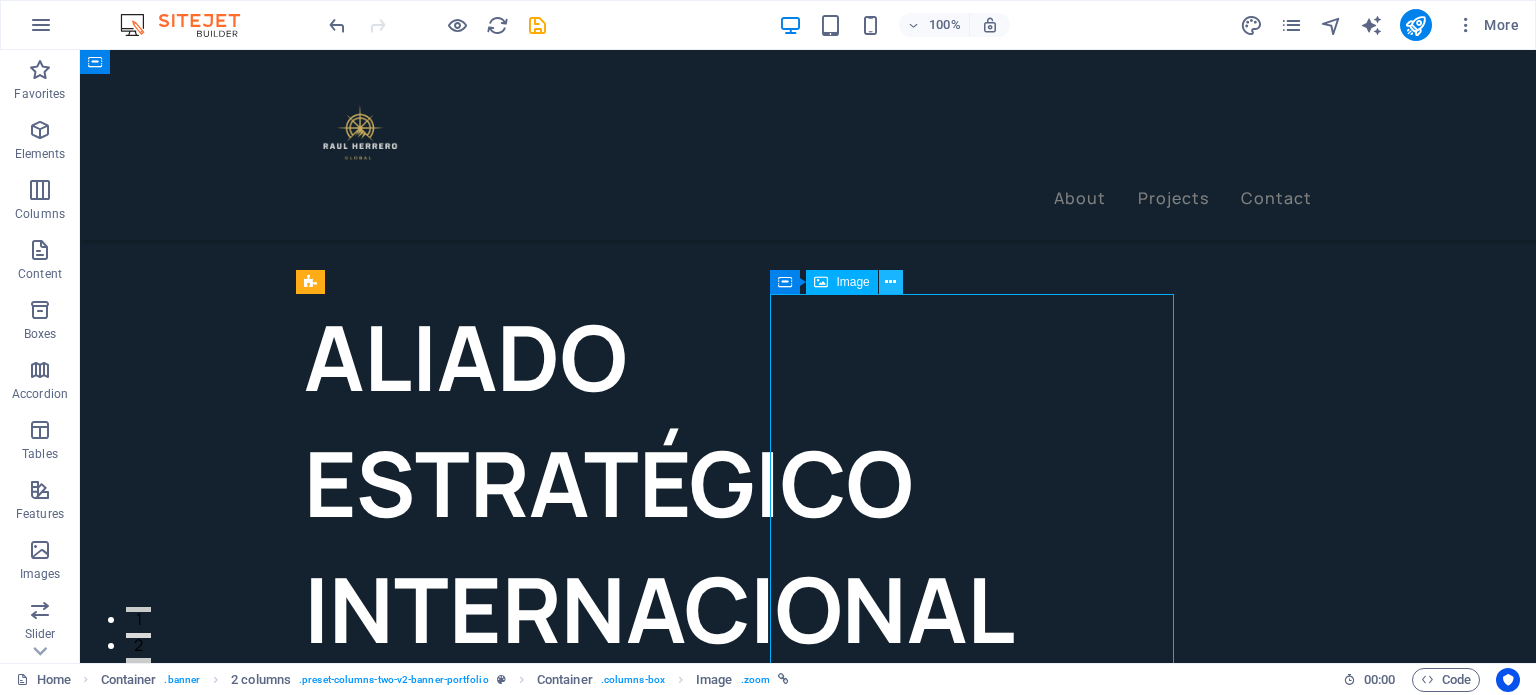 click at bounding box center [890, 282] 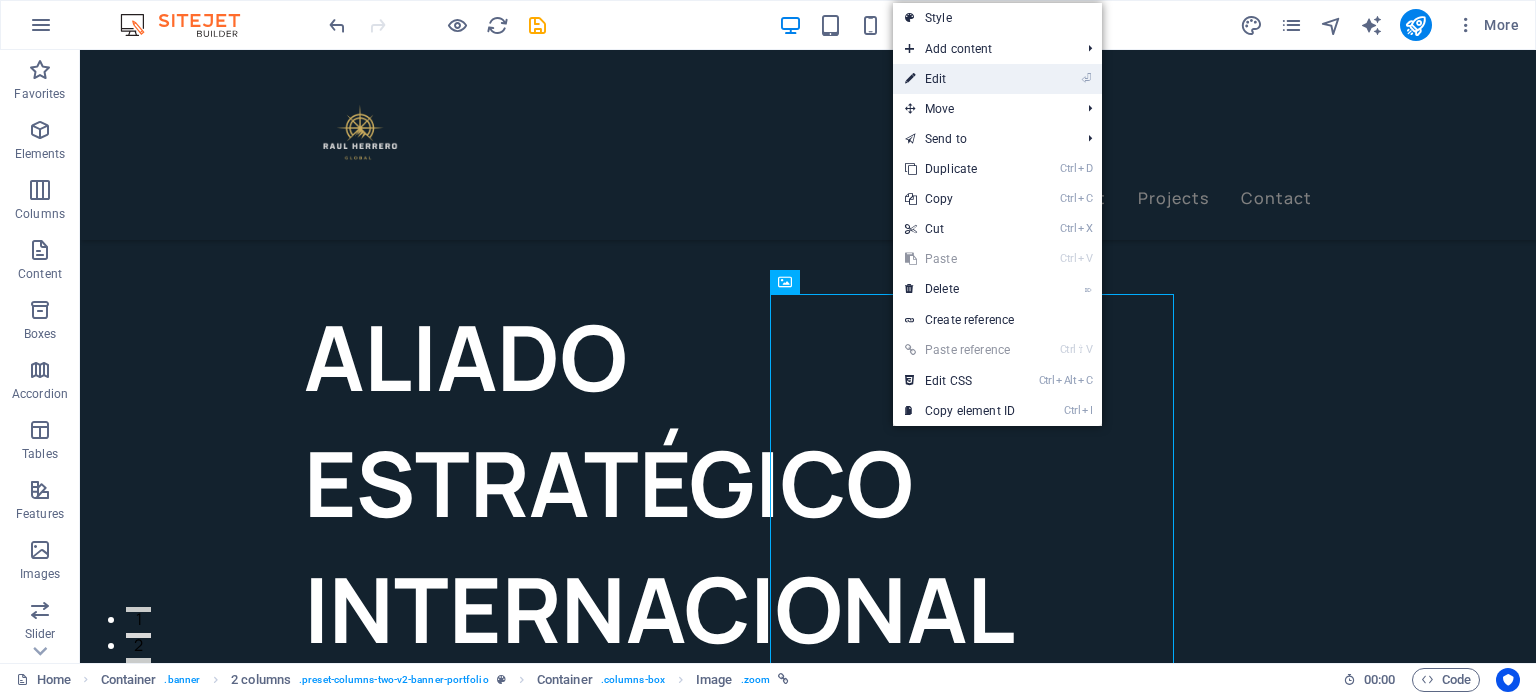 click on "⏎  Edit" at bounding box center [960, 79] 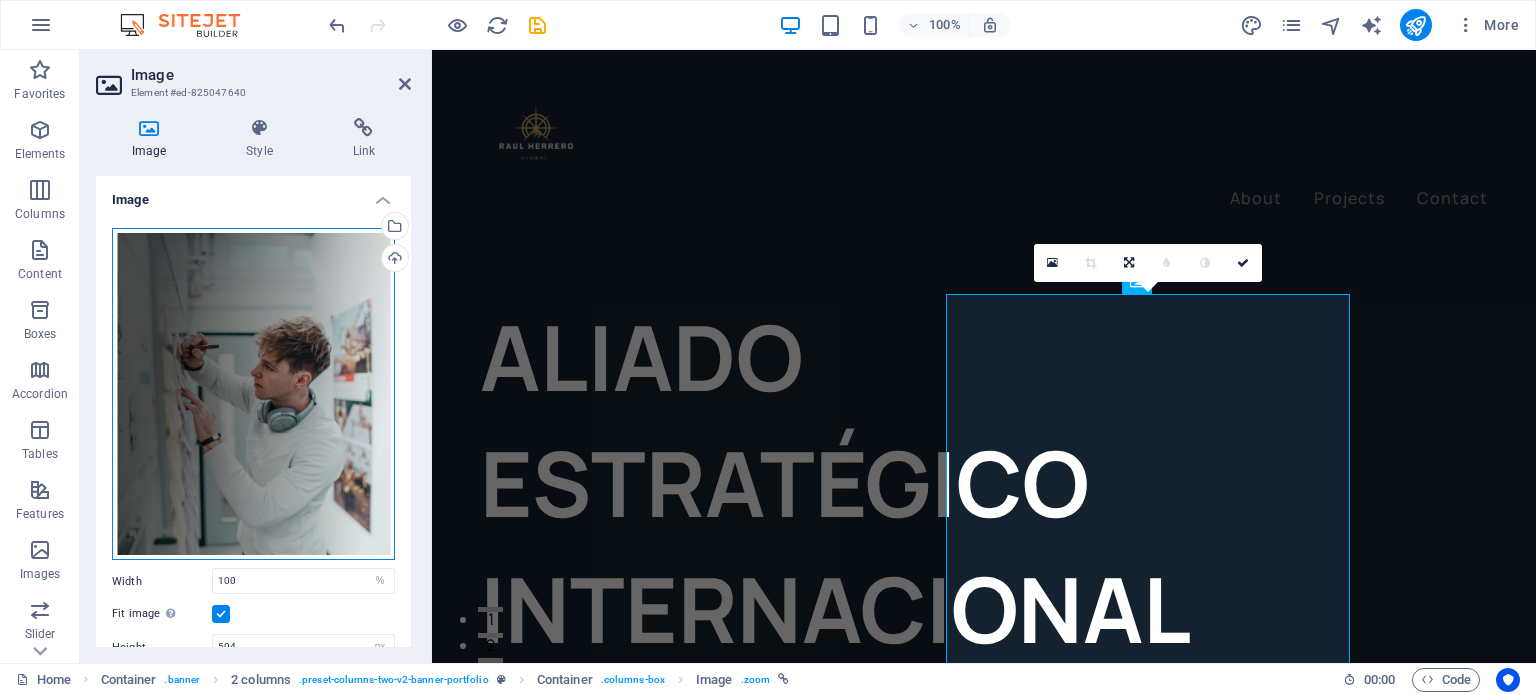 click on "Drag files here, click to choose files or select files from Files or our free stock photos & videos" at bounding box center [253, 394] 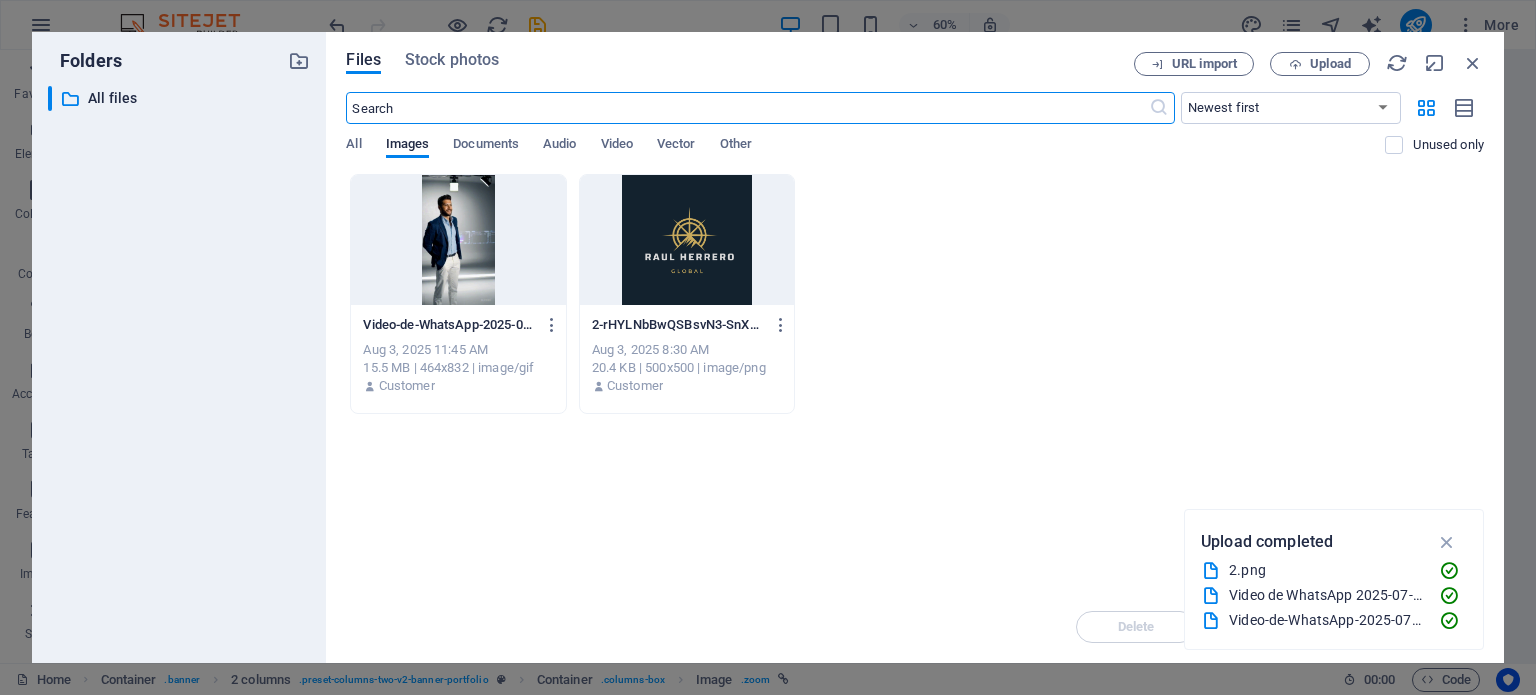 click at bounding box center (458, 240) 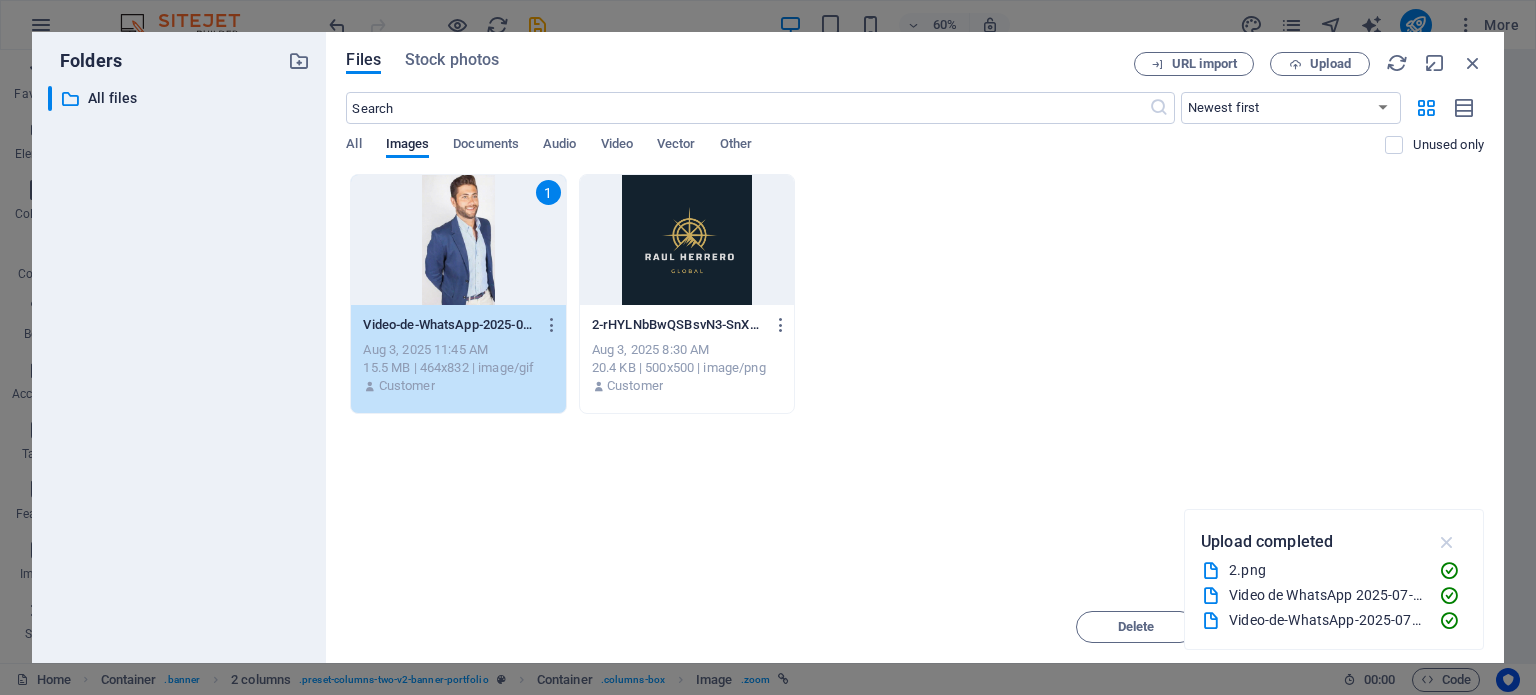 click at bounding box center (1447, 542) 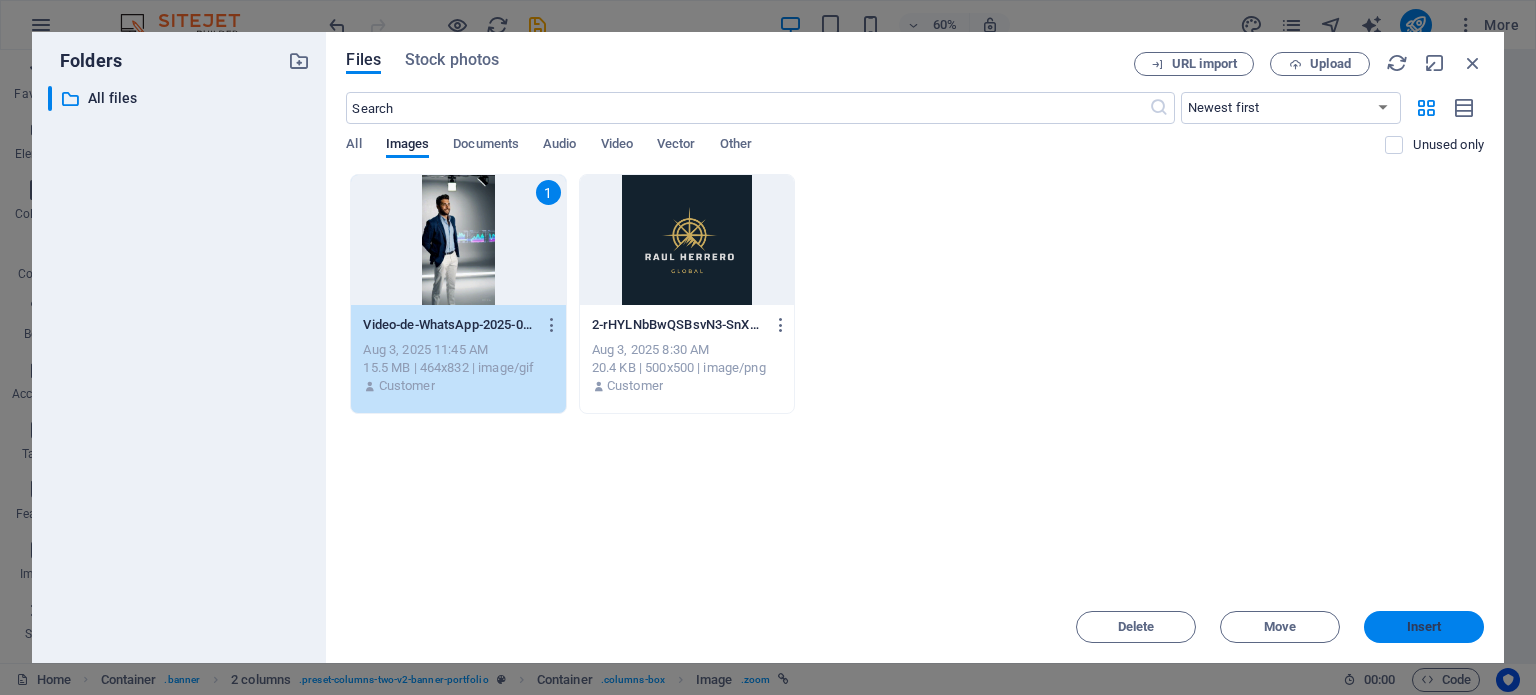 click on "Insert" at bounding box center [1424, 627] 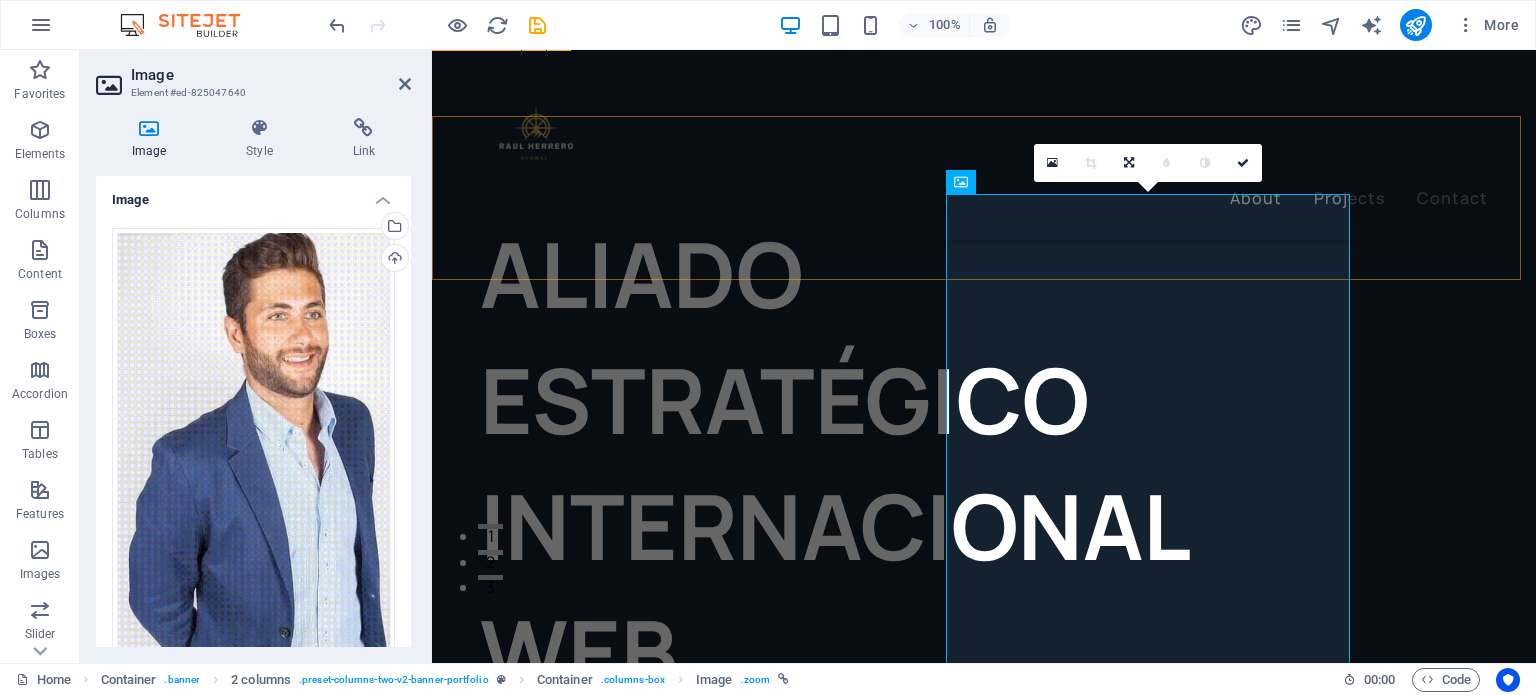 scroll, scrollTop: 0, scrollLeft: 0, axis: both 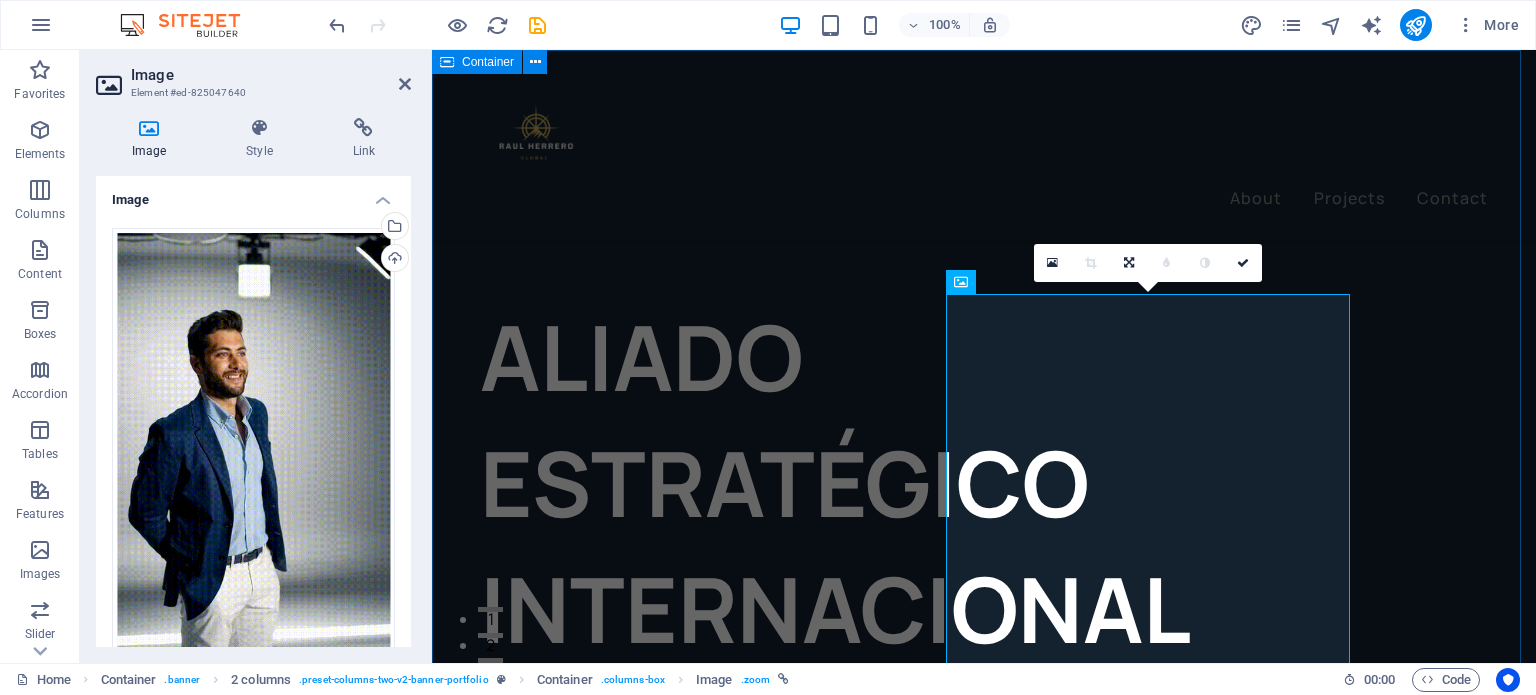 click on "ALIADO ESTRATÉGICO INTERNACIONAL WEB DESIGNER you are looking for! Let’s talk My projects" at bounding box center (984, 968) 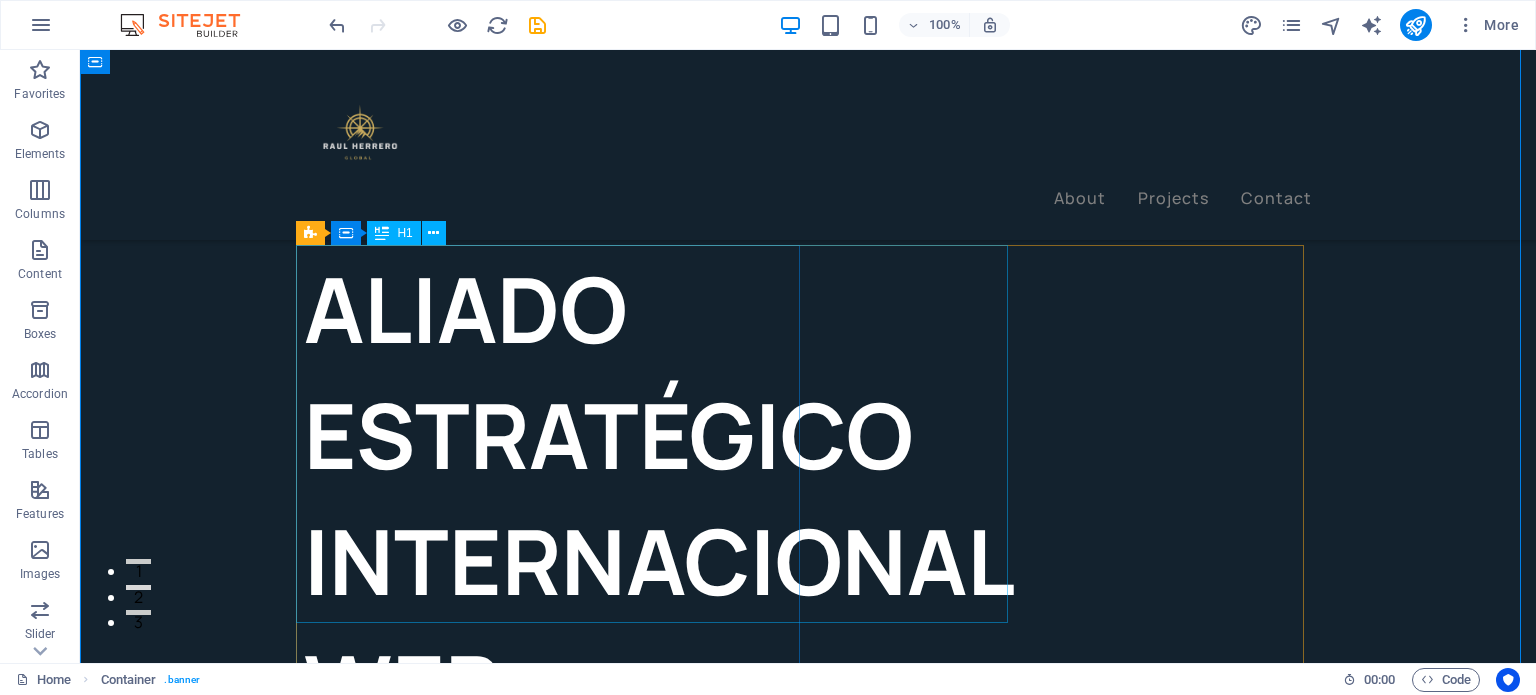scroll, scrollTop: 48, scrollLeft: 0, axis: vertical 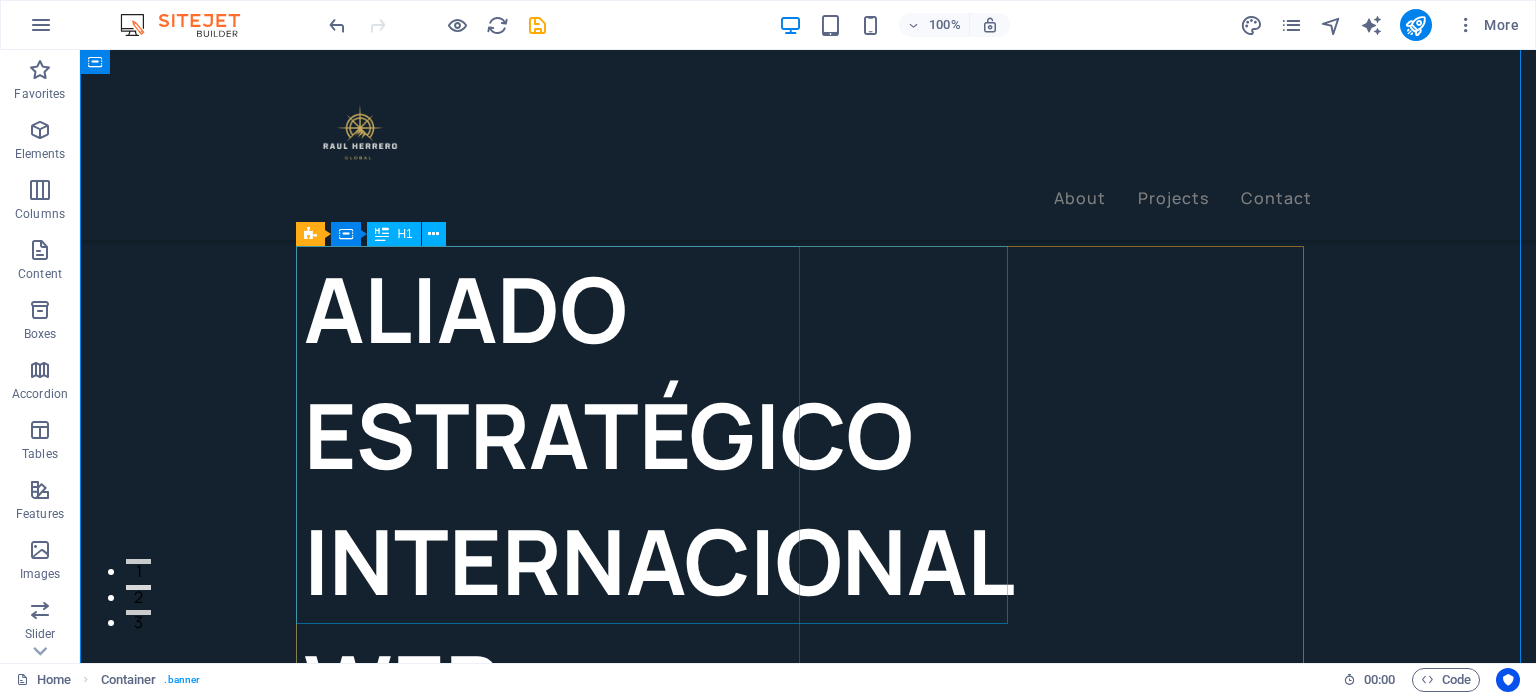 click on "ALIADO ESTRATÉGICO INTERNACIONAL" at bounding box center (556, 435) 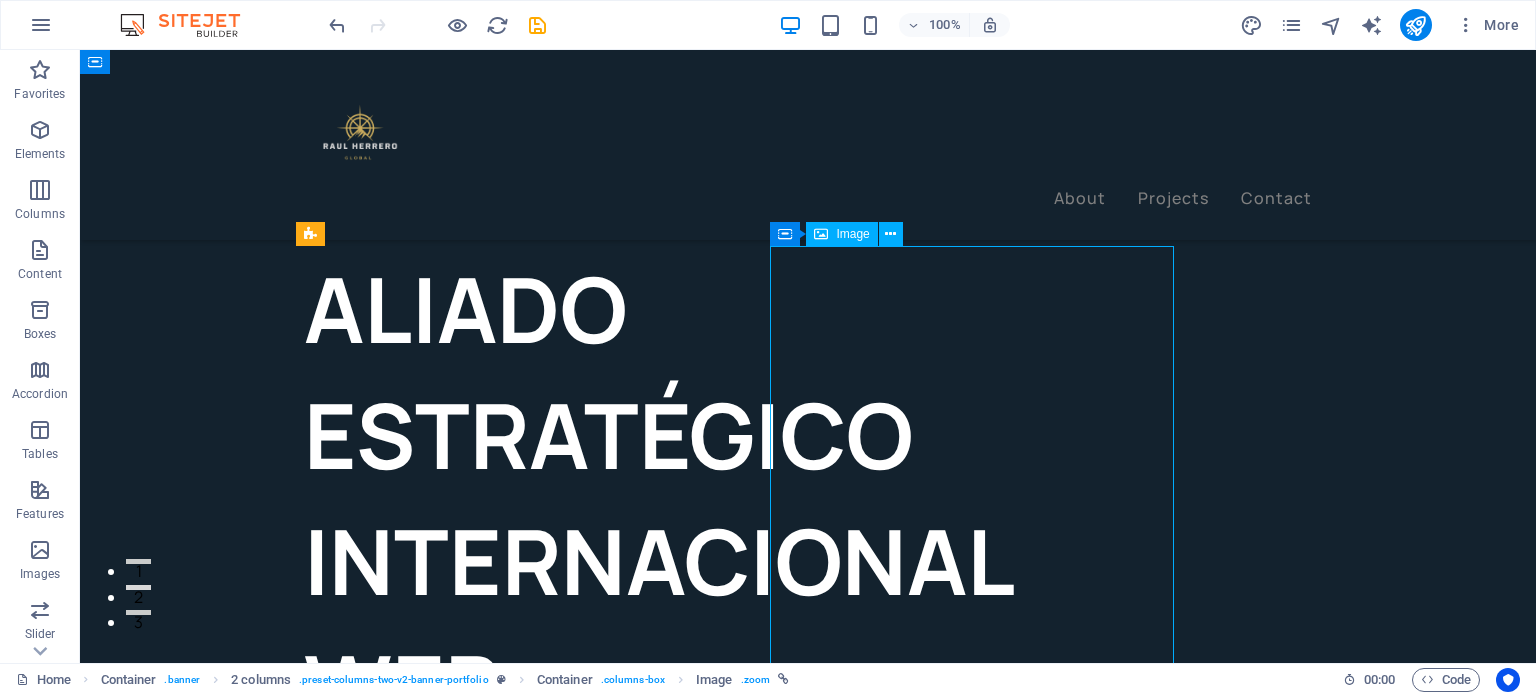 click at bounding box center (475, 1002) 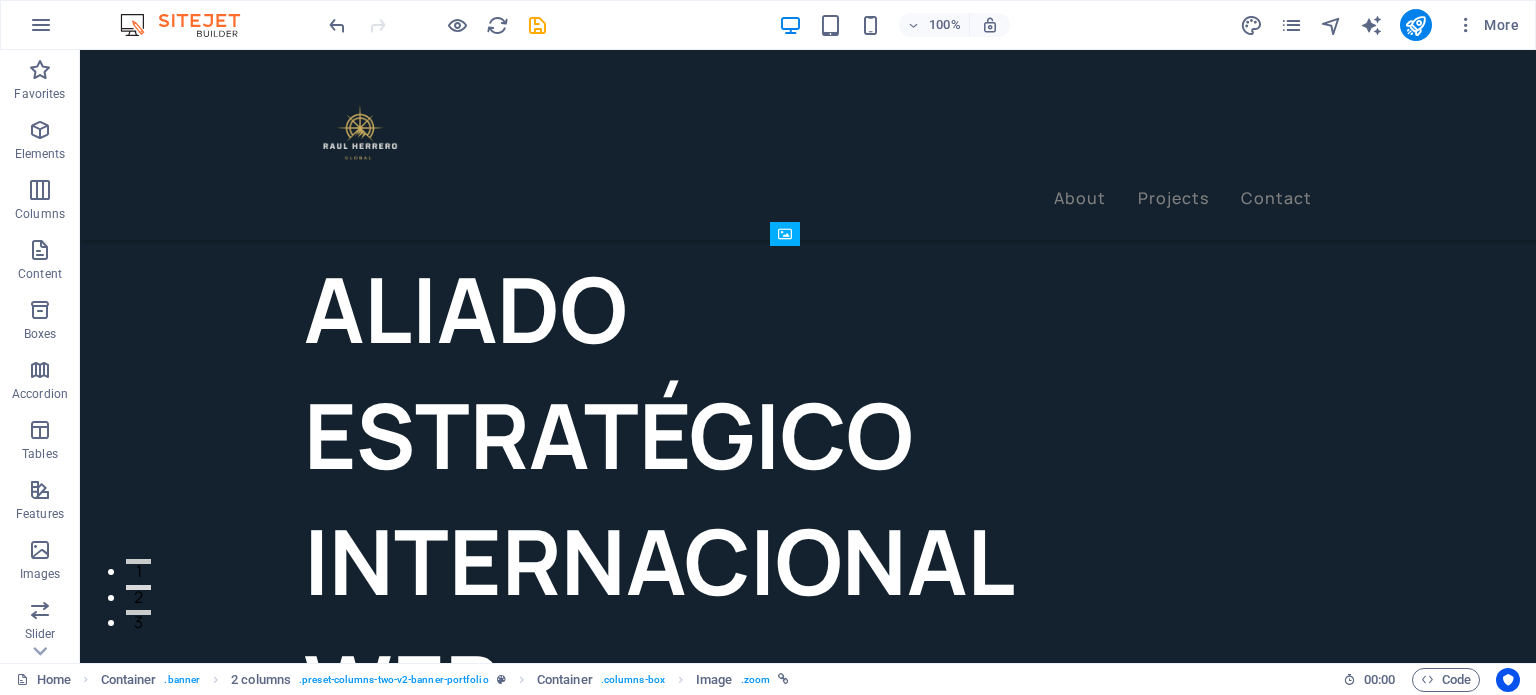 drag, startPoint x: 1102, startPoint y: 377, endPoint x: 1259, endPoint y: 363, distance: 157.62297 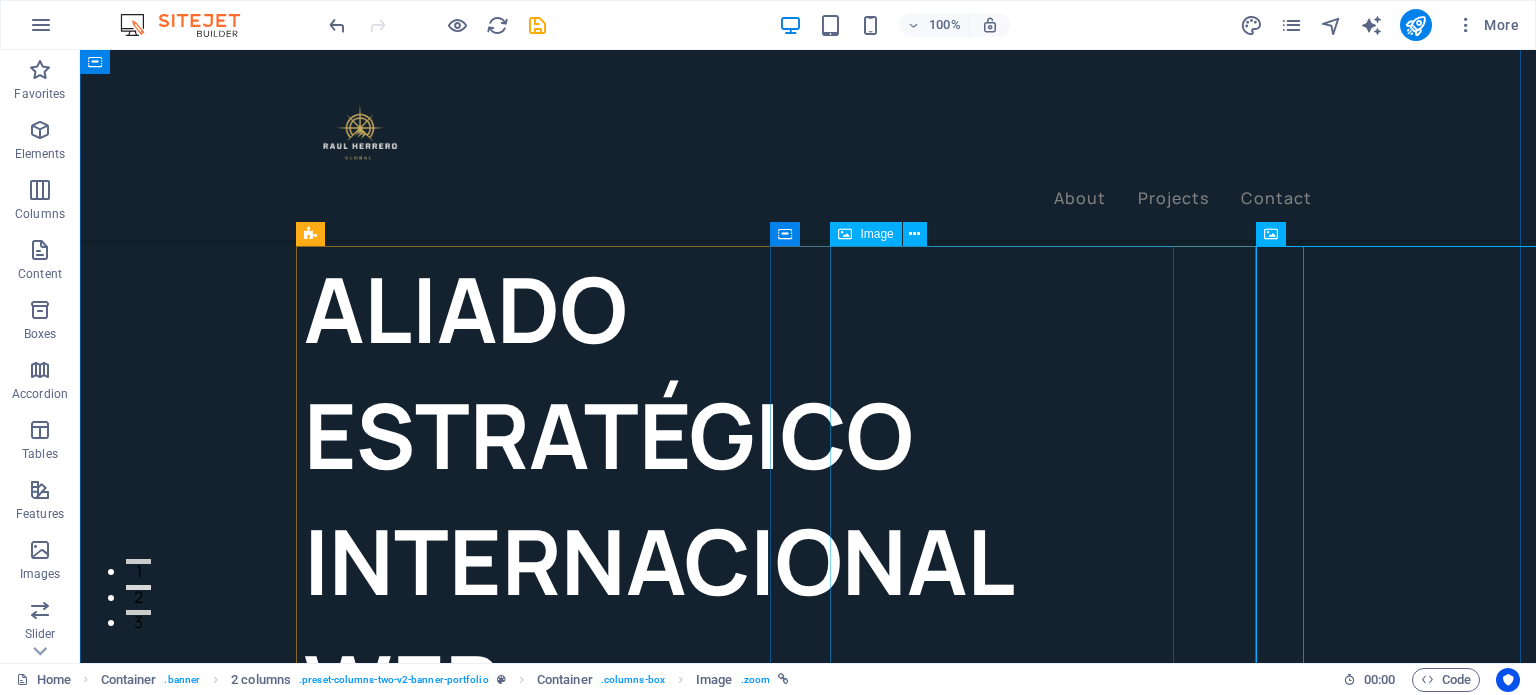 click at bounding box center [505, 1002] 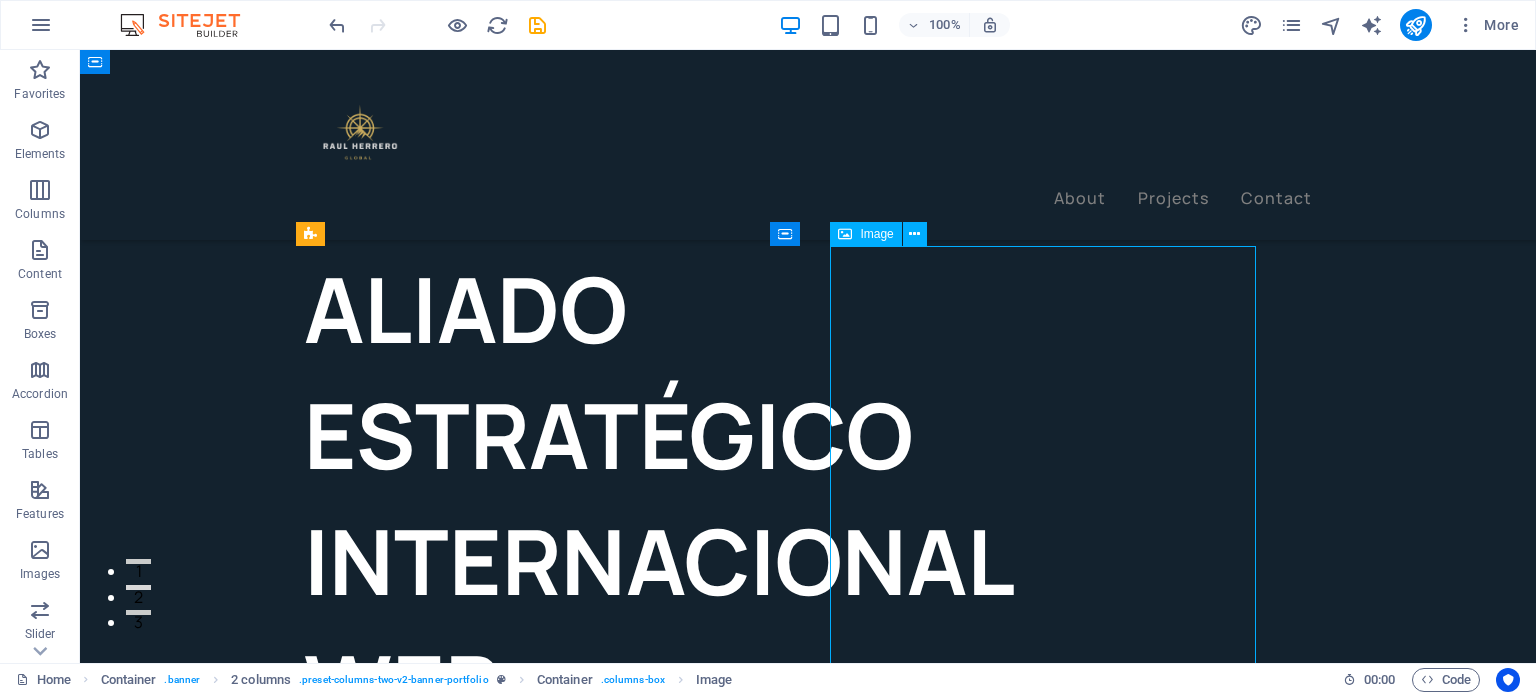 click at bounding box center (505, 1002) 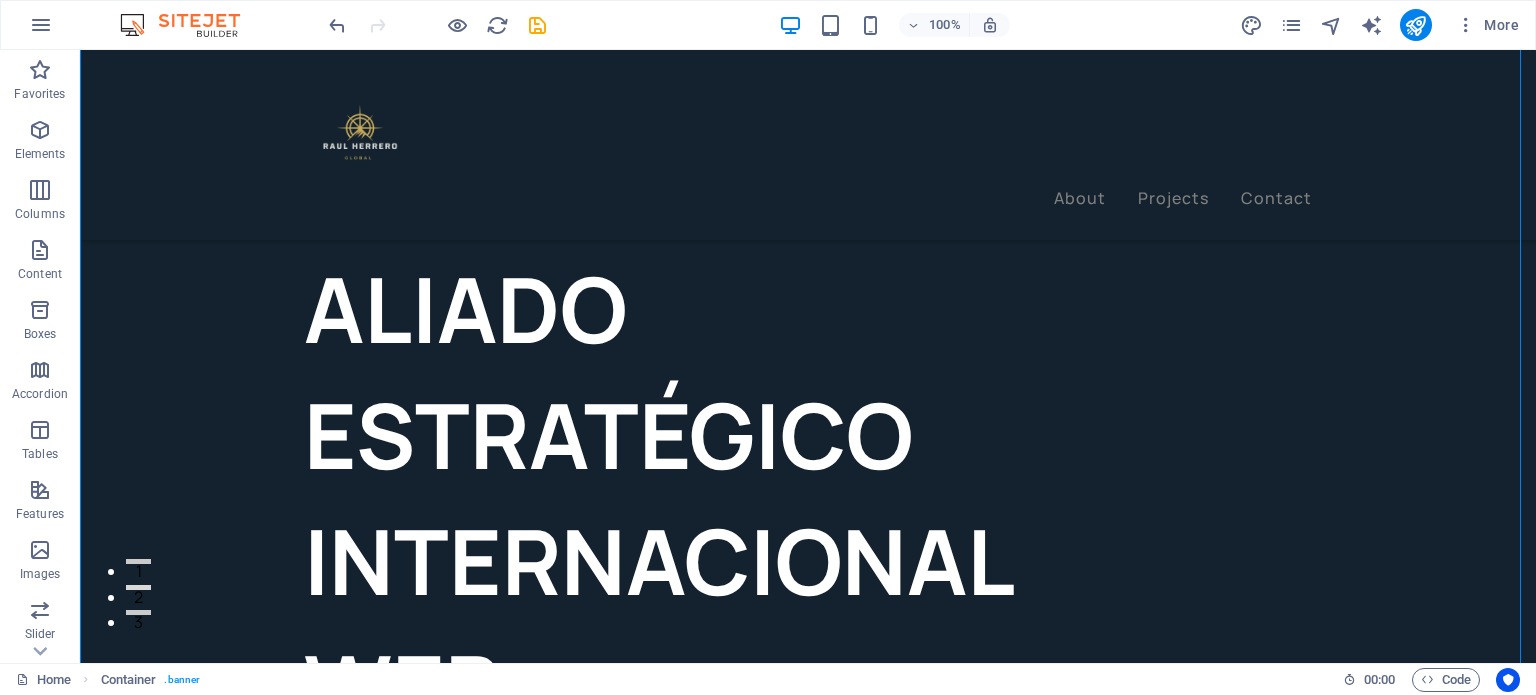 drag, startPoint x: 985, startPoint y: 399, endPoint x: 1278, endPoint y: 385, distance: 293.3343 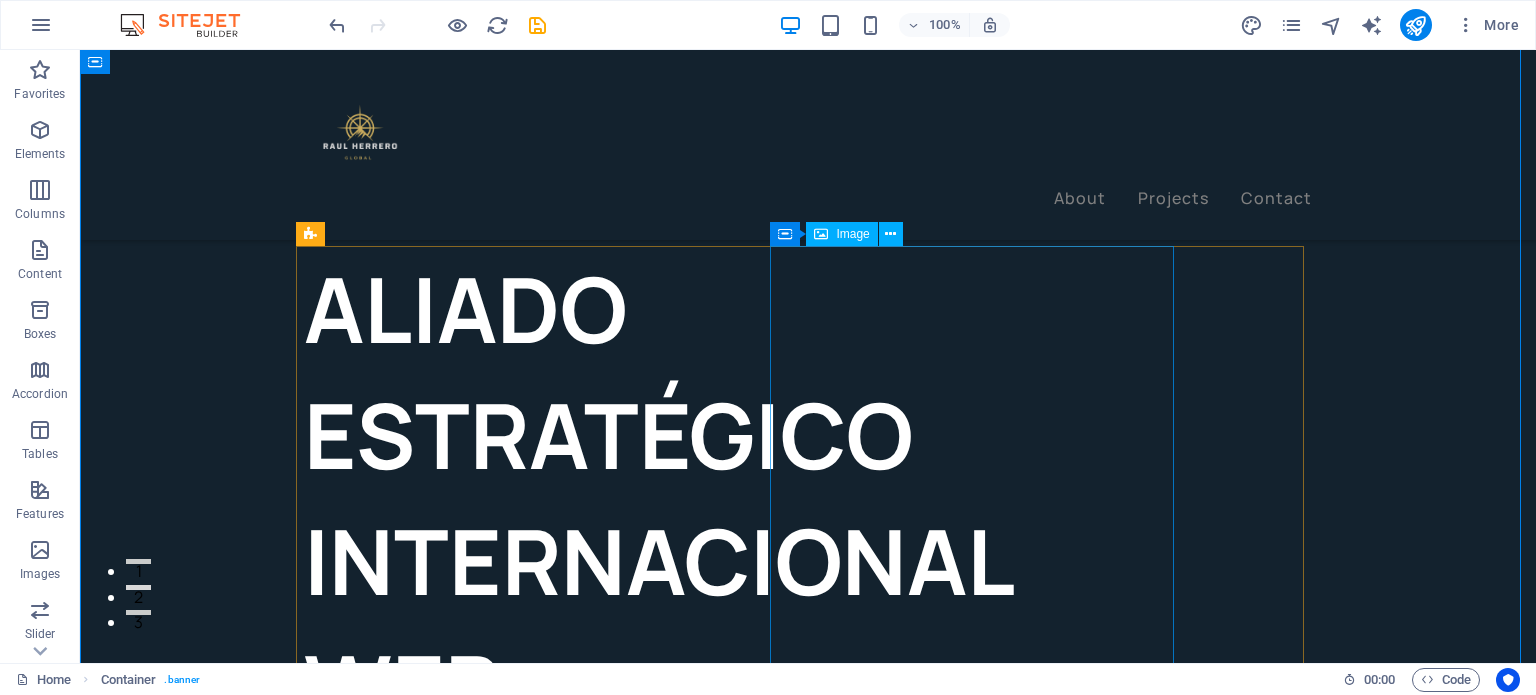 click at bounding box center (475, 1002) 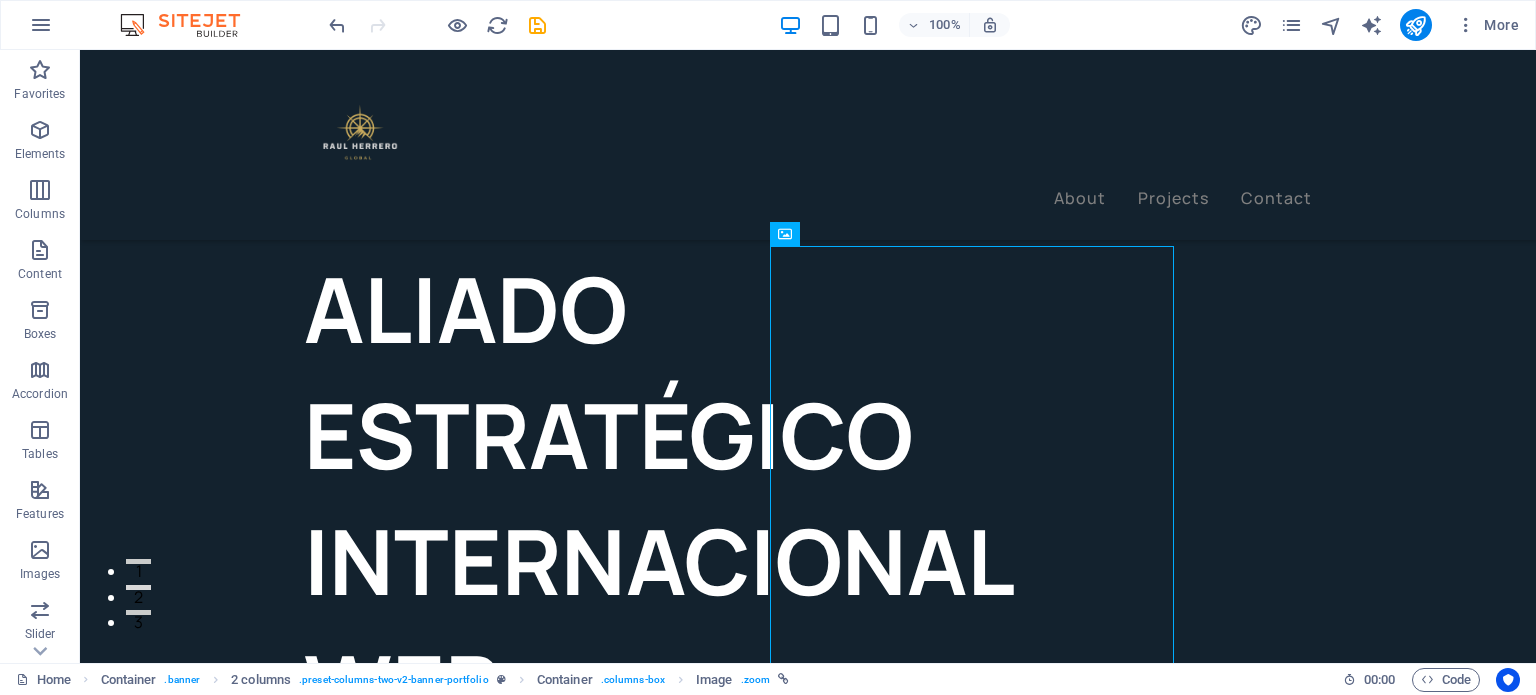 drag, startPoint x: 1033, startPoint y: 391, endPoint x: 1338, endPoint y: 388, distance: 305.01474 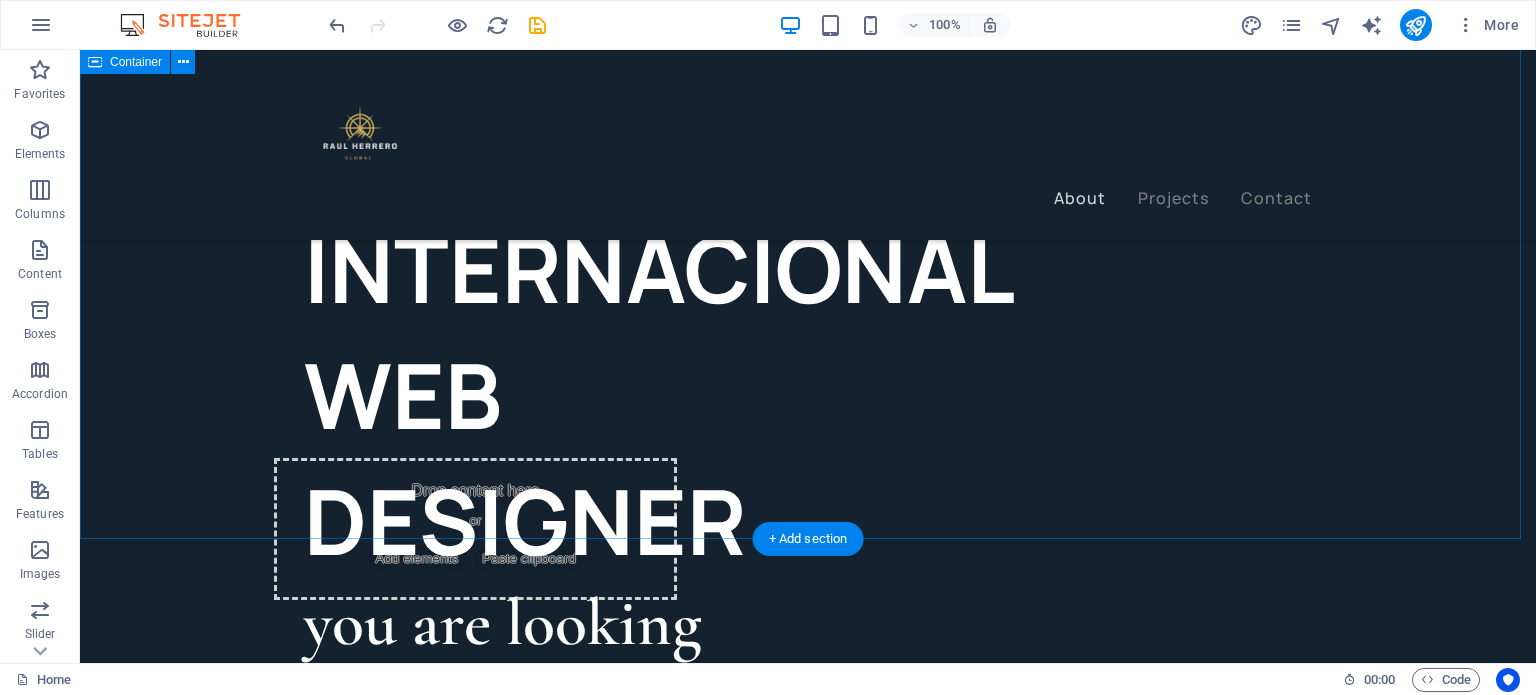 scroll, scrollTop: 843, scrollLeft: 0, axis: vertical 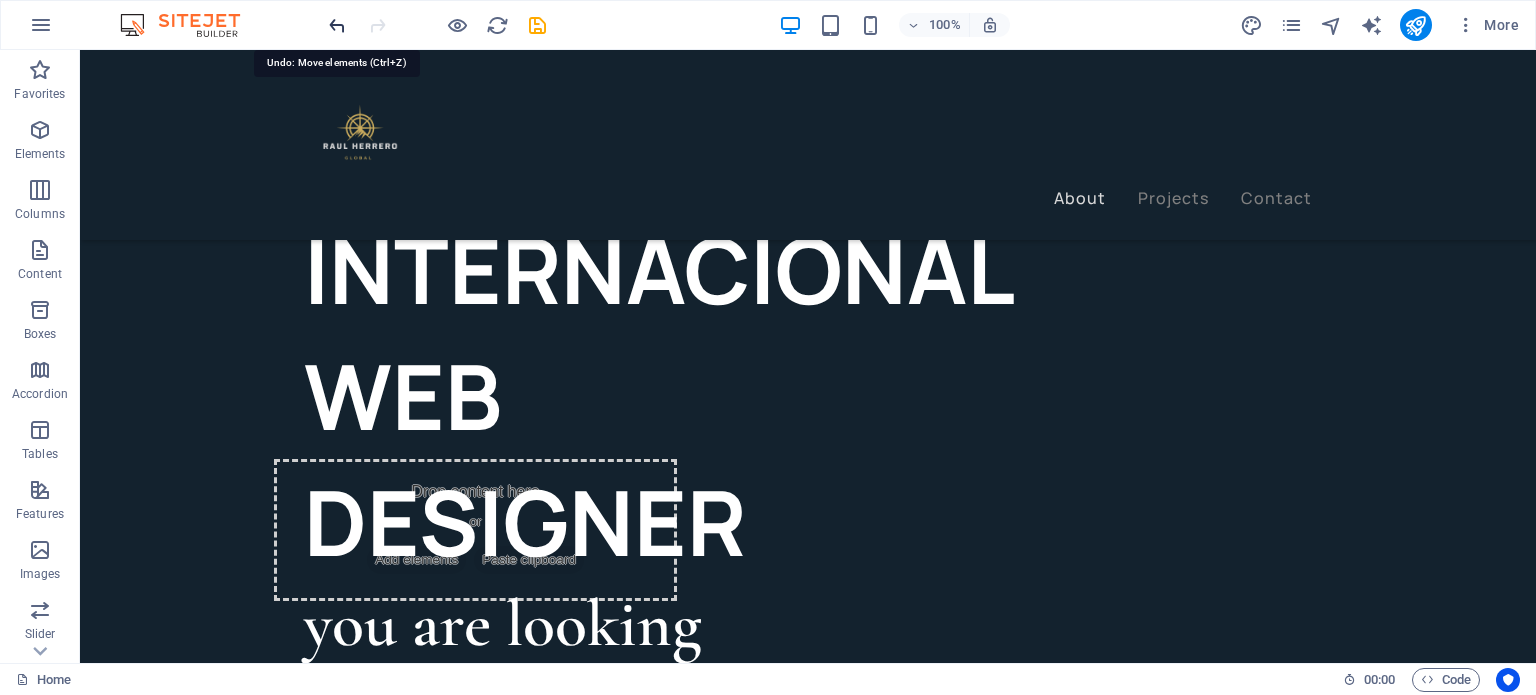 click at bounding box center (337, 25) 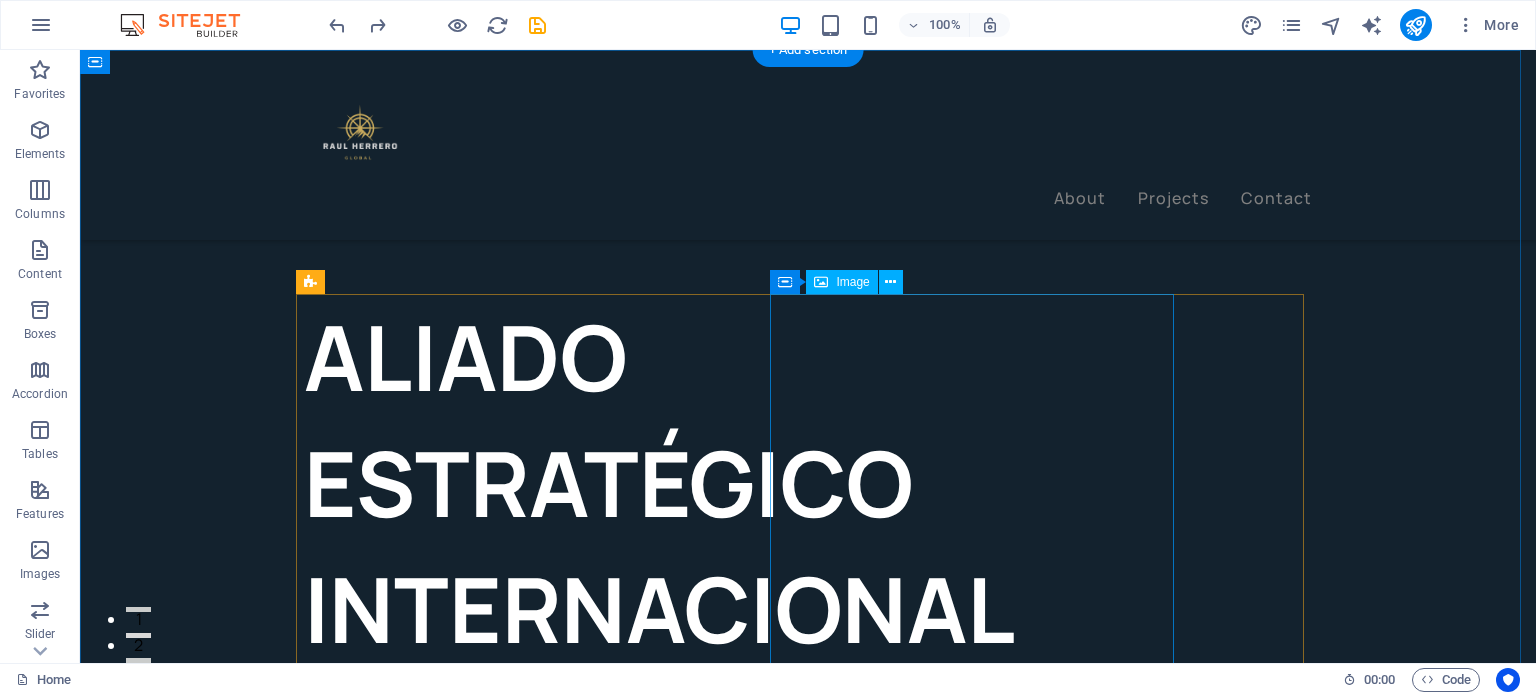 scroll, scrollTop: 0, scrollLeft: 0, axis: both 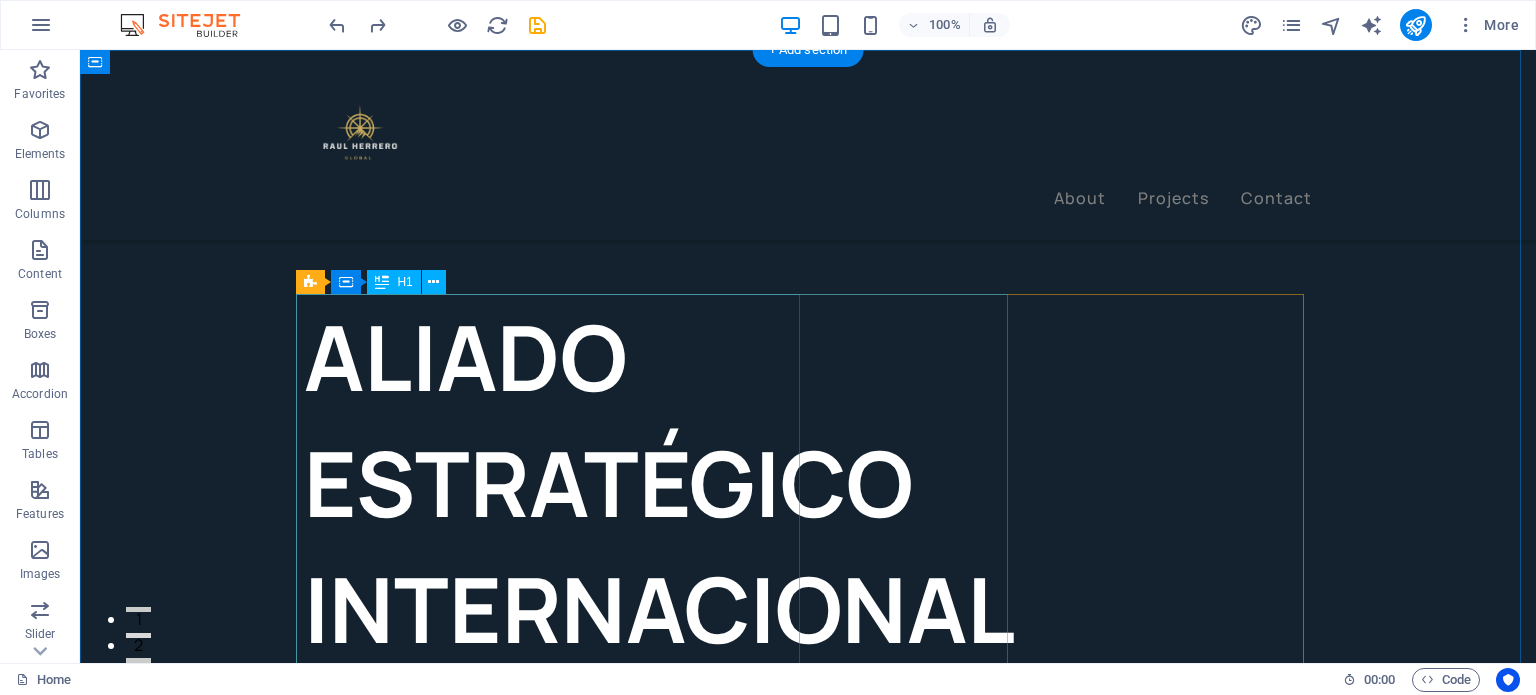 click on "ALIADO ESTRATÉGICO INTERNACIONAL" at bounding box center [556, 483] 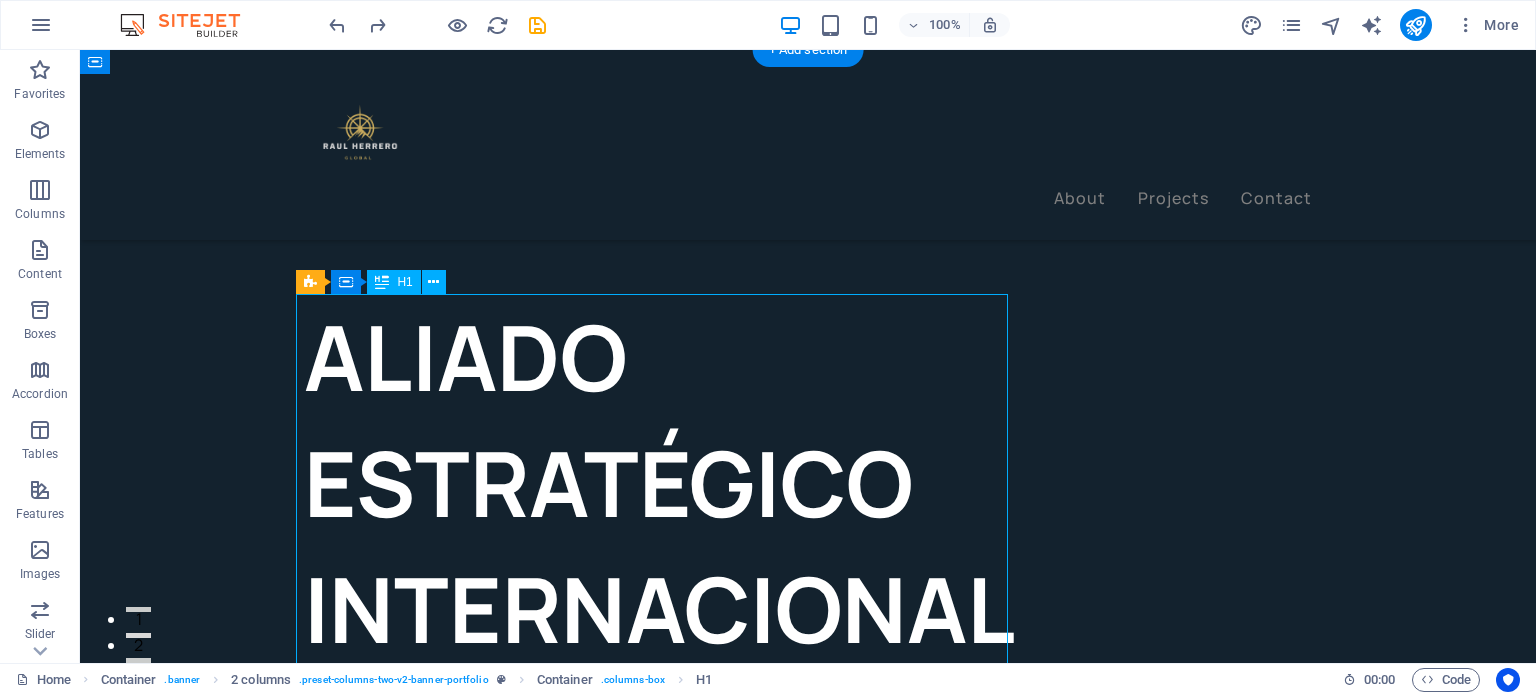 click on "ALIADO ESTRATÉGICO INTERNACIONAL" at bounding box center [556, 483] 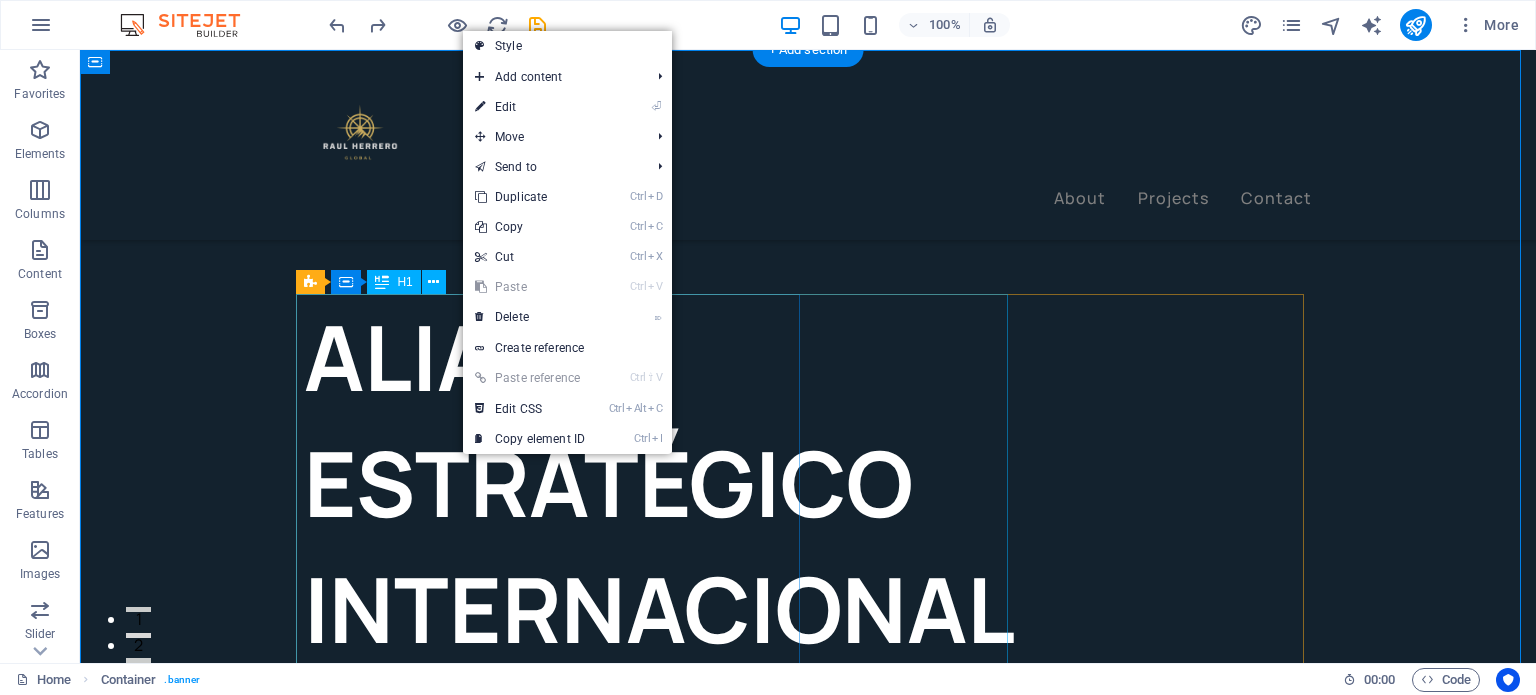 click on "ALIADO ESTRATÉGICO INTERNACIONAL" at bounding box center (556, 483) 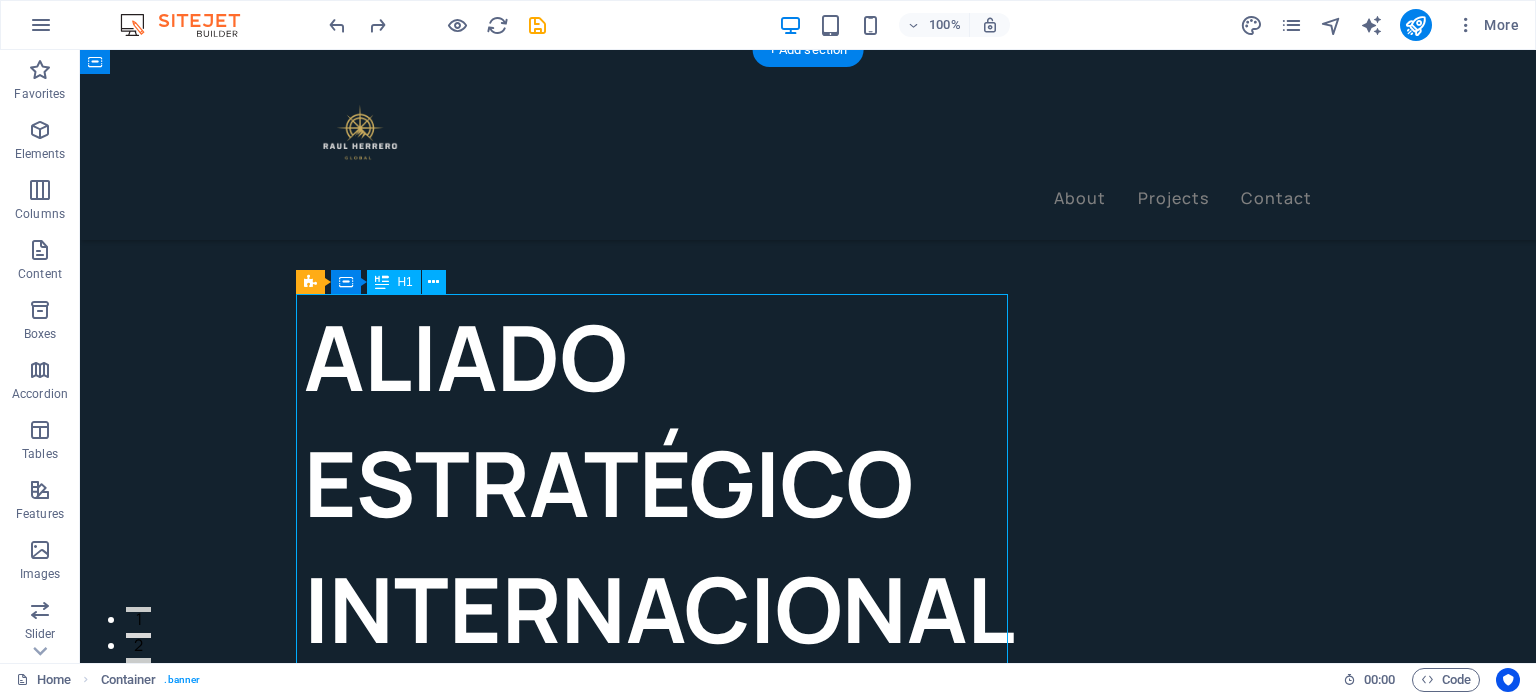 click on "ALIADO ESTRATÉGICO INTERNACIONAL" at bounding box center [556, 483] 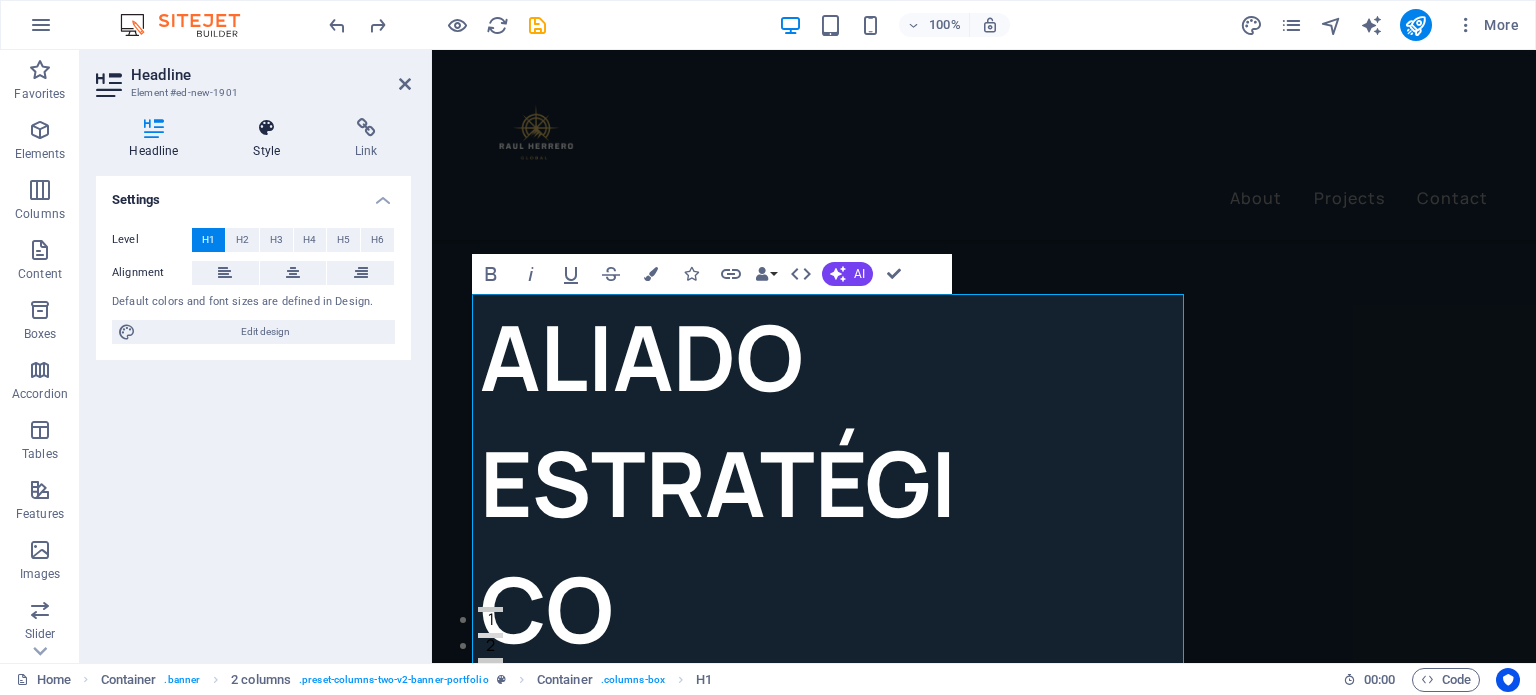 click on "Style" at bounding box center [271, 139] 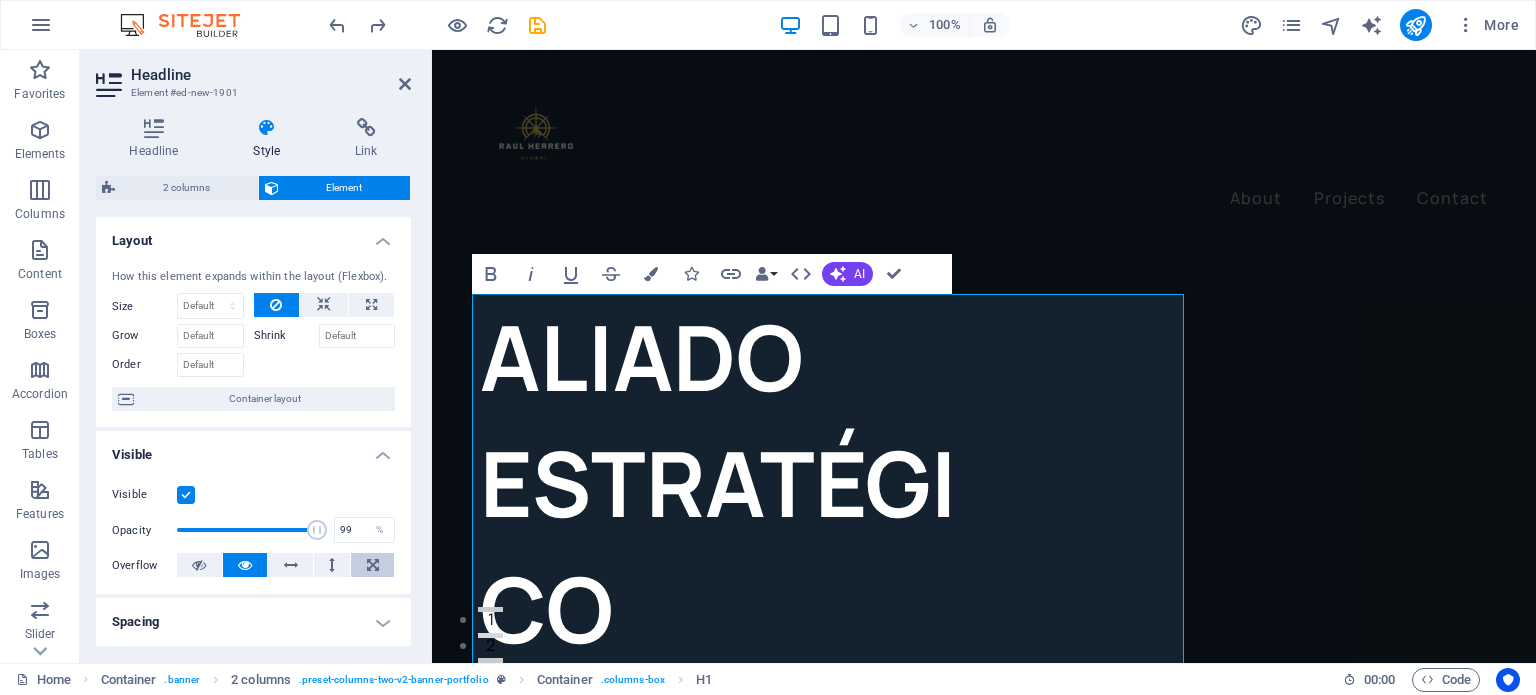 type on "100" 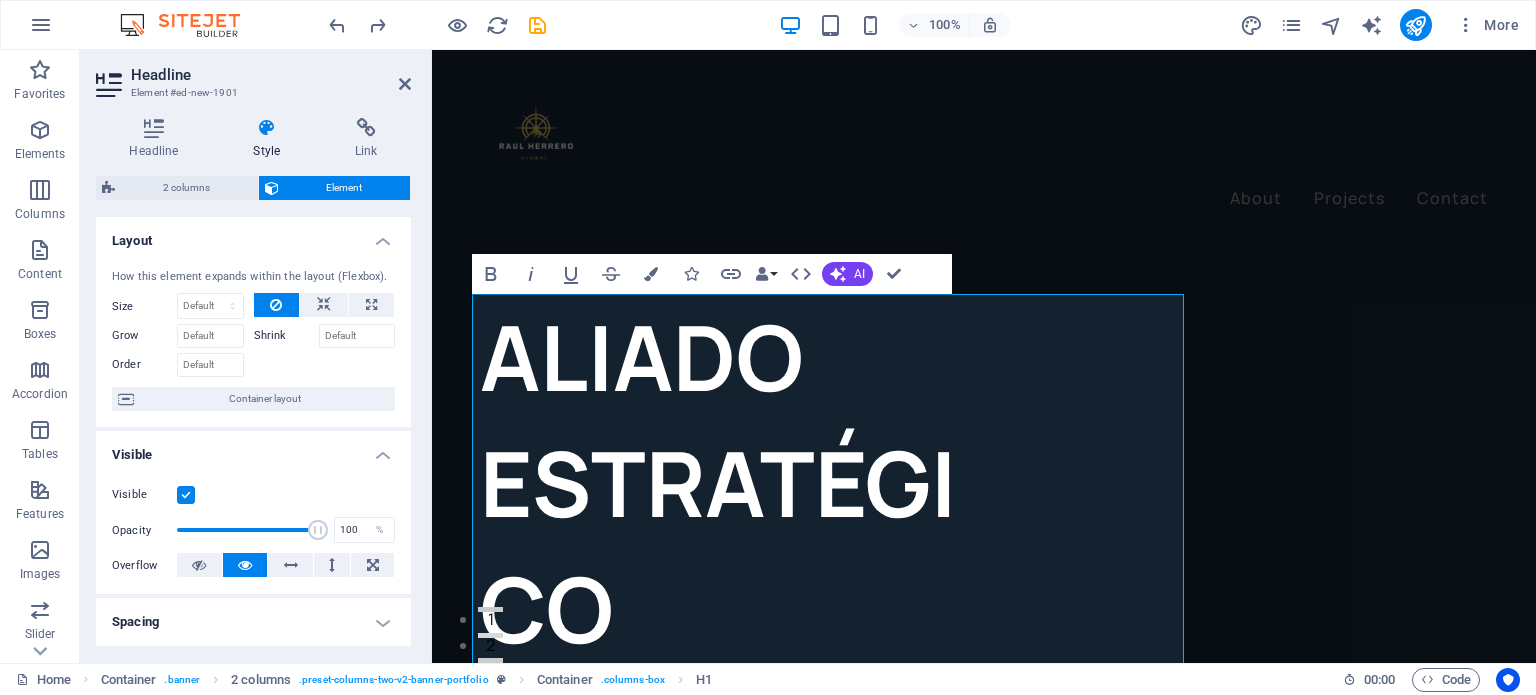 drag, startPoint x: 312, startPoint y: 529, endPoint x: 408, endPoint y: 568, distance: 103.6195 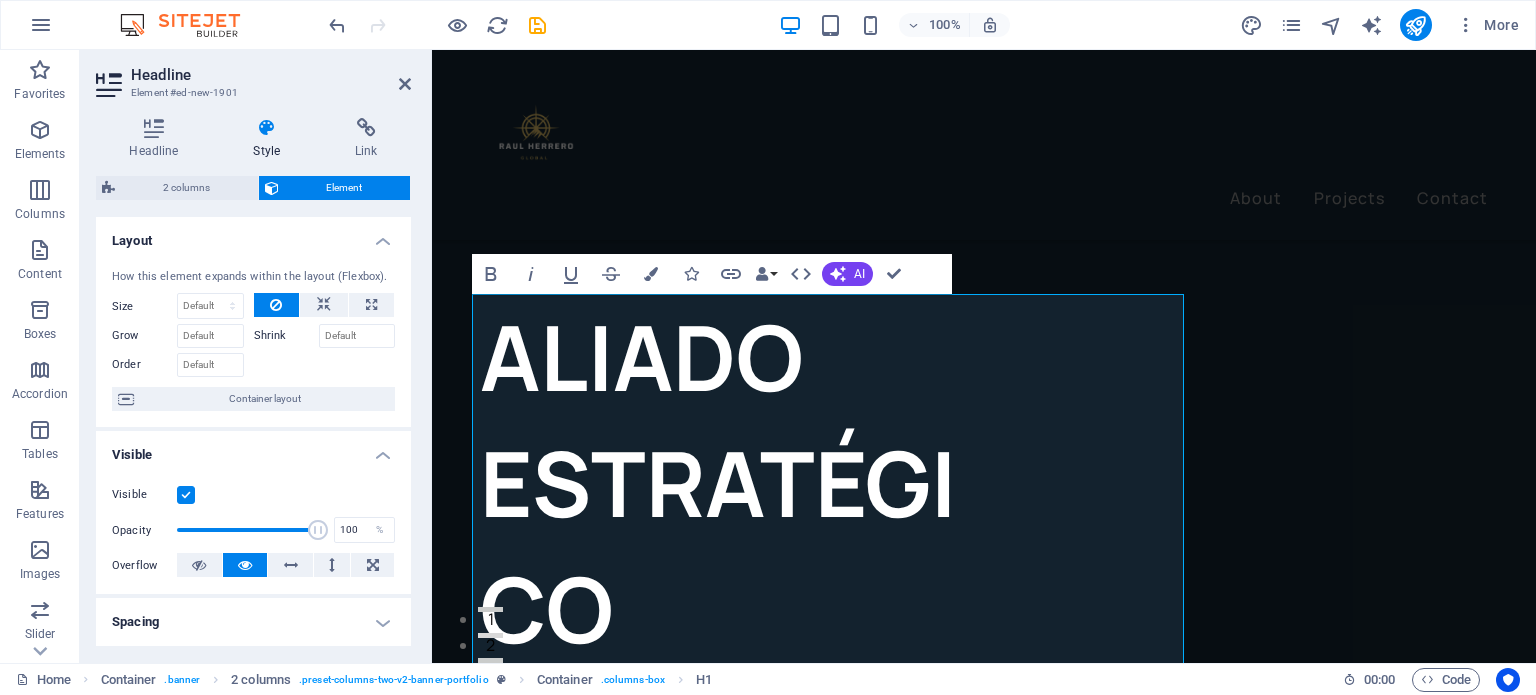 click on "Spacing" at bounding box center [253, 622] 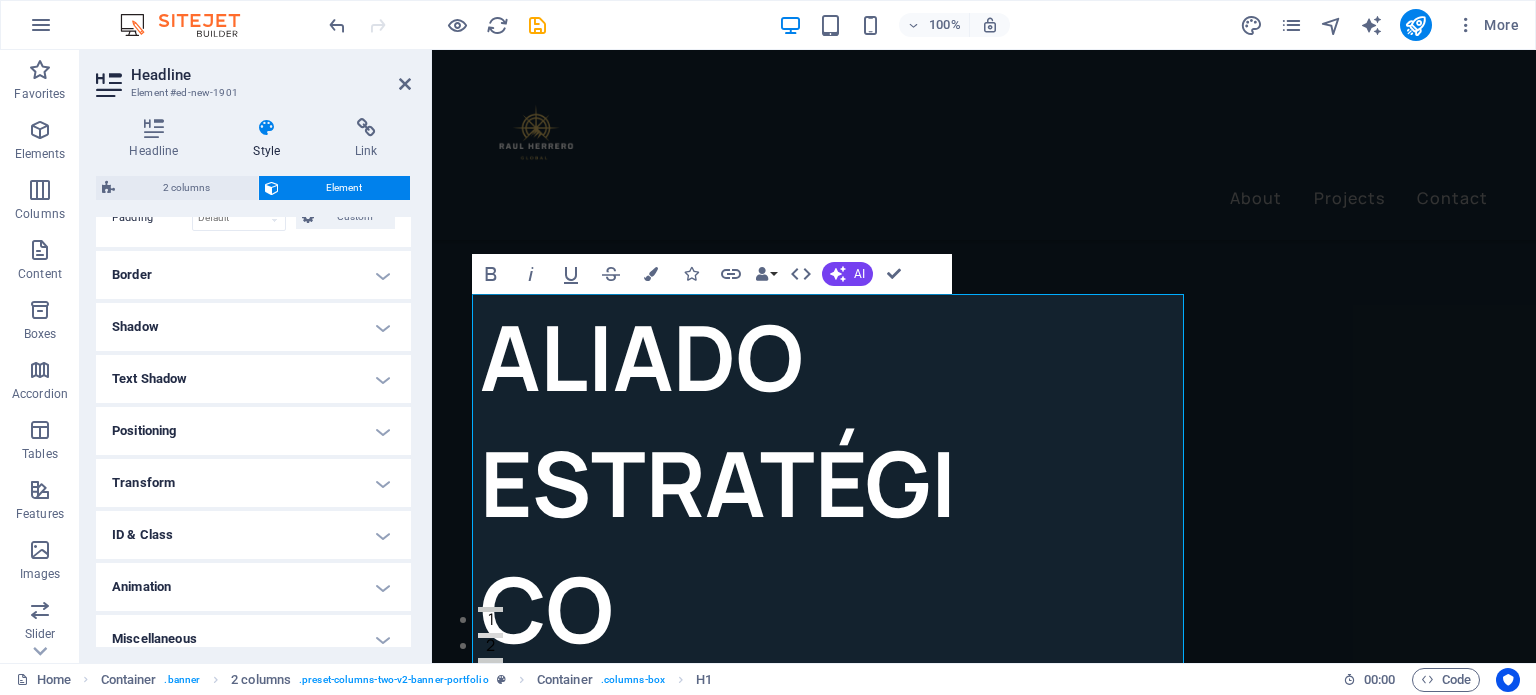 scroll, scrollTop: 478, scrollLeft: 0, axis: vertical 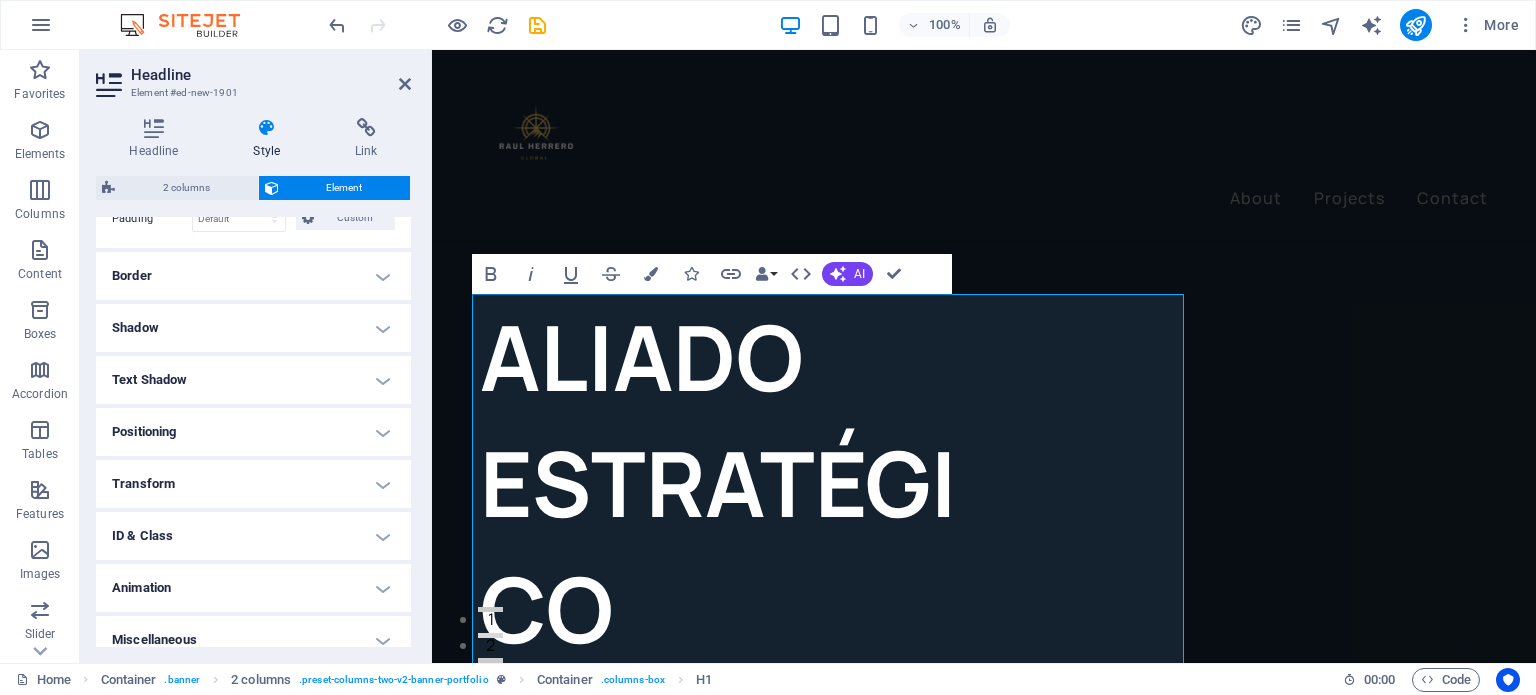 click on "Positioning" at bounding box center (253, 432) 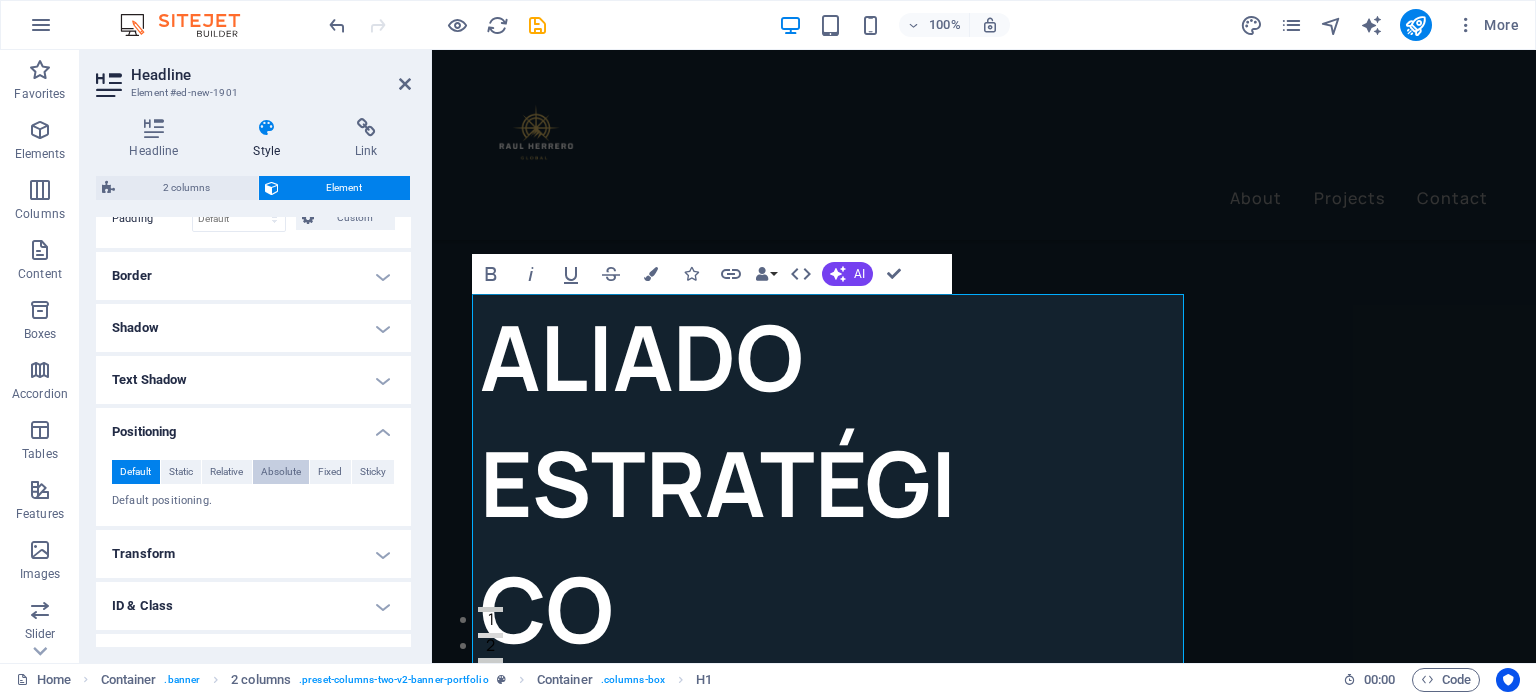 click on "Absolute" at bounding box center [281, 472] 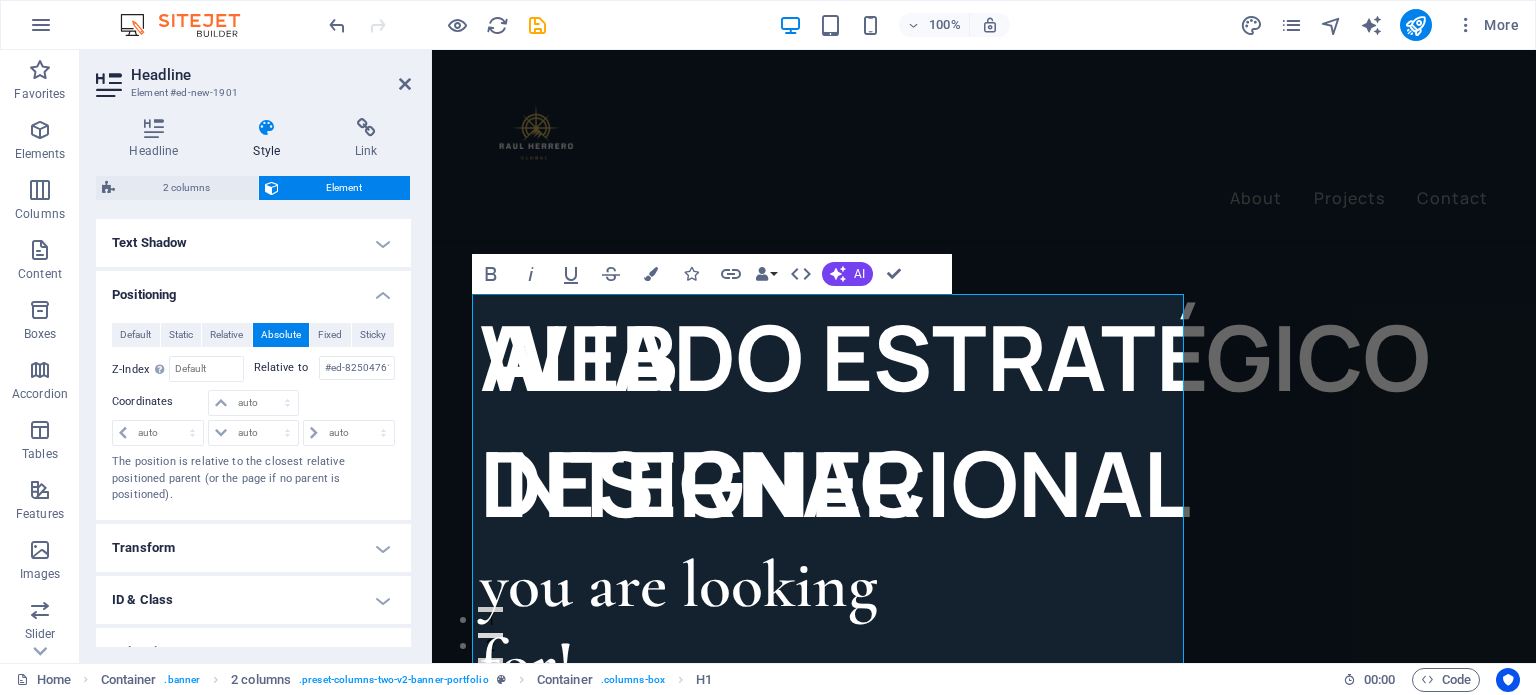 scroll, scrollTop: 656, scrollLeft: 0, axis: vertical 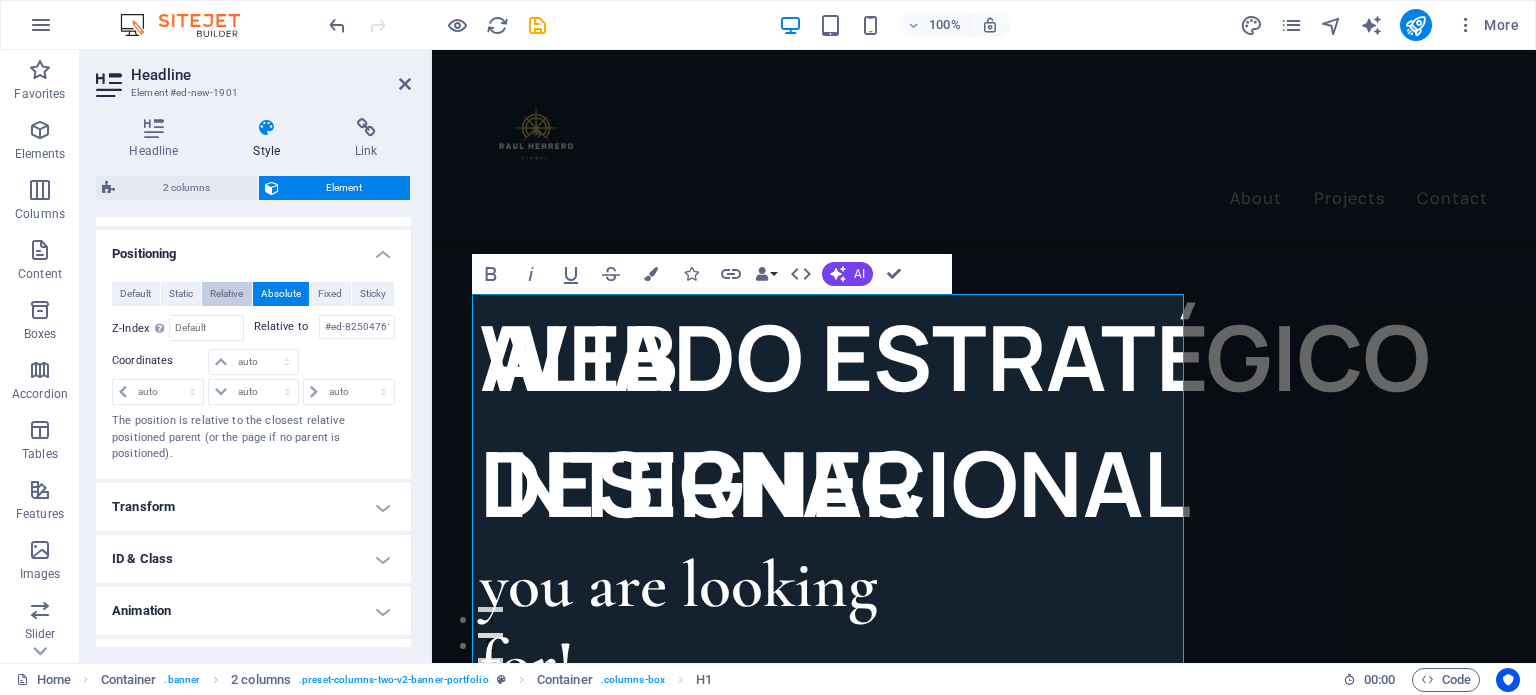 click on "Relative" at bounding box center [226, 294] 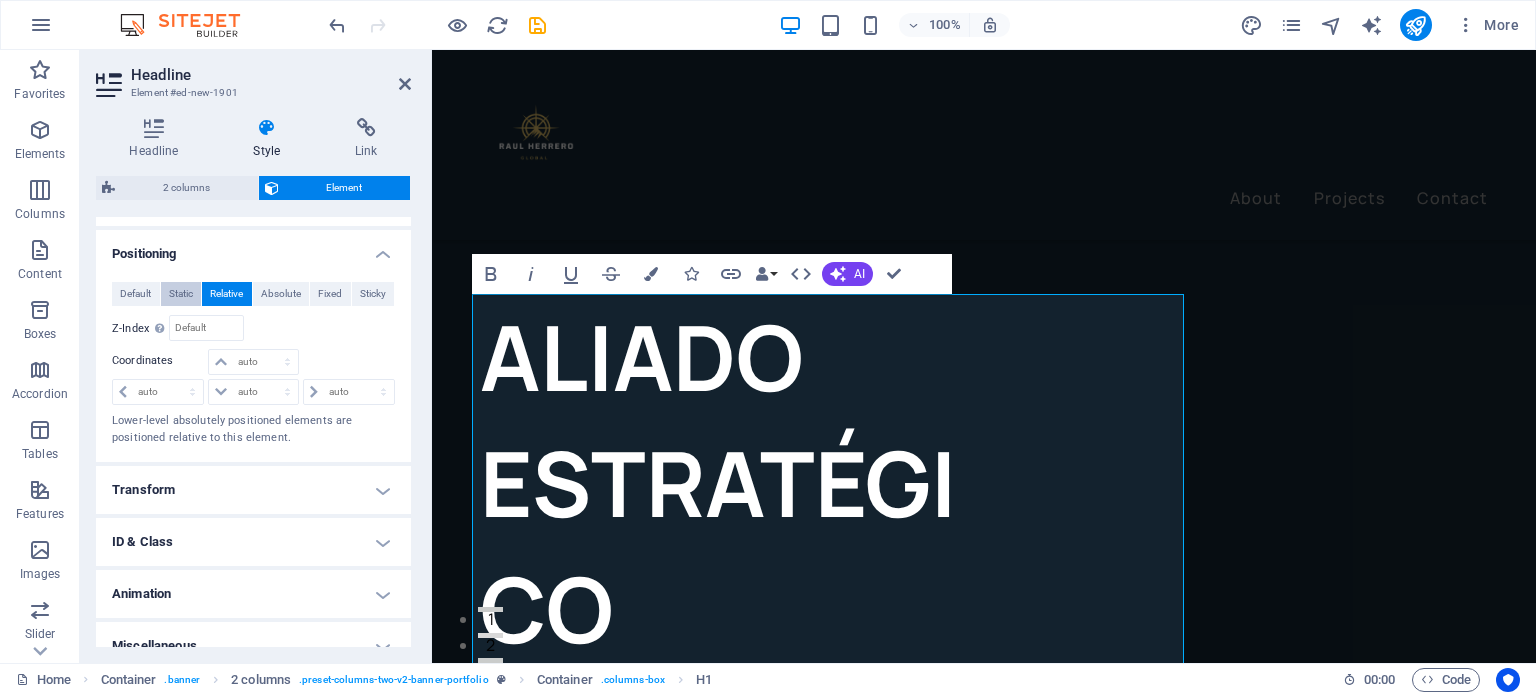 click on "Static" at bounding box center (181, 294) 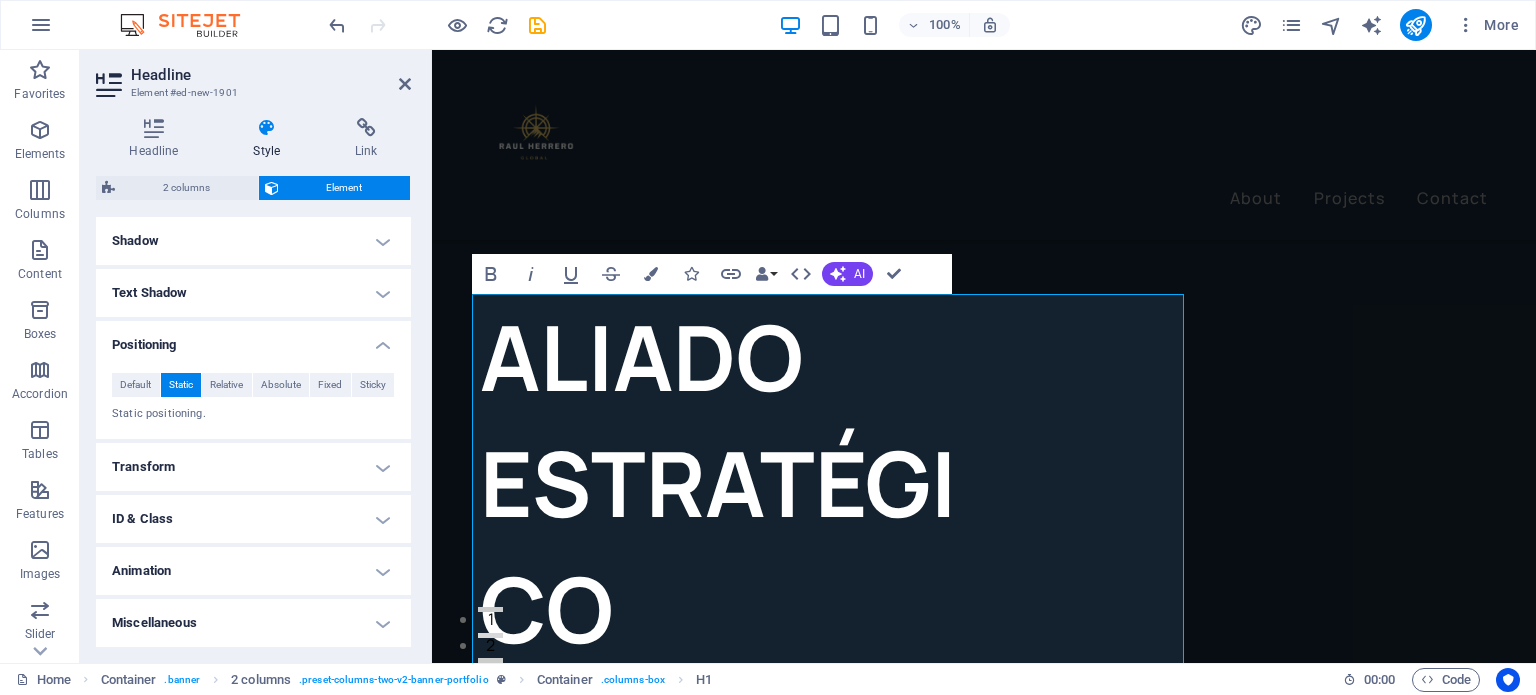 scroll, scrollTop: 563, scrollLeft: 0, axis: vertical 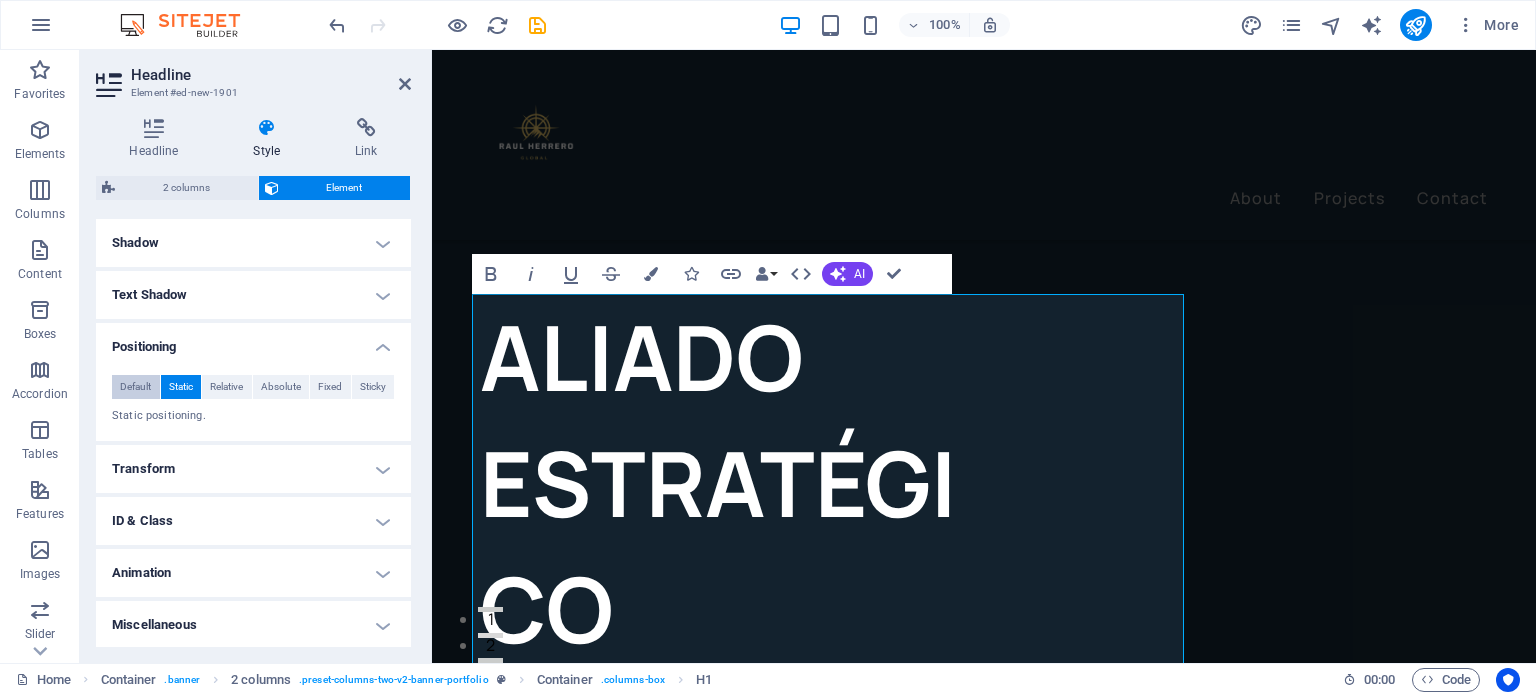 click on "Default" at bounding box center (135, 387) 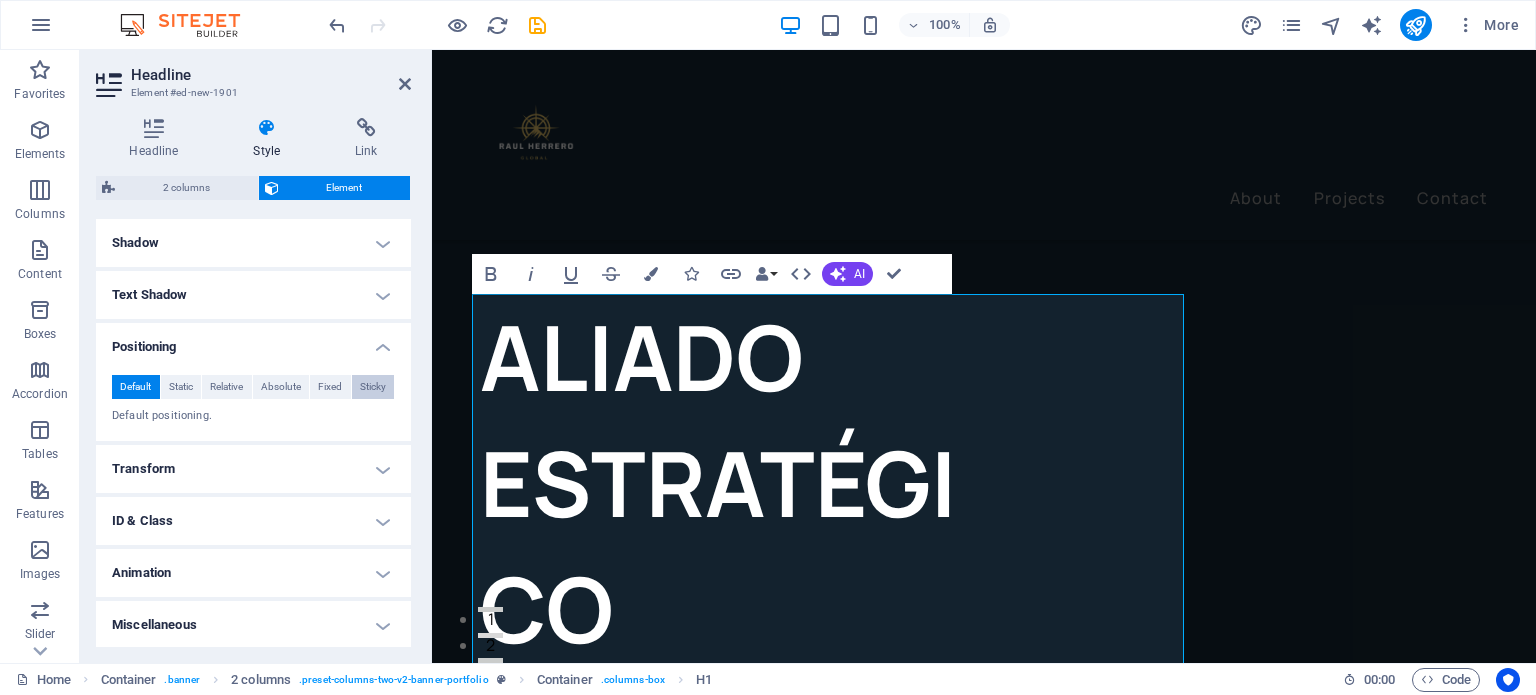 click on "Sticky" at bounding box center (373, 387) 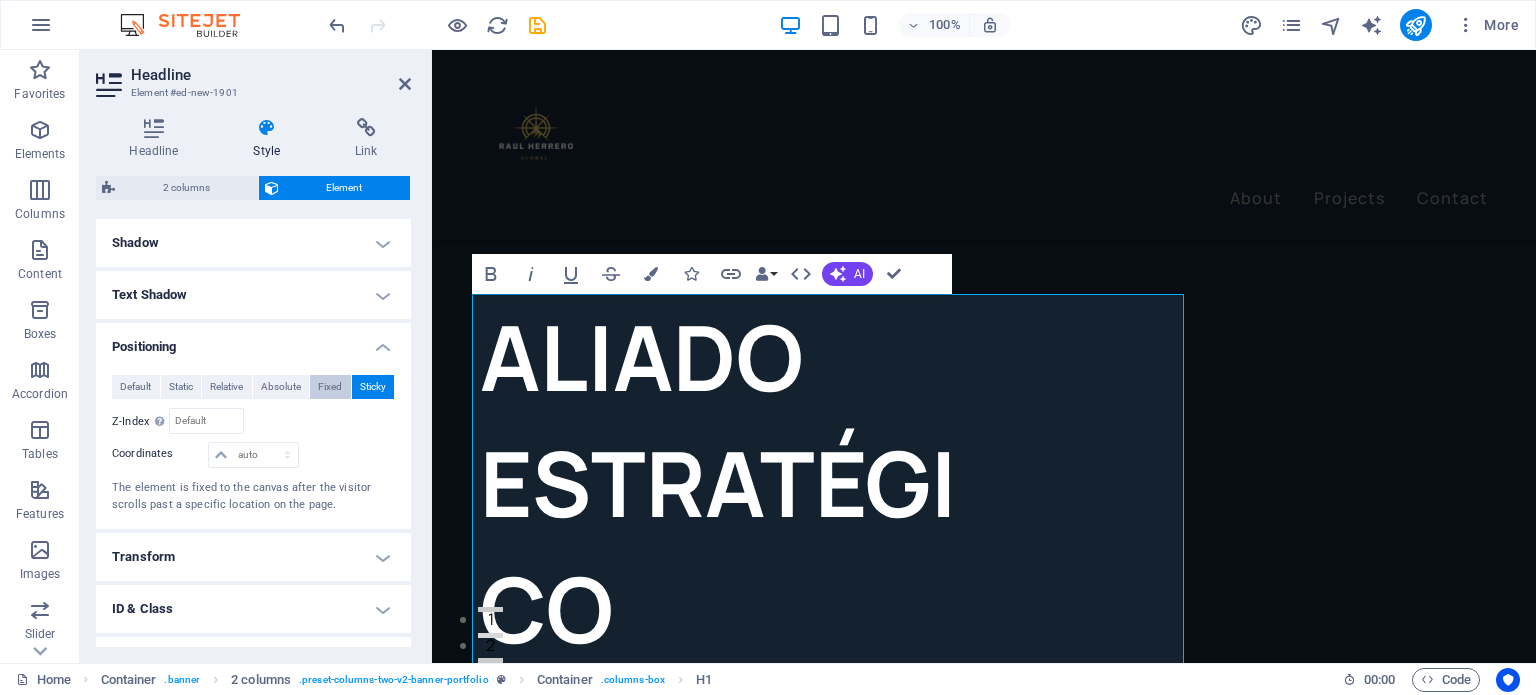 click on "Fixed" at bounding box center (330, 387) 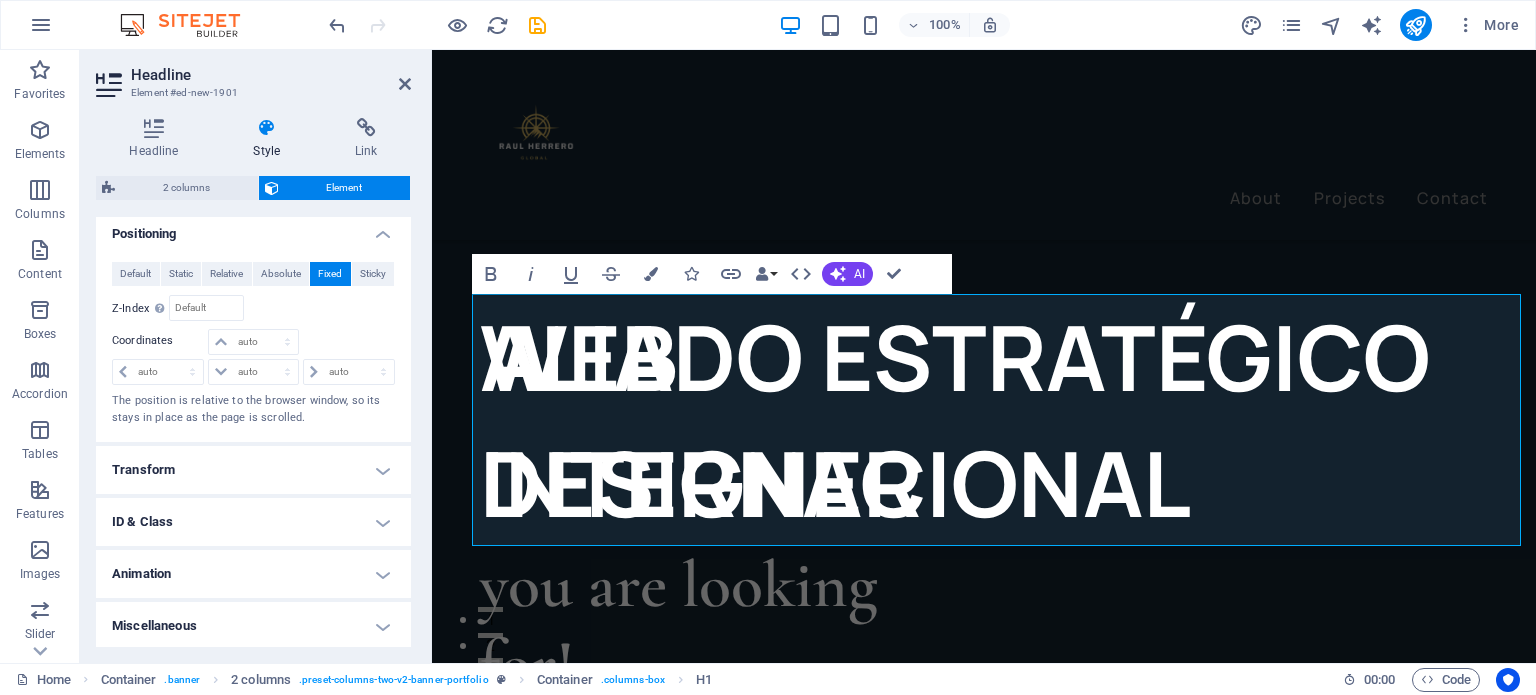 scroll, scrollTop: 676, scrollLeft: 0, axis: vertical 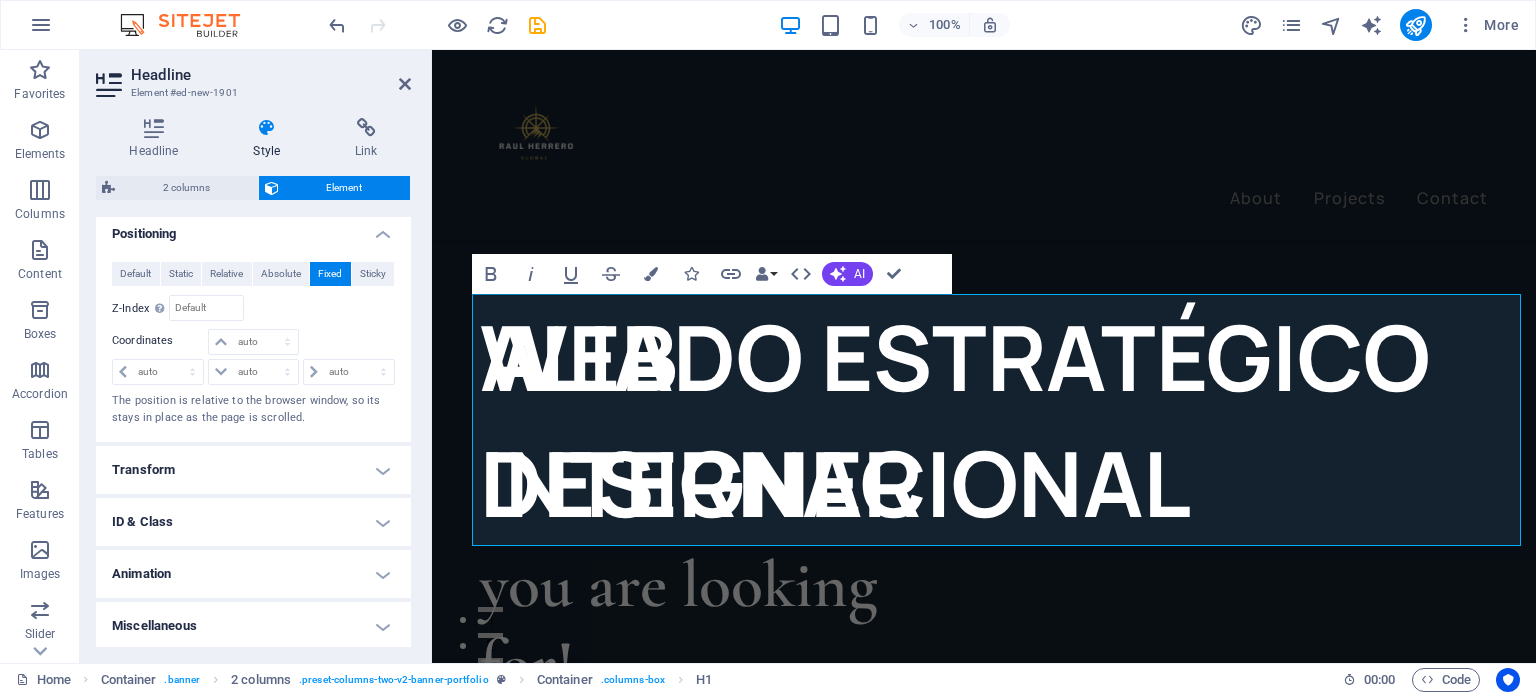 click on "Animation" at bounding box center (253, 574) 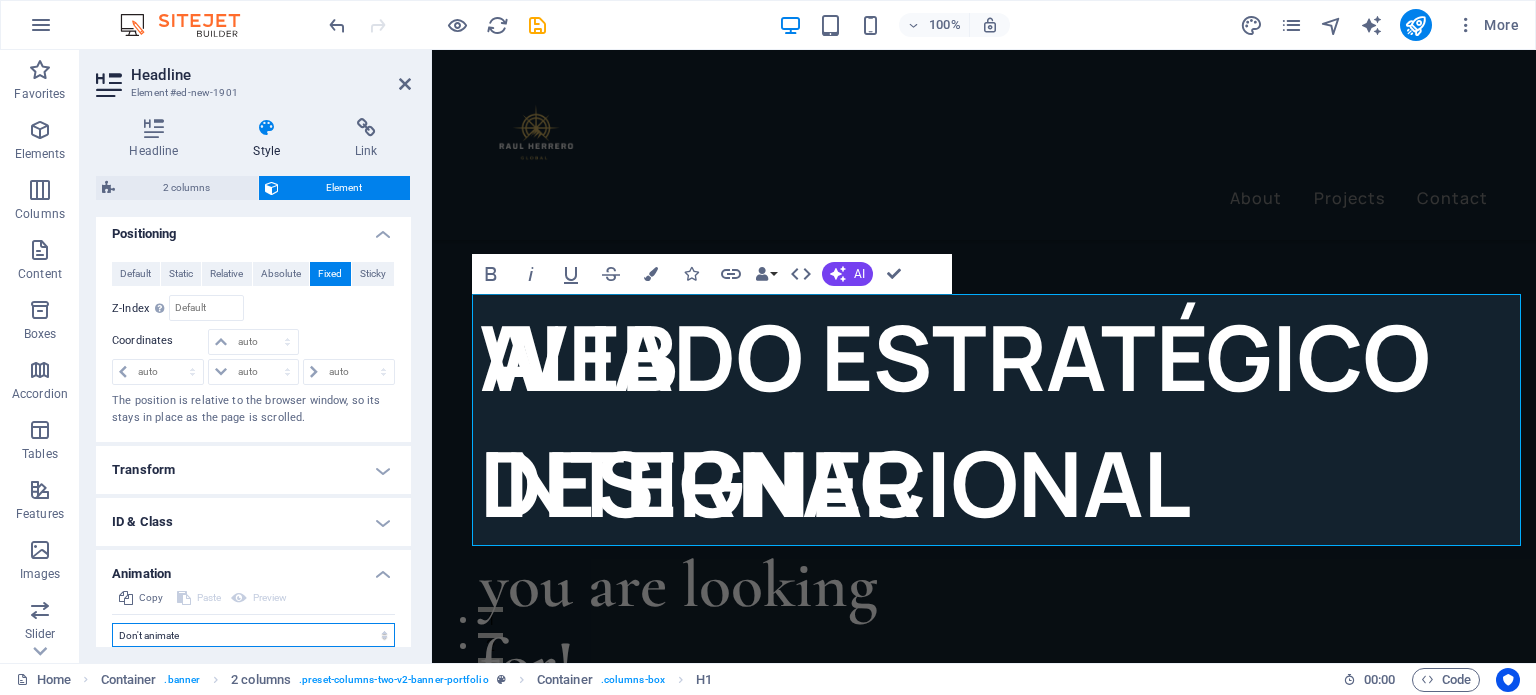 click on "Don't animate Show / Hide Slide up/down Zoom in/out Slide left to right Slide right to left Slide top to bottom Slide bottom to top Pulse Blink Open as overlay" at bounding box center [253, 635] 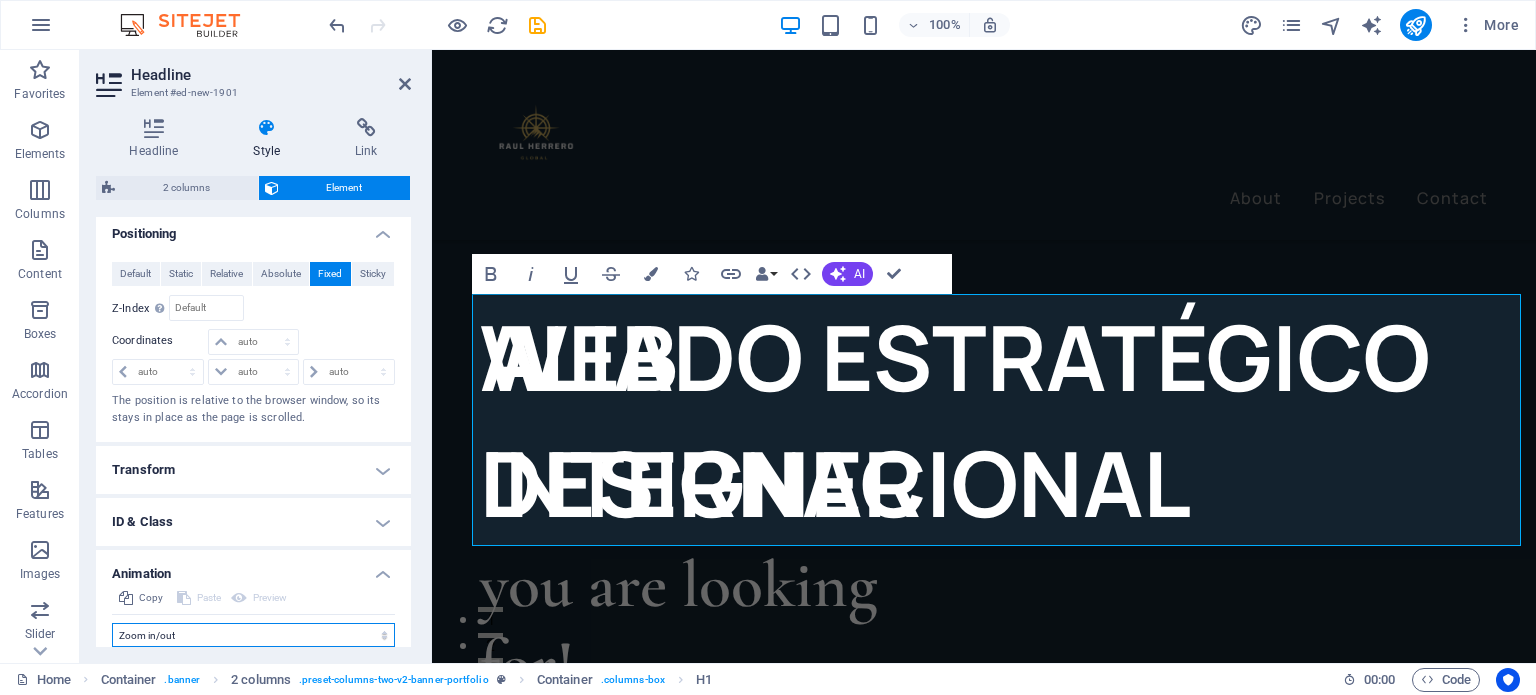 click on "Don't animate Show / Hide Slide up/down Zoom in/out Slide left to right Slide right to left Slide top to bottom Slide bottom to top Pulse Blink Open as overlay" at bounding box center (253, 635) 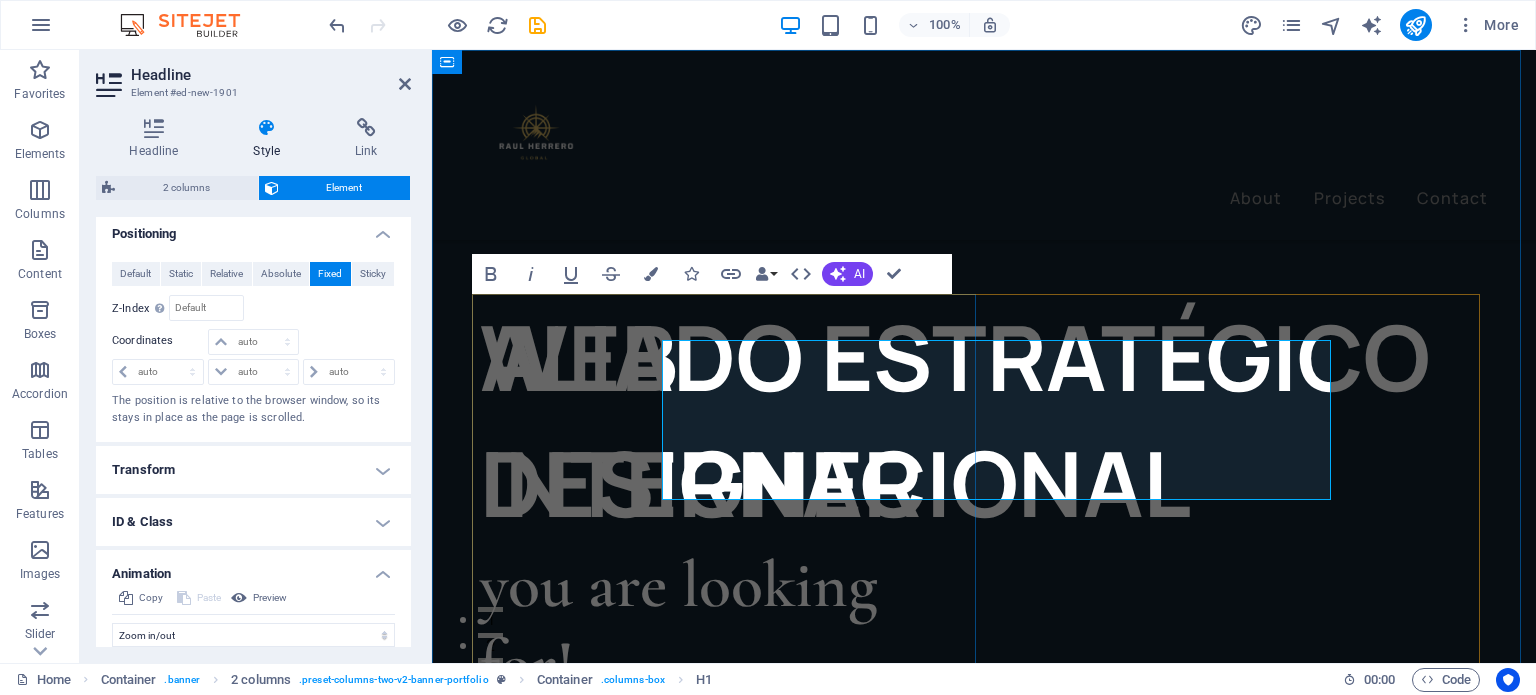 click on "ALIADO ESTRATÉGICO INTERNACIONAL" at bounding box center [1008, 420] 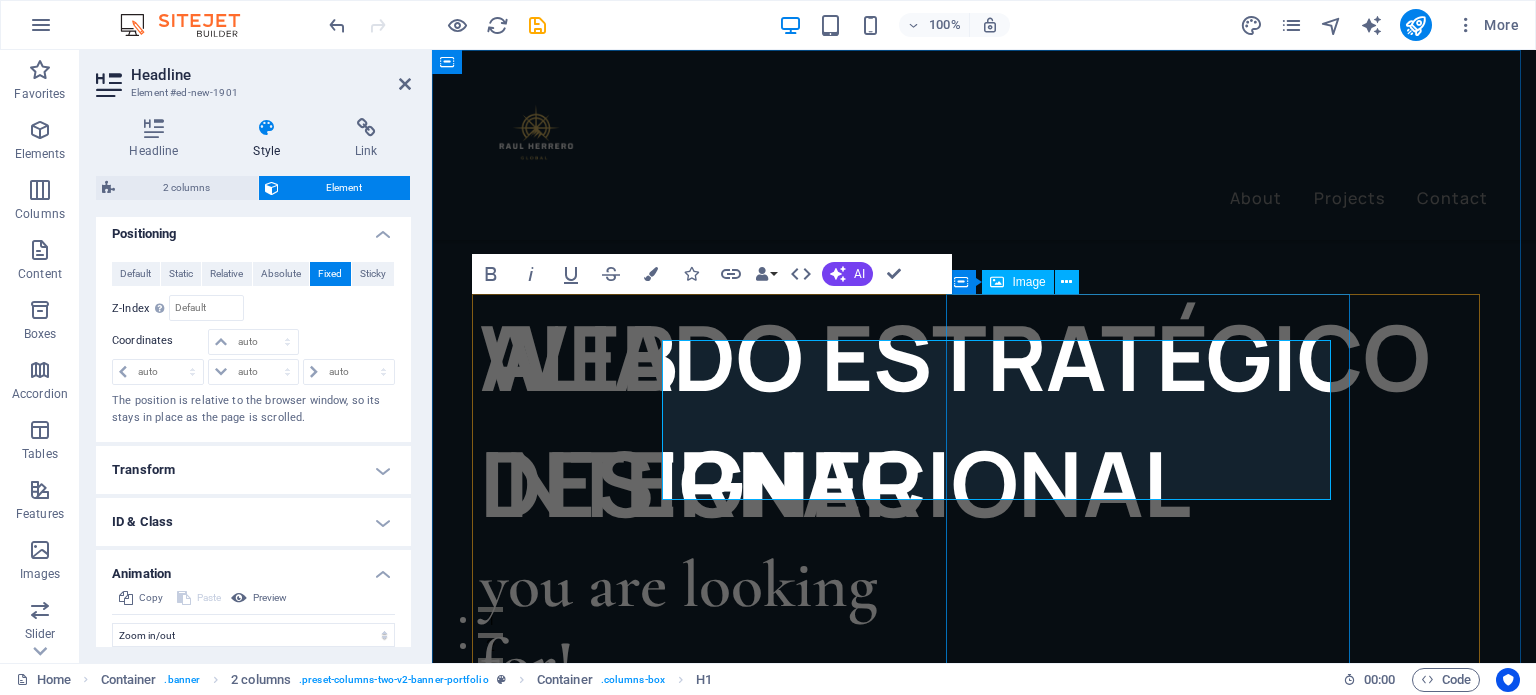 click at bounding box center [651, 1050] 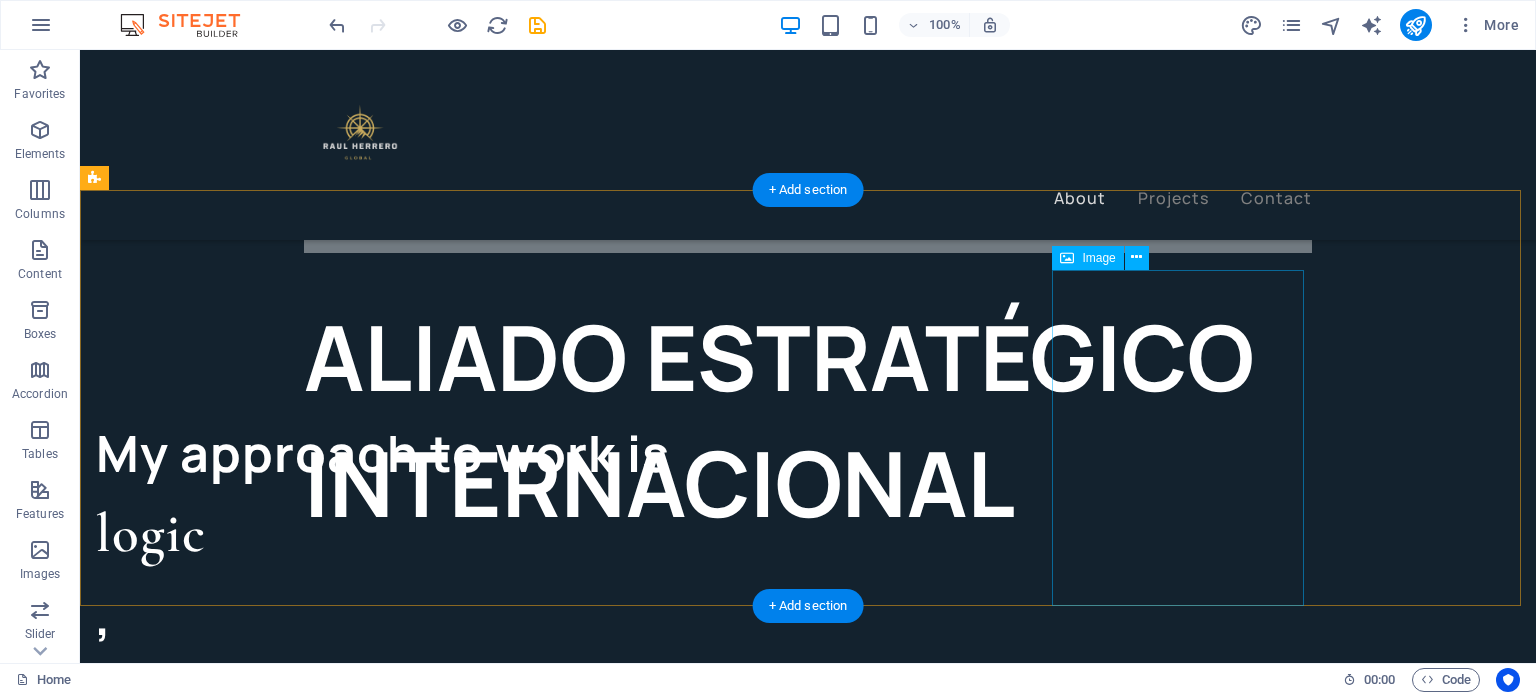 scroll, scrollTop: 819, scrollLeft: 0, axis: vertical 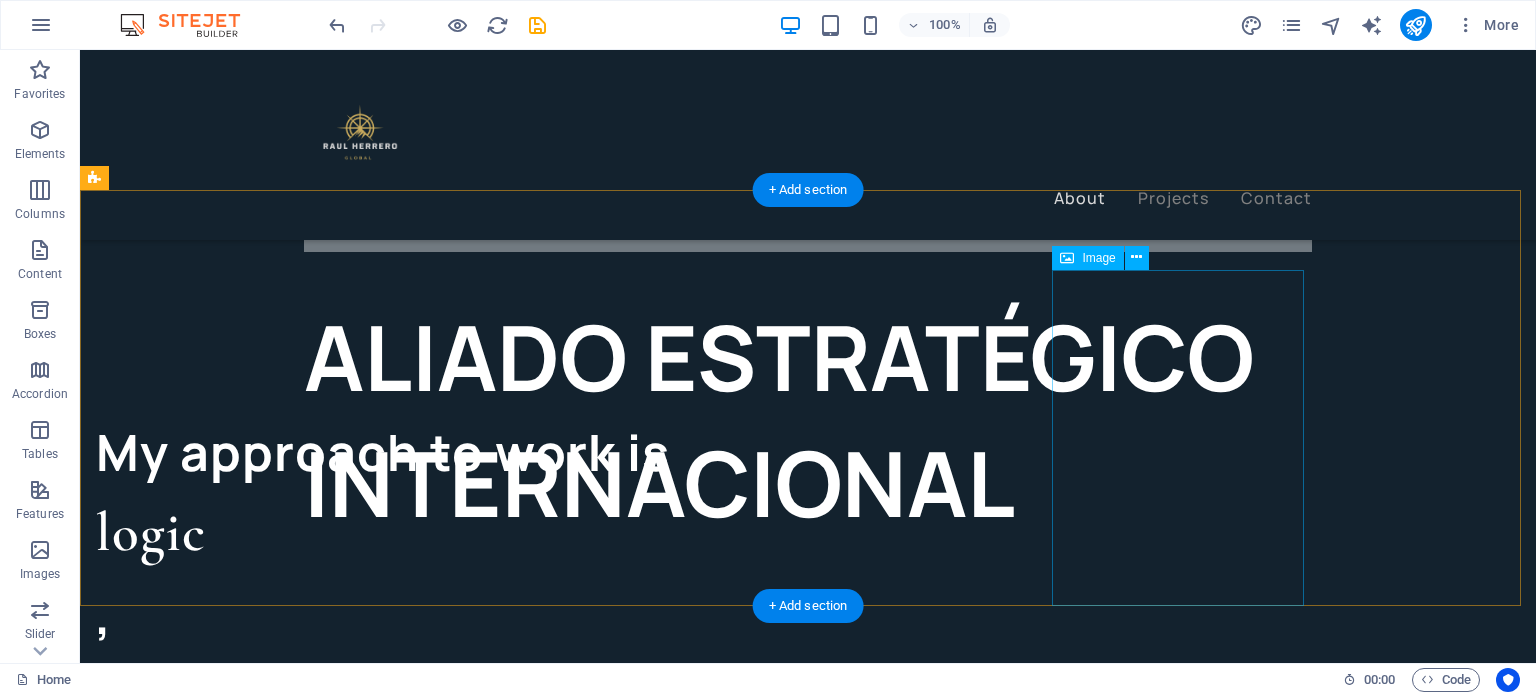 click at bounding box center [600, 1950] 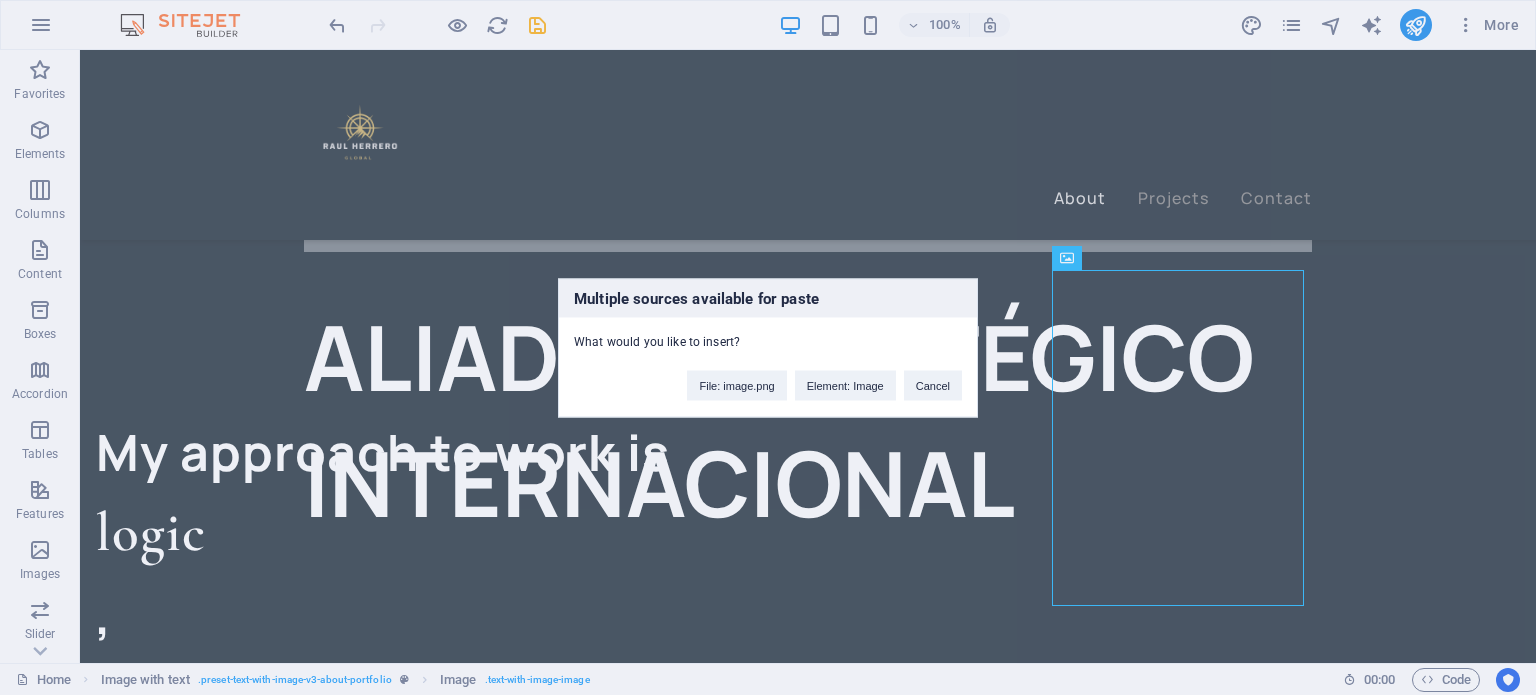 type 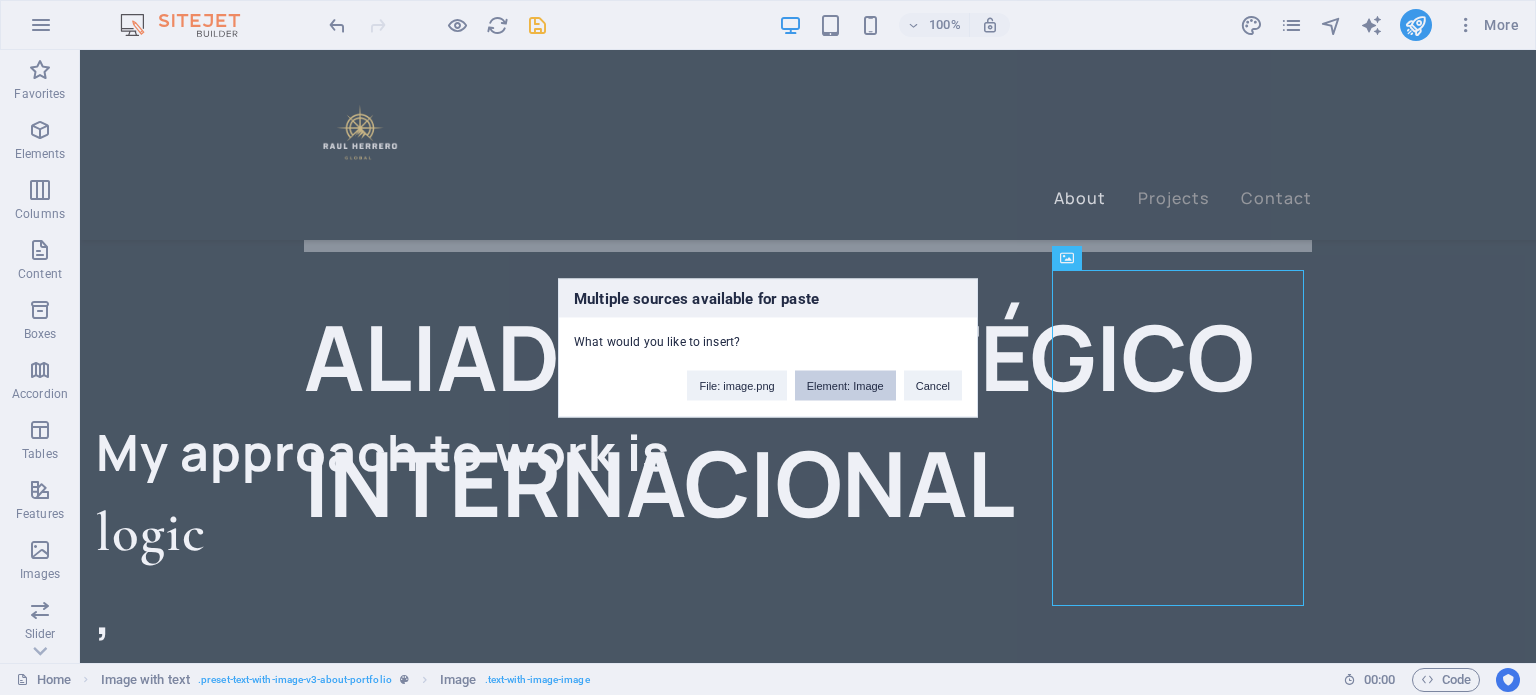 click on "Element: Image" at bounding box center (845, 385) 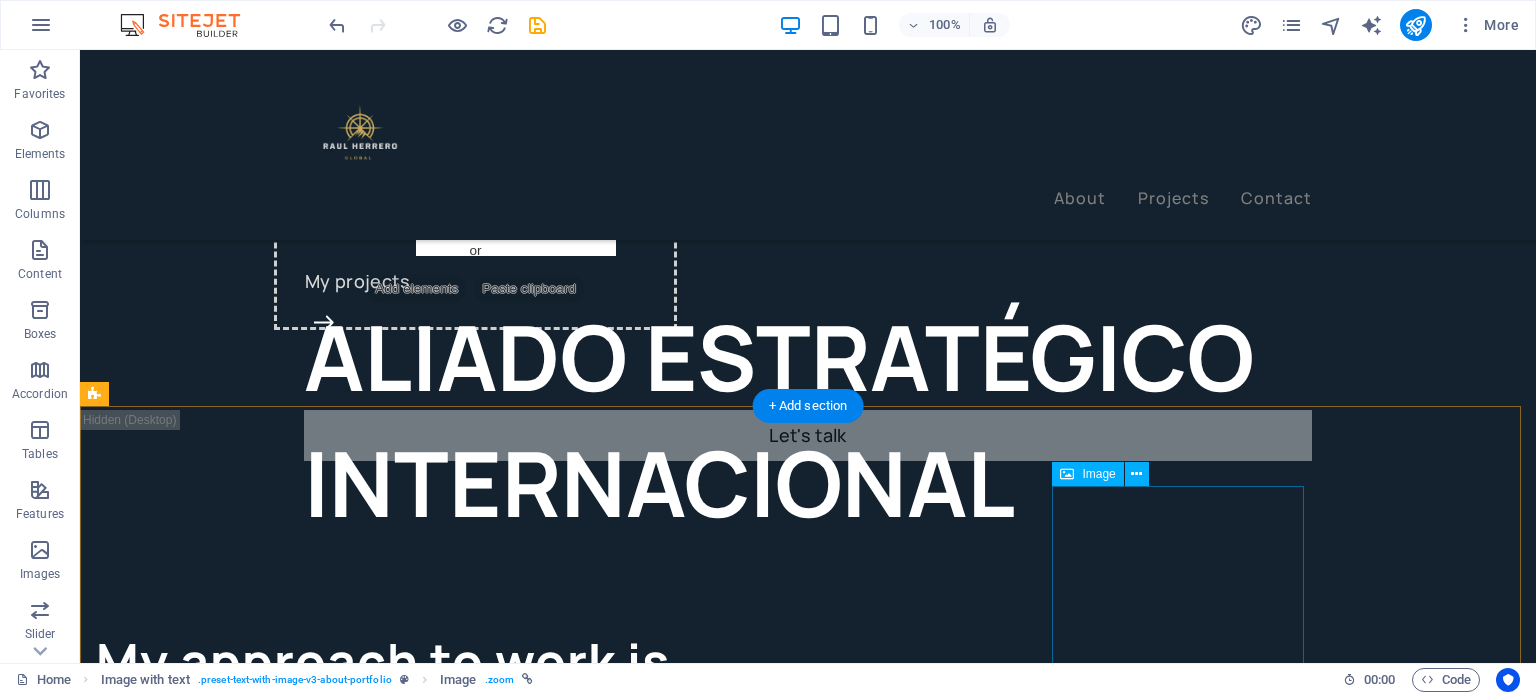 scroll, scrollTop: 608, scrollLeft: 0, axis: vertical 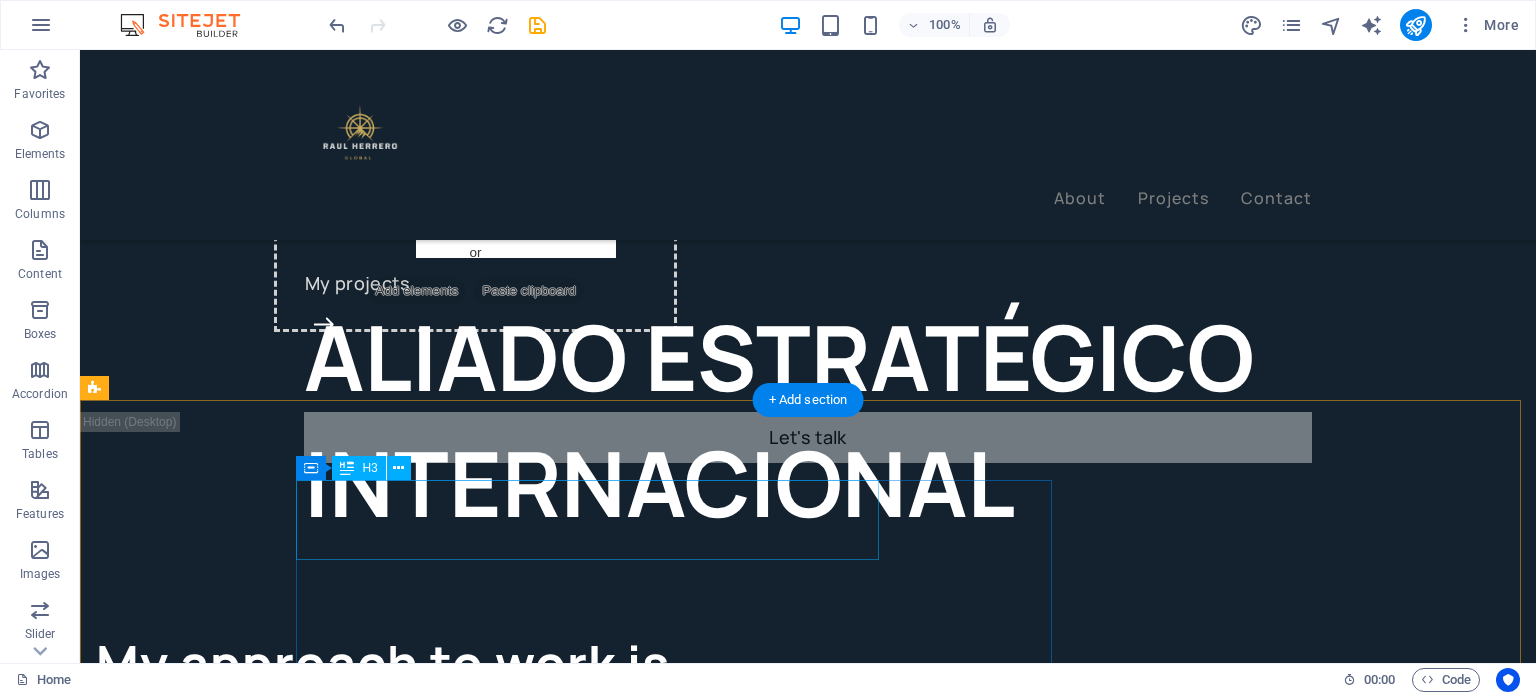 click on "My approach to work is" at bounding box center (600, 663) 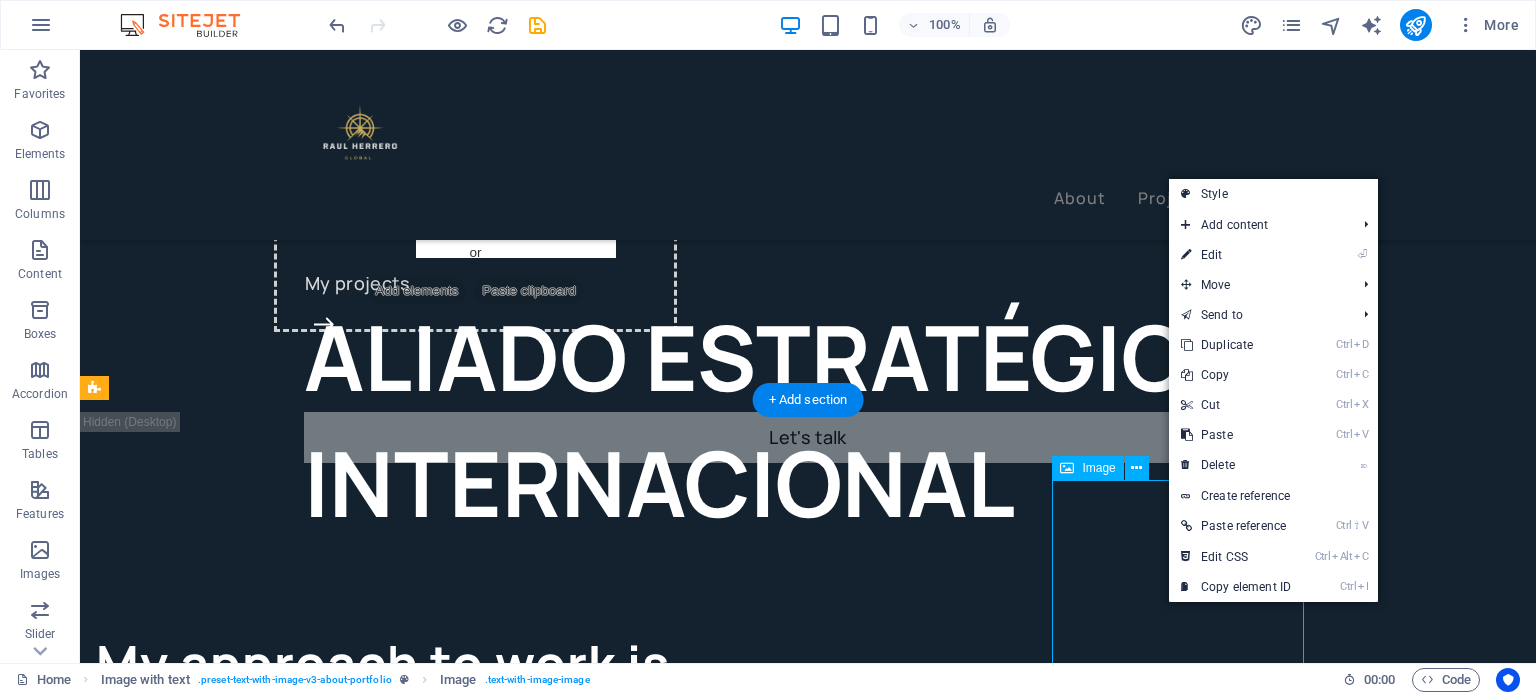 click at bounding box center (600, 2161) 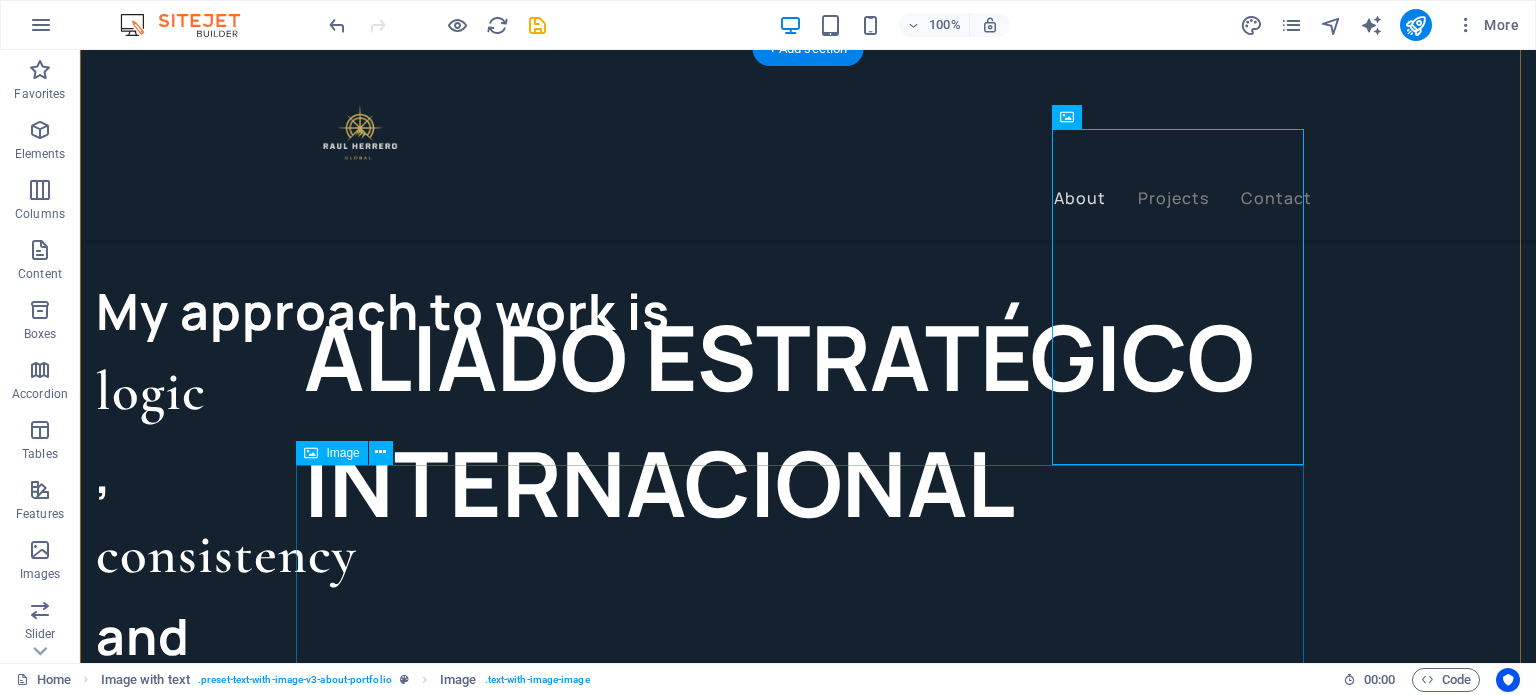scroll, scrollTop: 960, scrollLeft: 0, axis: vertical 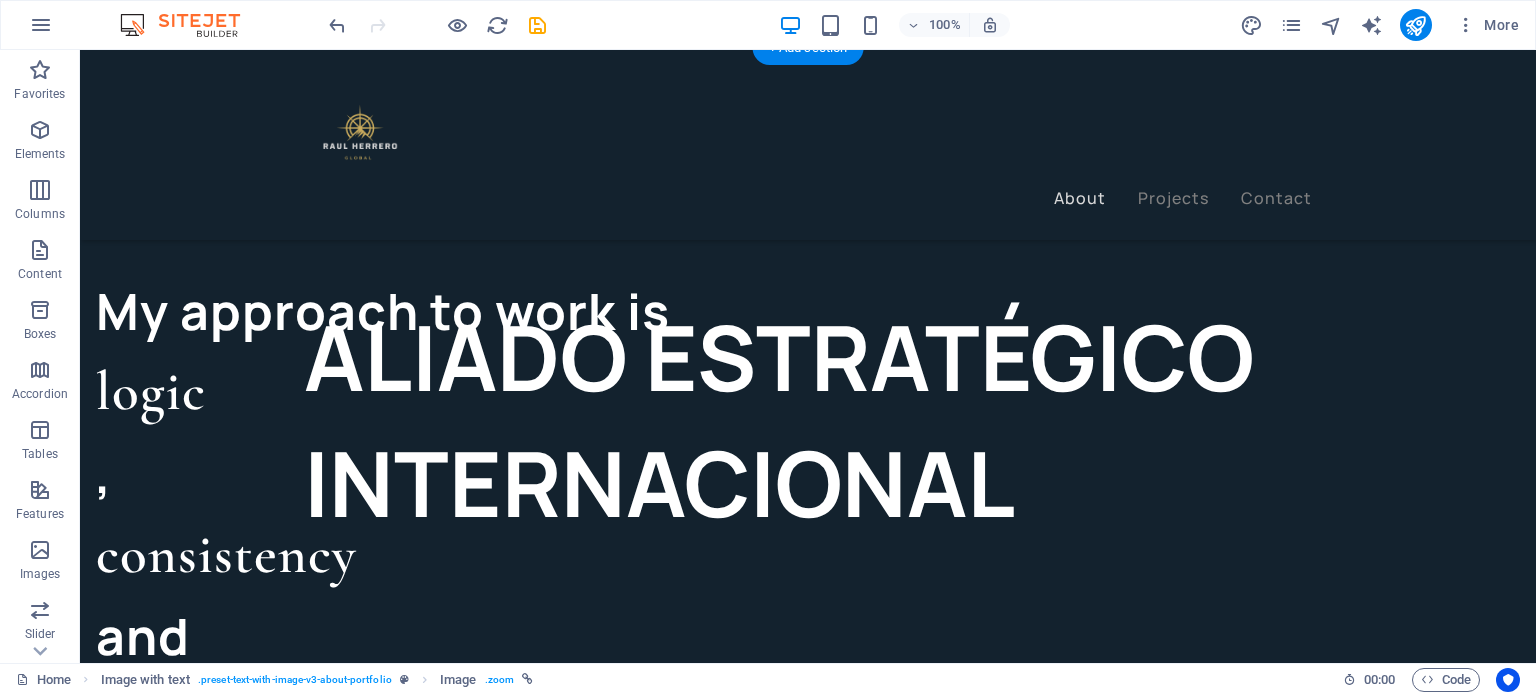 drag, startPoint x: 1062, startPoint y: 570, endPoint x: 1199, endPoint y: 314, distance: 290.35324 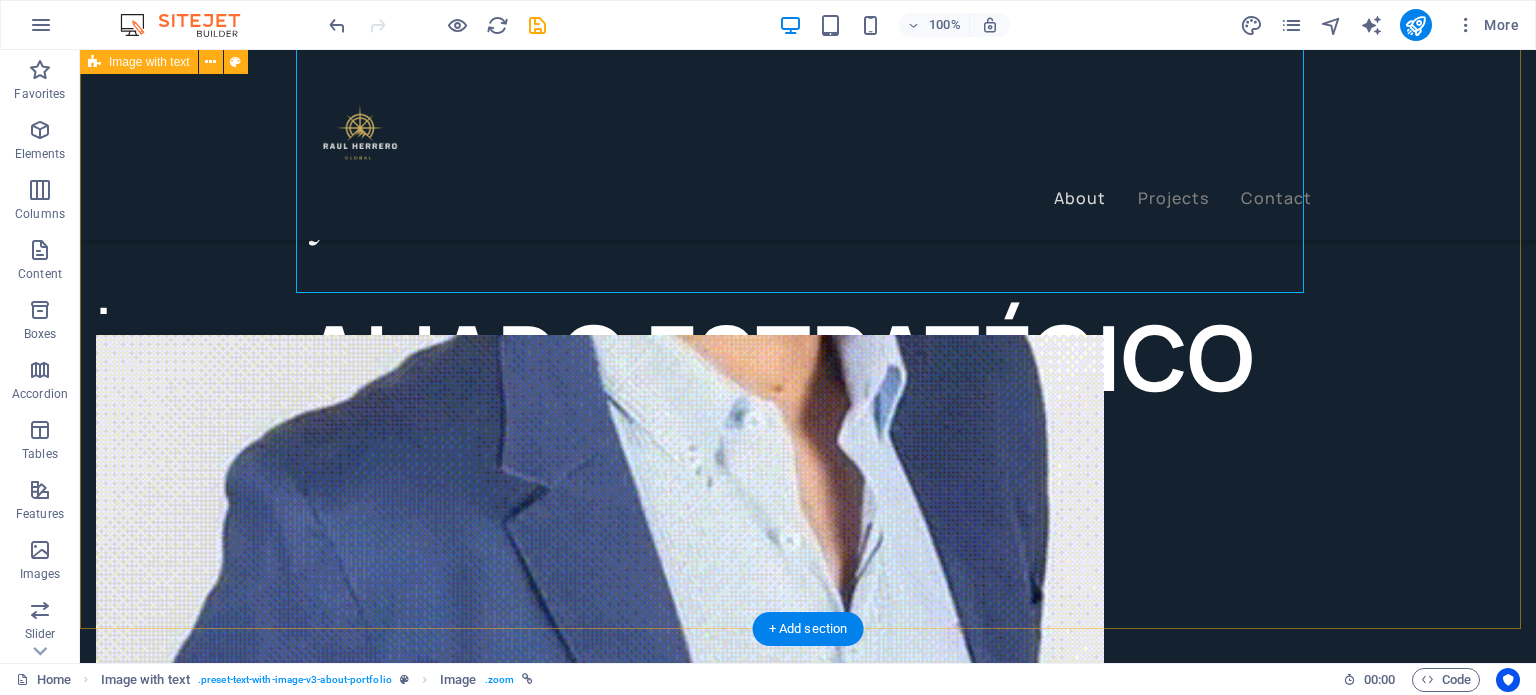scroll, scrollTop: 1368, scrollLeft: 0, axis: vertical 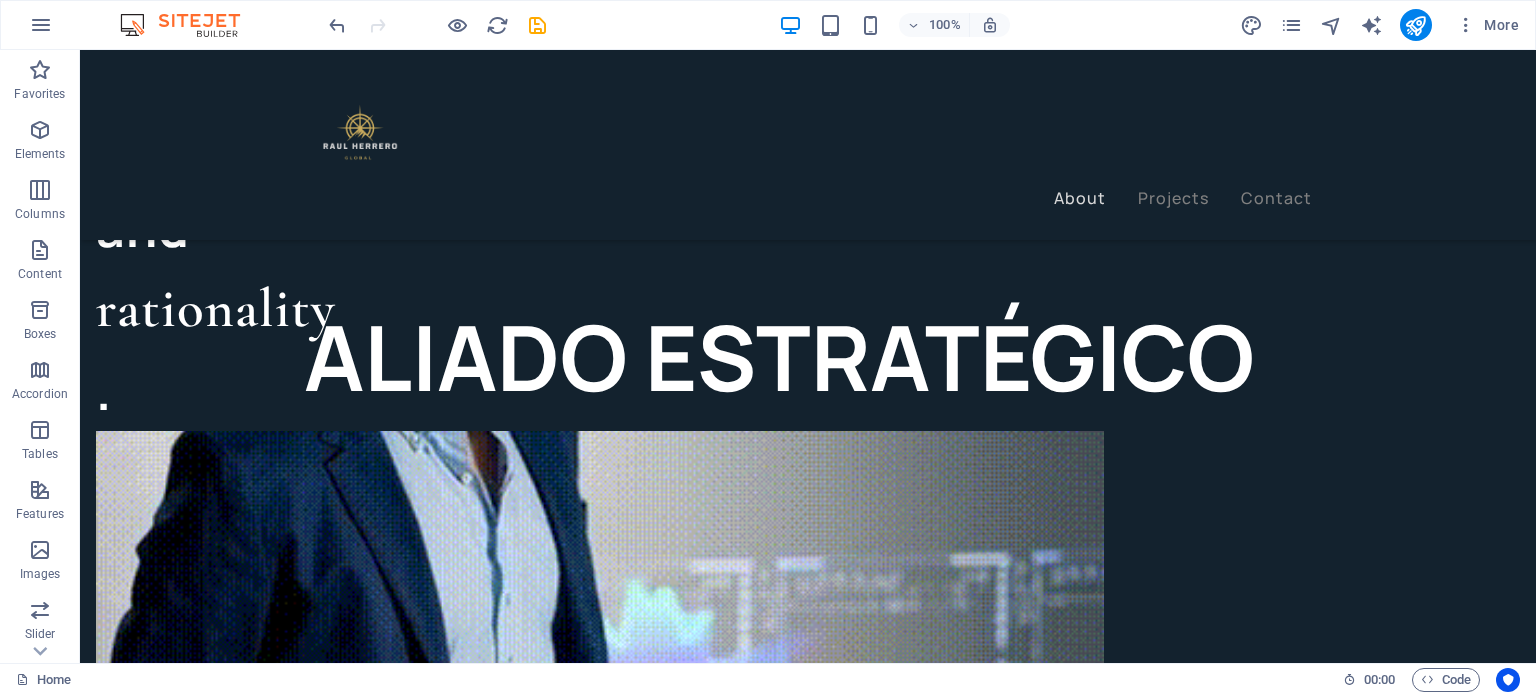 drag, startPoint x: 1199, startPoint y: 314, endPoint x: 517, endPoint y: 474, distance: 700.51697 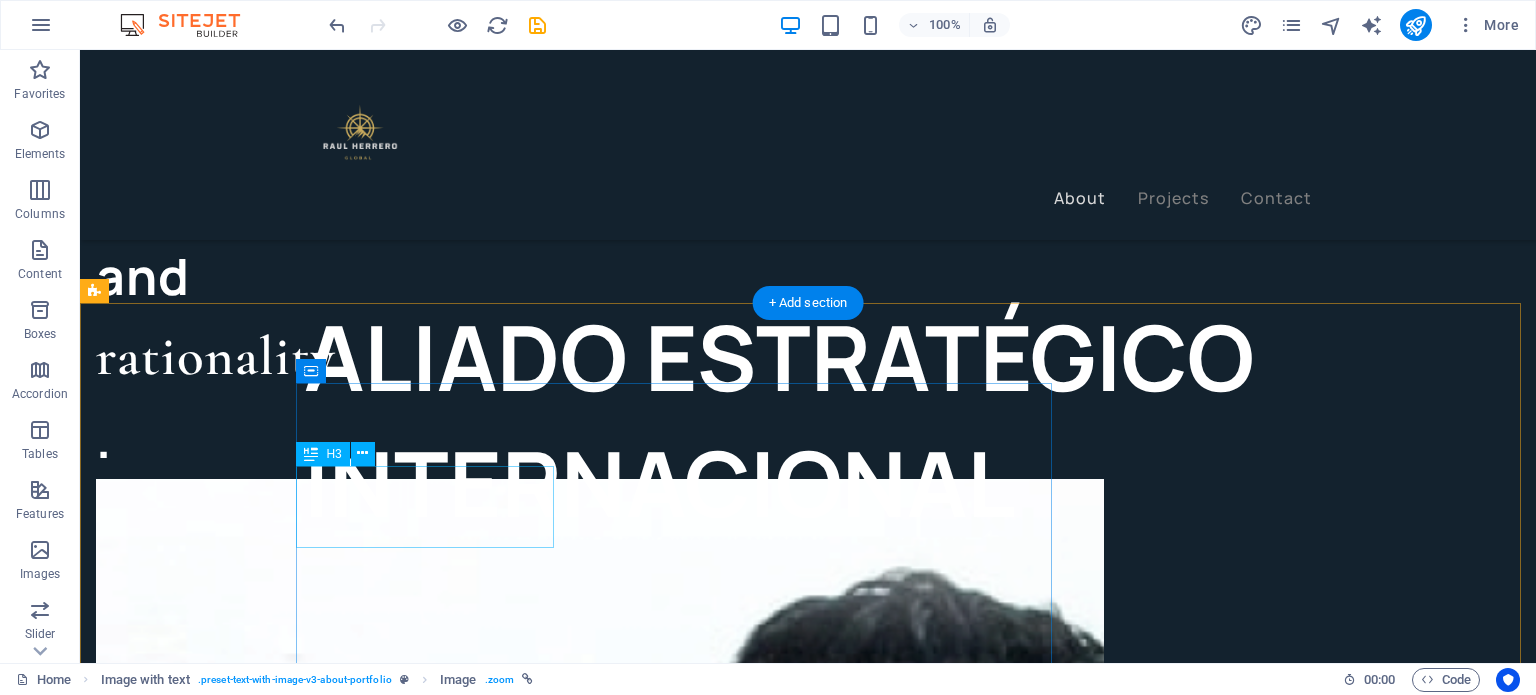 scroll, scrollTop: 685, scrollLeft: 0, axis: vertical 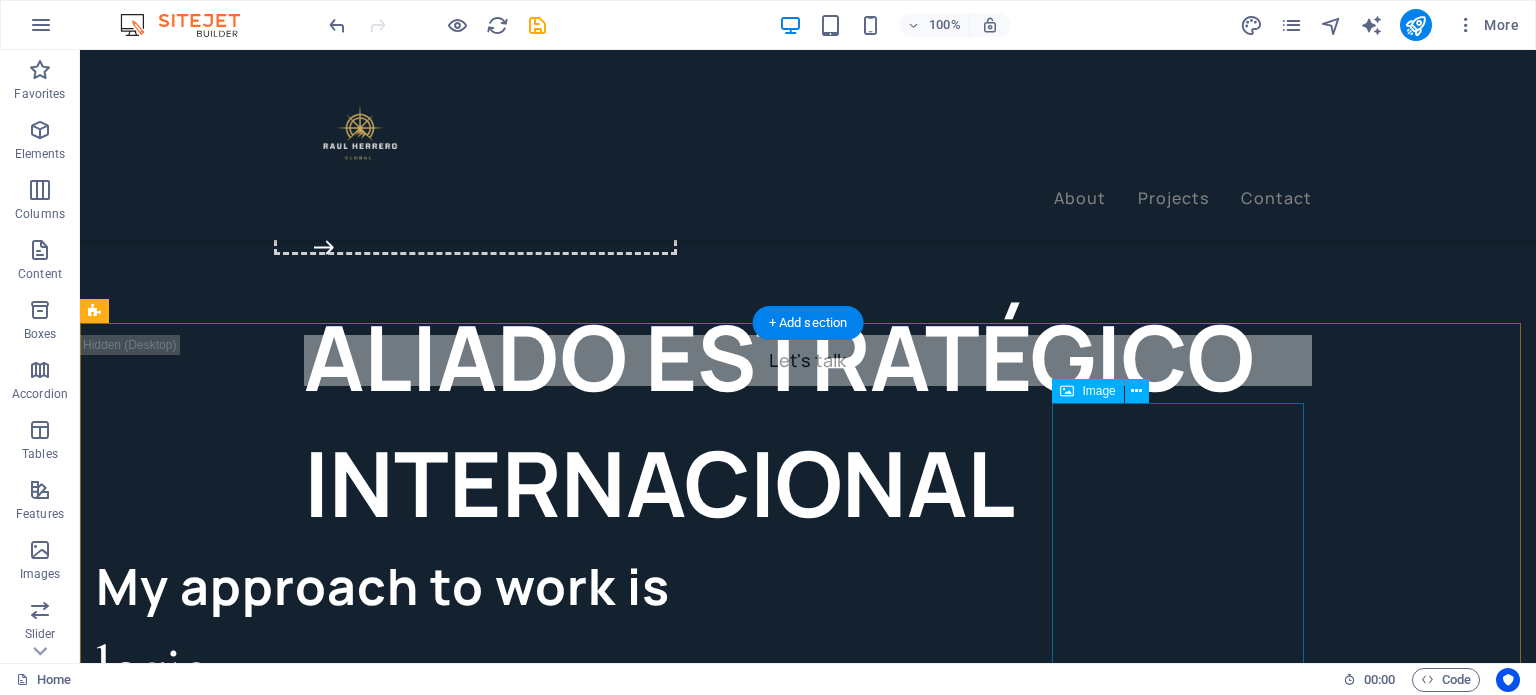 click at bounding box center (600, 2084) 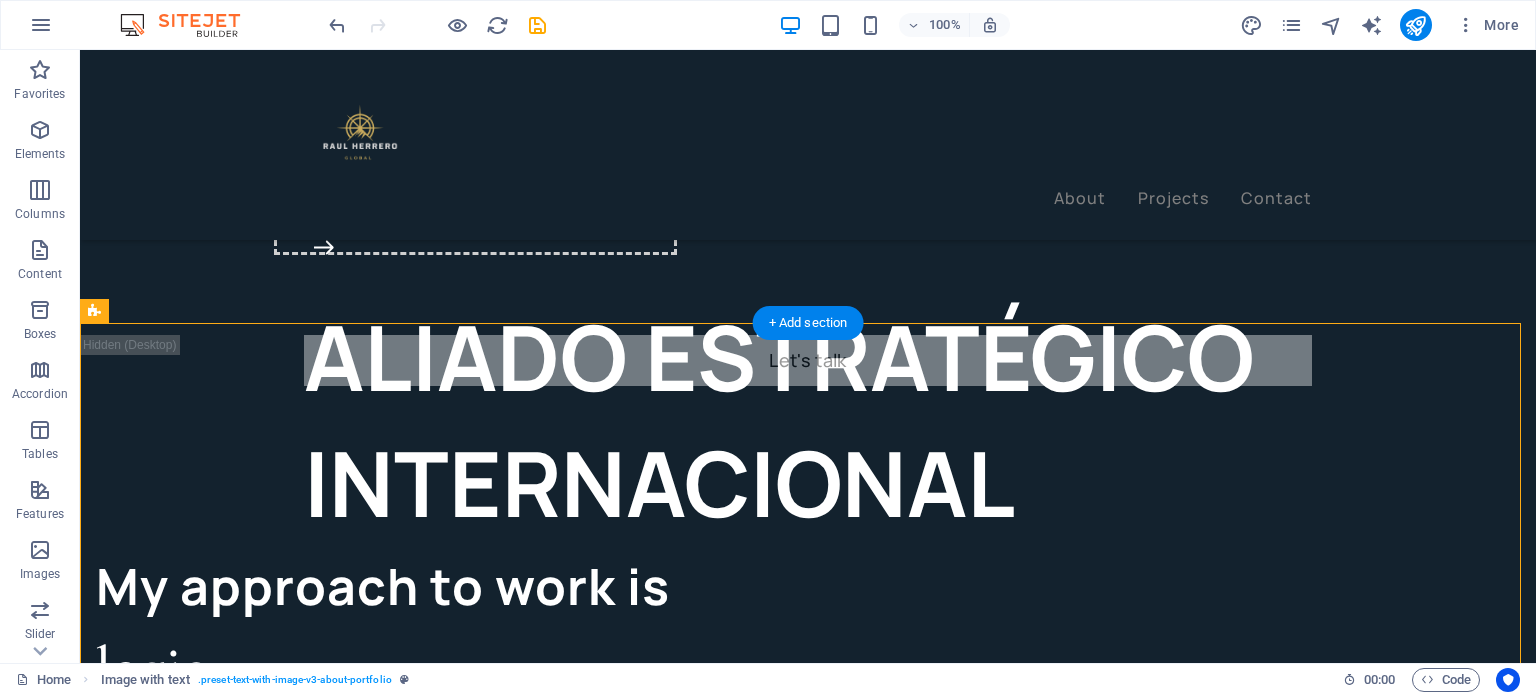 drag, startPoint x: 828, startPoint y: 592, endPoint x: 1214, endPoint y: 435, distance: 416.70734 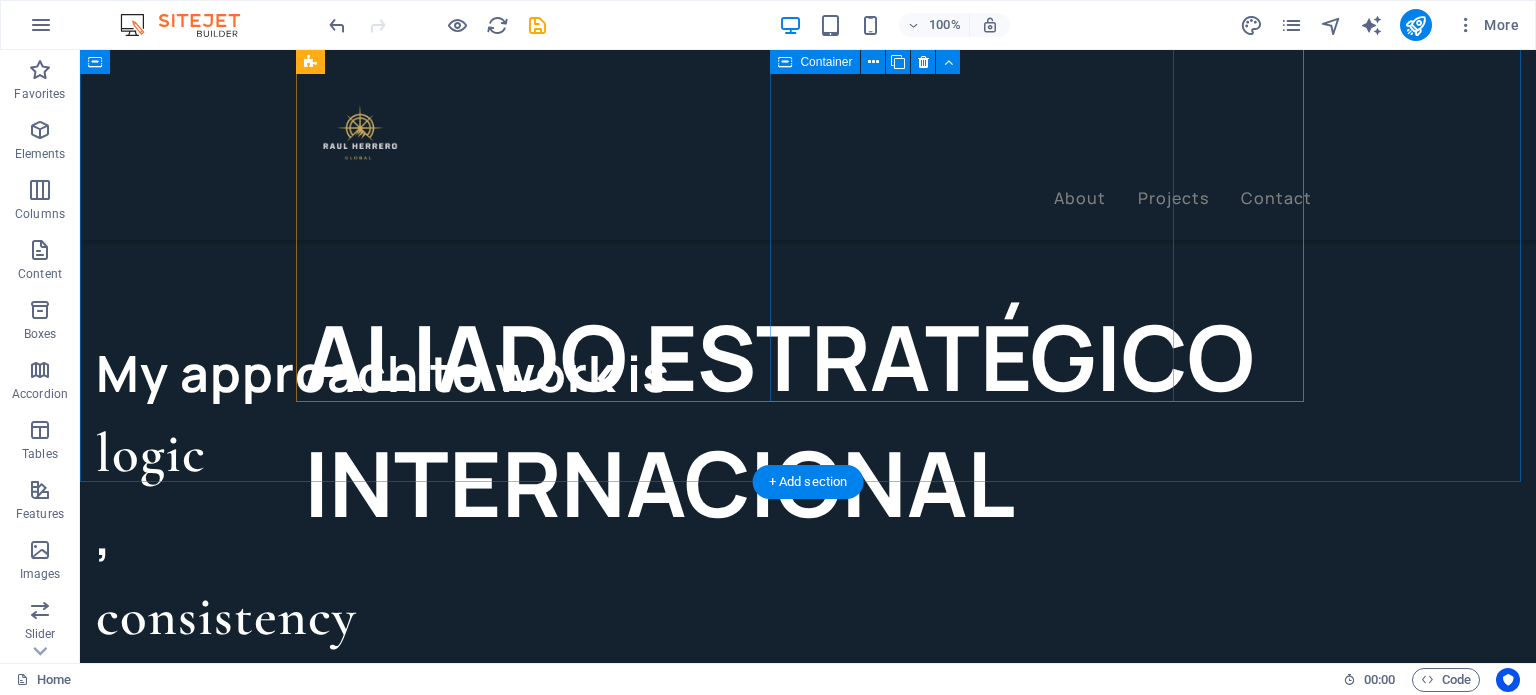 scroll, scrollTop: 0, scrollLeft: 0, axis: both 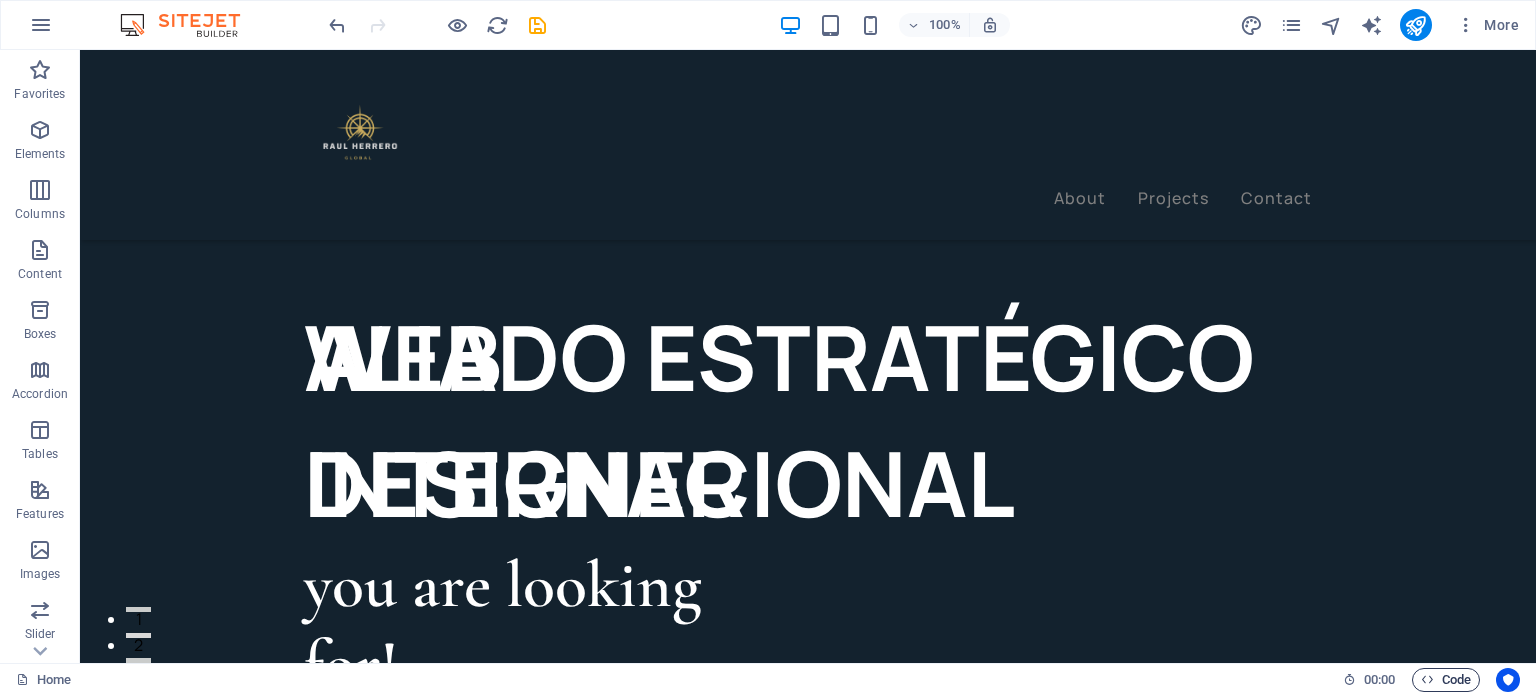 click on "Code" at bounding box center [1446, 680] 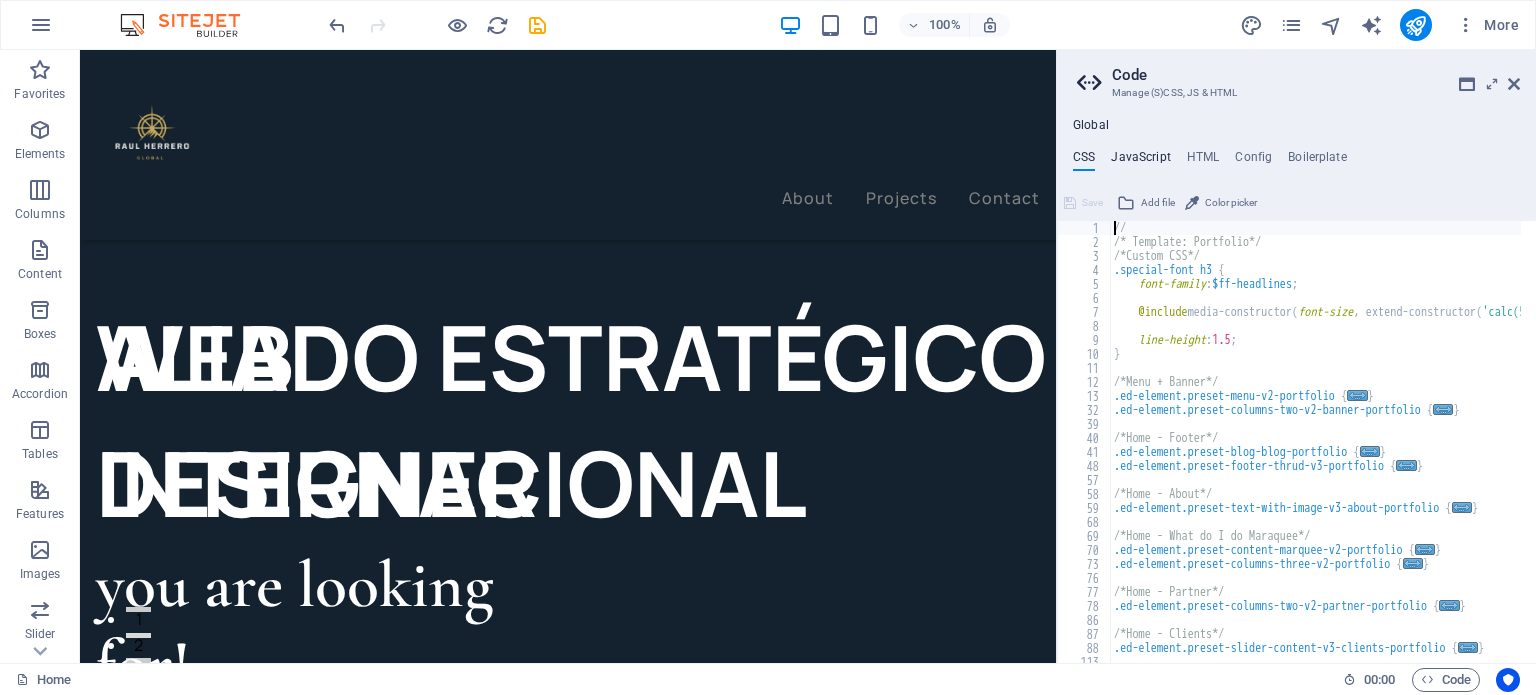 click on "JavaScript" at bounding box center [1140, 161] 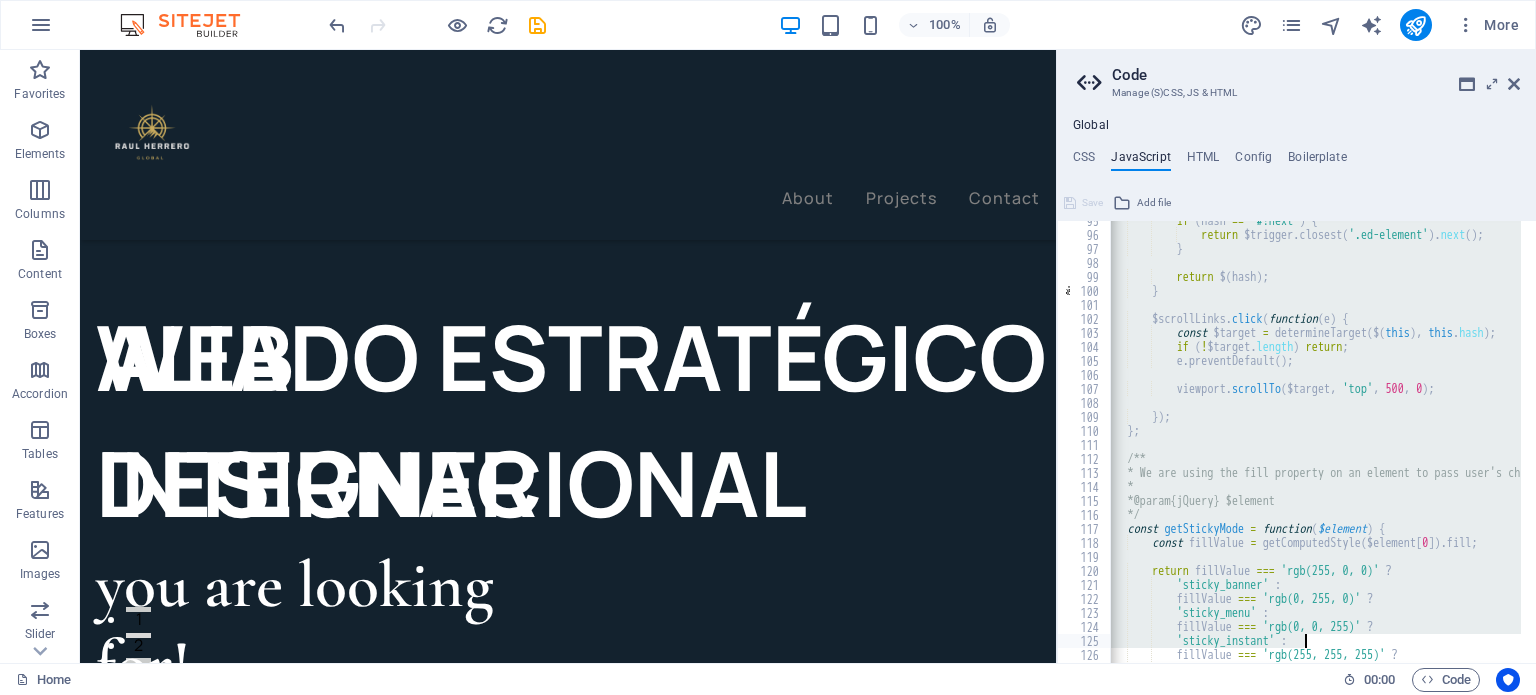 scroll, scrollTop: 1519, scrollLeft: 0, axis: vertical 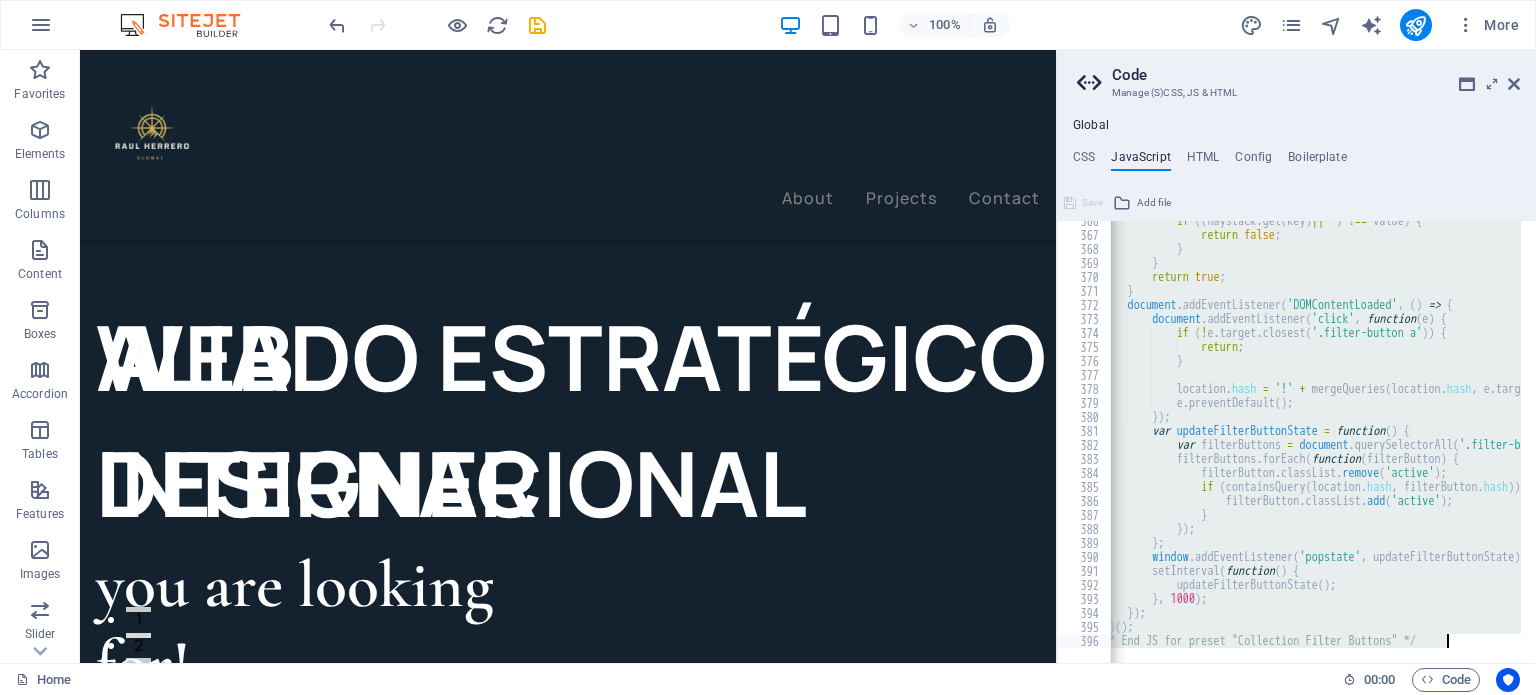 drag, startPoint x: 1106, startPoint y: 228, endPoint x: 1451, endPoint y: 640, distance: 537.3723 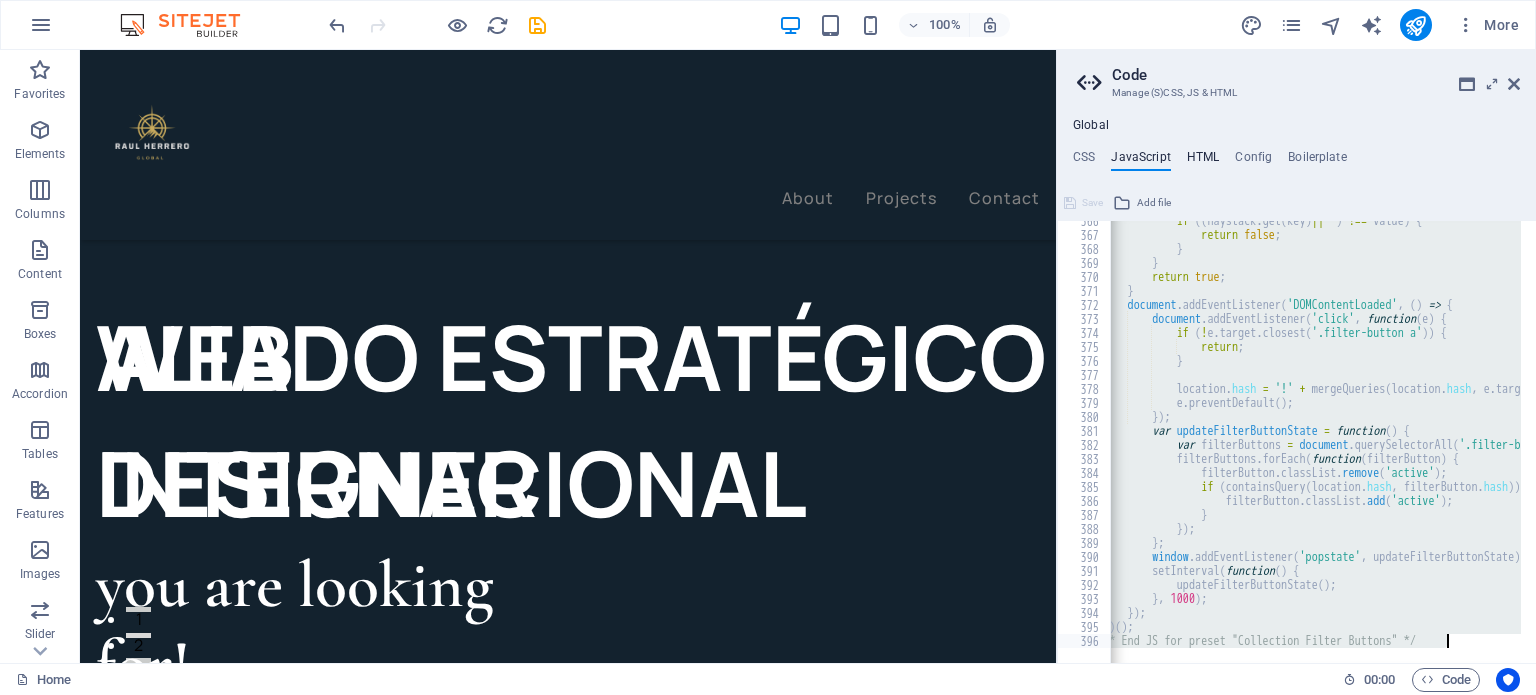 click on "HTML" at bounding box center (1203, 161) 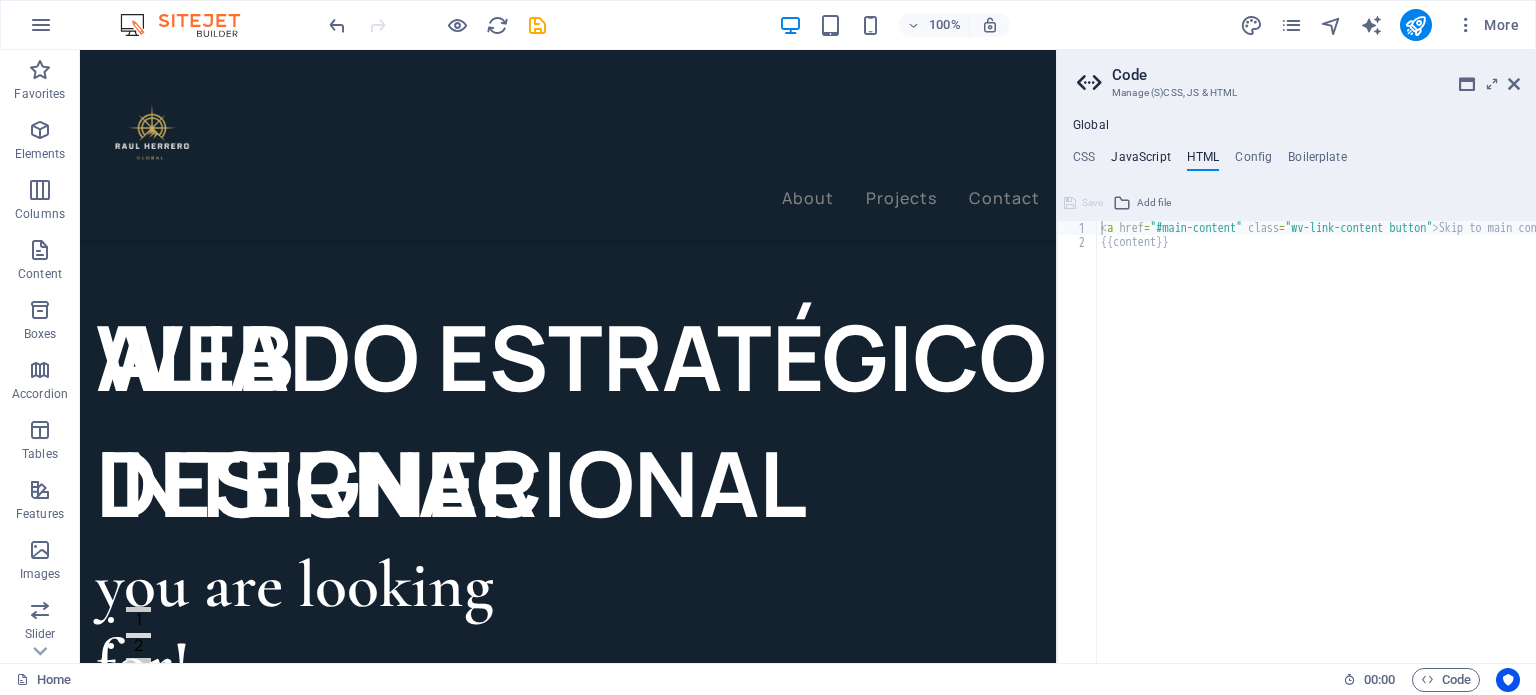 click on "JavaScript" at bounding box center (1140, 161) 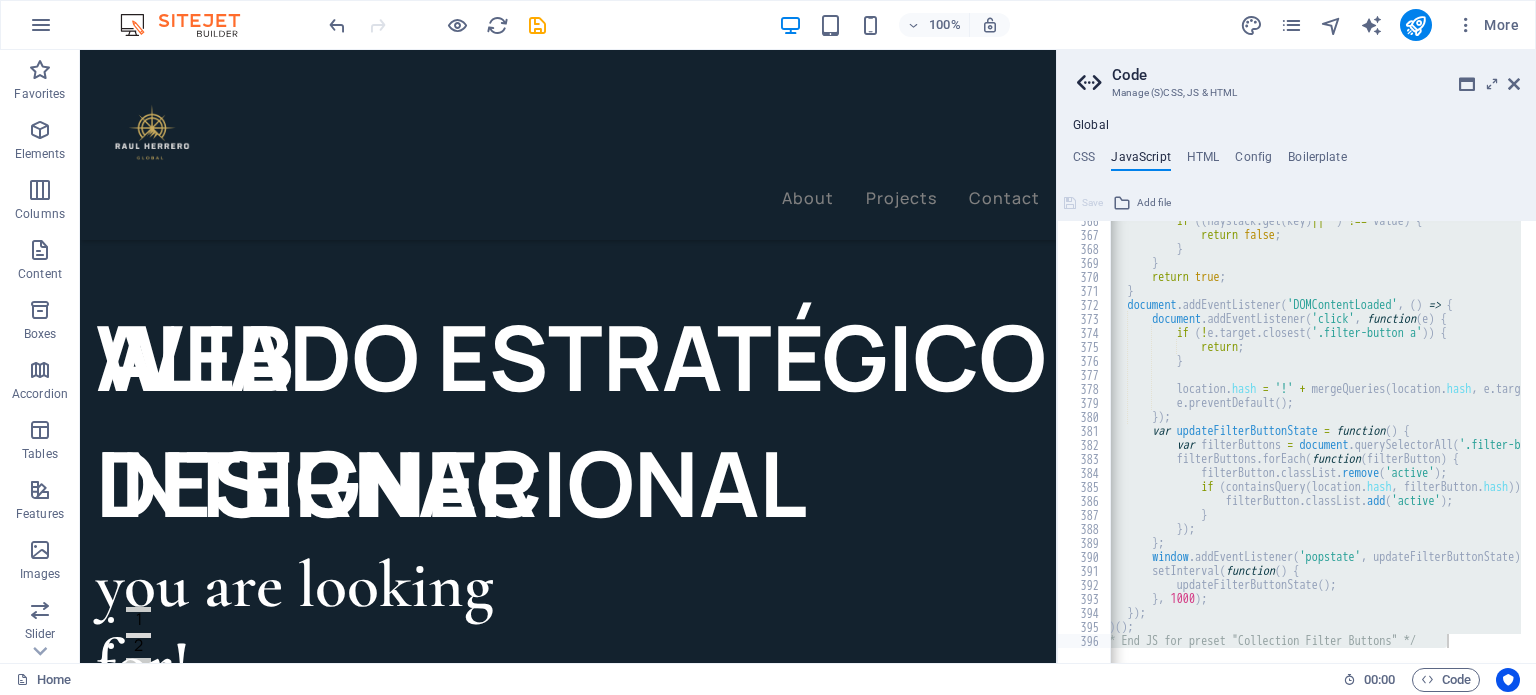 click on "Global" at bounding box center (1296, 126) 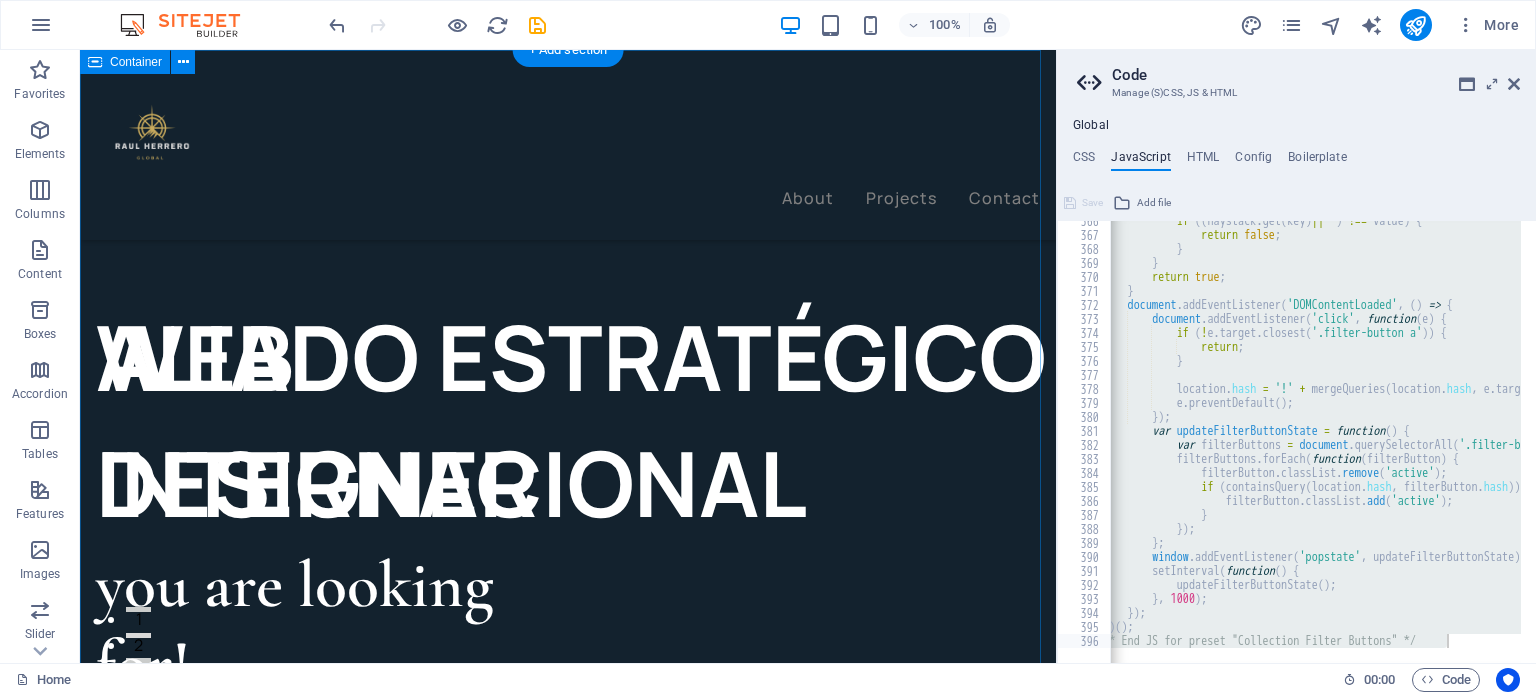 click on "ALIADO ESTRATÉGICO INTERNACIONAL WEB DESIGNER you are looking for! Let’s talk My projects
Drop content here or  Add elements  Paste clipboard" at bounding box center [568, 535] 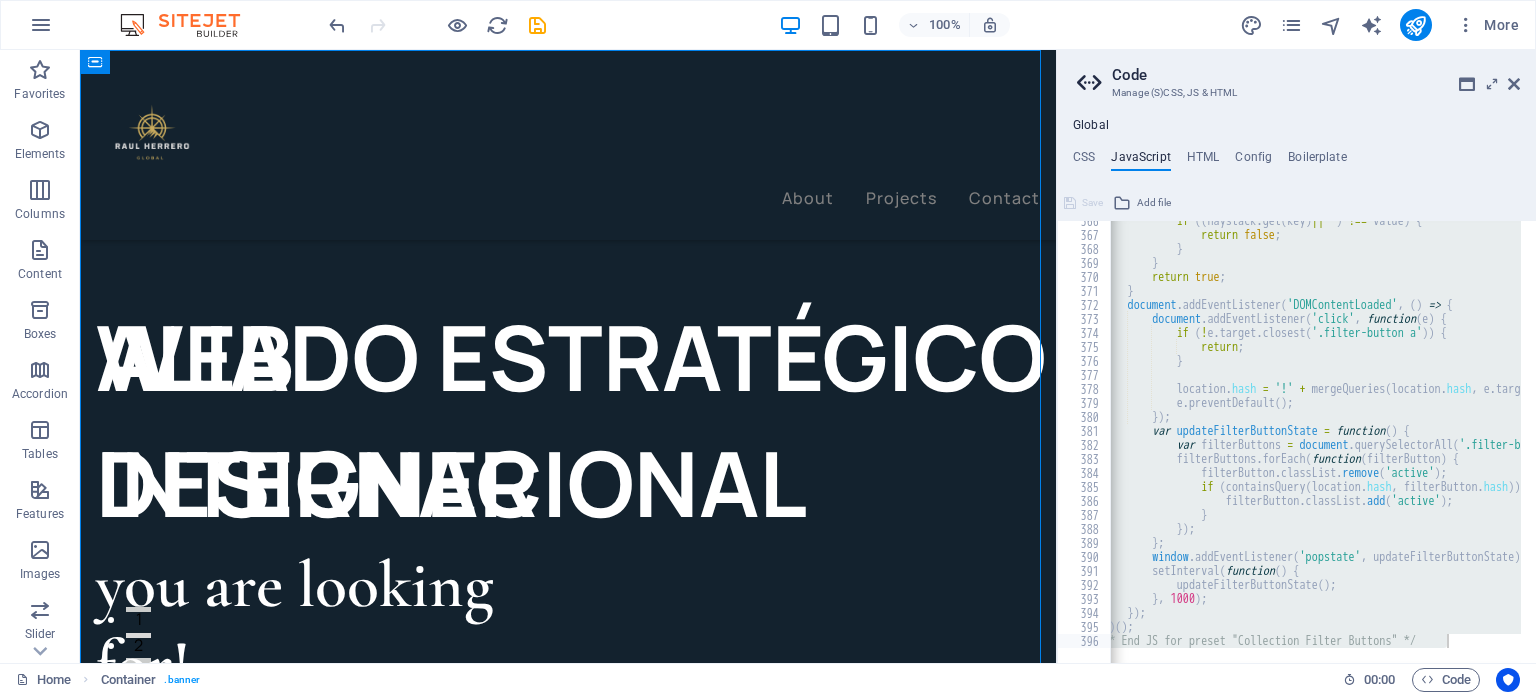 click on "Save" at bounding box center (1083, 203) 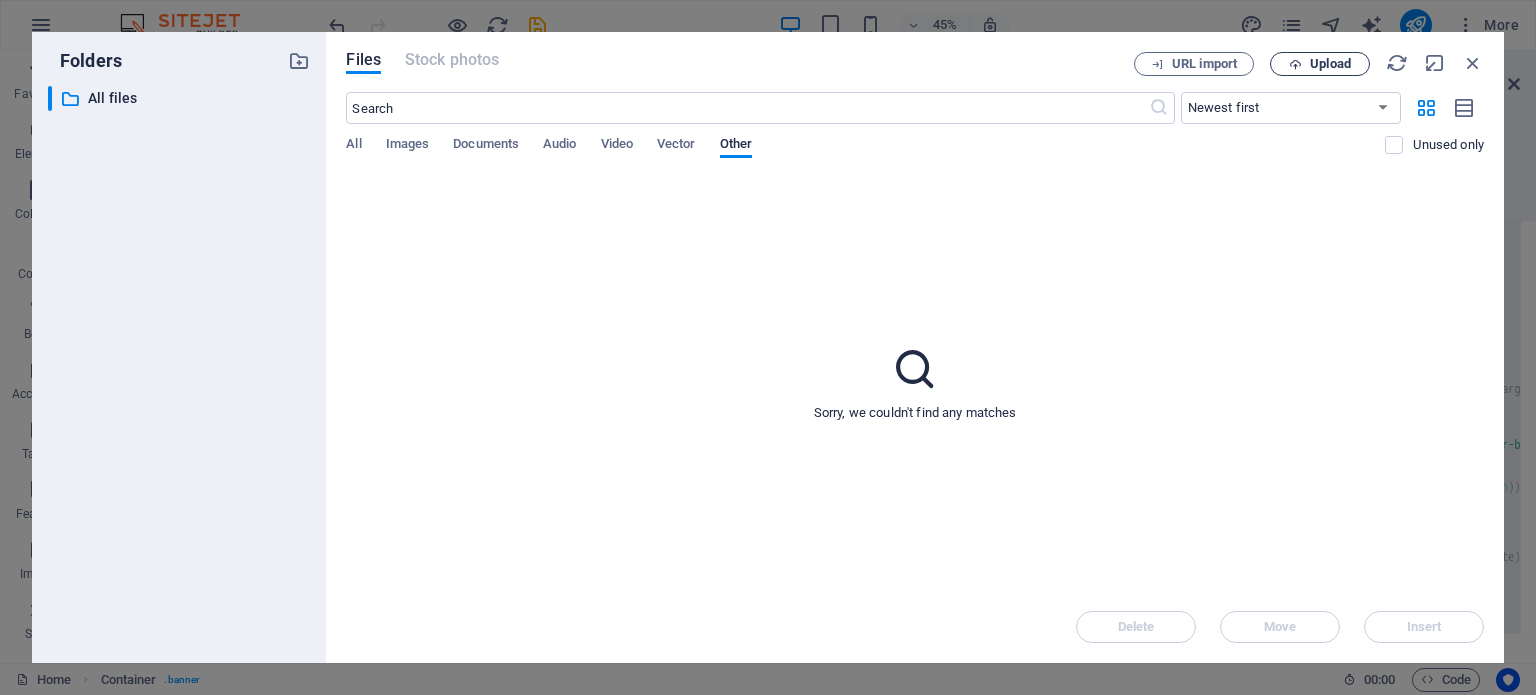 click on "Upload" at bounding box center (1330, 64) 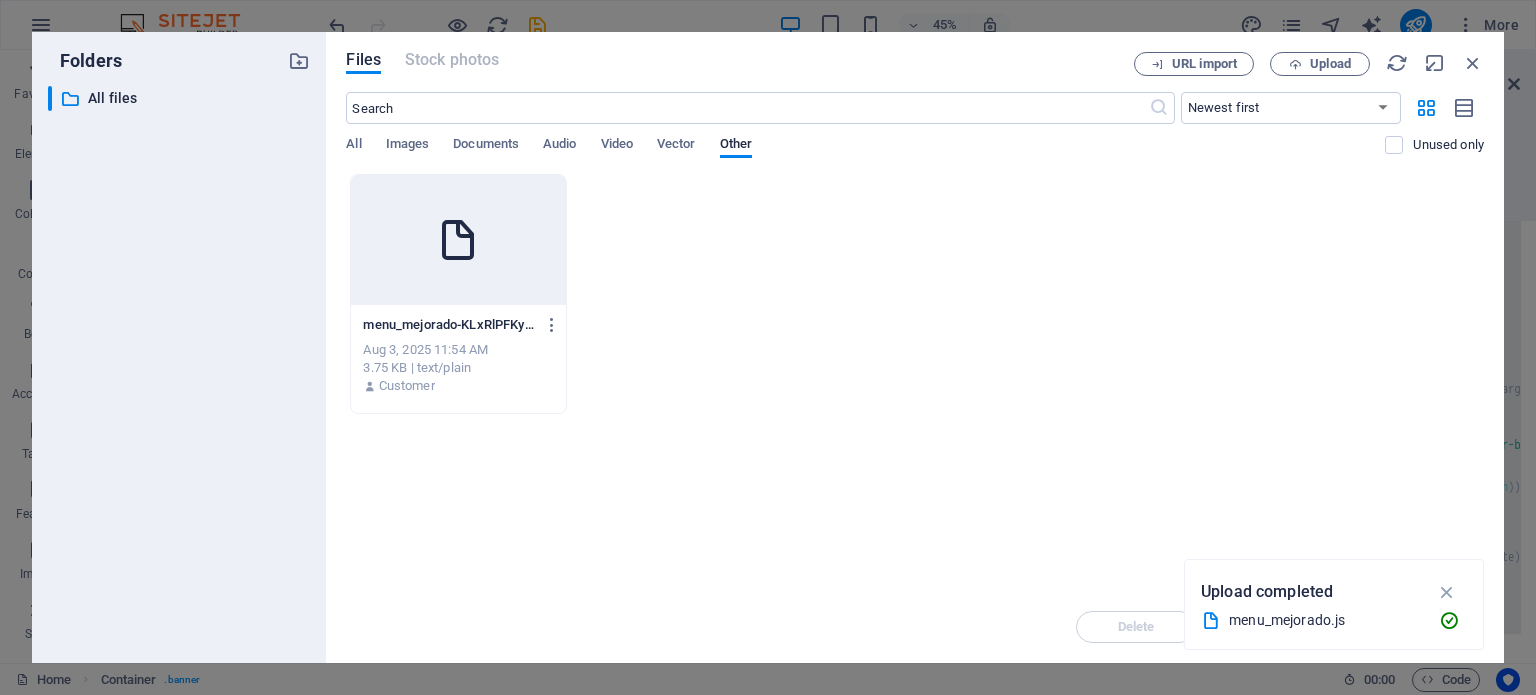 click at bounding box center [458, 240] 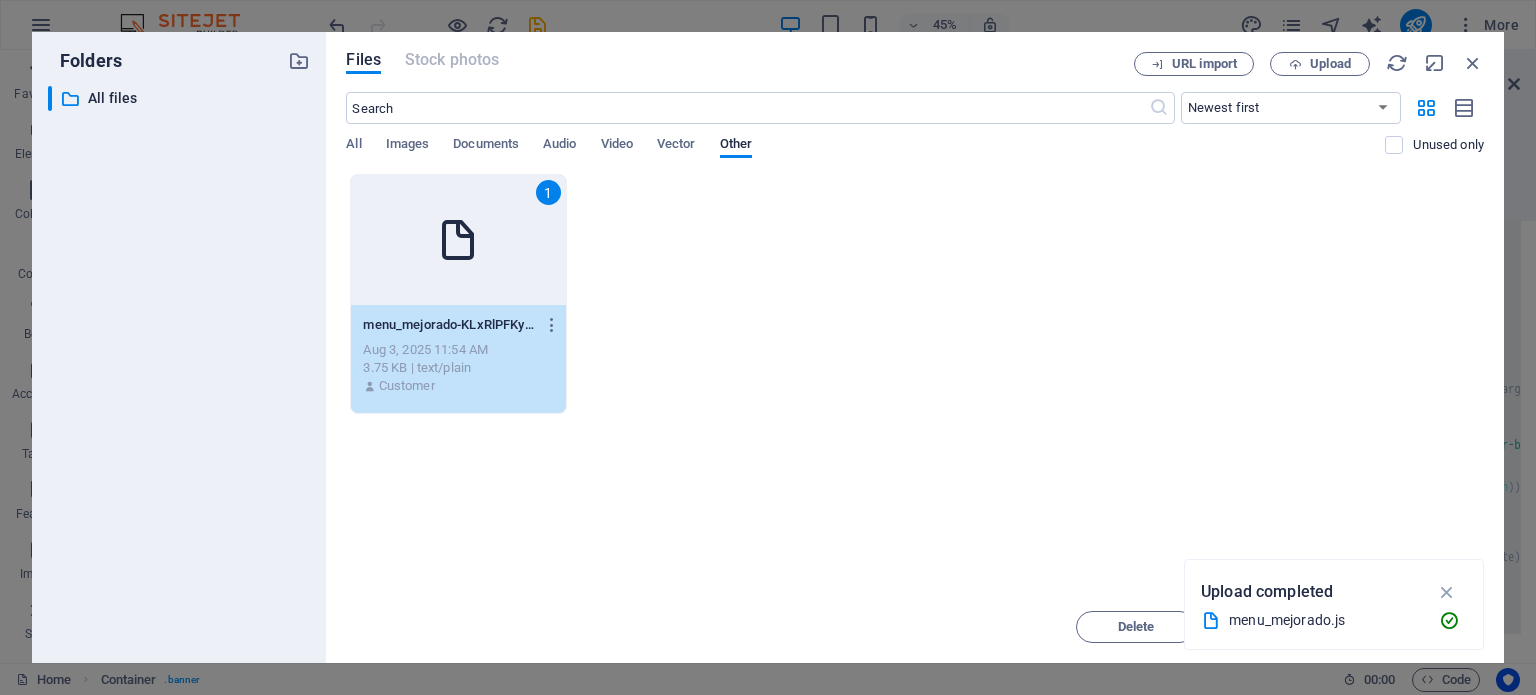 click on "1" at bounding box center [458, 240] 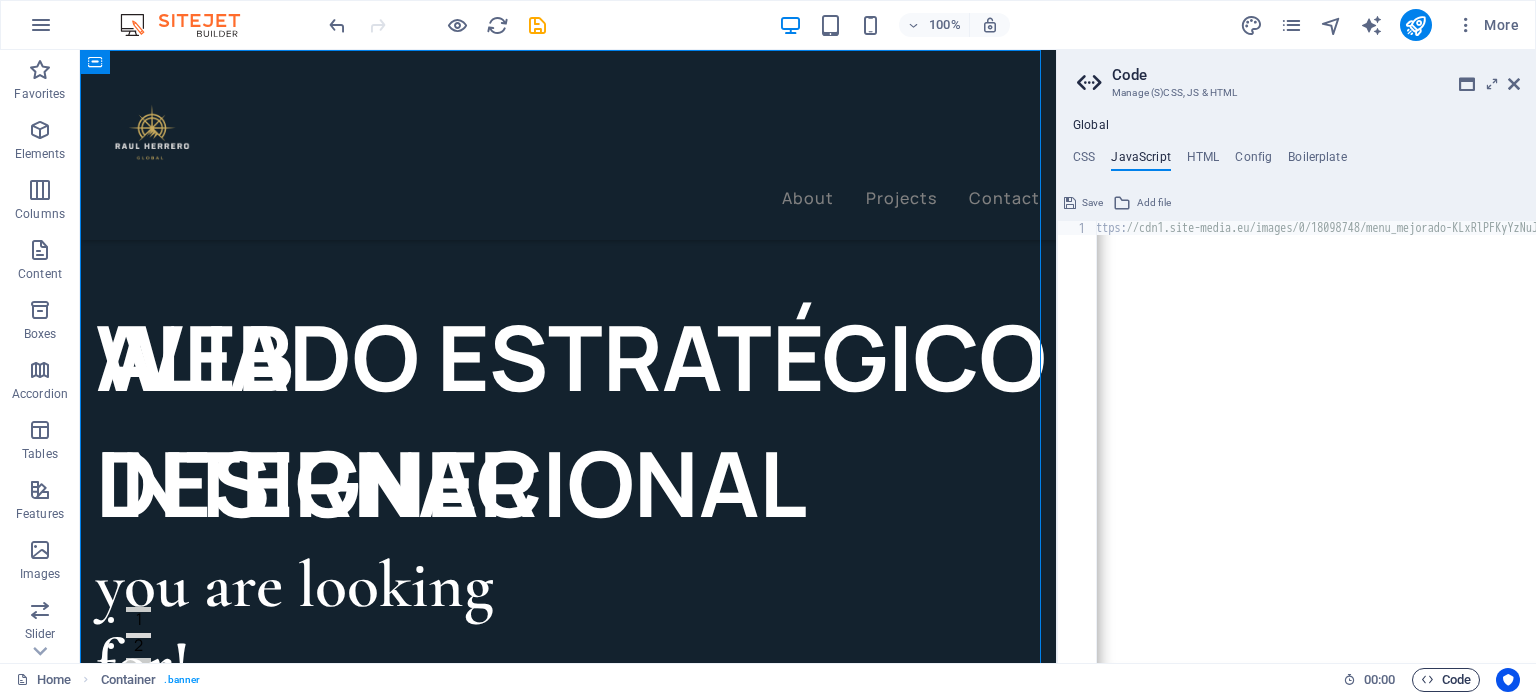 click on "Code" at bounding box center (1446, 680) 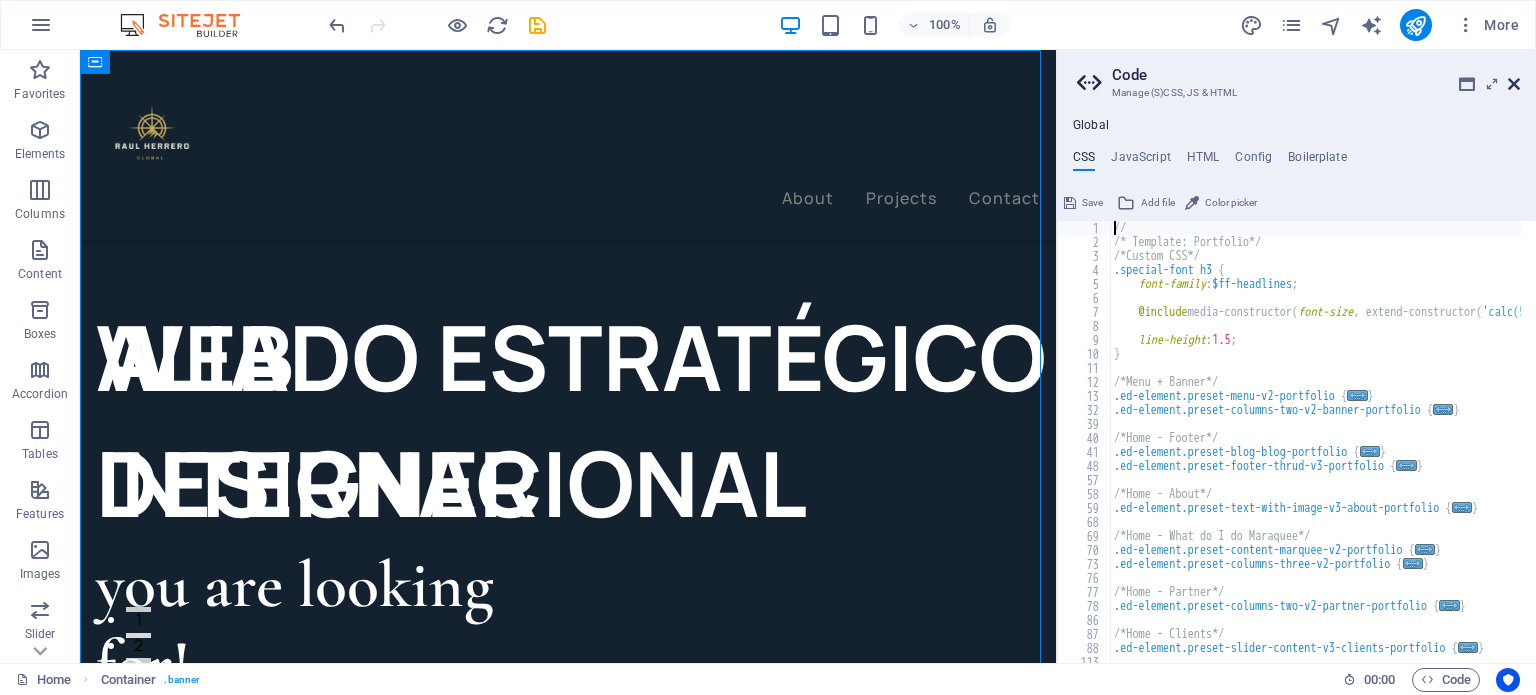 click at bounding box center [1514, 84] 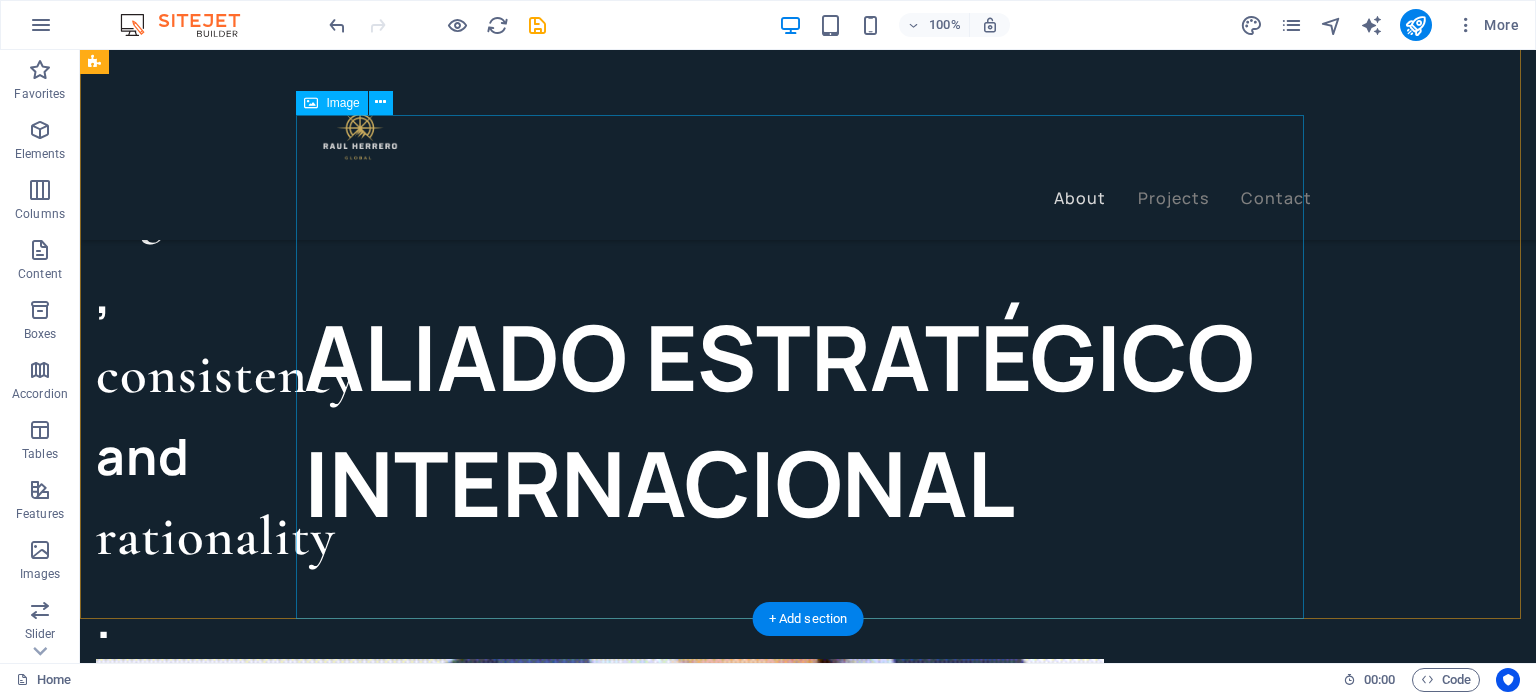 scroll, scrollTop: 1140, scrollLeft: 0, axis: vertical 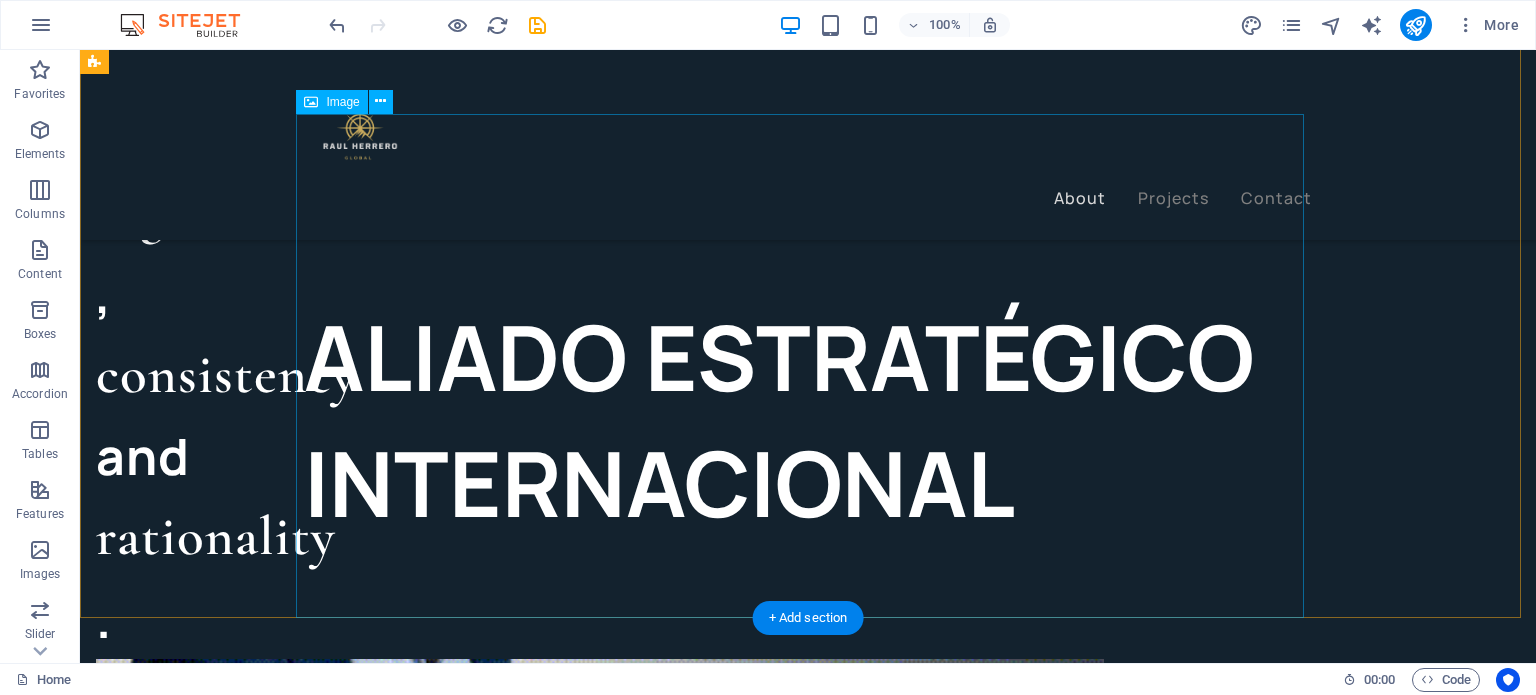 click at bounding box center (600, 911) 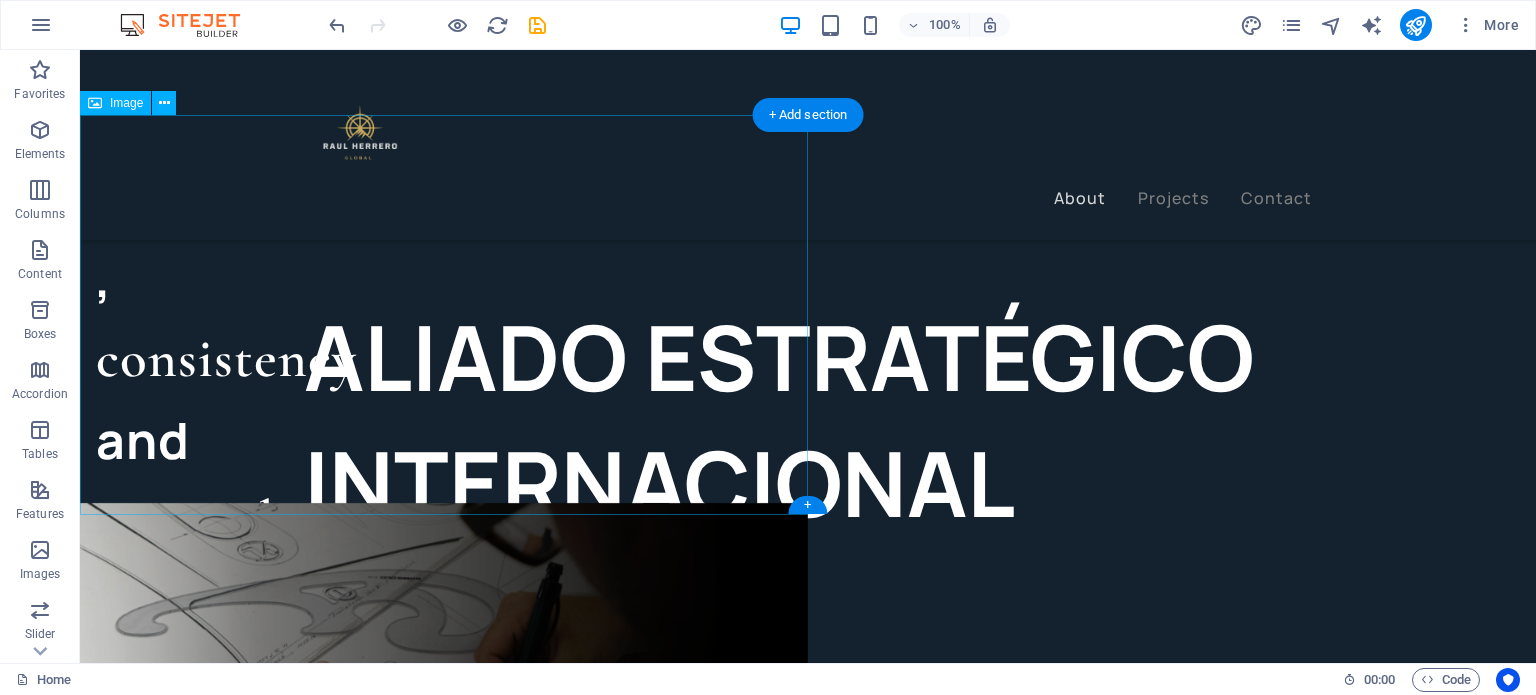 scroll, scrollTop: 888, scrollLeft: 0, axis: vertical 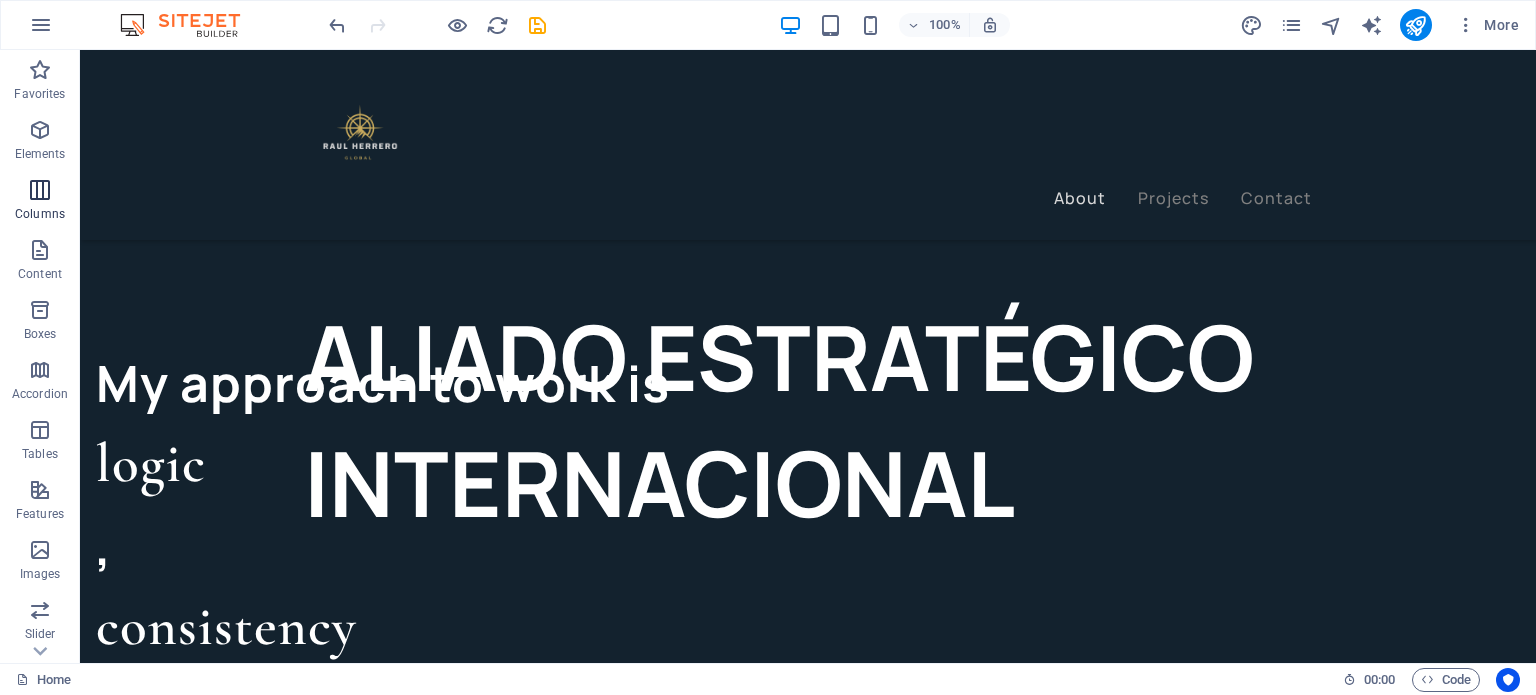 click on "Columns" at bounding box center [40, 214] 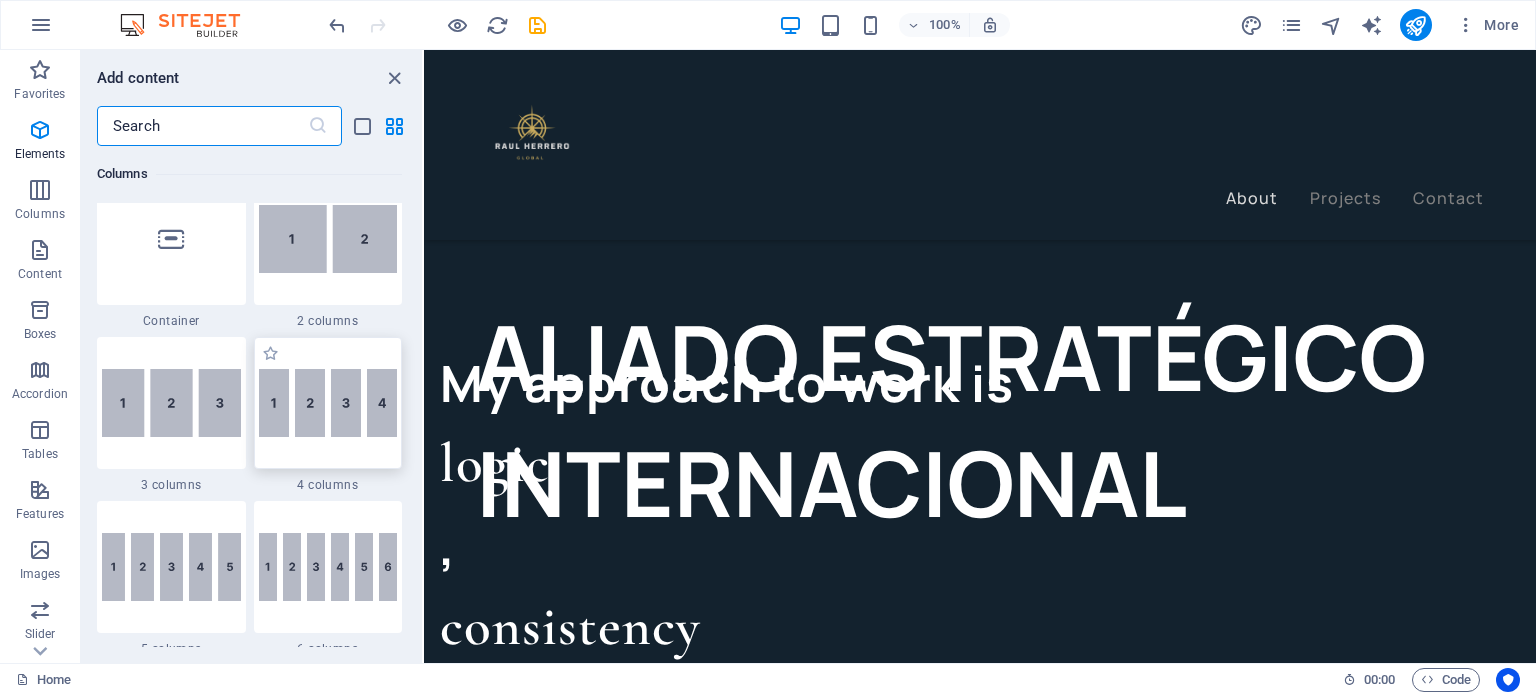 scroll, scrollTop: 933, scrollLeft: 0, axis: vertical 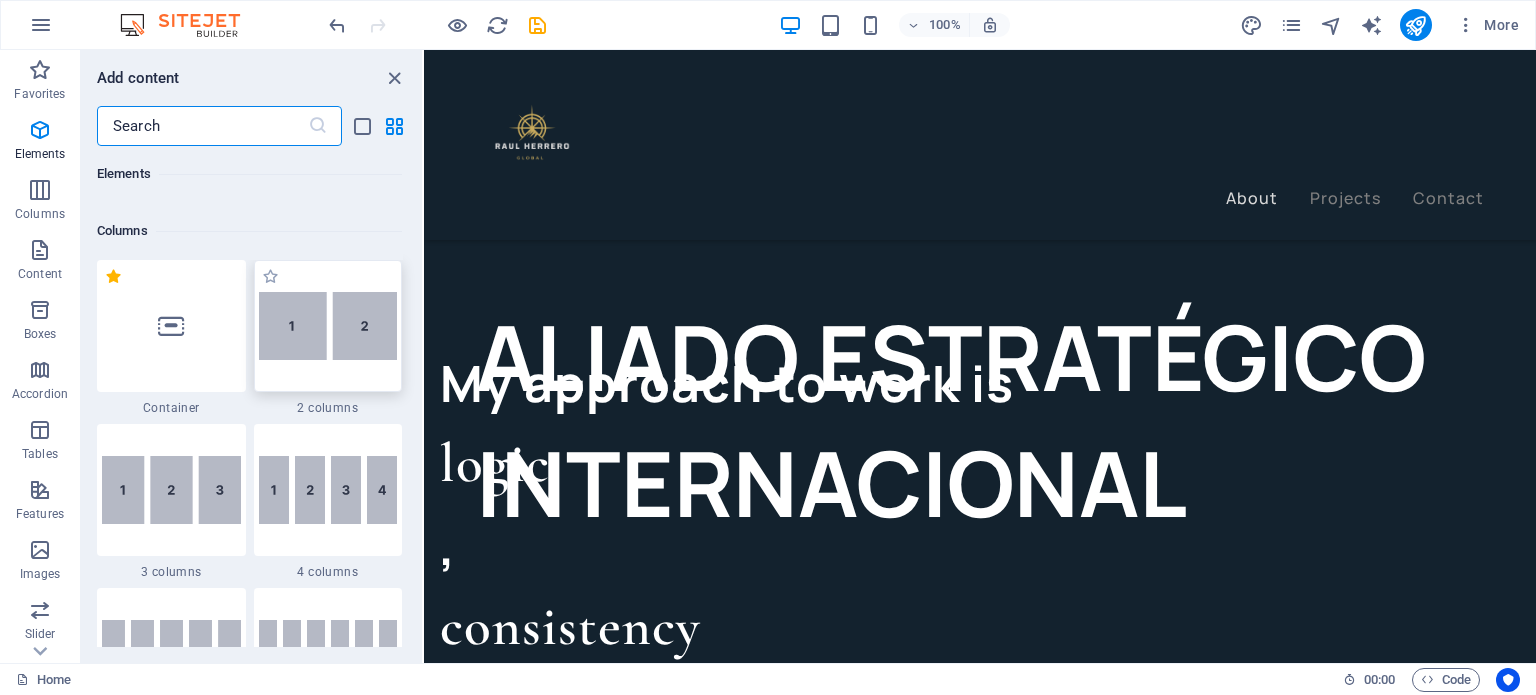 click at bounding box center [328, 326] 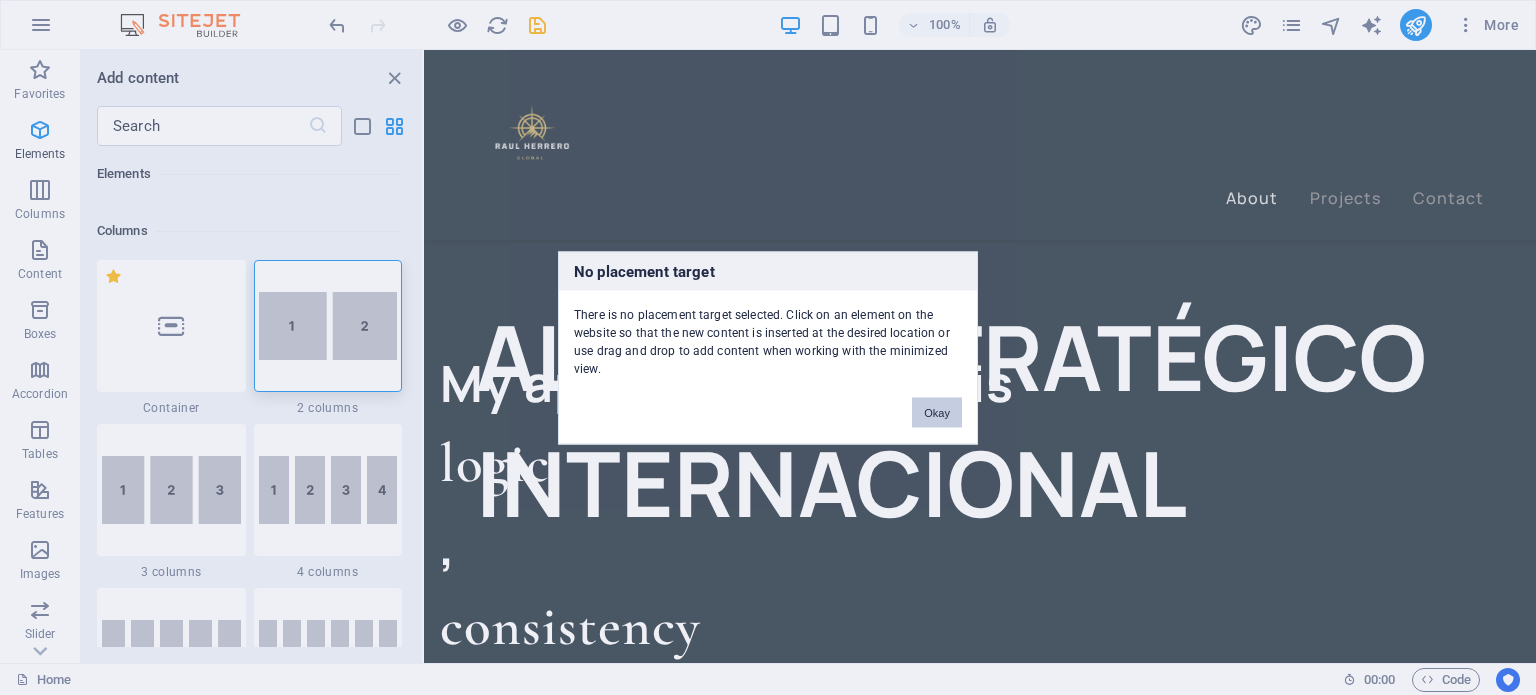 click on "Okay" at bounding box center [937, 412] 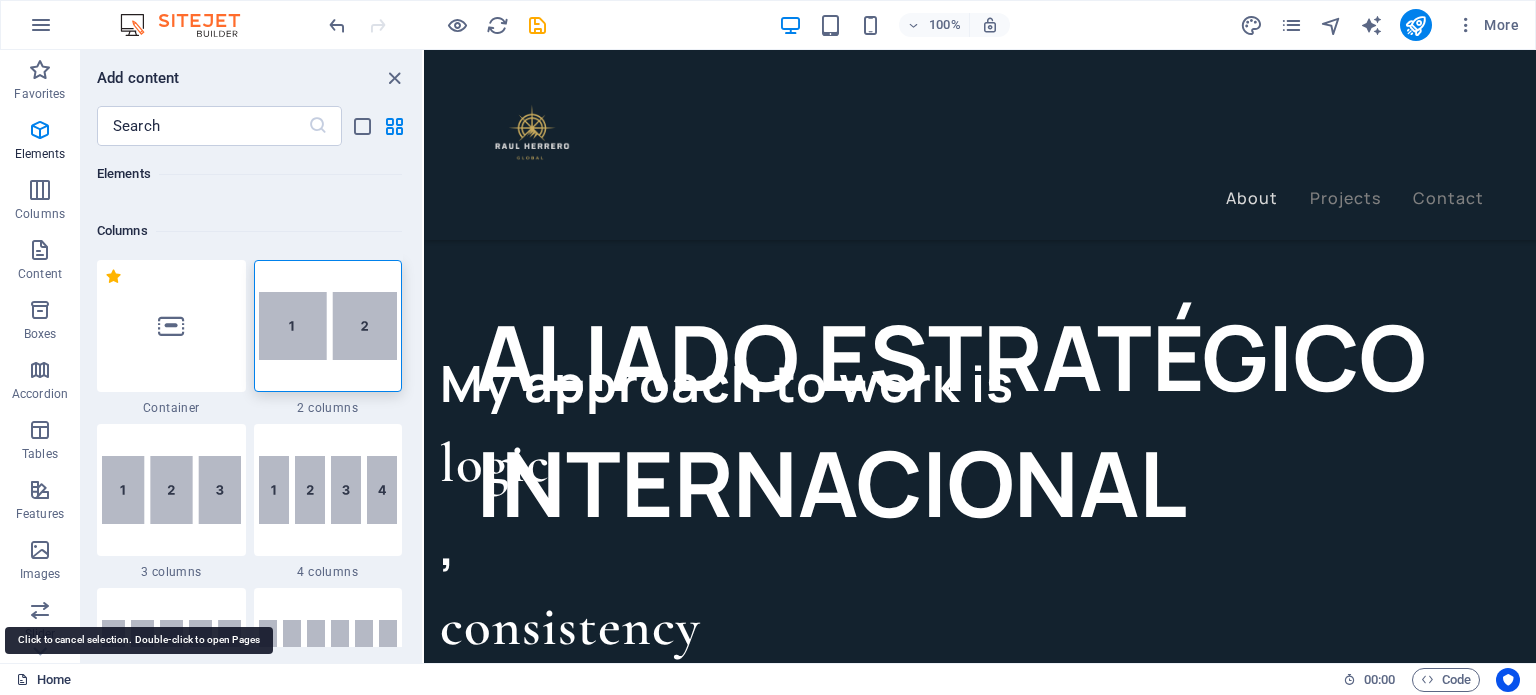 click on "Home" at bounding box center (43, 680) 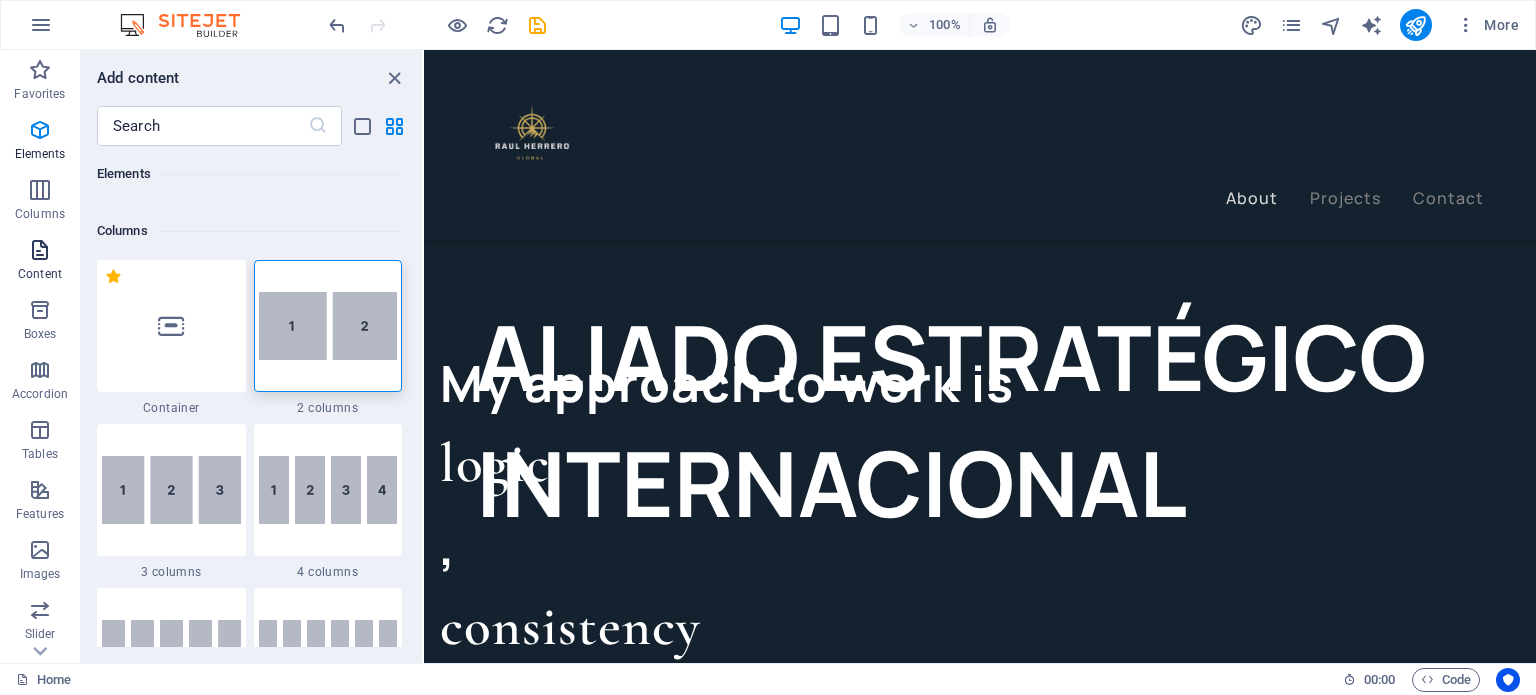 click at bounding box center (40, 250) 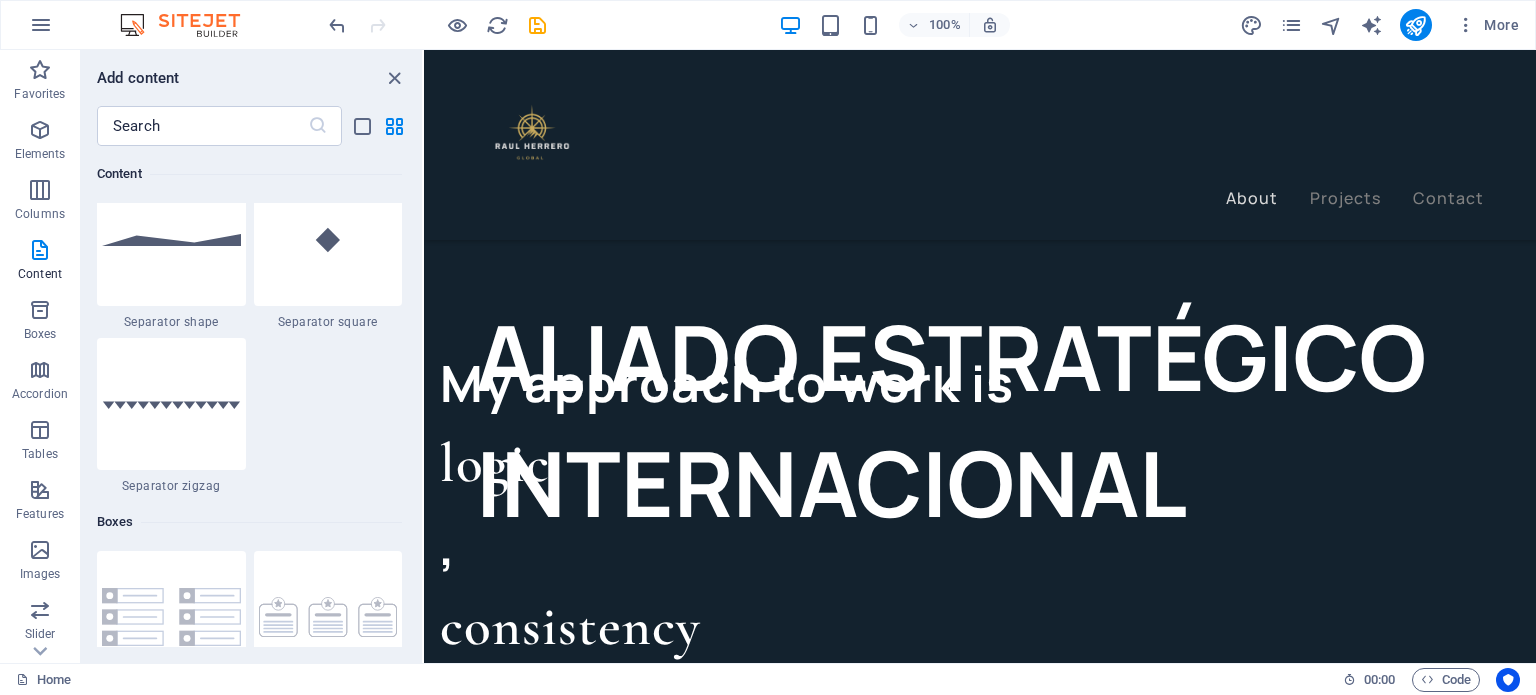 scroll, scrollTop: 5169, scrollLeft: 0, axis: vertical 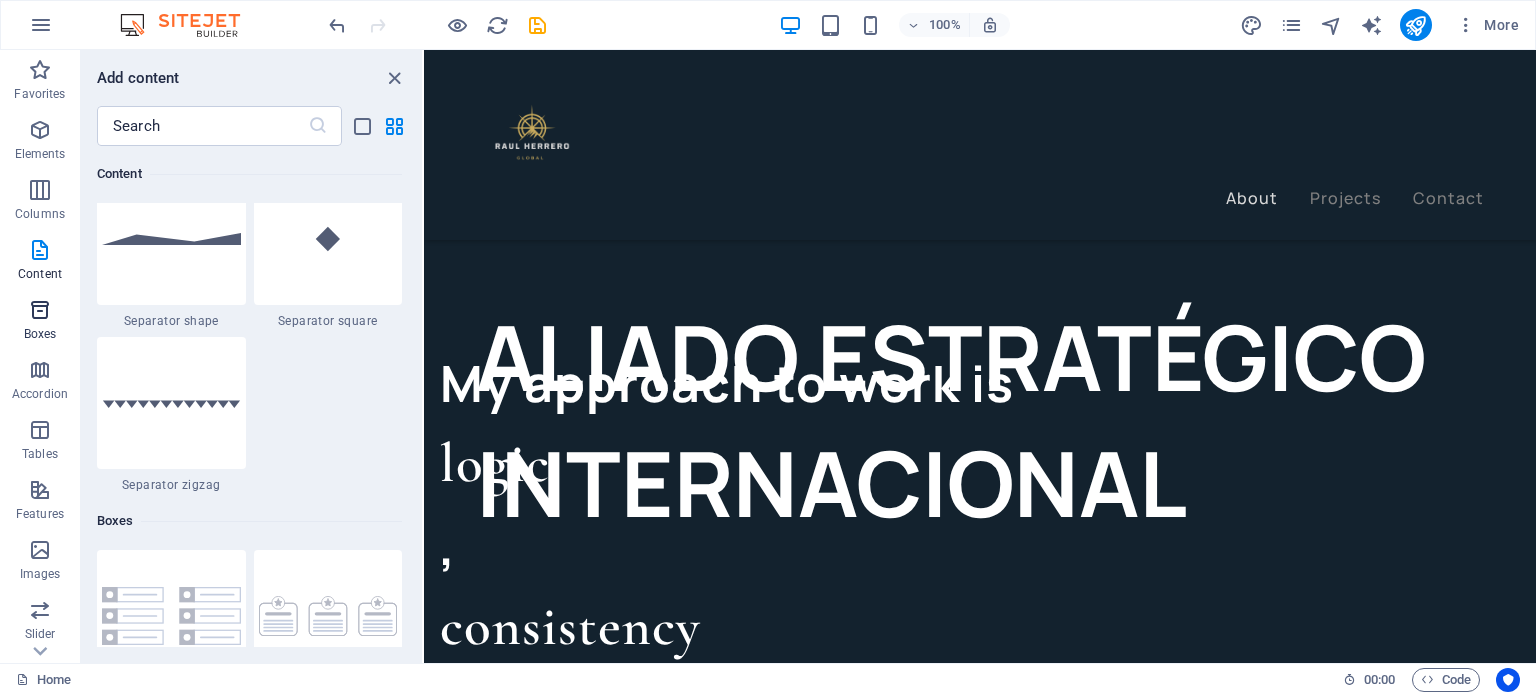 click on "Boxes" at bounding box center (40, 322) 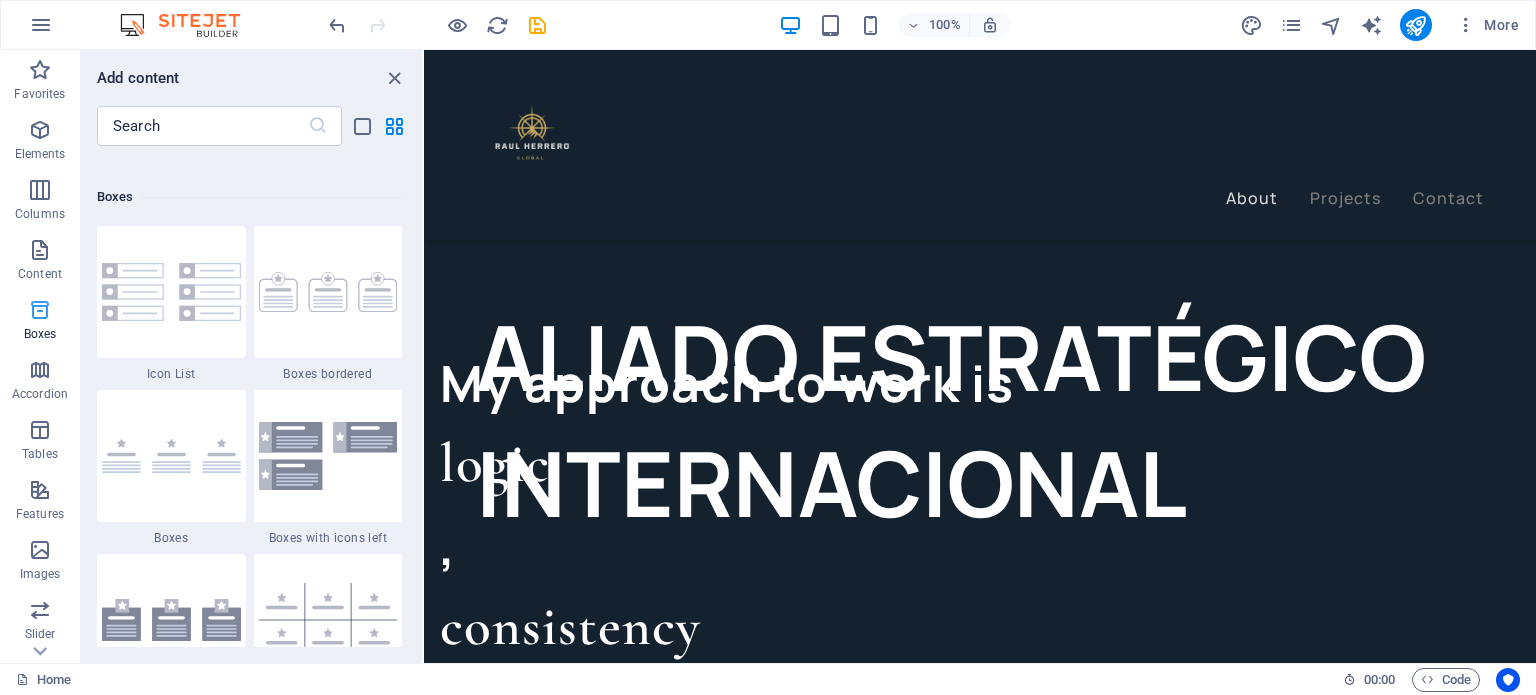 scroll, scrollTop: 5516, scrollLeft: 0, axis: vertical 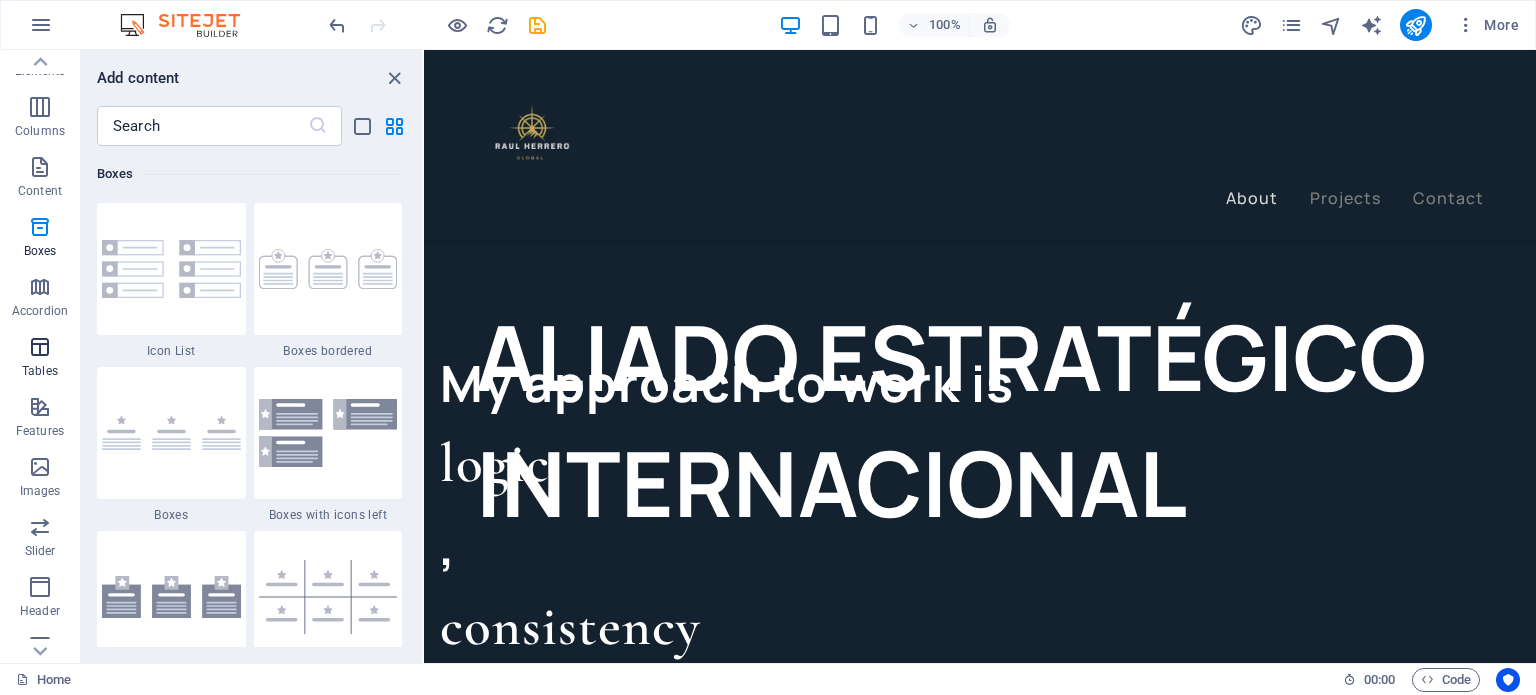 drag, startPoint x: 26, startPoint y: 356, endPoint x: 34, endPoint y: 375, distance: 20.615528 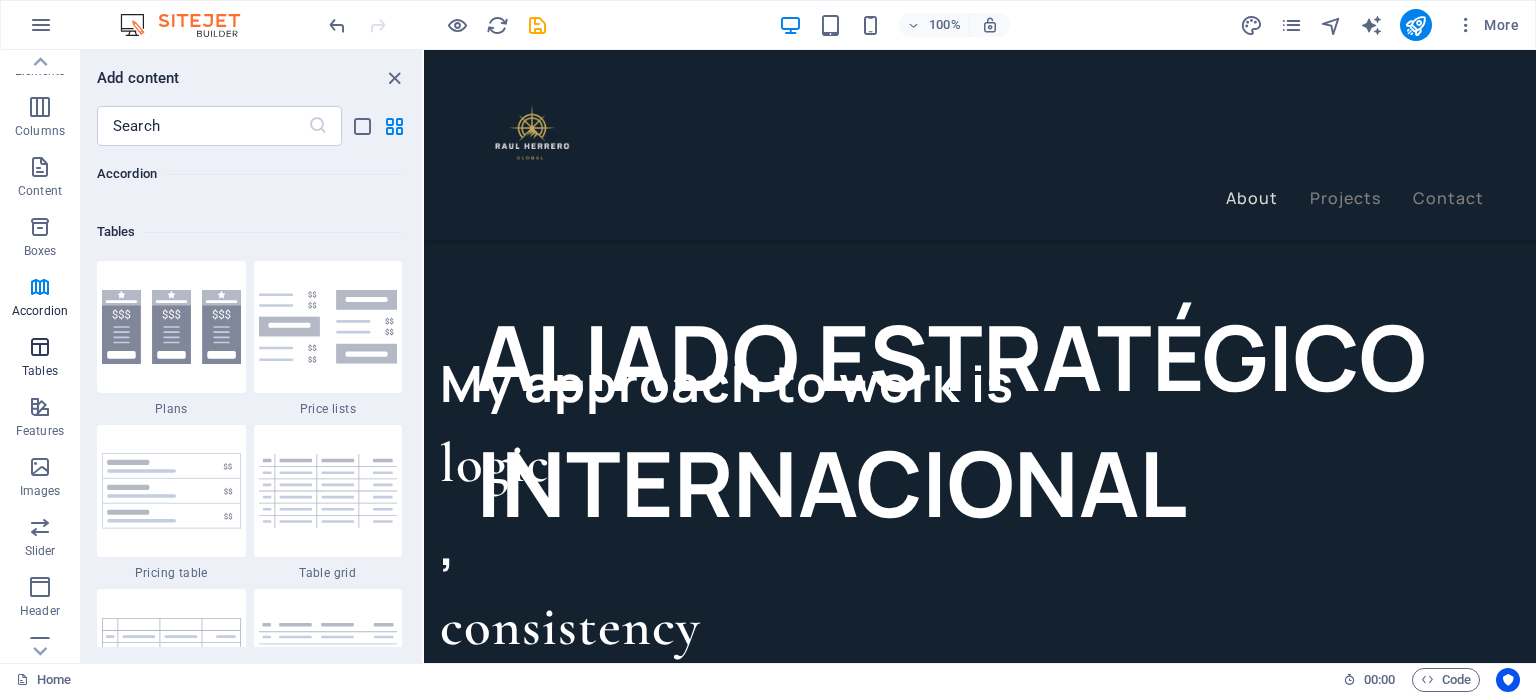 scroll, scrollTop: 6926, scrollLeft: 0, axis: vertical 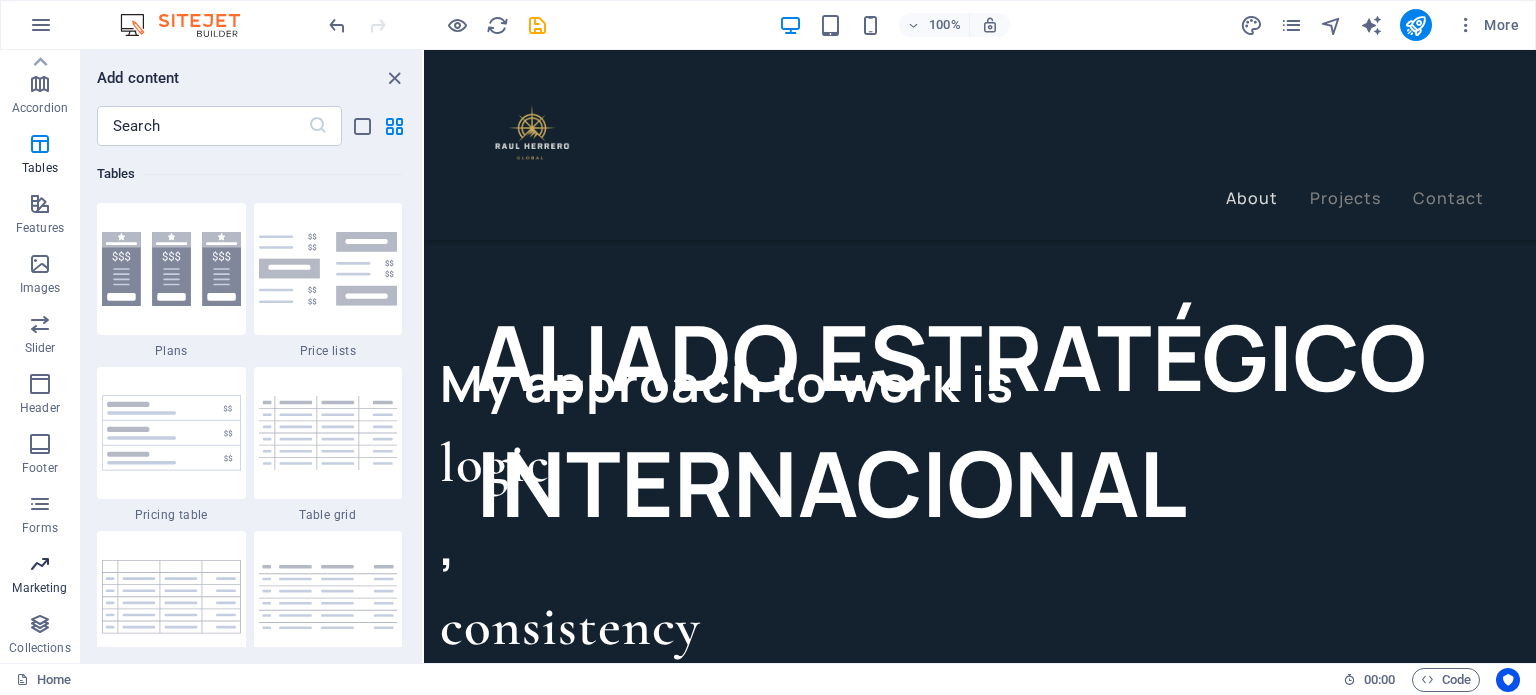 click on "Marketing" at bounding box center [40, 576] 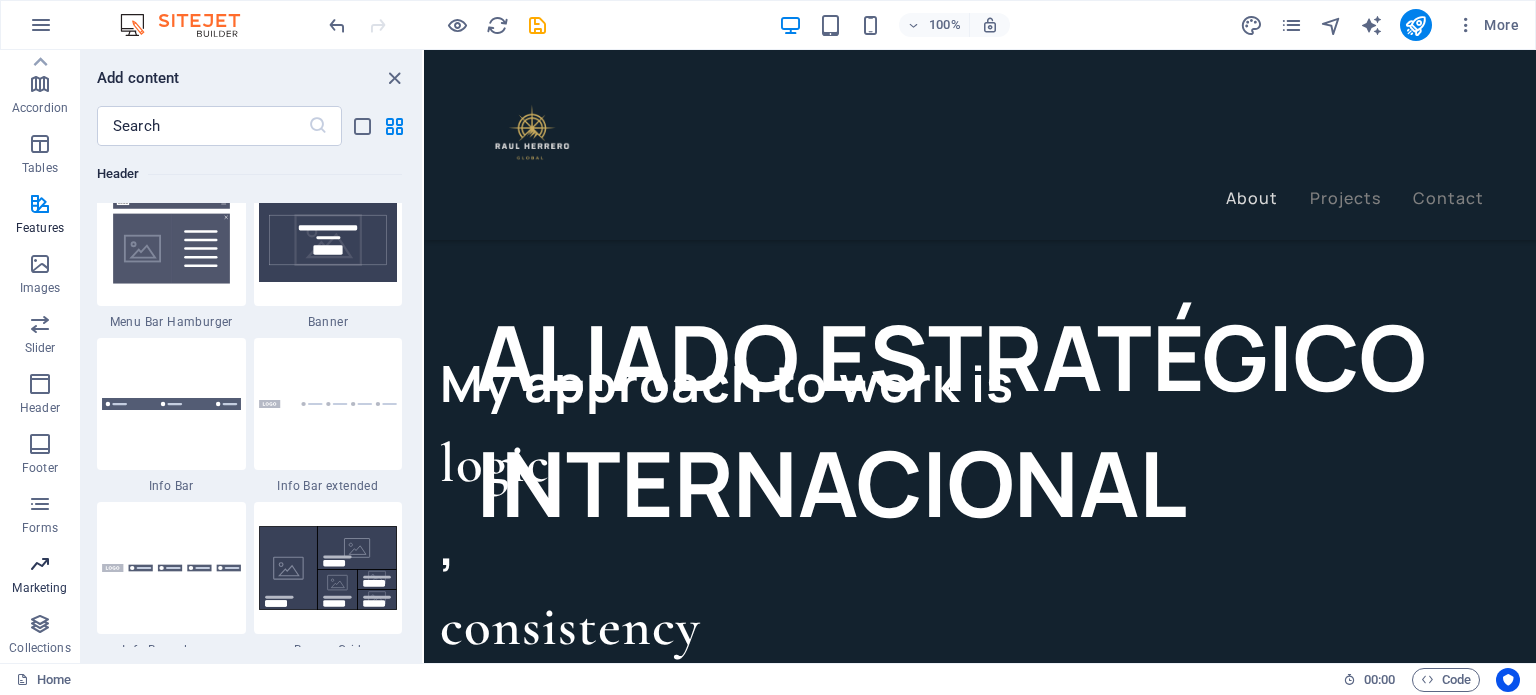 scroll, scrollTop: 16289, scrollLeft: 0, axis: vertical 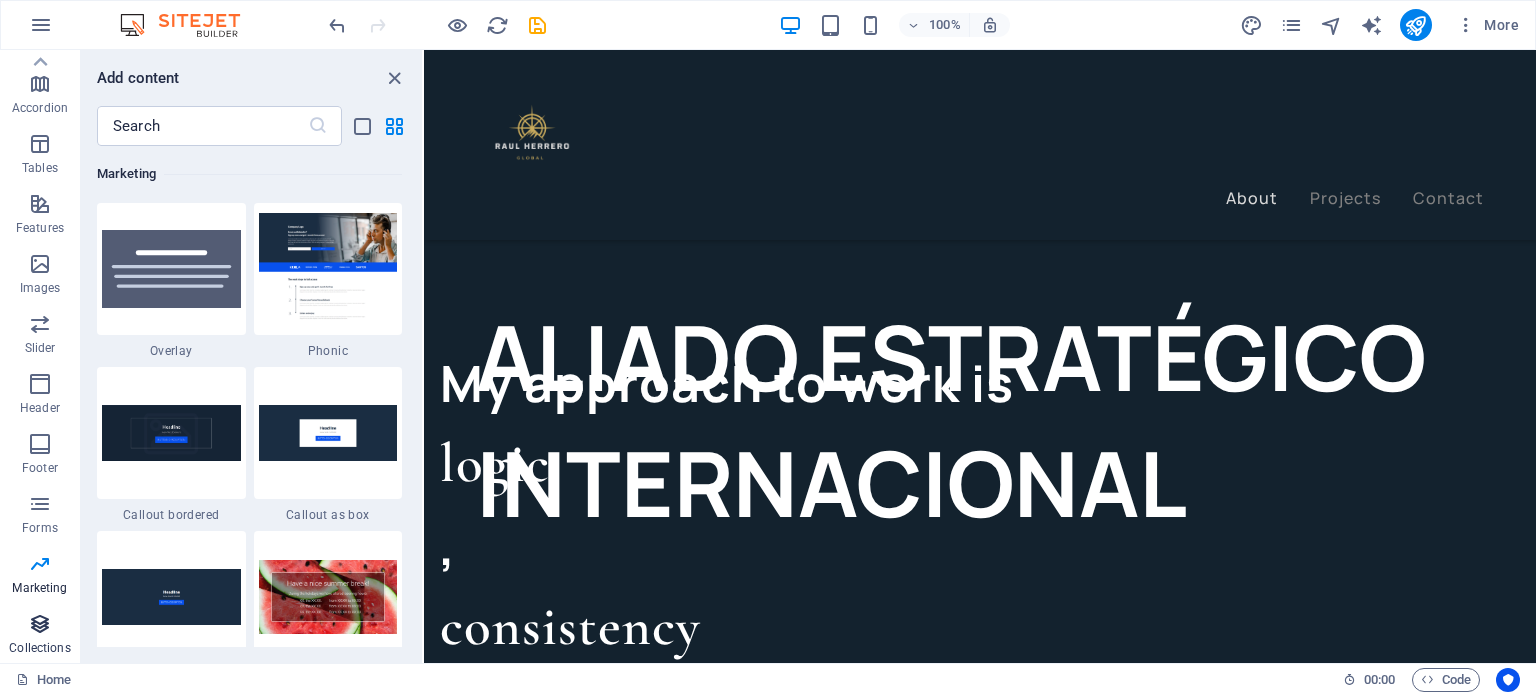 click on "Collections" at bounding box center [39, 648] 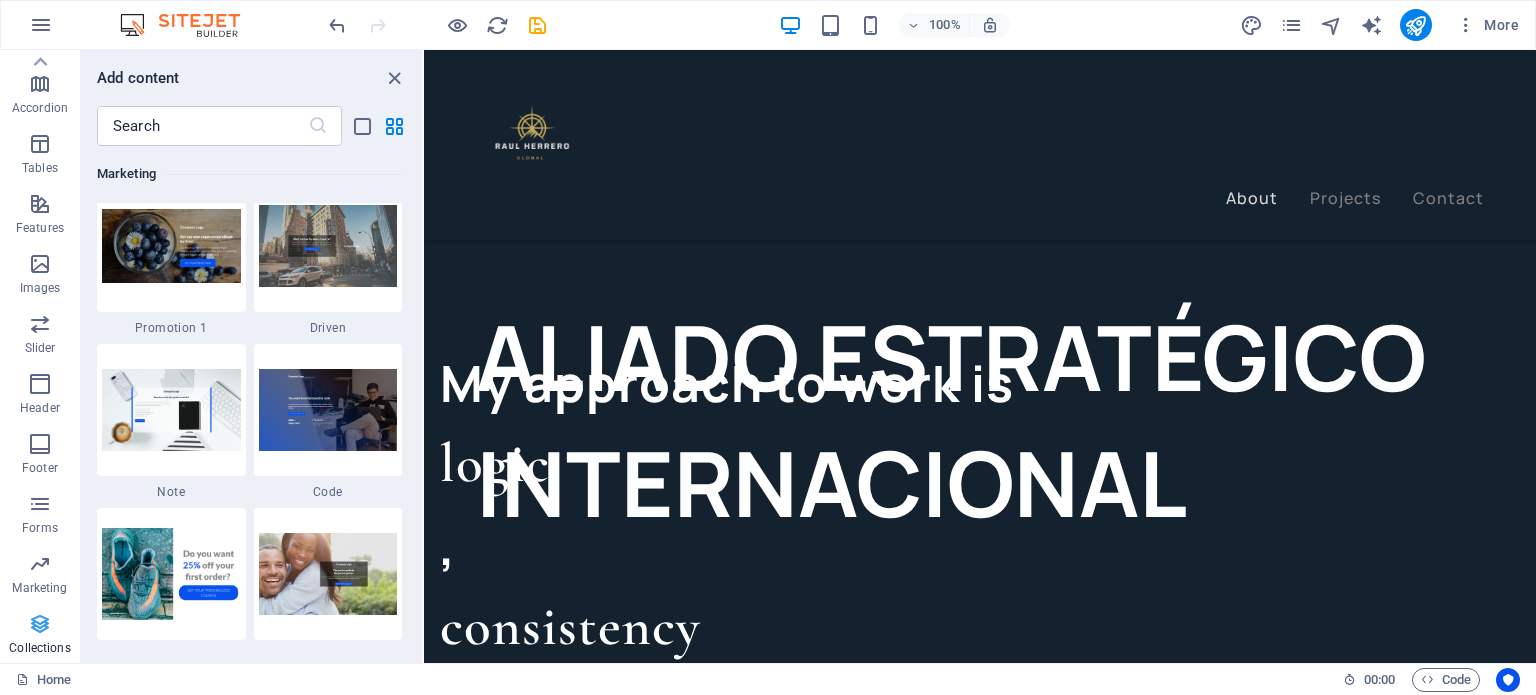 scroll, scrollTop: 18305, scrollLeft: 0, axis: vertical 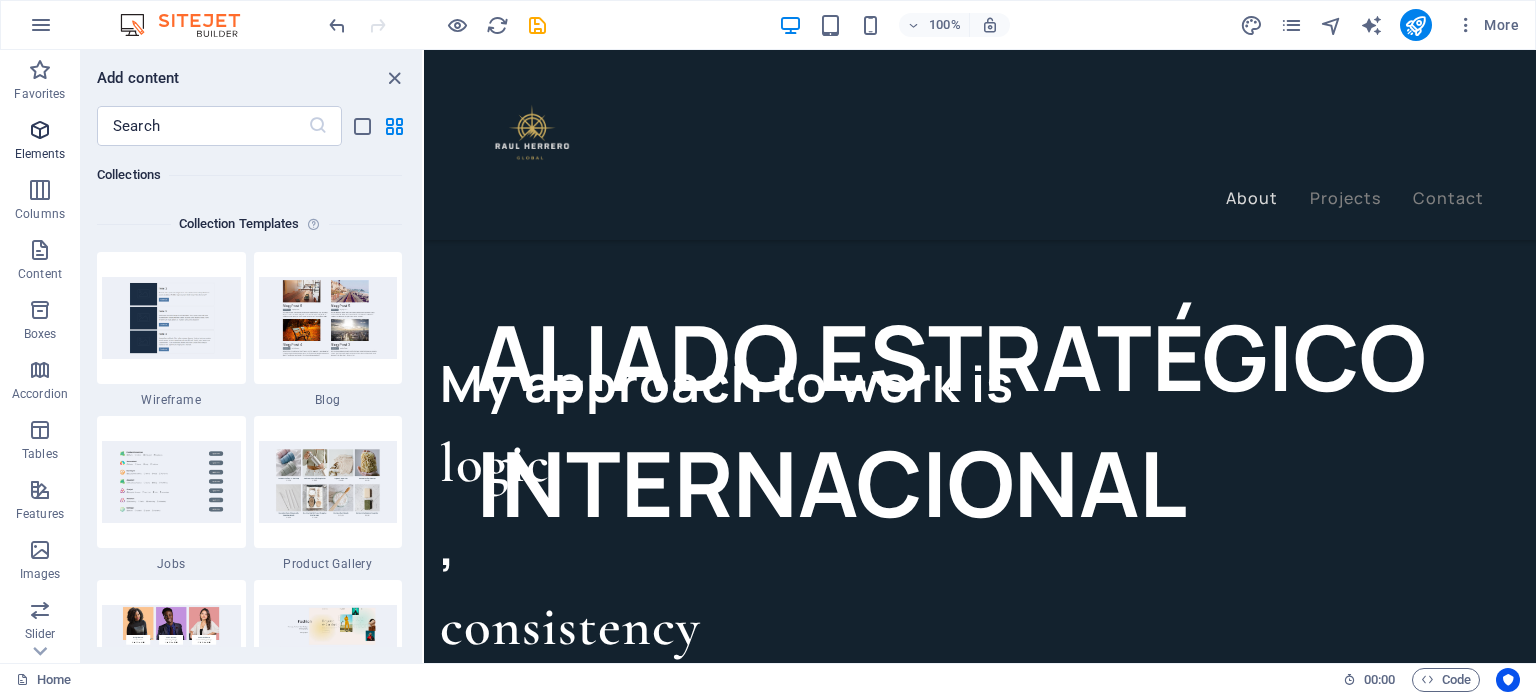 click on "Elements" at bounding box center (40, 140) 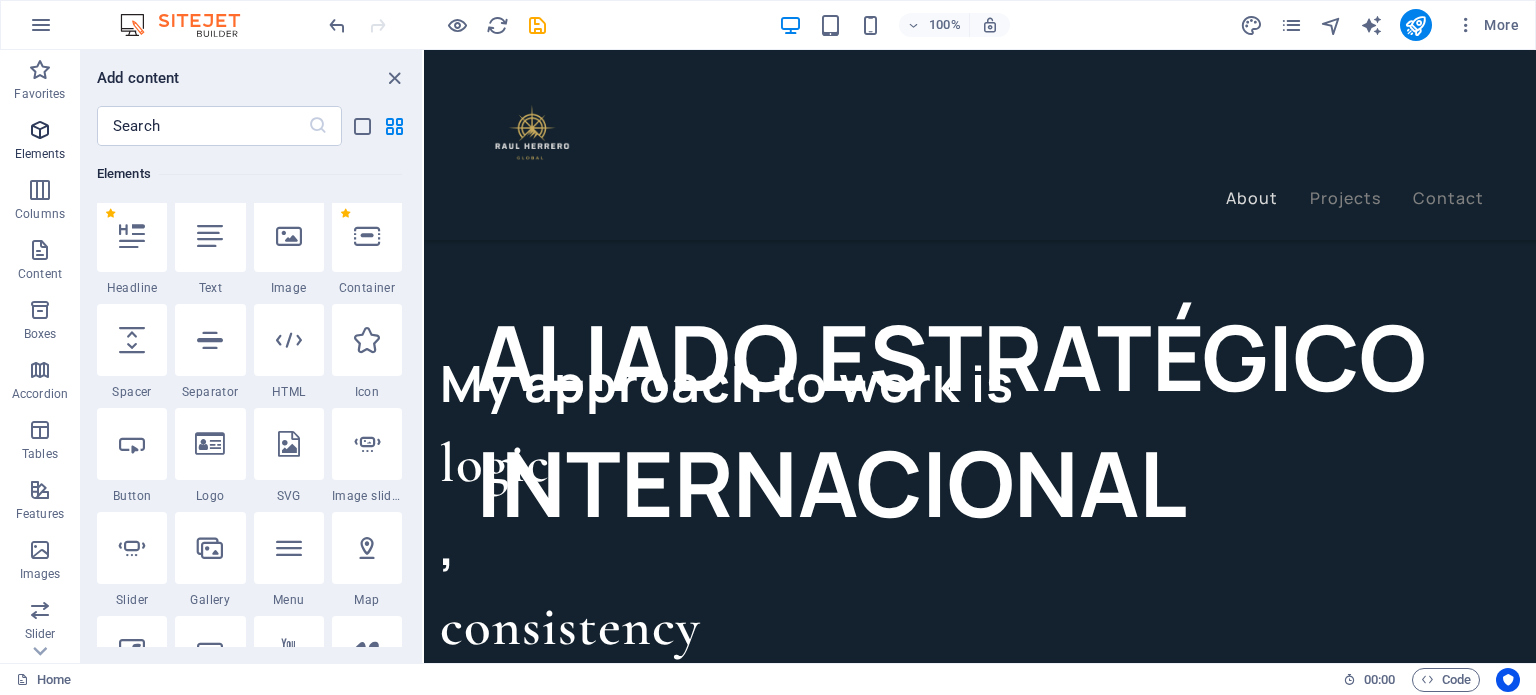 scroll, scrollTop: 212, scrollLeft: 0, axis: vertical 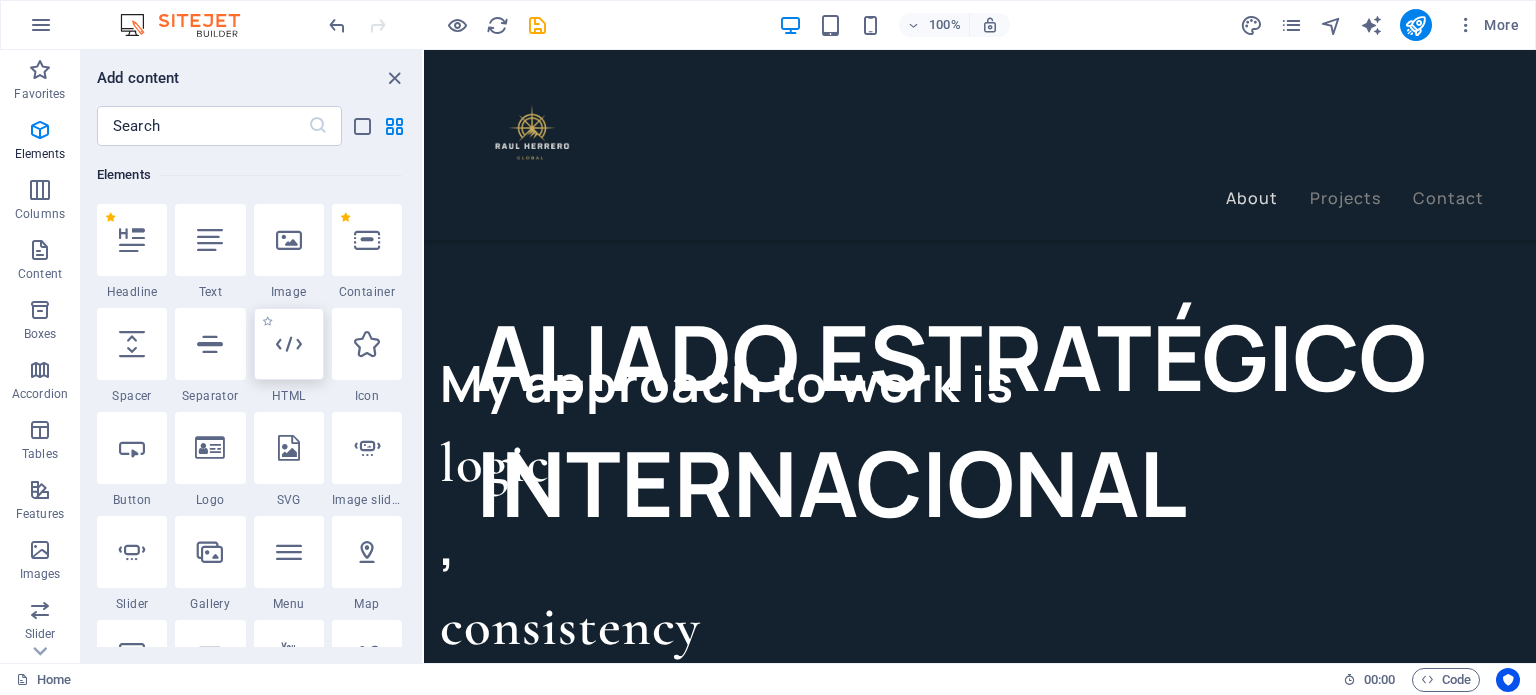 click at bounding box center (289, 344) 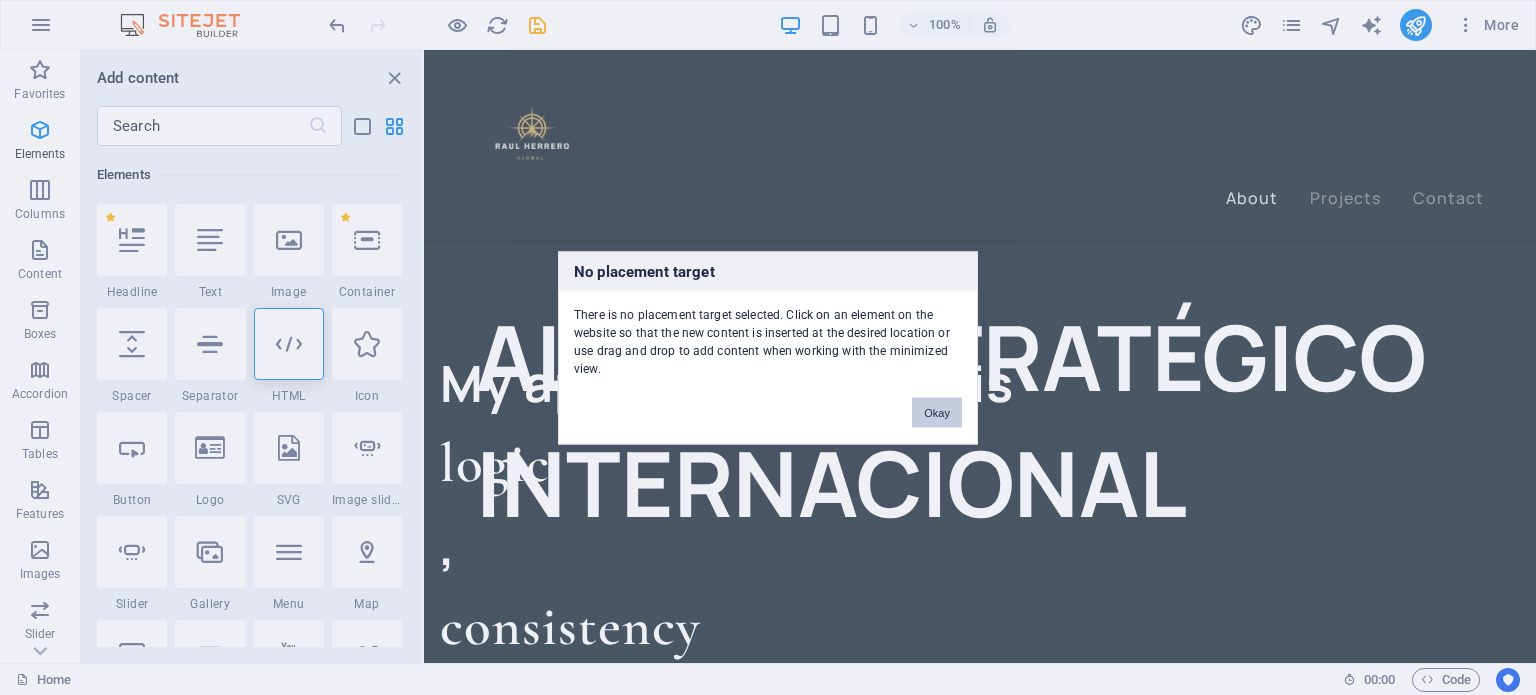 click on "Okay" at bounding box center [937, 412] 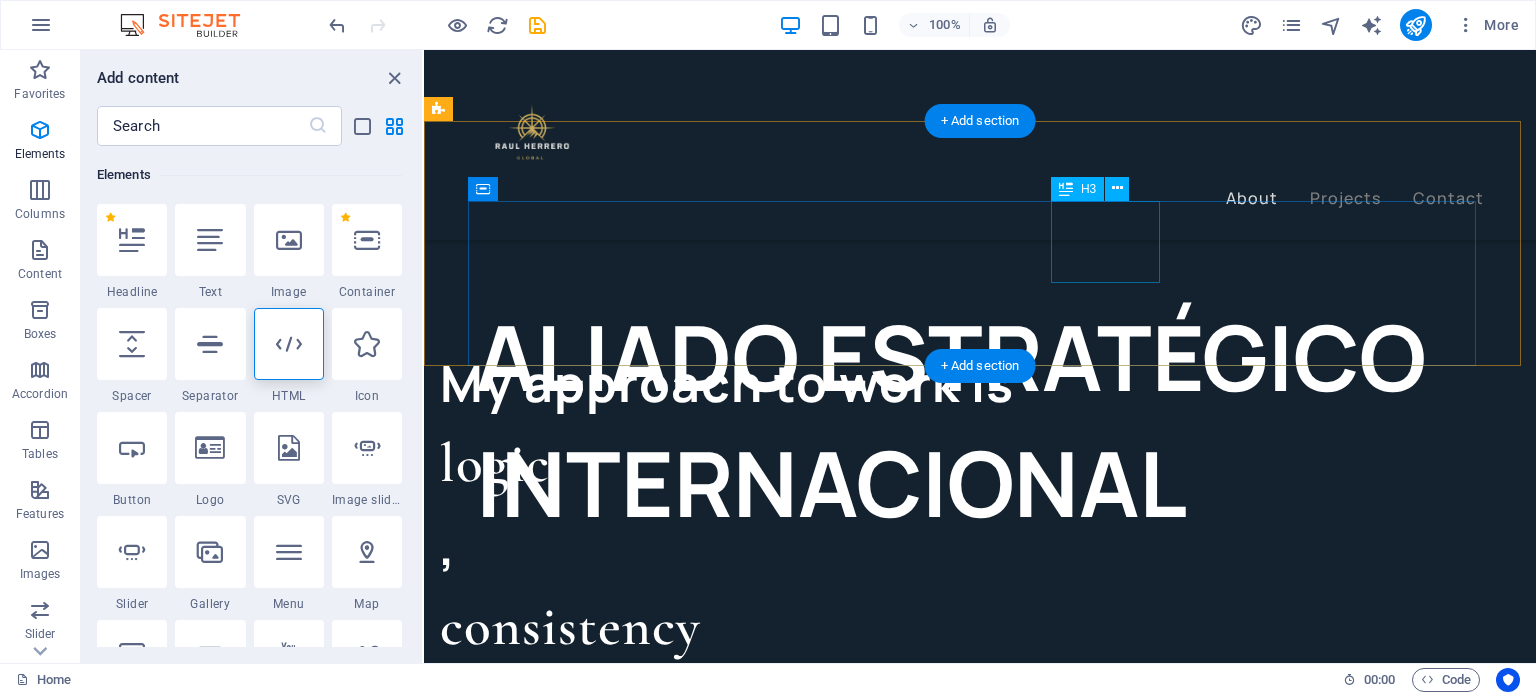 click on "logic" at bounding box center (944, 464) 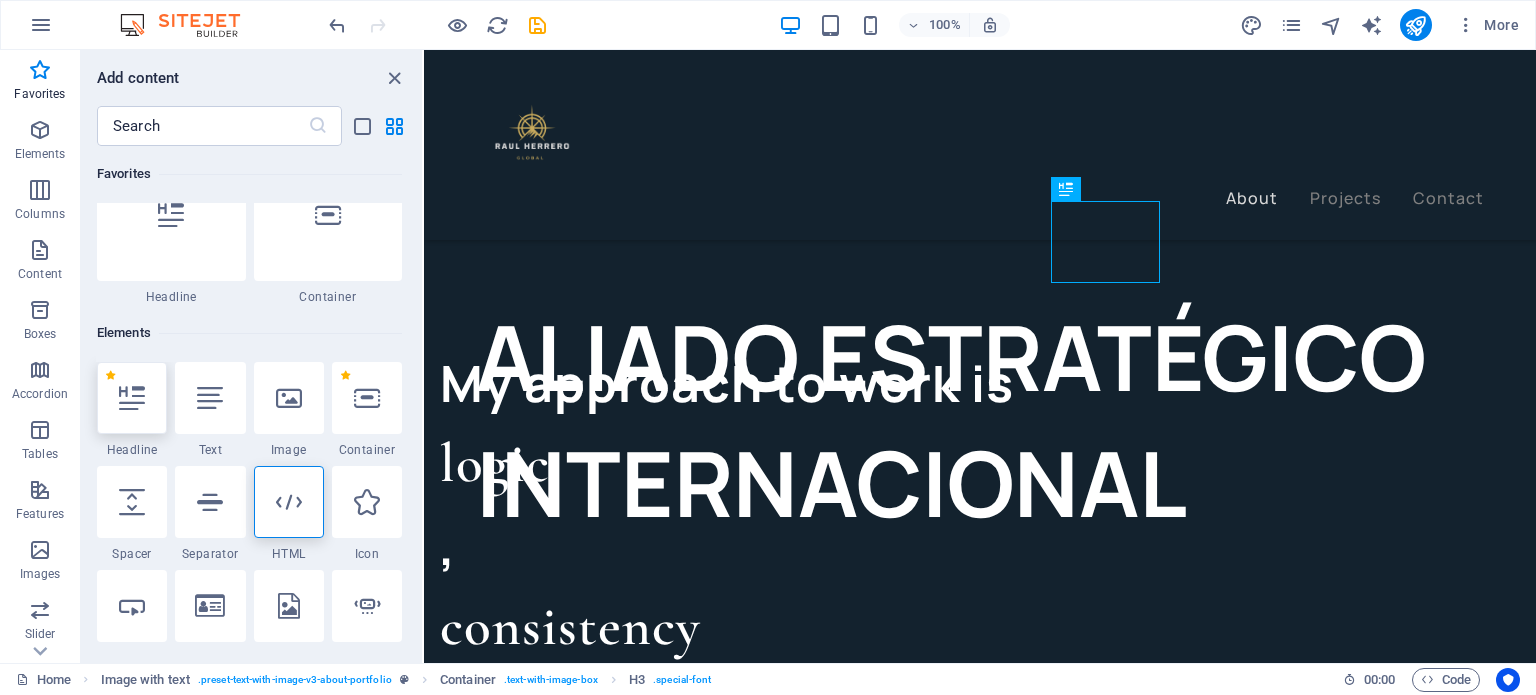 scroll, scrollTop: 0, scrollLeft: 0, axis: both 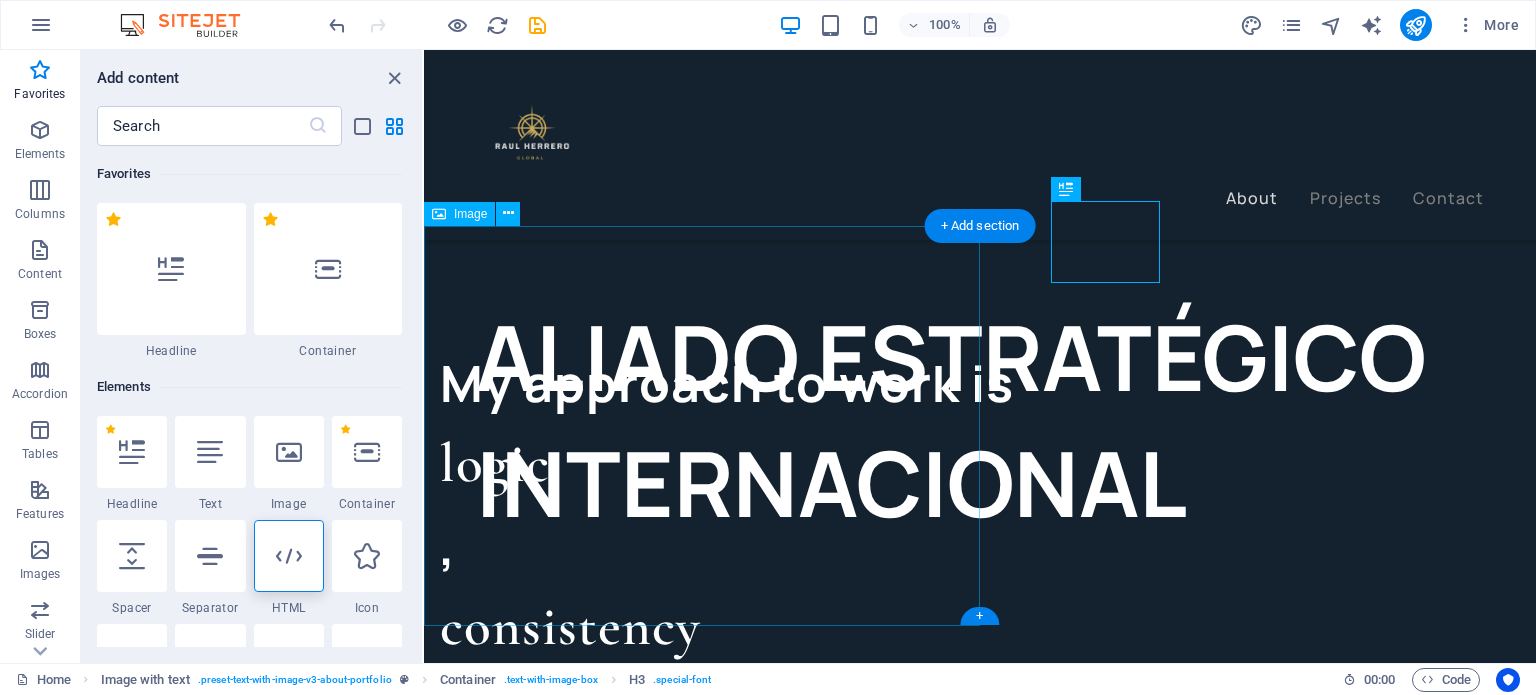 click at bounding box center [702, 971] 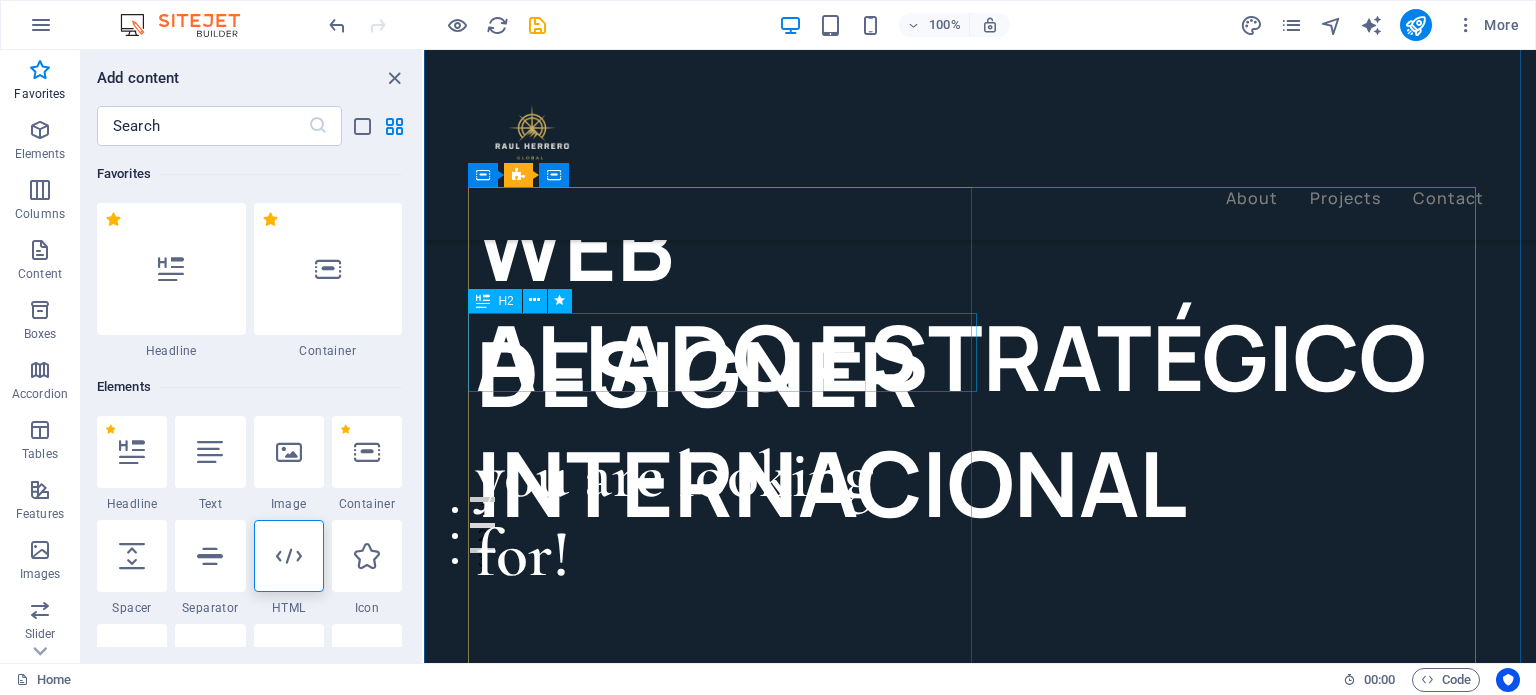 scroll, scrollTop: 0, scrollLeft: 0, axis: both 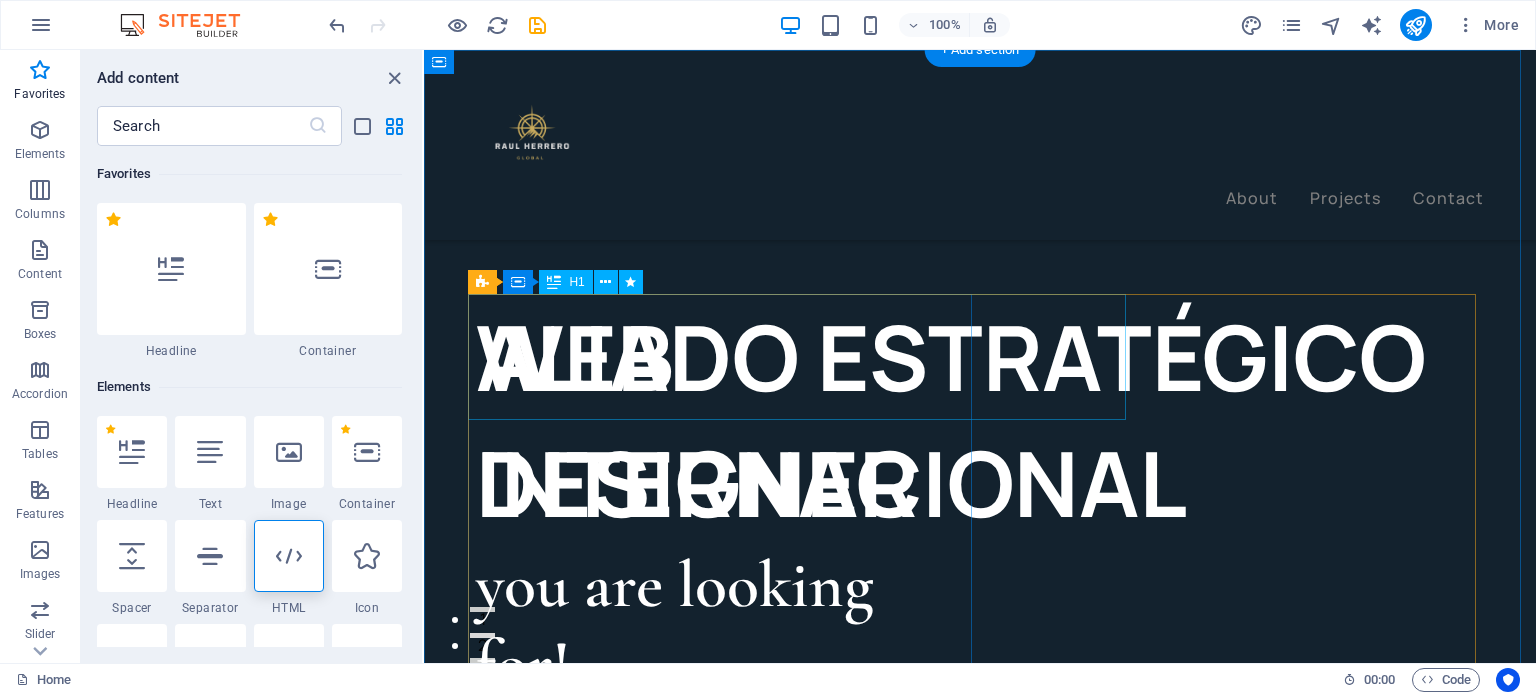click on "WEB DESIGNER" at bounding box center (728, 420) 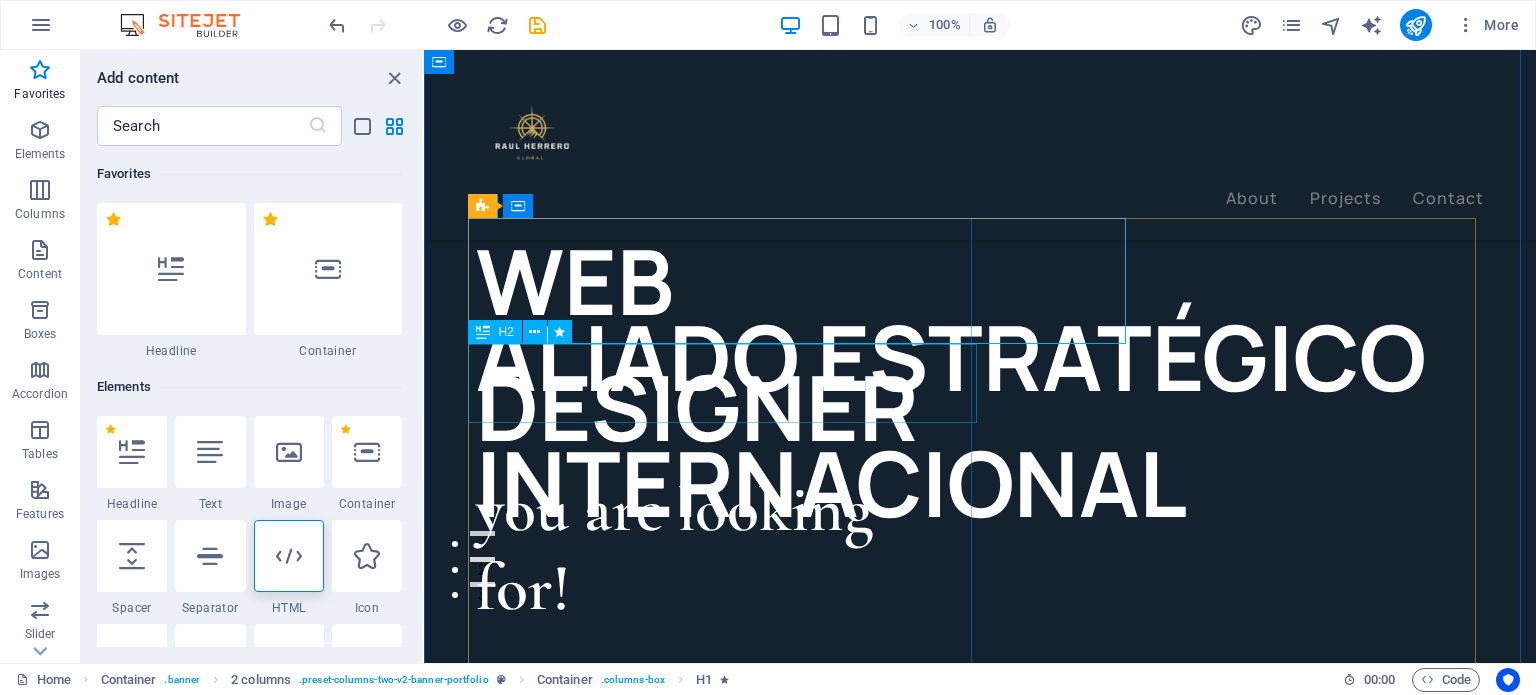 scroll, scrollTop: 76, scrollLeft: 0, axis: vertical 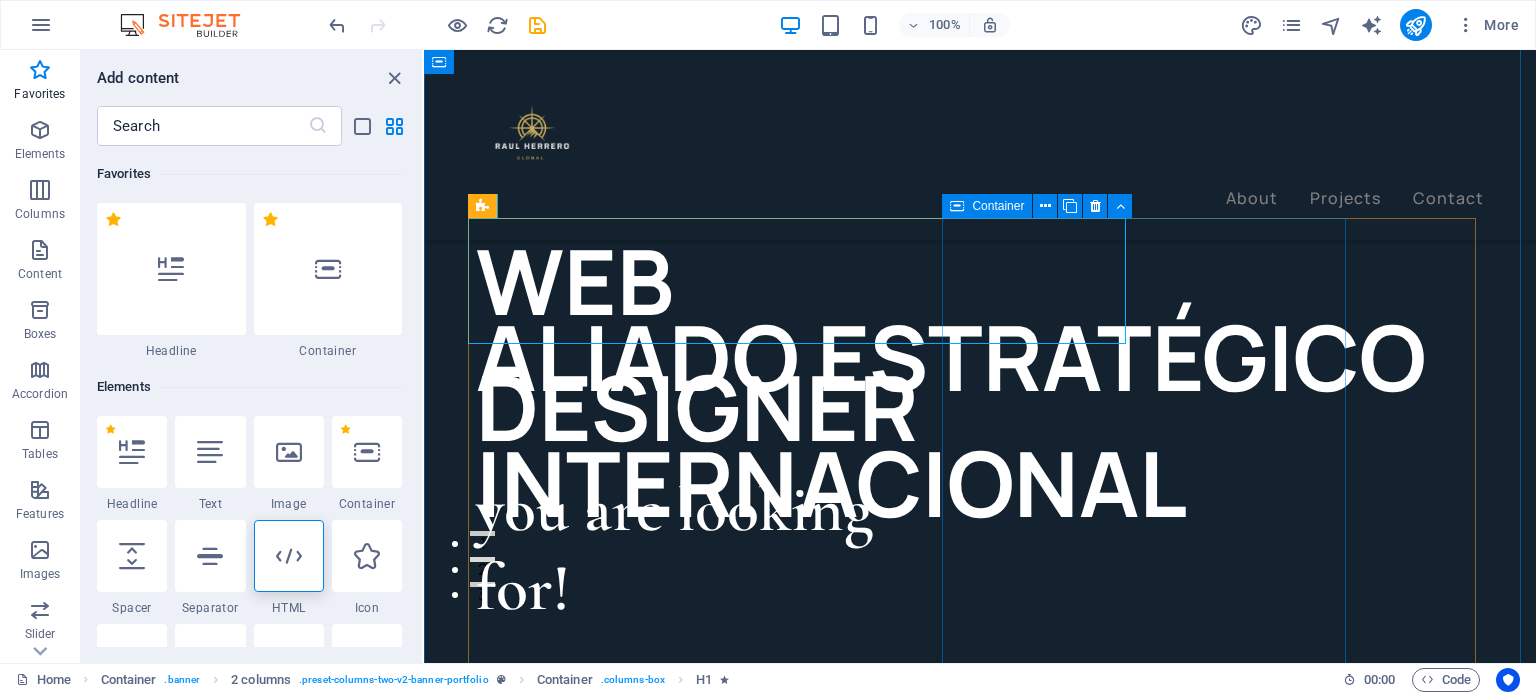 click on "Drop content here or  Add elements  Paste clipboard" at bounding box center (647, 793) 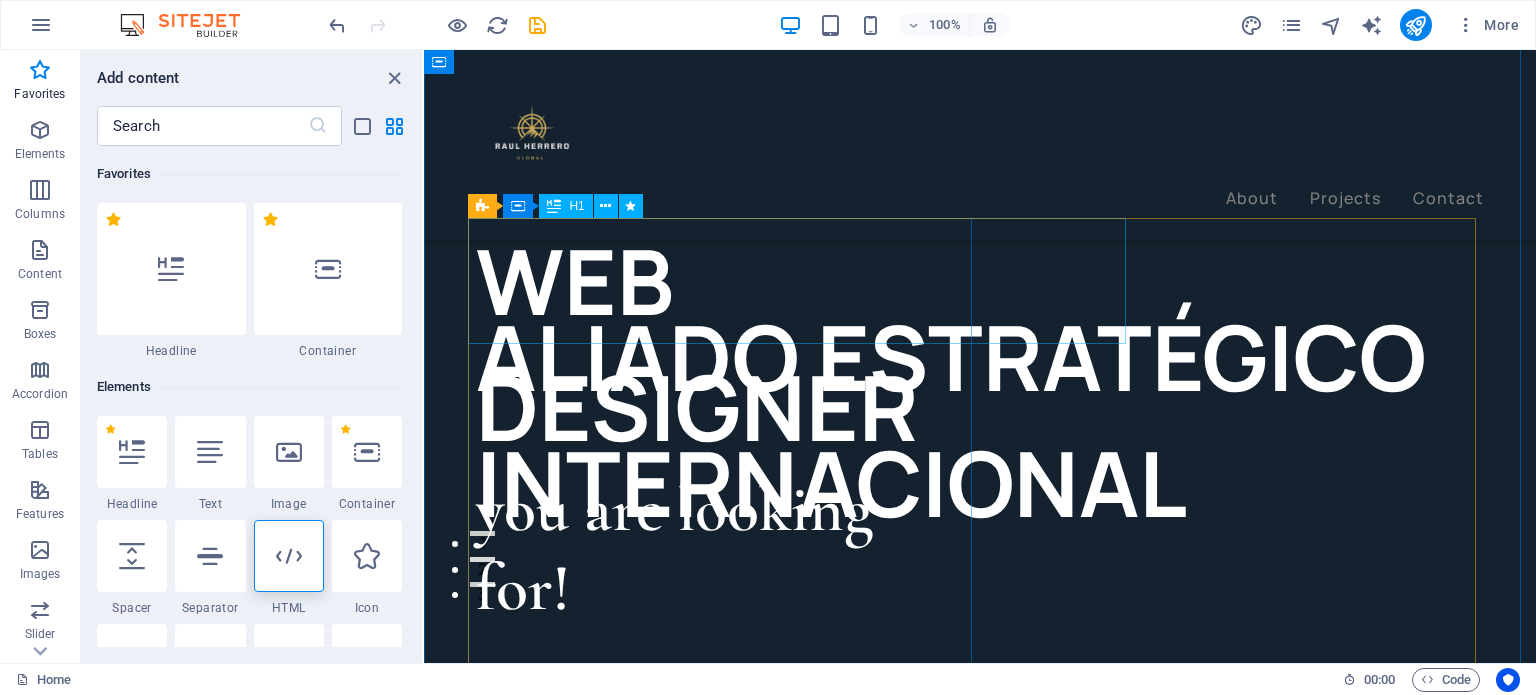 click on "WEB DESIGNER" at bounding box center (728, 344) 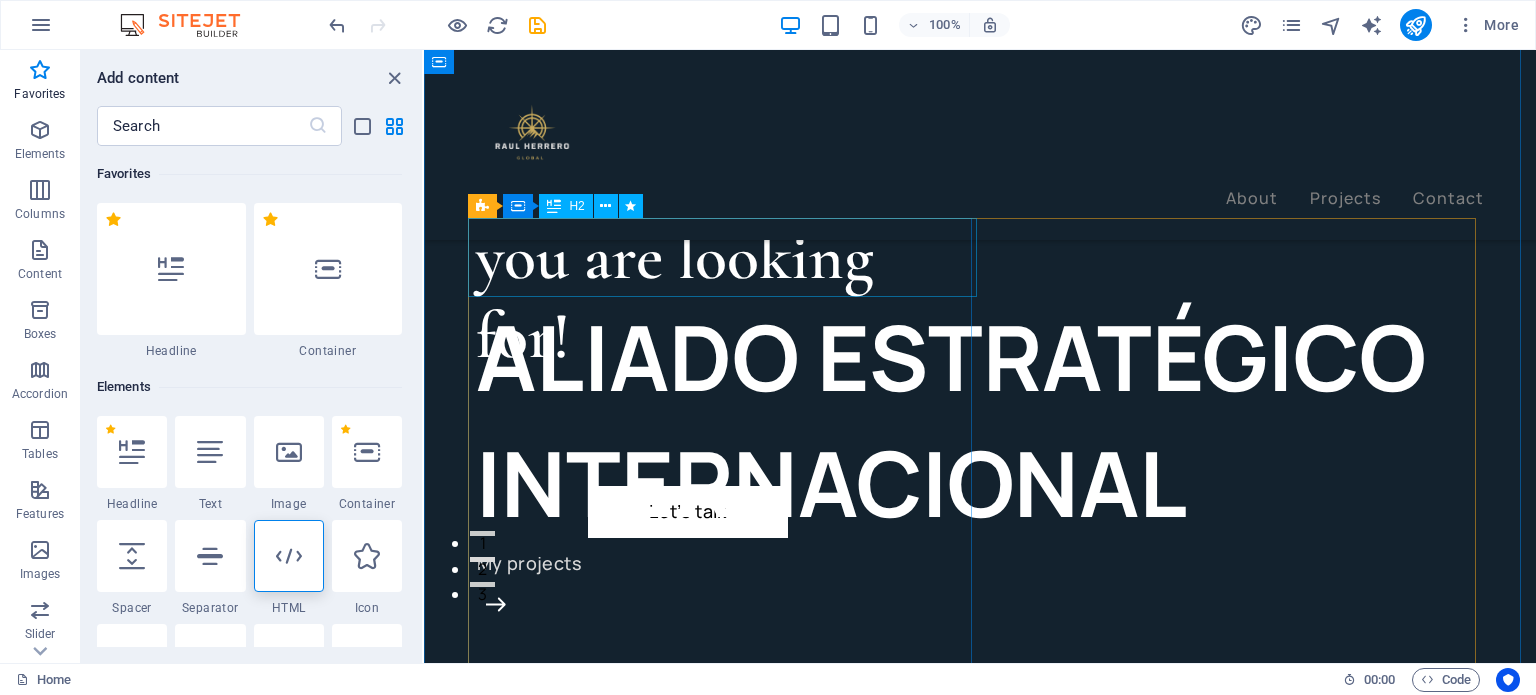 click on "you are looking for!" at bounding box center [728, 297] 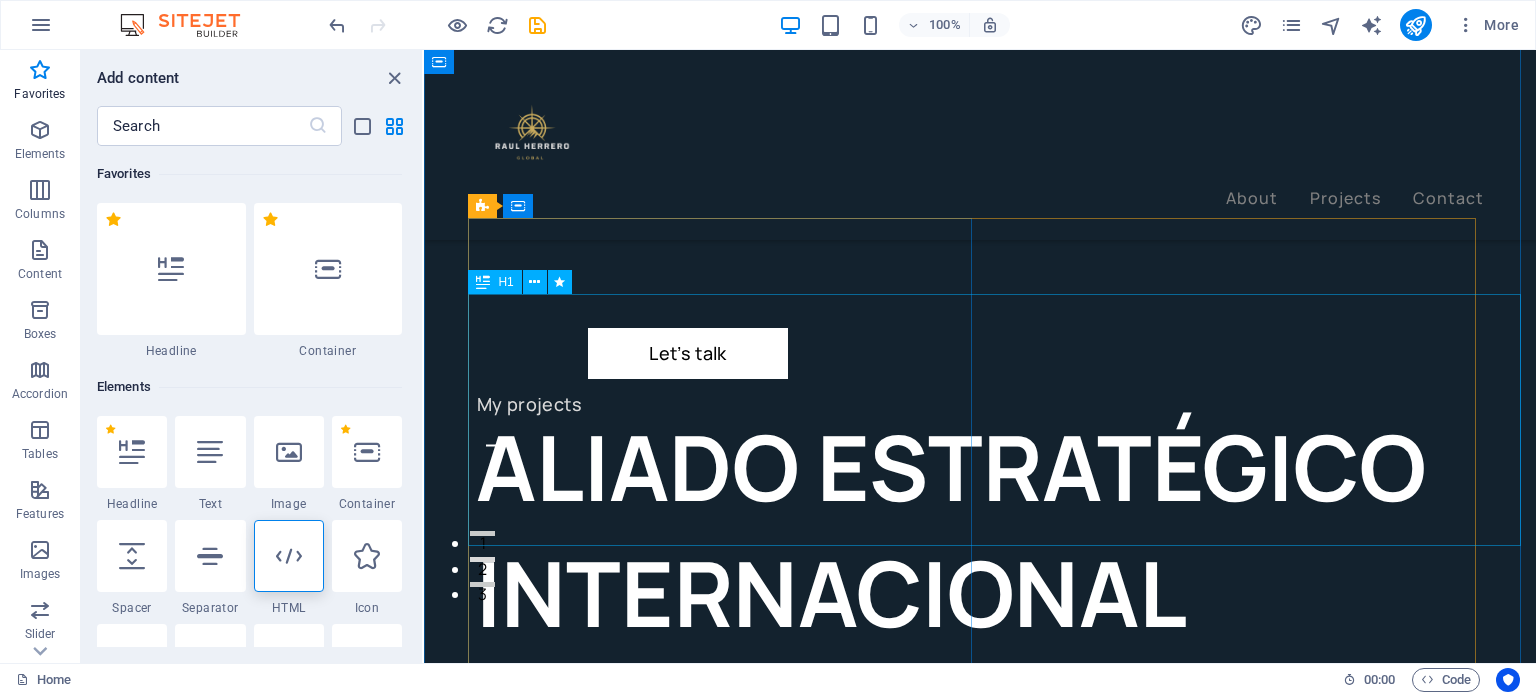 click on "ALIADO ESTRATÉGICO INTERNACIONAL" at bounding box center [1006, 530] 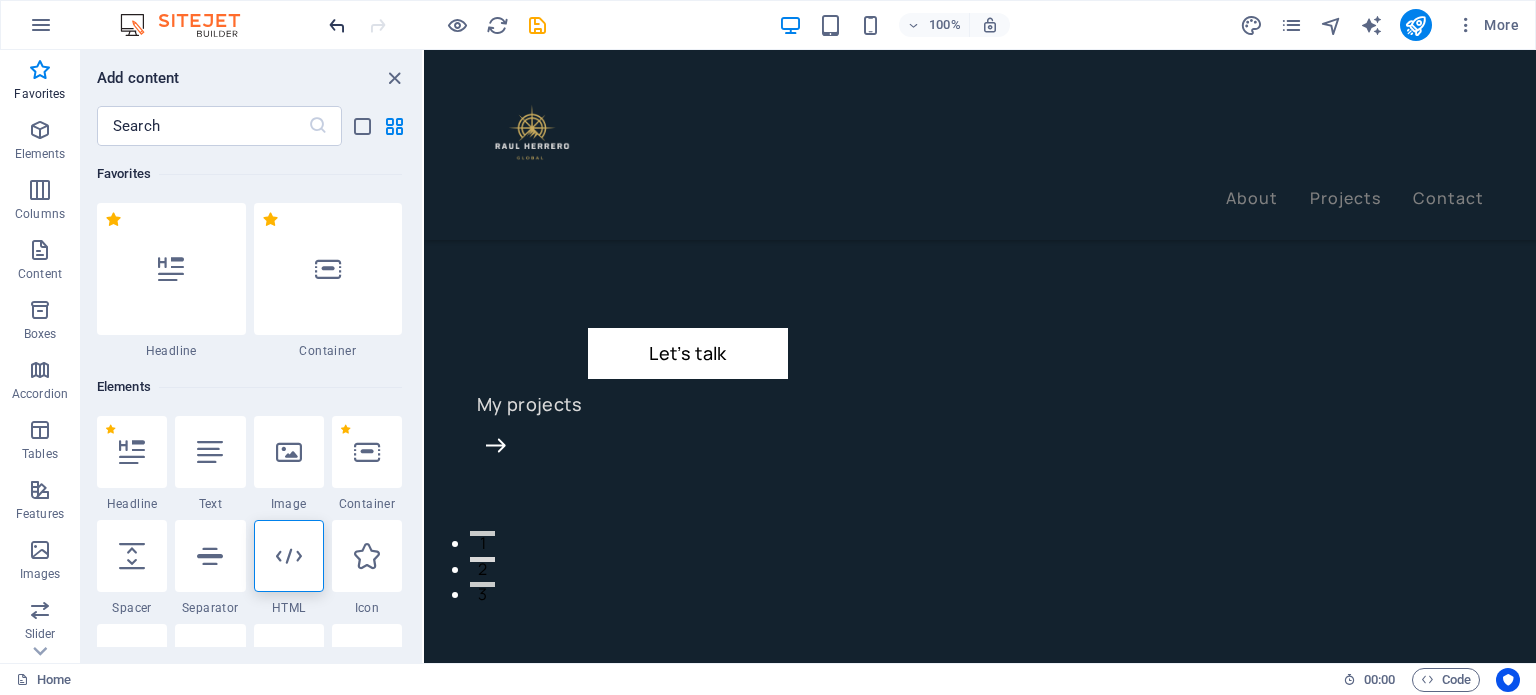click at bounding box center (337, 25) 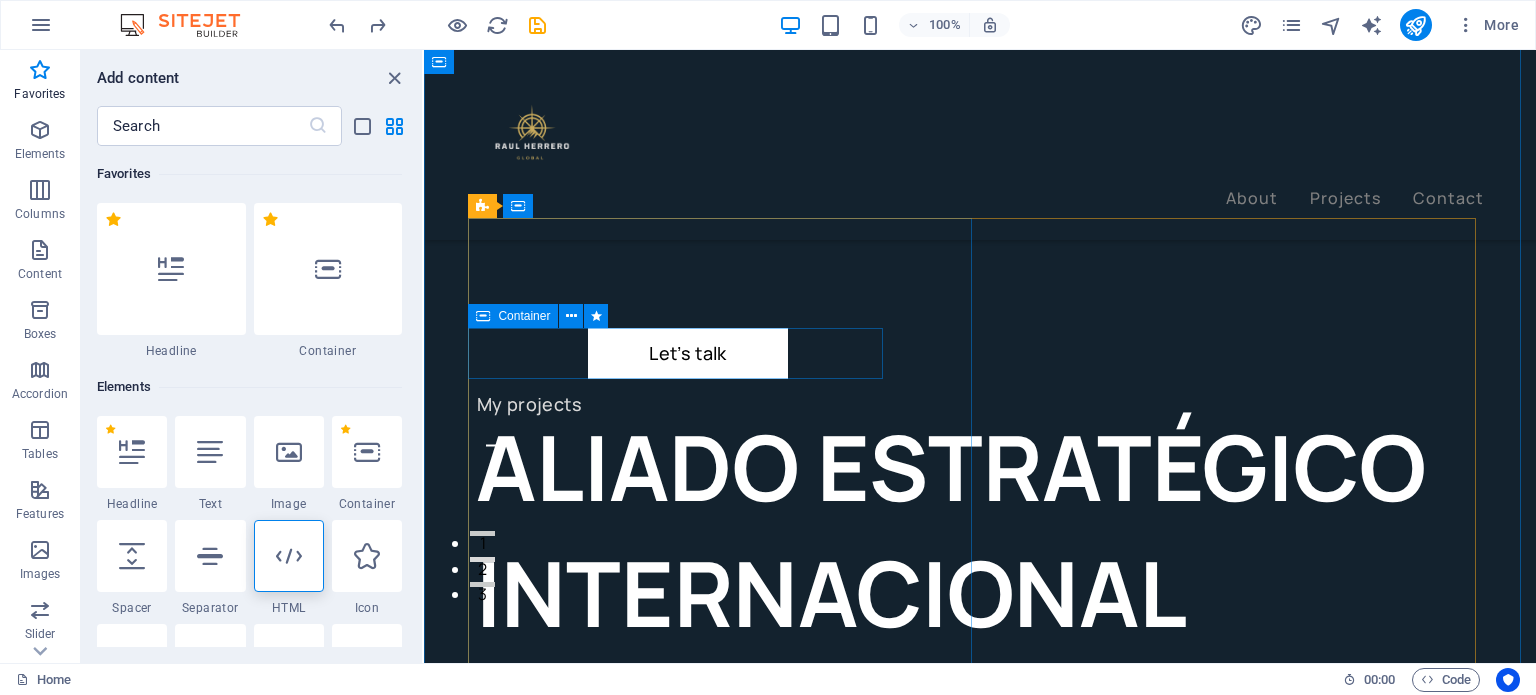 click on "Let’s talk My projects" at bounding box center [728, 394] 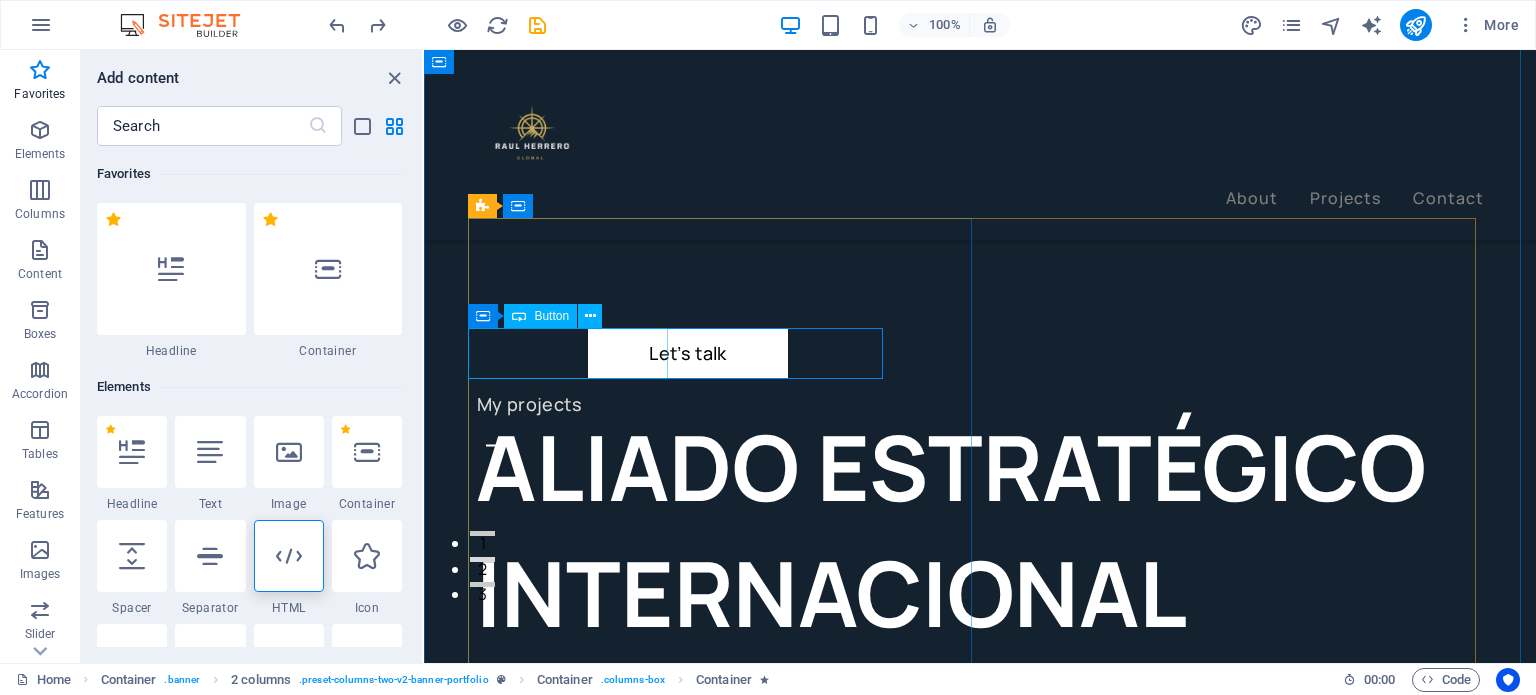click on "Let’s talk" at bounding box center [688, 353] 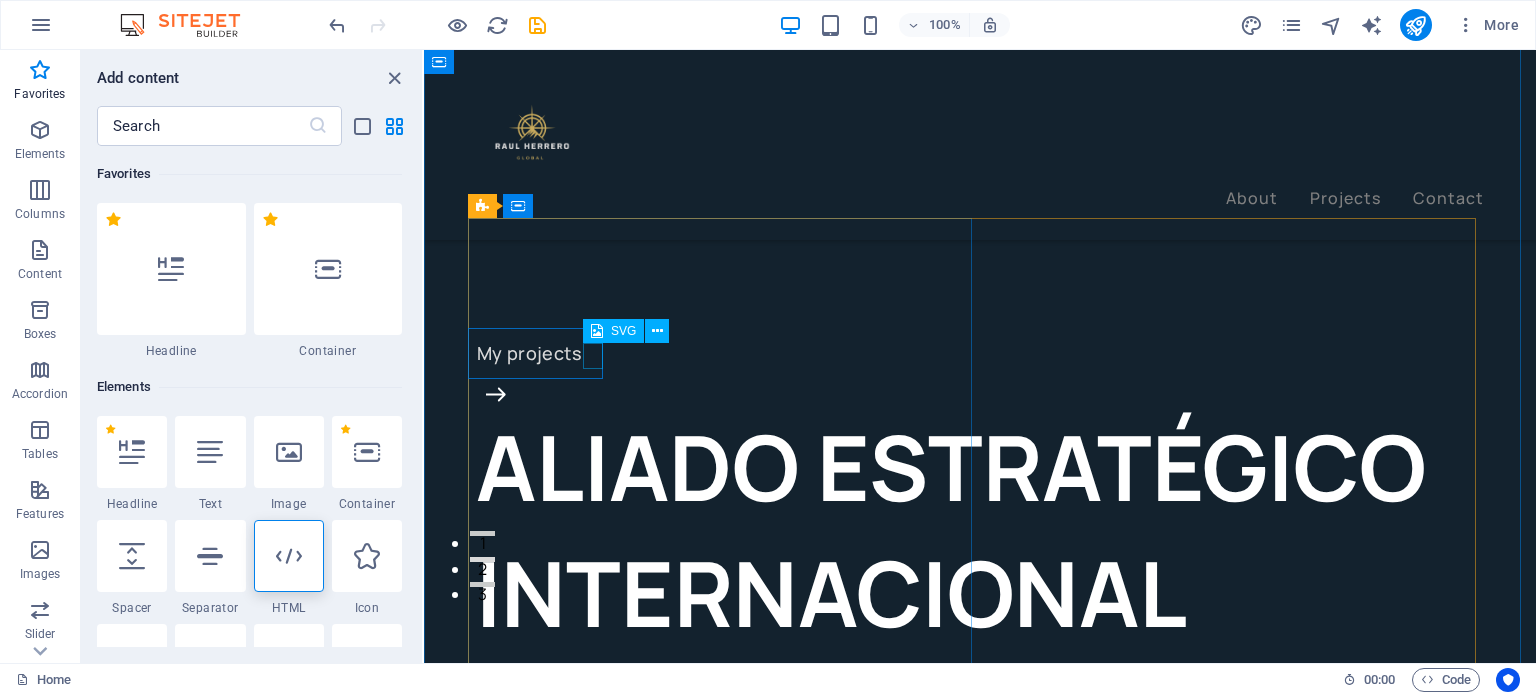 click at bounding box center (733, 397) 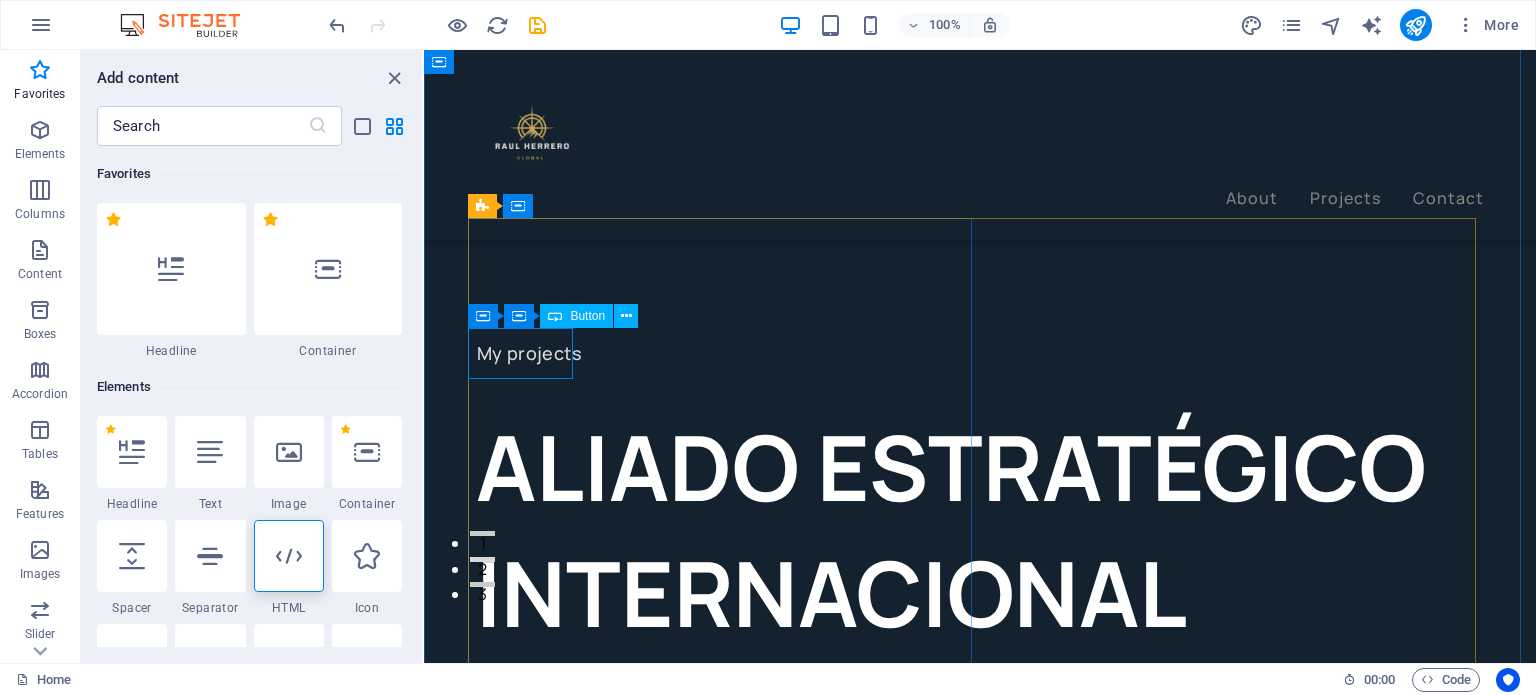 click on "My projects" at bounding box center (728, 353) 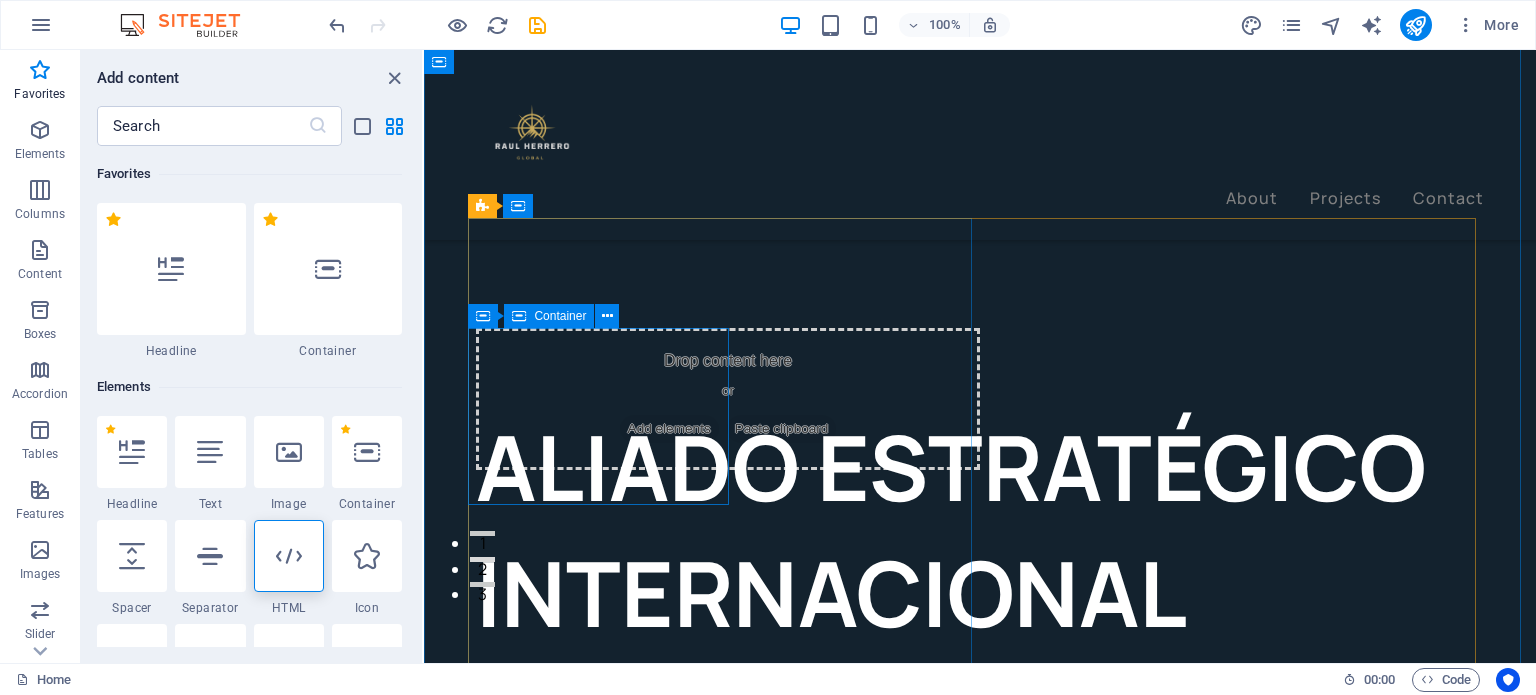 click on "Drop content here or  Add elements  Paste clipboard" at bounding box center [728, 399] 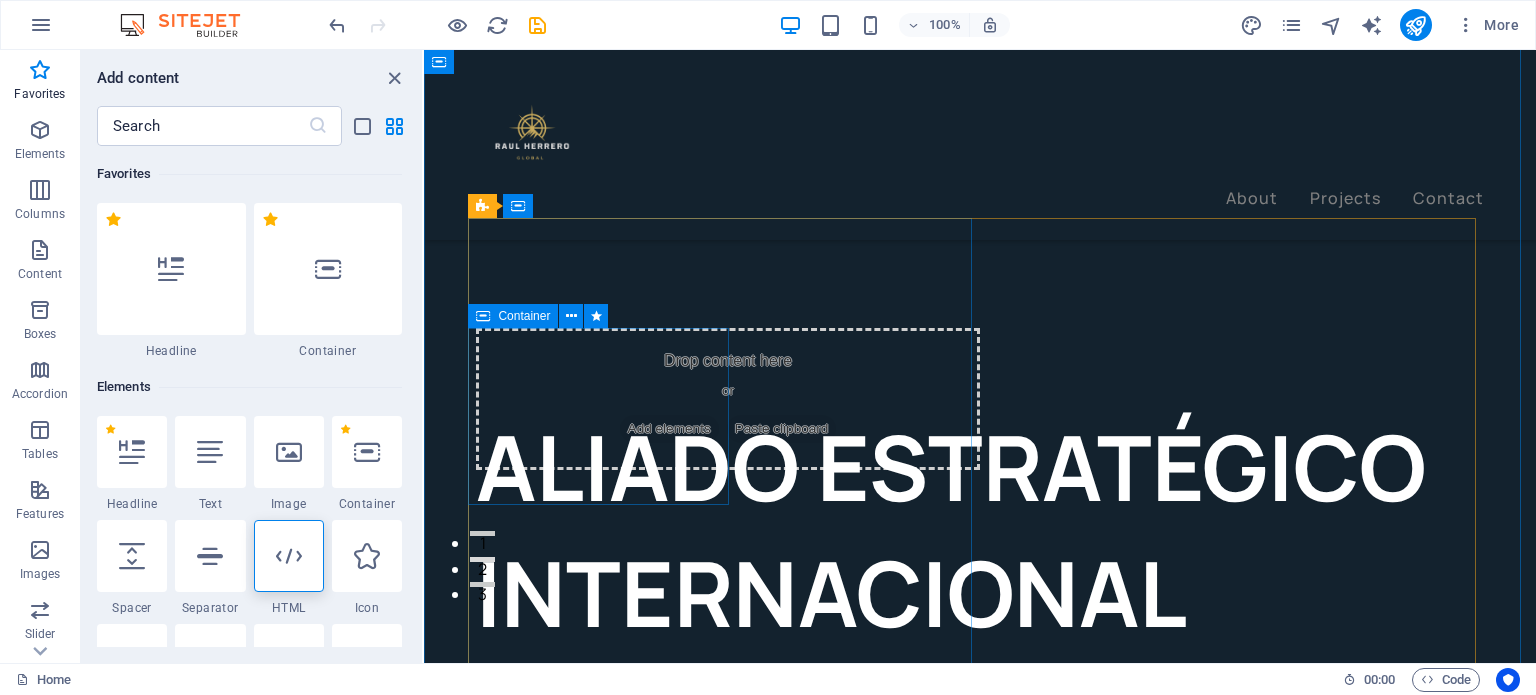 click on "Drop content here or  Add elements  Paste clipboard" at bounding box center [728, 399] 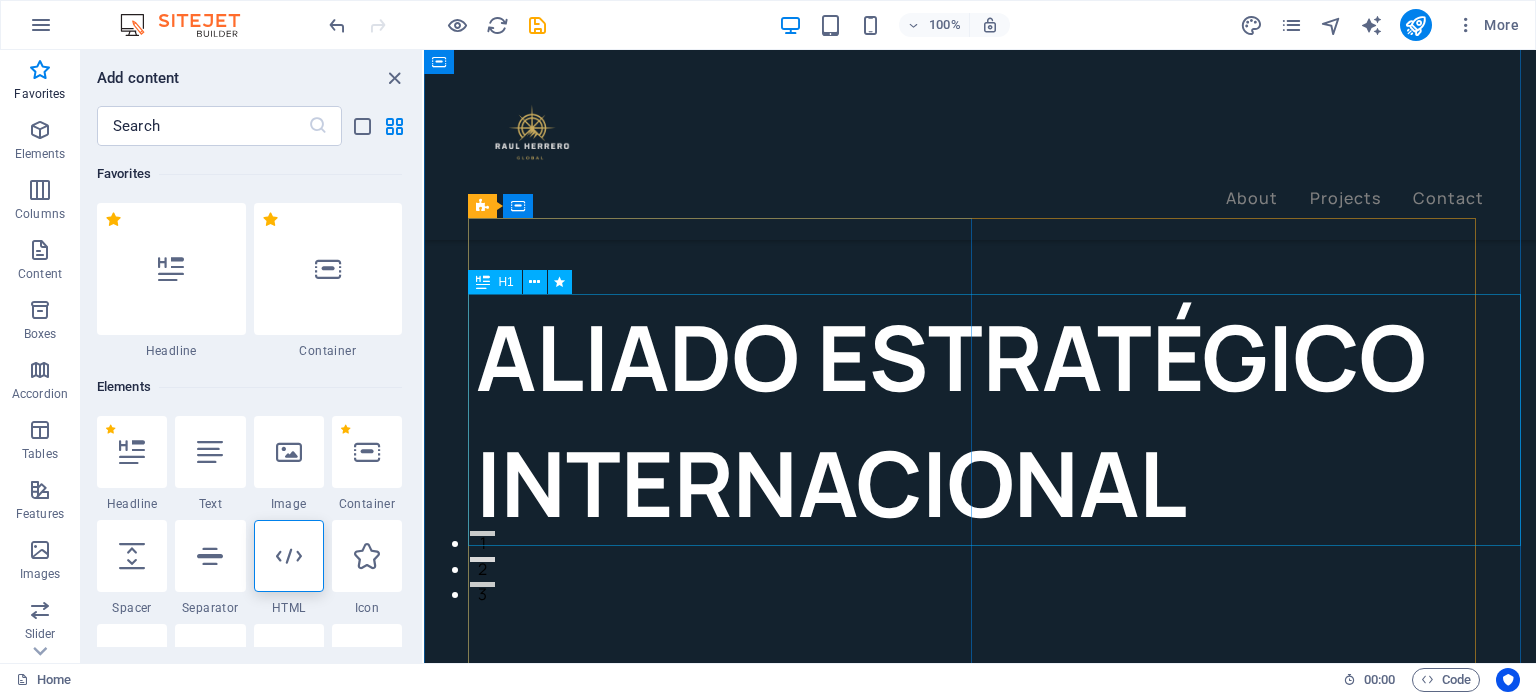click on "ALIADO ESTRATÉGICO INTERNACIONAL" at bounding box center [1006, 420] 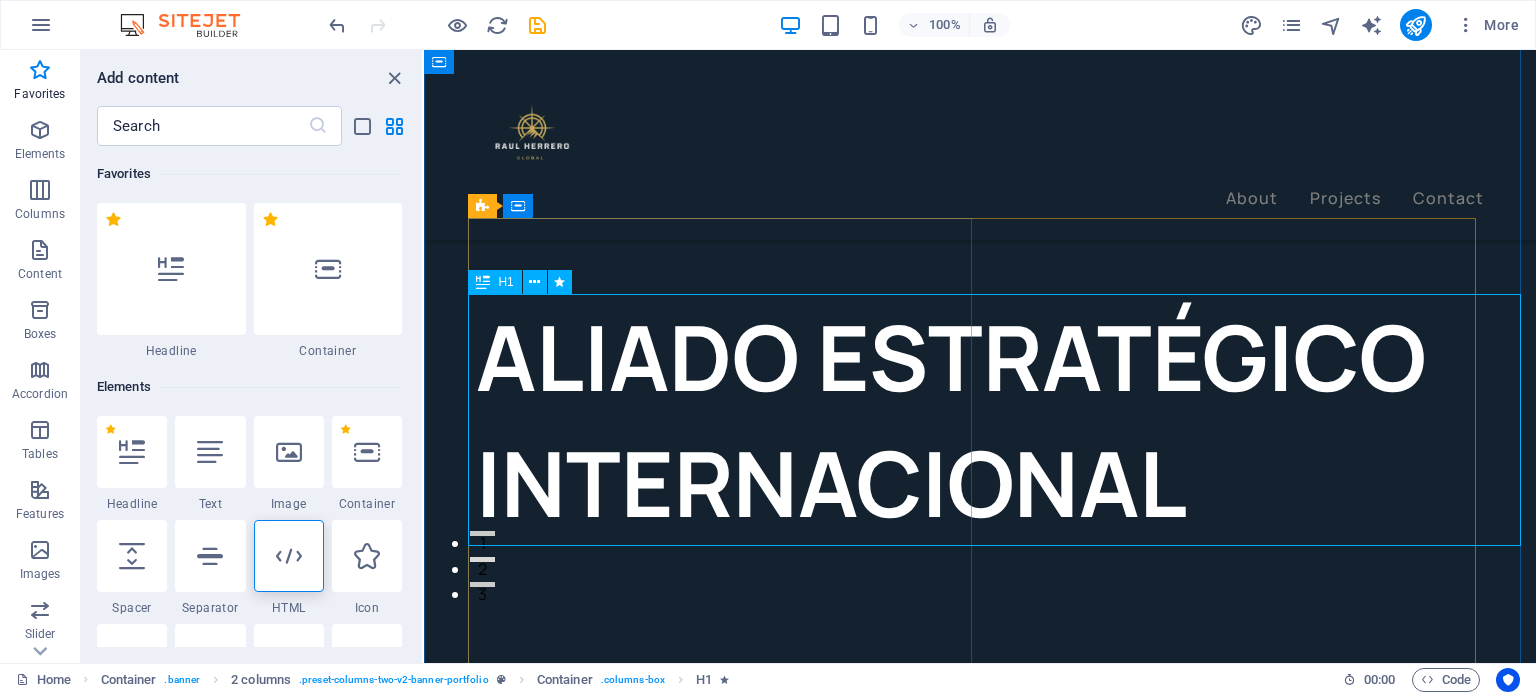 click on "ALIADO ESTRATÉGICO INTERNACIONAL" at bounding box center (1006, 420) 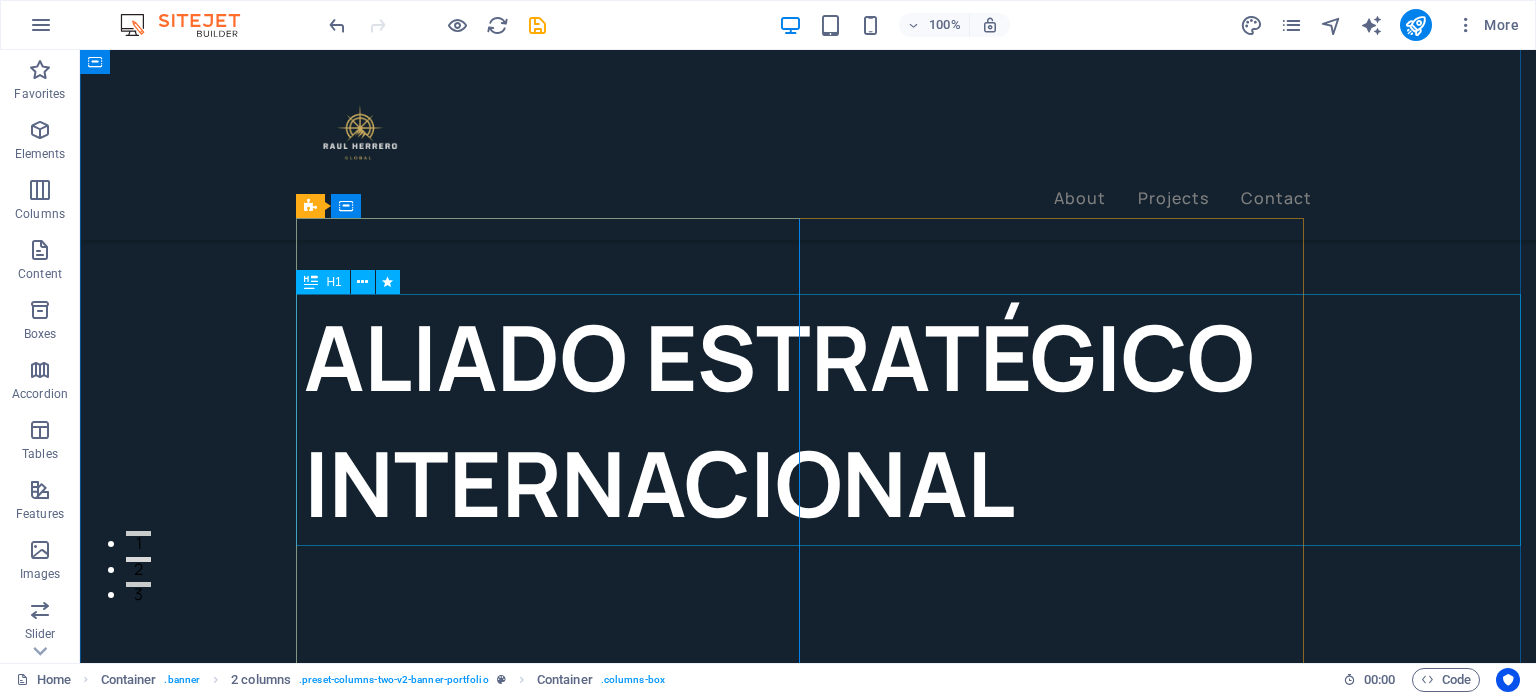 click on "ALIADO ESTRATÉGICO INTERNACIONAL" at bounding box center [920, 420] 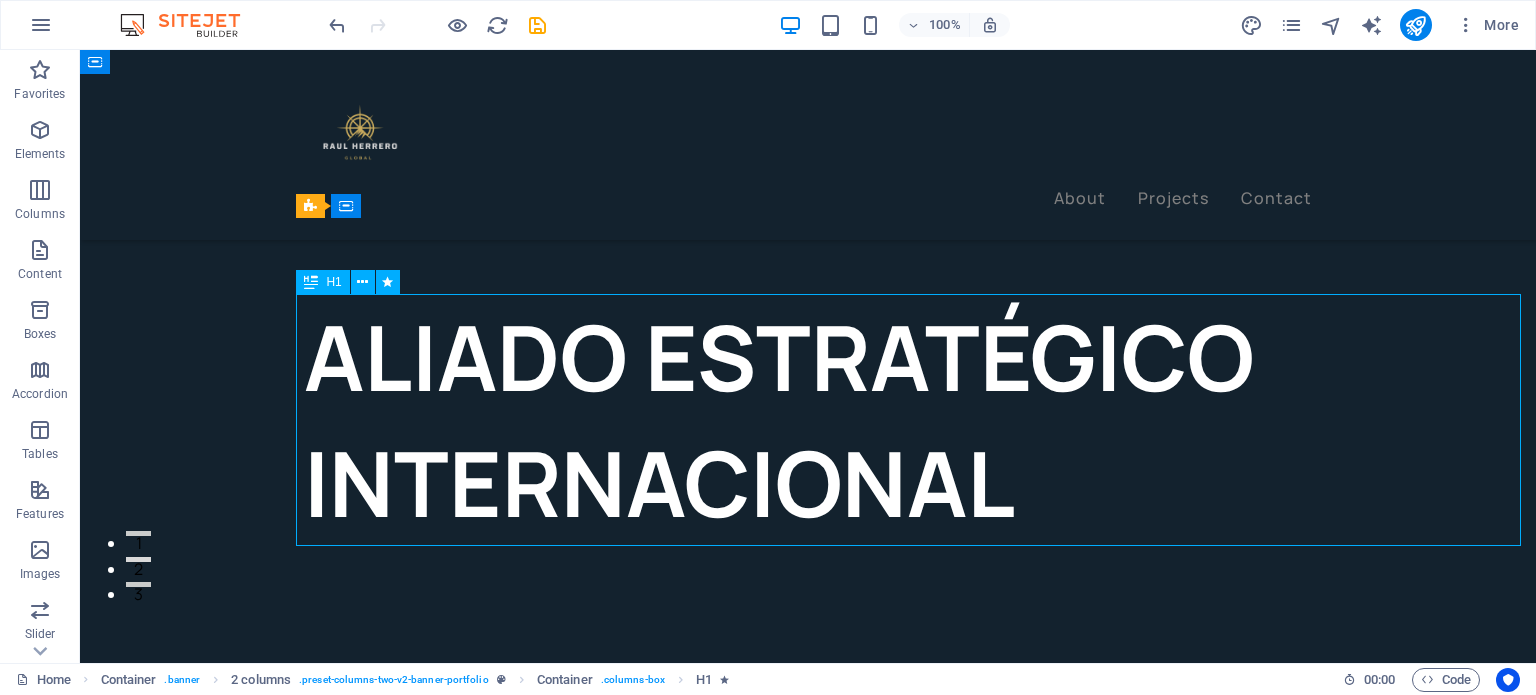 click on "ALIADO ESTRATÉGICO INTERNACIONAL" at bounding box center (920, 420) 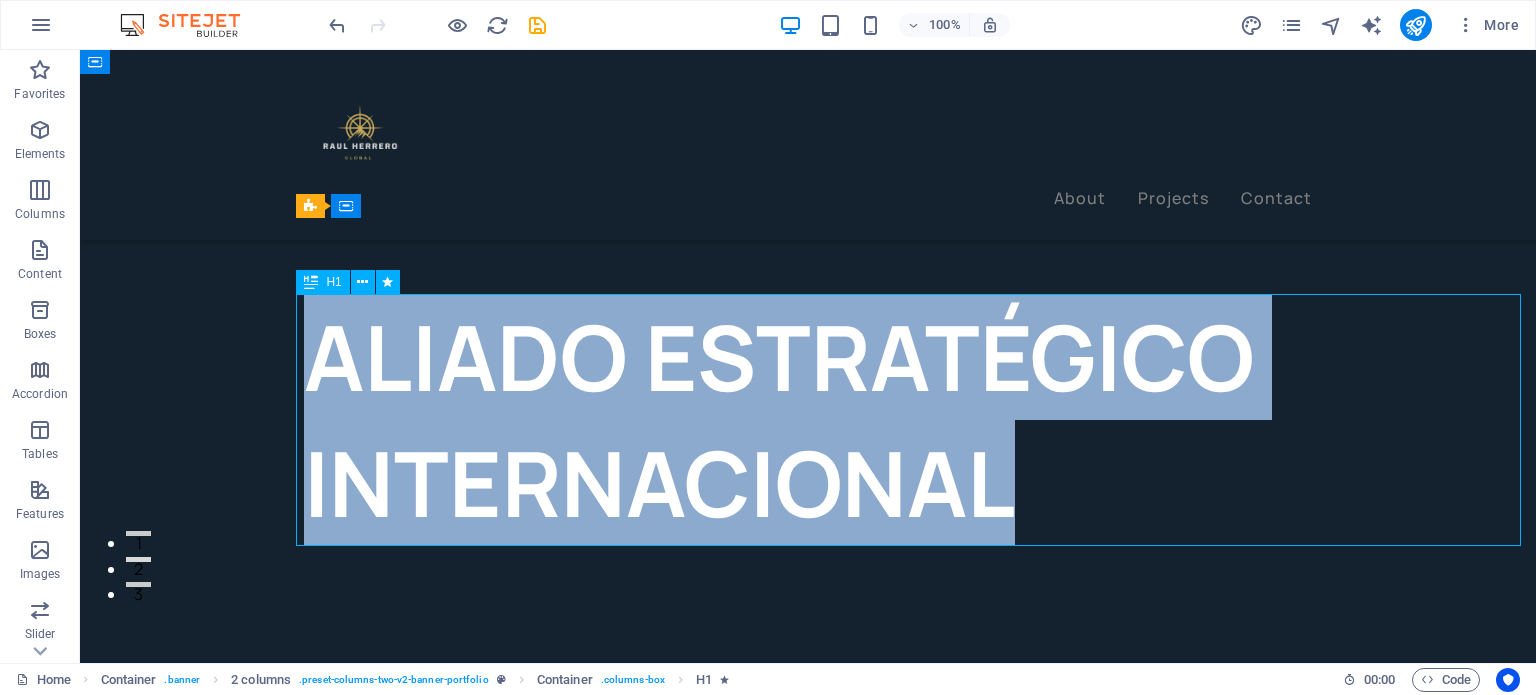 select on "shrink" 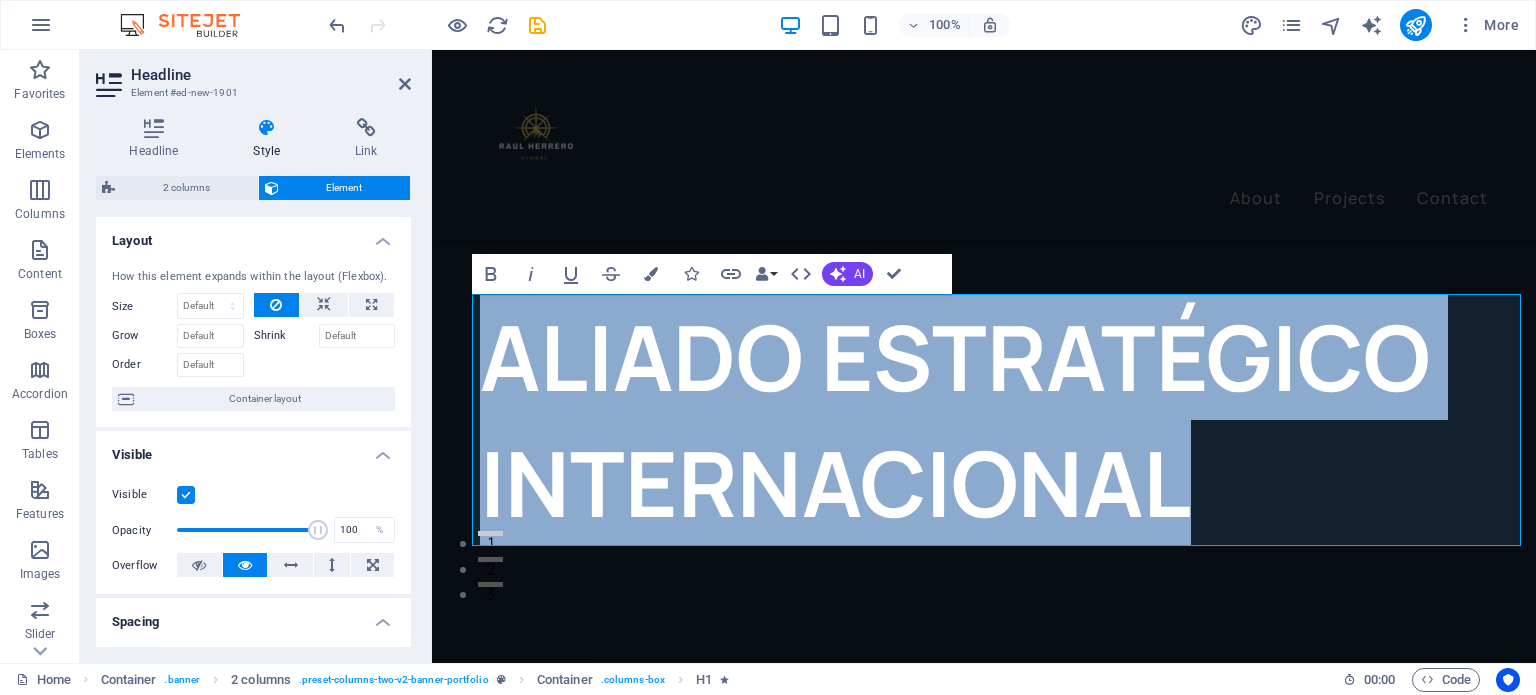 click at bounding box center [325, 362] 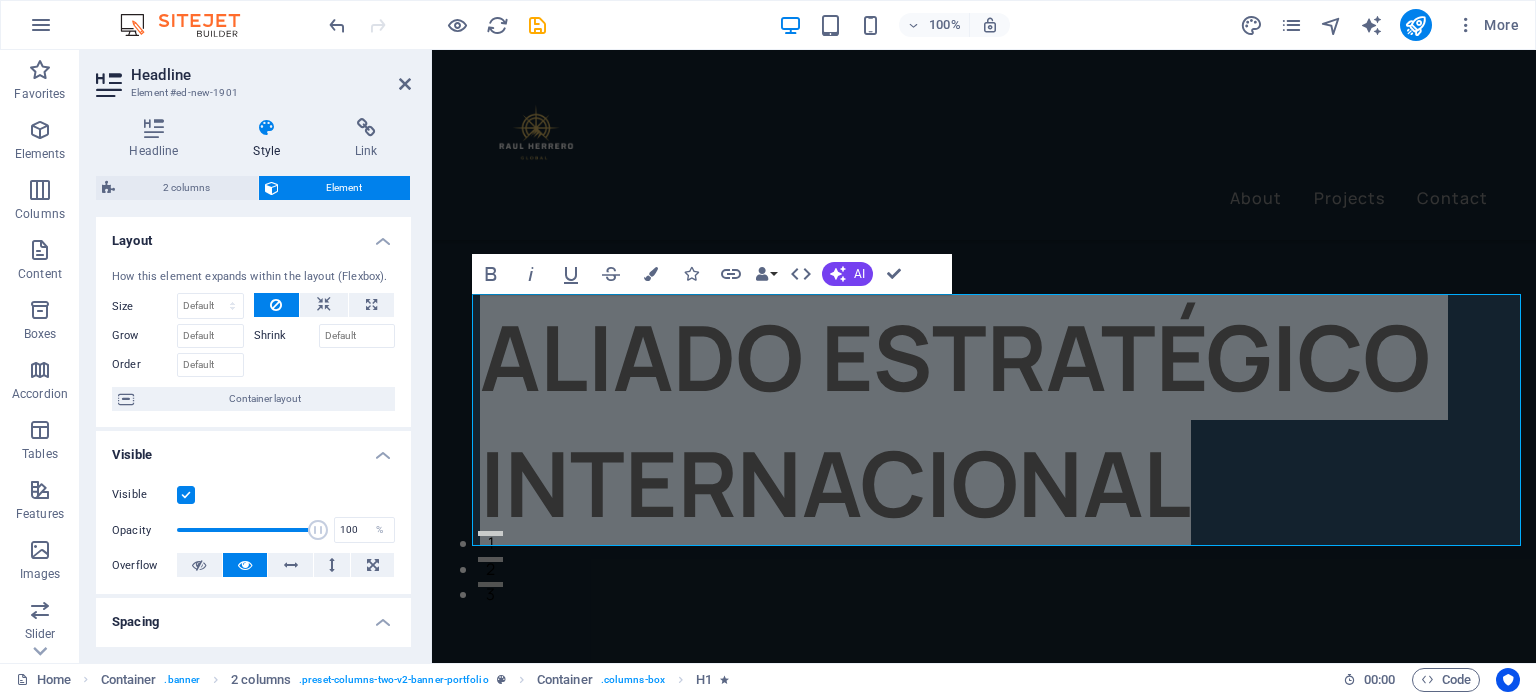 drag, startPoint x: 230, startPoint y: 299, endPoint x: 310, endPoint y: 349, distance: 94.33981 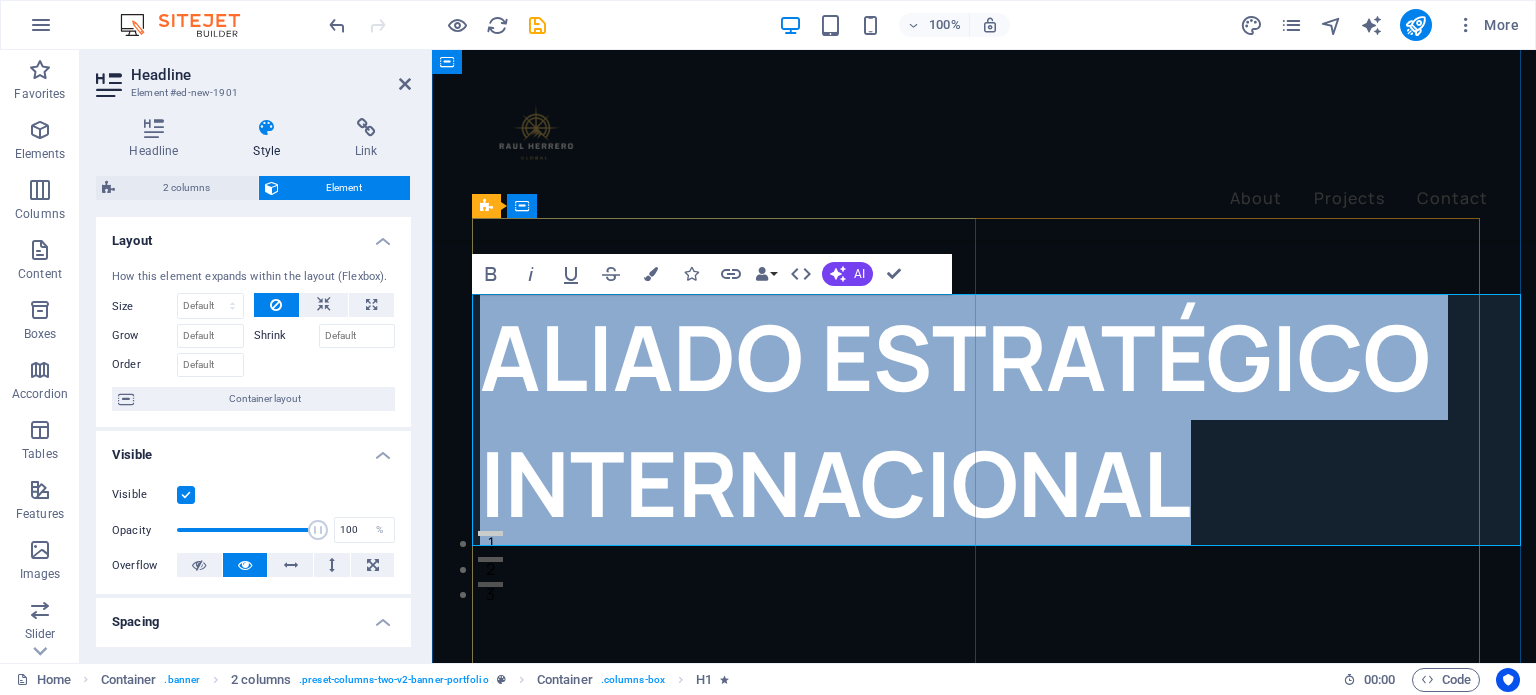 click on "ALIADO ESTRATÉGICO INTERNACIONAL" at bounding box center (1008, 420) 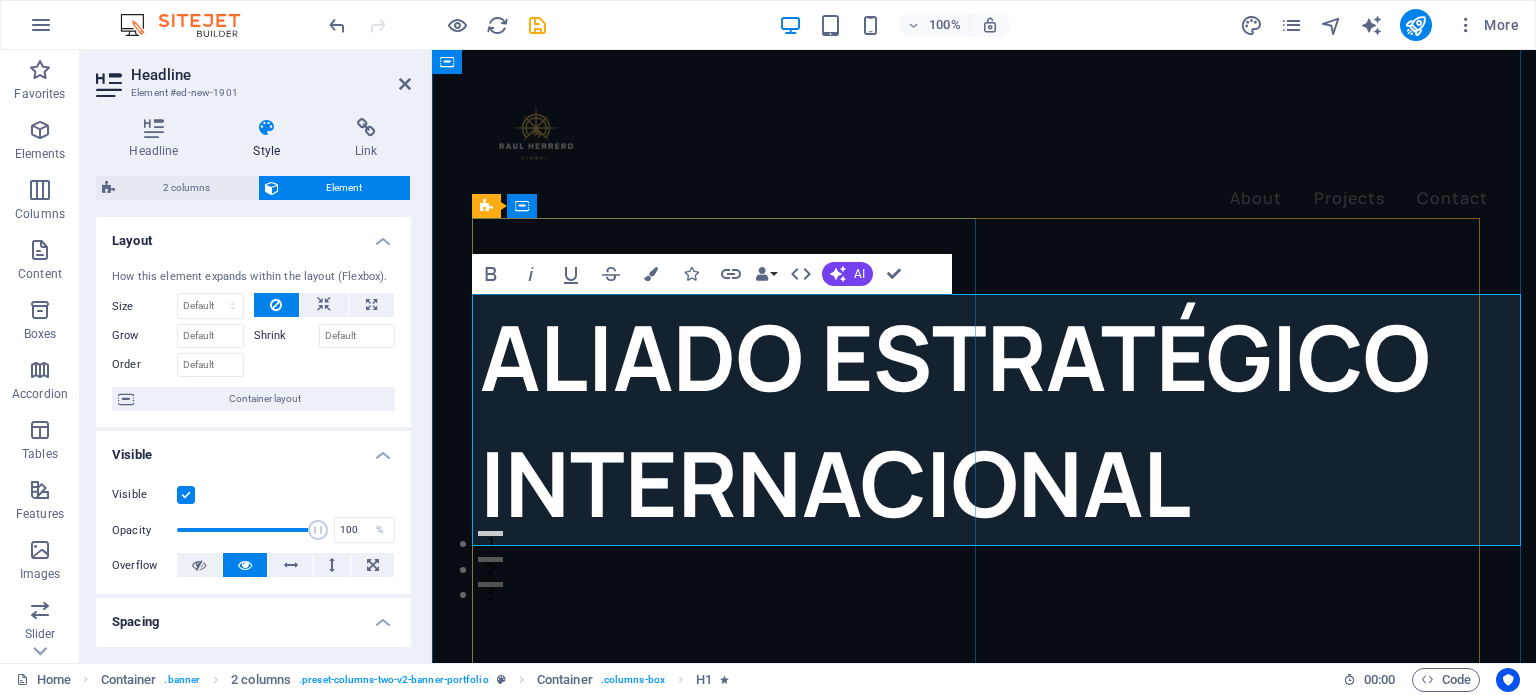 type 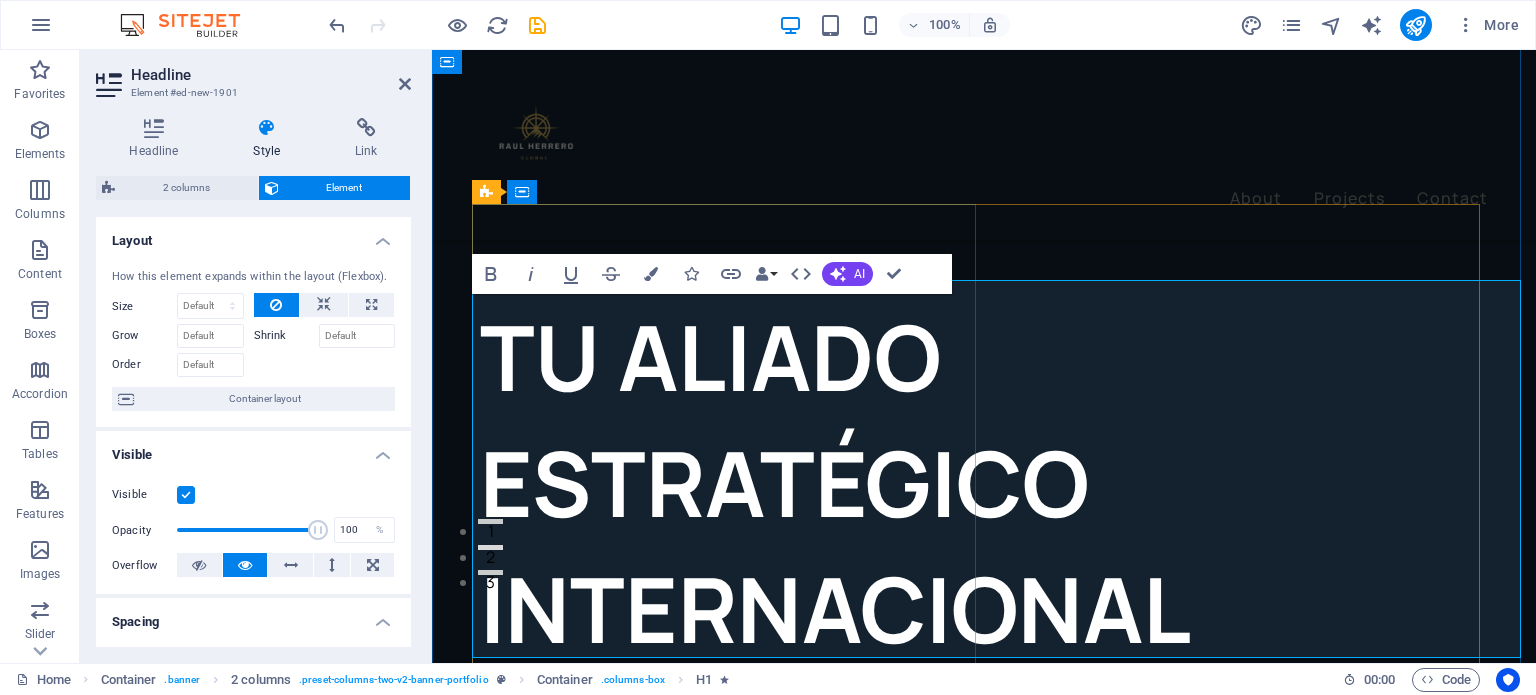 scroll, scrollTop: 90, scrollLeft: 0, axis: vertical 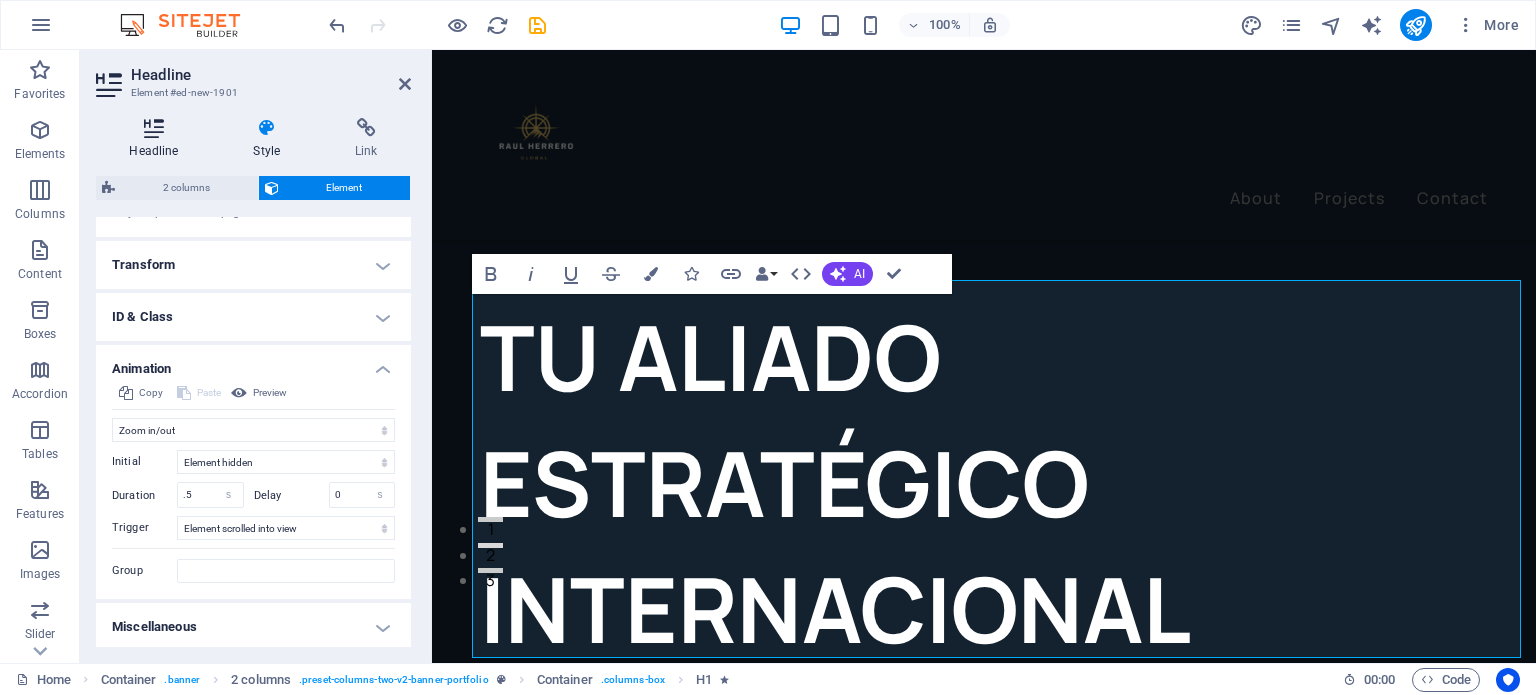 click at bounding box center [154, 128] 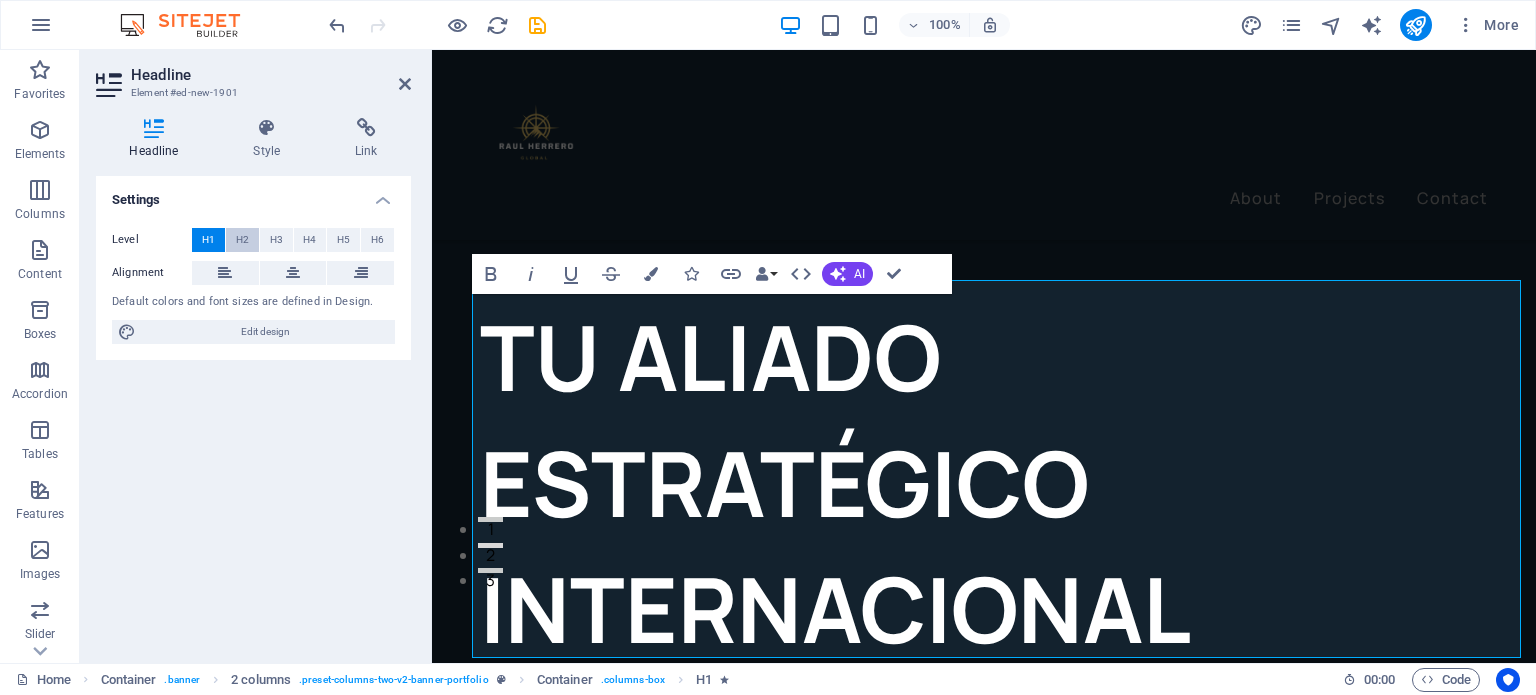 click on "H2" at bounding box center (242, 240) 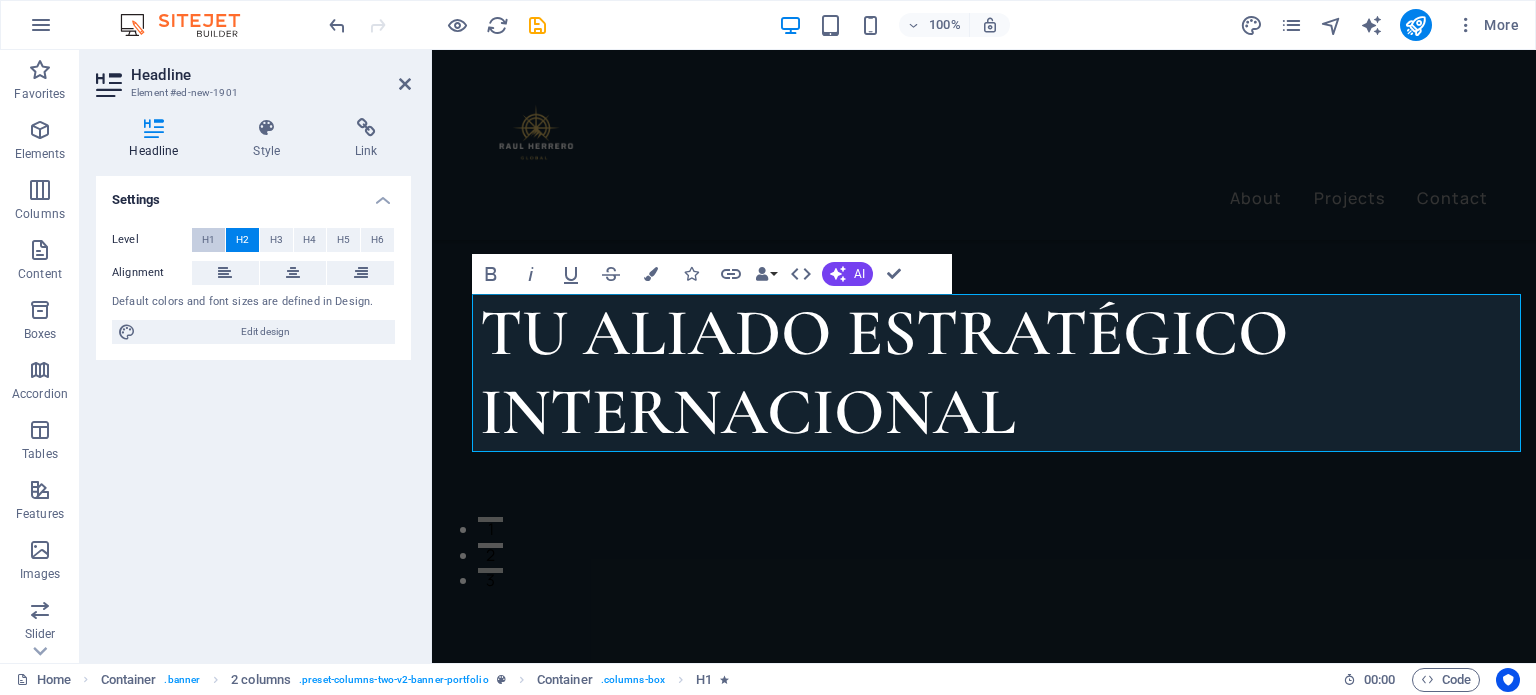 click on "H1" at bounding box center (208, 240) 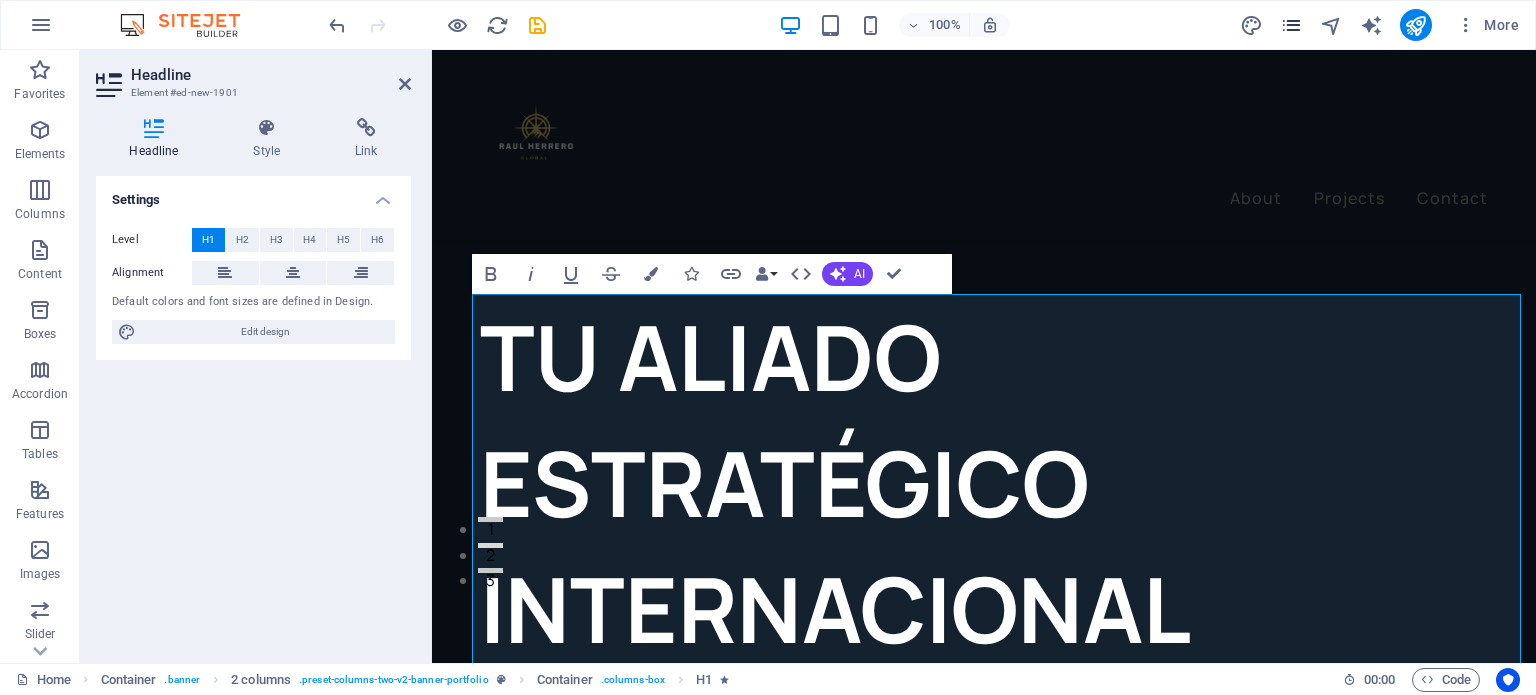click at bounding box center (1291, 25) 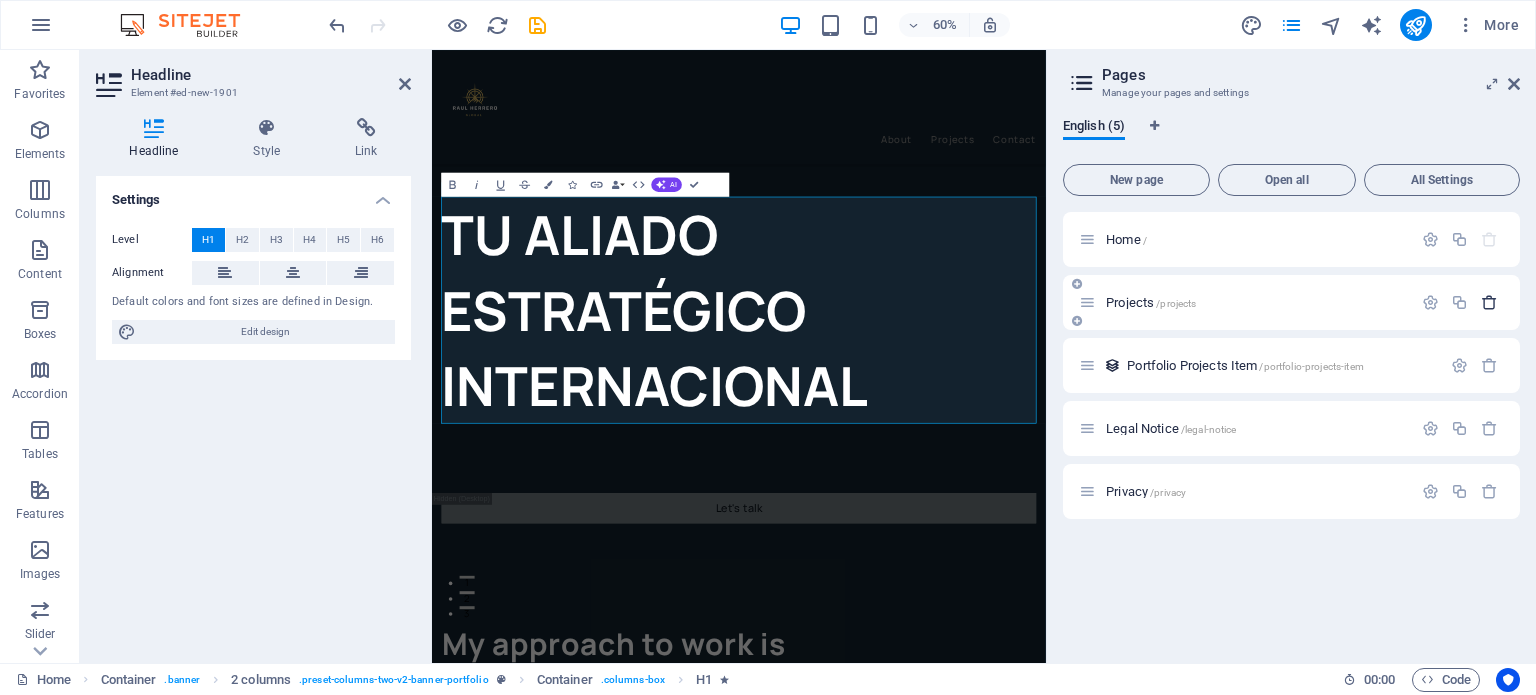 click at bounding box center (1489, 302) 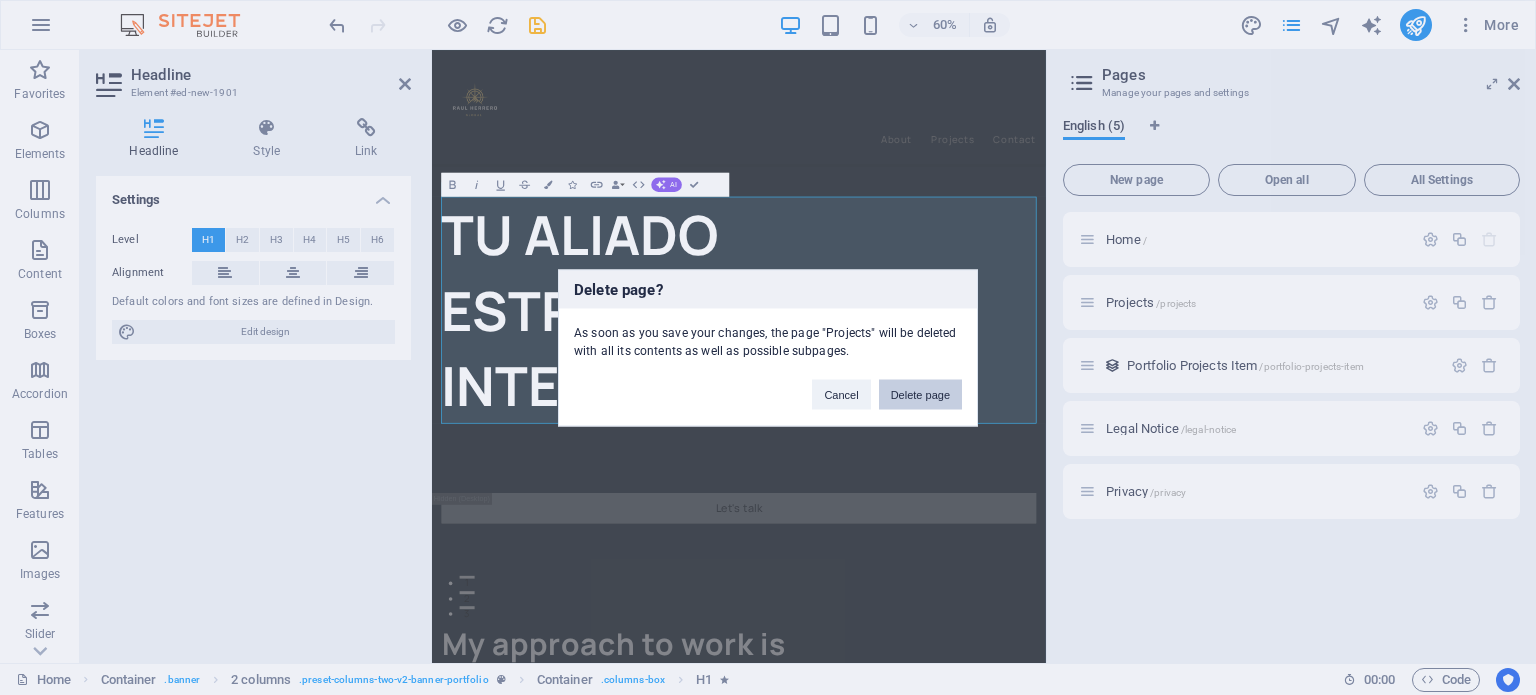 click on "Delete page" at bounding box center (920, 394) 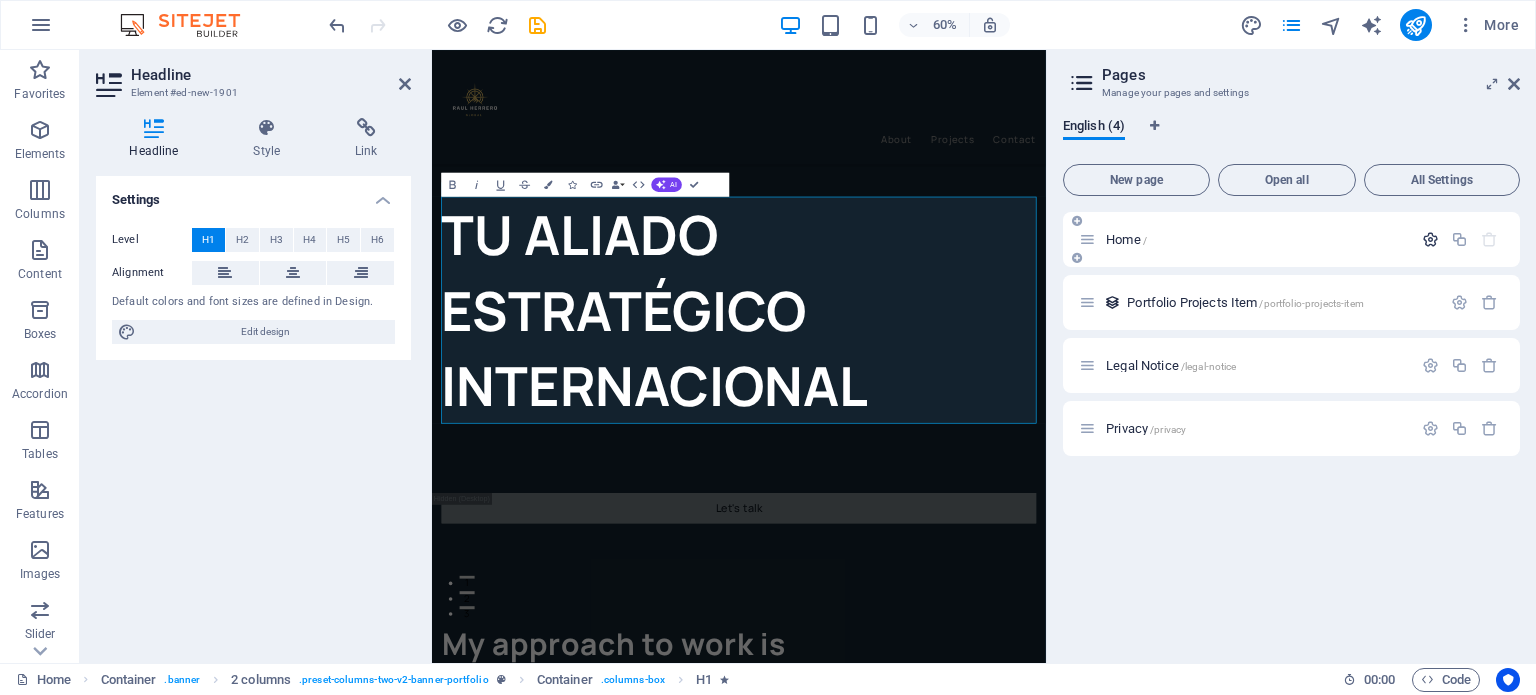 click at bounding box center [1430, 239] 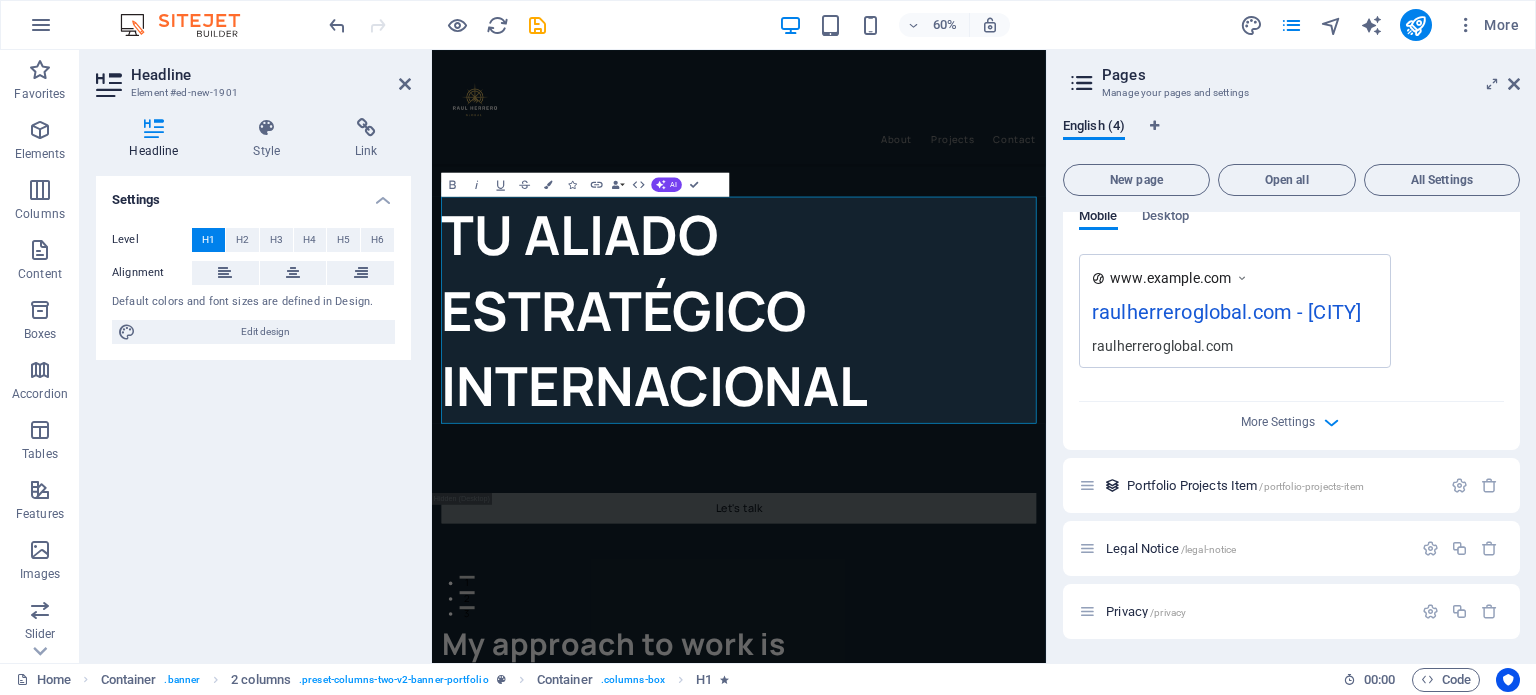 scroll, scrollTop: 0, scrollLeft: 0, axis: both 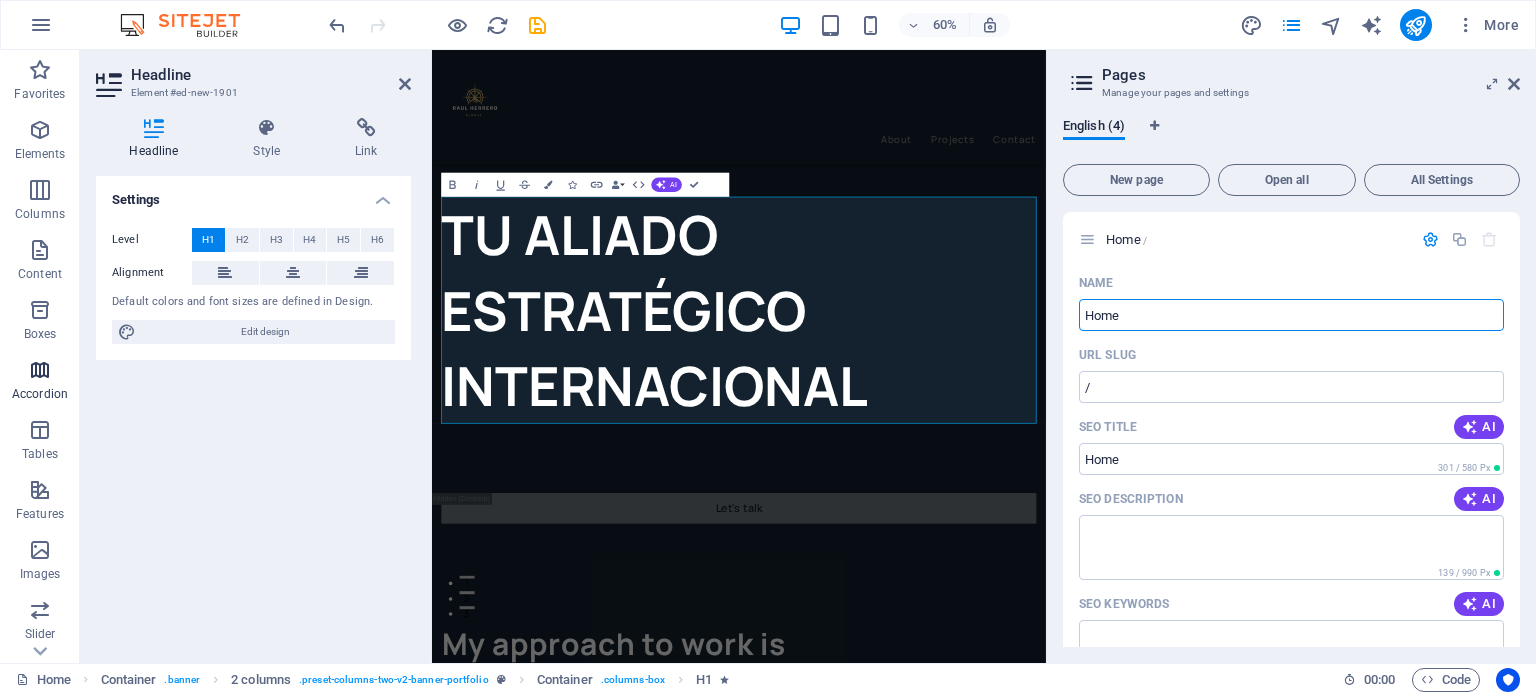 click on "Accordion" at bounding box center (40, 382) 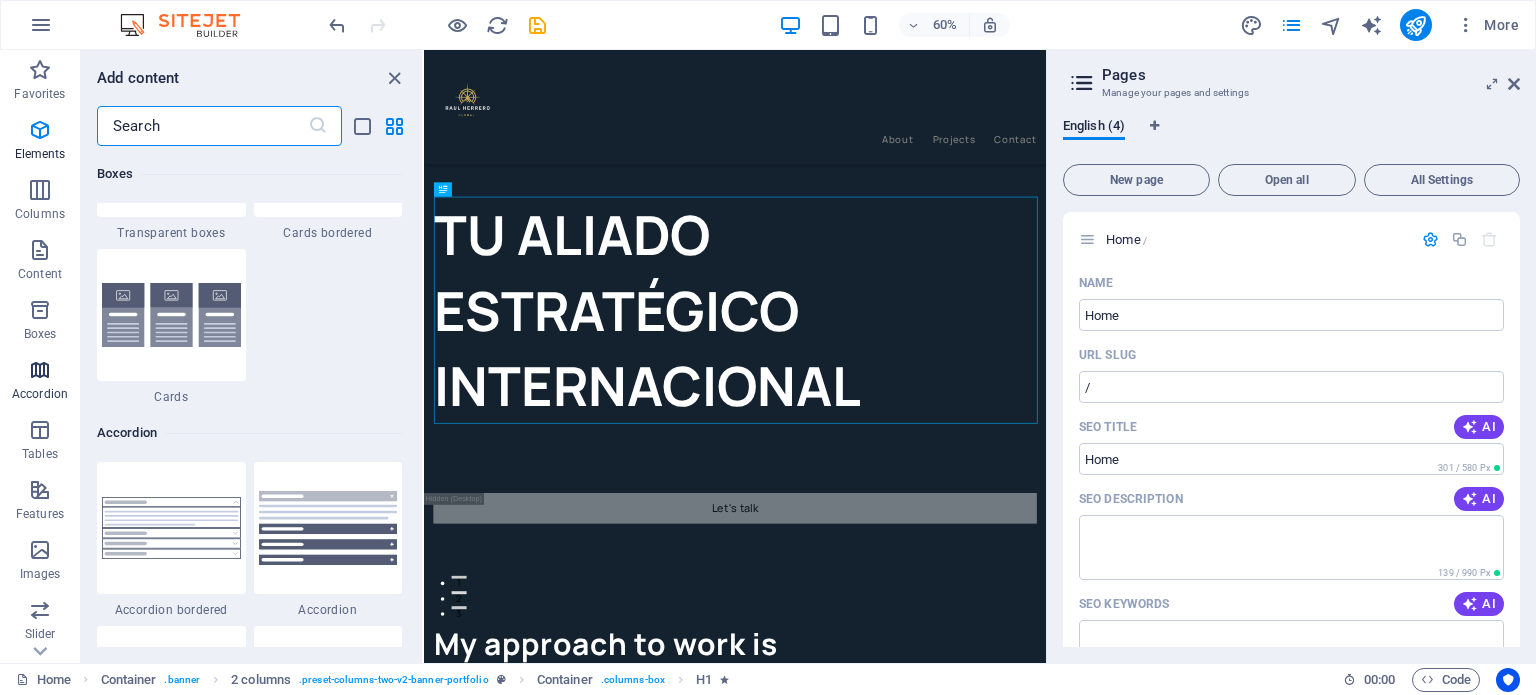 scroll, scrollTop: 6384, scrollLeft: 0, axis: vertical 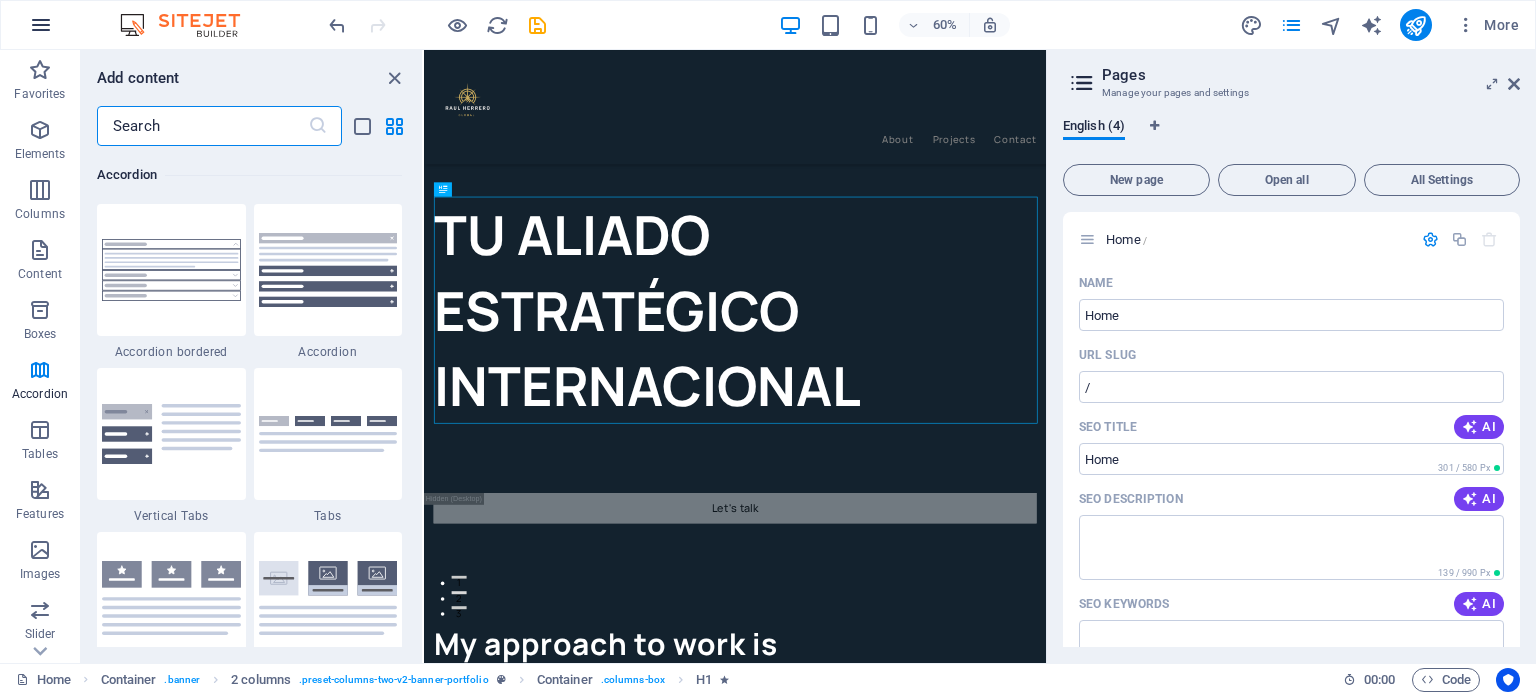 click at bounding box center [41, 25] 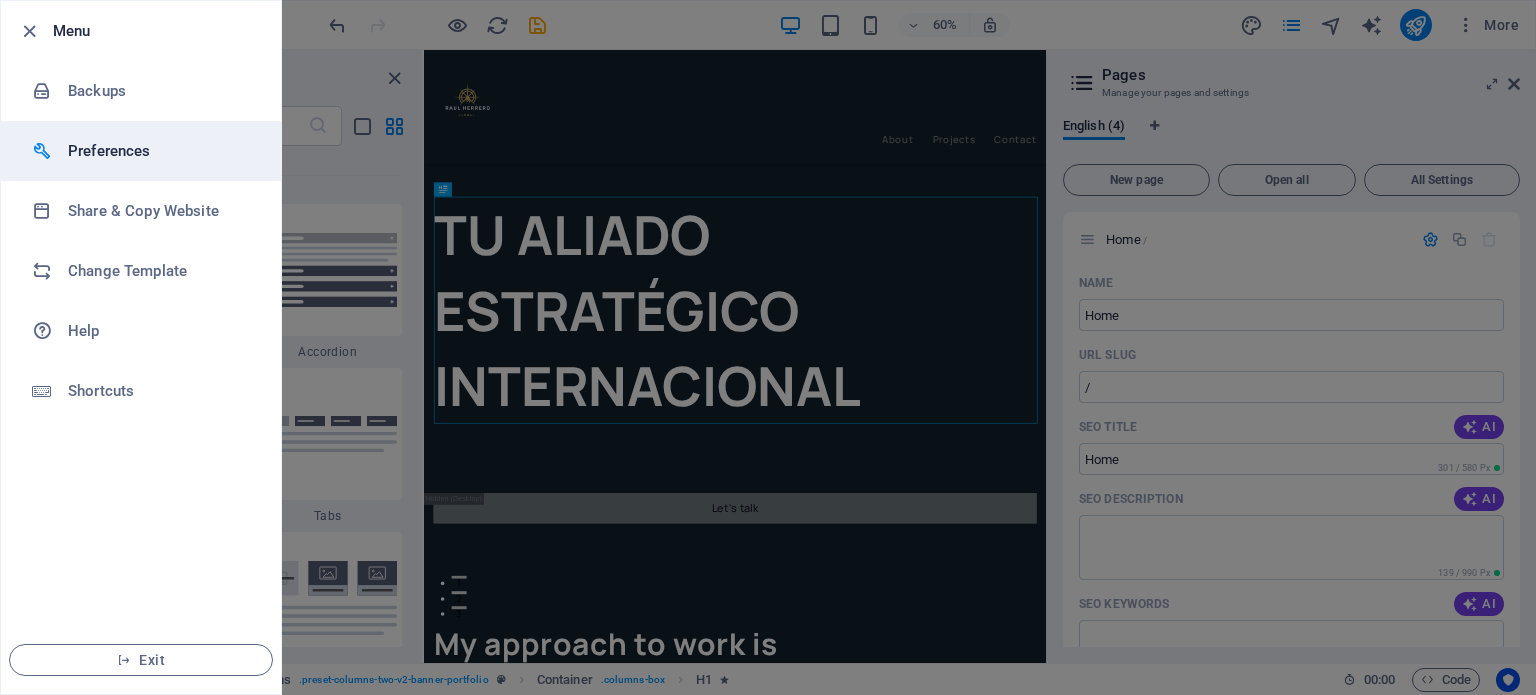 click on "Preferences" at bounding box center (160, 151) 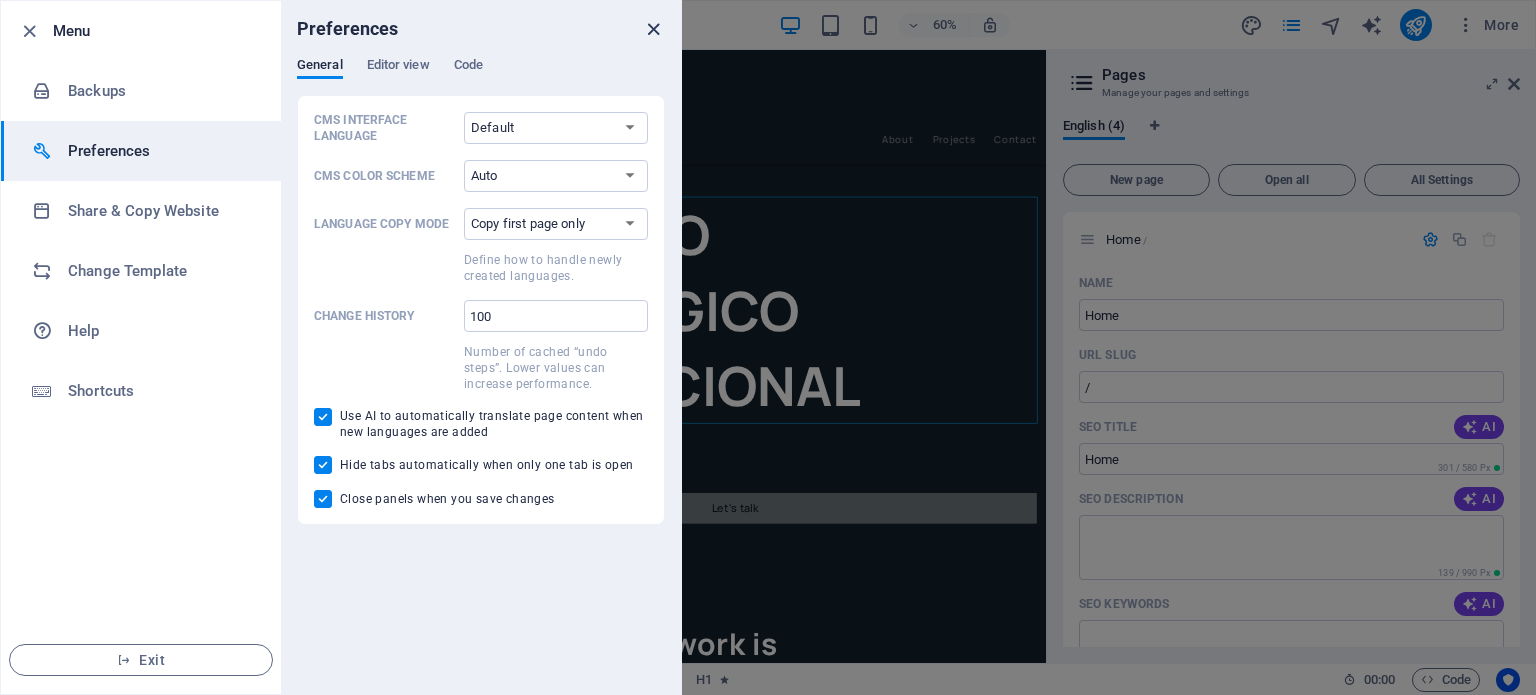 click at bounding box center (653, 29) 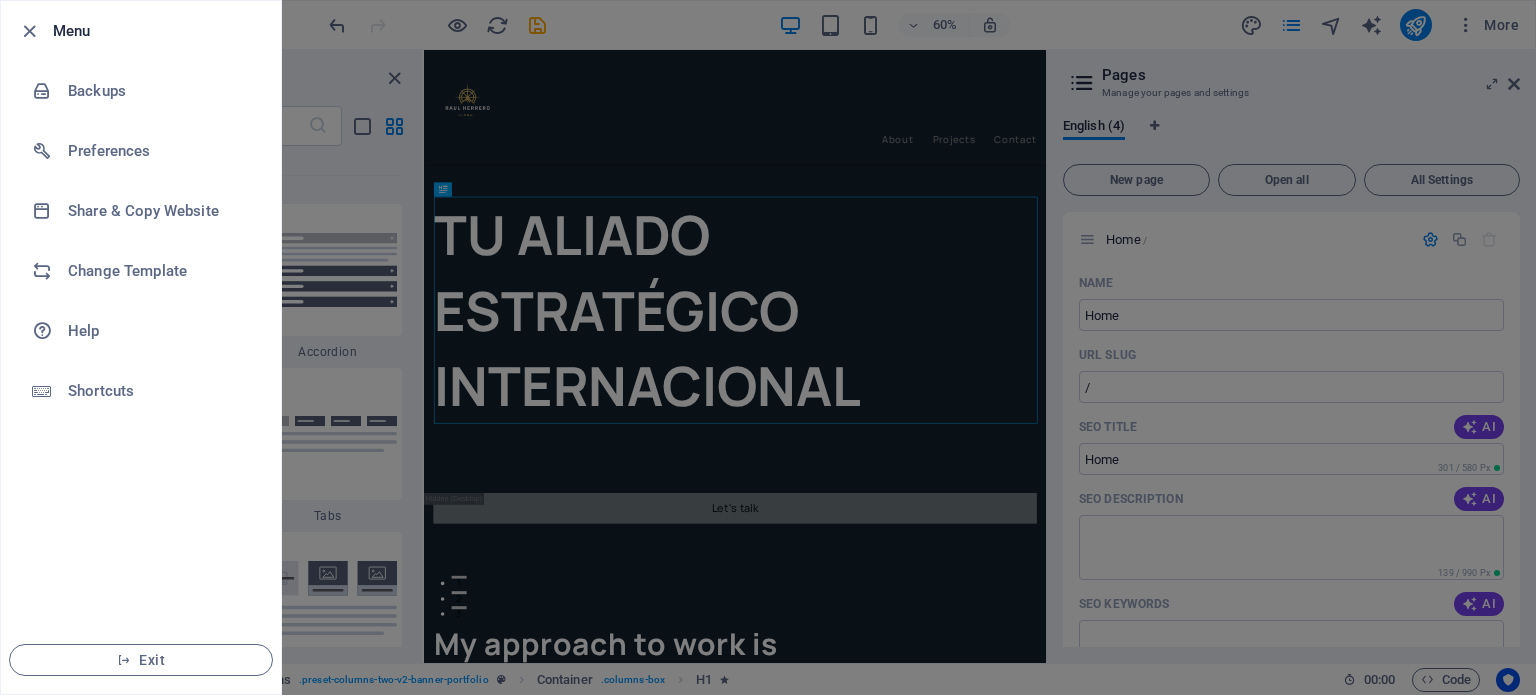 click at bounding box center [768, 347] 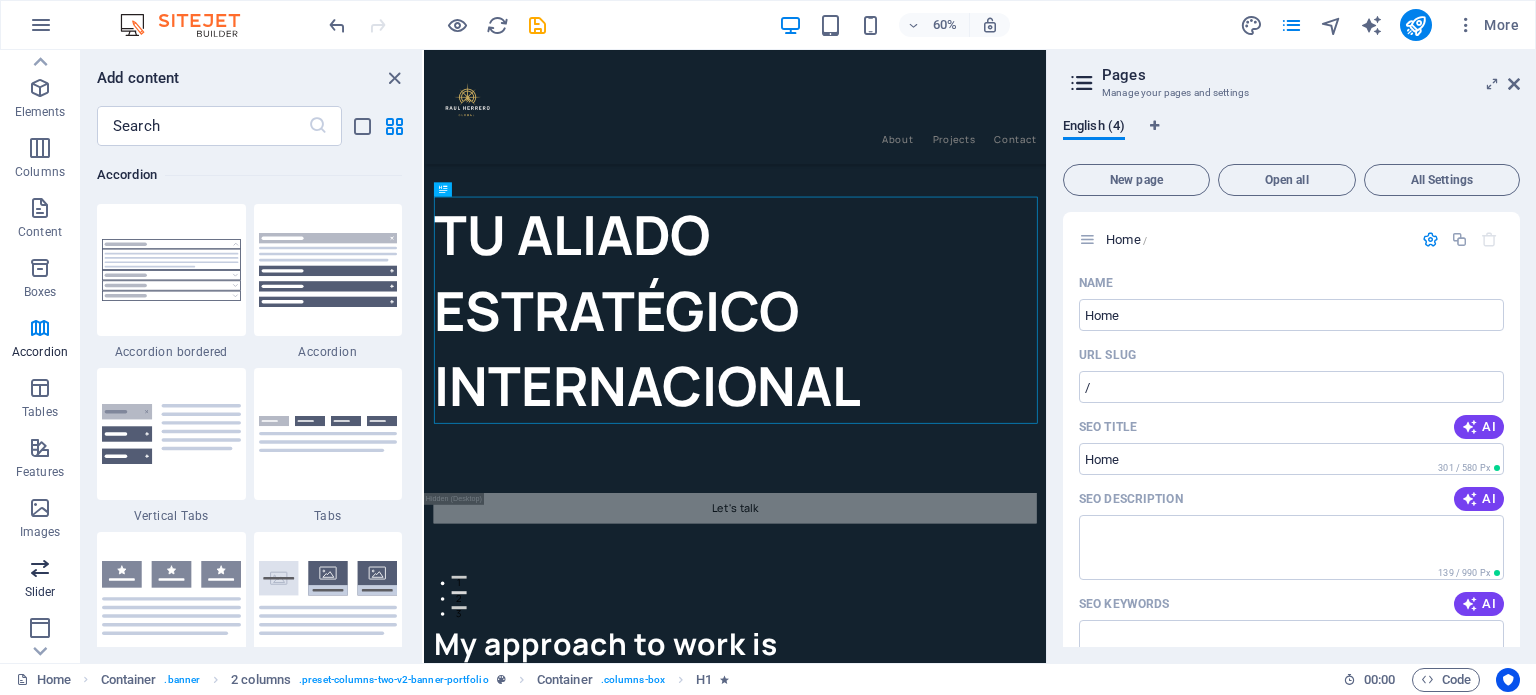 scroll, scrollTop: 0, scrollLeft: 0, axis: both 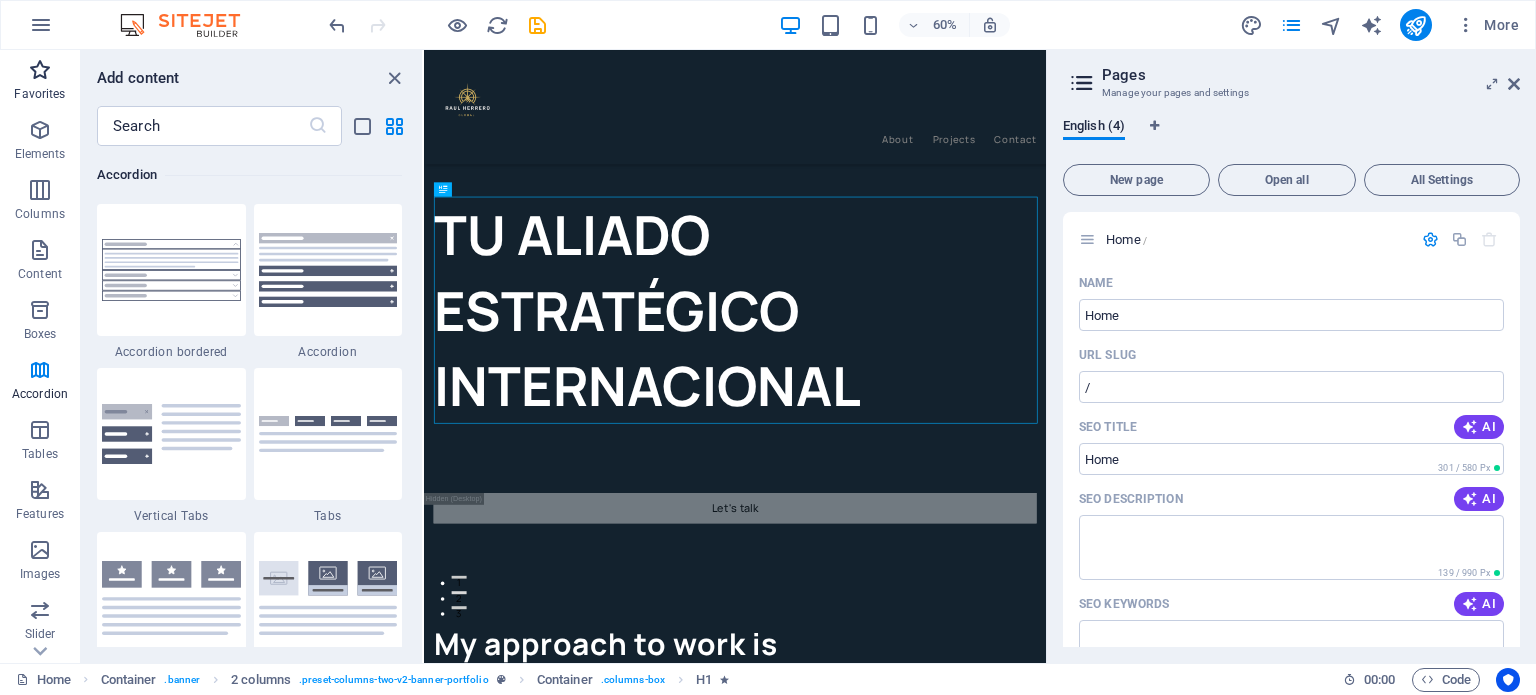 click at bounding box center [40, 70] 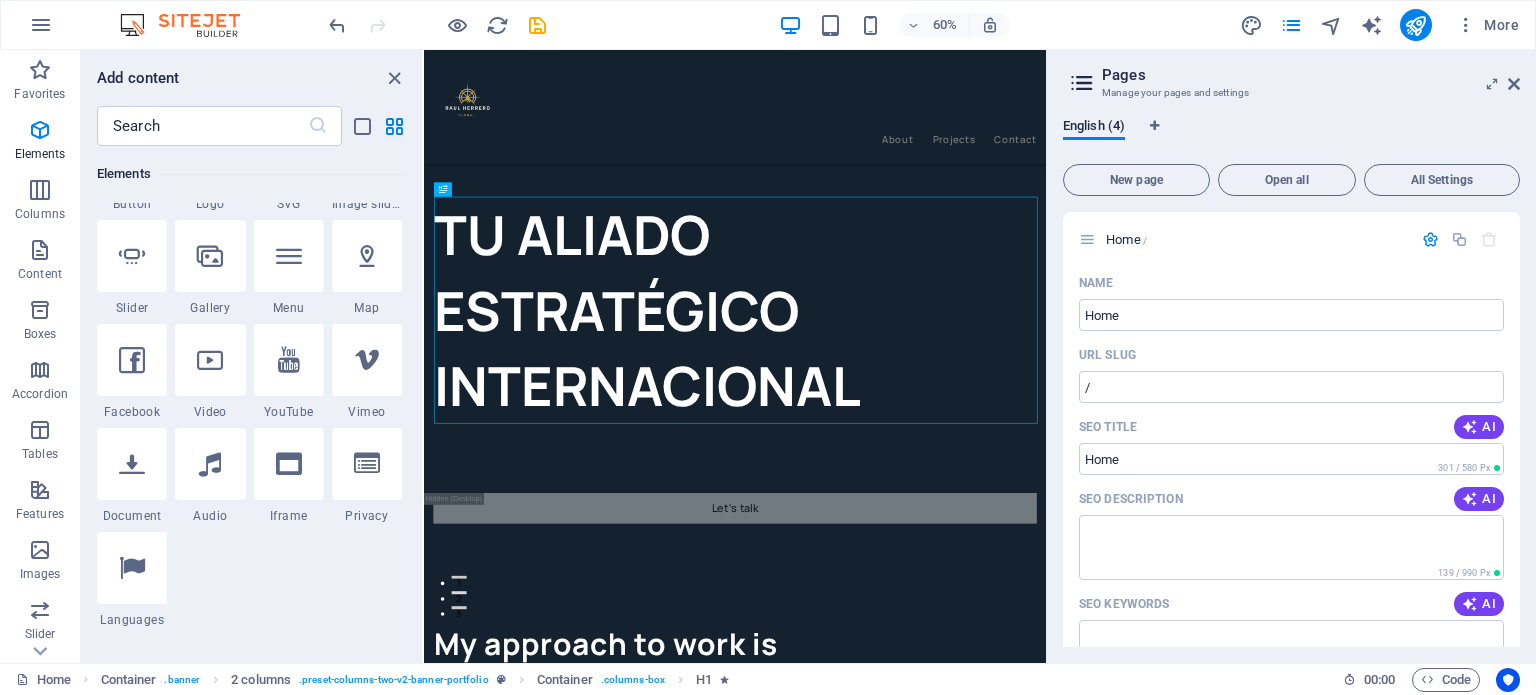 scroll, scrollTop: 508, scrollLeft: 0, axis: vertical 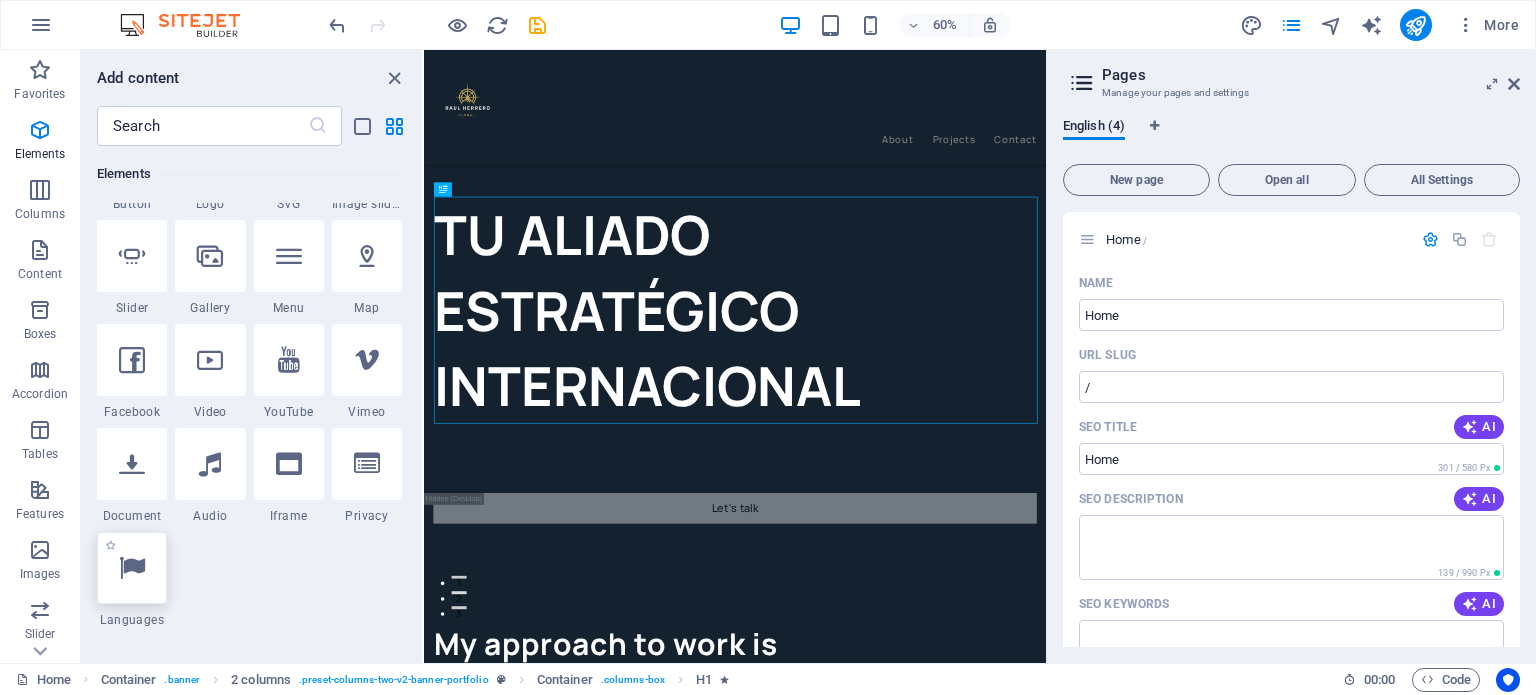 click at bounding box center (132, 568) 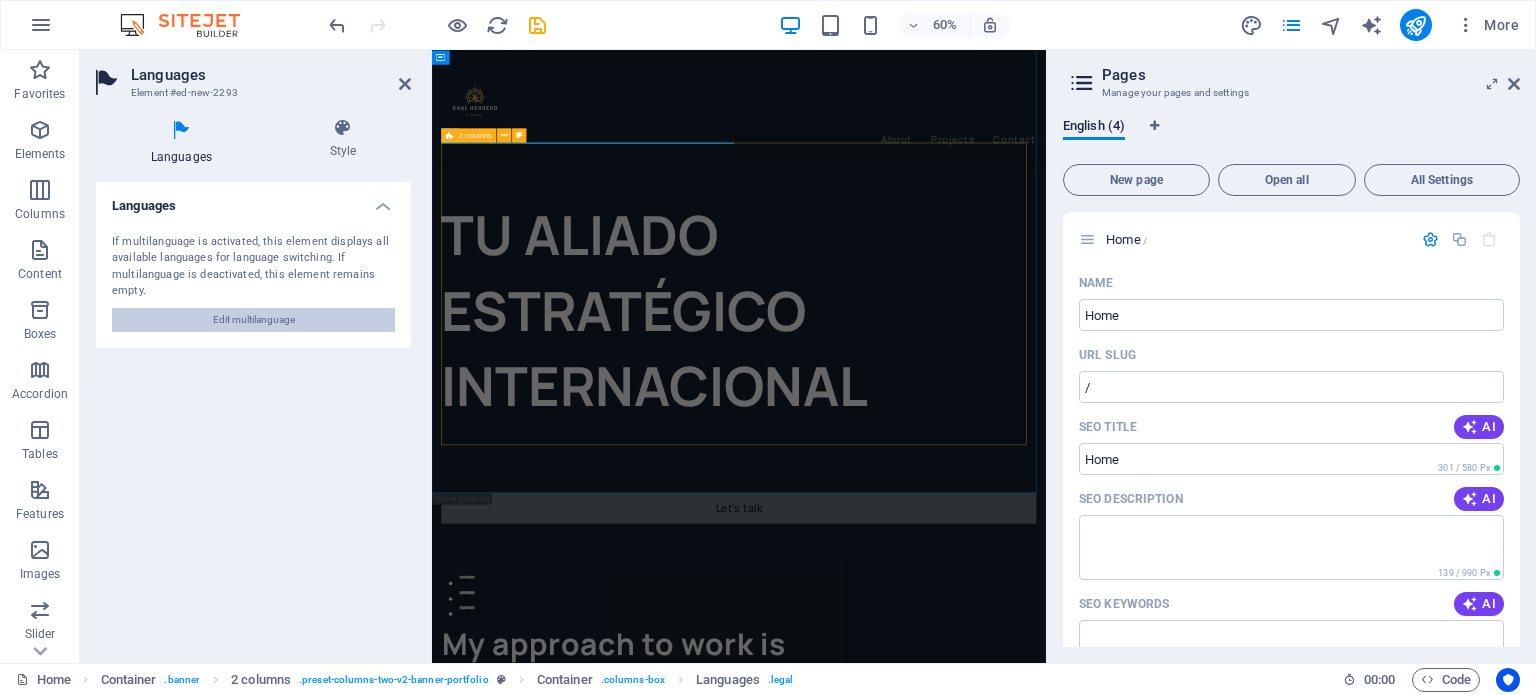 click on "Edit multilanguage" at bounding box center (254, 320) 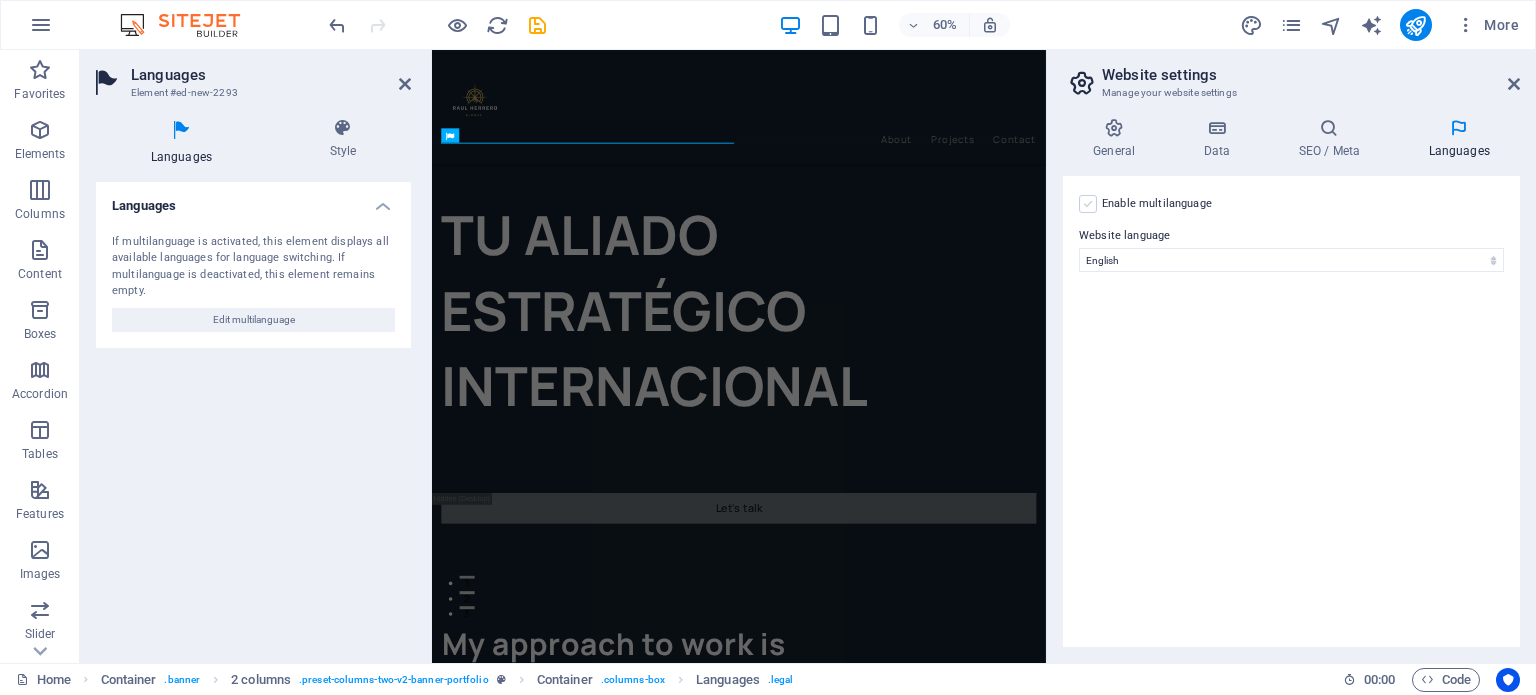 click at bounding box center [1088, 204] 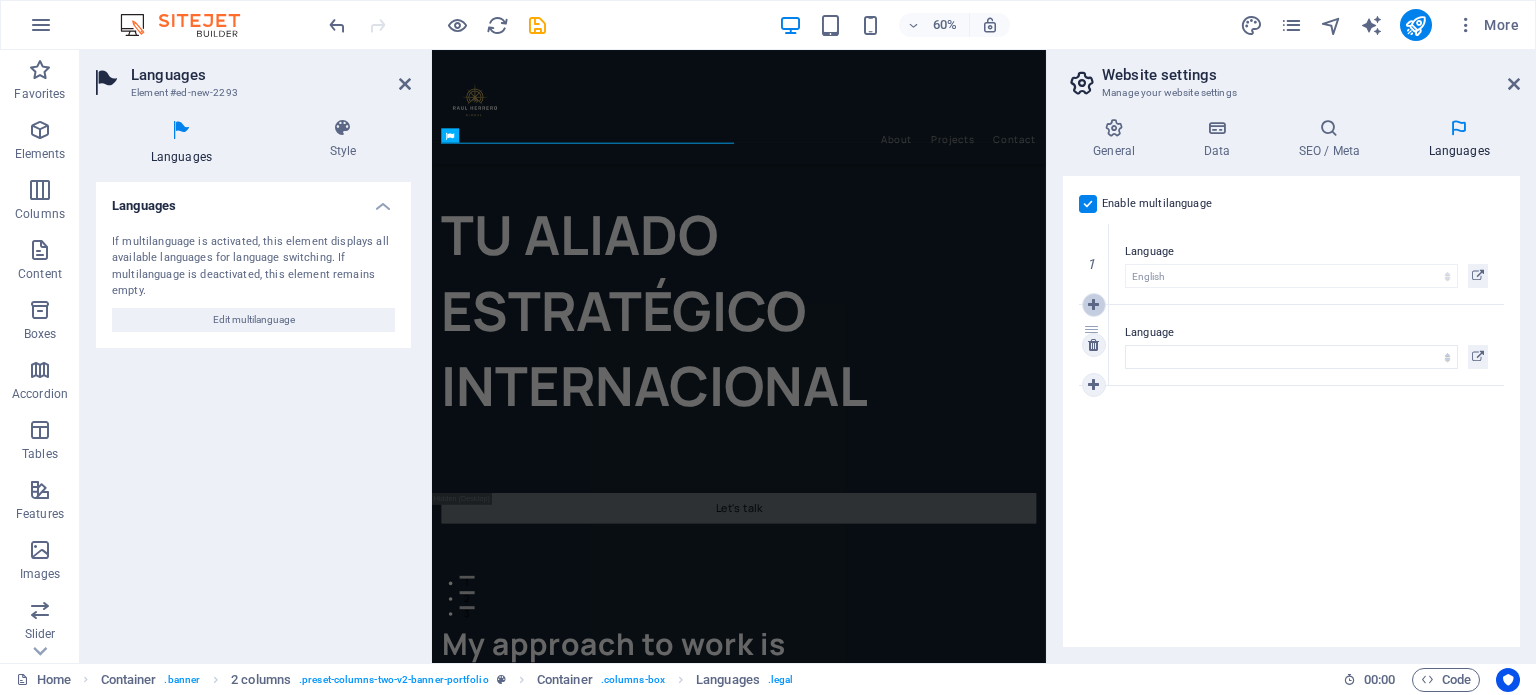 click at bounding box center (1093, 305) 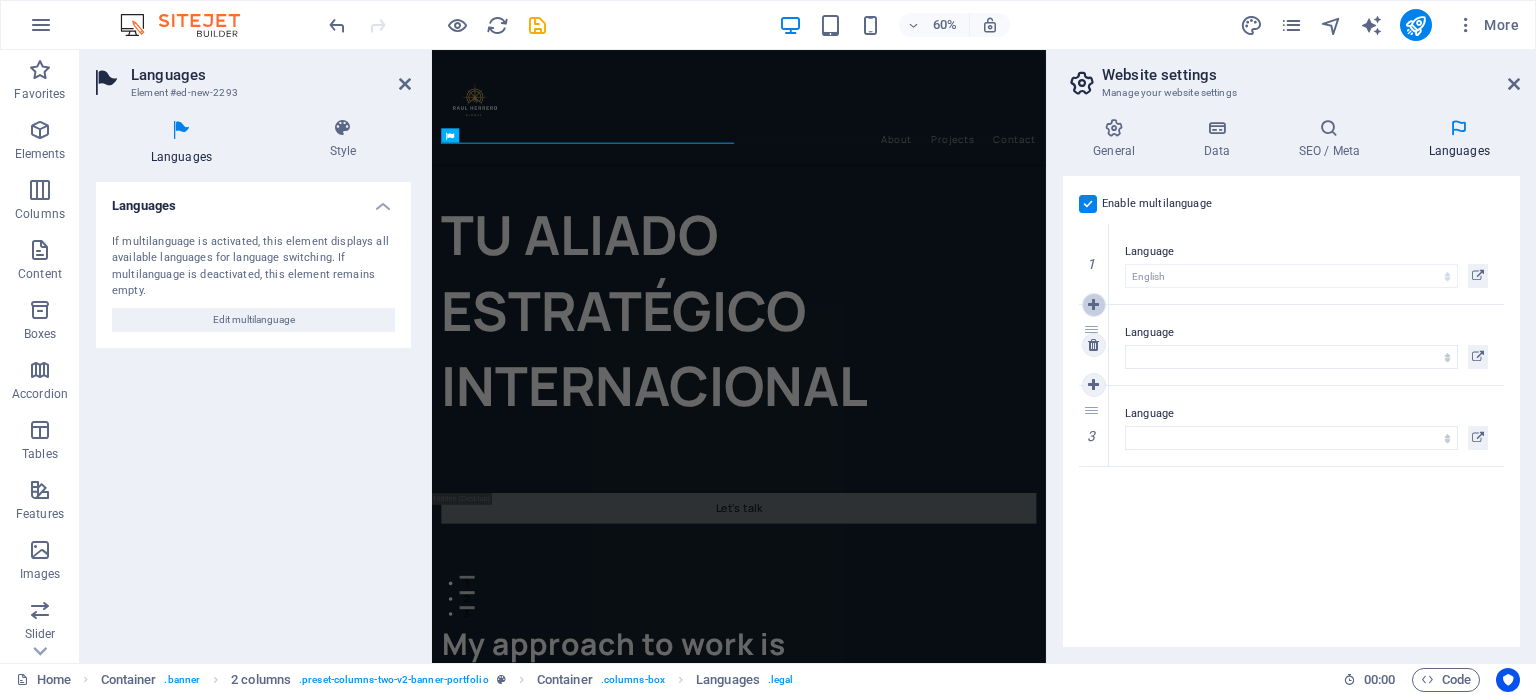 click at bounding box center [1093, 305] 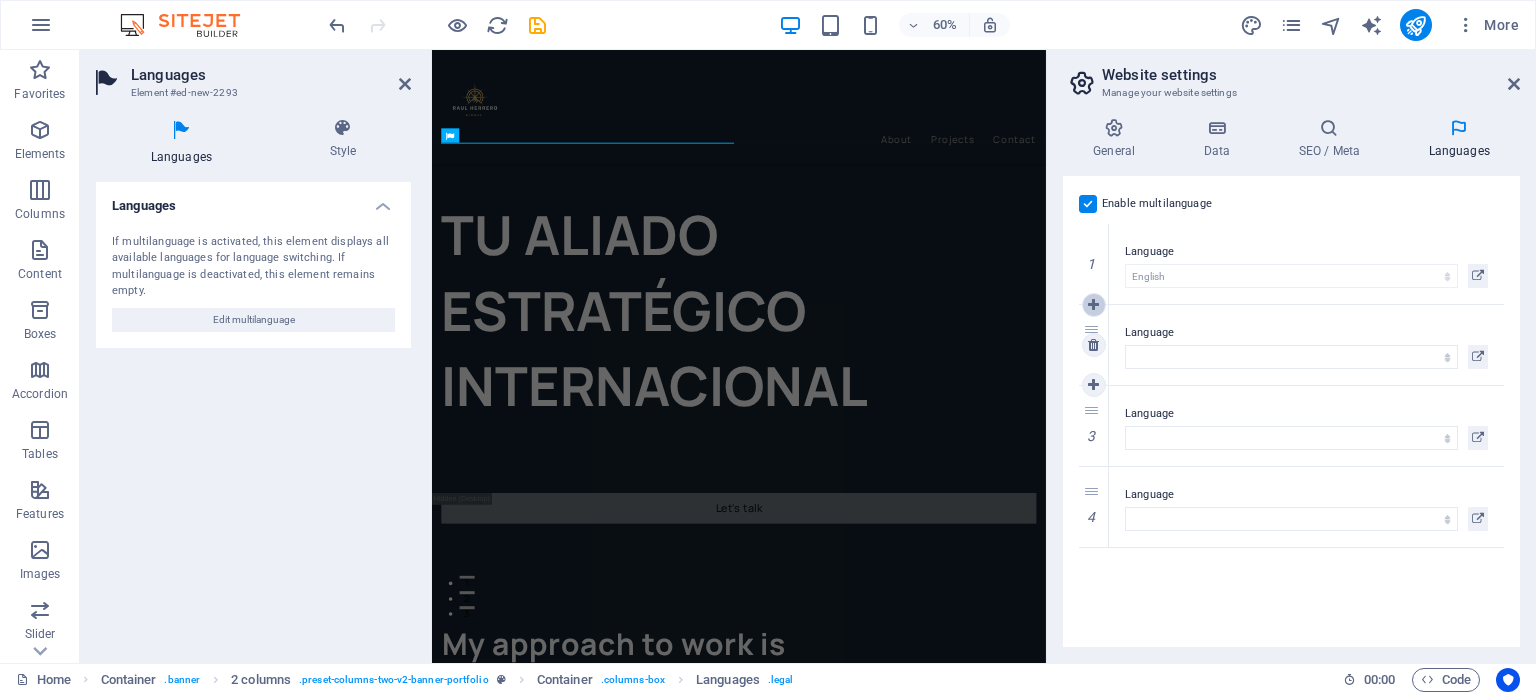 click at bounding box center (1093, 305) 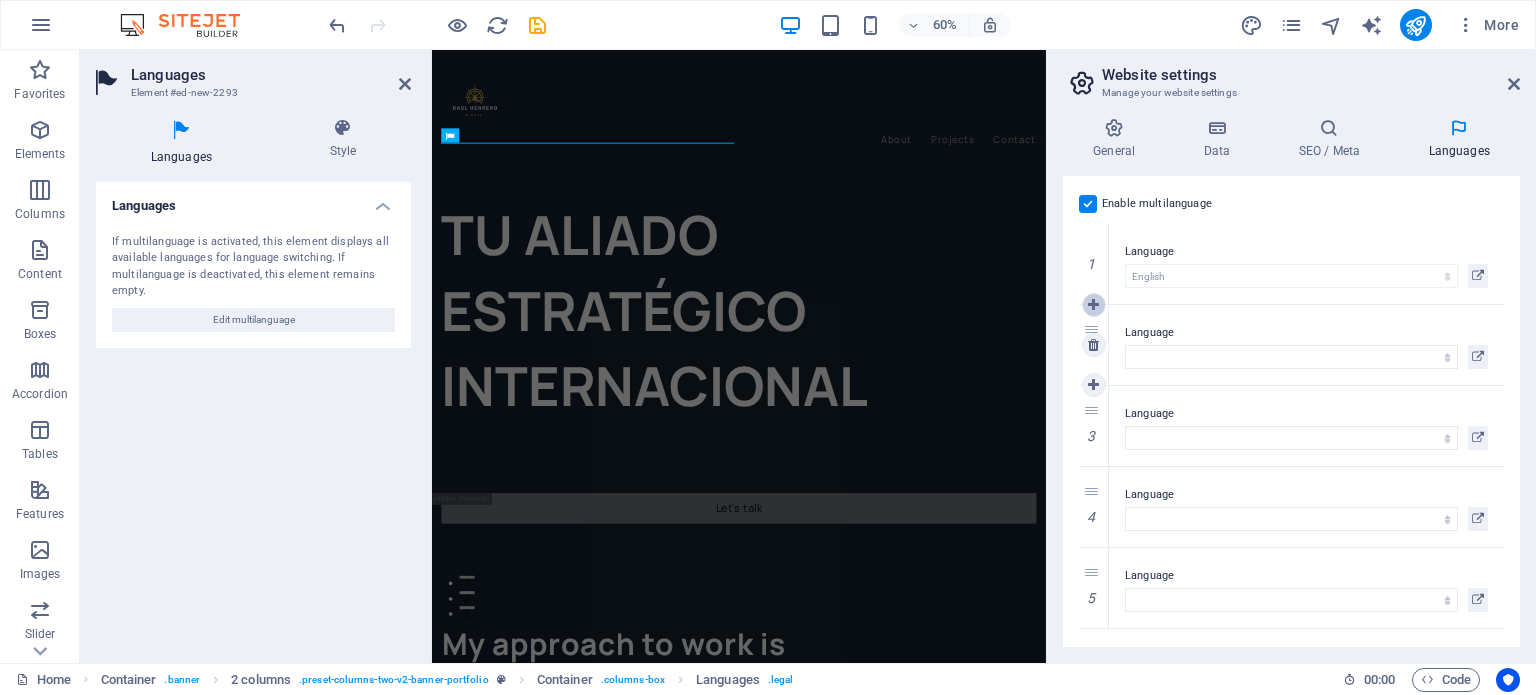 click at bounding box center [1093, 305] 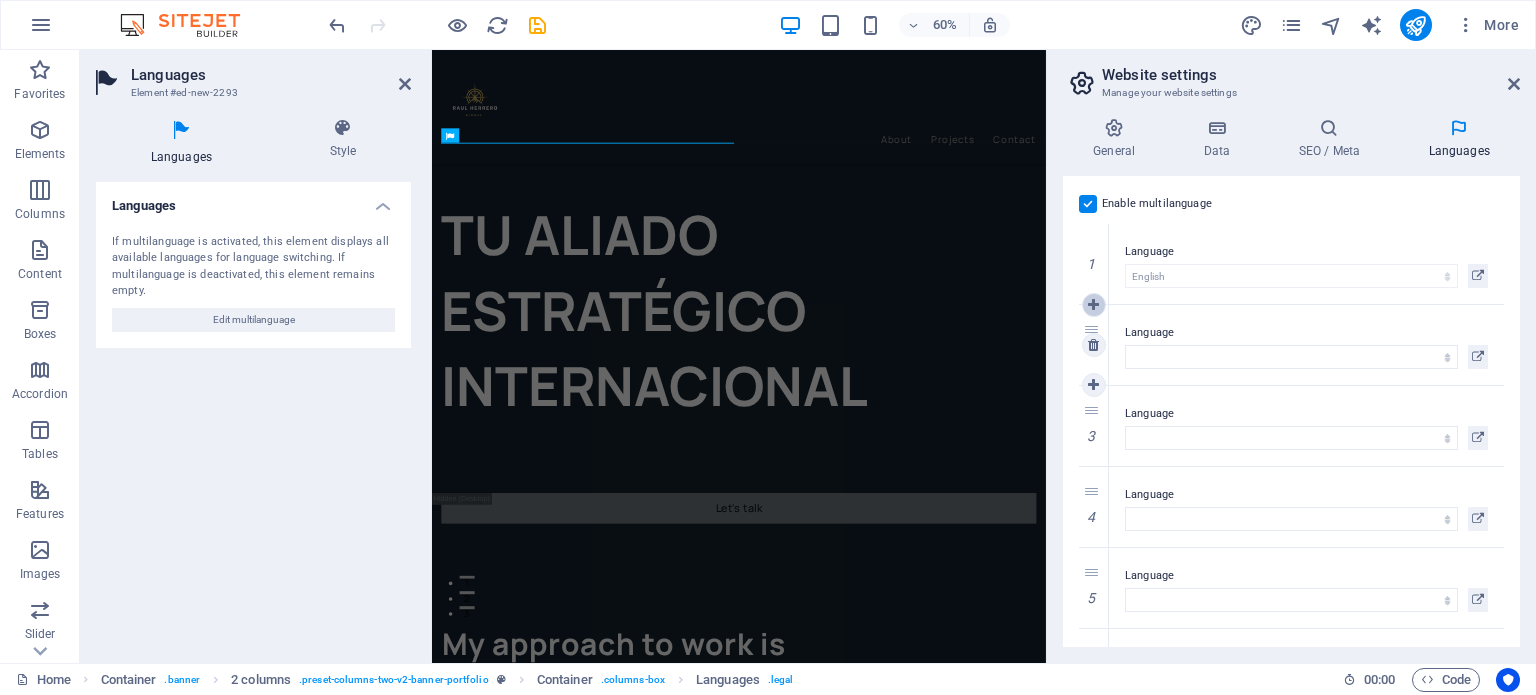 click at bounding box center (1093, 305) 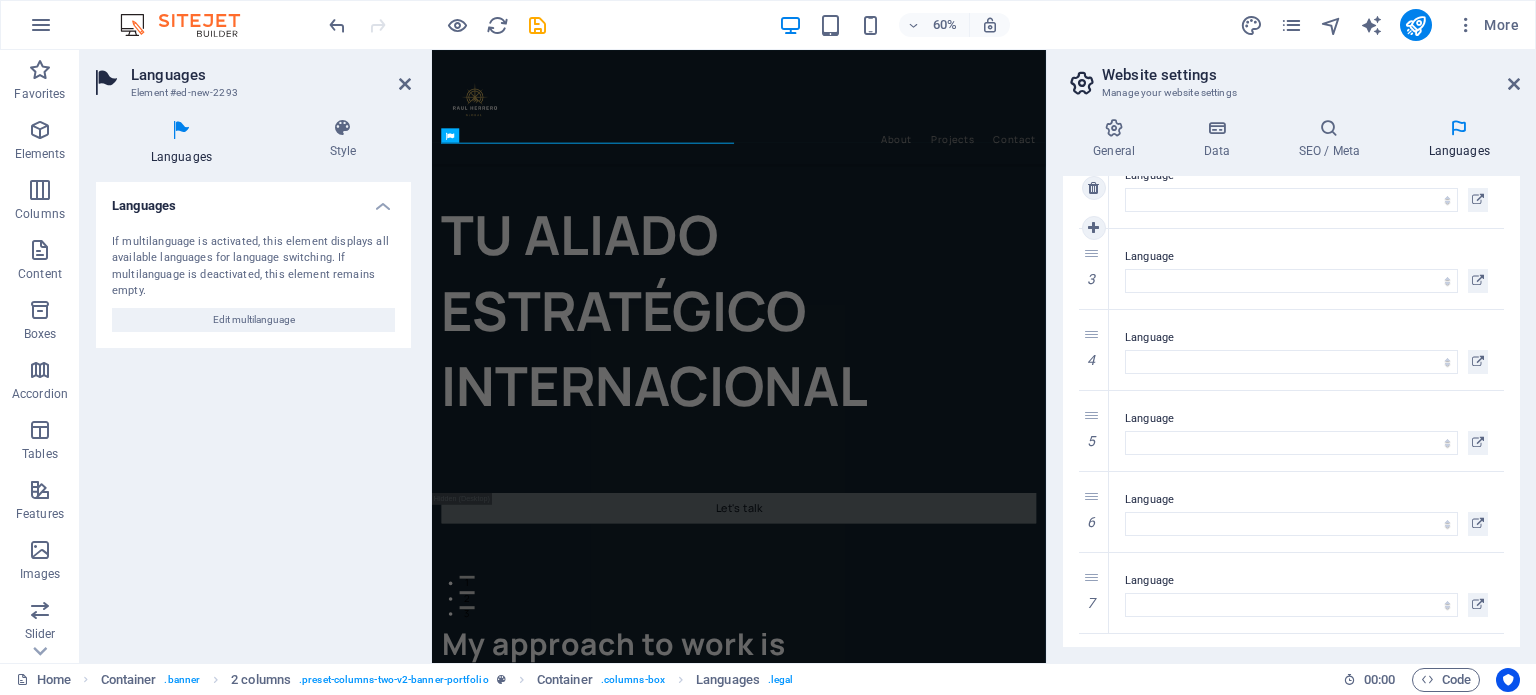 scroll, scrollTop: 0, scrollLeft: 0, axis: both 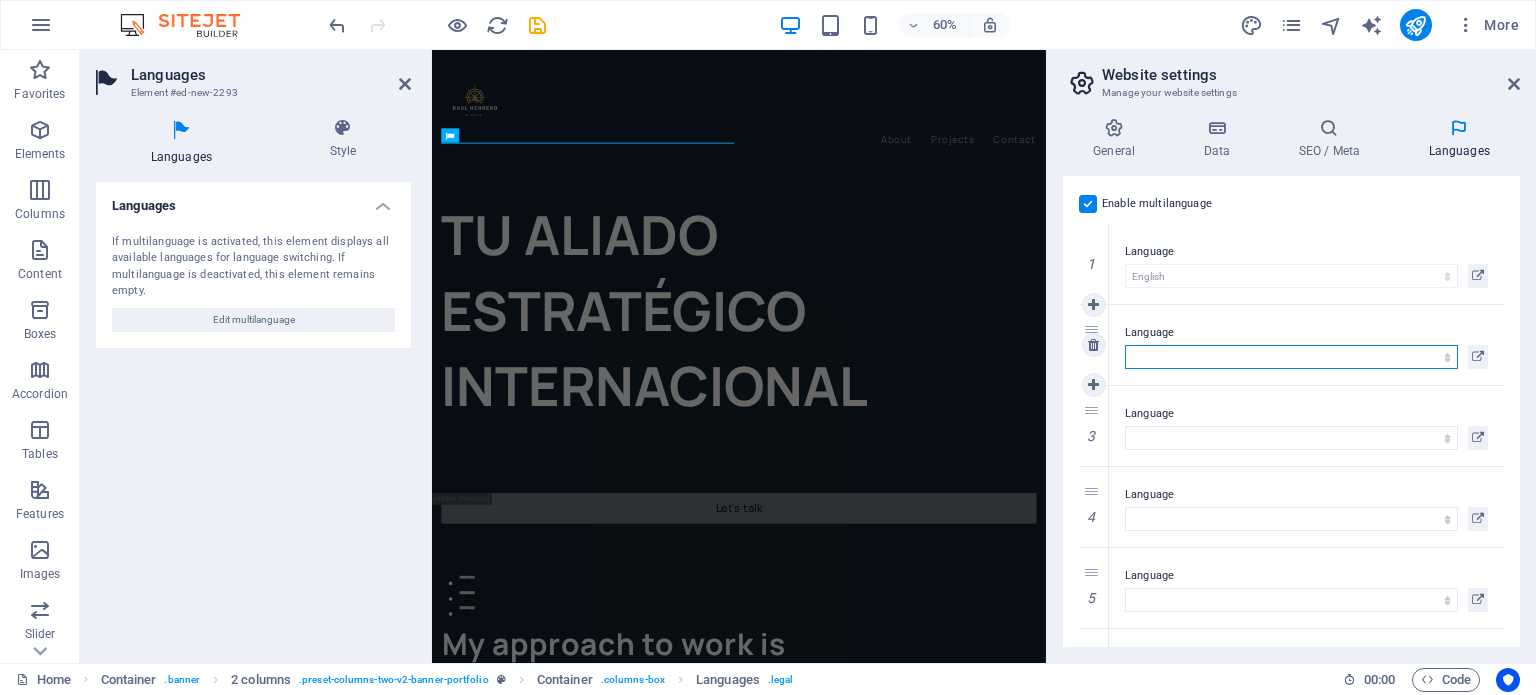 click on "Abkhazian Afar Afrikaans Akan Albanian Amharic Arabic Aragonese Armenian Assamese Avaric Avestan Aymara Azerbaijani Bambara Bashkir Basque Belarusian Bengali Bihari languages Bislama Bokmål Bosnian Breton Bulgarian Burmese Catalan Central Khmer Chamorro Chechen Chinese Church Slavic Chuvash Cornish Corsican Cree Croatian Czech Danish Dutch Dzongkha English Esperanto Estonian Ewe Faroese Farsi (Persian) Fijian Finnish French Fulah Gaelic Galician Ganda Georgian German Greek Greenlandic Guaraní Gujarati Haitian Creole Hausa Hebrew Herero Hindi Hiri Motu Hungarian Icelandic Ido Igbo Indonesian Interlingua Interlingue Inuktitut Inupiaq Irish Italian Japanese Javanese Kannada Kanuri Kashmiri Kazakh Kikuyu Kinyarwanda Komi Kongo Korean Kurdish Kwanyama Kyrgyz Lao Latin Latvian Limburgish Lingala Lithuanian Luba-Katanga Luxembourgish Macedonian Malagasy Malay Malayalam Maldivian Maltese Manx Maori Marathi Marshallese Mongolian Nauru Navajo Ndonga Nepali North Ndebele Northern Sami Norwegian Norwegian Nynorsk Nuosu" at bounding box center (1291, 357) 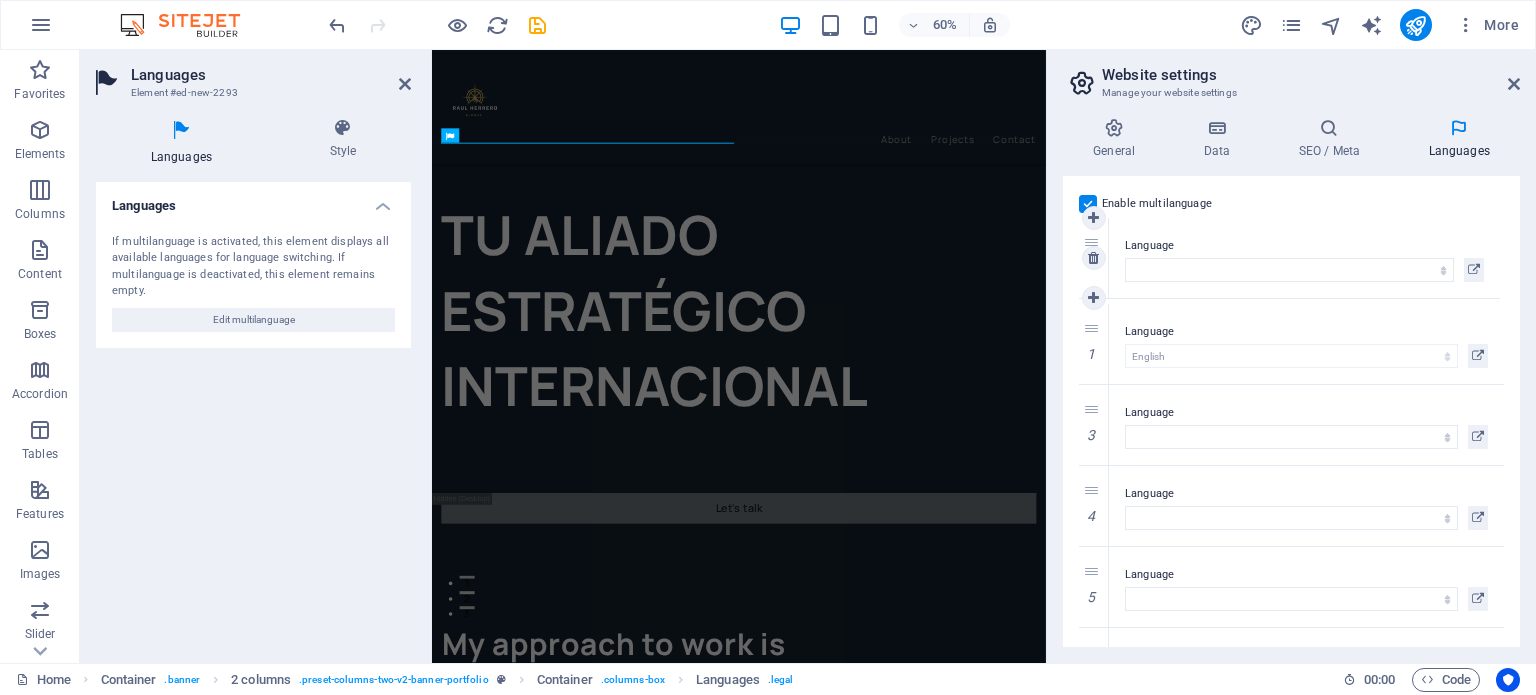 drag, startPoint x: 1091, startPoint y: 325, endPoint x: 1093, endPoint y: 240, distance: 85.02353 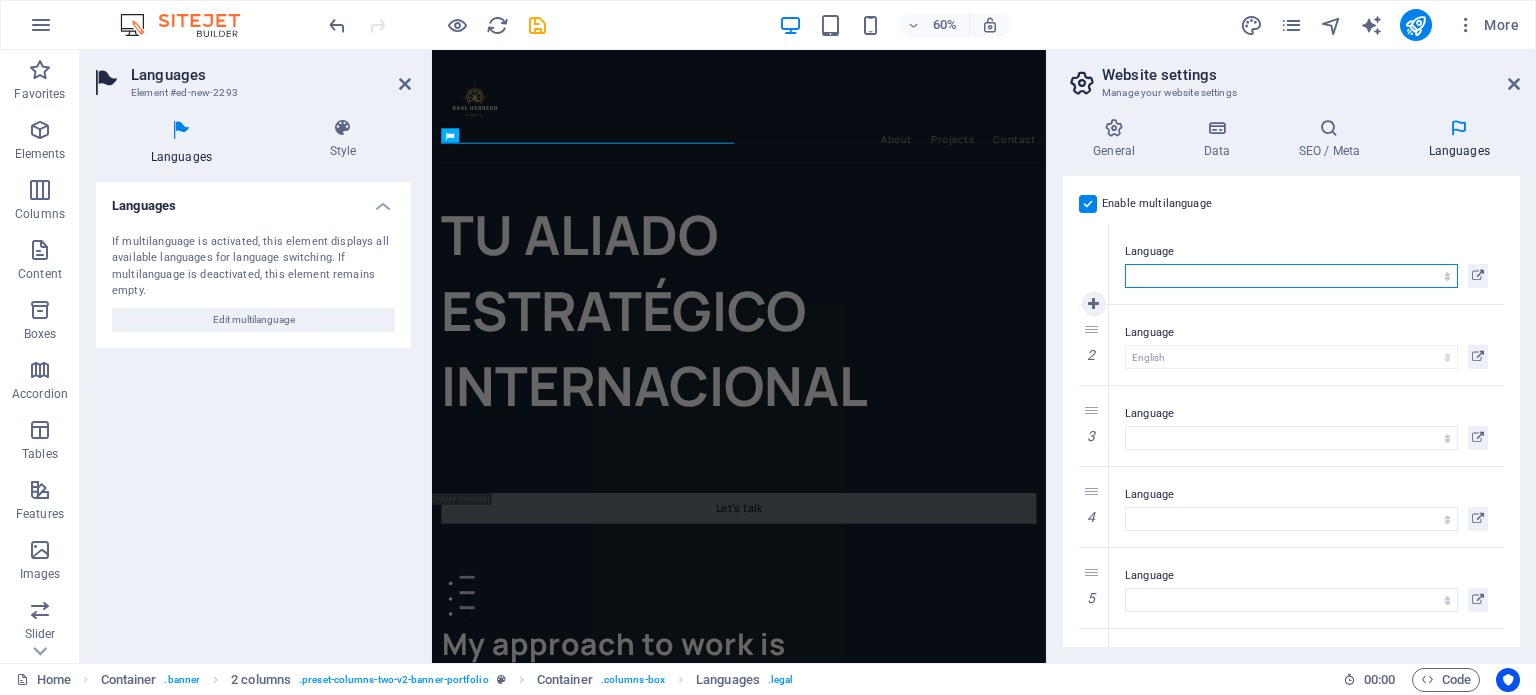 click on "Abkhazian Afar Afrikaans Akan Albanian Amharic Arabic Aragonese Armenian Assamese Avaric Avestan Aymara Azerbaijani Bambara Bashkir Basque Belarusian Bengali Bihari languages Bislama Bokmål Bosnian Breton Bulgarian Burmese Catalan Central Khmer Chamorro Chechen Chinese Church Slavic Chuvash Cornish Corsican Cree Croatian Czech Danish Dutch Dzongkha English Esperanto Estonian Ewe Faroese Farsi (Persian) Fijian Finnish French Fulah Gaelic Galician Ganda Georgian German Greek Greenlandic Guaraní Gujarati Haitian Creole Hausa Hebrew Herero Hindi Hiri Motu Hungarian Icelandic Ido Igbo Indonesian Interlingua Interlingue Inuktitut Inupiaq Irish Italian Japanese Javanese Kannada Kanuri Kashmiri Kazakh Kikuyu Kinyarwanda Komi Kongo Korean Kurdish Kwanyama Kyrgyz Lao Latin Latvian Limburgish Lingala Lithuanian Luba-Katanga Luxembourgish Macedonian Malagasy Malay Malayalam Maldivian Maltese Manx Maori Marathi Marshallese Mongolian Nauru Navajo Ndonga Nepali North Ndebele Northern Sami Norwegian Norwegian Nynorsk Nuosu" at bounding box center [1291, 276] 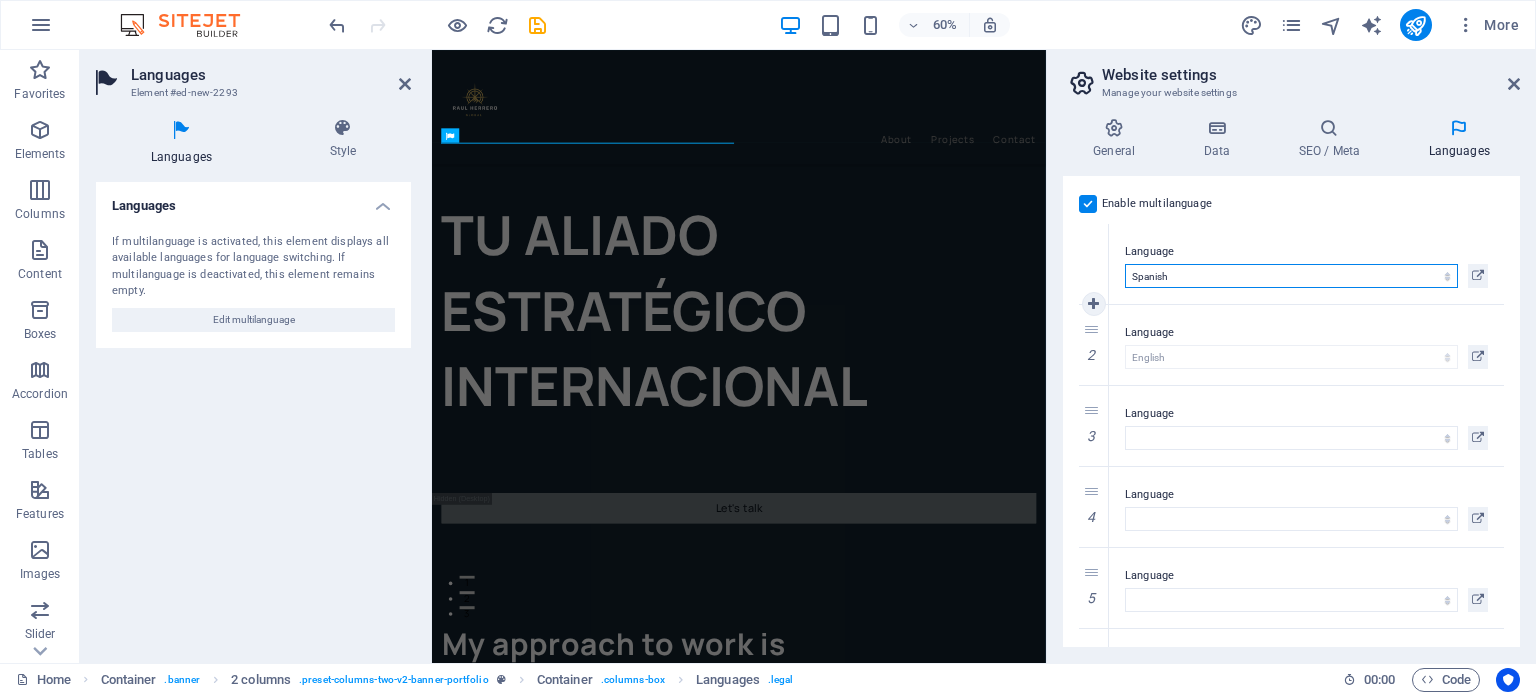 click on "Abkhazian Afar Afrikaans Akan Albanian Amharic Arabic Aragonese Armenian Assamese Avaric Avestan Aymara Azerbaijani Bambara Bashkir Basque Belarusian Bengali Bihari languages Bislama Bokmål Bosnian Breton Bulgarian Burmese Catalan Central Khmer Chamorro Chechen Chinese Church Slavic Chuvash Cornish Corsican Cree Croatian Czech Danish Dutch Dzongkha English Esperanto Estonian Ewe Faroese Farsi (Persian) Fijian Finnish French Fulah Gaelic Galician Ganda Georgian German Greek Greenlandic Guaraní Gujarati Haitian Creole Hausa Hebrew Herero Hindi Hiri Motu Hungarian Icelandic Ido Igbo Indonesian Interlingua Interlingue Inuktitut Inupiaq Irish Italian Japanese Javanese Kannada Kanuri Kashmiri Kazakh Kikuyu Kinyarwanda Komi Kongo Korean Kurdish Kwanyama Kyrgyz Lao Latin Latvian Limburgish Lingala Lithuanian Luba-Katanga Luxembourgish Macedonian Malagasy Malay Malayalam Maldivian Maltese Manx Maori Marathi Marshallese Mongolian Nauru Navajo Ndonga Nepali North Ndebele Northern Sami Norwegian Norwegian Nynorsk Nuosu" at bounding box center [1291, 276] 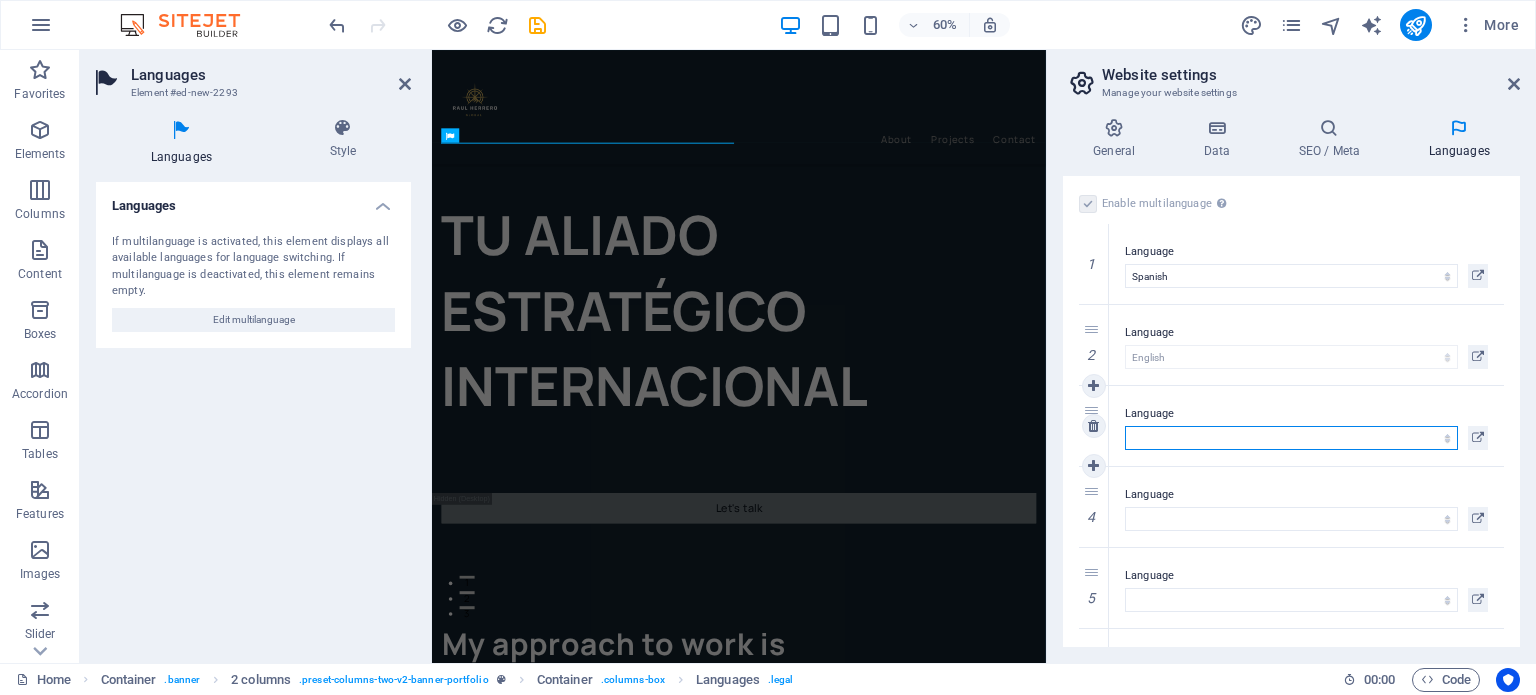 click on "Abkhazian Afar Afrikaans Akan Albanian Amharic Arabic Aragonese Armenian Assamese Avaric Avestan Aymara Azerbaijani Bambara Bashkir Basque Belarusian Bengali Bihari languages Bislama Bokmål Bosnian Breton Bulgarian Burmese Catalan Central Khmer Chamorro Chechen Chinese Church Slavic Chuvash Cornish Corsican Cree Croatian Czech Danish Dutch Dzongkha English Esperanto Estonian Ewe Faroese Farsi (Persian) Fijian Finnish French Fulah Gaelic Galician Ganda Georgian German Greek Greenlandic Guaraní Gujarati Haitian Creole Hausa Hebrew Herero Hindi Hiri Motu Hungarian Icelandic Ido Igbo Indonesian Interlingua Interlingue Inuktitut Inupiaq Irish Italian Japanese Javanese Kannada Kanuri Kashmiri Kazakh Kikuyu Kinyarwanda Komi Kongo Korean Kurdish Kwanyama Kyrgyz Lao Latin Latvian Limburgish Lingala Lithuanian Luba-Katanga Luxembourgish Macedonian Malagasy Malay Malayalam Maldivian Maltese Manx Maori Marathi Marshallese Mongolian Nauru Navajo Ndonga Nepali North Ndebele Northern Sami Norwegian Norwegian Nynorsk Nuosu" at bounding box center [1291, 438] 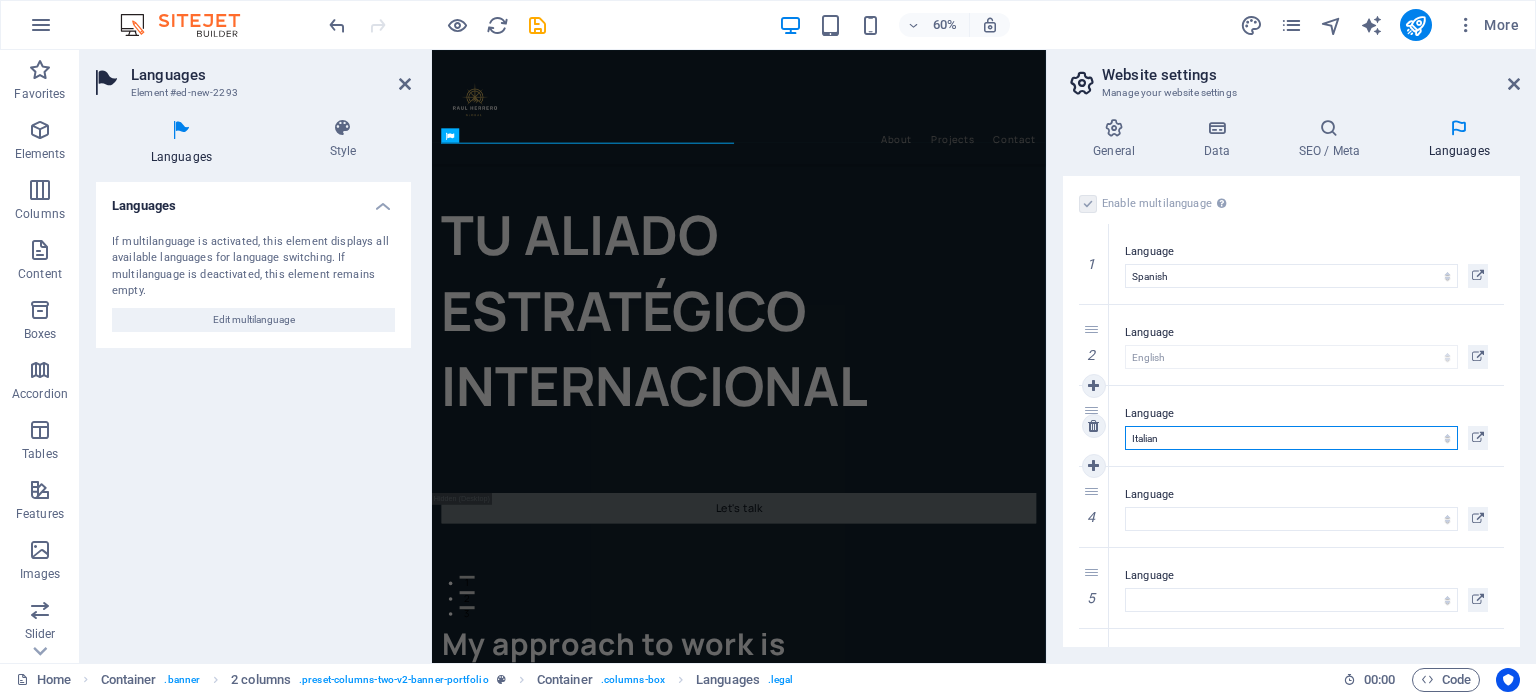 click on "Abkhazian Afar Afrikaans Akan Albanian Amharic Arabic Aragonese Armenian Assamese Avaric Avestan Aymara Azerbaijani Bambara Bashkir Basque Belarusian Bengali Bihari languages Bislama Bokmål Bosnian Breton Bulgarian Burmese Catalan Central Khmer Chamorro Chechen Chinese Church Slavic Chuvash Cornish Corsican Cree Croatian Czech Danish Dutch Dzongkha English Esperanto Estonian Ewe Faroese Farsi (Persian) Fijian Finnish French Fulah Gaelic Galician Ganda Georgian German Greek Greenlandic Guaraní Gujarati Haitian Creole Hausa Hebrew Herero Hindi Hiri Motu Hungarian Icelandic Ido Igbo Indonesian Interlingua Interlingue Inuktitut Inupiaq Irish Italian Japanese Javanese Kannada Kanuri Kashmiri Kazakh Kikuyu Kinyarwanda Komi Kongo Korean Kurdish Kwanyama Kyrgyz Lao Latin Latvian Limburgish Lingala Lithuanian Luba-Katanga Luxembourgish Macedonian Malagasy Malay Malayalam Maldivian Maltese Manx Maori Marathi Marshallese Mongolian Nauru Navajo Ndonga Nepali North Ndebele Northern Sami Norwegian Norwegian Nynorsk Nuosu" at bounding box center (1291, 438) 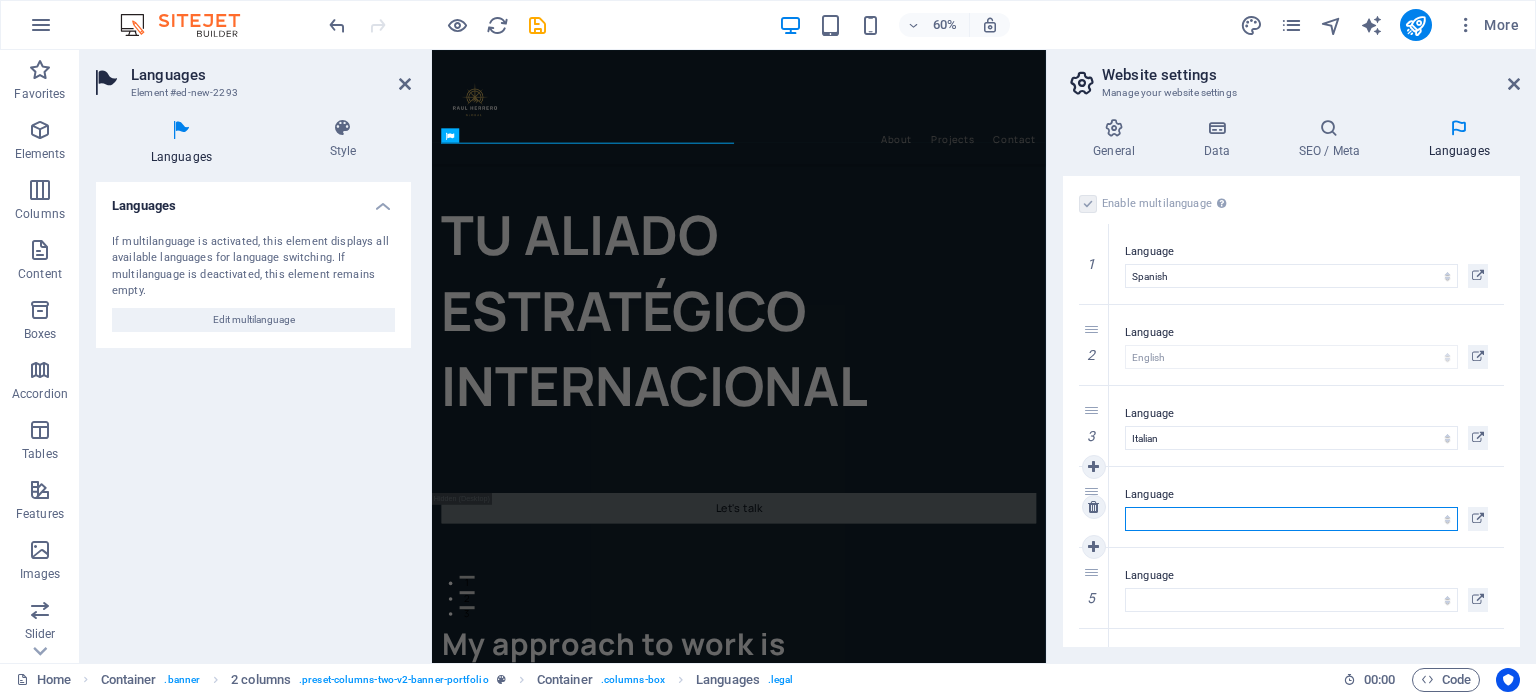 click on "Abkhazian Afar Afrikaans Akan Albanian Amharic Arabic Aragonese Armenian Assamese Avaric Avestan Aymara Azerbaijani Bambara Bashkir Basque Belarusian Bengali Bihari languages Bislama Bokmål Bosnian Breton Bulgarian Burmese Catalan Central Khmer Chamorro Chechen Chinese Church Slavic Chuvash Cornish Corsican Cree Croatian Czech Danish Dutch Dzongkha English Esperanto Estonian Ewe Faroese Farsi (Persian) Fijian Finnish French Fulah Gaelic Galician Ganda Georgian German Greek Greenlandic Guaraní Gujarati Haitian Creole Hausa Hebrew Herero Hindi Hiri Motu Hungarian Icelandic Ido Igbo Indonesian Interlingua Interlingue Inuktitut Inupiaq Irish Italian Japanese Javanese Kannada Kanuri Kashmiri Kazakh Kikuyu Kinyarwanda Komi Kongo Korean Kurdish Kwanyama Kyrgyz Lao Latin Latvian Limburgish Lingala Lithuanian Luba-Katanga Luxembourgish Macedonian Malagasy Malay Malayalam Maldivian Maltese Manx Maori Marathi Marshallese Mongolian Nauru Navajo Ndonga Nepali North Ndebele Northern Sami Norwegian Norwegian Nynorsk Nuosu" at bounding box center [1291, 519] 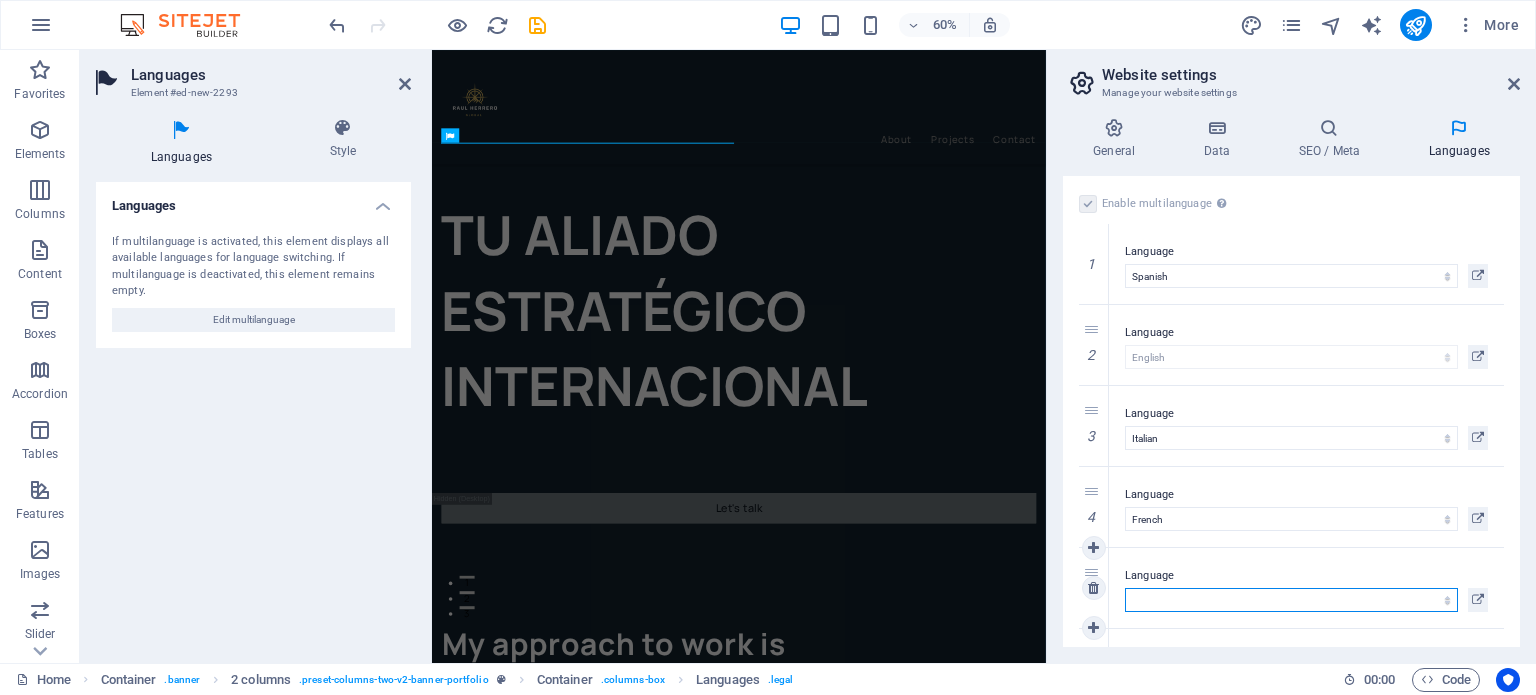click on "Abkhazian Afar Afrikaans Akan Albanian Amharic Arabic Aragonese Armenian Assamese Avaric Avestan Aymara Azerbaijani Bambara Bashkir Basque Belarusian Bengali Bihari languages Bislama Bokmål Bosnian Breton Bulgarian Burmese Catalan Central Khmer Chamorro Chechen Chinese Church Slavic Chuvash Cornish Corsican Cree Croatian Czech Danish Dutch Dzongkha English Esperanto Estonian Ewe Faroese Farsi (Persian) Fijian Finnish French Fulah Gaelic Galician Ganda Georgian German Greek Greenlandic Guaraní Gujarati Haitian Creole Hausa Hebrew Herero Hindi Hiri Motu Hungarian Icelandic Ido Igbo Indonesian Interlingua Interlingue Inuktitut Inupiaq Irish Italian Japanese Javanese Kannada Kanuri Kashmiri Kazakh Kikuyu Kinyarwanda Komi Kongo Korean Kurdish Kwanyama Kyrgyz Lao Latin Latvian Limburgish Lingala Lithuanian Luba-Katanga Luxembourgish Macedonian Malagasy Malay Malayalam Maldivian Maltese Manx Maori Marathi Marshallese Mongolian Nauru Navajo Ndonga Nepali North Ndebele Northern Sami Norwegian Norwegian Nynorsk Nuosu" at bounding box center (1291, 600) 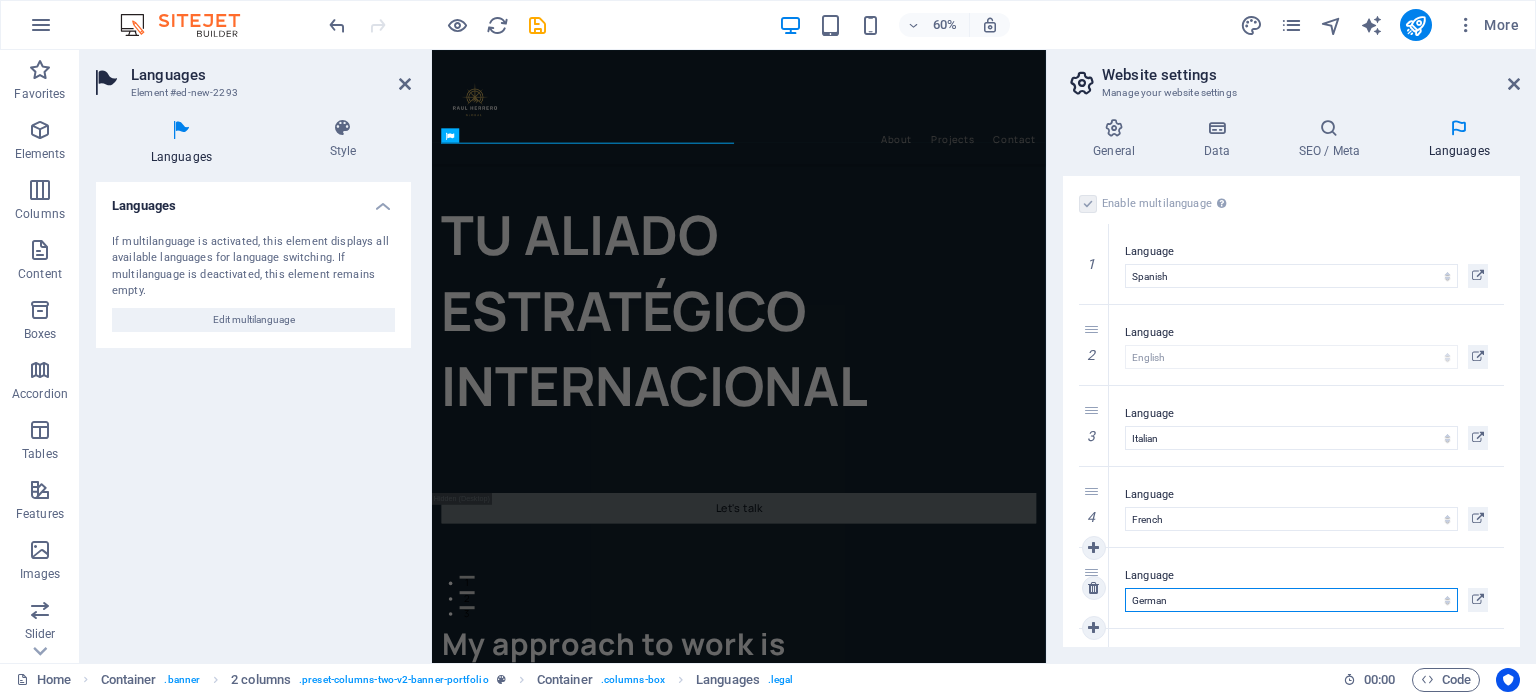 click on "Abkhazian Afar Afrikaans Akan Albanian Amharic Arabic Aragonese Armenian Assamese Avaric Avestan Aymara Azerbaijani Bambara Bashkir Basque Belarusian Bengali Bihari languages Bislama Bokmål Bosnian Breton Bulgarian Burmese Catalan Central Khmer Chamorro Chechen Chinese Church Slavic Chuvash Cornish Corsican Cree Croatian Czech Danish Dutch Dzongkha English Esperanto Estonian Ewe Faroese Farsi (Persian) Fijian Finnish French Fulah Gaelic Galician Ganda Georgian German Greek Greenlandic Guaraní Gujarati Haitian Creole Hausa Hebrew Herero Hindi Hiri Motu Hungarian Icelandic Ido Igbo Indonesian Interlingua Interlingue Inuktitut Inupiaq Irish Italian Japanese Javanese Kannada Kanuri Kashmiri Kazakh Kikuyu Kinyarwanda Komi Kongo Korean Kurdish Kwanyama Kyrgyz Lao Latin Latvian Limburgish Lingala Lithuanian Luba-Katanga Luxembourgish Macedonian Malagasy Malay Malayalam Maldivian Maltese Manx Maori Marathi Marshallese Mongolian Nauru Navajo Ndonga Nepali North Ndebele Northern Sami Norwegian Norwegian Nynorsk Nuosu" at bounding box center [1291, 600] 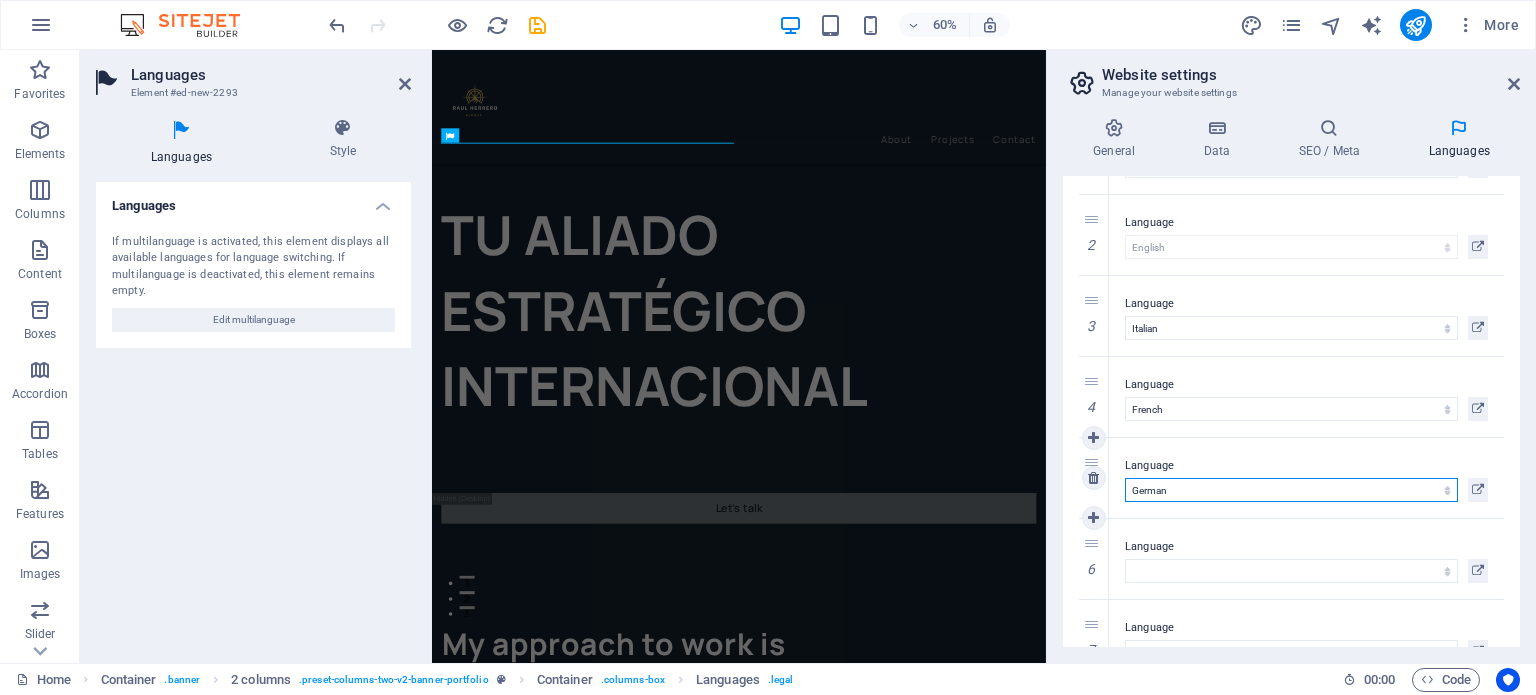scroll, scrollTop: 116, scrollLeft: 0, axis: vertical 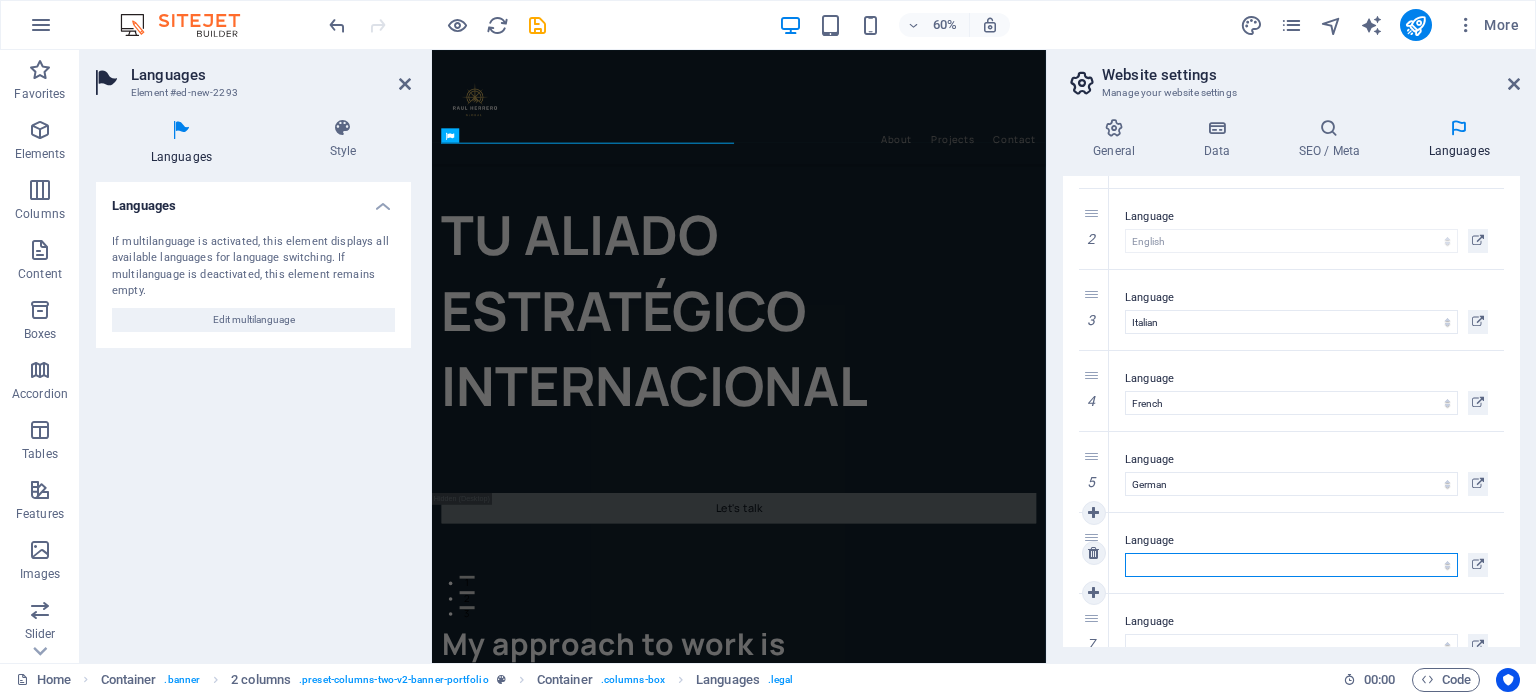 click on "Abkhazian Afar Afrikaans Akan Albanian Amharic Arabic Aragonese Armenian Assamese Avaric Avestan Aymara Azerbaijani Bambara Bashkir Basque Belarusian Bengali Bihari languages Bislama Bokmål Bosnian Breton Bulgarian Burmese Catalan Central Khmer Chamorro Chechen Chinese Church Slavic Chuvash Cornish Corsican Cree Croatian Czech Danish Dutch Dzongkha English Esperanto Estonian Ewe Faroese Farsi (Persian) Fijian Finnish French Fulah Gaelic Galician Ganda Georgian German Greek Greenlandic Guaraní Gujarati Haitian Creole Hausa Hebrew Herero Hindi Hiri Motu Hungarian Icelandic Ido Igbo Indonesian Interlingua Interlingue Inuktitut Inupiaq Irish Italian Japanese Javanese Kannada Kanuri Kashmiri Kazakh Kikuyu Kinyarwanda Komi Kongo Korean Kurdish Kwanyama Kyrgyz Lao Latin Latvian Limburgish Lingala Lithuanian Luba-Katanga Luxembourgish Macedonian Malagasy Malay Malayalam Maldivian Maltese Manx Maori Marathi Marshallese Mongolian Nauru Navajo Ndonga Nepali North Ndebele Northern Sami Norwegian Norwegian Nynorsk Nuosu" at bounding box center (1291, 565) 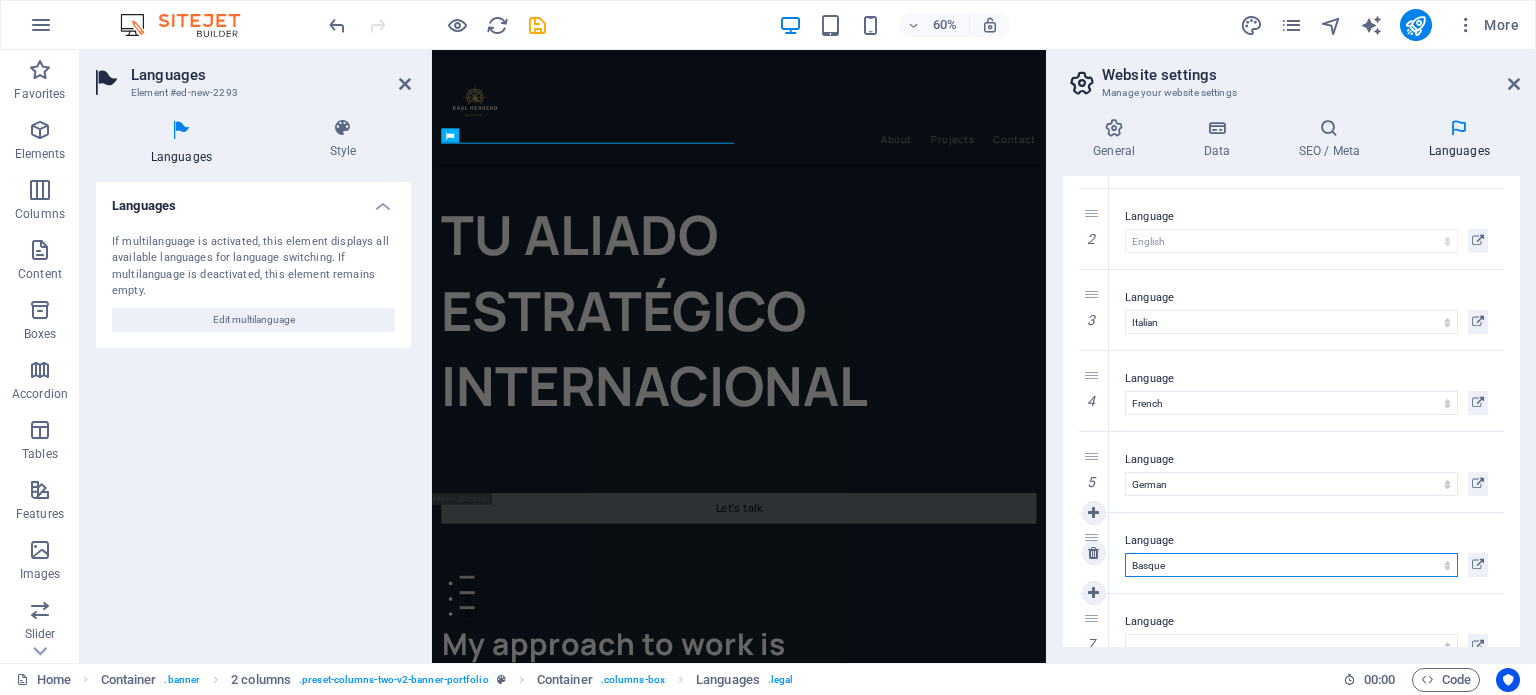 click on "Abkhazian Afar Afrikaans Akan Albanian Amharic Arabic Aragonese Armenian Assamese Avaric Avestan Aymara Azerbaijani Bambara Bashkir Basque Belarusian Bengali Bihari languages Bislama Bokmål Bosnian Breton Bulgarian Burmese Catalan Central Khmer Chamorro Chechen Chinese Church Slavic Chuvash Cornish Corsican Cree Croatian Czech Danish Dutch Dzongkha English Esperanto Estonian Ewe Faroese Farsi (Persian) Fijian Finnish French Fulah Gaelic Galician Ganda Georgian German Greek Greenlandic Guaraní Gujarati Haitian Creole Hausa Hebrew Herero Hindi Hiri Motu Hungarian Icelandic Ido Igbo Indonesian Interlingua Interlingue Inuktitut Inupiaq Irish Italian Japanese Javanese Kannada Kanuri Kashmiri Kazakh Kikuyu Kinyarwanda Komi Kongo Korean Kurdish Kwanyama Kyrgyz Lao Latin Latvian Limburgish Lingala Lithuanian Luba-Katanga Luxembourgish Macedonian Malagasy Malay Malayalam Maldivian Maltese Manx Maori Marathi Marshallese Mongolian Nauru Navajo Ndonga Nepali North Ndebele Northern Sami Norwegian Norwegian Nynorsk Nuosu" at bounding box center [1291, 565] 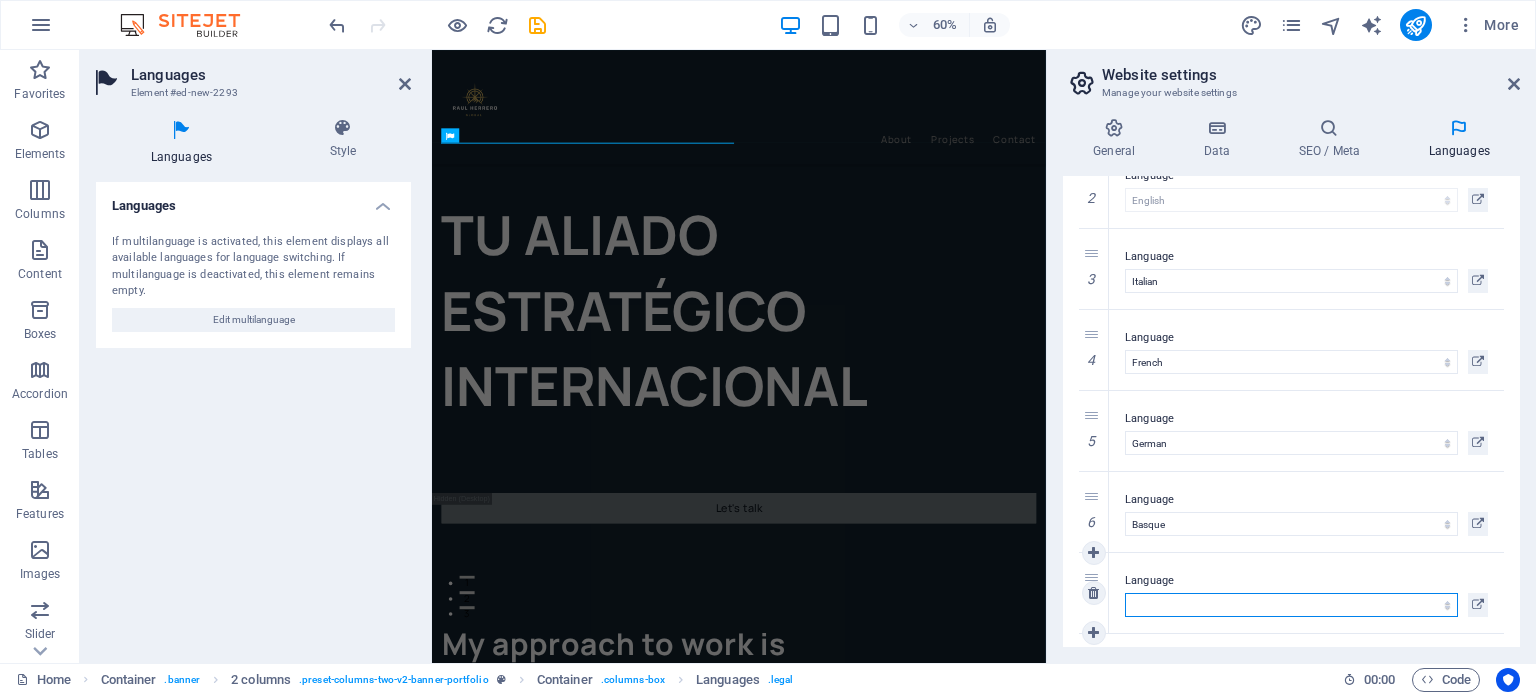 click on "Abkhazian Afar Afrikaans Akan Albanian Amharic Arabic Aragonese Armenian Assamese Avaric Avestan Aymara Azerbaijani Bambara Bashkir Basque Belarusian Bengali Bihari languages Bislama Bokmål Bosnian Breton Bulgarian Burmese Catalan Central Khmer Chamorro Chechen Chinese Church Slavic Chuvash Cornish Corsican Cree Croatian Czech Danish Dutch Dzongkha English Esperanto Estonian Ewe Faroese Farsi (Persian) Fijian Finnish French Fulah Gaelic Galician Ganda Georgian German Greek Greenlandic Guaraní Gujarati Haitian Creole Hausa Hebrew Herero Hindi Hiri Motu Hungarian Icelandic Ido Igbo Indonesian Interlingua Interlingue Inuktitut Inupiaq Irish Italian Japanese Javanese Kannada Kanuri Kashmiri Kazakh Kikuyu Kinyarwanda Komi Kongo Korean Kurdish Kwanyama Kyrgyz Lao Latin Latvian Limburgish Lingala Lithuanian Luba-Katanga Luxembourgish Macedonian Malagasy Malay Malayalam Maldivian Maltese Manx Maori Marathi Marshallese Mongolian Nauru Navajo Ndonga Nepali North Ndebele Northern Sami Norwegian Norwegian Nynorsk Nuosu" at bounding box center (1291, 605) 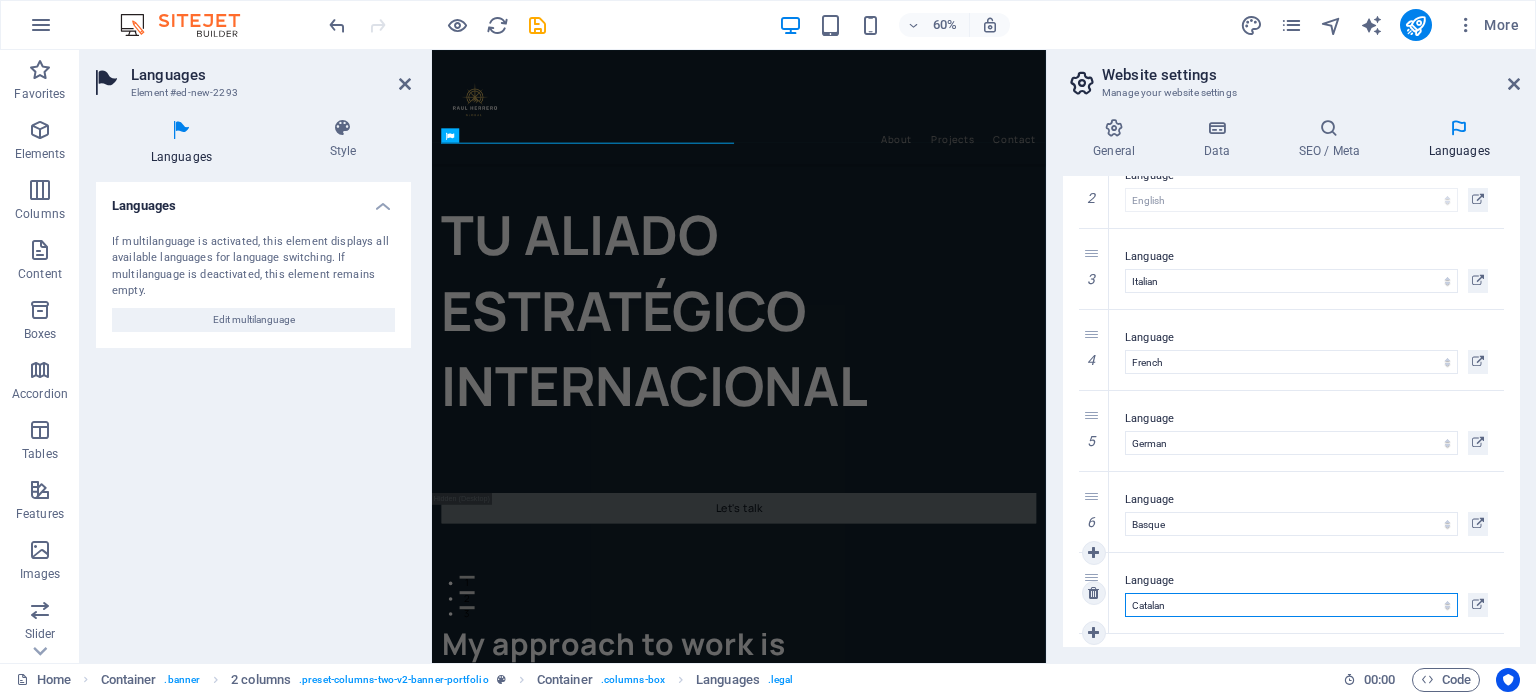 click on "Abkhazian Afar Afrikaans Akan Albanian Amharic Arabic Aragonese Armenian Assamese Avaric Avestan Aymara Azerbaijani Bambara Bashkir Basque Belarusian Bengali Bihari languages Bislama Bokmål Bosnian Breton Bulgarian Burmese Catalan Central Khmer Chamorro Chechen Chinese Church Slavic Chuvash Cornish Corsican Cree Croatian Czech Danish Dutch Dzongkha English Esperanto Estonian Ewe Faroese Farsi (Persian) Fijian Finnish French Fulah Gaelic Galician Ganda Georgian German Greek Greenlandic Guaraní Gujarati Haitian Creole Hausa Hebrew Herero Hindi Hiri Motu Hungarian Icelandic Ido Igbo Indonesian Interlingua Interlingue Inuktitut Inupiaq Irish Italian Japanese Javanese Kannada Kanuri Kashmiri Kazakh Kikuyu Kinyarwanda Komi Kongo Korean Kurdish Kwanyama Kyrgyz Lao Latin Latvian Limburgish Lingala Lithuanian Luba-Katanga Luxembourgish Macedonian Malagasy Malay Malayalam Maldivian Maltese Manx Maori Marathi Marshallese Mongolian Nauru Navajo Ndonga Nepali North Ndebele Northern Sami Norwegian Norwegian Nynorsk Nuosu" at bounding box center [1291, 605] 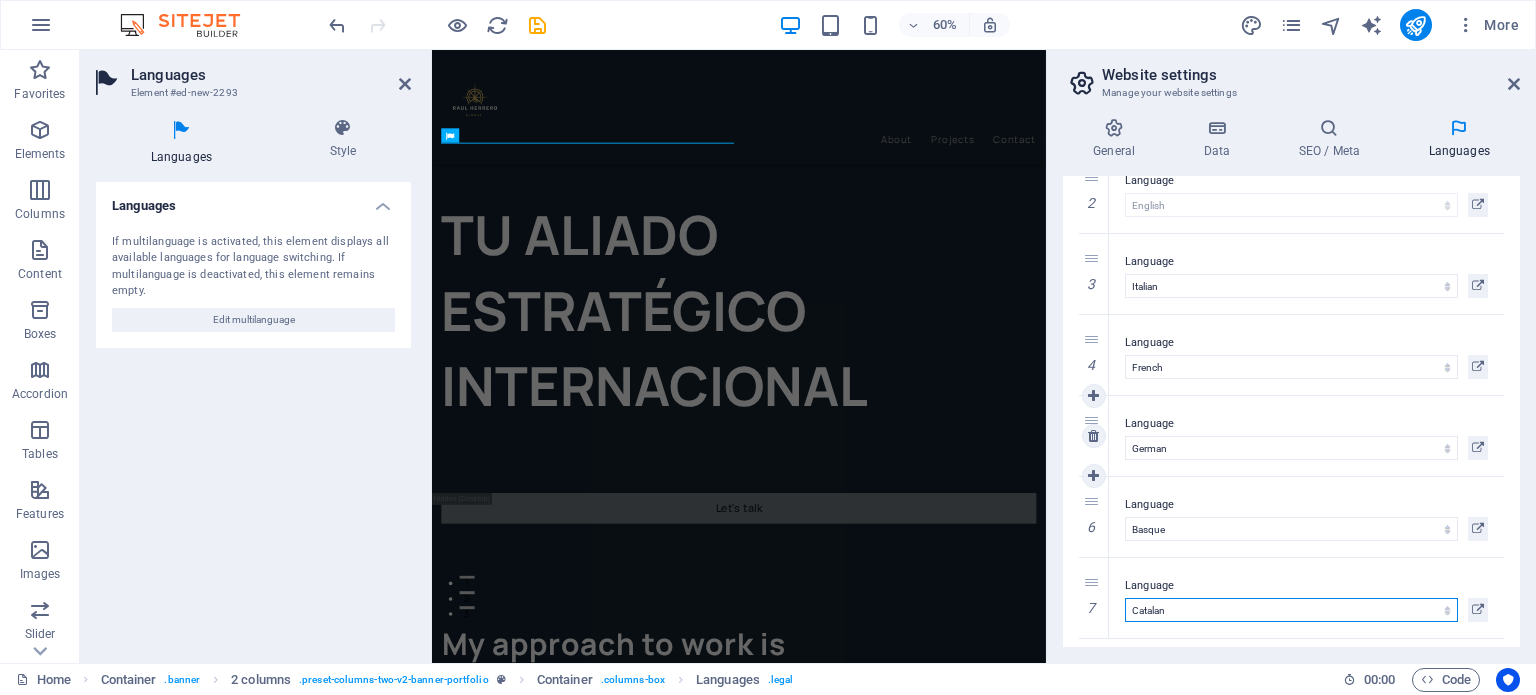 scroll, scrollTop: 151, scrollLeft: 0, axis: vertical 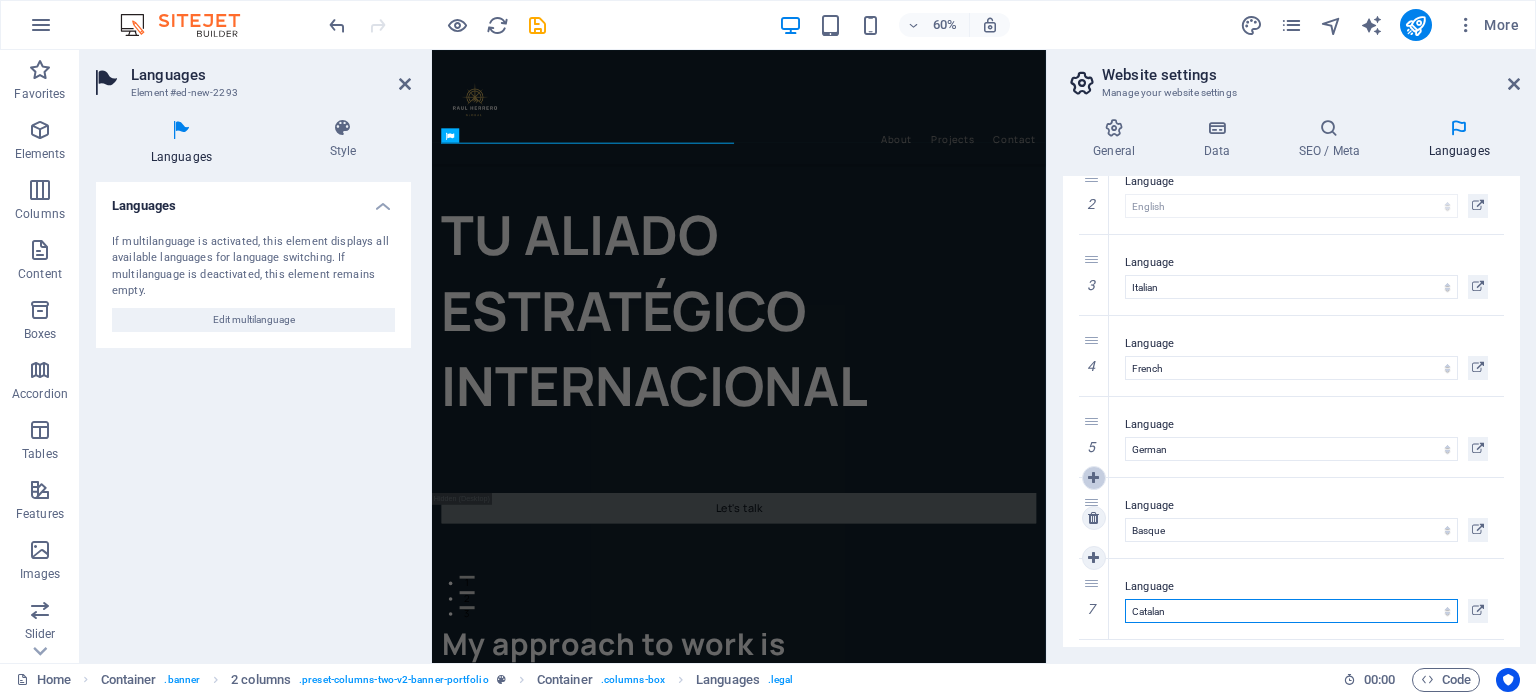 click at bounding box center (1093, 478) 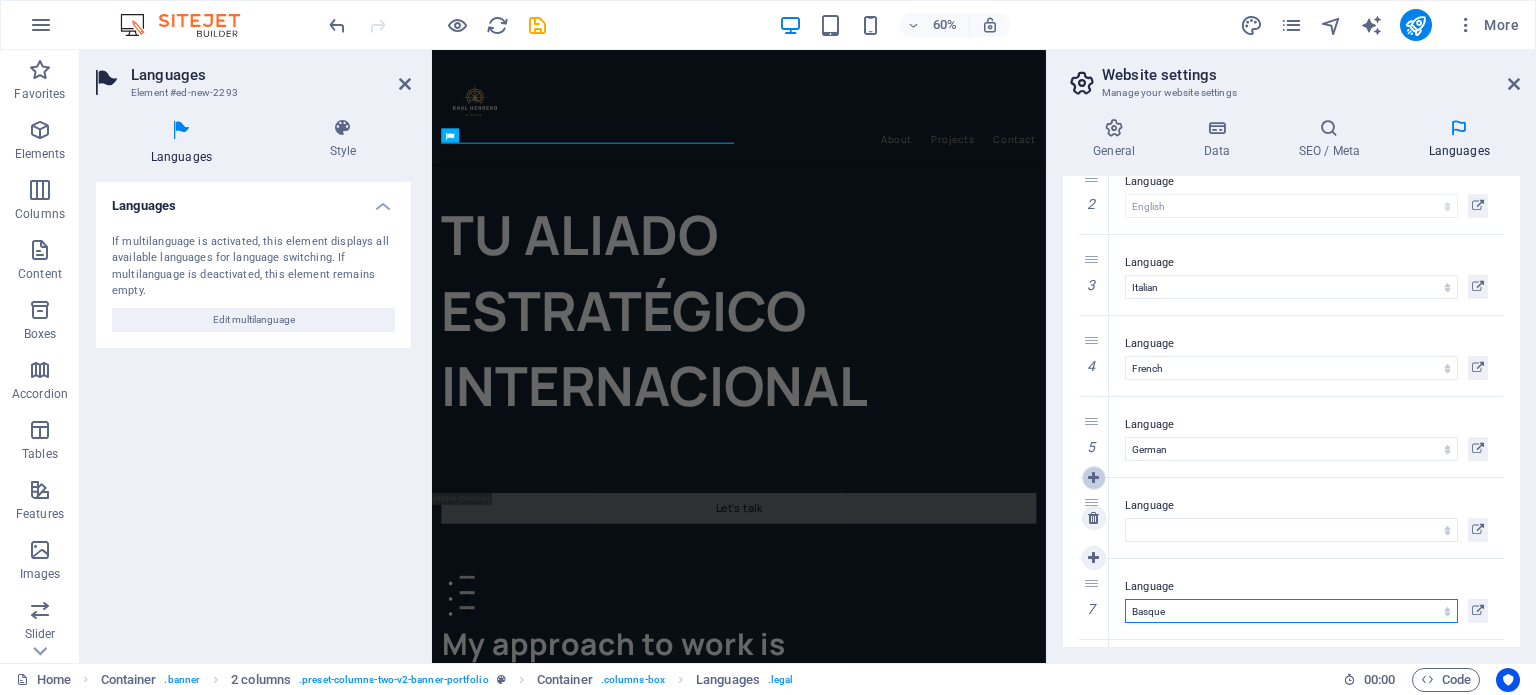 click at bounding box center (1093, 478) 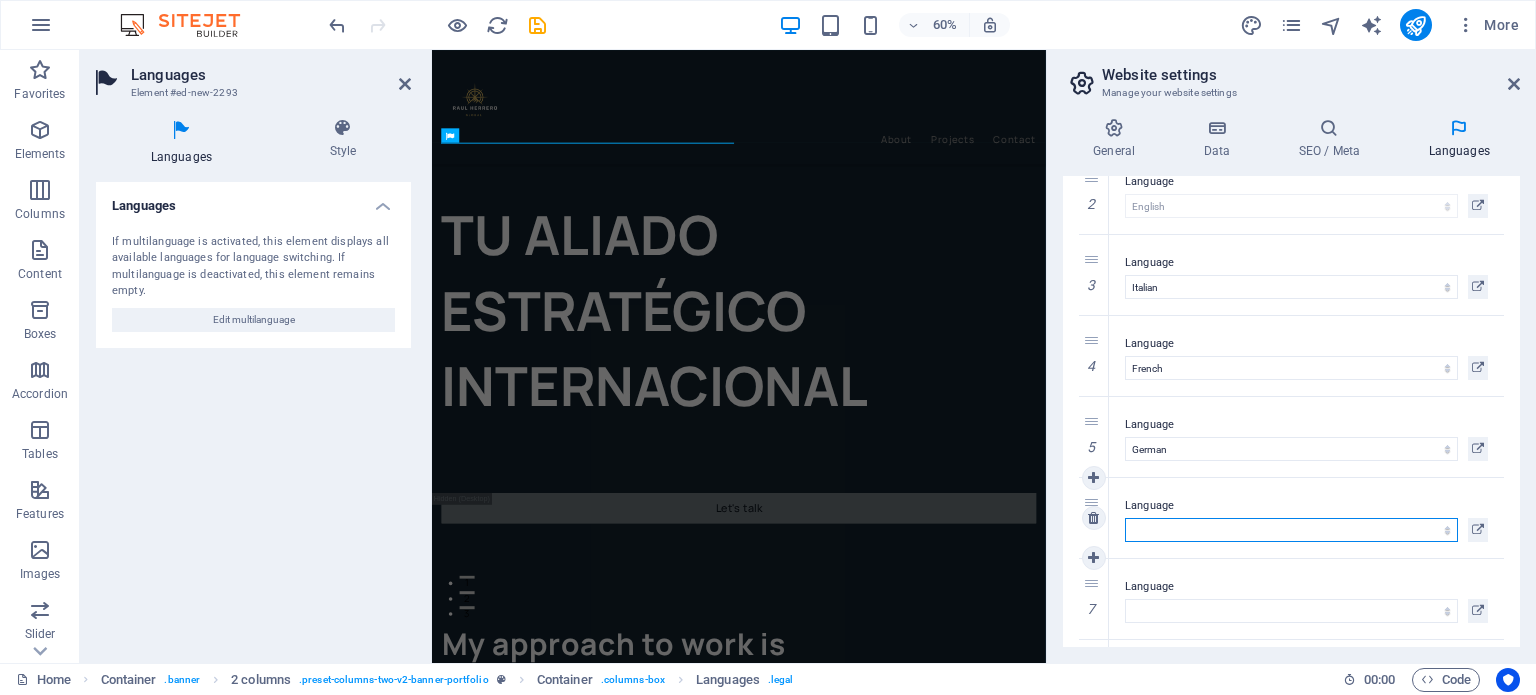 click on "Abkhazian Afar Afrikaans Akan Albanian Amharic Arabic Aragonese Armenian Assamese Avaric Avestan Aymara Azerbaijani Bambara Bashkir Basque Belarusian Bengali Bihari languages Bislama Bokmål Bosnian Breton Bulgarian Burmese Catalan Central Khmer Chamorro Chechen Chinese Church Slavic Chuvash Cornish Corsican Cree Croatian Czech Danish Dutch Dzongkha English Esperanto Estonian Ewe Faroese Farsi (Persian) Fijian Finnish French Fulah Gaelic Galician Ganda Georgian German Greek Greenlandic Guaraní Gujarati Haitian Creole Hausa Hebrew Herero Hindi Hiri Motu Hungarian Icelandic Ido Igbo Indonesian Interlingua Interlingue Inuktitut Inupiaq Irish Italian Japanese Javanese Kannada Kanuri Kashmiri Kazakh Kikuyu Kinyarwanda Komi Kongo Korean Kurdish Kwanyama Kyrgyz Lao Latin Latvian Limburgish Lingala Lithuanian Luba-Katanga Luxembourgish Macedonian Malagasy Malay Malayalam Maldivian Maltese Manx Maori Marathi Marshallese Mongolian Nauru Navajo Ndonga Nepali North Ndebele Northern Sami Norwegian Norwegian Nynorsk Nuosu" at bounding box center [1291, 530] 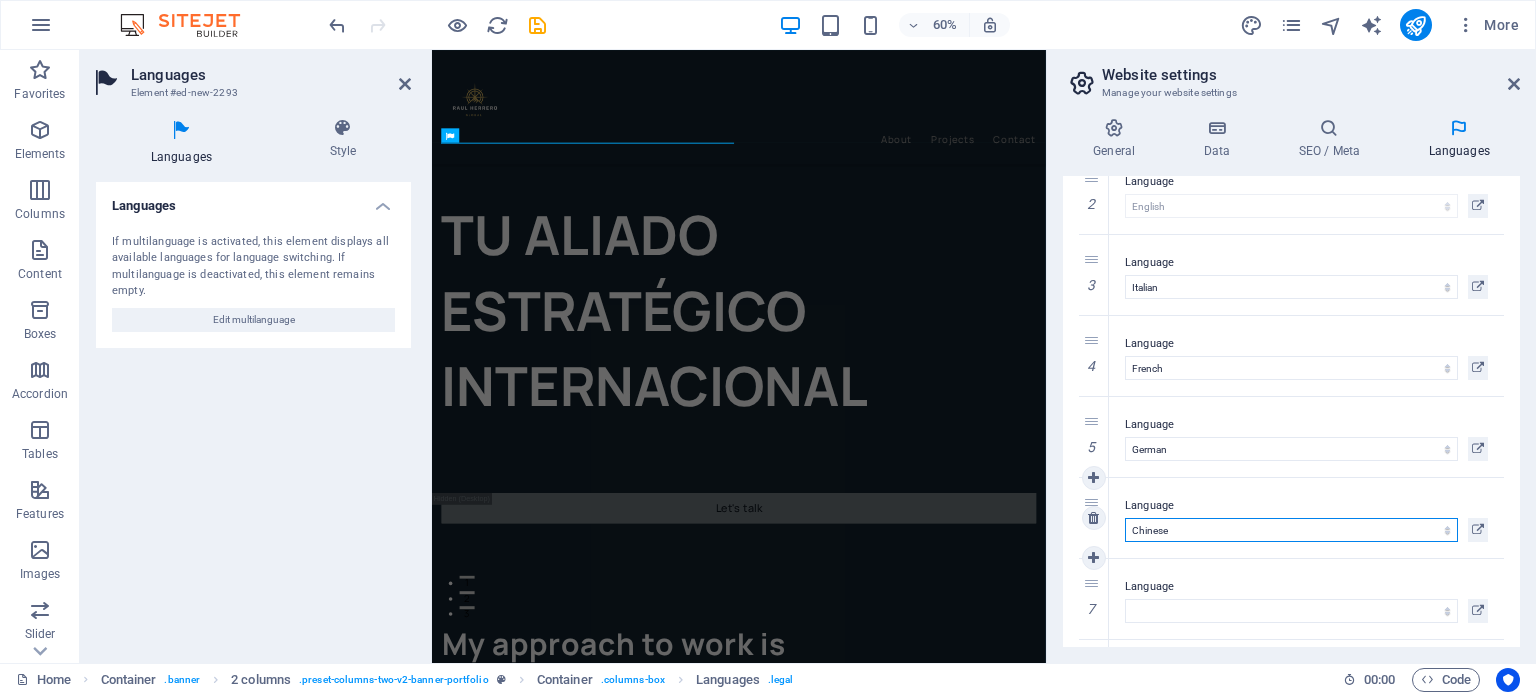click on "Abkhazian Afar Afrikaans Akan Albanian Amharic Arabic Aragonese Armenian Assamese Avaric Avestan Aymara Azerbaijani Bambara Bashkir Basque Belarusian Bengali Bihari languages Bislama Bokmål Bosnian Breton Bulgarian Burmese Catalan Central Khmer Chamorro Chechen Chinese Church Slavic Chuvash Cornish Corsican Cree Croatian Czech Danish Dutch Dzongkha English Esperanto Estonian Ewe Faroese Farsi (Persian) Fijian Finnish French Fulah Gaelic Galician Ganda Georgian German Greek Greenlandic Guaraní Gujarati Haitian Creole Hausa Hebrew Herero Hindi Hiri Motu Hungarian Icelandic Ido Igbo Indonesian Interlingua Interlingue Inuktitut Inupiaq Irish Italian Japanese Javanese Kannada Kanuri Kashmiri Kazakh Kikuyu Kinyarwanda Komi Kongo Korean Kurdish Kwanyama Kyrgyz Lao Latin Latvian Limburgish Lingala Lithuanian Luba-Katanga Luxembourgish Macedonian Malagasy Malay Malayalam Maldivian Maltese Manx Maori Marathi Marshallese Mongolian Nauru Navajo Ndonga Nepali North Ndebele Northern Sami Norwegian Norwegian Nynorsk Nuosu" at bounding box center [1291, 530] 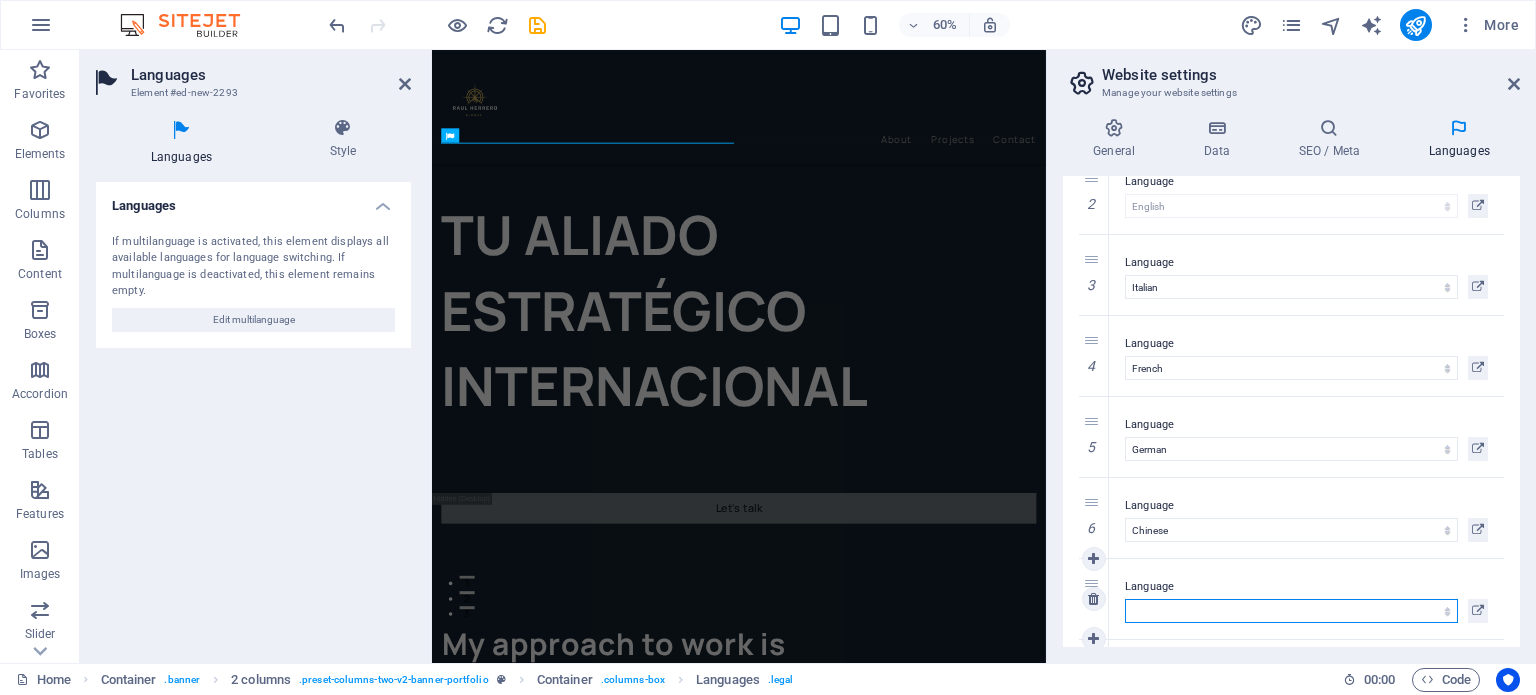 click on "Abkhazian Afar Afrikaans Akan Albanian Amharic Arabic Aragonese Armenian Assamese Avaric Avestan Aymara Azerbaijani Bambara Bashkir Basque Belarusian Bengali Bihari languages Bislama Bokmål Bosnian Breton Bulgarian Burmese Catalan Central Khmer Chamorro Chechen Chinese Church Slavic Chuvash Cornish Corsican Cree Croatian Czech Danish Dutch Dzongkha English Esperanto Estonian Ewe Faroese Farsi (Persian) Fijian Finnish French Fulah Gaelic Galician Ganda Georgian German Greek Greenlandic Guaraní Gujarati Haitian Creole Hausa Hebrew Herero Hindi Hiri Motu Hungarian Icelandic Ido Igbo Indonesian Interlingua Interlingue Inuktitut Inupiaq Irish Italian Japanese Javanese Kannada Kanuri Kashmiri Kazakh Kikuyu Kinyarwanda Komi Kongo Korean Kurdish Kwanyama Kyrgyz Lao Latin Latvian Limburgish Lingala Lithuanian Luba-Katanga Luxembourgish Macedonian Malagasy Malay Malayalam Maldivian Maltese Manx Maori Marathi Marshallese Mongolian Nauru Navajo Ndonga Nepali North Ndebele Northern Sami Norwegian Norwegian Nynorsk Nuosu" at bounding box center [1291, 611] 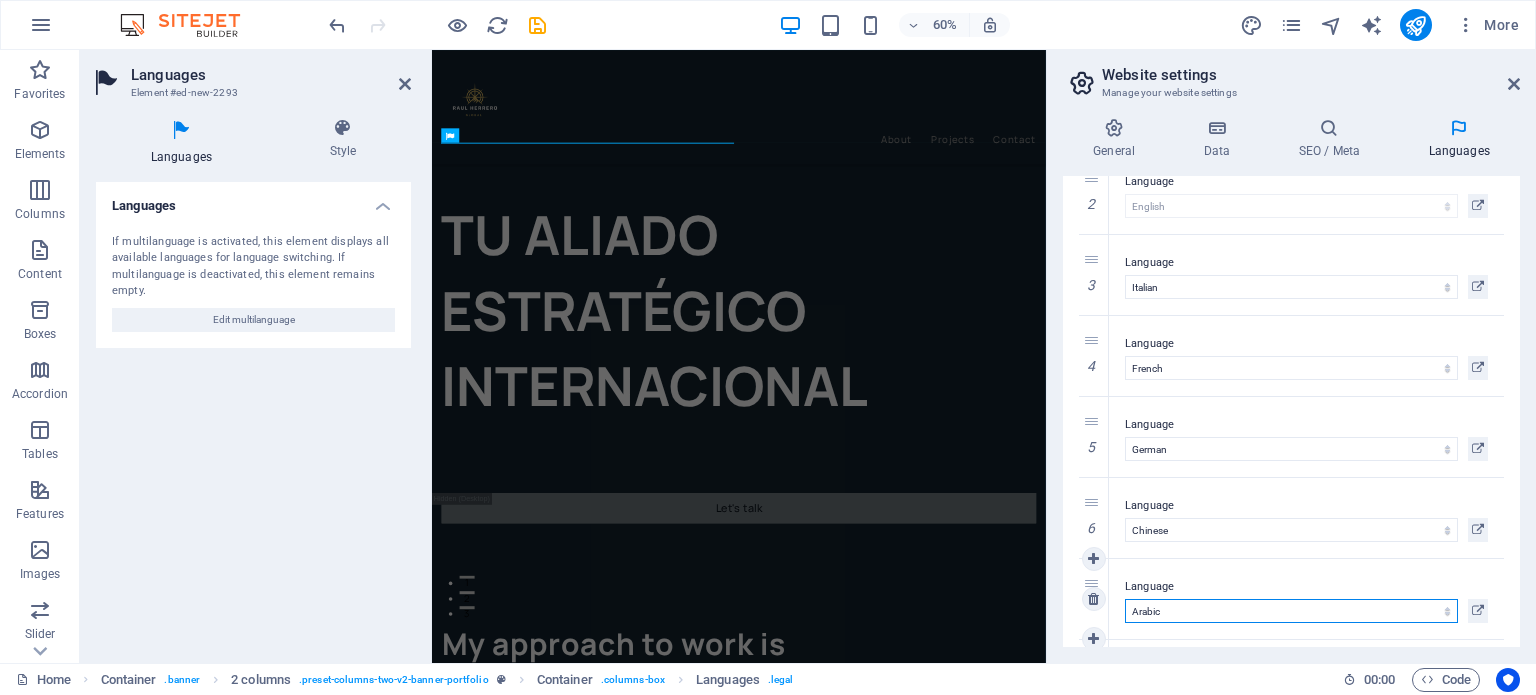 click on "Abkhazian Afar Afrikaans Akan Albanian Amharic Arabic Aragonese Armenian Assamese Avaric Avestan Aymara Azerbaijani Bambara Bashkir Basque Belarusian Bengali Bihari languages Bislama Bokmål Bosnian Breton Bulgarian Burmese Catalan Central Khmer Chamorro Chechen Chinese Church Slavic Chuvash Cornish Corsican Cree Croatian Czech Danish Dutch Dzongkha English Esperanto Estonian Ewe Faroese Farsi (Persian) Fijian Finnish French Fulah Gaelic Galician Ganda Georgian German Greek Greenlandic Guaraní Gujarati Haitian Creole Hausa Hebrew Herero Hindi Hiri Motu Hungarian Icelandic Ido Igbo Indonesian Interlingua Interlingue Inuktitut Inupiaq Irish Italian Japanese Javanese Kannada Kanuri Kashmiri Kazakh Kikuyu Kinyarwanda Komi Kongo Korean Kurdish Kwanyama Kyrgyz Lao Latin Latvian Limburgish Lingala Lithuanian Luba-Katanga Luxembourgish Macedonian Malagasy Malay Malayalam Maldivian Maltese Manx Maori Marathi Marshallese Mongolian Nauru Navajo Ndonga Nepali North Ndebele Northern Sami Norwegian Norwegian Nynorsk Nuosu" at bounding box center [1291, 611] 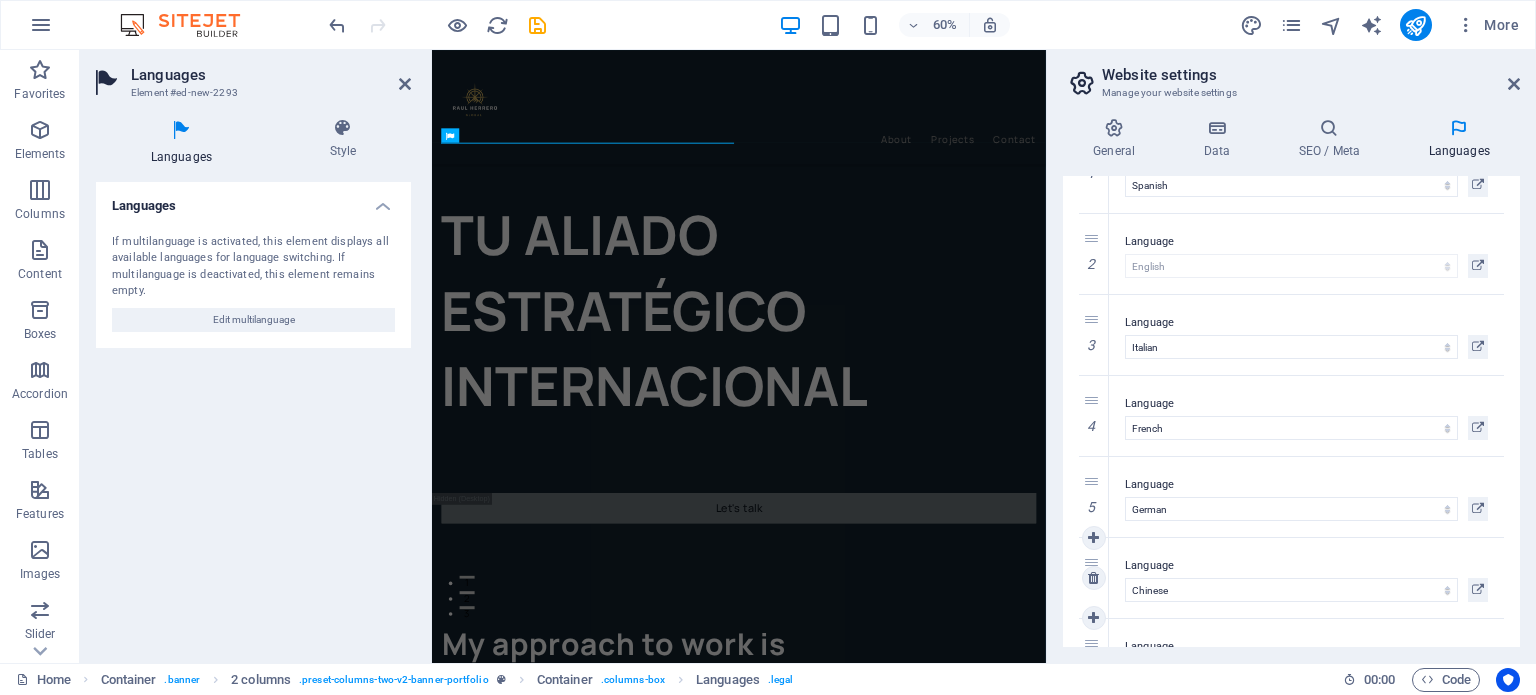 scroll, scrollTop: 0, scrollLeft: 0, axis: both 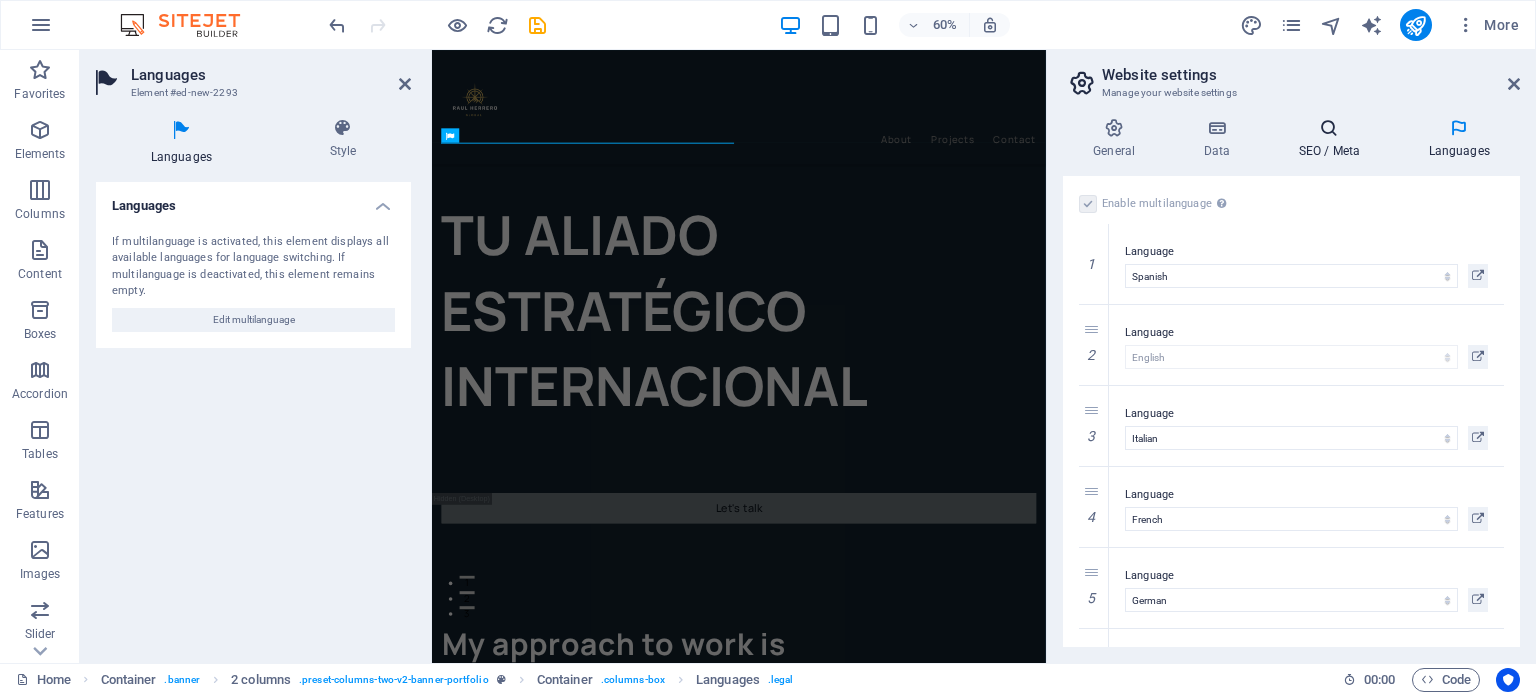 click on "SEO / Meta" at bounding box center [1333, 139] 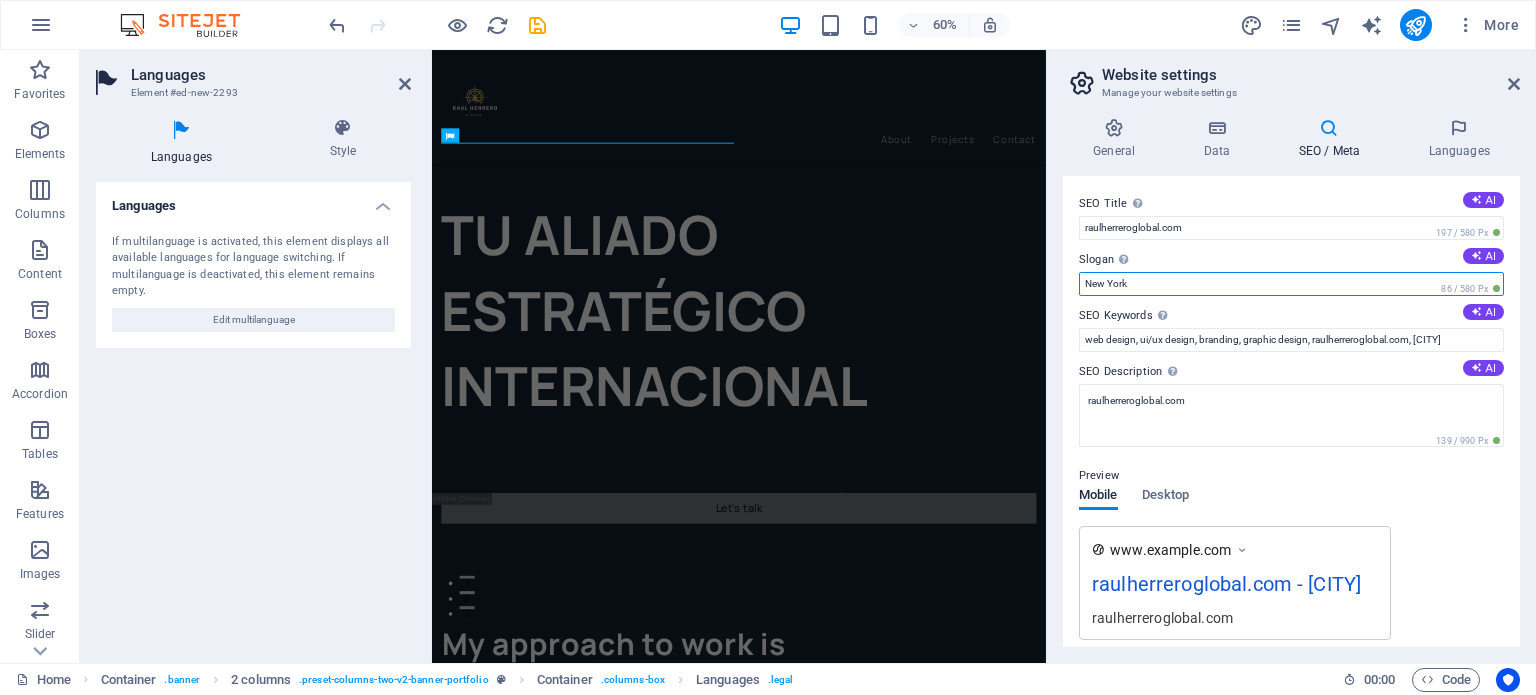 click on "New York" at bounding box center (1291, 284) 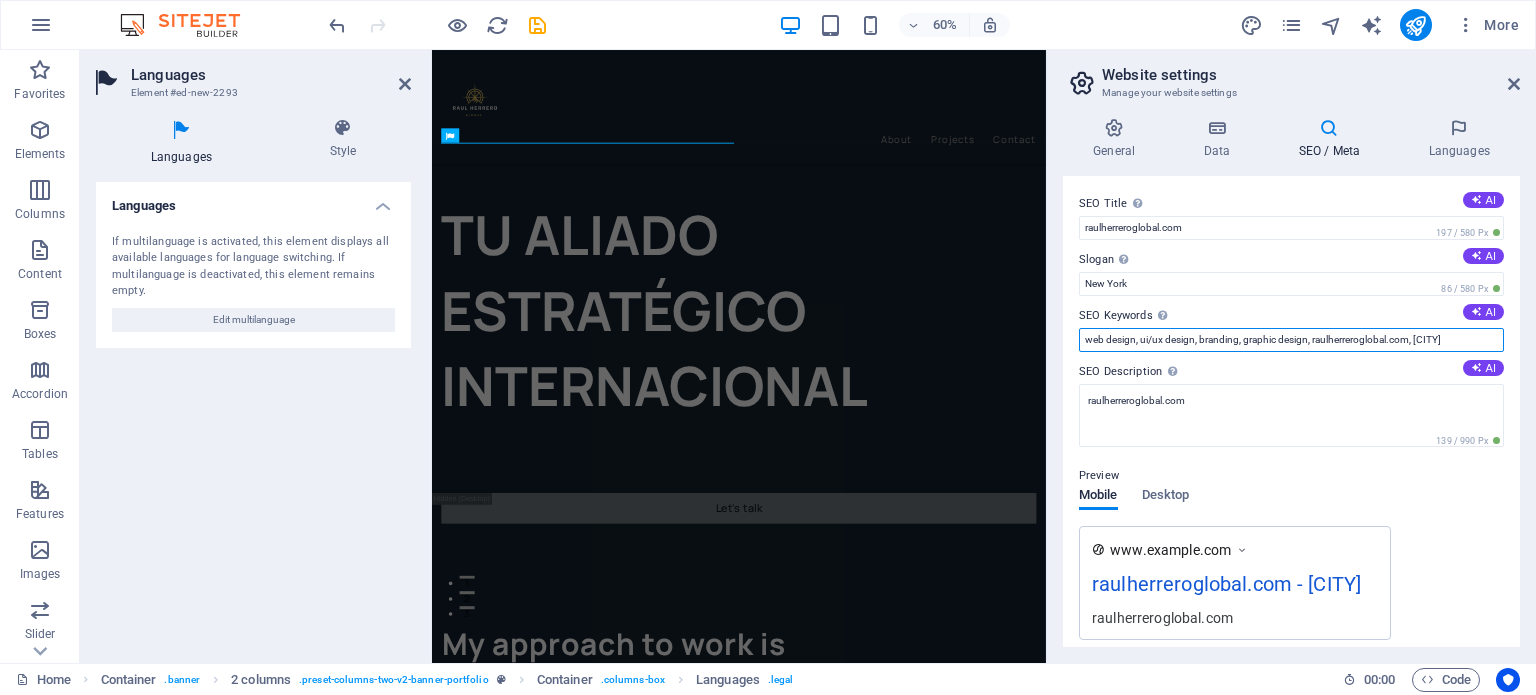 drag, startPoint x: 1468, startPoint y: 339, endPoint x: 1076, endPoint y: 327, distance: 392.18362 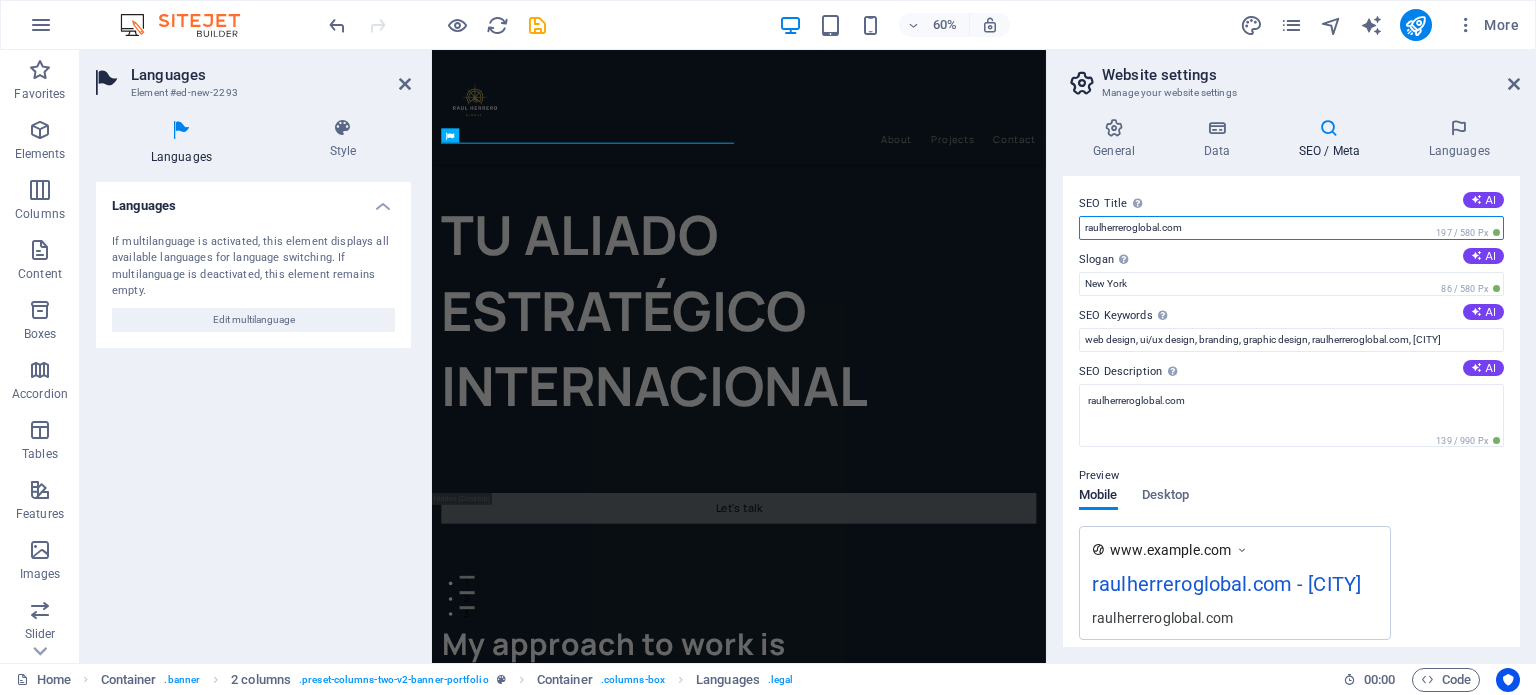 click on "[DOMAIN]" at bounding box center [1291, 228] 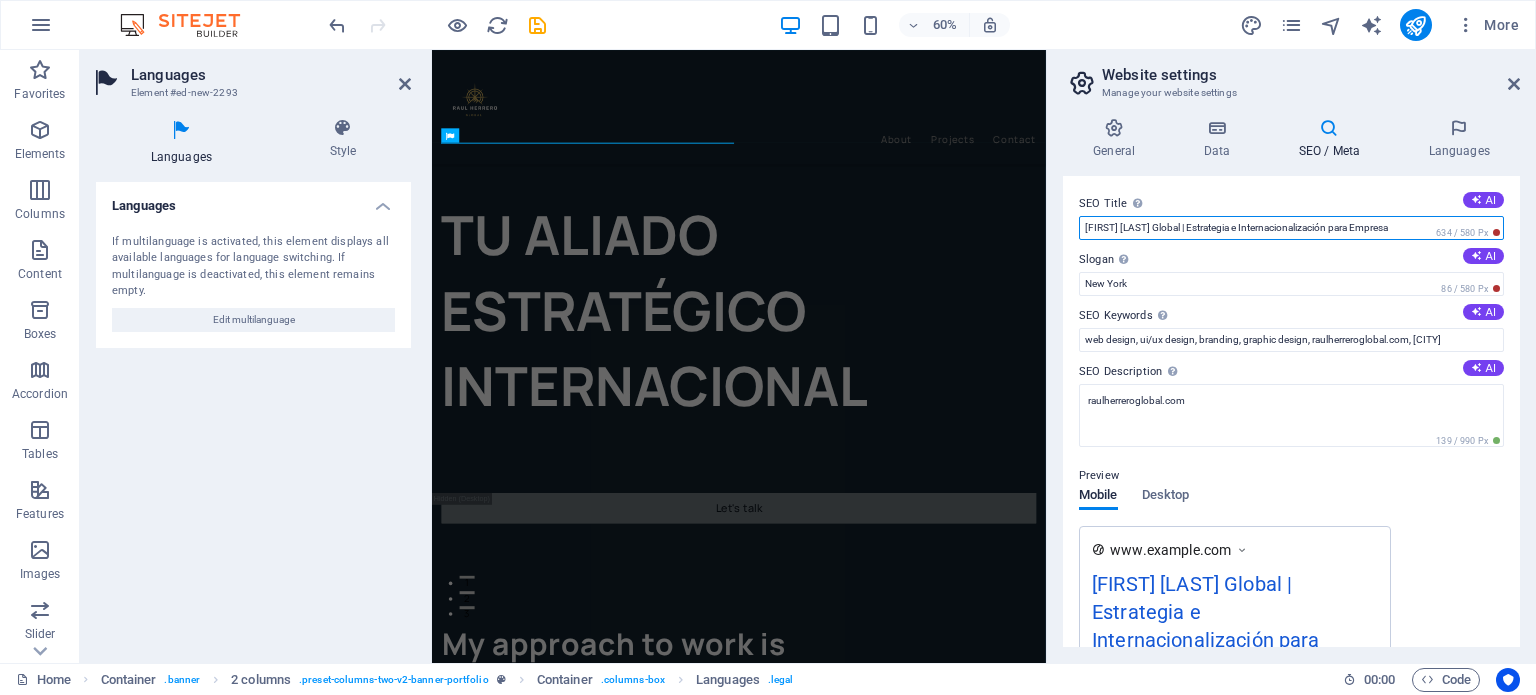 click on "Raúl Herrero Global | Estrategia e Internacionalización para Empresas" at bounding box center (1291, 228) 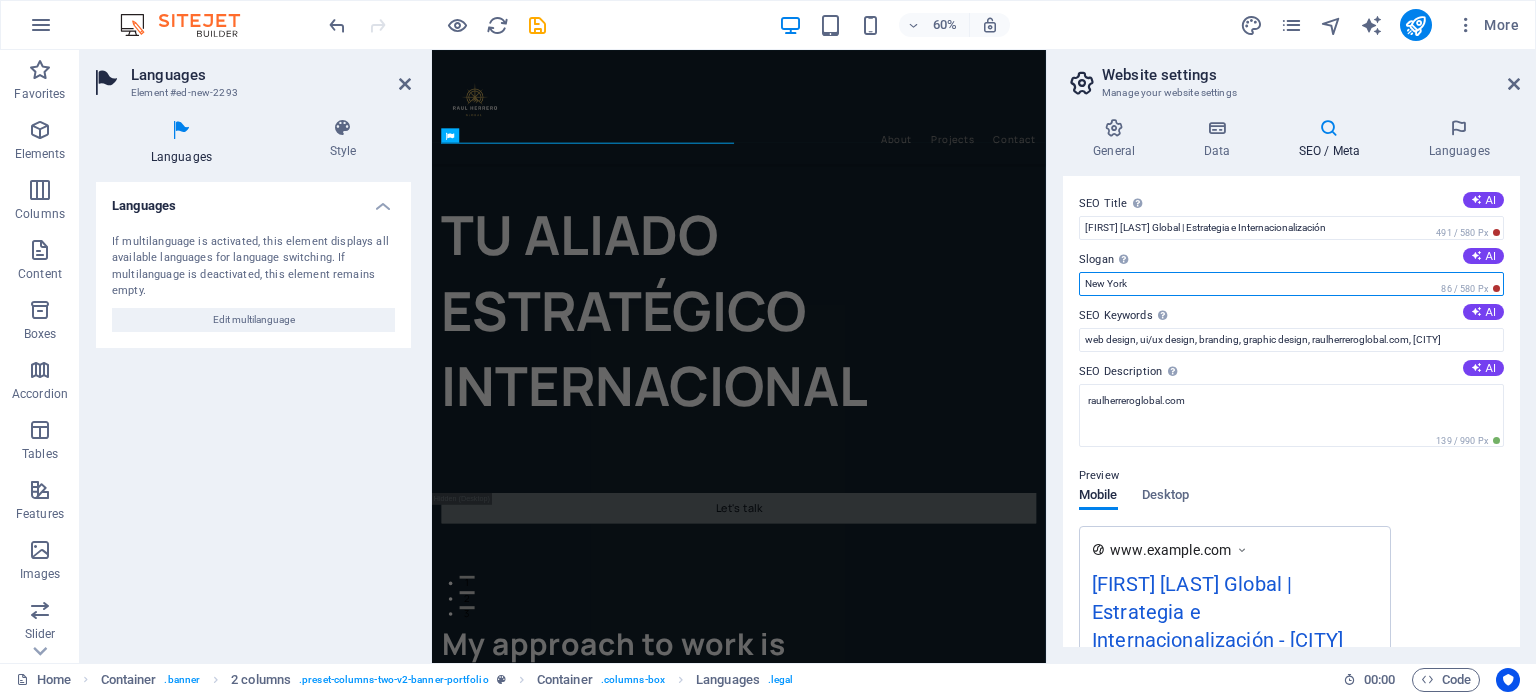 click on "New York" at bounding box center [1291, 284] 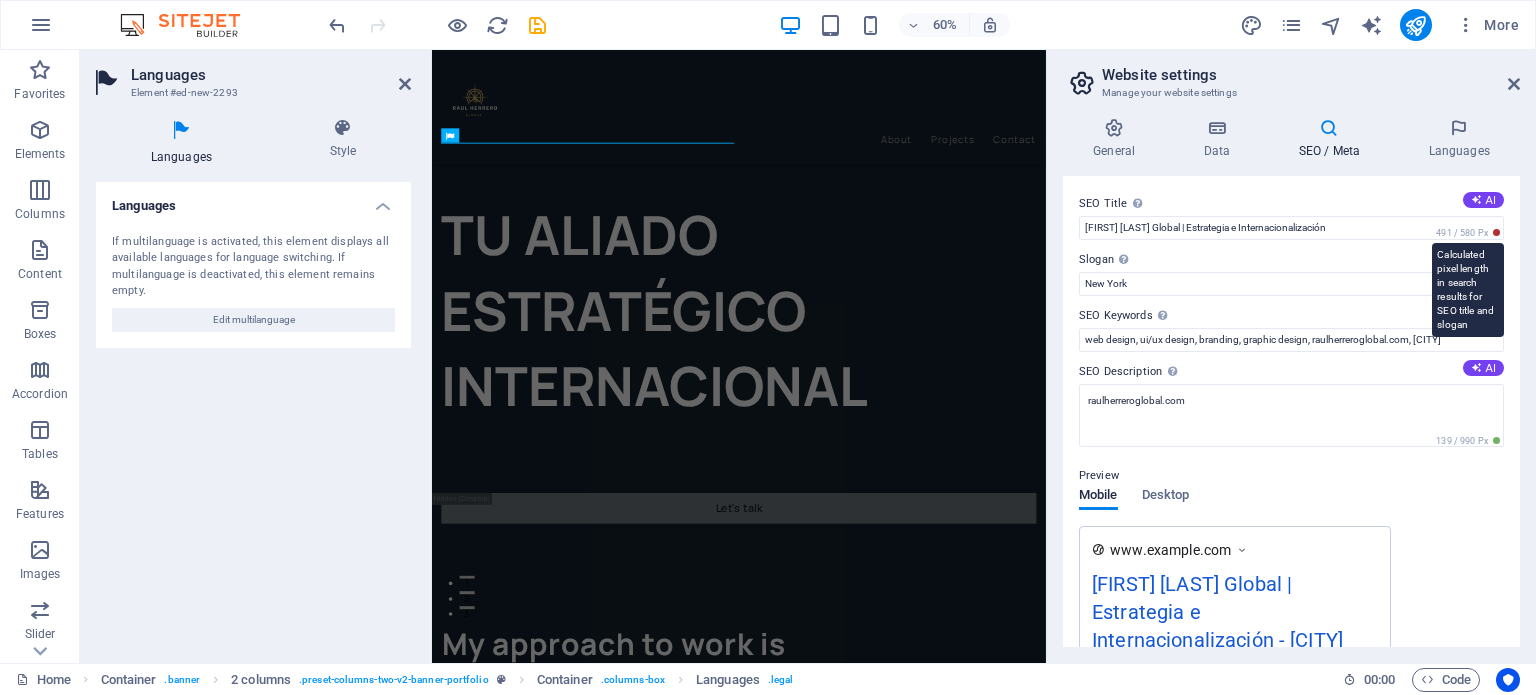 click on "491 / 580 Px" at bounding box center [1468, 233] 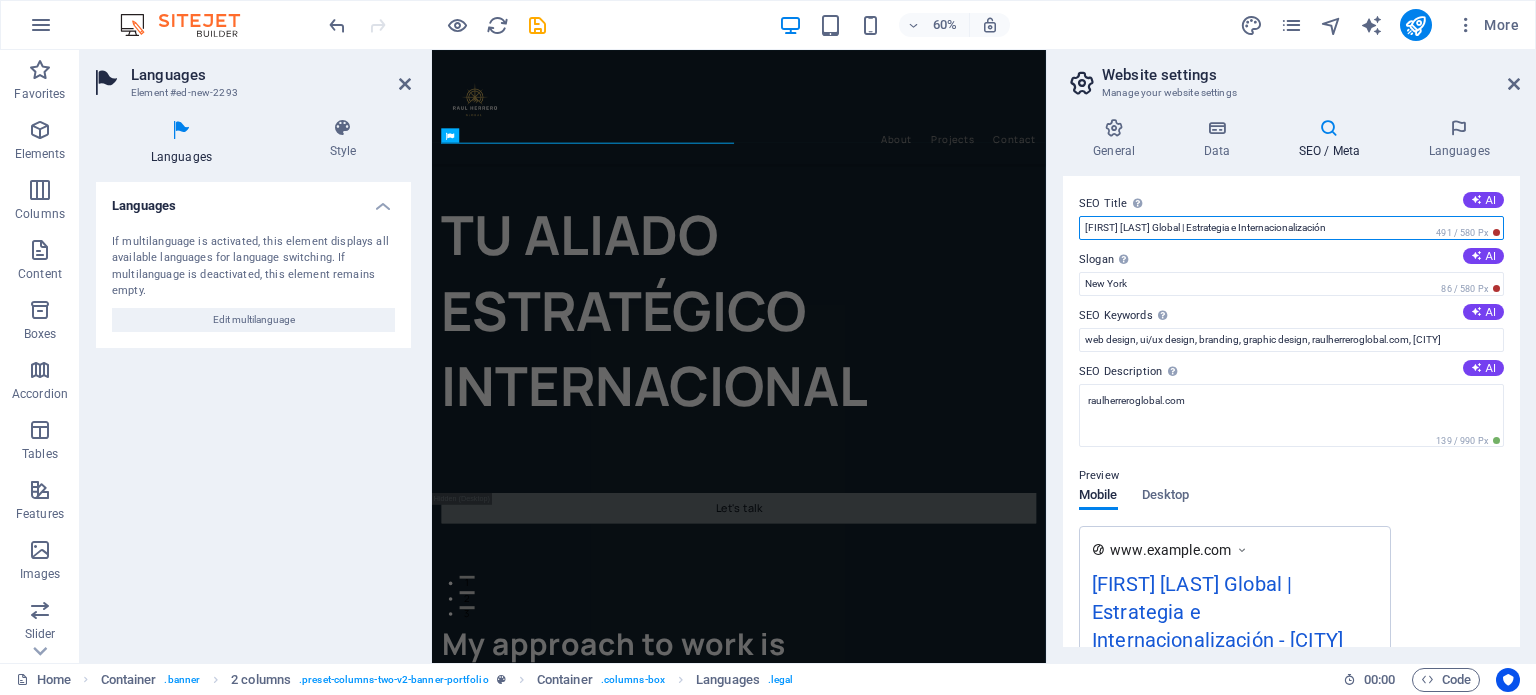 click on "Raúl Herrero Global | Estrategia e Internacionalización" at bounding box center (1291, 228) 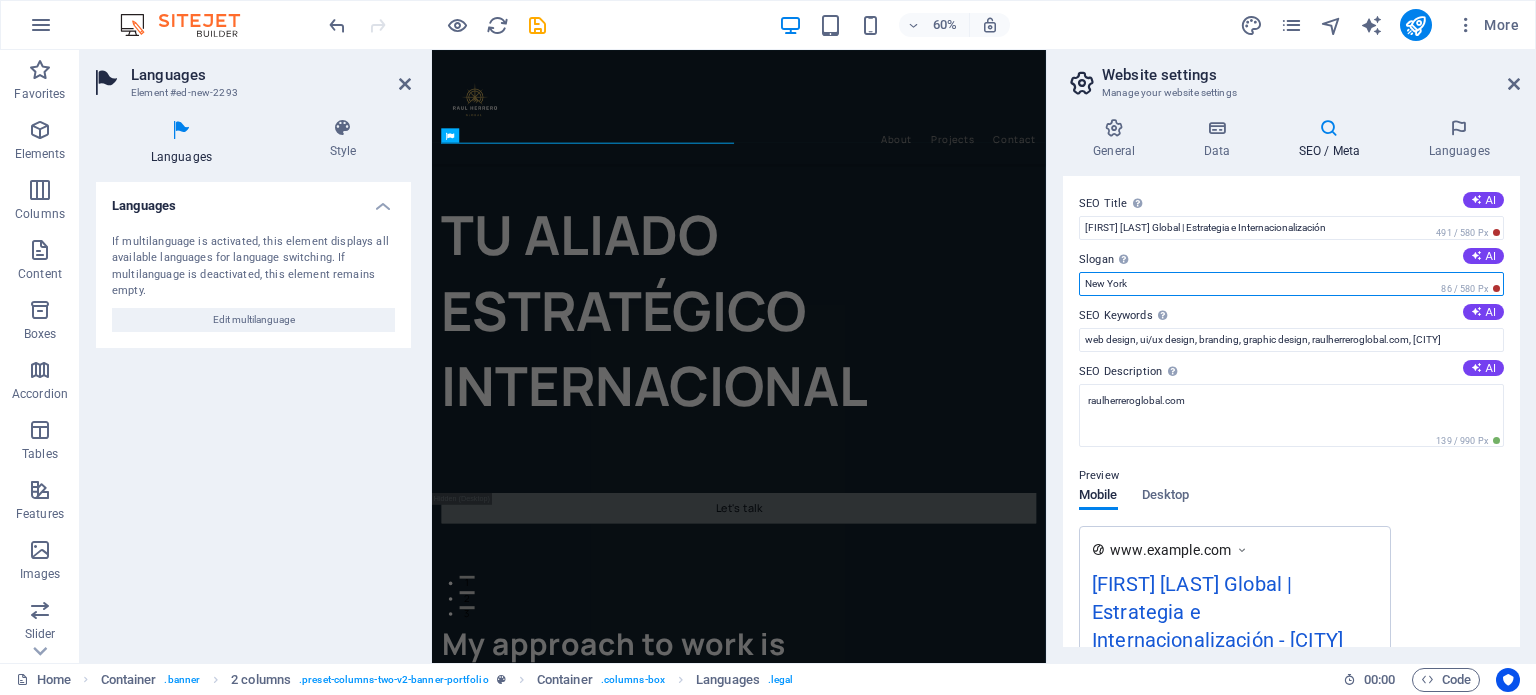 click on "New York" at bounding box center [1291, 284] 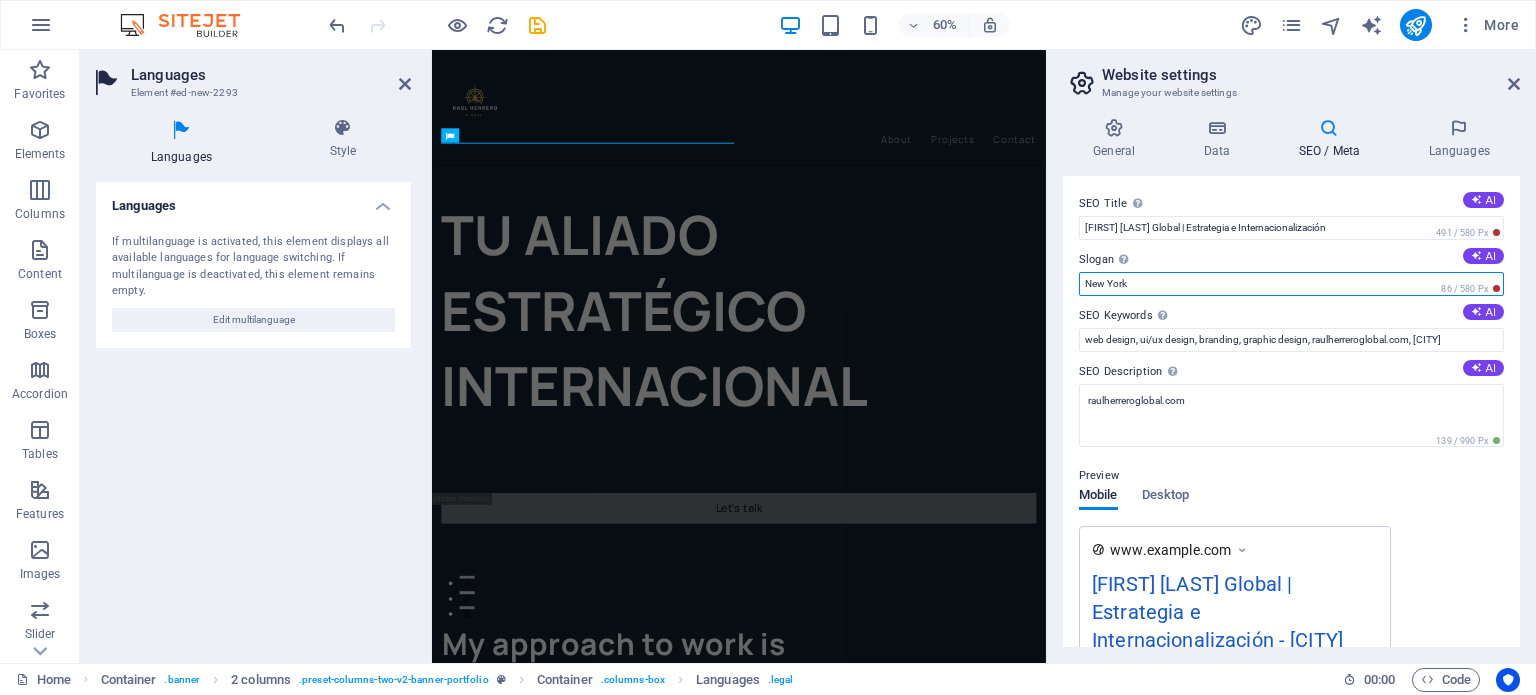 click on "New York" at bounding box center (1291, 284) 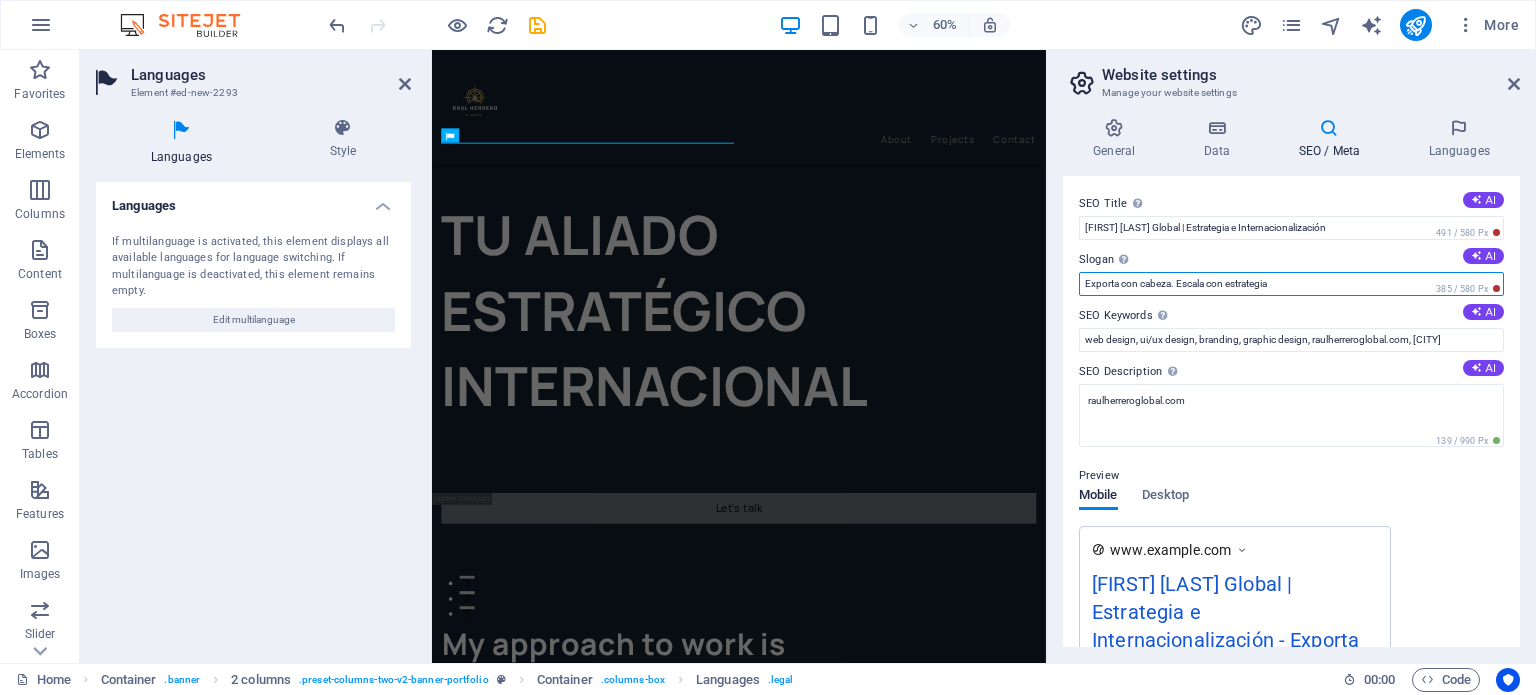 click on "Exporta con cabeza. Escala con estrategia" at bounding box center [1291, 284] 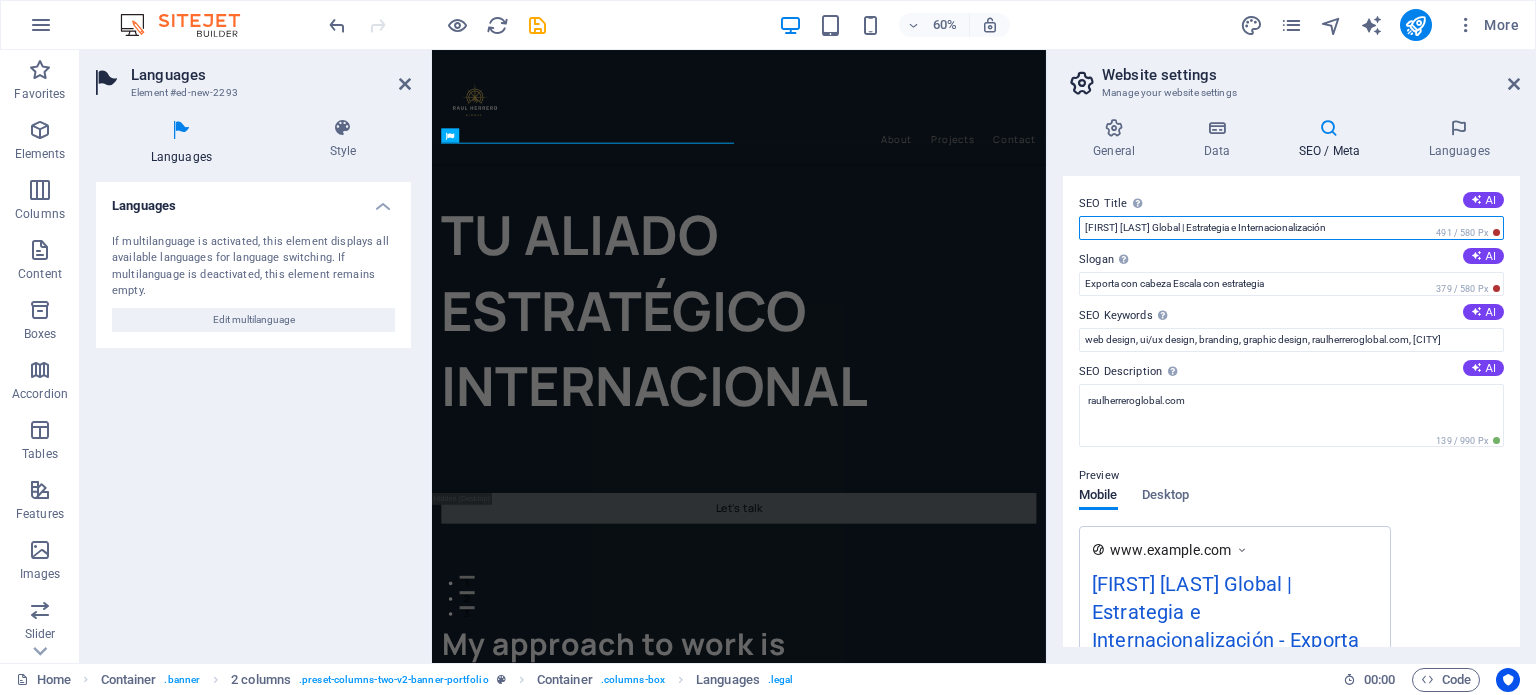 click on "Raúl Herrero Global | Estrategia e Internacionalización" at bounding box center [1291, 228] 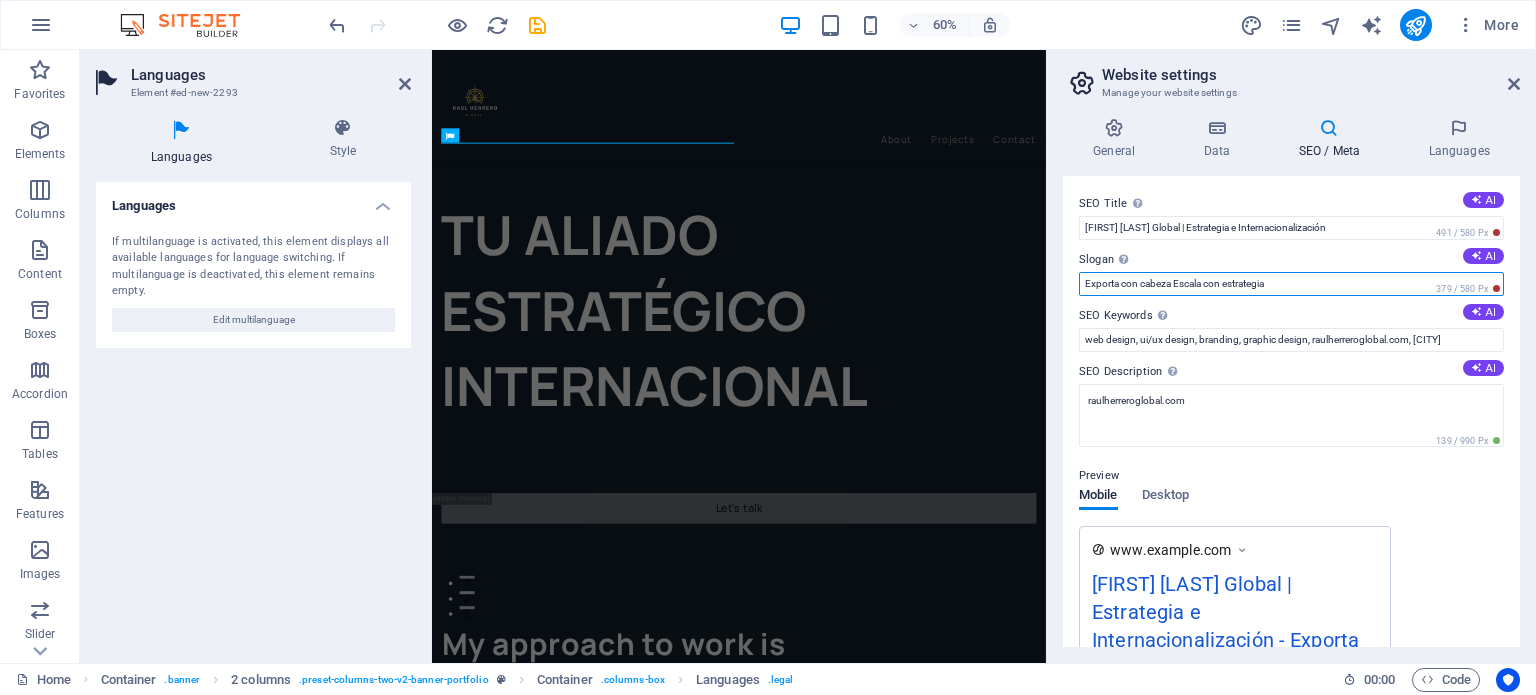 click on "Exporta con cabeza Escala con estrategia" at bounding box center [1291, 284] 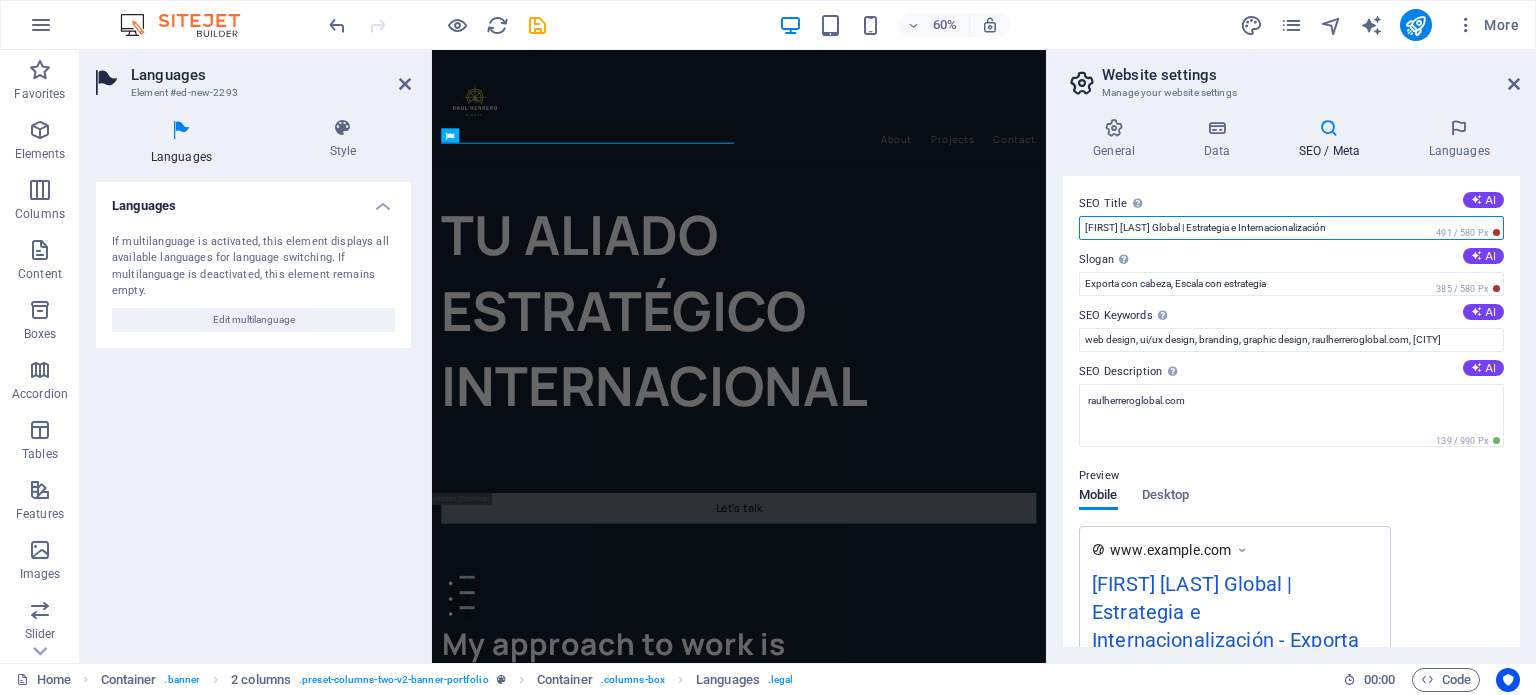 click on "Raúl Herrero Global | Estrategia e Internacionalización" at bounding box center (1291, 228) 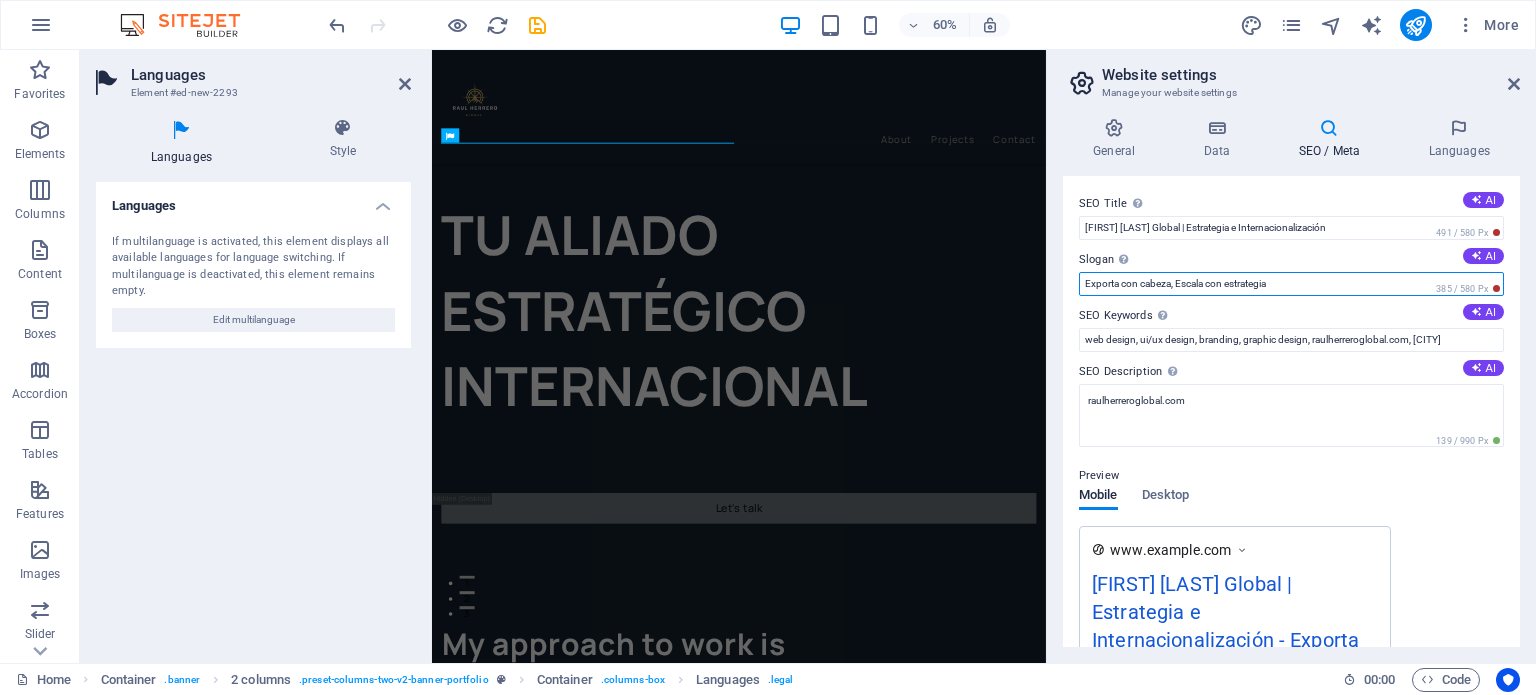 click on "Exporta con cabeza, Escala con estrategia" at bounding box center (1291, 284) 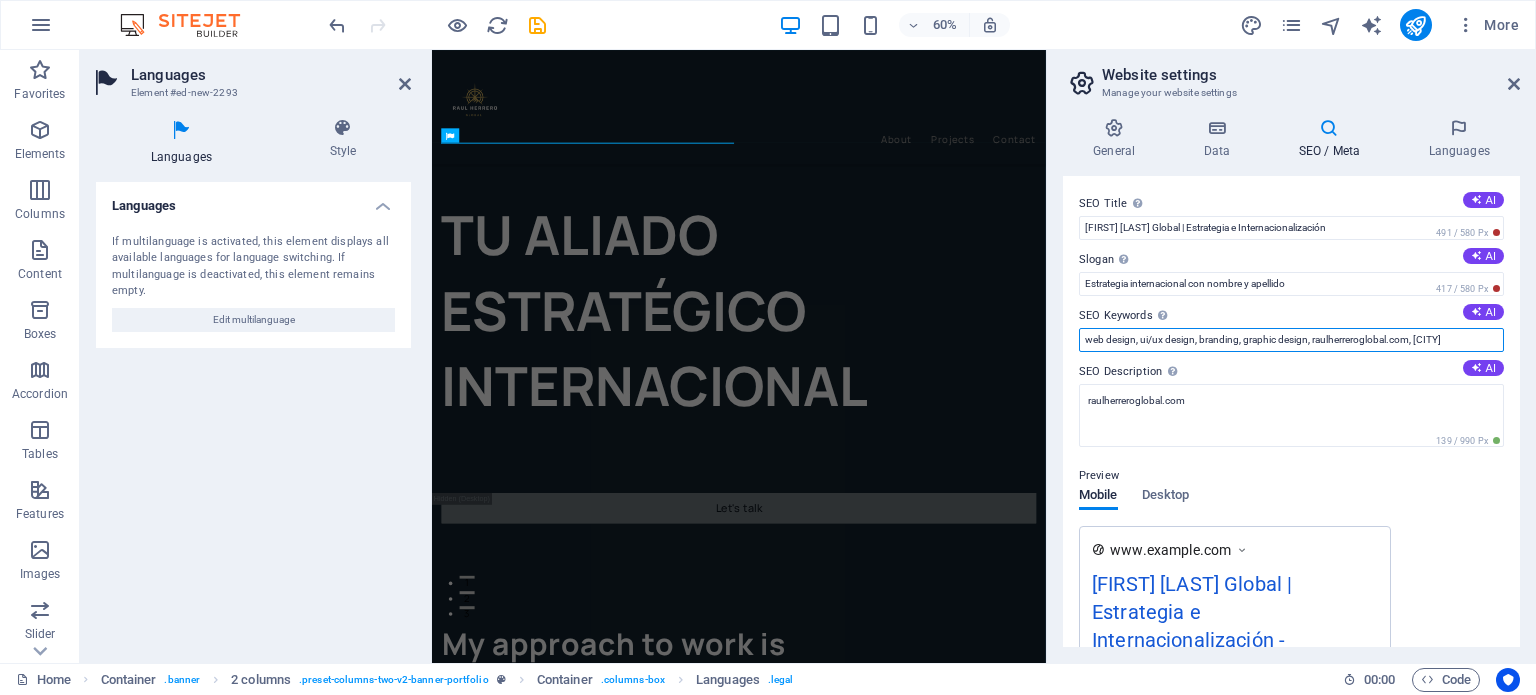 click on "web design, ui/ux design, branding, graphic design, raulherreroglobal.com, New York" at bounding box center (1291, 340) 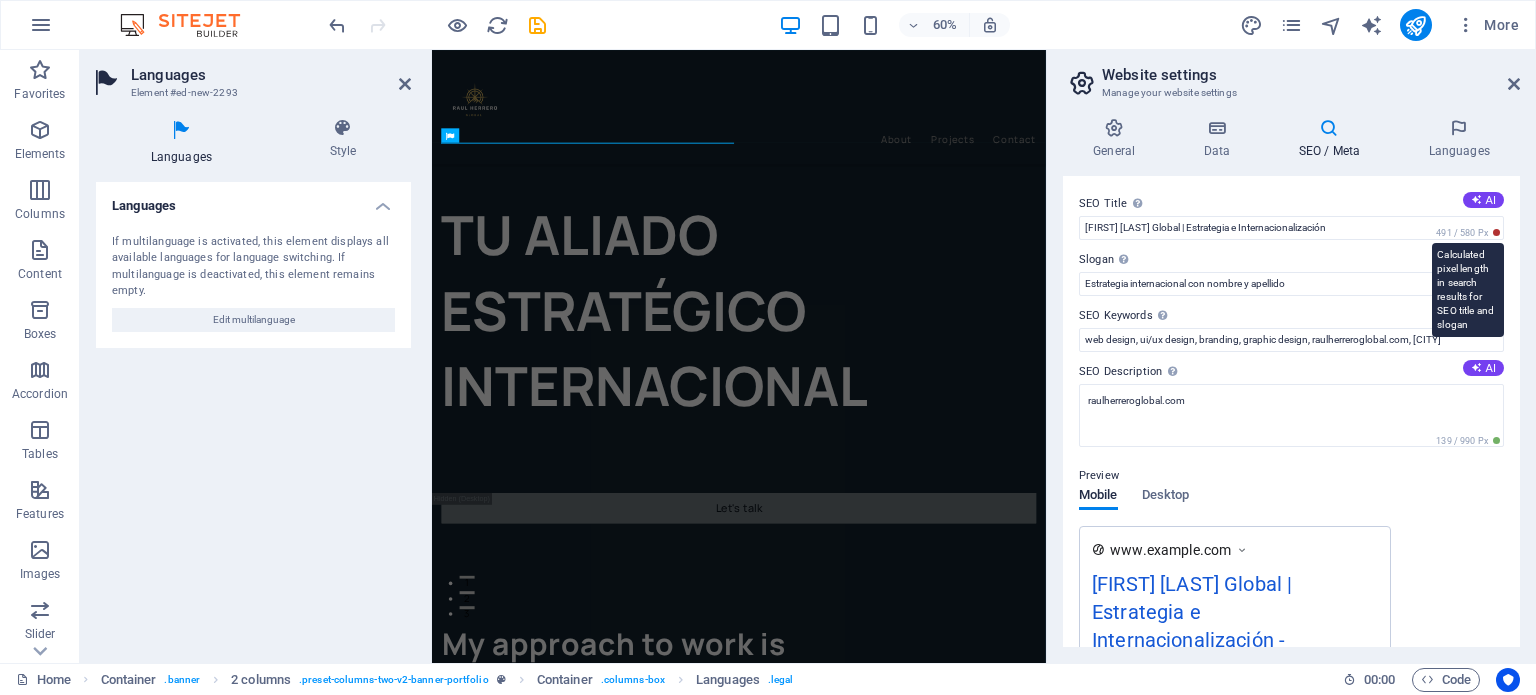 click on "491 / 580 Px" at bounding box center [1468, 233] 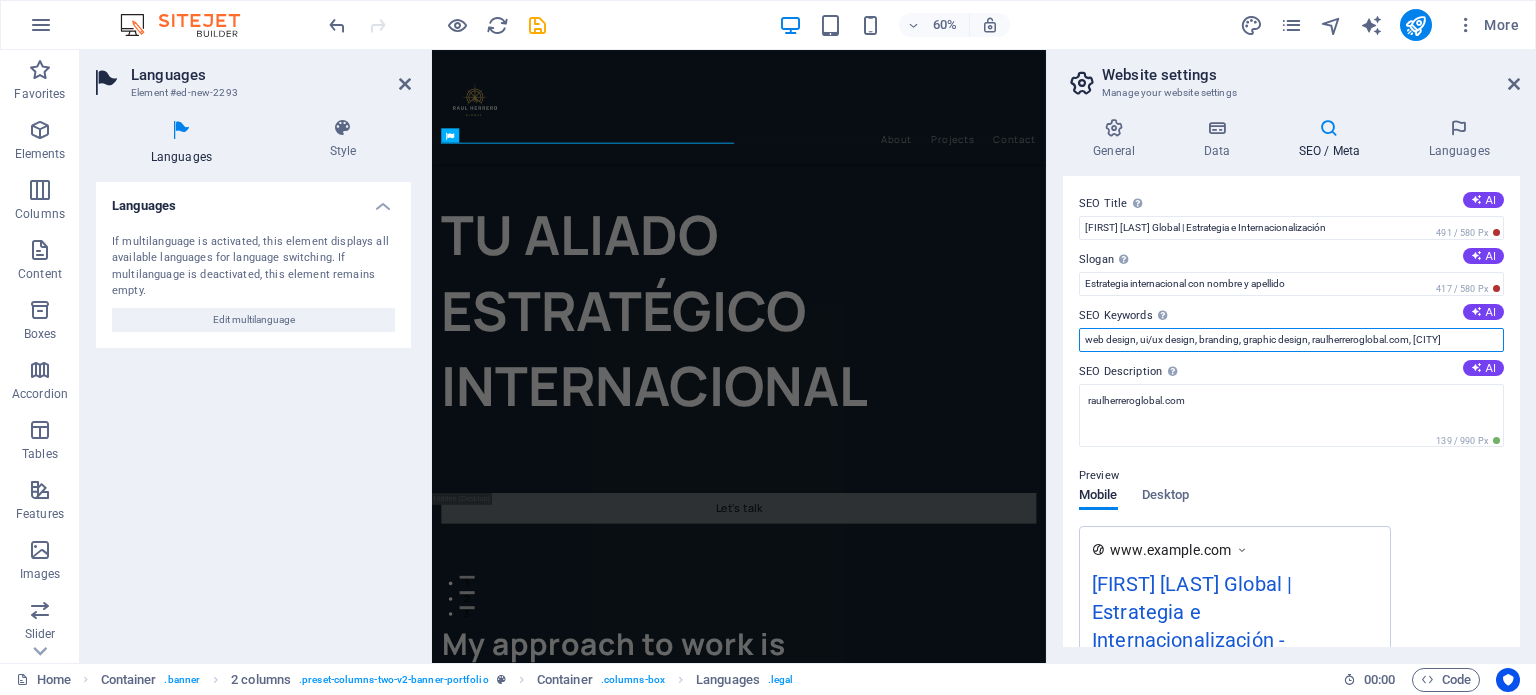 click on "web design, ui/ux design, branding, graphic design, raulherreroglobal.com, New York" at bounding box center (1291, 340) 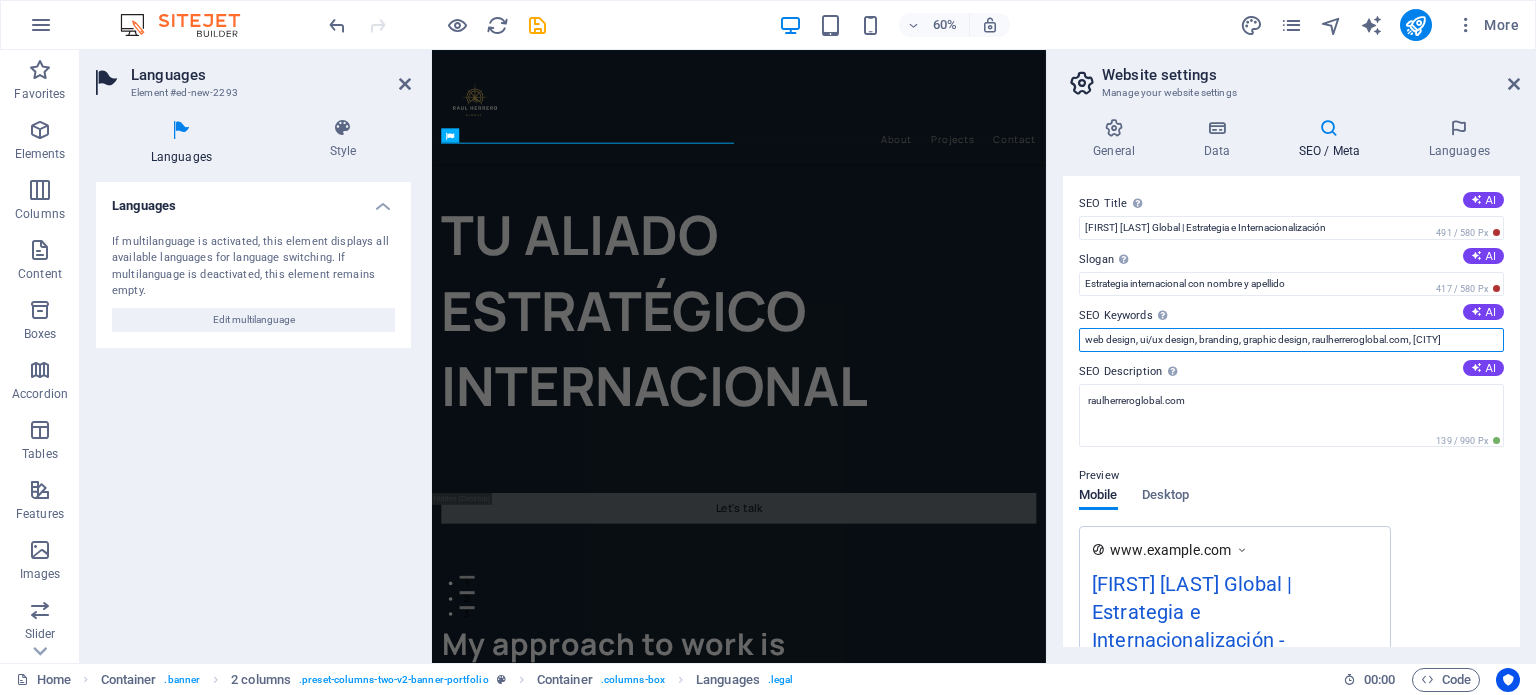 click on "web design, ui/ux design, branding, graphic design, raulherreroglobal.com, New York" at bounding box center (1291, 340) 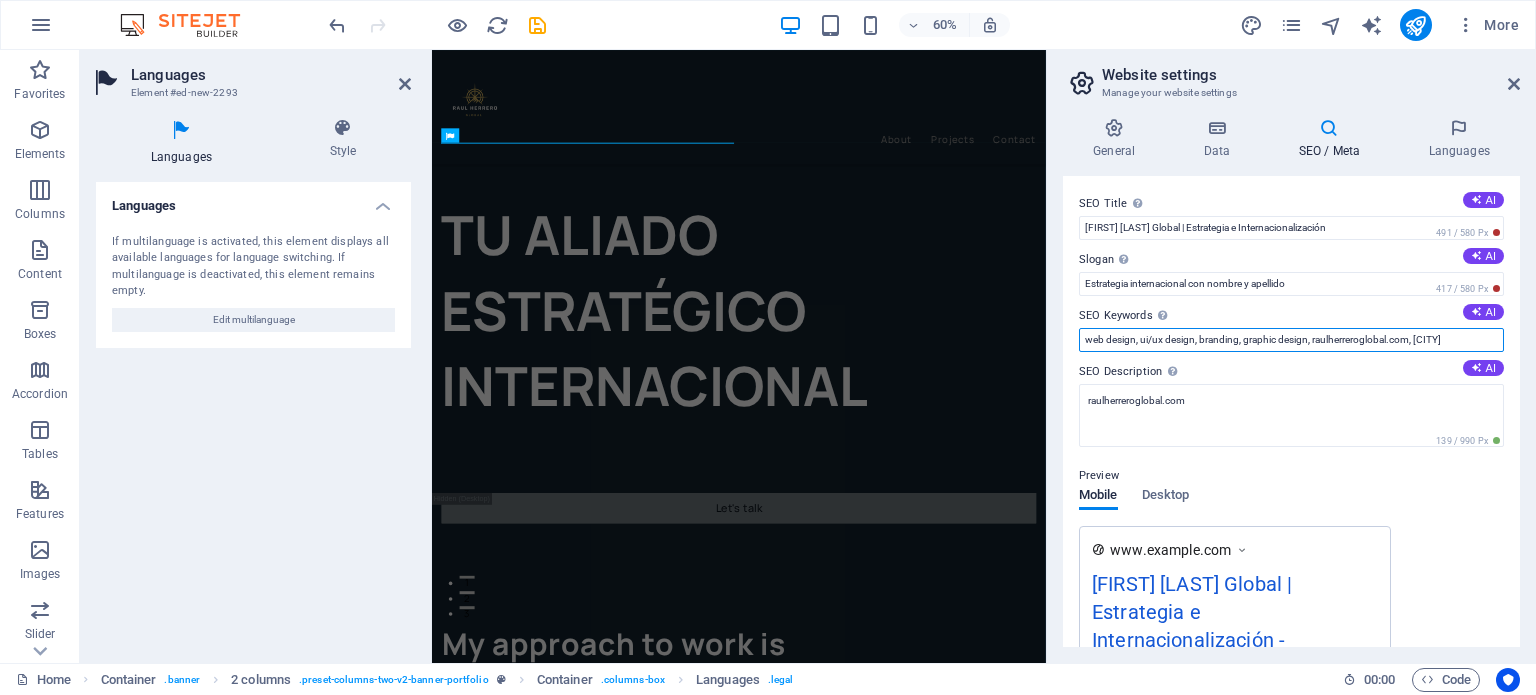 drag, startPoint x: 1195, startPoint y: 336, endPoint x: 1100, endPoint y: 337, distance: 95.005264 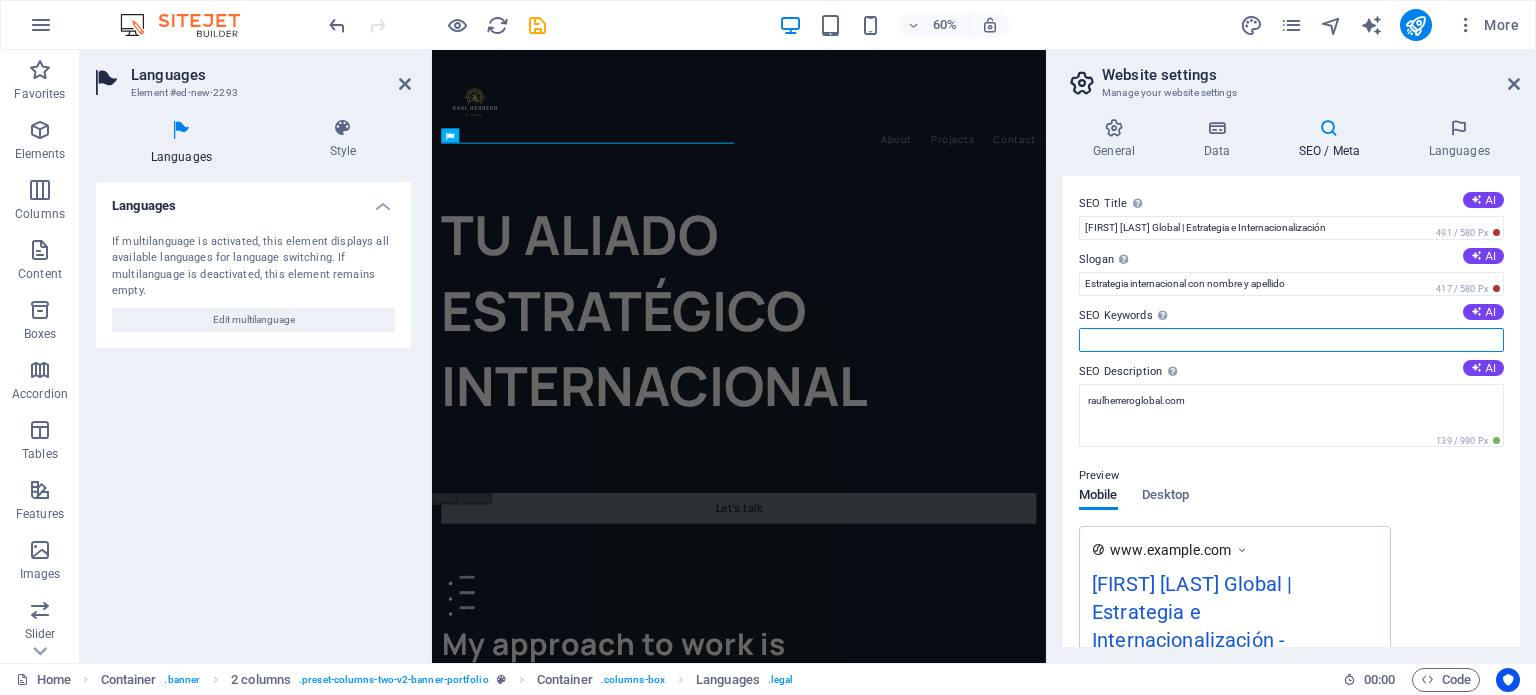 click on "SEO Keywords Comma-separated list of keywords representing your website. AI" at bounding box center (1291, 340) 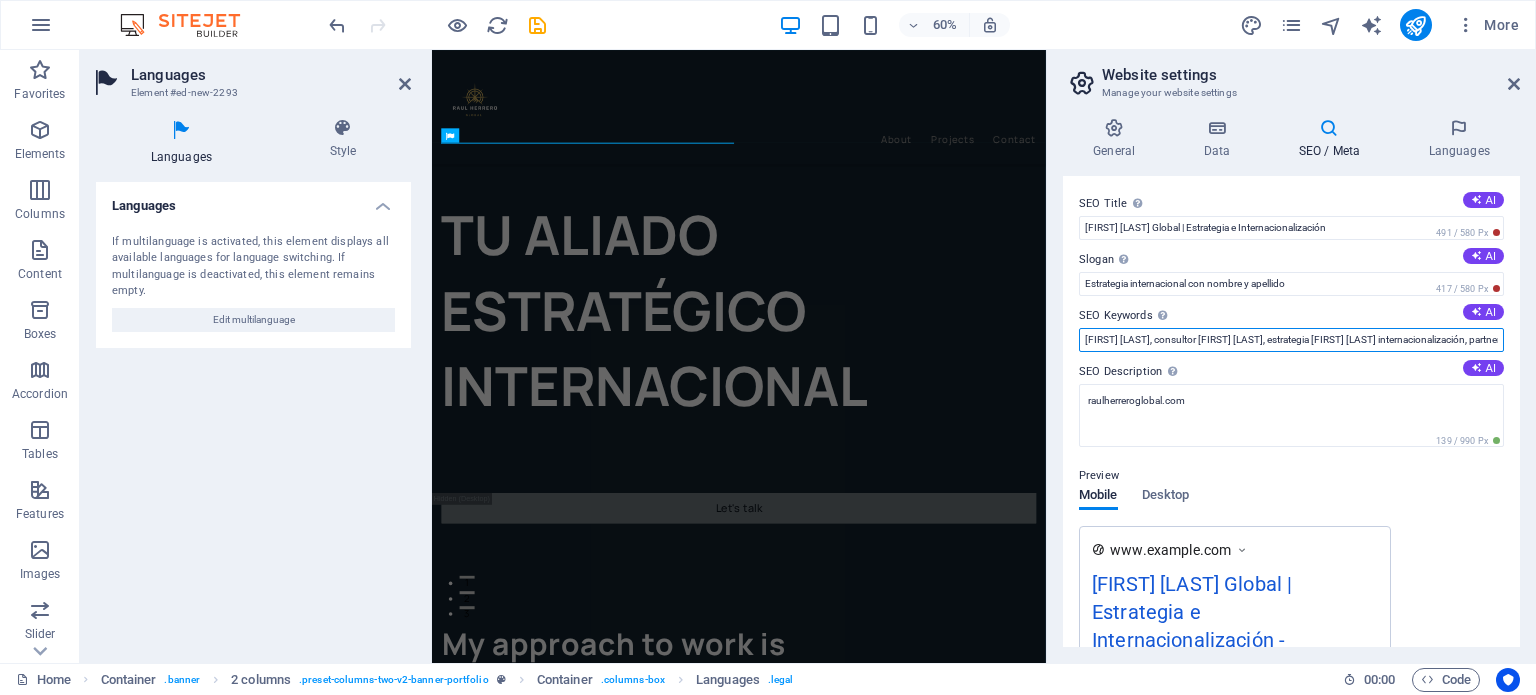 scroll, scrollTop: 0, scrollLeft: 3886, axis: horizontal 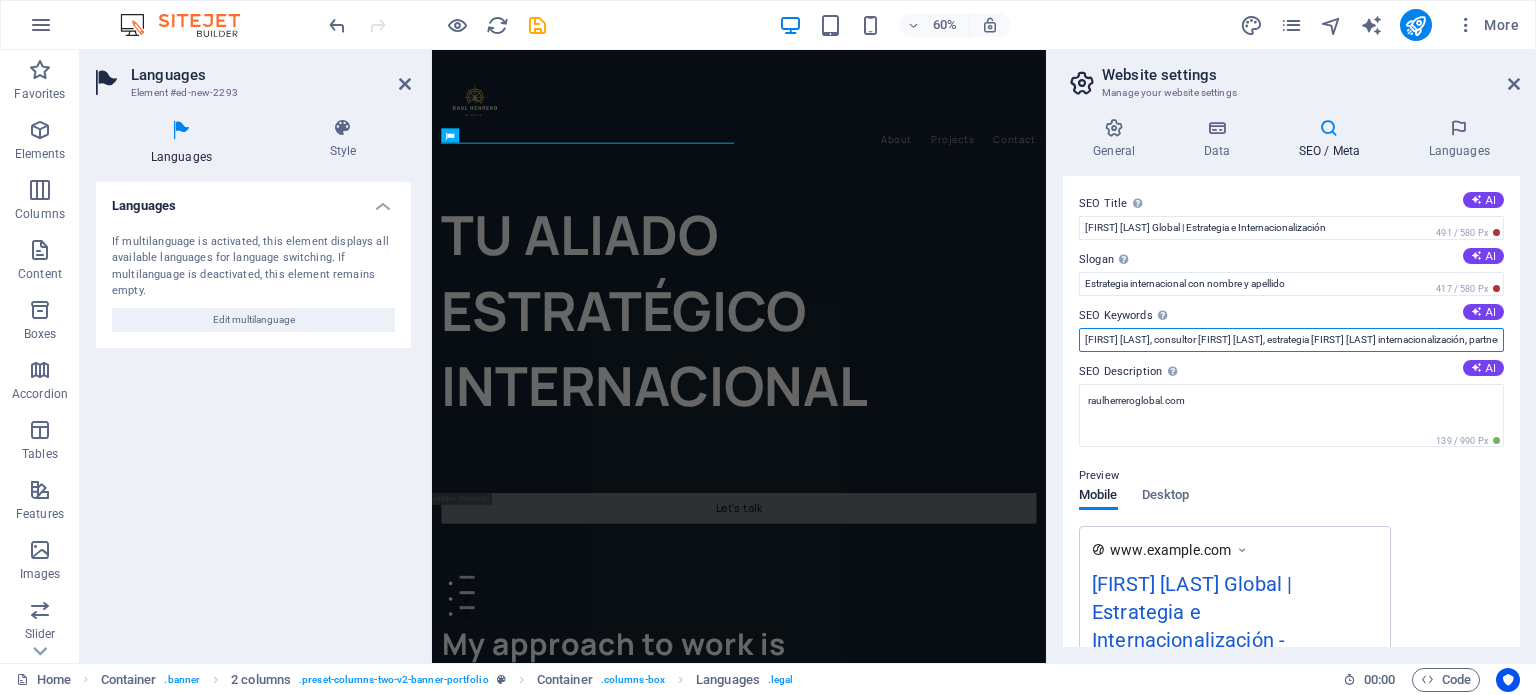 click on "[FIRST] [LAST] global, consultor [FIRST] [LAST], estrategia [FIRST] [LAST] internacionalización, partner valtrading norte españa, consultor internacionalización pymes, servicios de exportación para empresas, estrategia de marketing internacional, consultoría en automatización para pymes, consultoría IA empresas españa, consultor de expansión internacional, asesor de comercio exterior para pymes, partner estratégico internacional, cómo exportar productos a europa, errores al internacionalizar una empresa, plan de marketing para exportar, inteligencia de mercado para exportación, cómo encontrar distribuidores internacionales, automatizar procesos comerciales b2b, mejor estrategia para internacionalizar una empresa, cómo escalar una marca fuera de españa, claves para una expansión internacional exitosa, beneficios de usar inteligencia de mercado, herramientas IA para exportar, consultoría estratégica internacional casos de éxito, formación para export managers" at bounding box center (1291, 340) 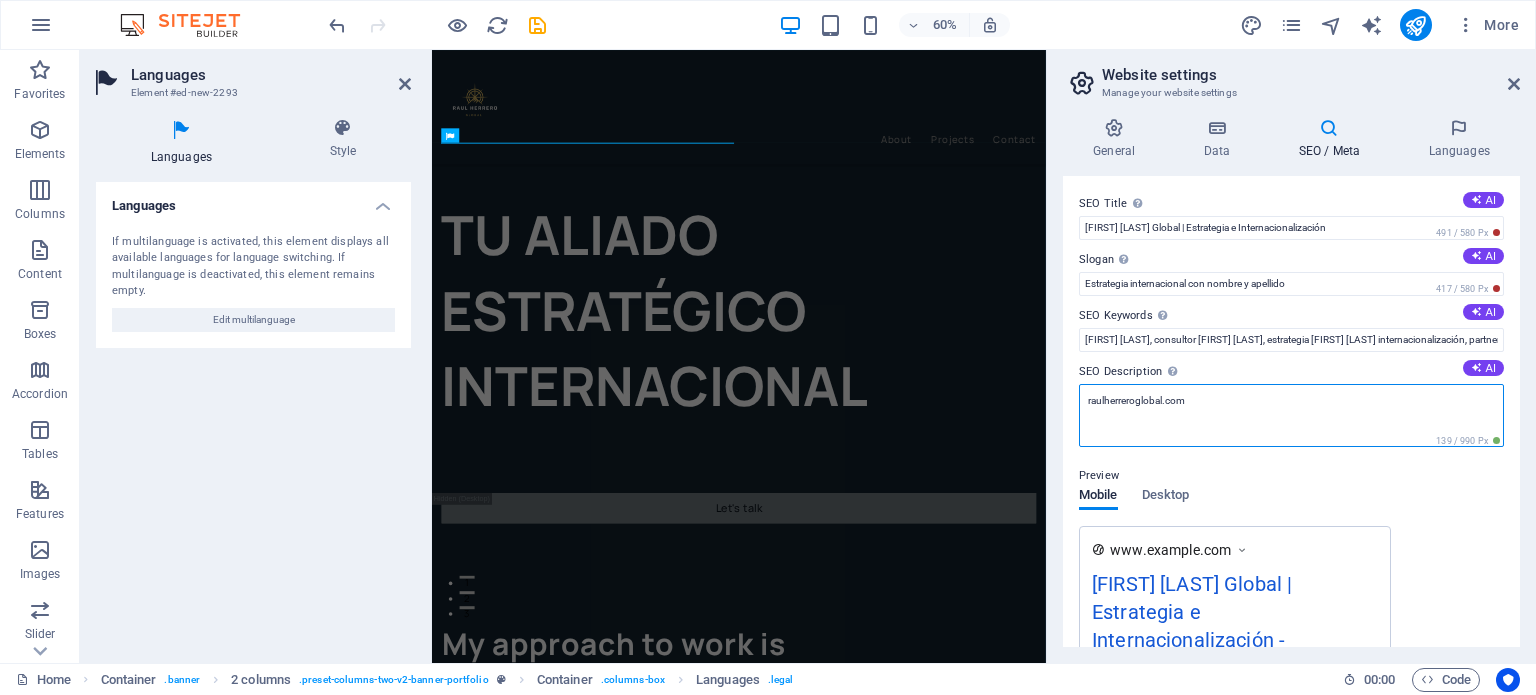 click on "[DOMAIN]" at bounding box center [1291, 415] 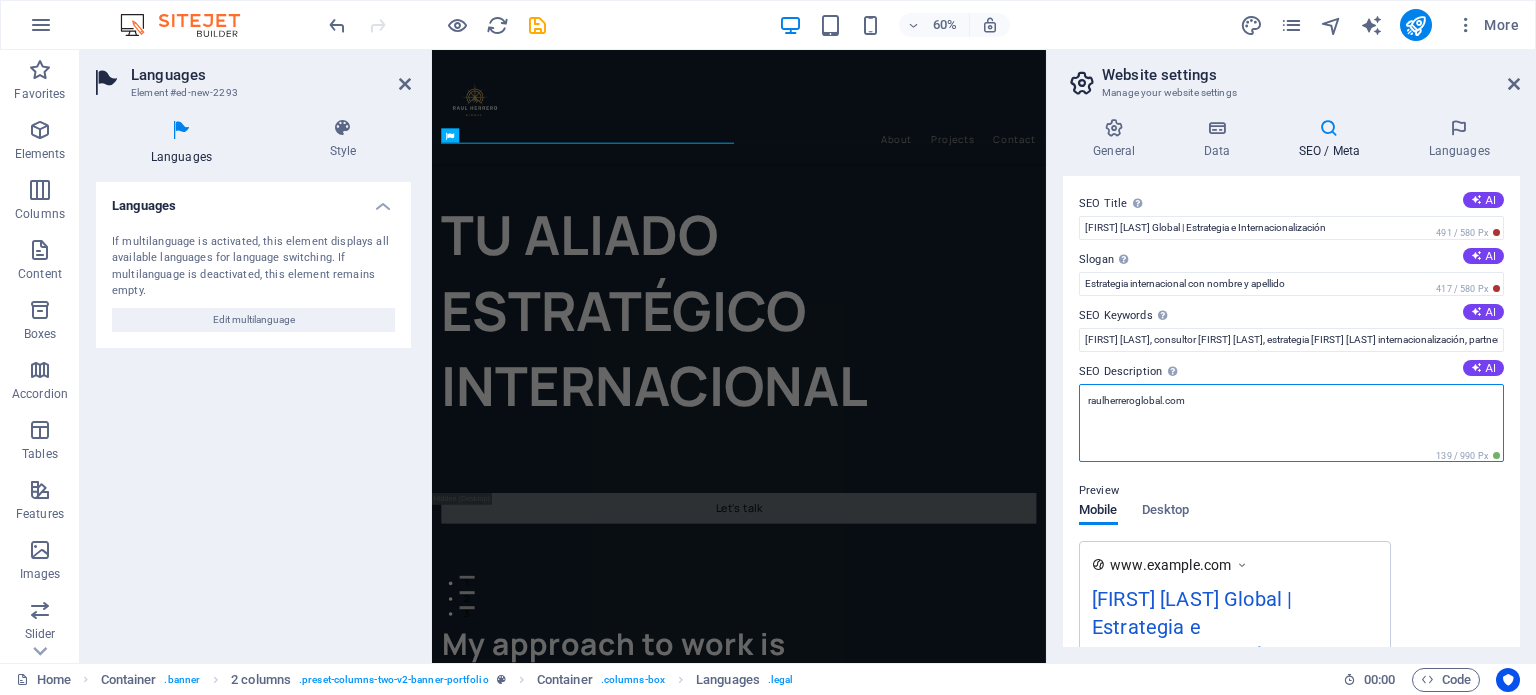 click on "[DOMAIN]" at bounding box center [1291, 423] 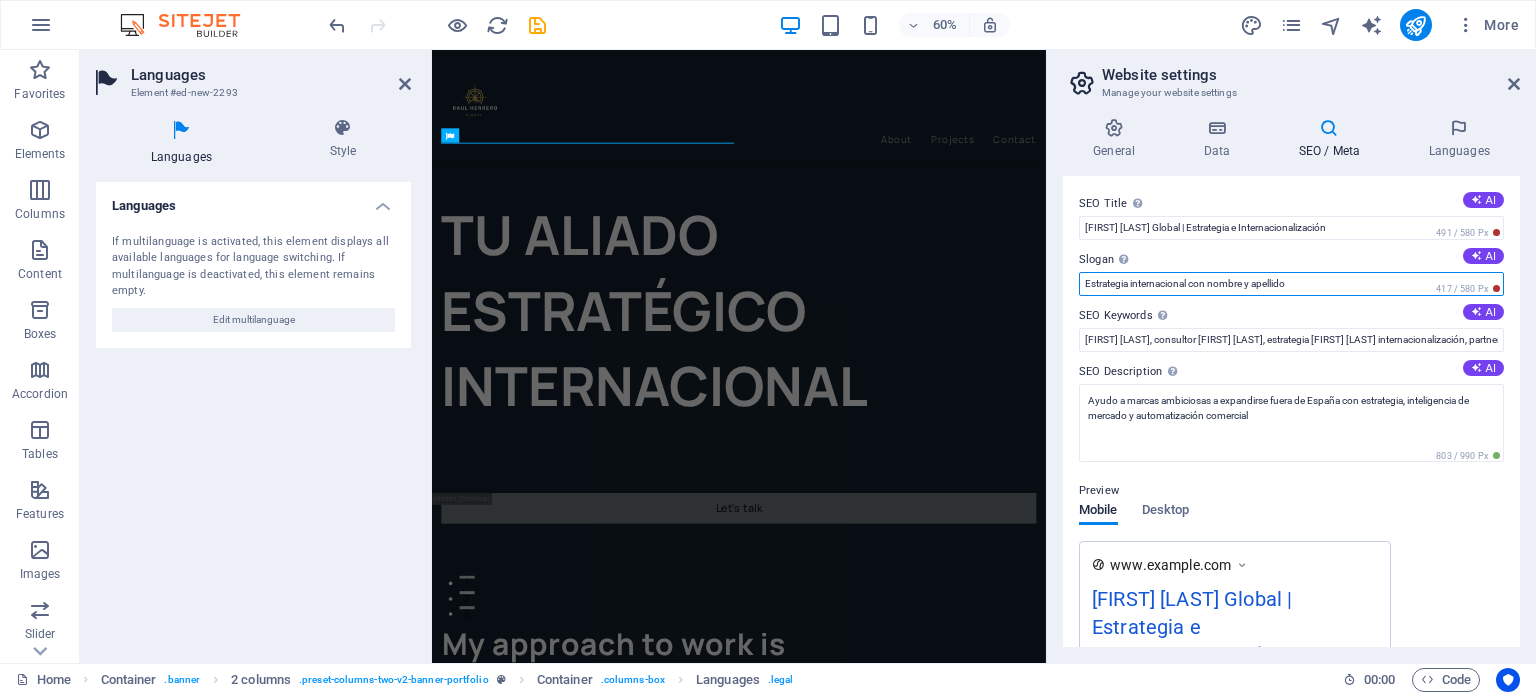 click on "Estrategia internacional con nombre y apellido" at bounding box center [1291, 284] 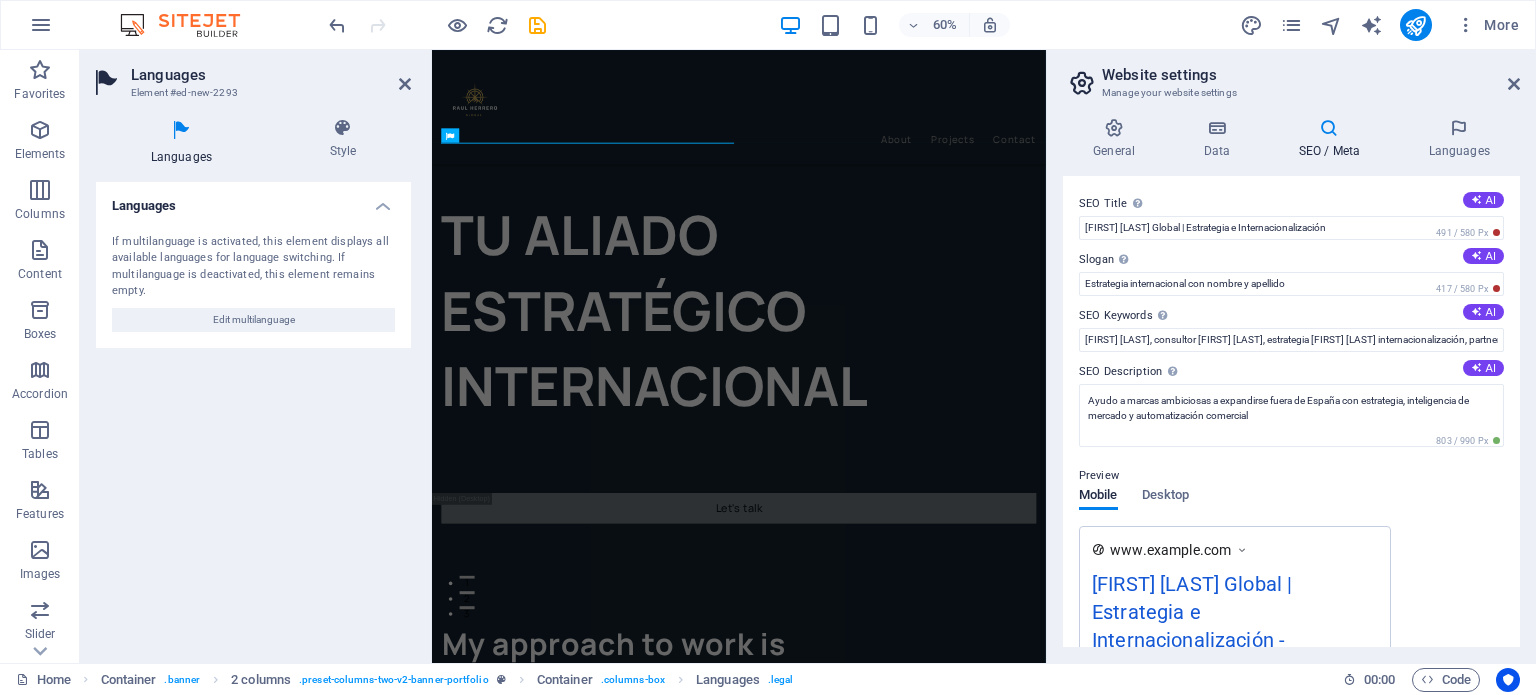 click on "Slogan The slogan of your website. AI" at bounding box center (1291, 260) 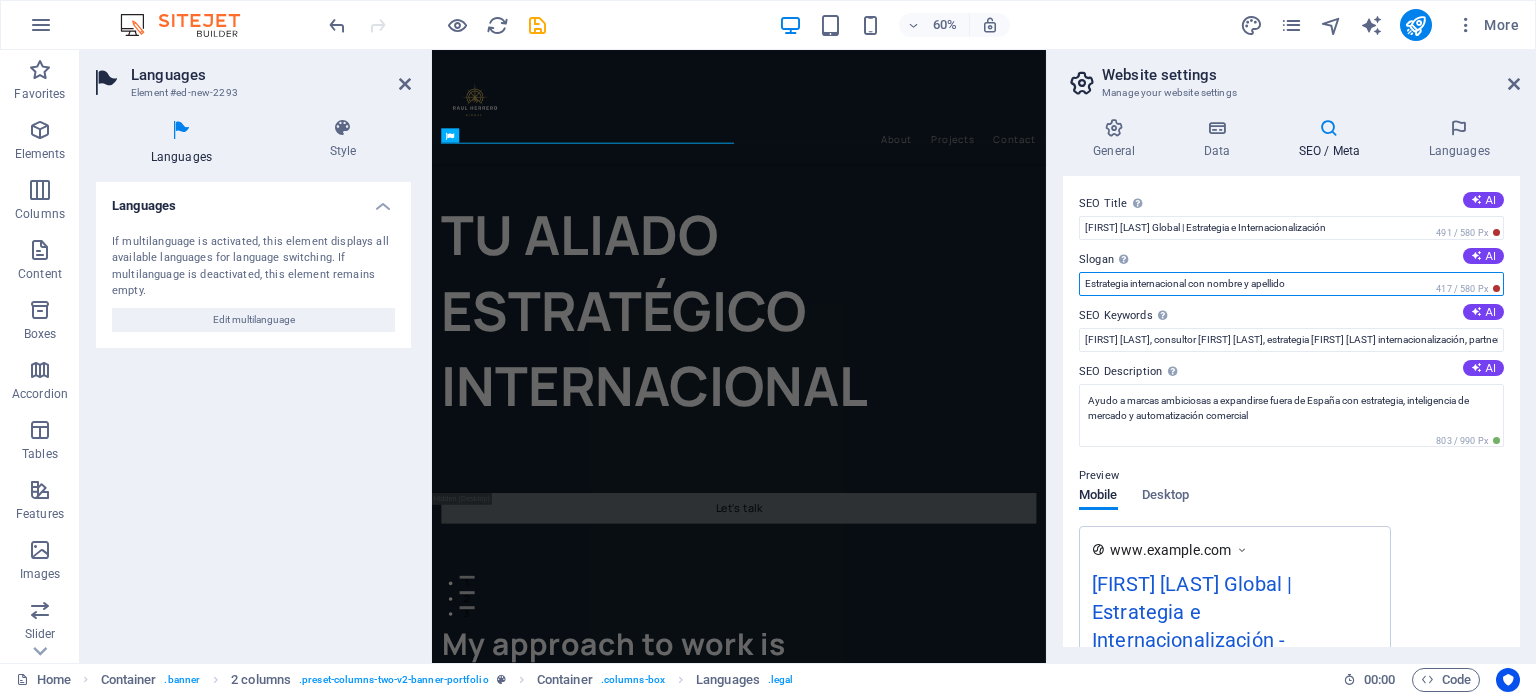 click on "Estrategia internacional con nombre y apellido" at bounding box center (1291, 284) 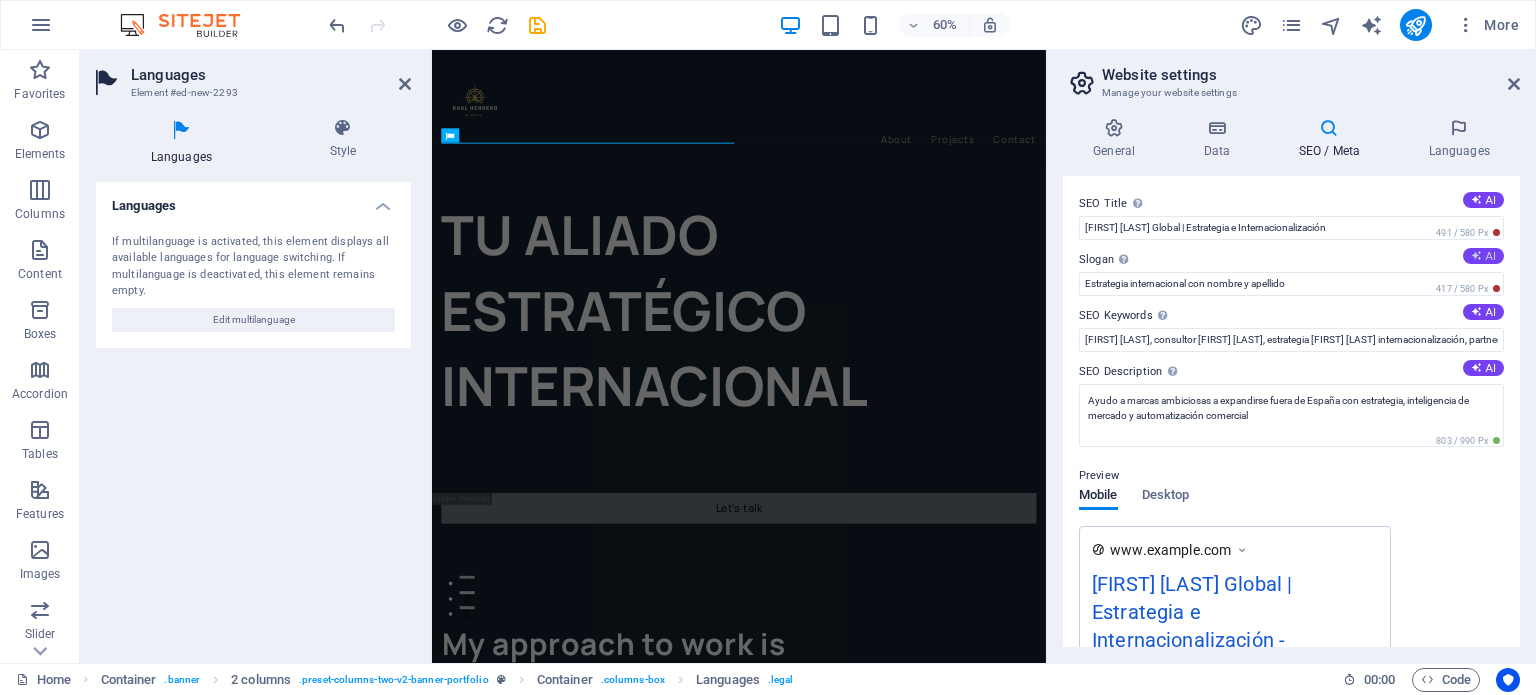 click on "AI" at bounding box center (1483, 256) 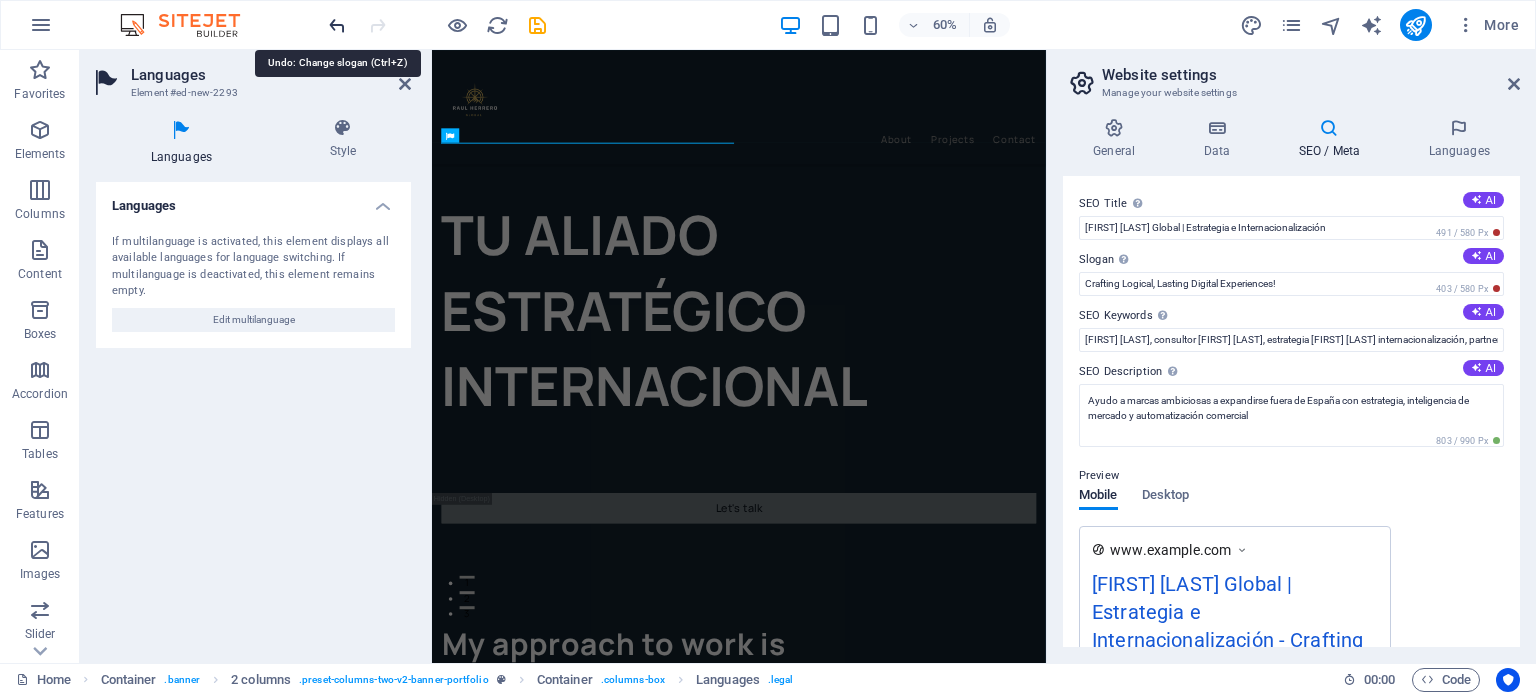 click at bounding box center [337, 25] 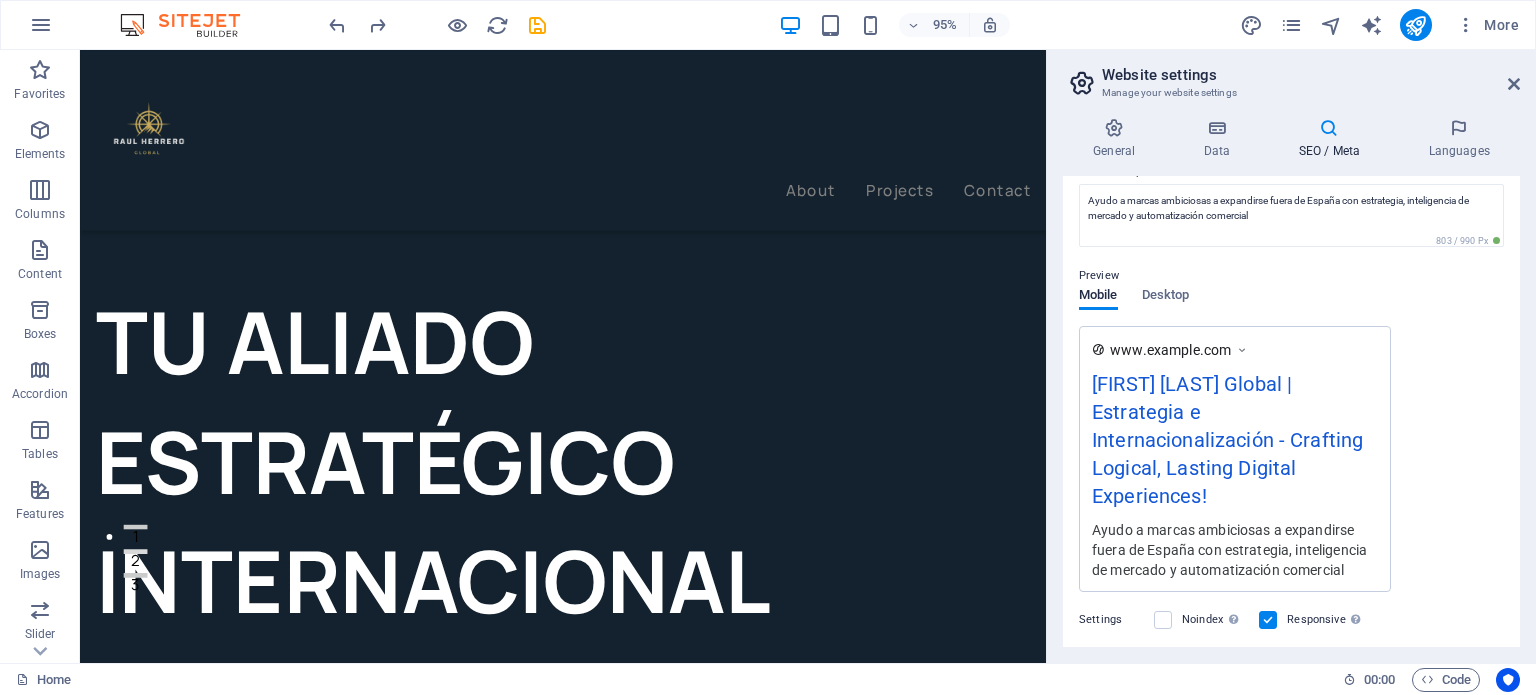 scroll, scrollTop: 0, scrollLeft: 0, axis: both 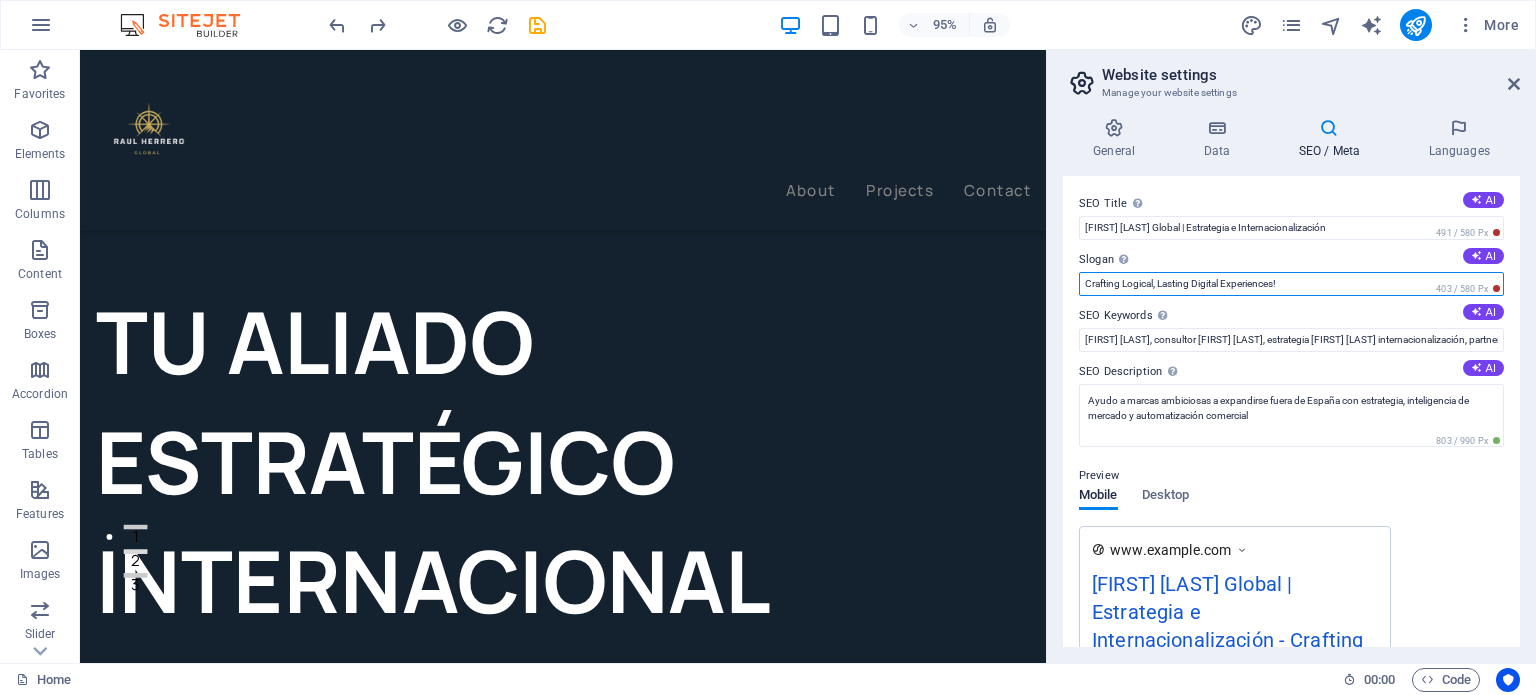 click on "Crafting Logical, Lasting Digital Experiences!" at bounding box center (1291, 284) 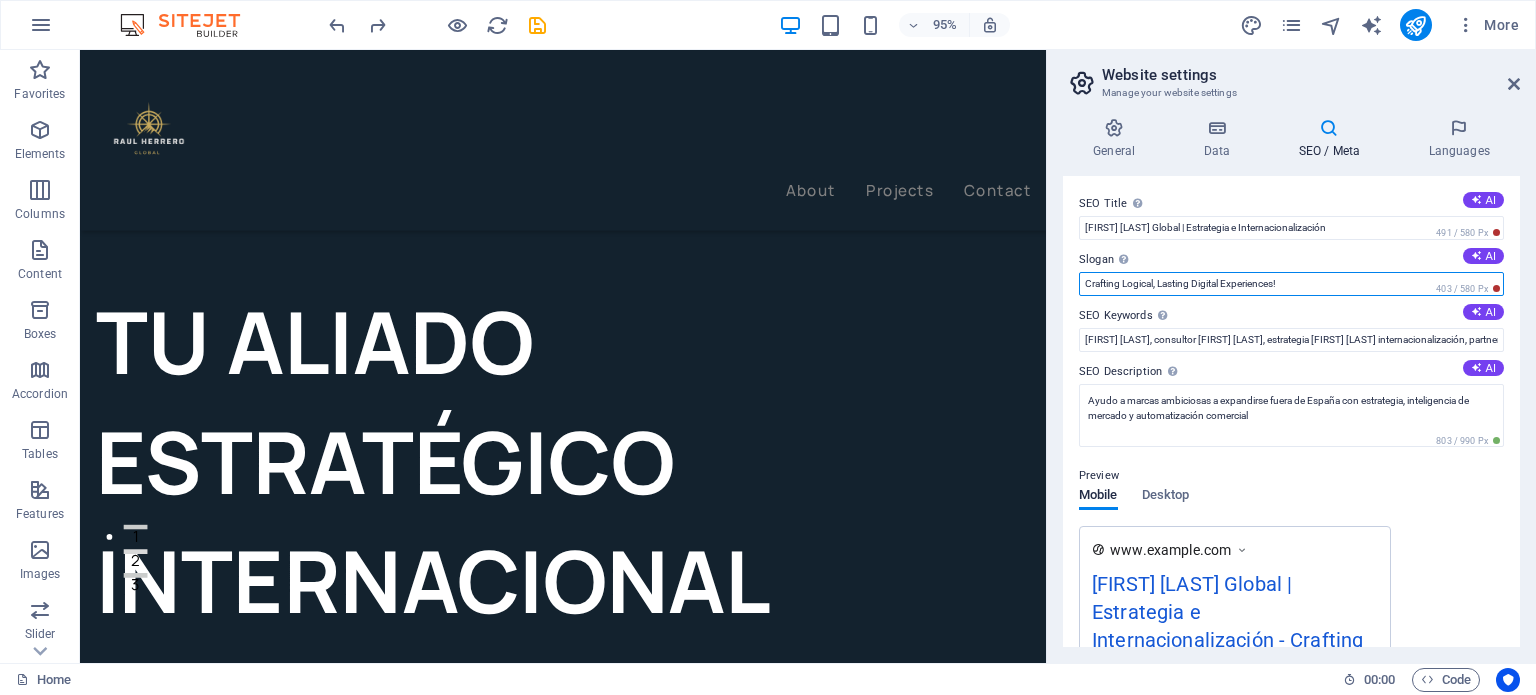drag, startPoint x: 1300, startPoint y: 276, endPoint x: 1075, endPoint y: 300, distance: 226.27638 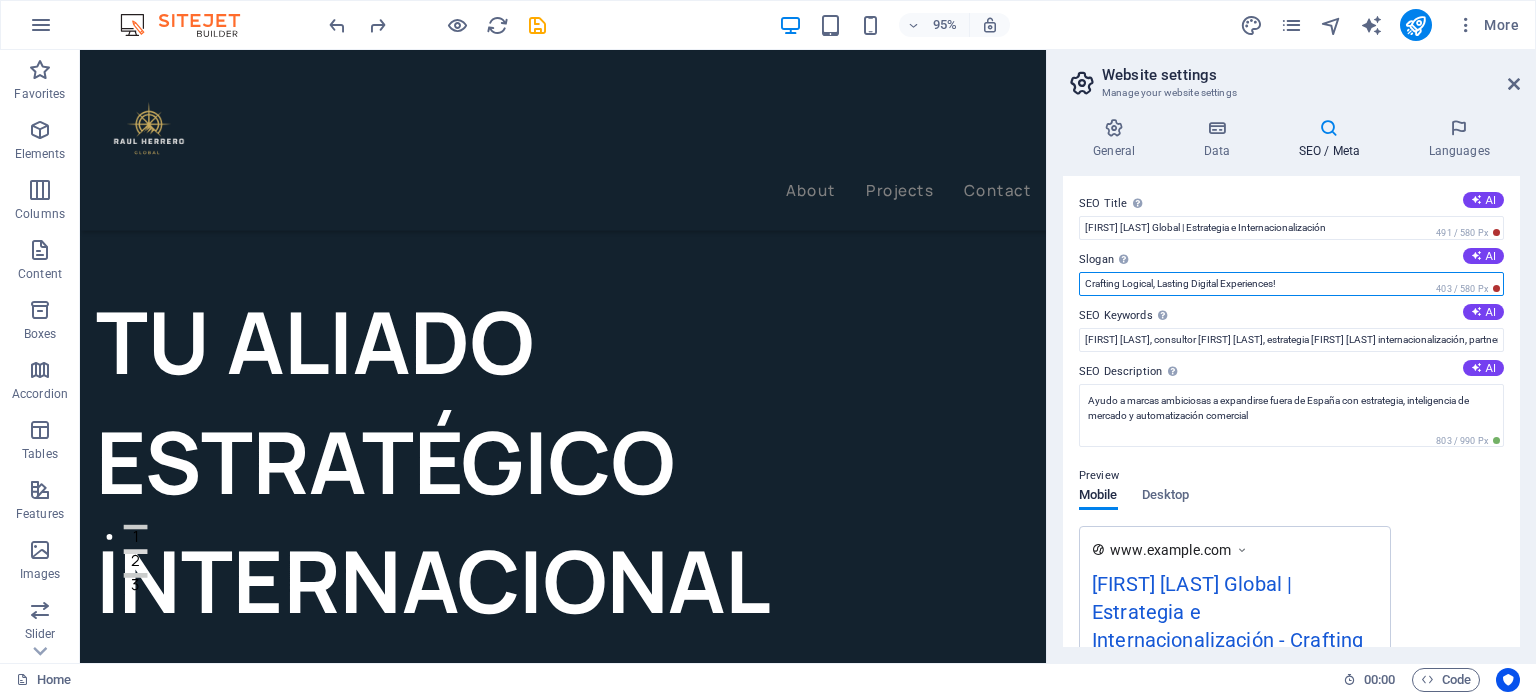 click on "SEO Title The title of your website - make it something that stands out in search engine results. AI Raúl Herrero Global | Estrategia e Internacionalización 491 / 580 Px Slogan The slogan of your website. AI Crafting Logical, Lasting Digital Experiences! 403 / 580 Px SEO Keywords Comma-separated list of keywords representing your website. AI SEO Description Describe the contents of your website - this is crucial for search engines and SEO! AI Ayudo a marcas ambiciosas a expandirse fuera de España con estrategia, inteligencia de mercado y automatización comercial 803 / 990 Px Preview Mobile Desktop www.example.com Raúl Herrero Global | Estrategia e Internacionalización - Crafting Logical, Lasting Digital Experiences! Ayudo a marcas ambiciosas a expandirse fuera de España con estrategia, inteligencia de mercado y automatización comercial Settings Noindex Instruct search engines to exclude this website from search results. Responsive Meta tags Google Analytics ID Google Maps API key" at bounding box center [1291, 411] 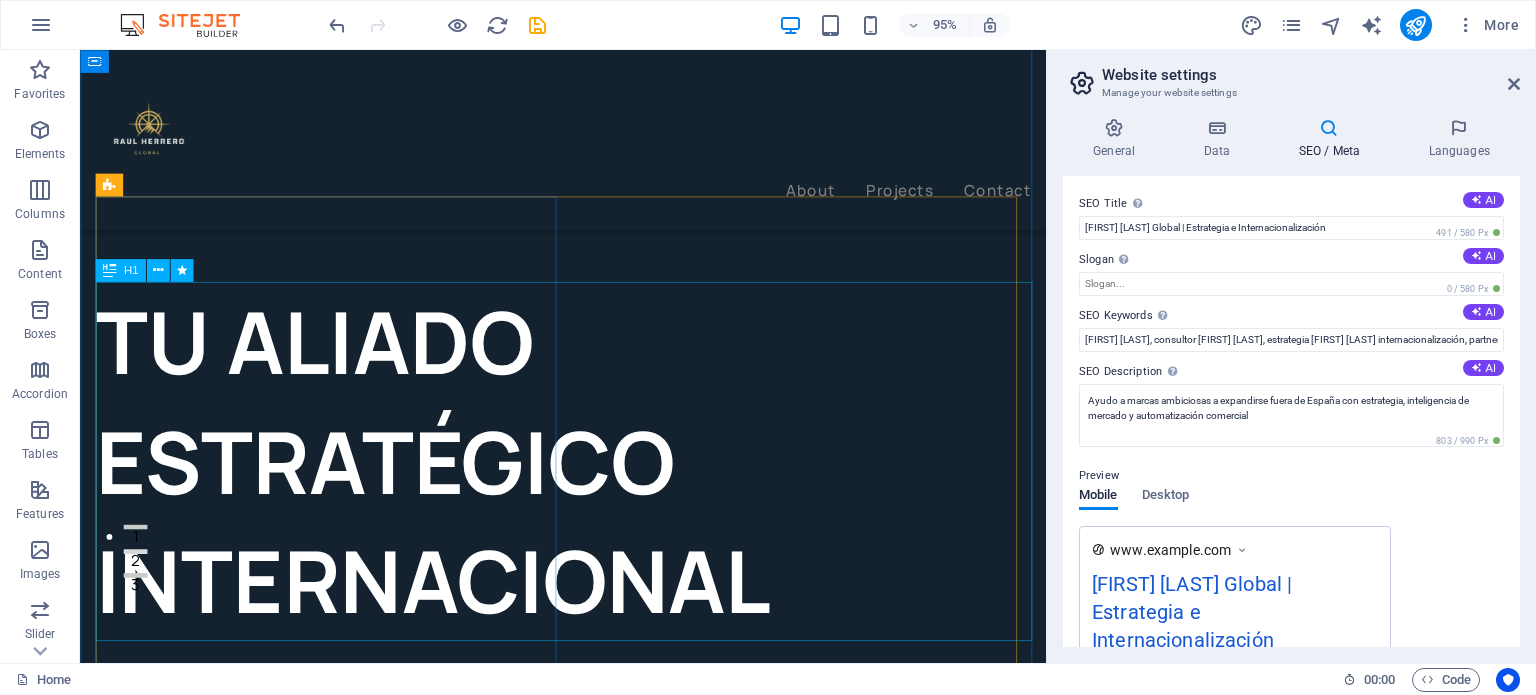 click on "TU ALIADO ESTRATÉGICO INTERNACIONAL" at bounding box center [596, 483] 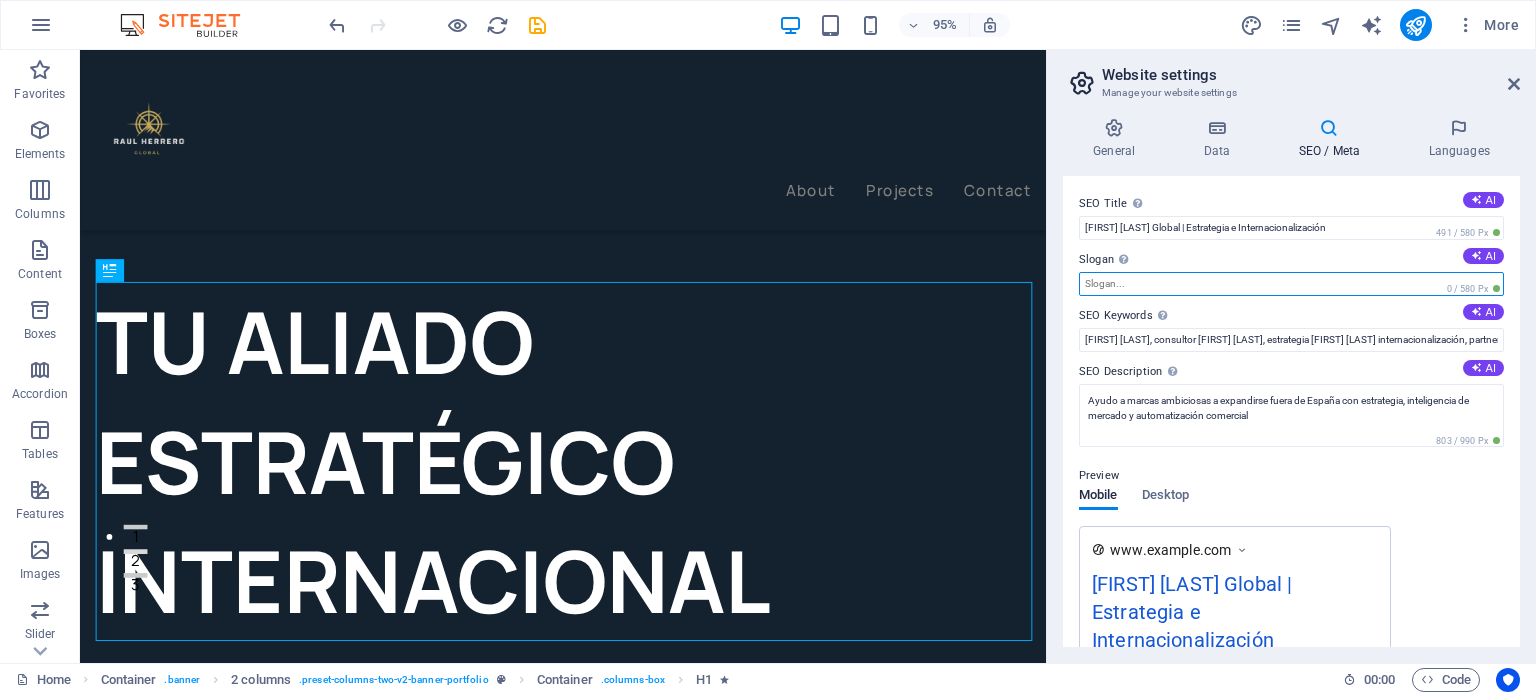 click on "Slogan The slogan of your website. AI" at bounding box center [1291, 284] 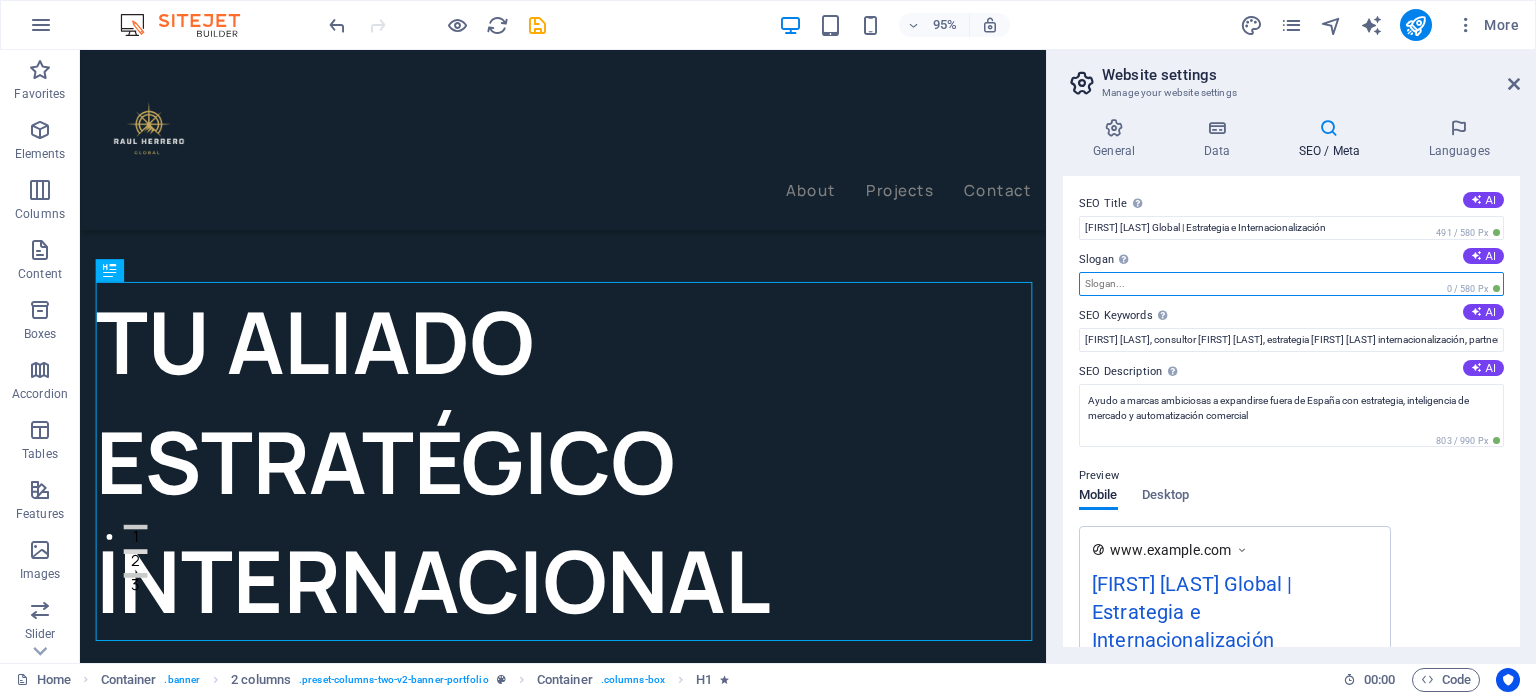 click on "Slogan The slogan of your website. AI" at bounding box center (1291, 284) 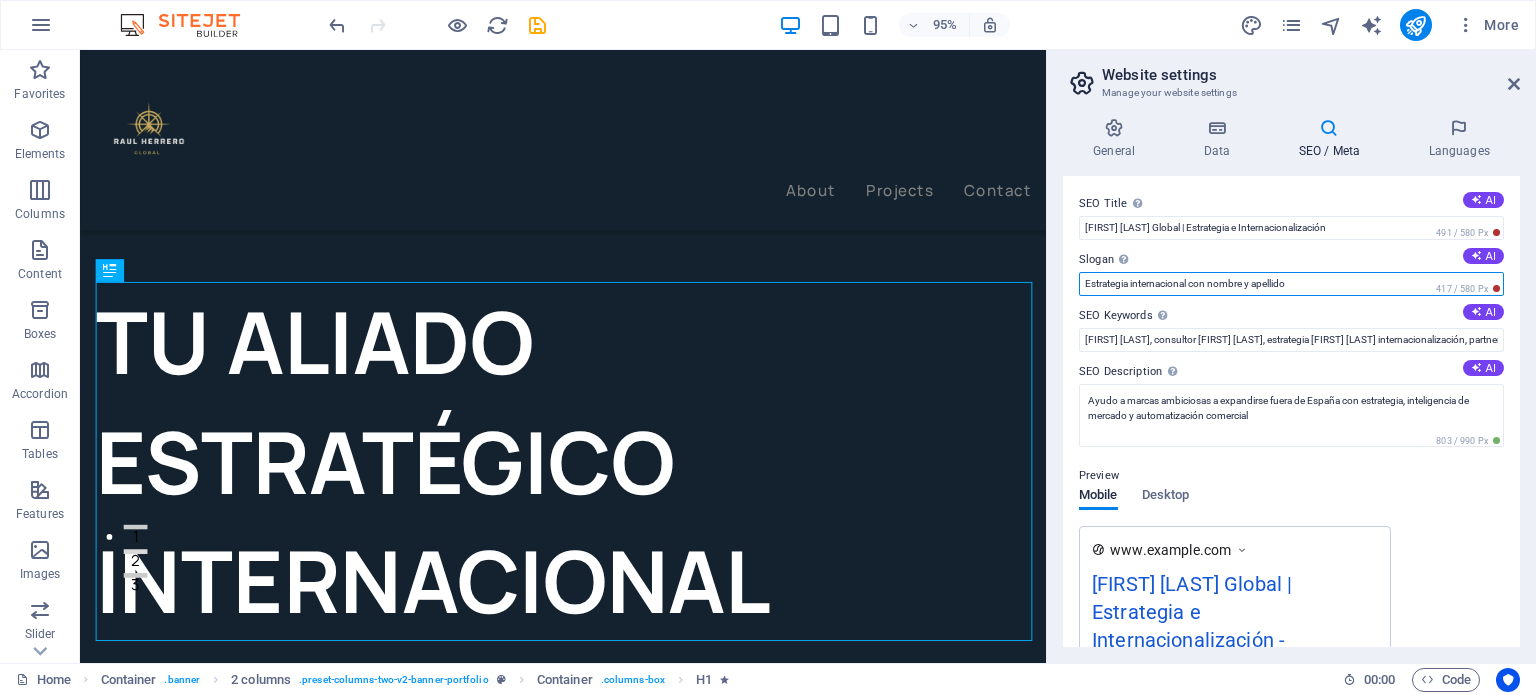 drag, startPoint x: 1316, startPoint y: 284, endPoint x: 1055, endPoint y: 267, distance: 261.55304 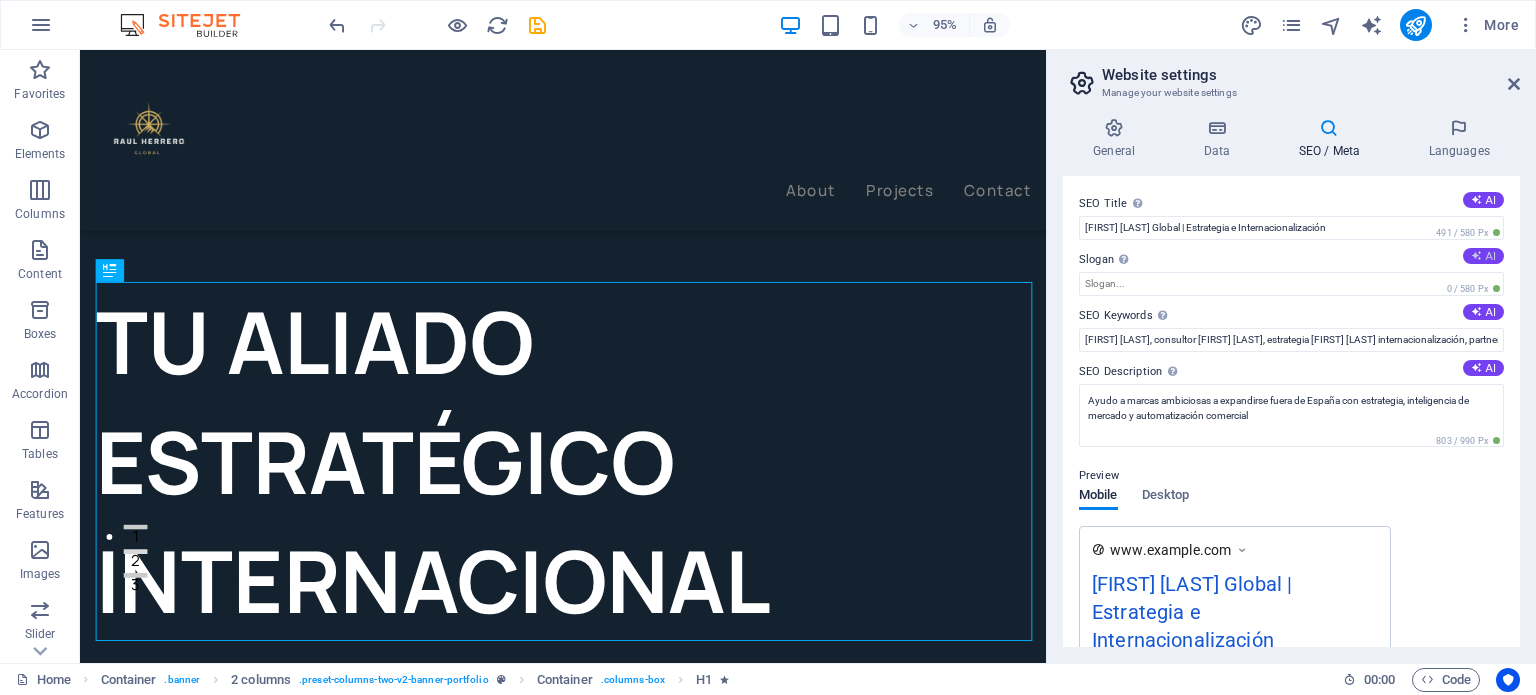 click on "AI" at bounding box center [1483, 256] 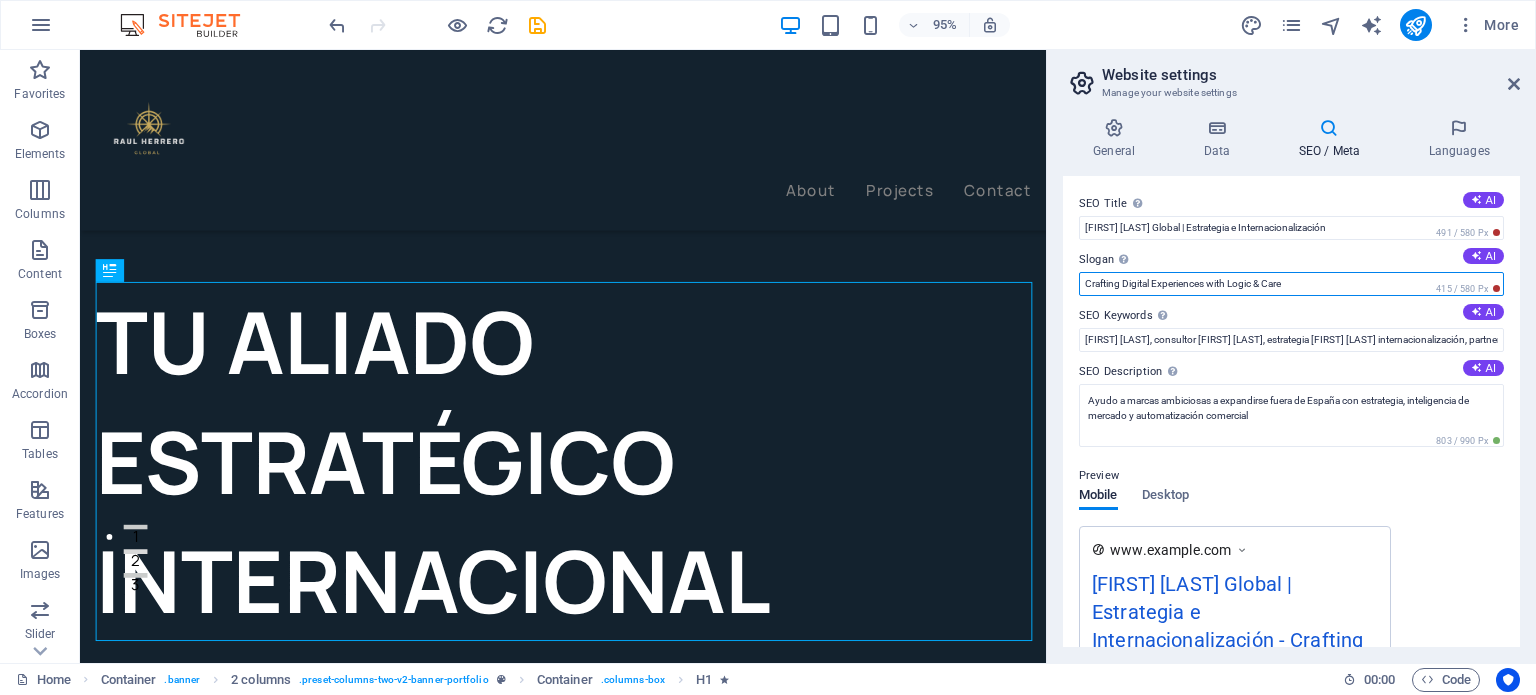 drag, startPoint x: 1400, startPoint y: 331, endPoint x: 1087, endPoint y: 291, distance: 315.54556 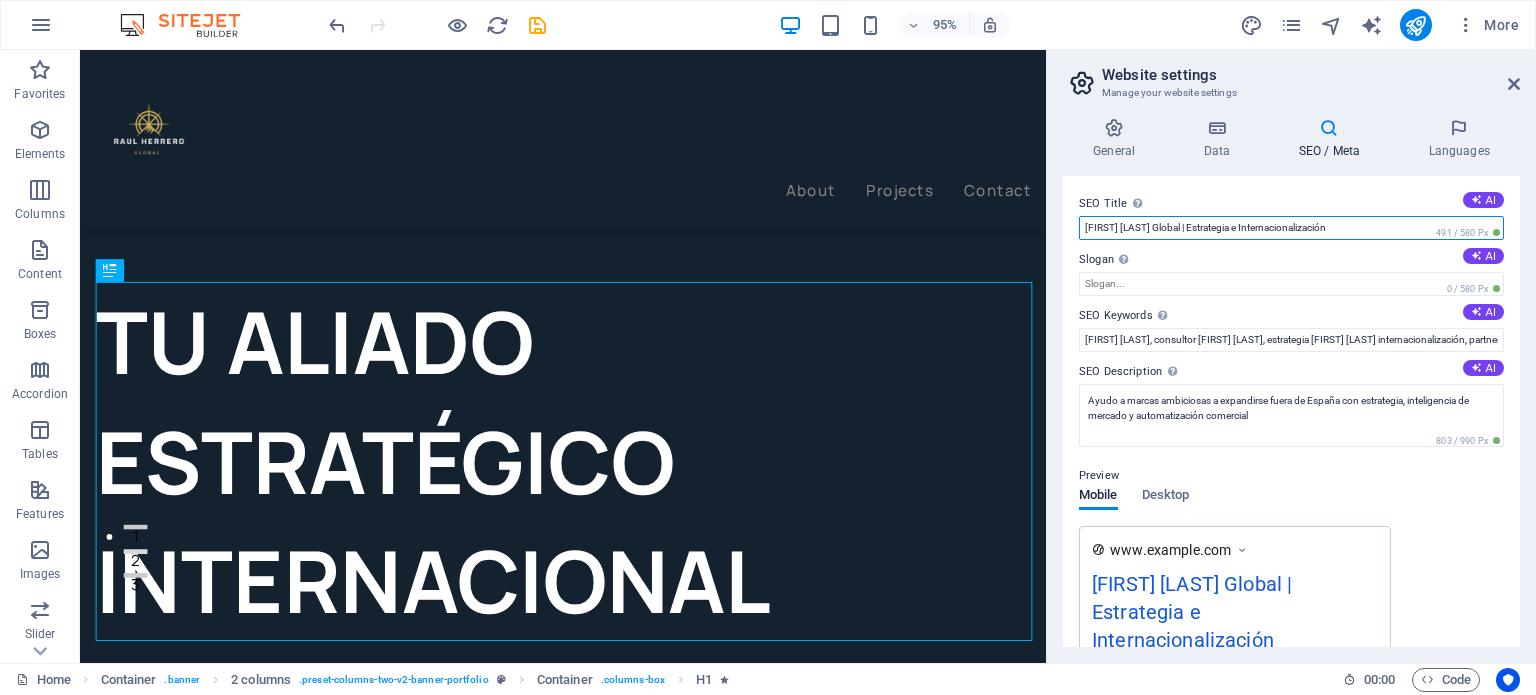 drag, startPoint x: 1342, startPoint y: 227, endPoint x: 1176, endPoint y: 240, distance: 166.50826 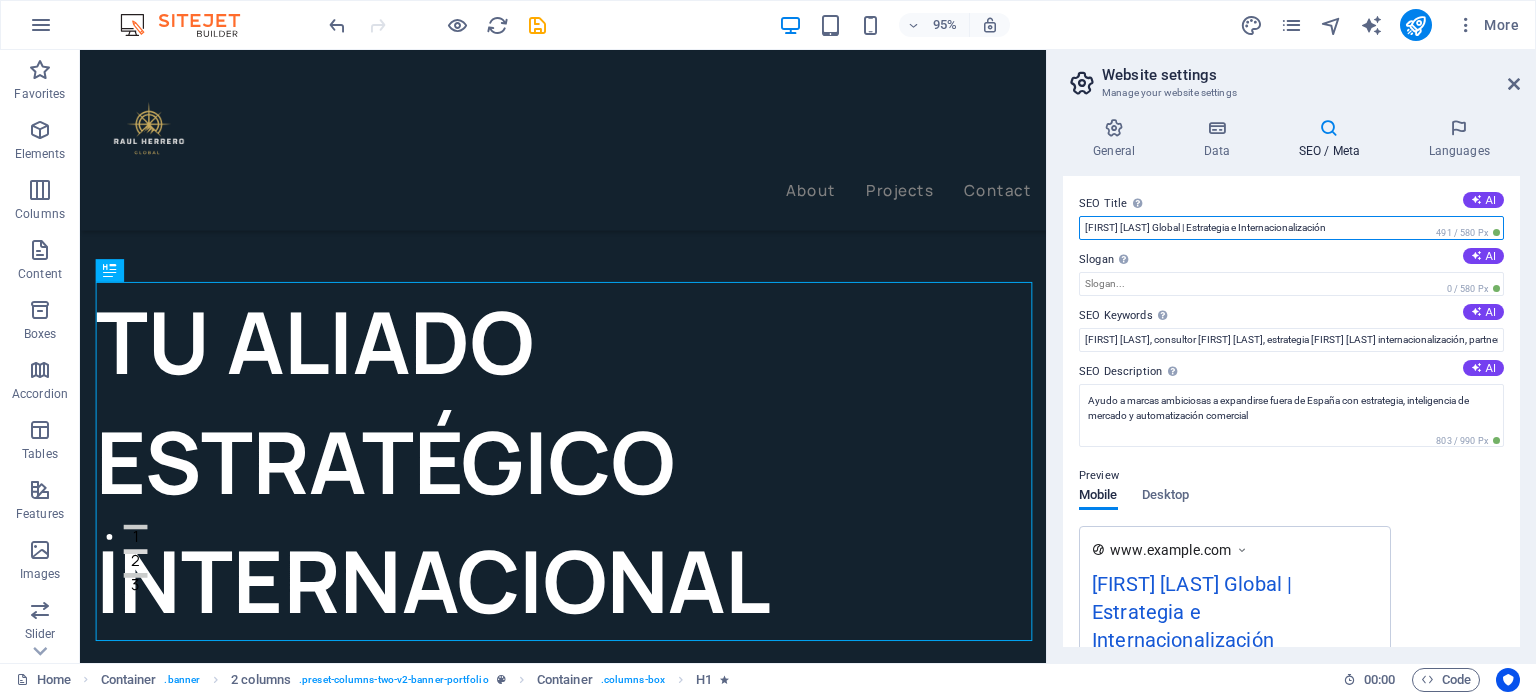 click on "SEO Title The title of your website - make it something that stands out in search engine results. AI Raúl Herrero Global | Estrategia e Internacionalización 491 / 580 Px Slogan The slogan of your website. AI 0 / 580 Px SEO Keywords Comma-separated list of keywords representing your website. AI SEO Description Describe the contents of your website - this is crucial for search engines and SEO! AI Ayudo a marcas ambiciosas a expandirse fuera de España con estrategia, inteligencia de mercado y automatización comercial 803 / 990 Px Preview Mobile Desktop www.example.com Raúl Herrero Global | Estrategia e Internacionalización Ayudo a marcas ambiciosas a expandirse fuera de España con estrategia, inteligencia de mercado y automatización comercial Settings Noindex Instruct search engines to exclude this website from search results. Responsive Determine whether the website should be responsive based on screen resolution. Meta tags Google Analytics ID Google Maps API key" at bounding box center [1291, 411] 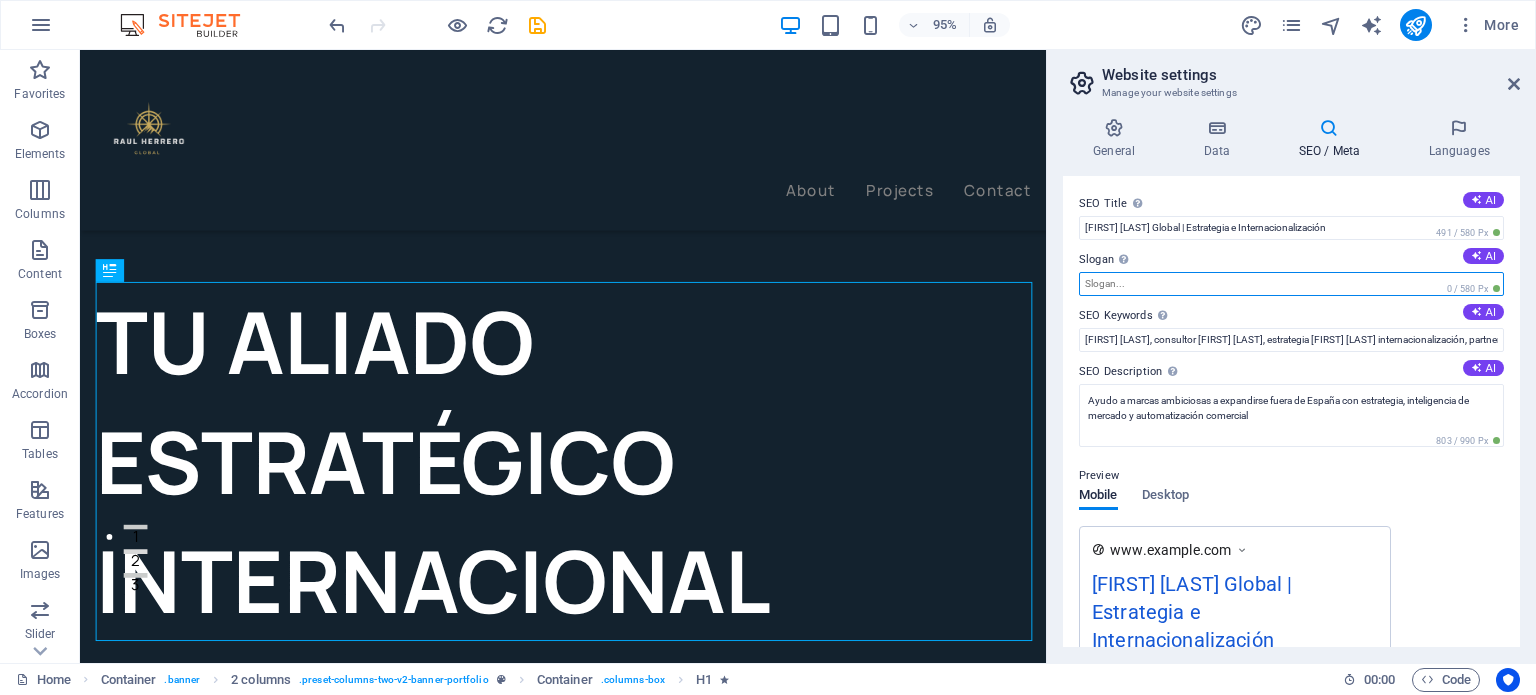 click on "Slogan The slogan of your website. AI" at bounding box center [1291, 284] 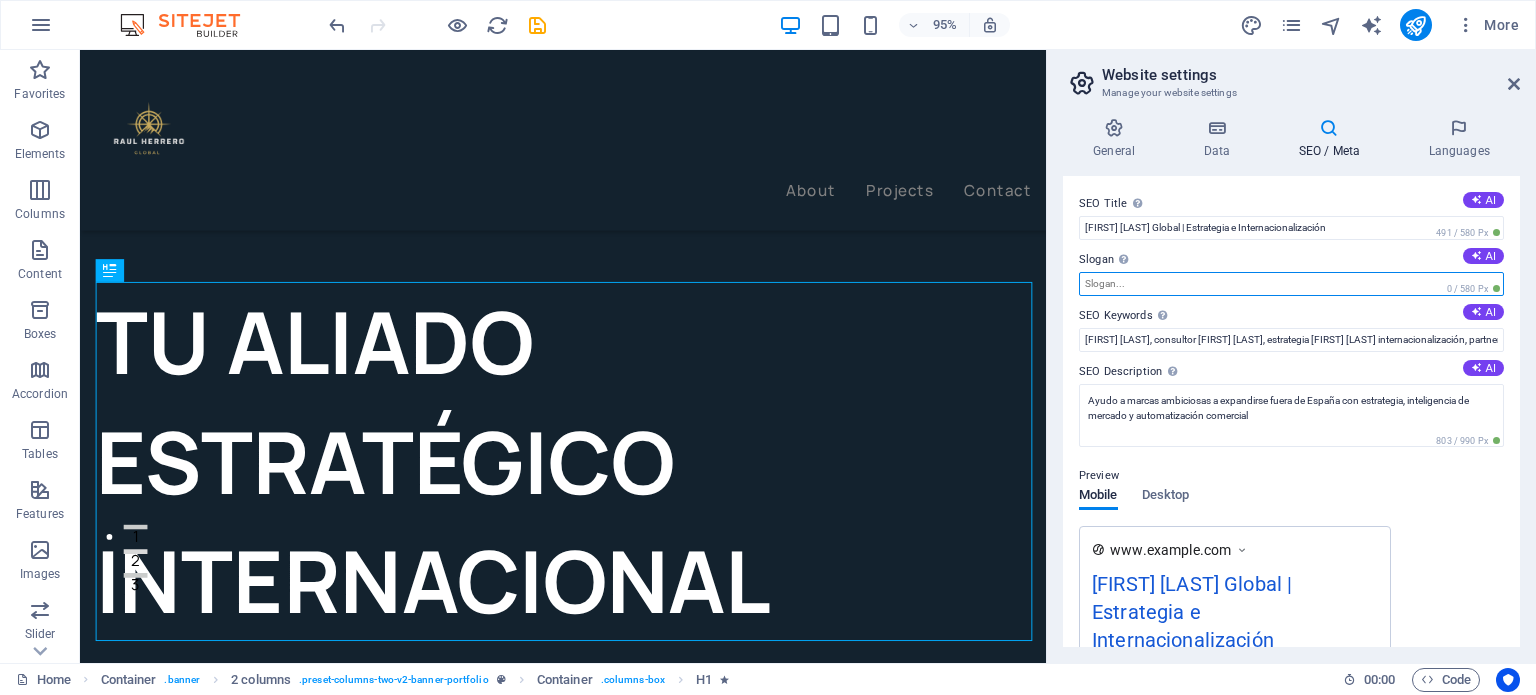 click on "Slogan The slogan of your website. AI" at bounding box center [1291, 284] 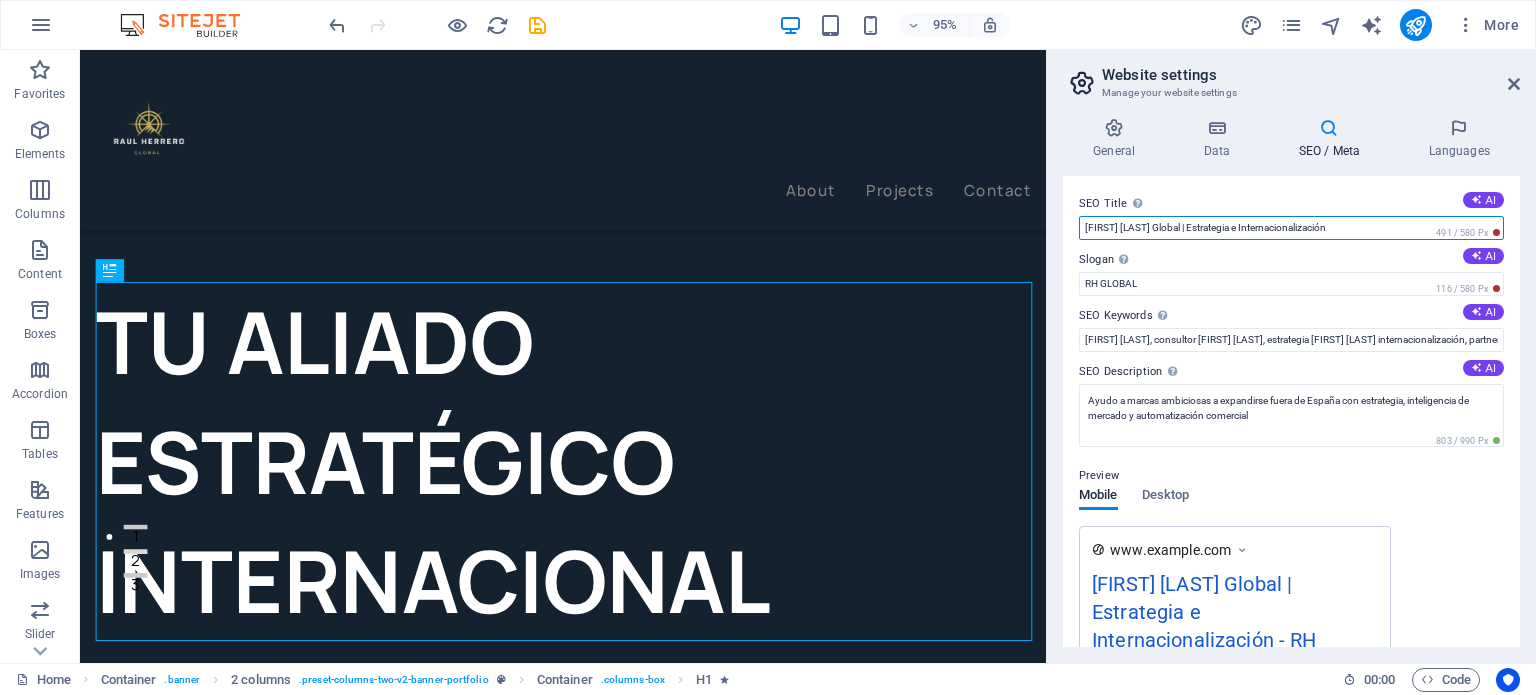 click on "Raúl Herrero Global | Estrategia e Internacionalización" at bounding box center [1291, 228] 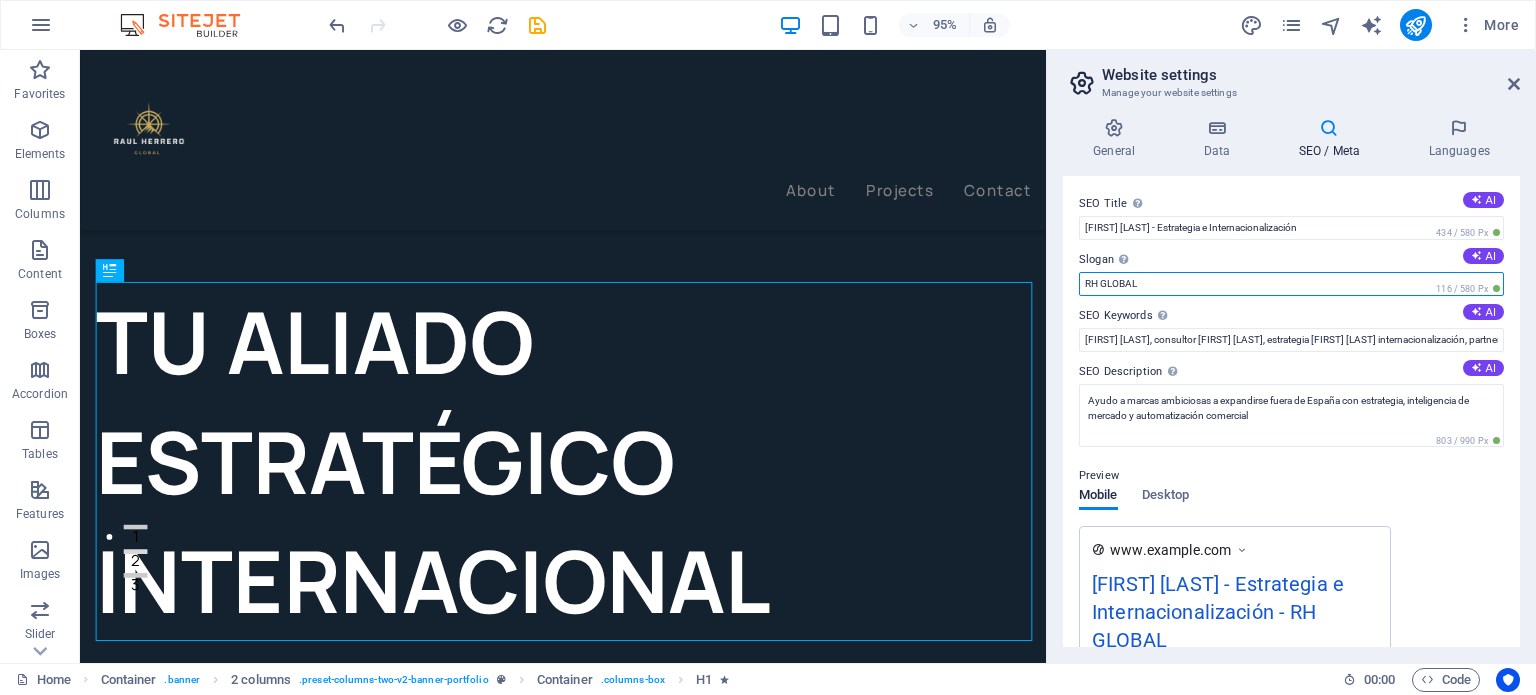 click on "RH GLOBAL" at bounding box center [1291, 284] 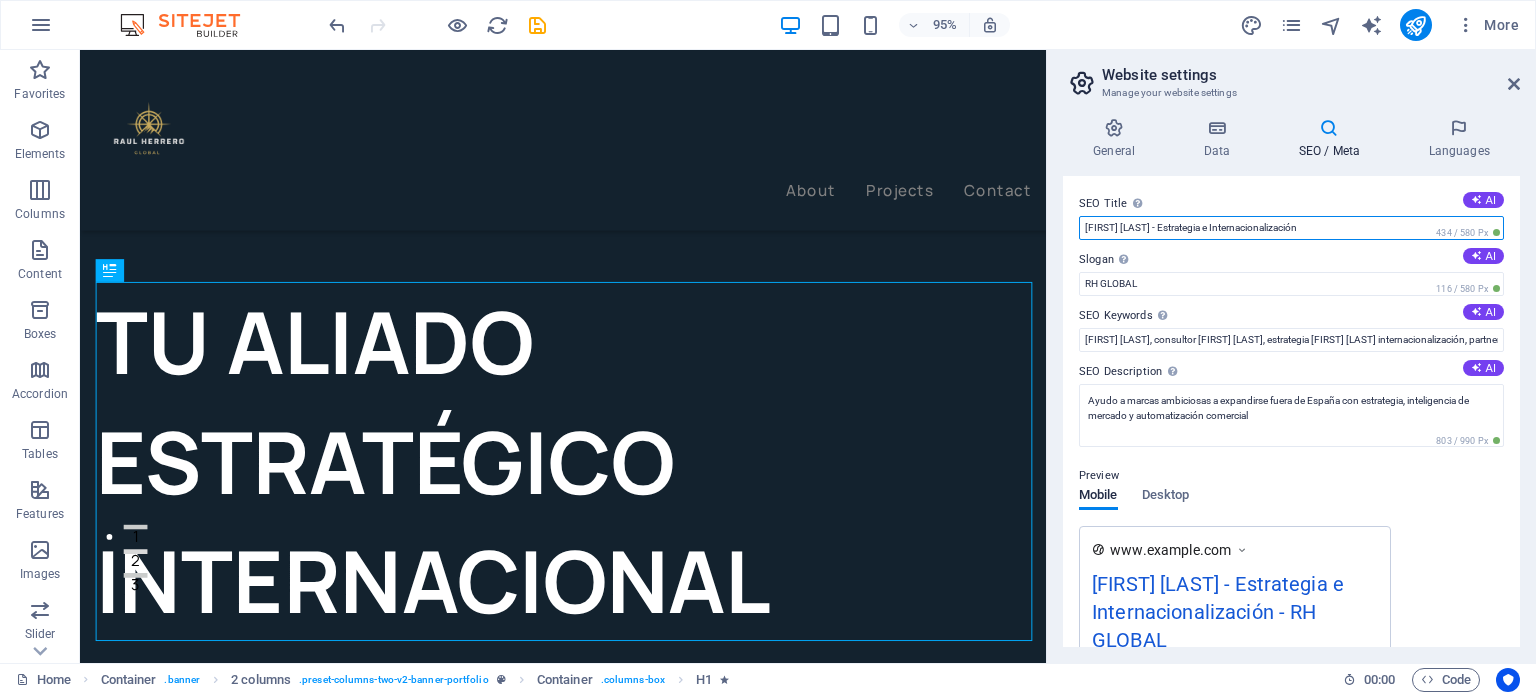 click on "[FIRST] [LAST] - Estrategia e Internacionalización" at bounding box center (1291, 228) 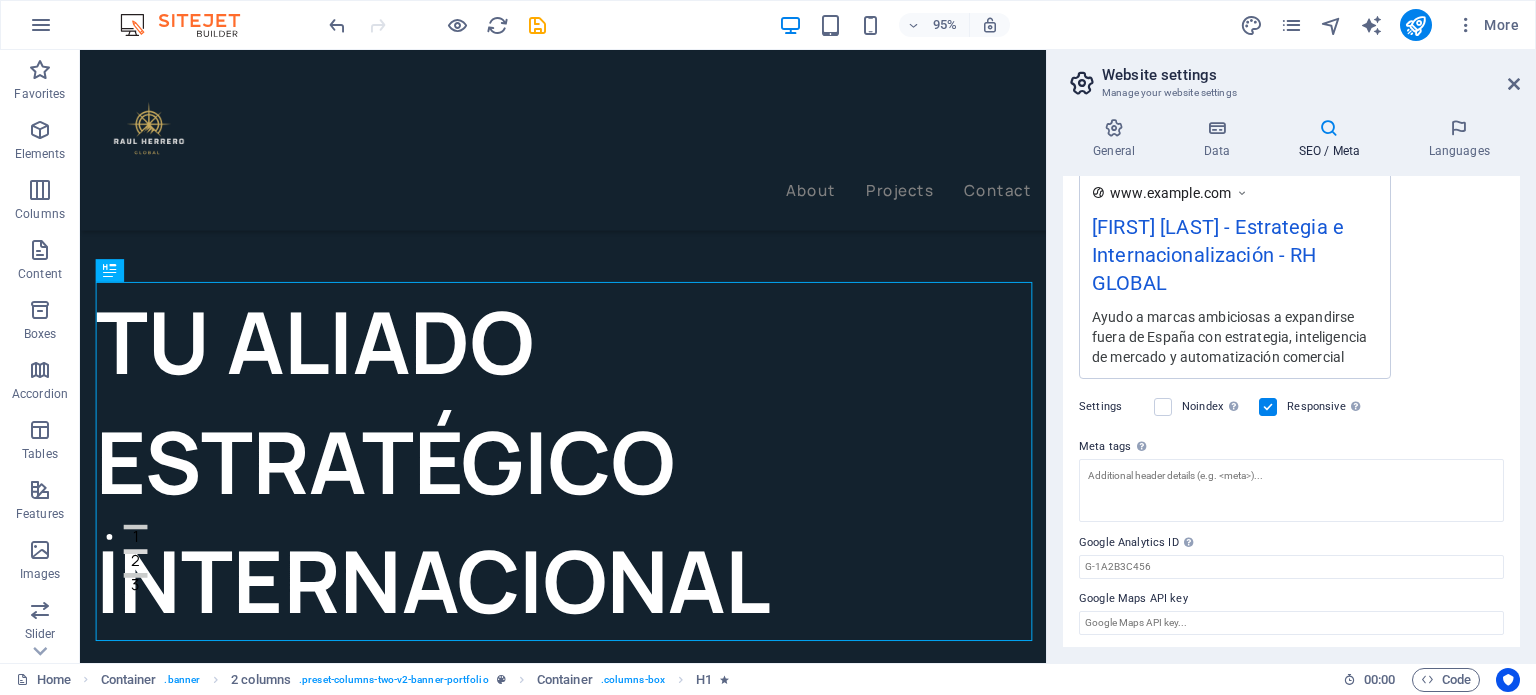 scroll, scrollTop: 358, scrollLeft: 0, axis: vertical 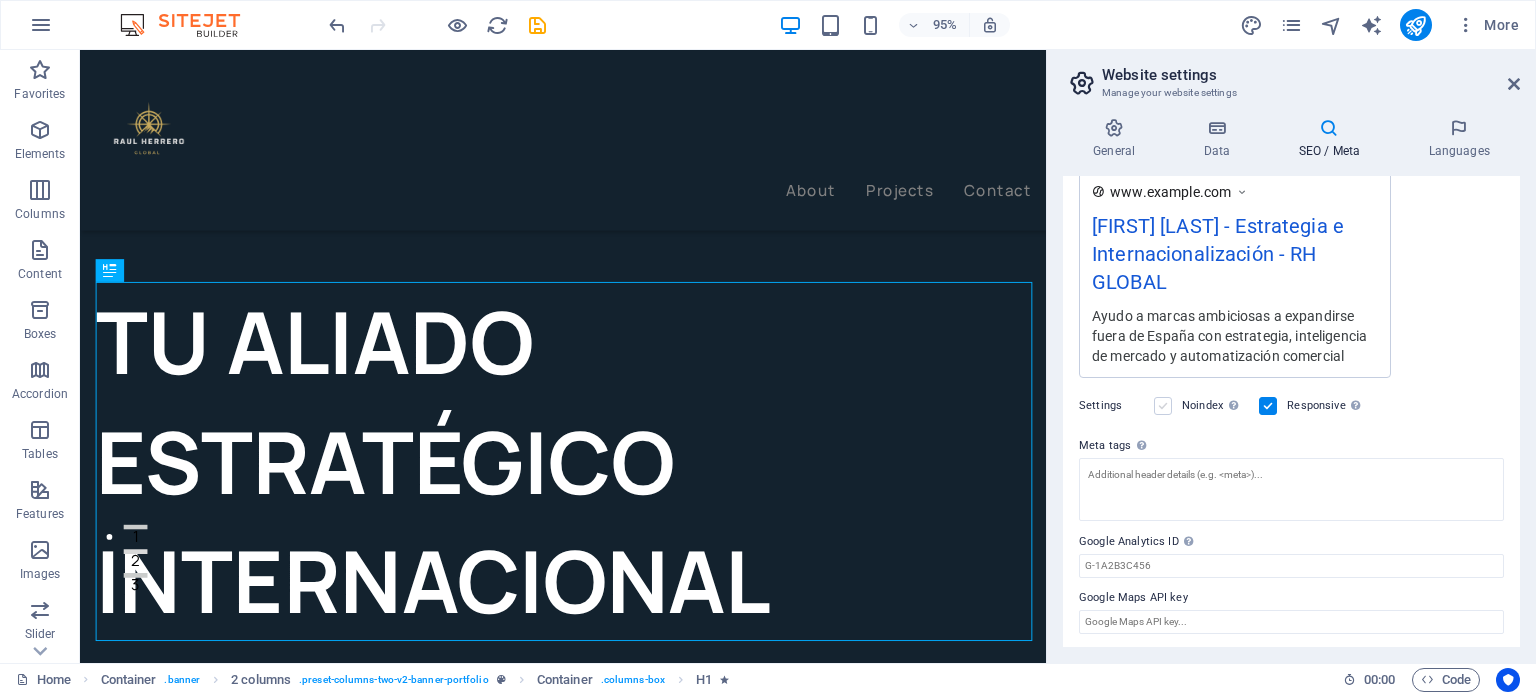 click at bounding box center [1163, 406] 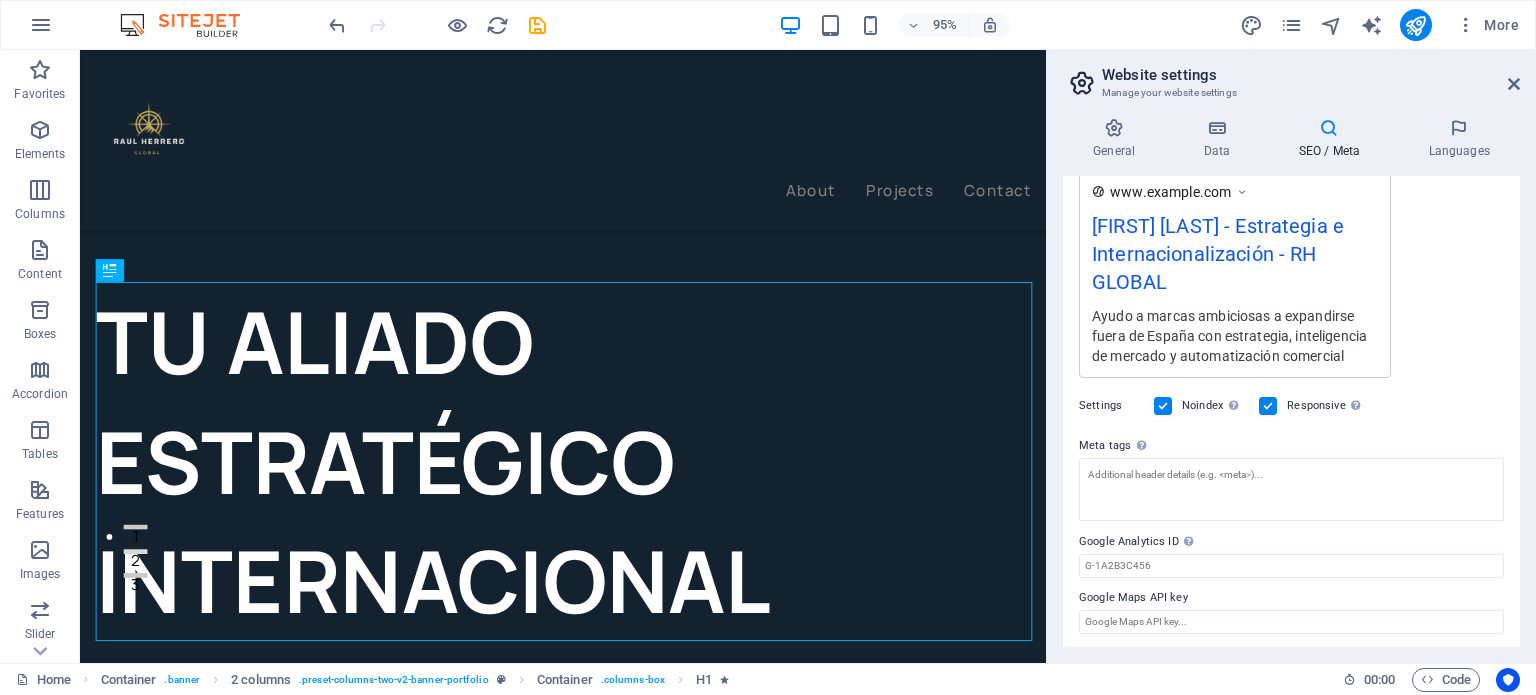 click at bounding box center [1163, 406] 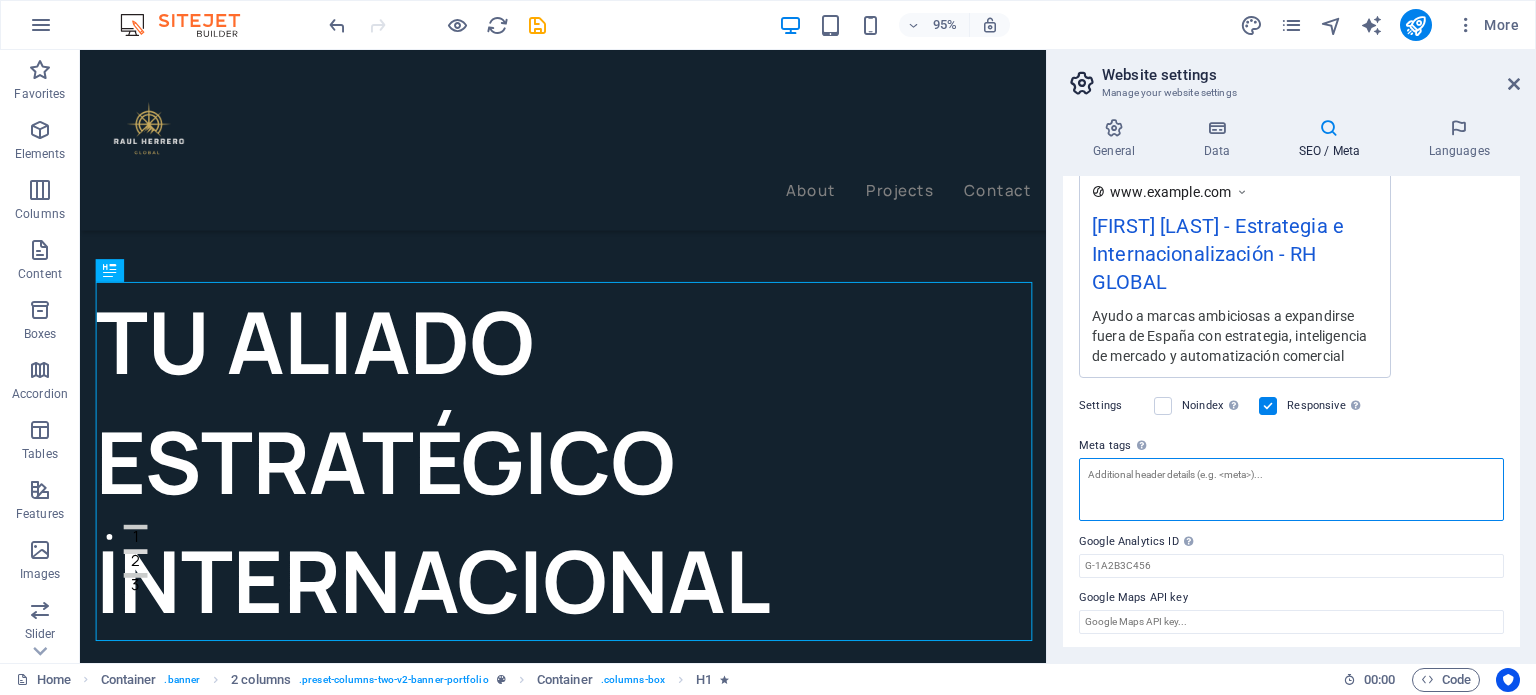 click on "Meta tags Enter HTML code here that will be placed inside the  tags of your website. Please note that your website may not function if you include code with errors." at bounding box center (1291, 489) 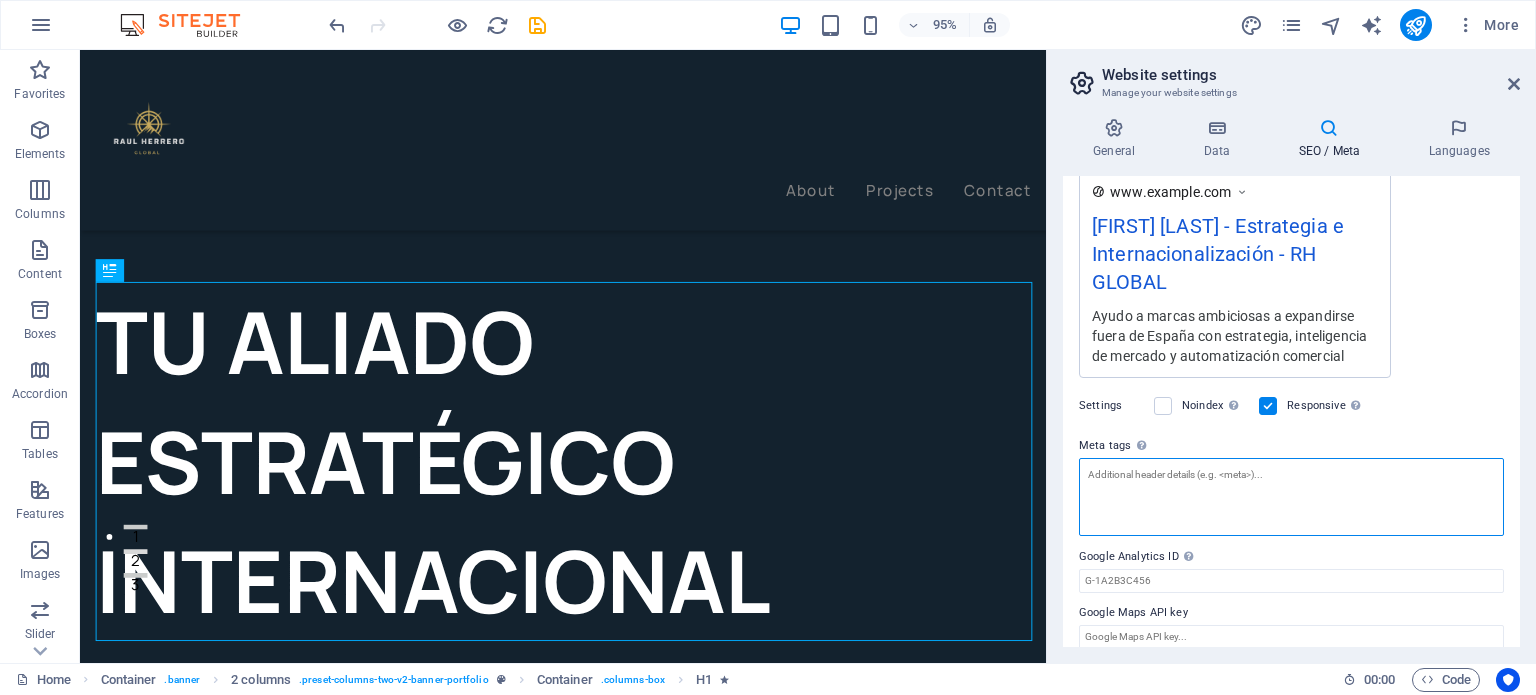 paste on "<!-- Básicos -->
<title>Raul Herrero Global | Estrategia internacional con nombre y apellido</title>
<meta name="description" content="Consultoría estratégica internacional con nombre y apellido. Exportación, marketing y automatización para empresas que quieren crecer sin fronteras.">
<meta name="robots" content="index, follow">
<meta name="author" content="Raul Herrero">
<meta name="viewport" content="width=device-width, initial-scale=1.0">
<!-- Canonical -->
<link rel="canonical" href="https://www.raulherreroglobal.com">
<!-- Keywords (opcional, ya no pesa tanto en SEO, pero no resta) -->
<meta name="keywords" content="raul herrero global, consultor raul herrero, estrategia raul herrero internacionalización, partner valtrading norte españa, consultor internacionalización pymes, servicios de exportación para empresas, estrategia de marketing internacional, consultoría en automatización para pymes, consultoría IA empresas España, consultor de expansión internacional, asesor de comercio exterior para pyme..." 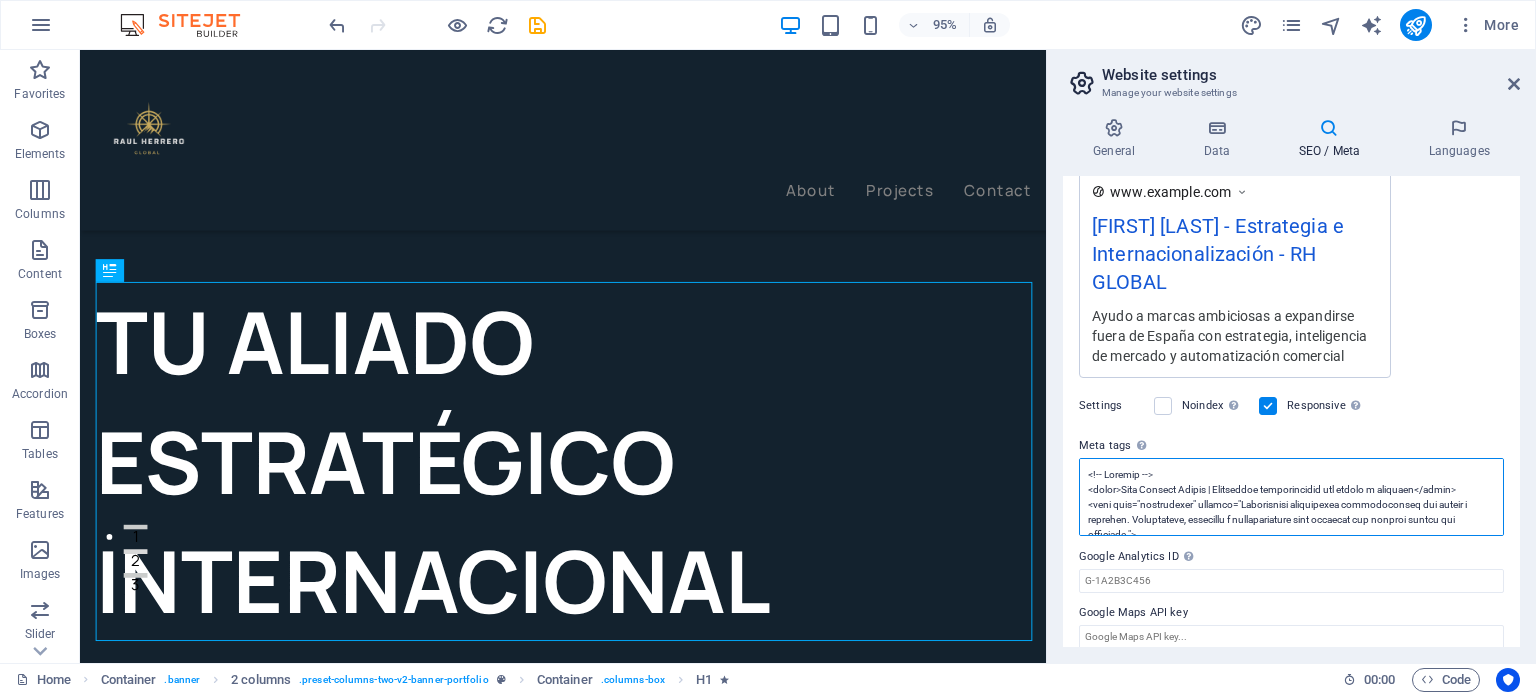 scroll, scrollTop: 0, scrollLeft: 0, axis: both 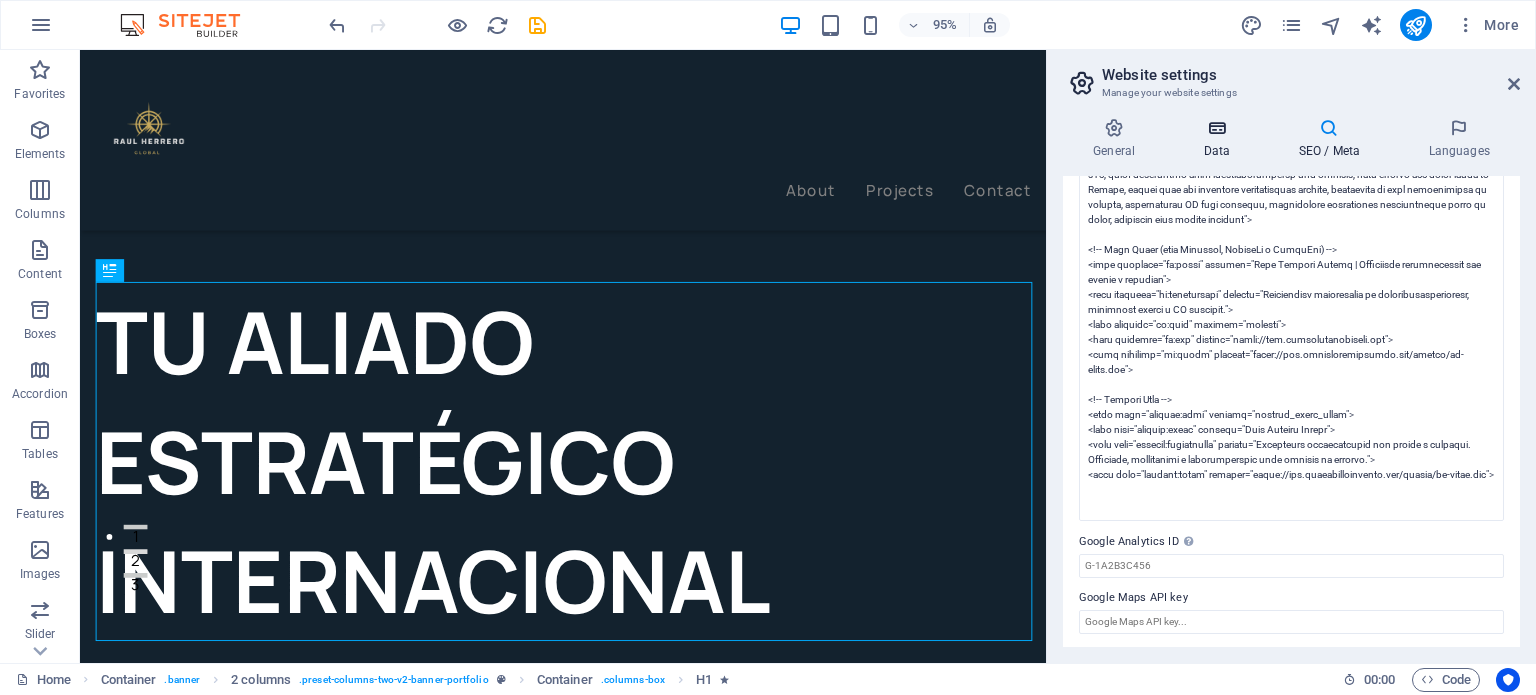 click on "Data" at bounding box center (1220, 139) 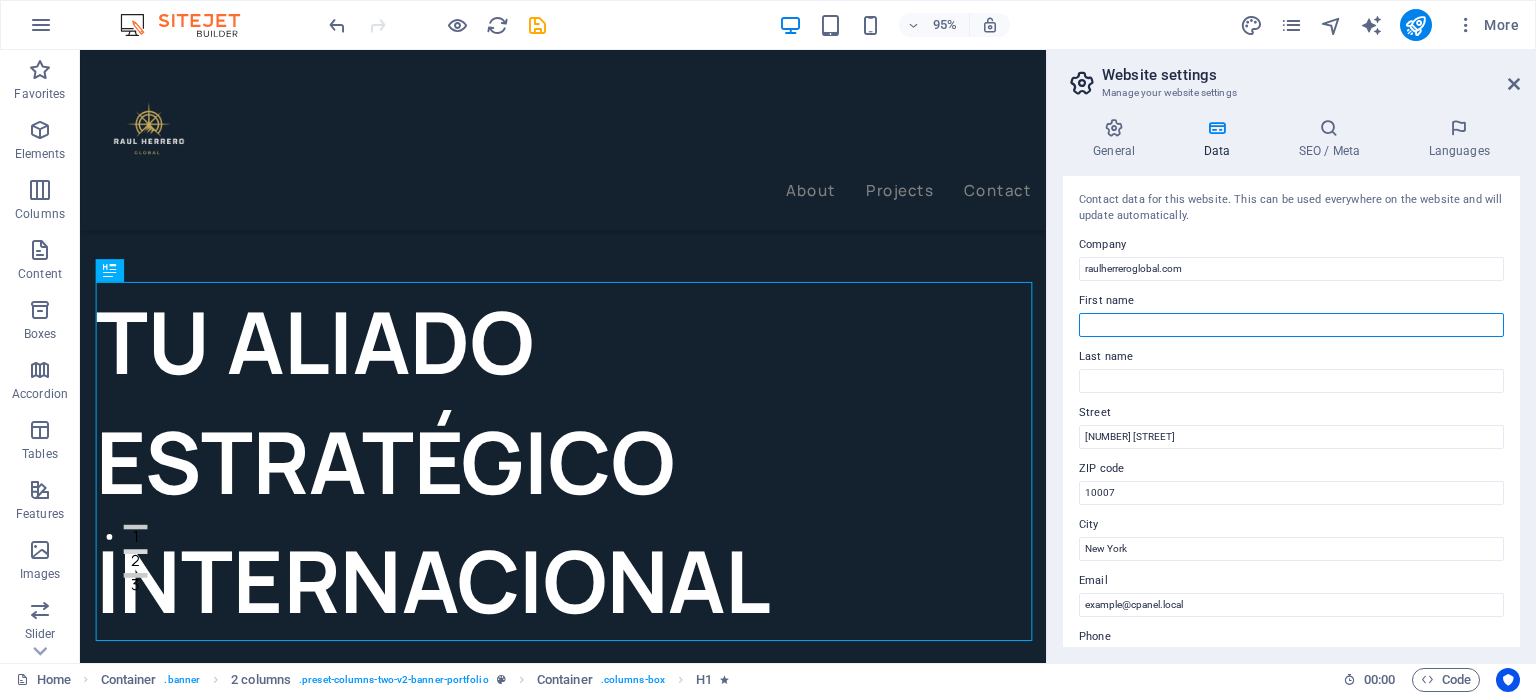 click on "First name" at bounding box center [1291, 325] 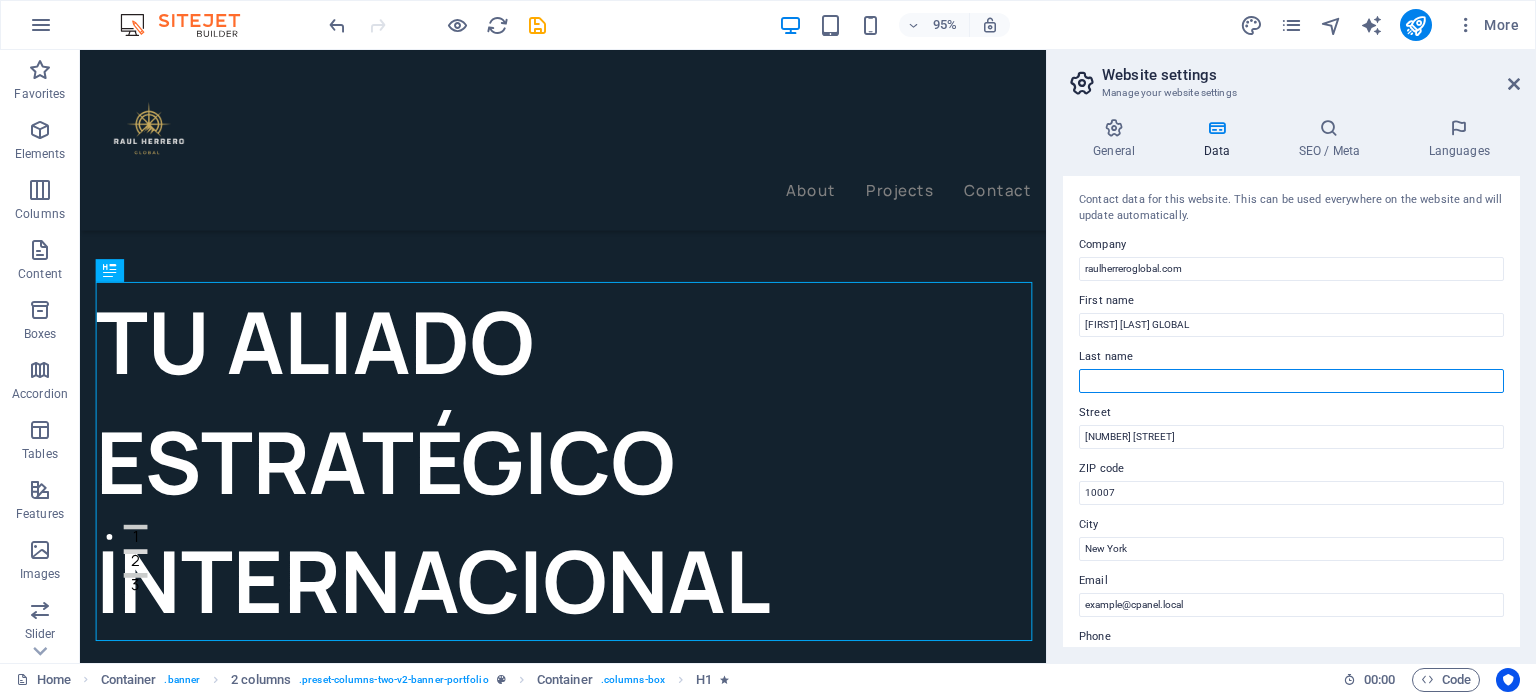 click on "Last name" at bounding box center [1291, 381] 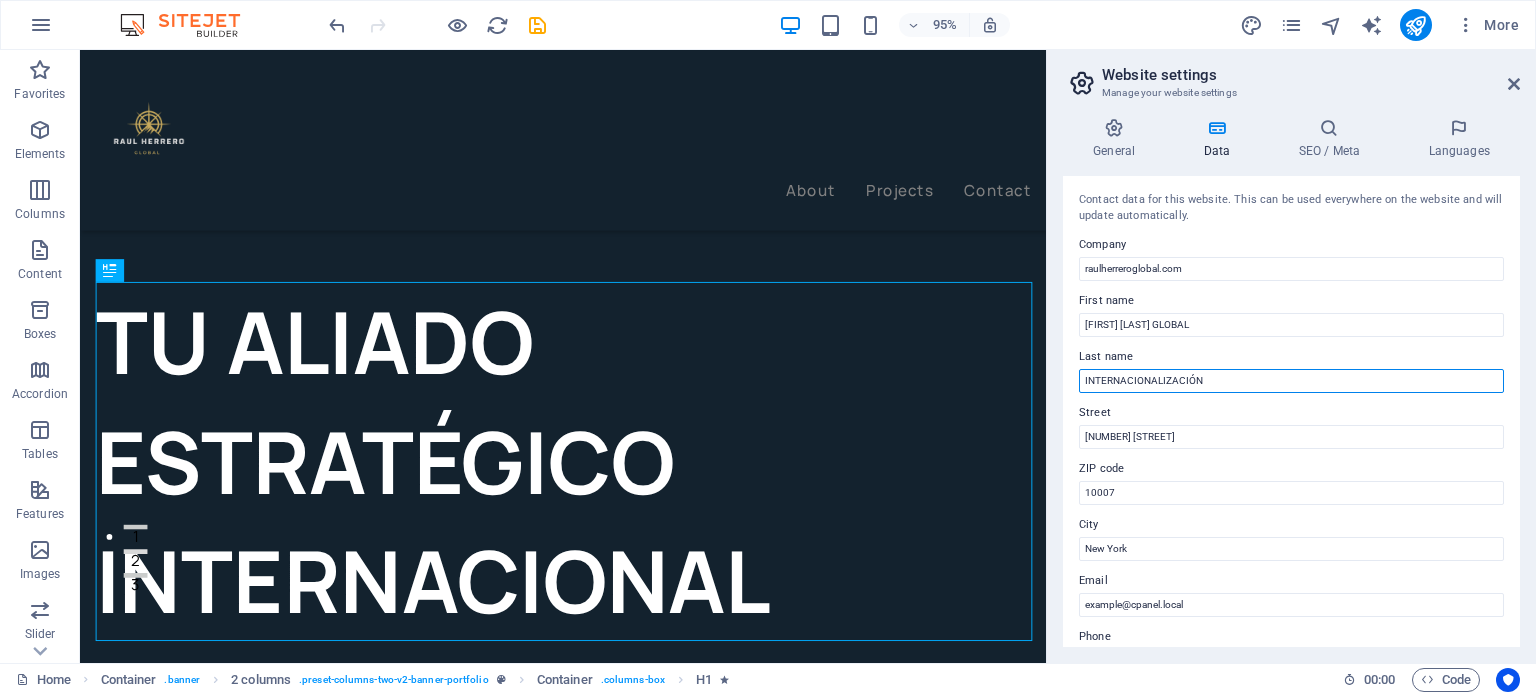 click on "INTERNACIONALIZACIÓN" at bounding box center (1291, 381) 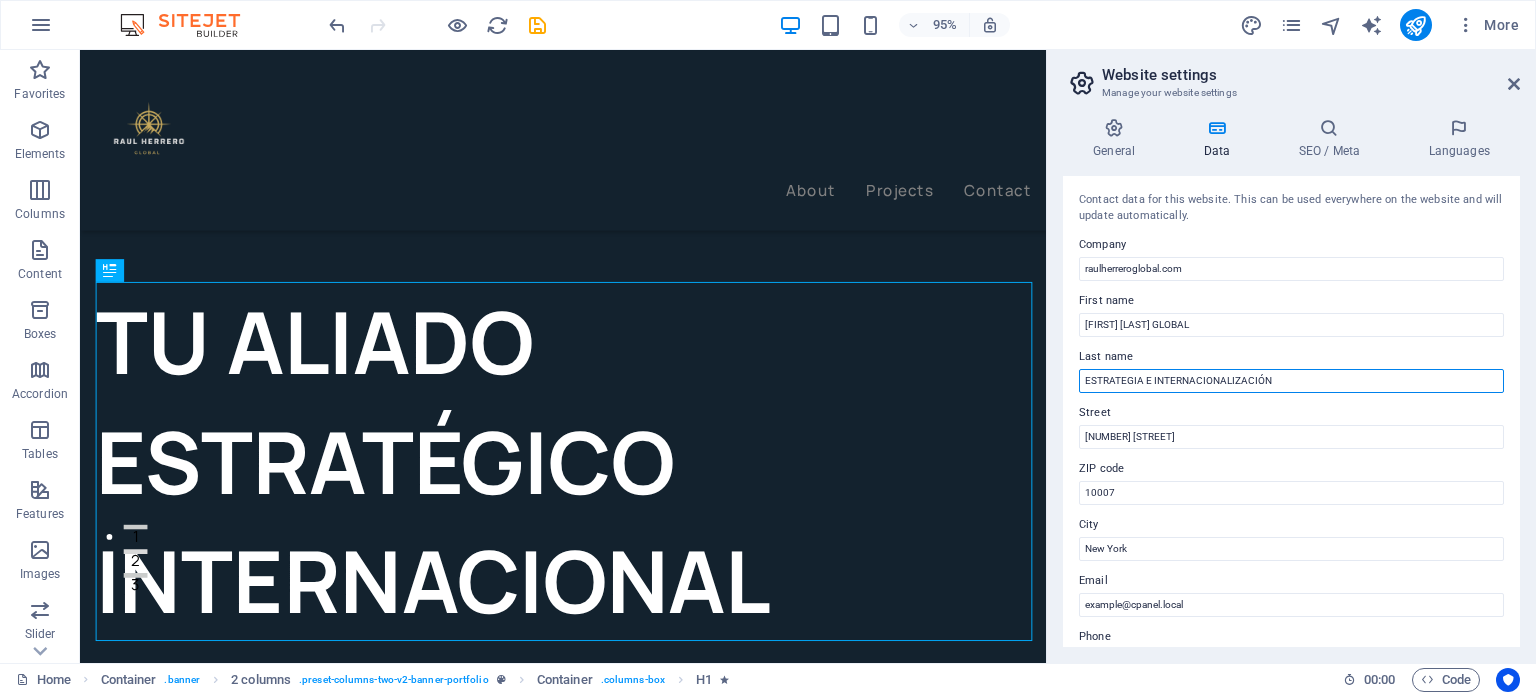 click on "ESTRATEGIA E INTERNACIONALIZACIÓN" at bounding box center (1291, 381) 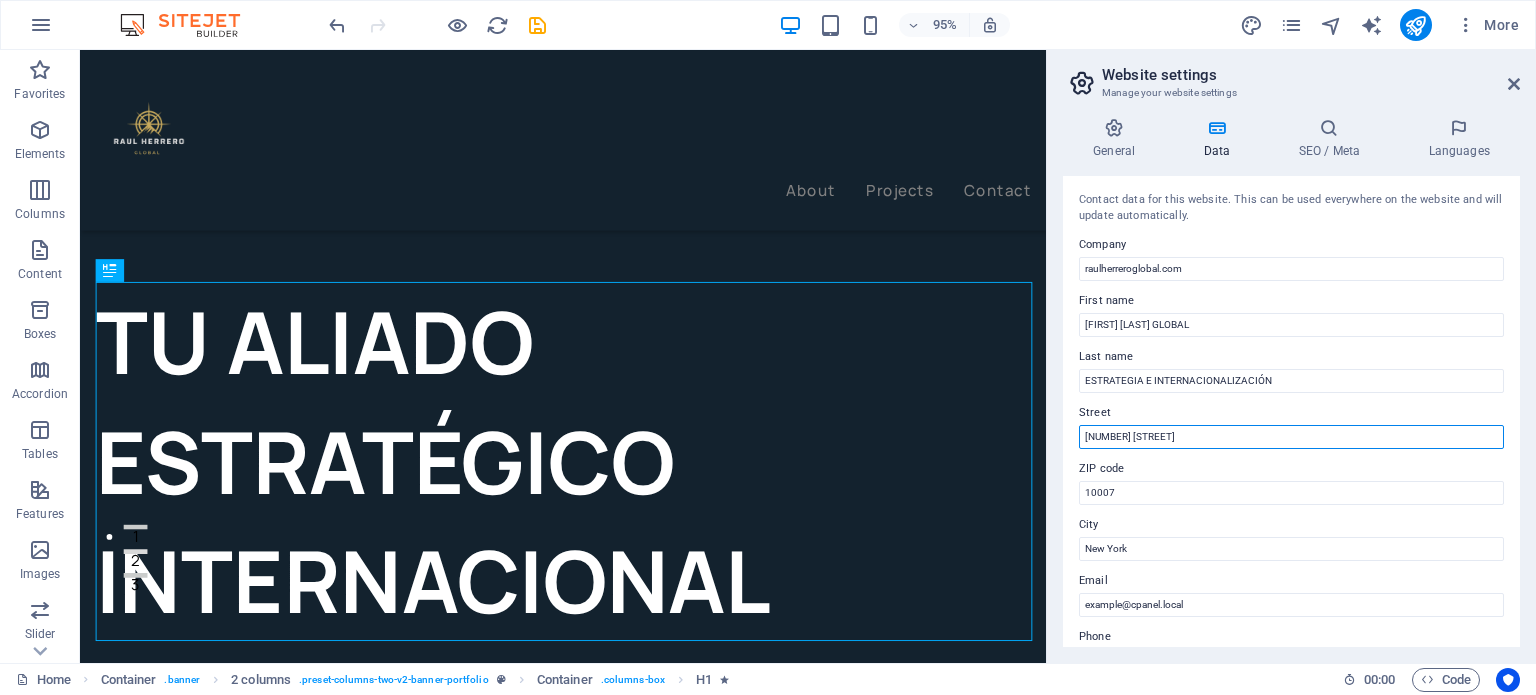 click on "4451 Rosewood Lane" at bounding box center [1291, 437] 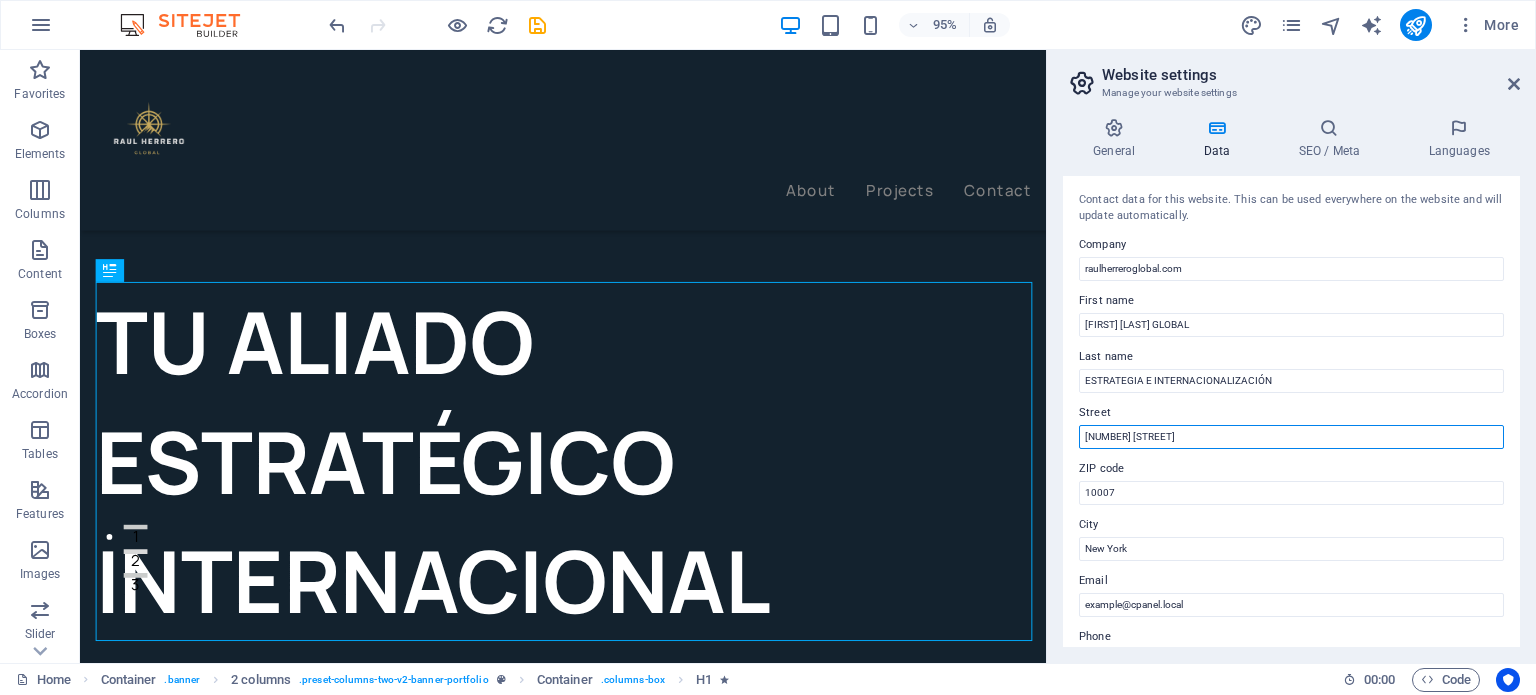 click on "4451 Rosewood Lane" at bounding box center (1291, 437) 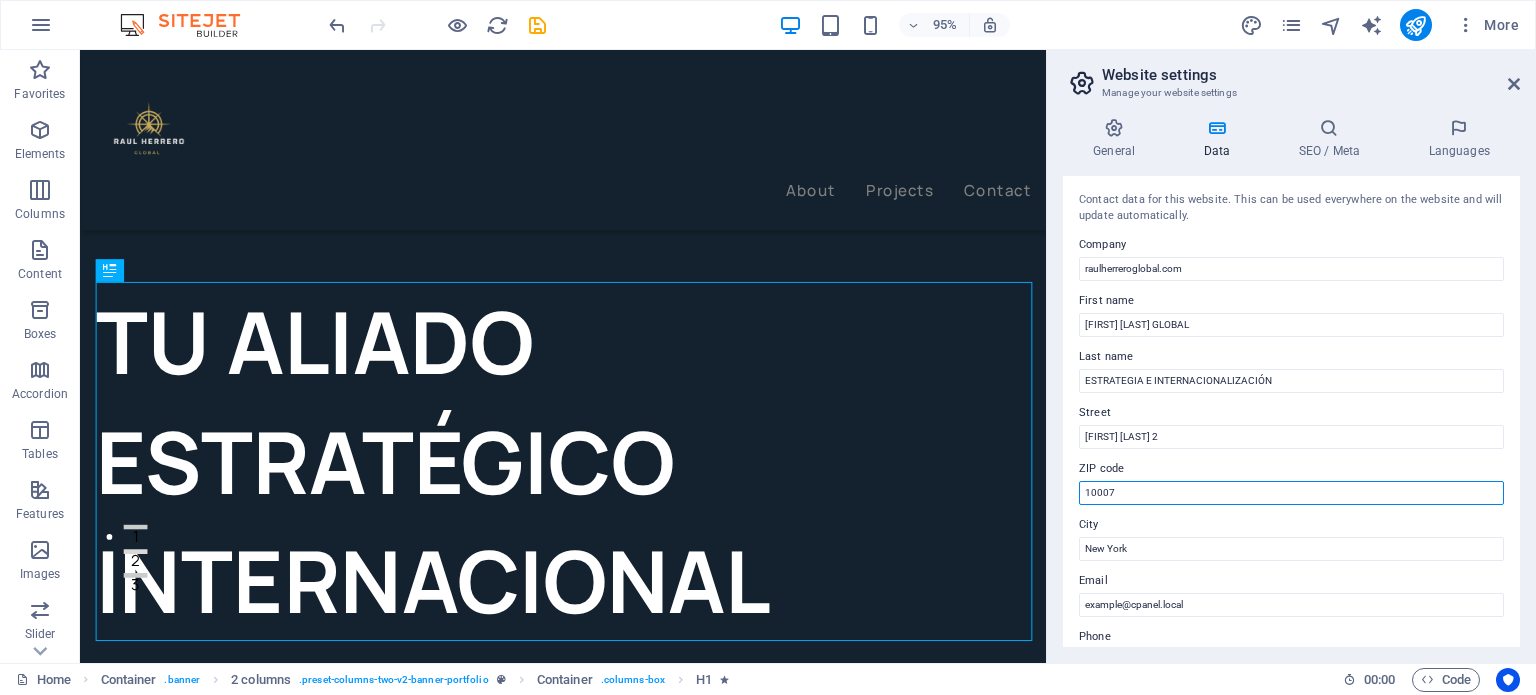 click on "10007" at bounding box center (1291, 493) 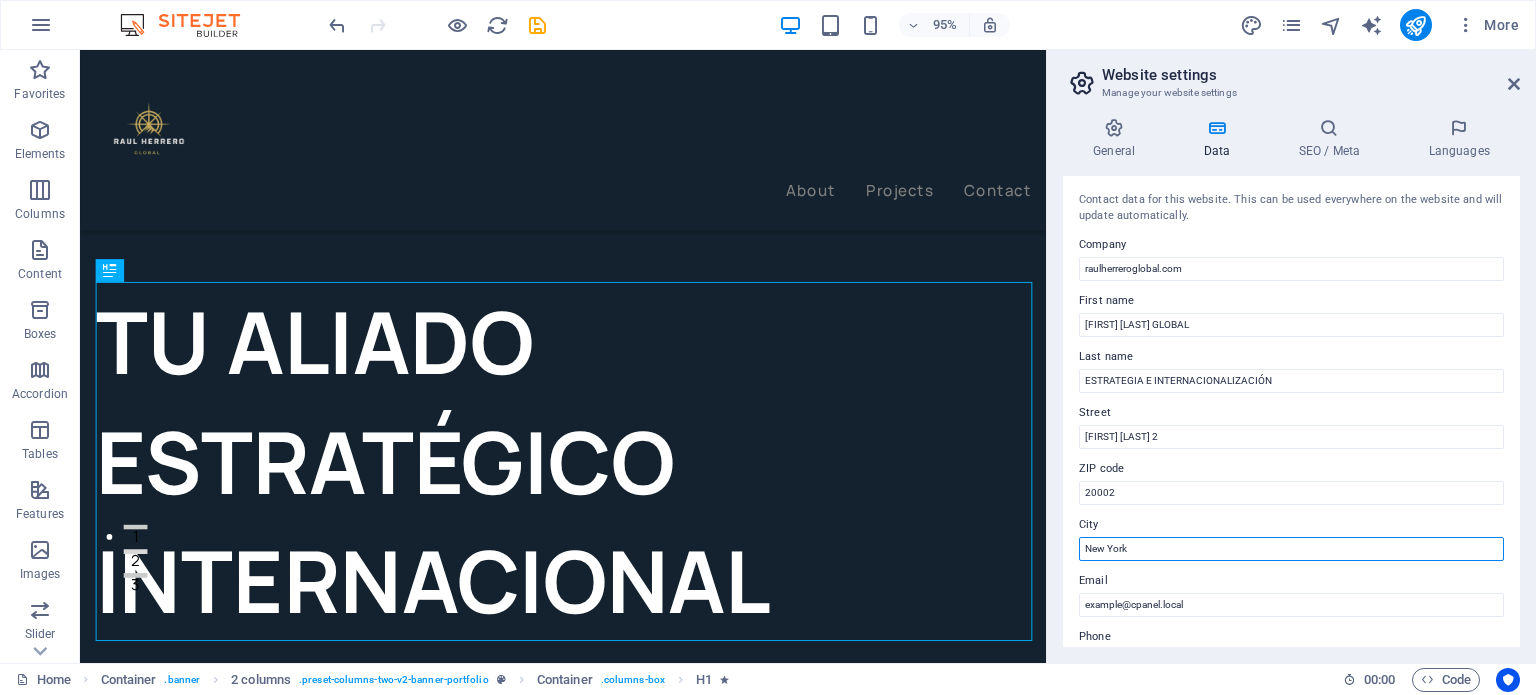 click on "New York" at bounding box center (1291, 549) 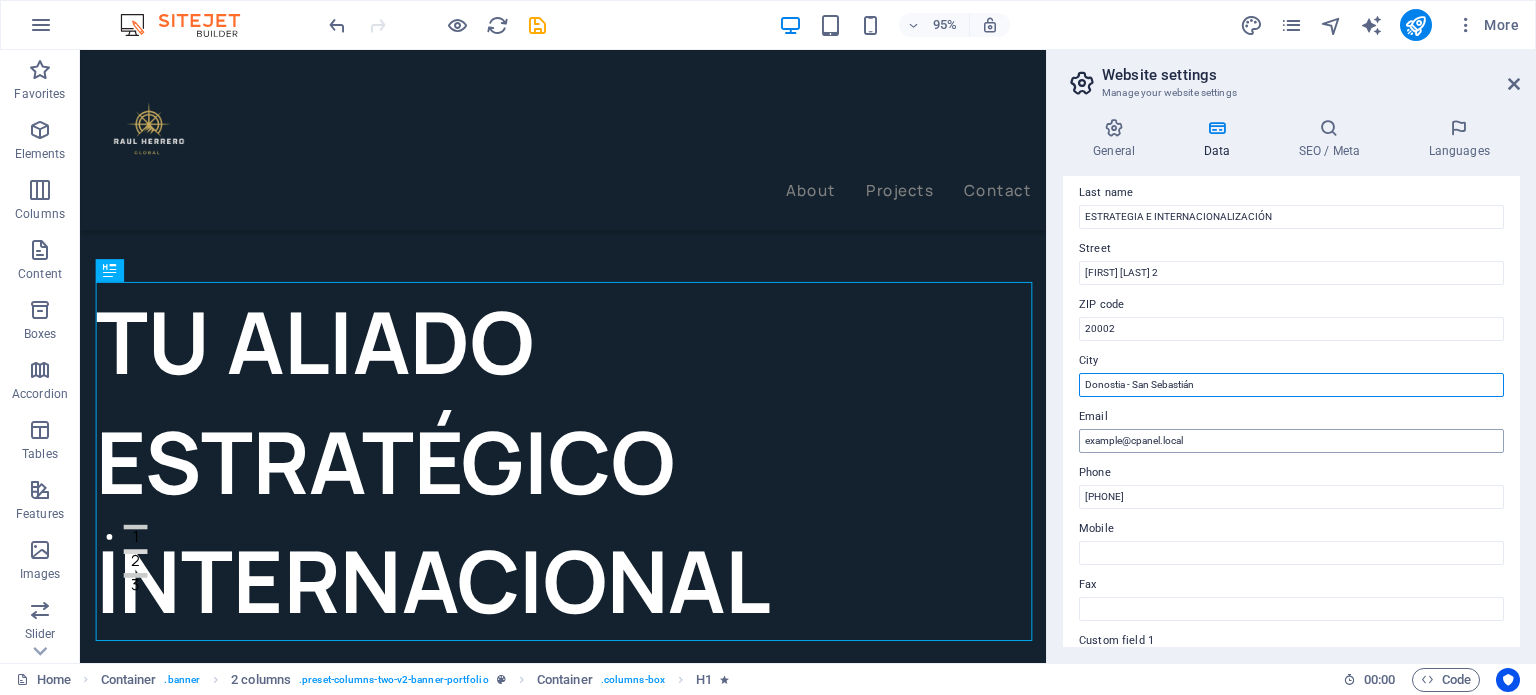 scroll, scrollTop: 176, scrollLeft: 0, axis: vertical 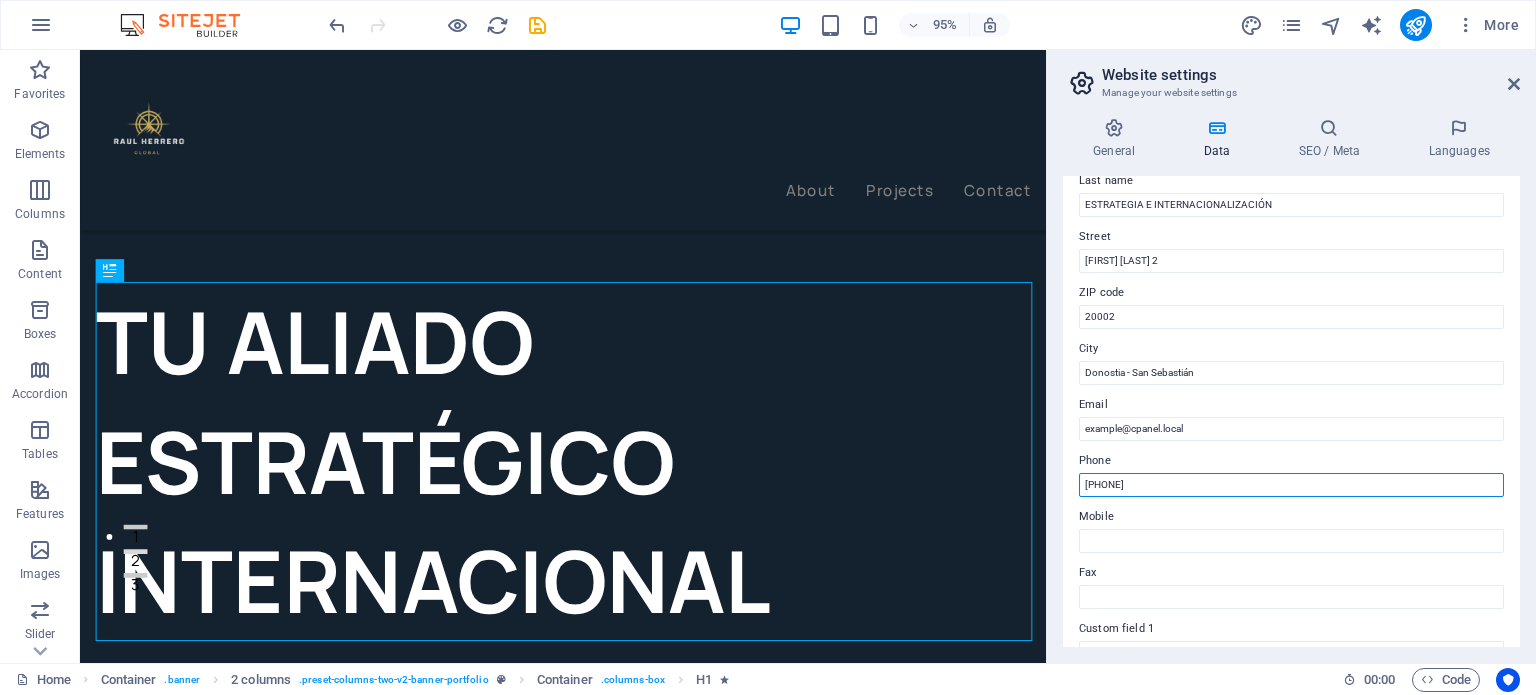 click on "212-978-0578" at bounding box center (1291, 485) 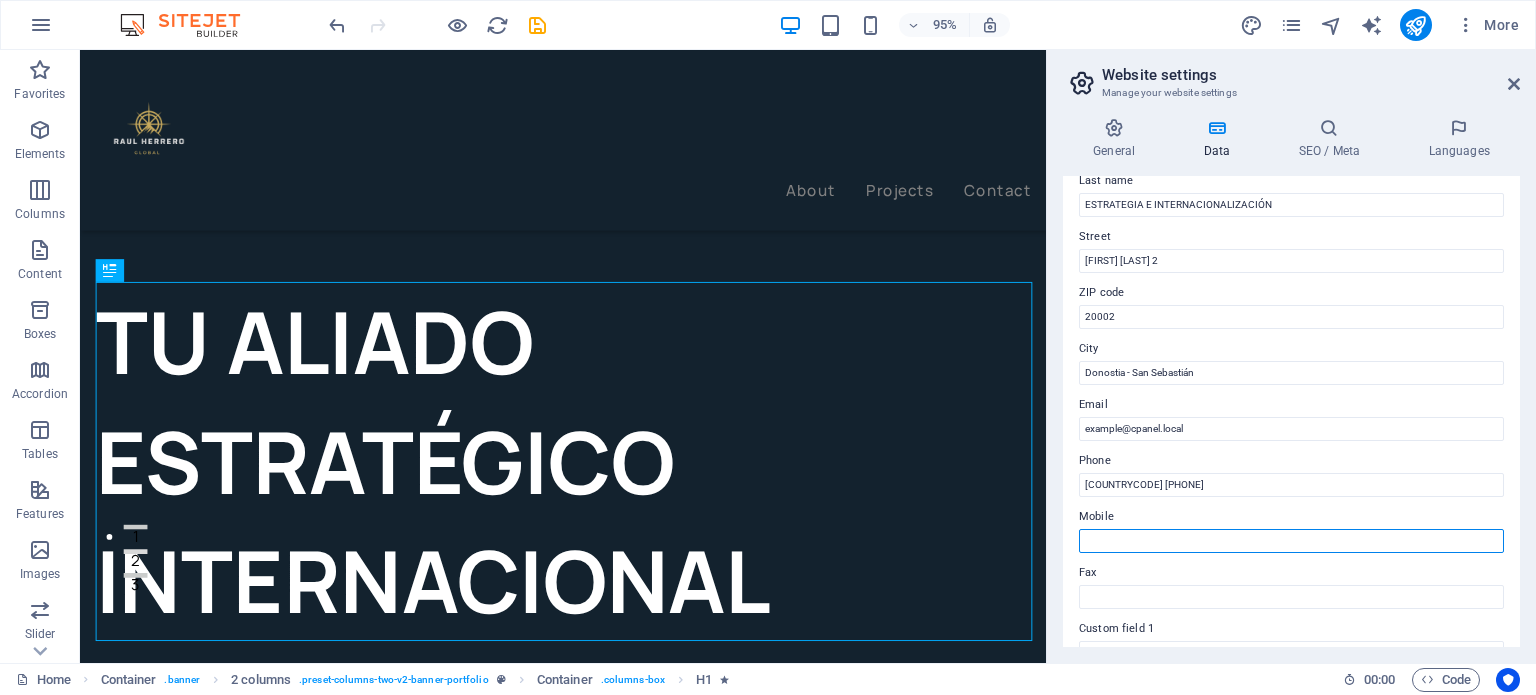click on "Mobile" at bounding box center (1291, 541) 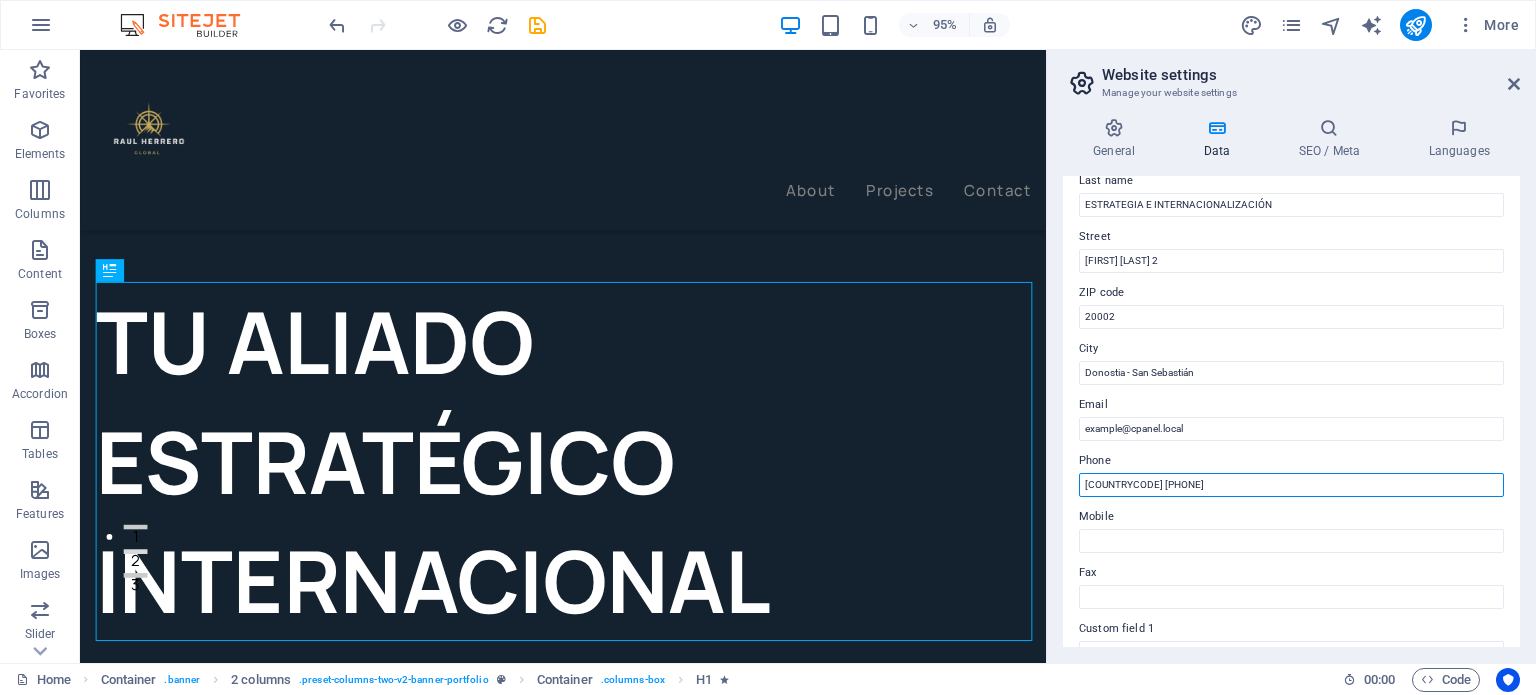 drag, startPoint x: 1270, startPoint y: 536, endPoint x: 1081, endPoint y: 501, distance: 192.21342 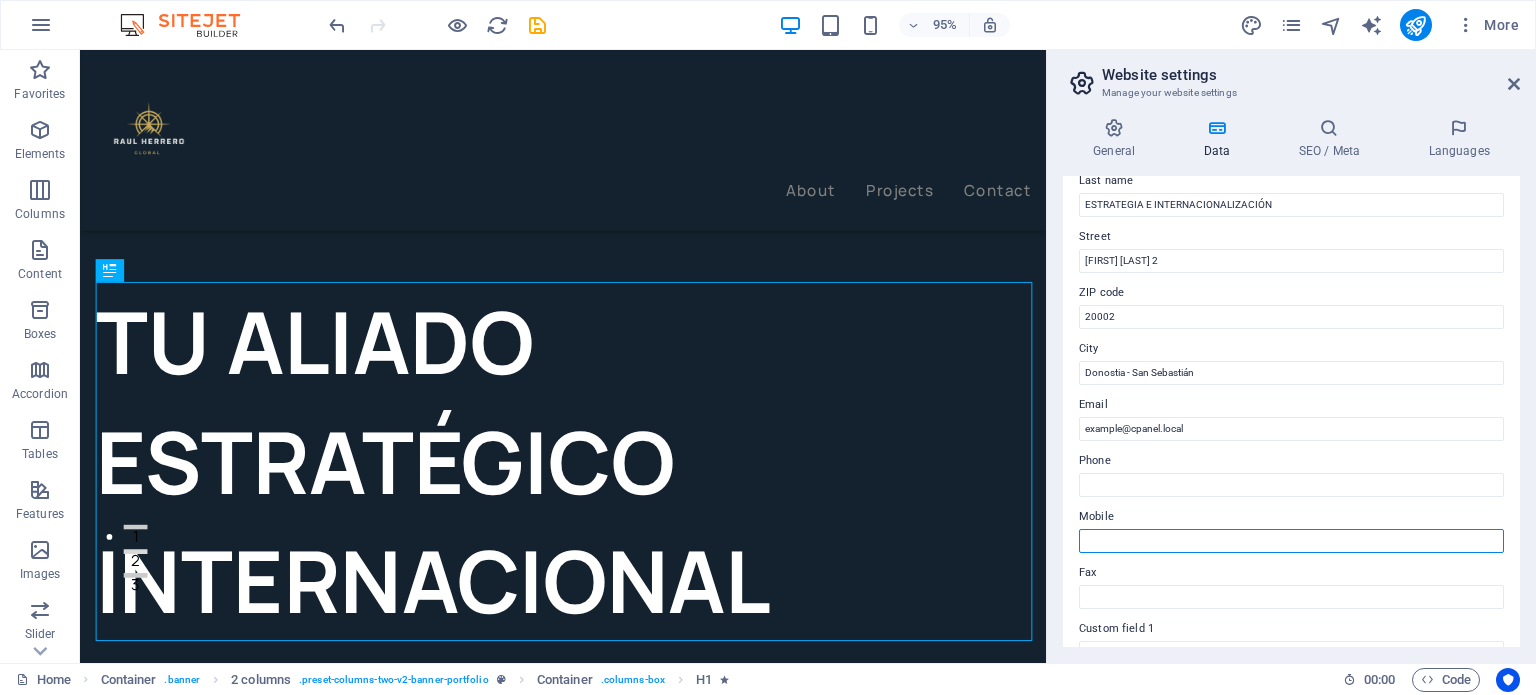 click on "Mobile" at bounding box center (1291, 541) 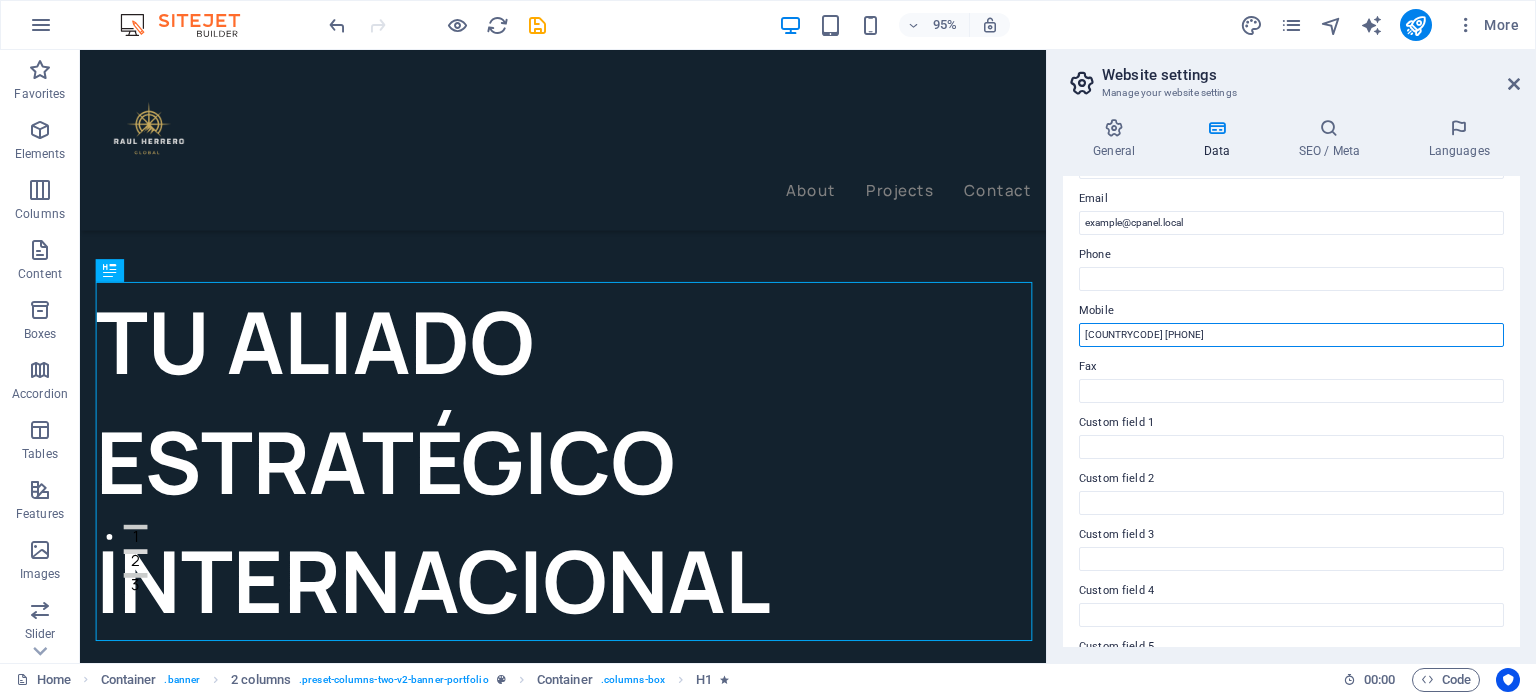 scroll, scrollTop: 488, scrollLeft: 0, axis: vertical 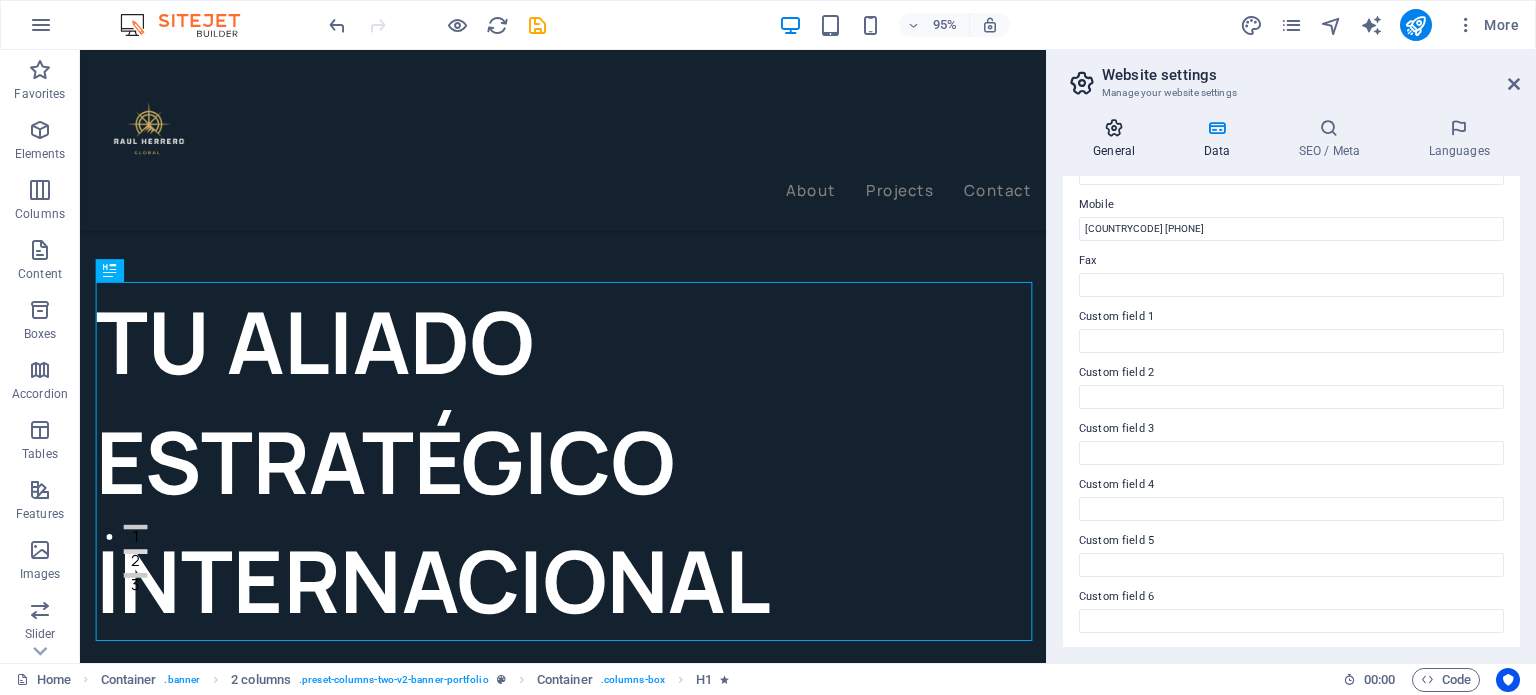 click at bounding box center [1114, 128] 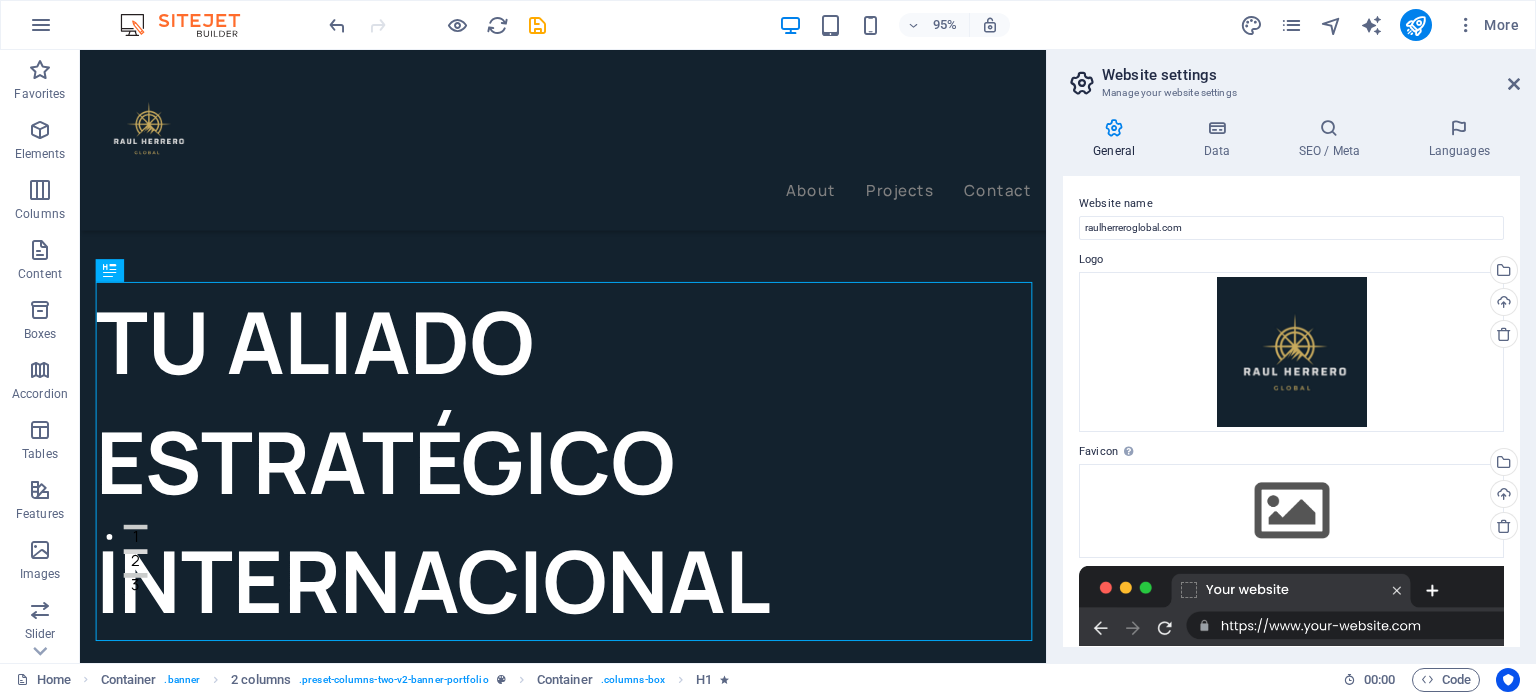 scroll, scrollTop: 0, scrollLeft: 0, axis: both 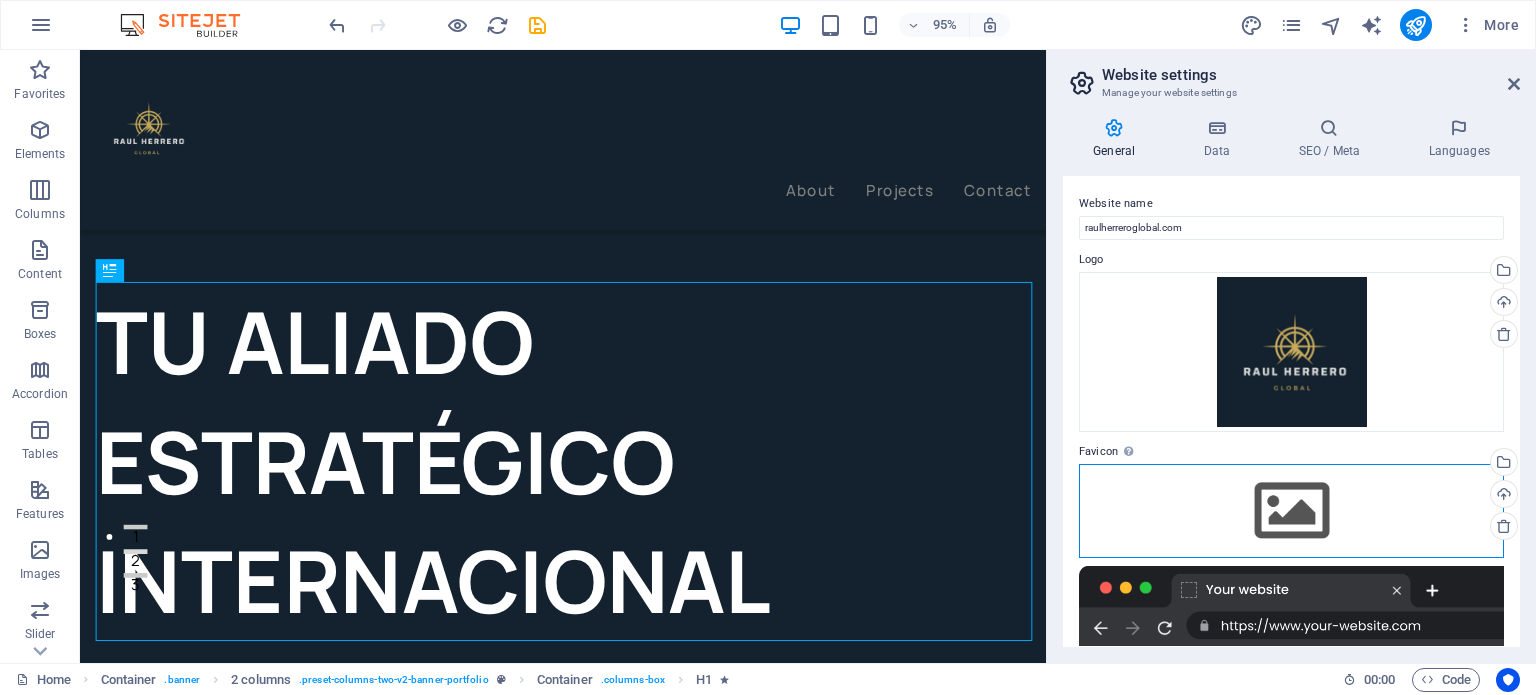 click on "Drag files here, click to choose files or select files from Files or our free stock photos & videos" at bounding box center (1291, 511) 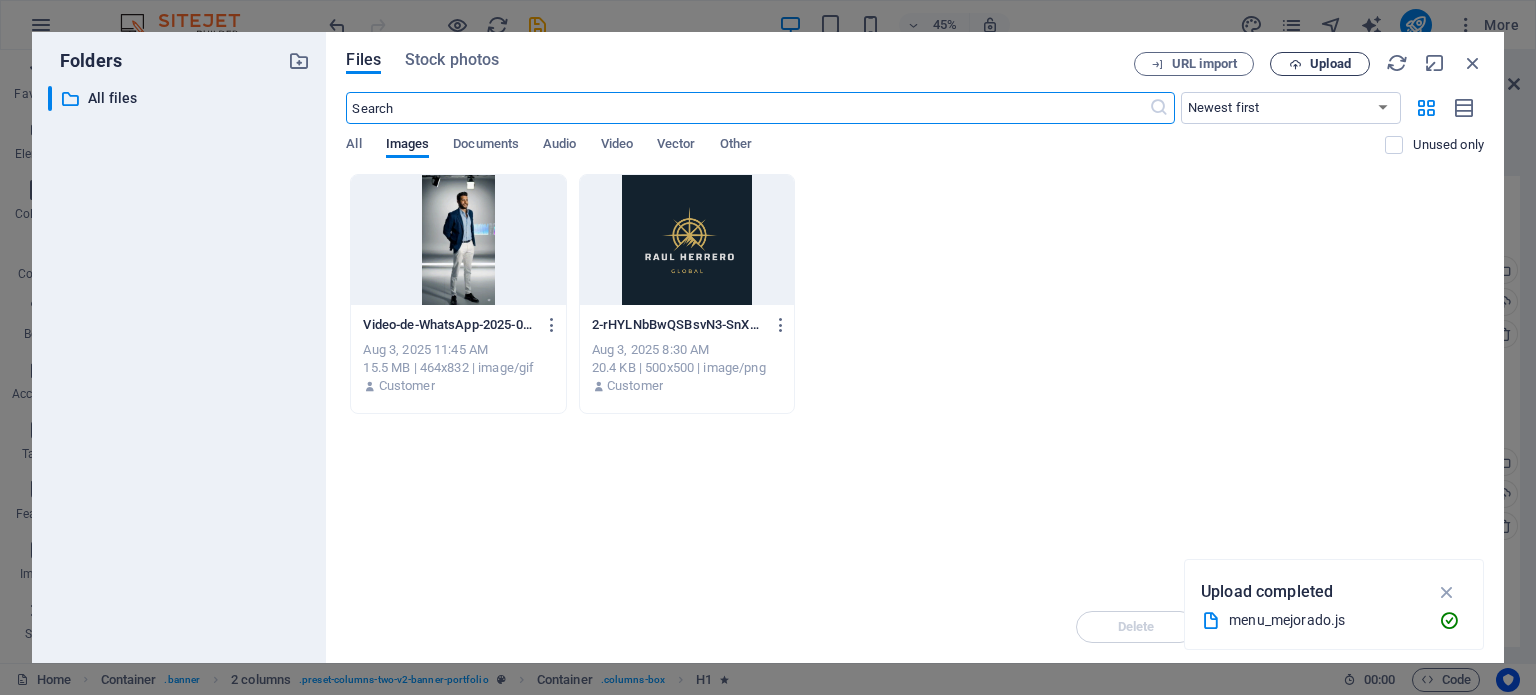 click on "Upload" at bounding box center (1330, 64) 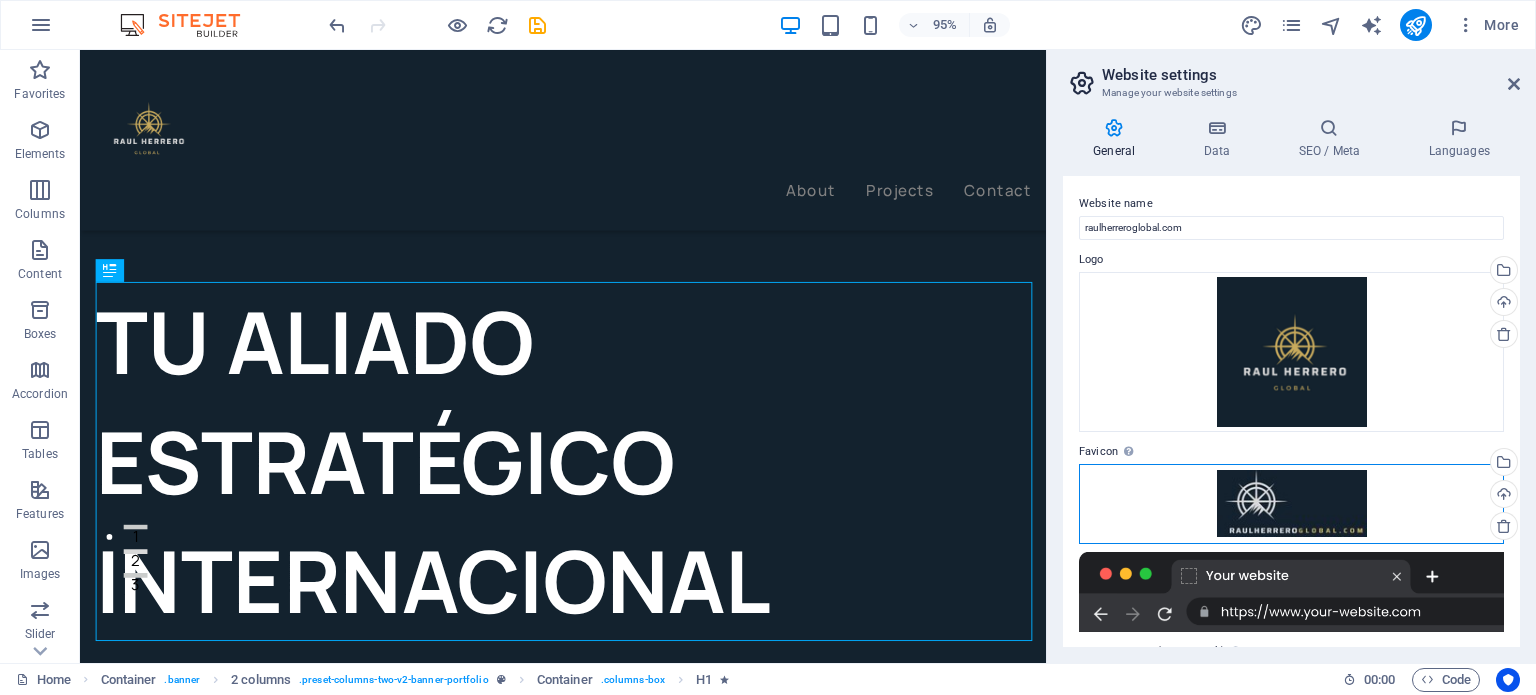 click on "Drag files here, click to choose files or select files from Files or our free stock photos & videos" at bounding box center (1291, 504) 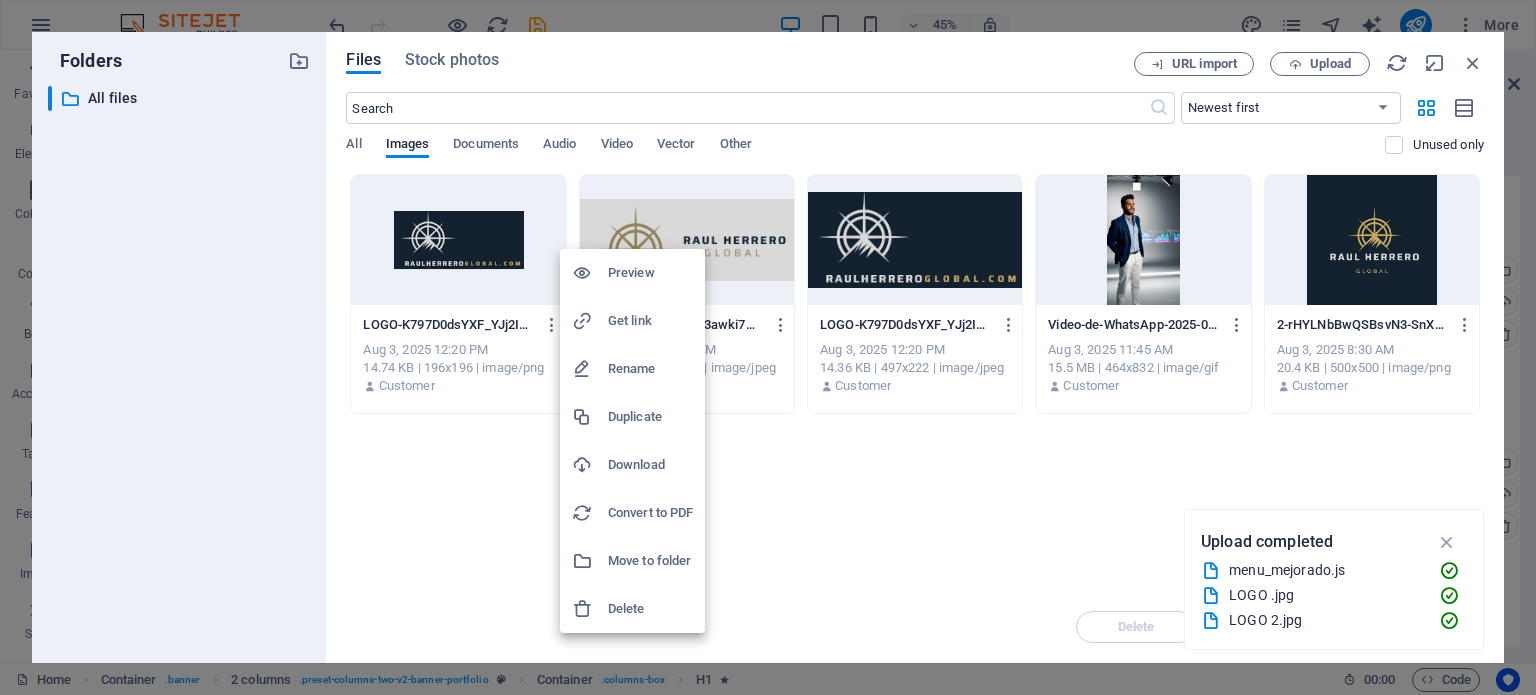click at bounding box center [768, 347] 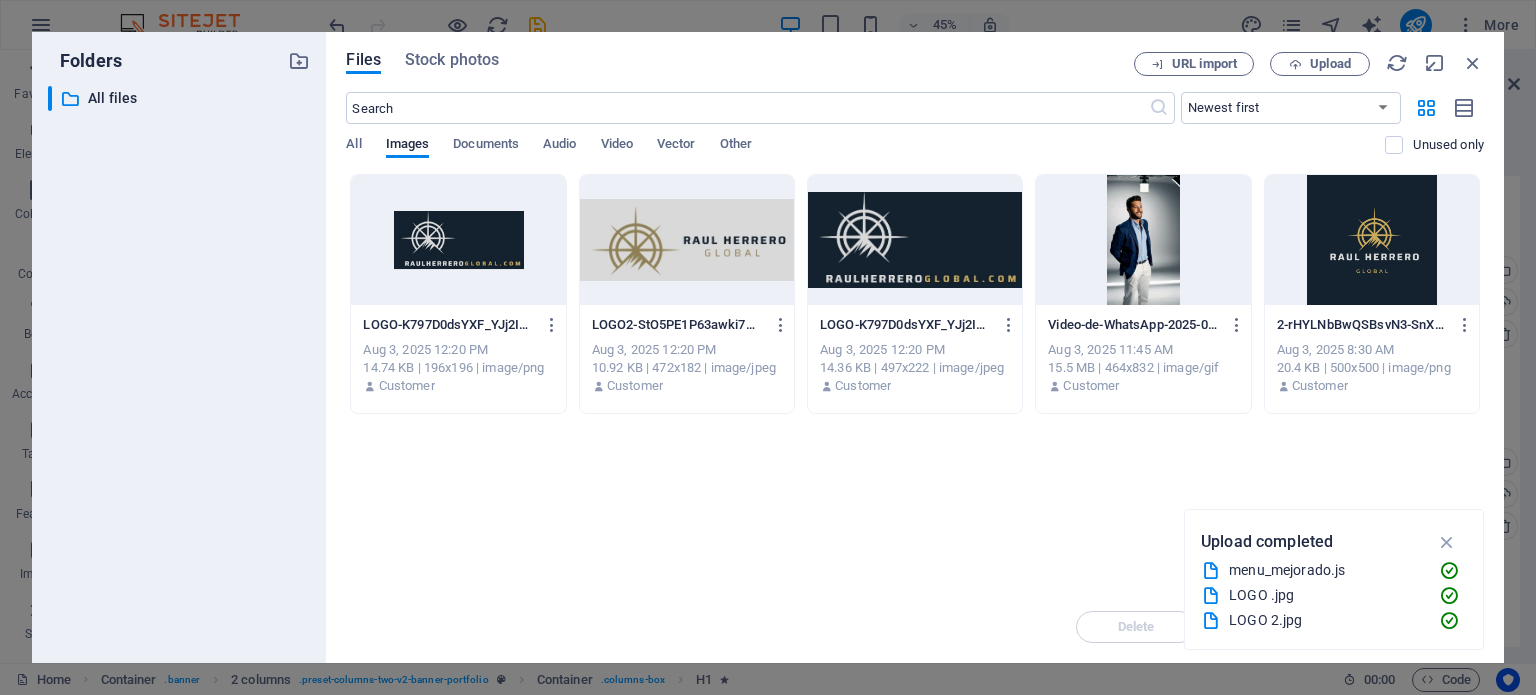 click at bounding box center [687, 240] 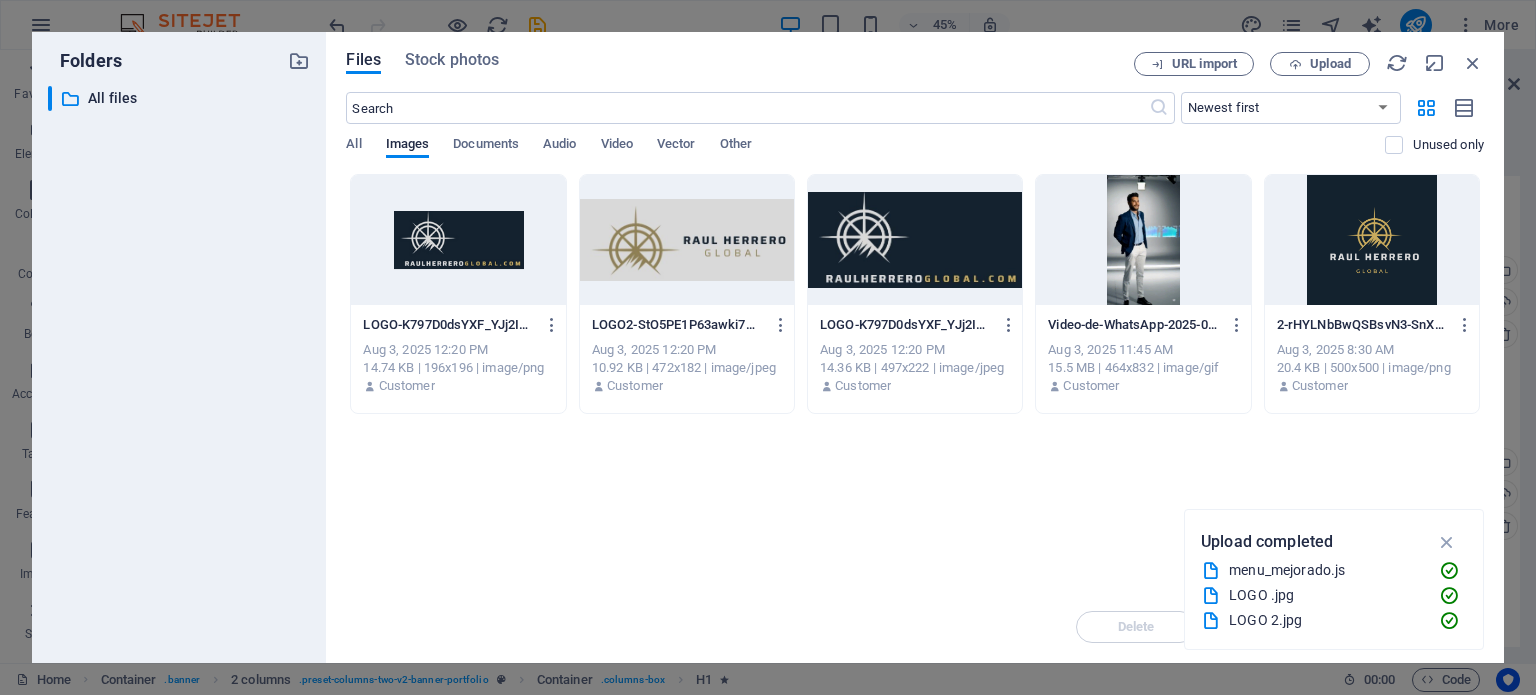 click at bounding box center (687, 240) 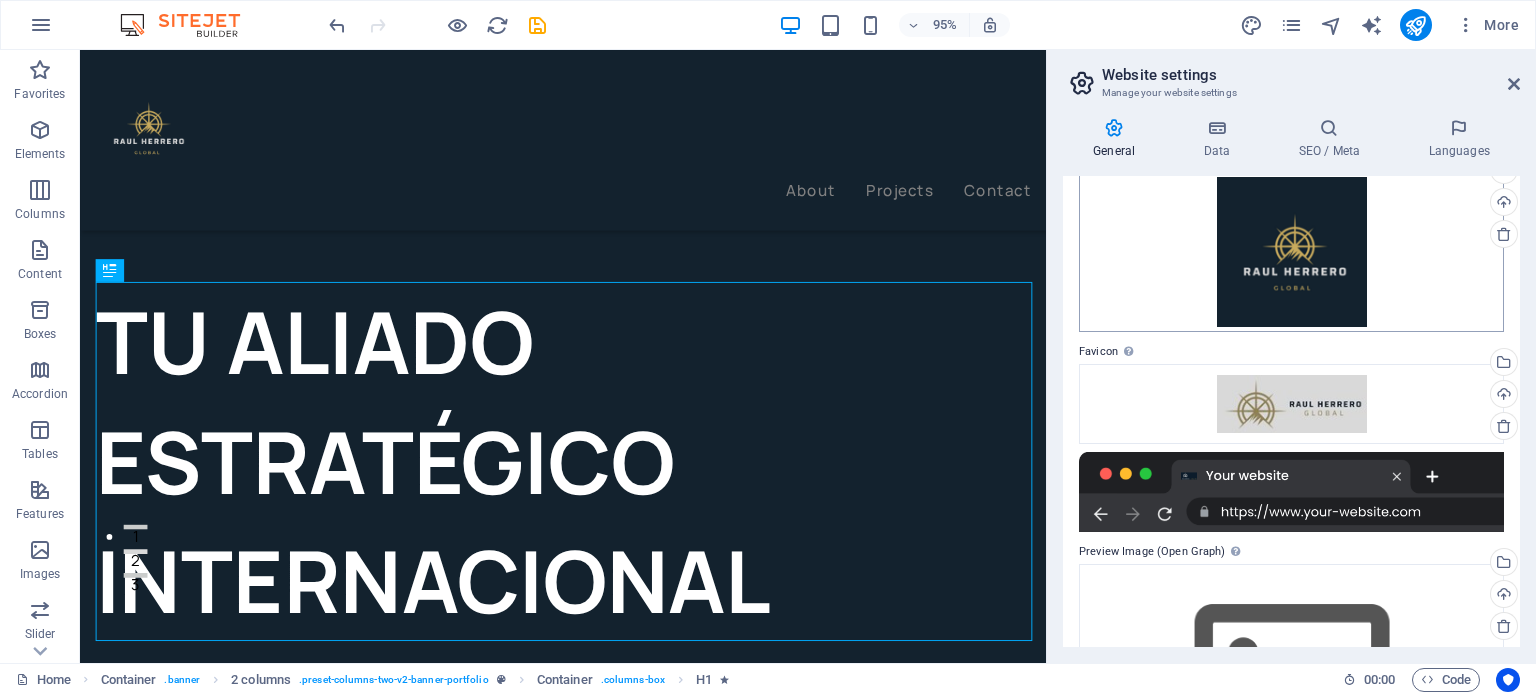 scroll, scrollTop: 100, scrollLeft: 0, axis: vertical 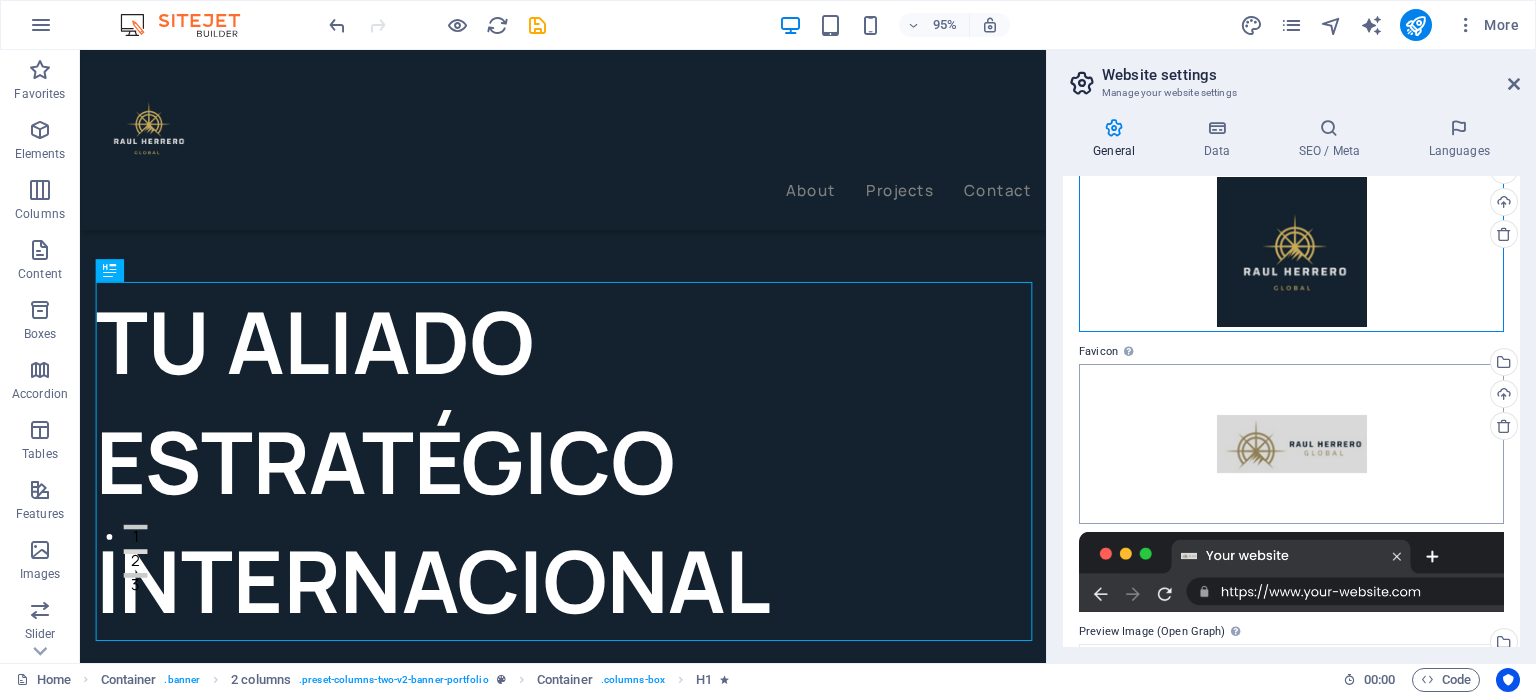 drag, startPoint x: 1284, startPoint y: 262, endPoint x: 1276, endPoint y: 452, distance: 190.16835 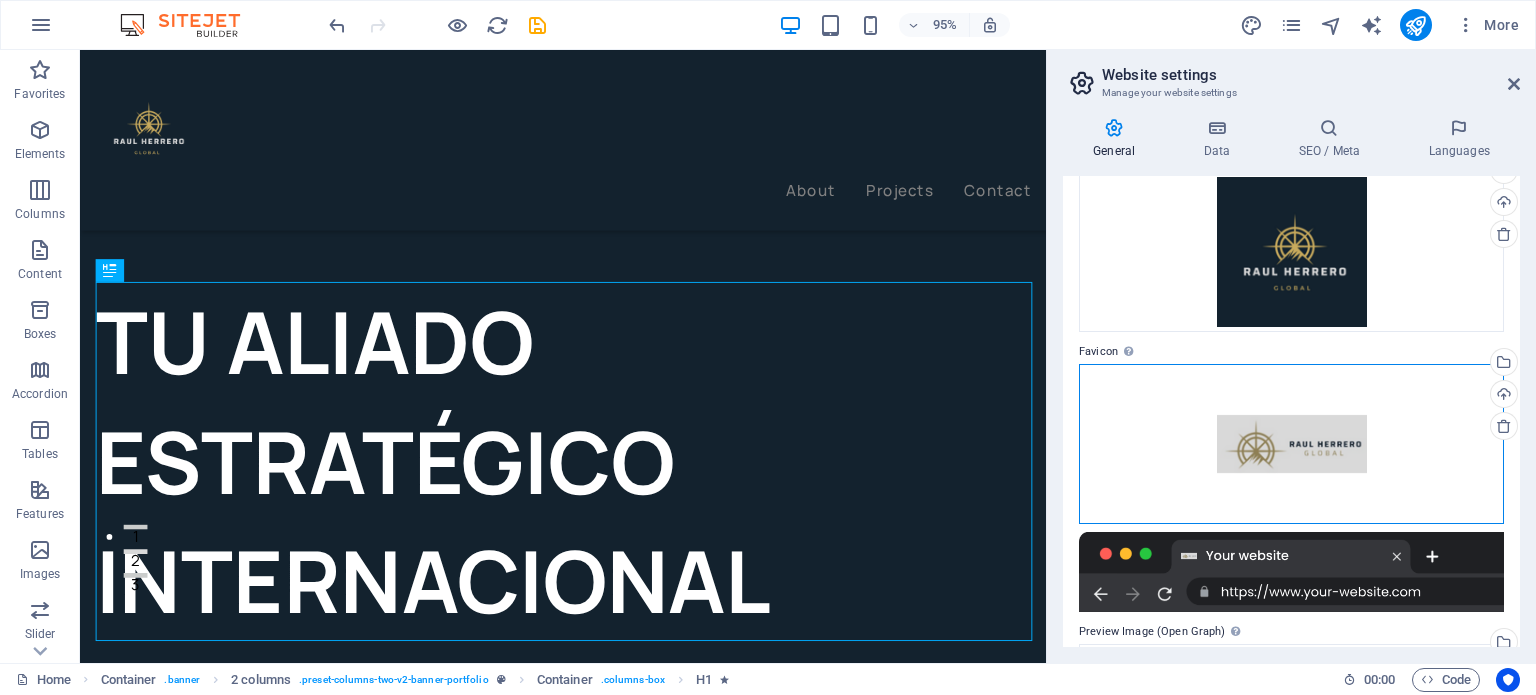 drag, startPoint x: 1276, startPoint y: 452, endPoint x: 1245, endPoint y: 467, distance: 34.43835 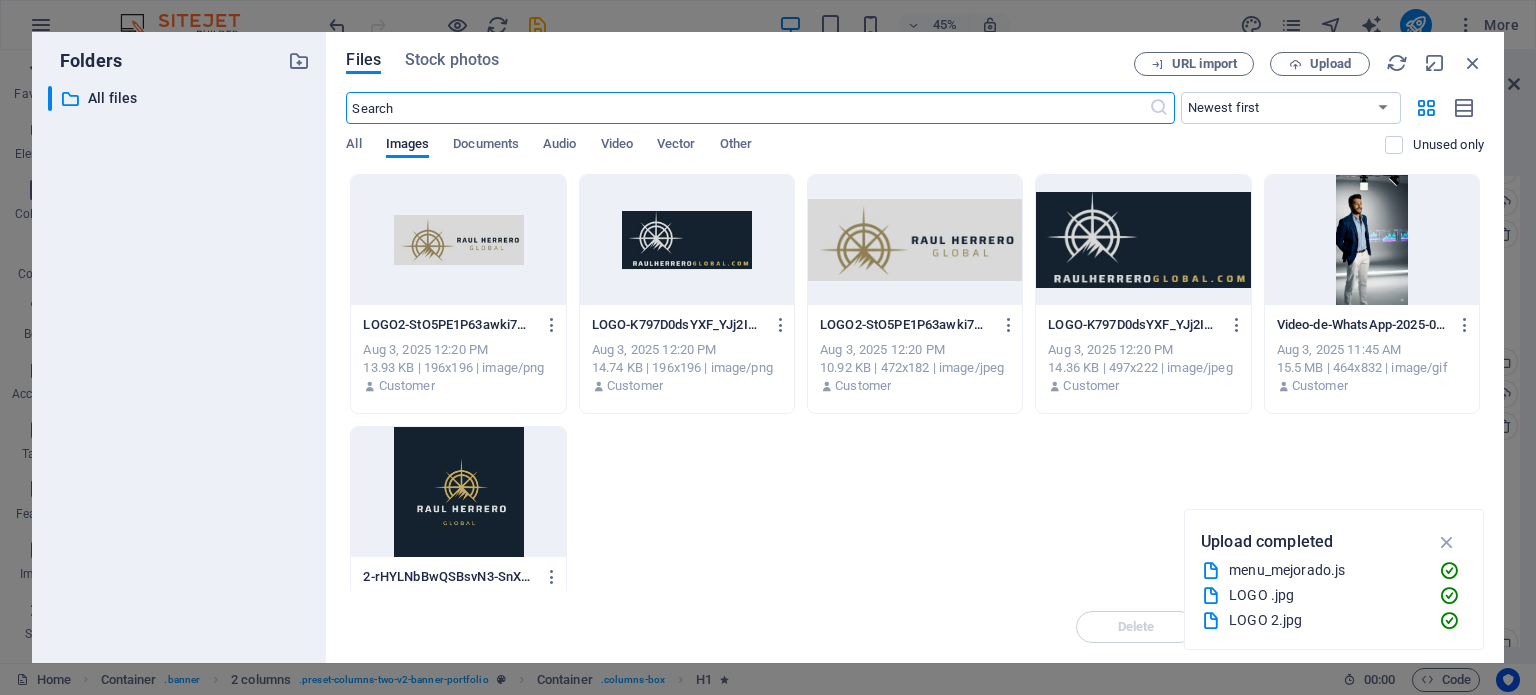 click at bounding box center (458, 492) 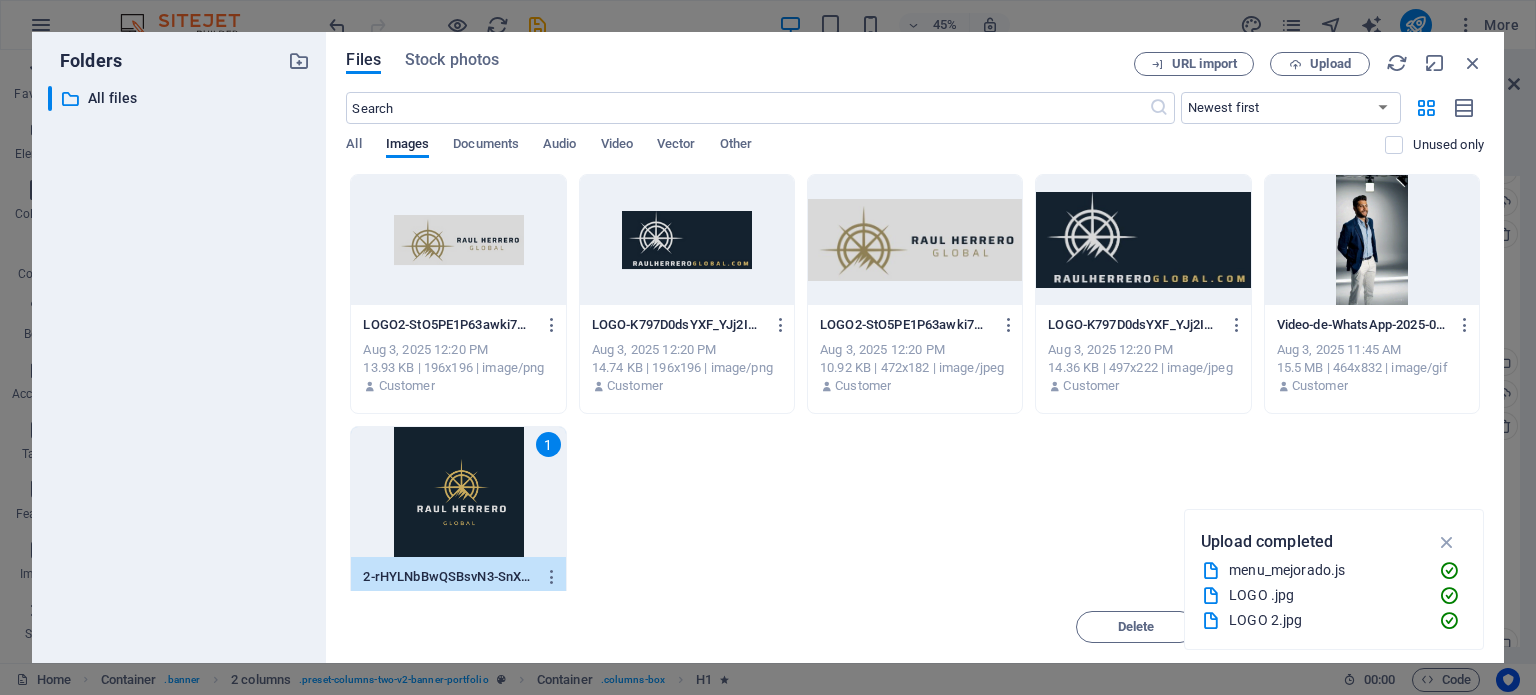 click on "1" at bounding box center (458, 492) 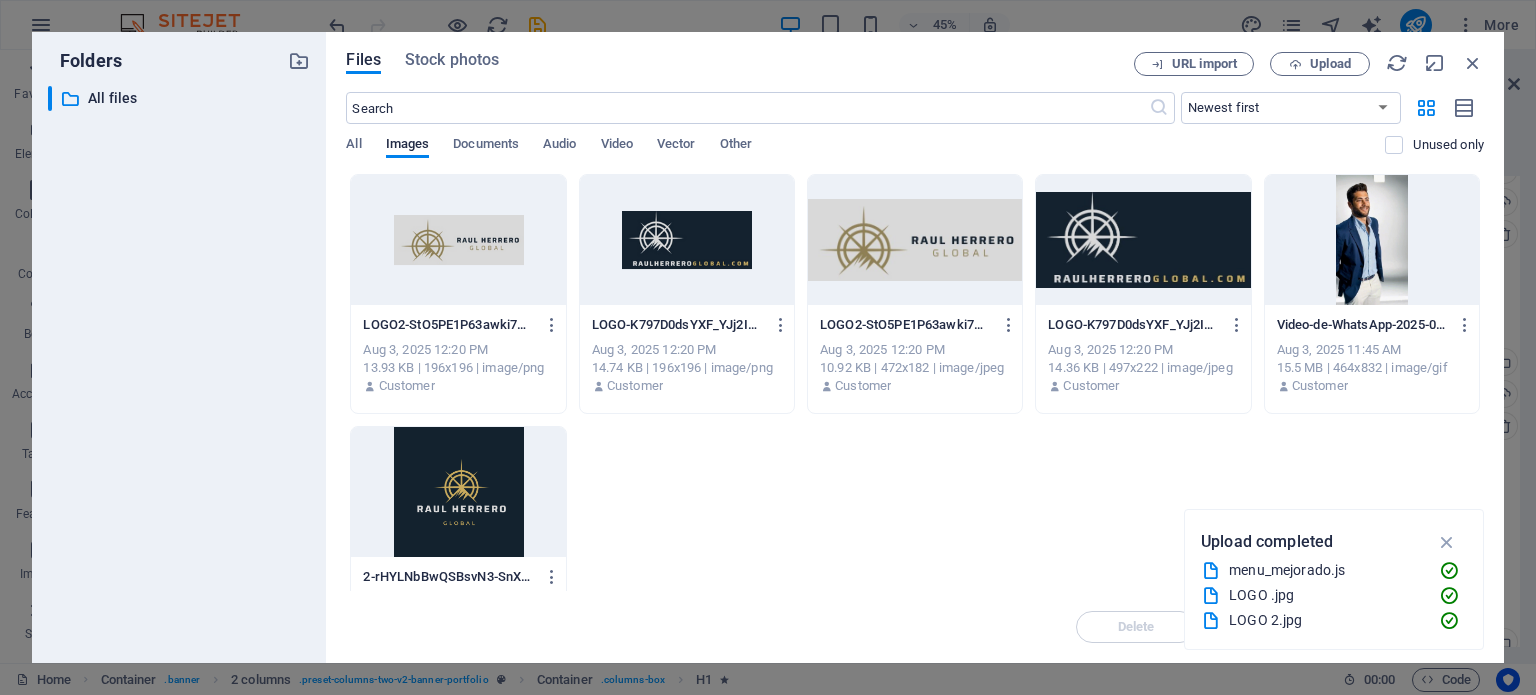 click at bounding box center [458, 492] 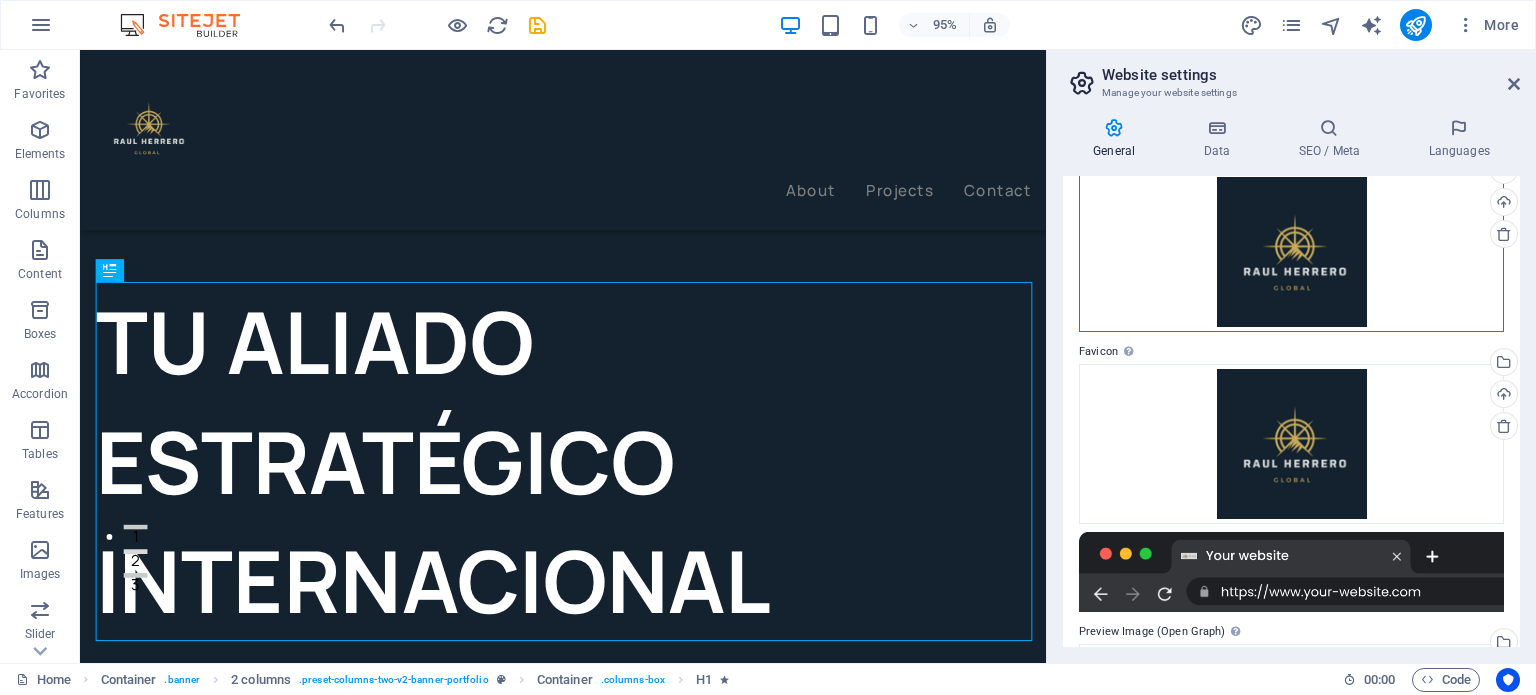 click on "Drag files here, click to choose files or select files from Files or our free stock photos & videos" at bounding box center (1291, 252) 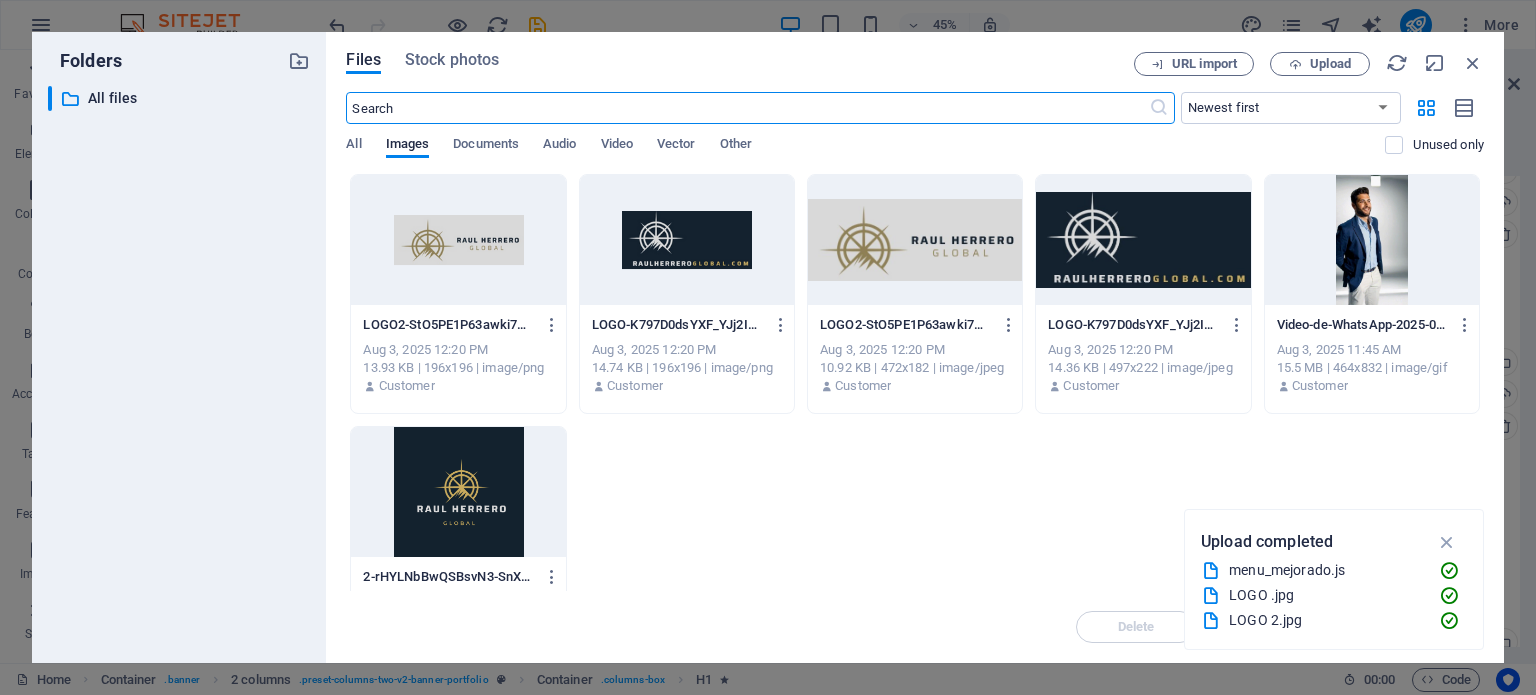 click at bounding box center [458, 240] 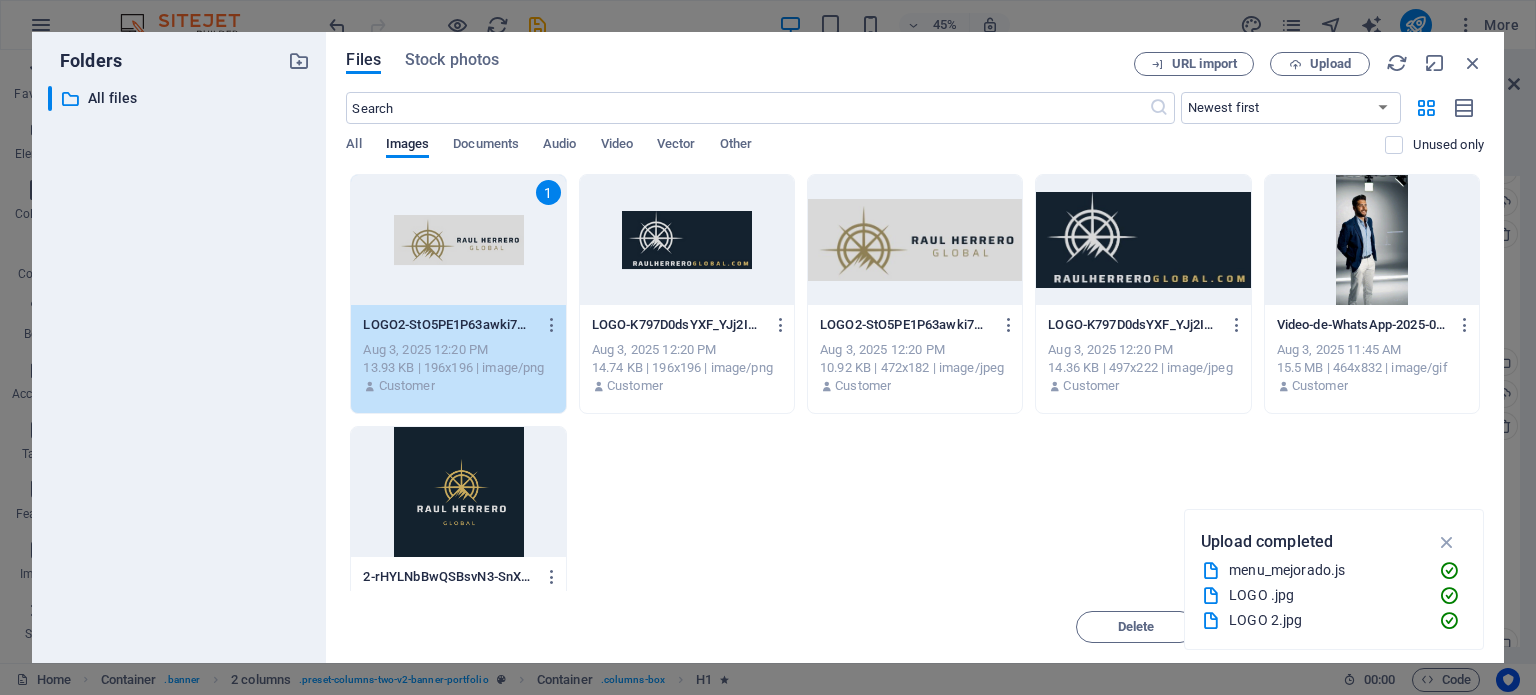 click on "1" at bounding box center (458, 240) 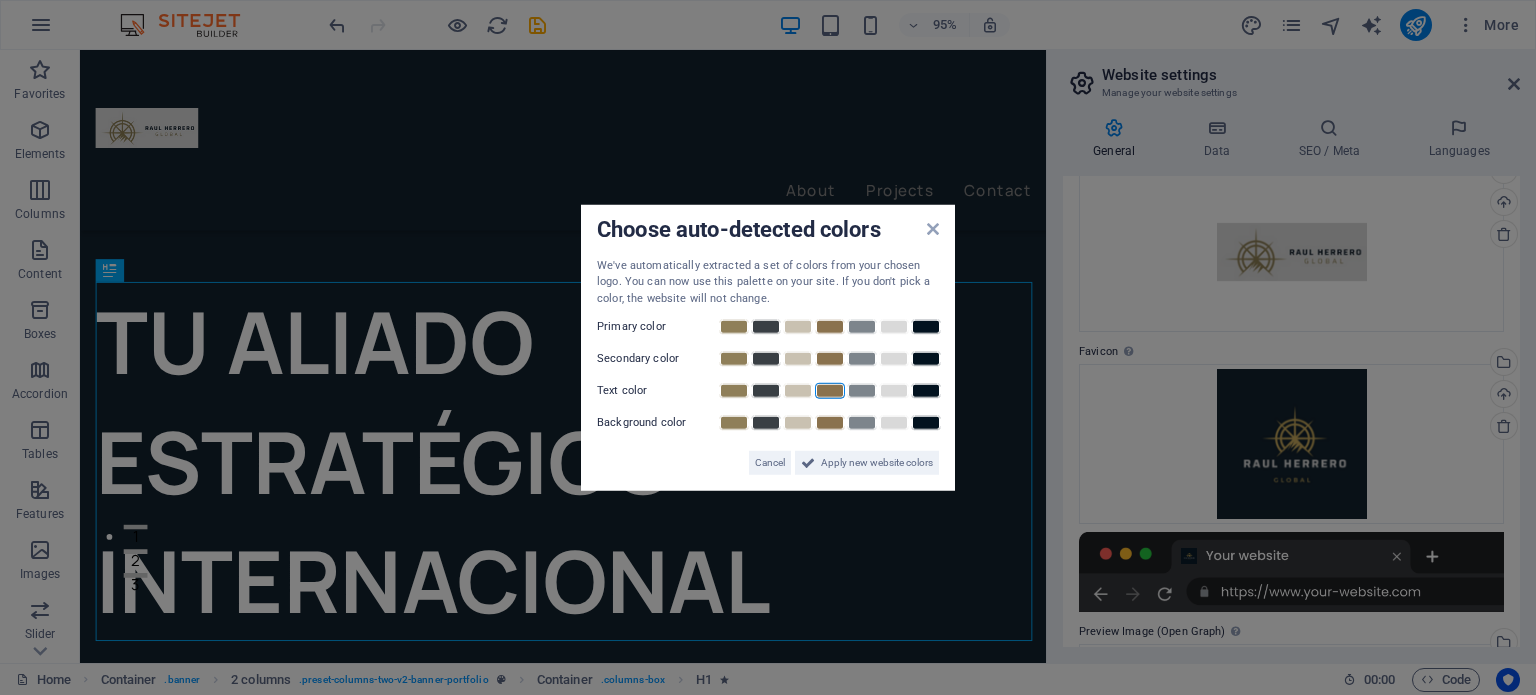 click at bounding box center [830, 391] 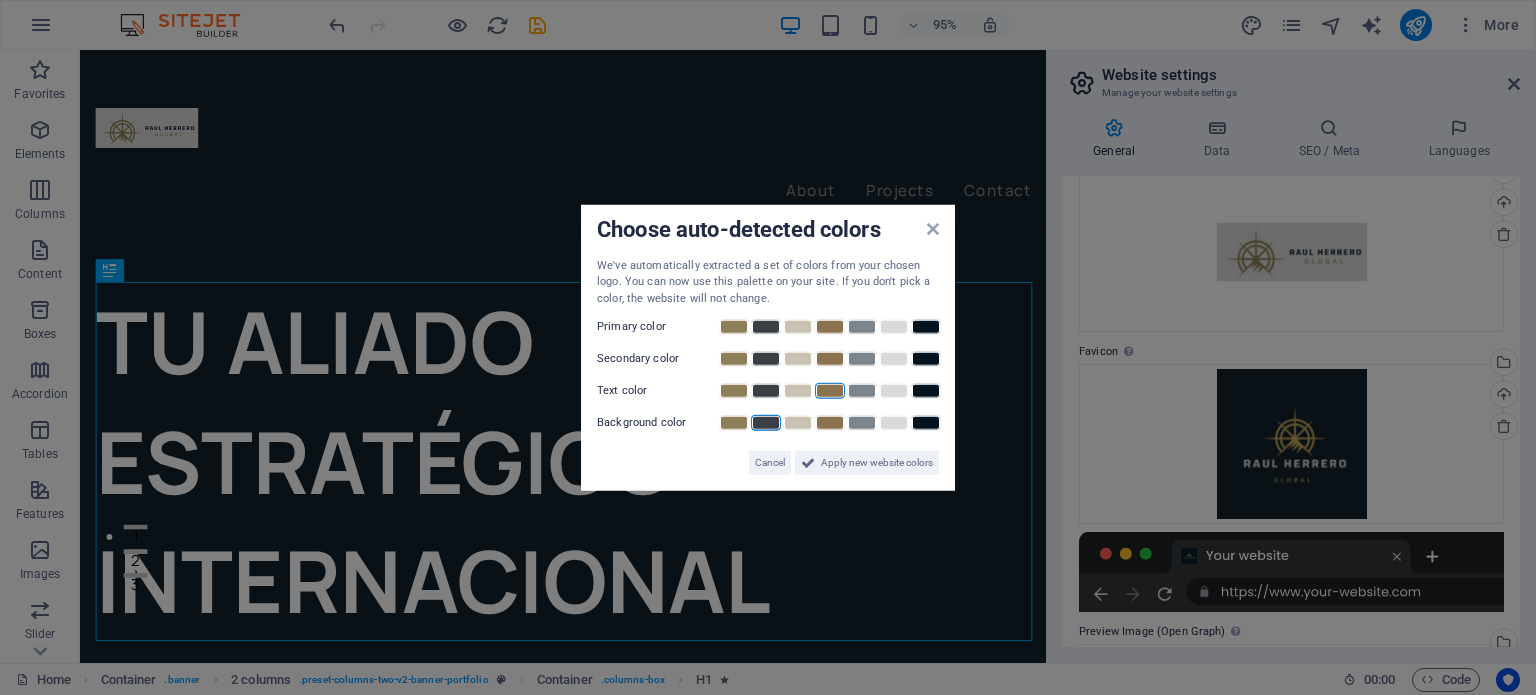 click at bounding box center (766, 423) 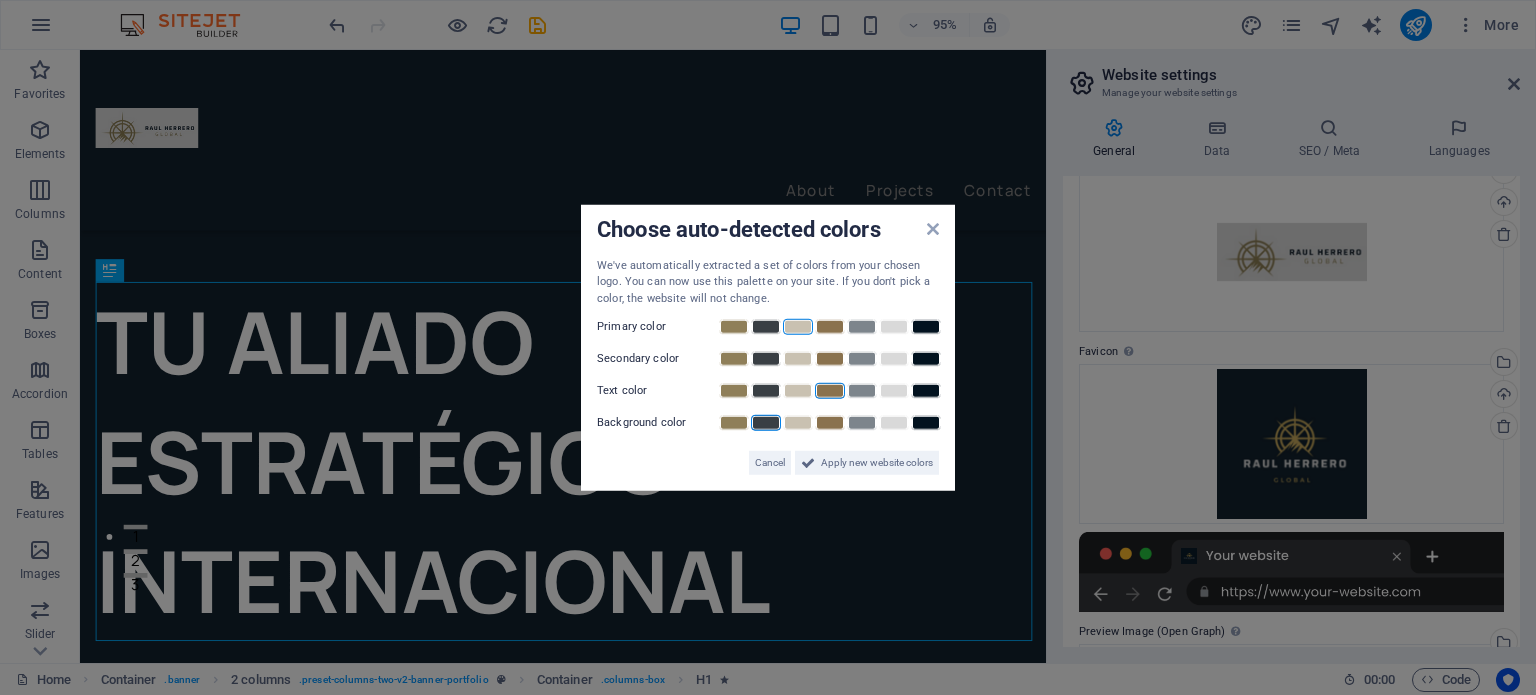 click at bounding box center (798, 327) 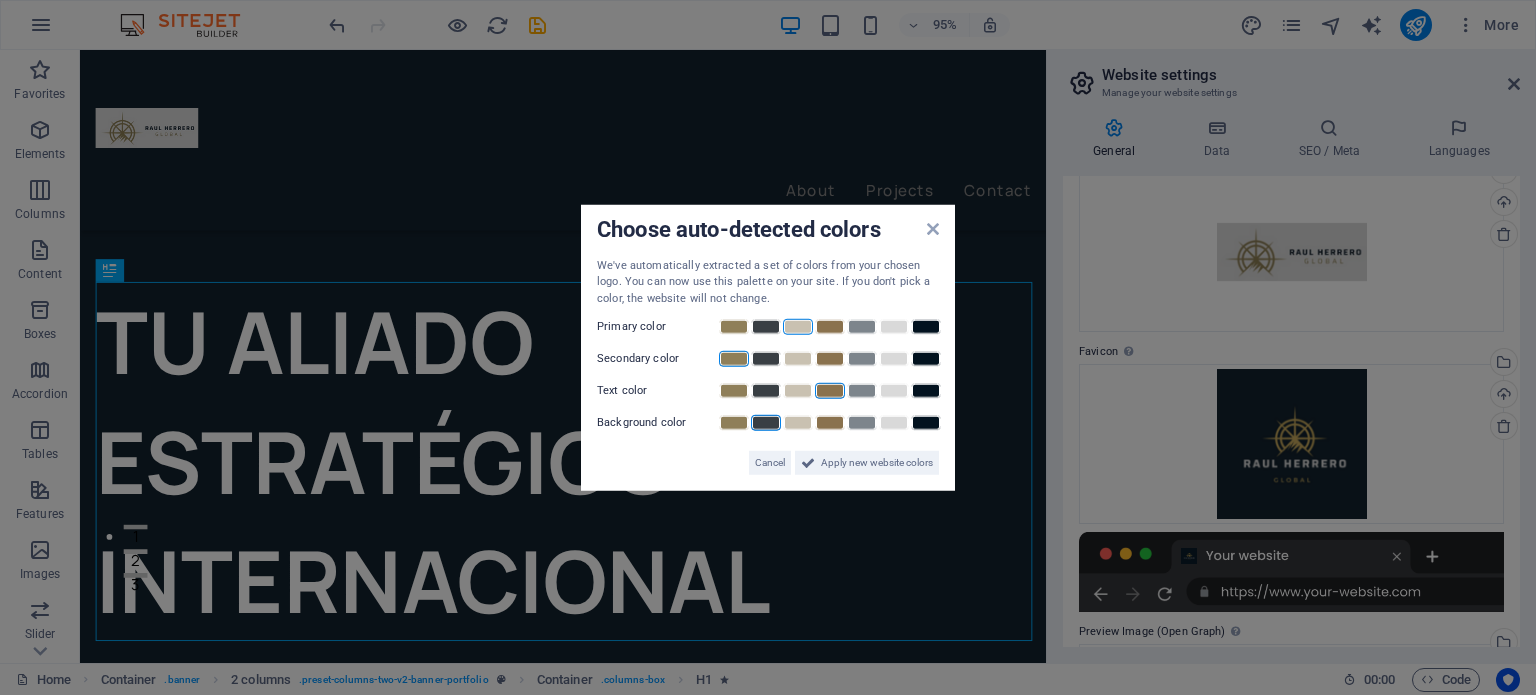 click at bounding box center (734, 359) 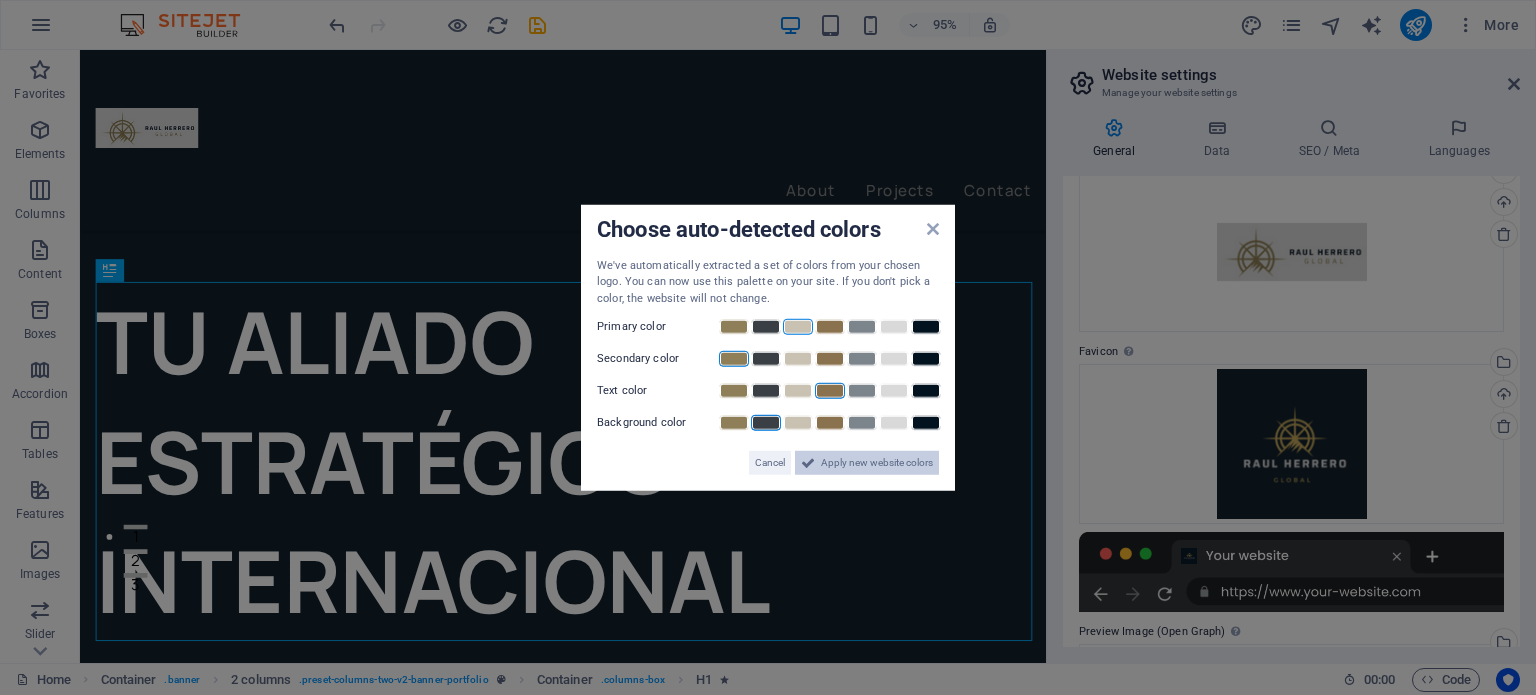 click on "Apply new website colors" at bounding box center (877, 463) 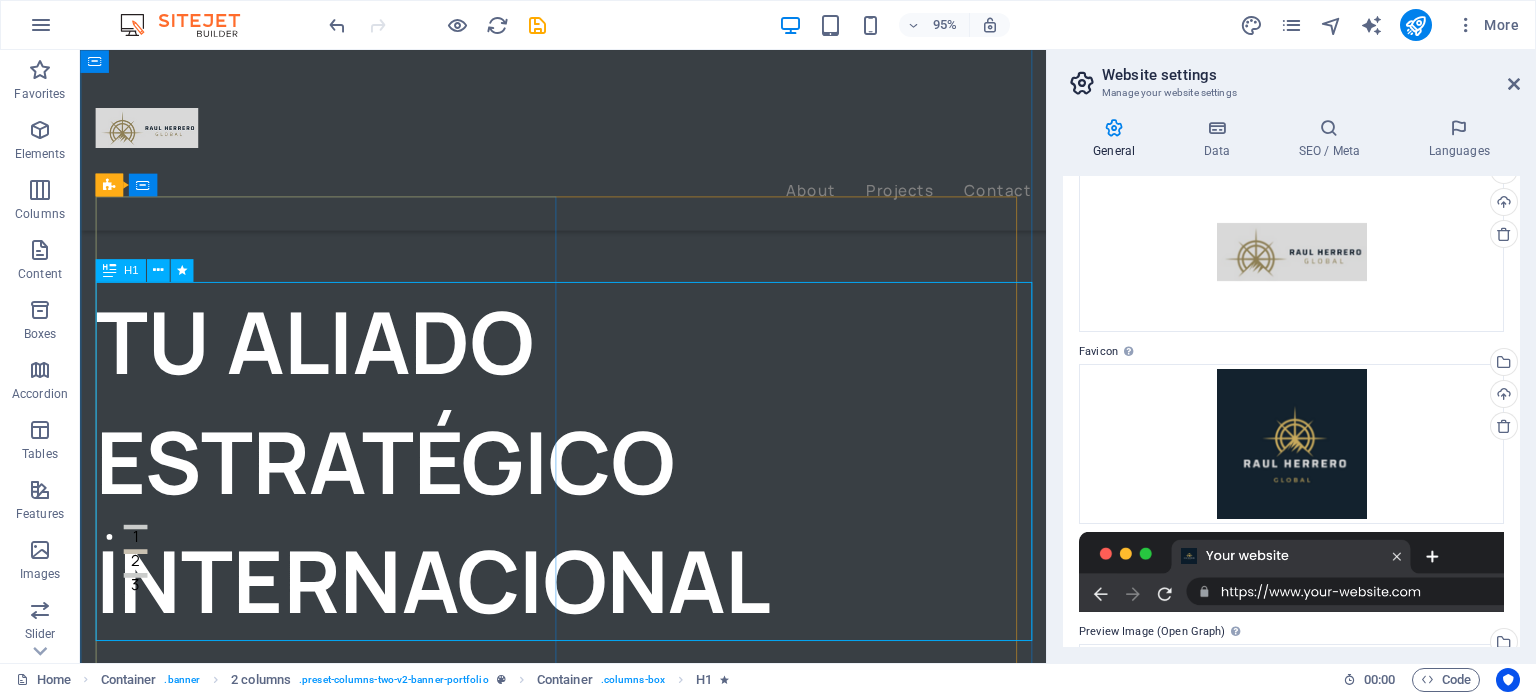 click on "TU ALIADO ESTRATÉGICO INTERNACIONAL" at bounding box center [596, 483] 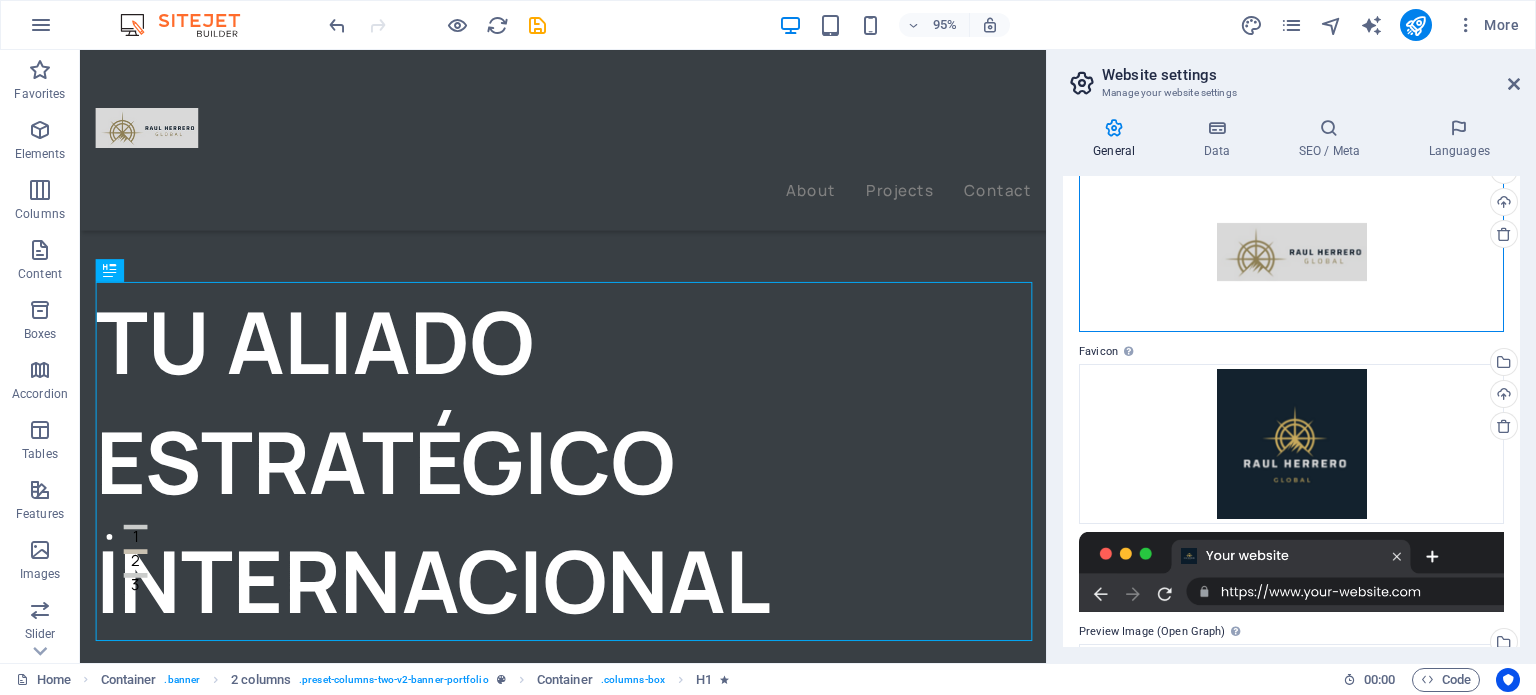 click on "Drag files here, click to choose files or select files from Files or our free stock photos & videos" at bounding box center (1291, 252) 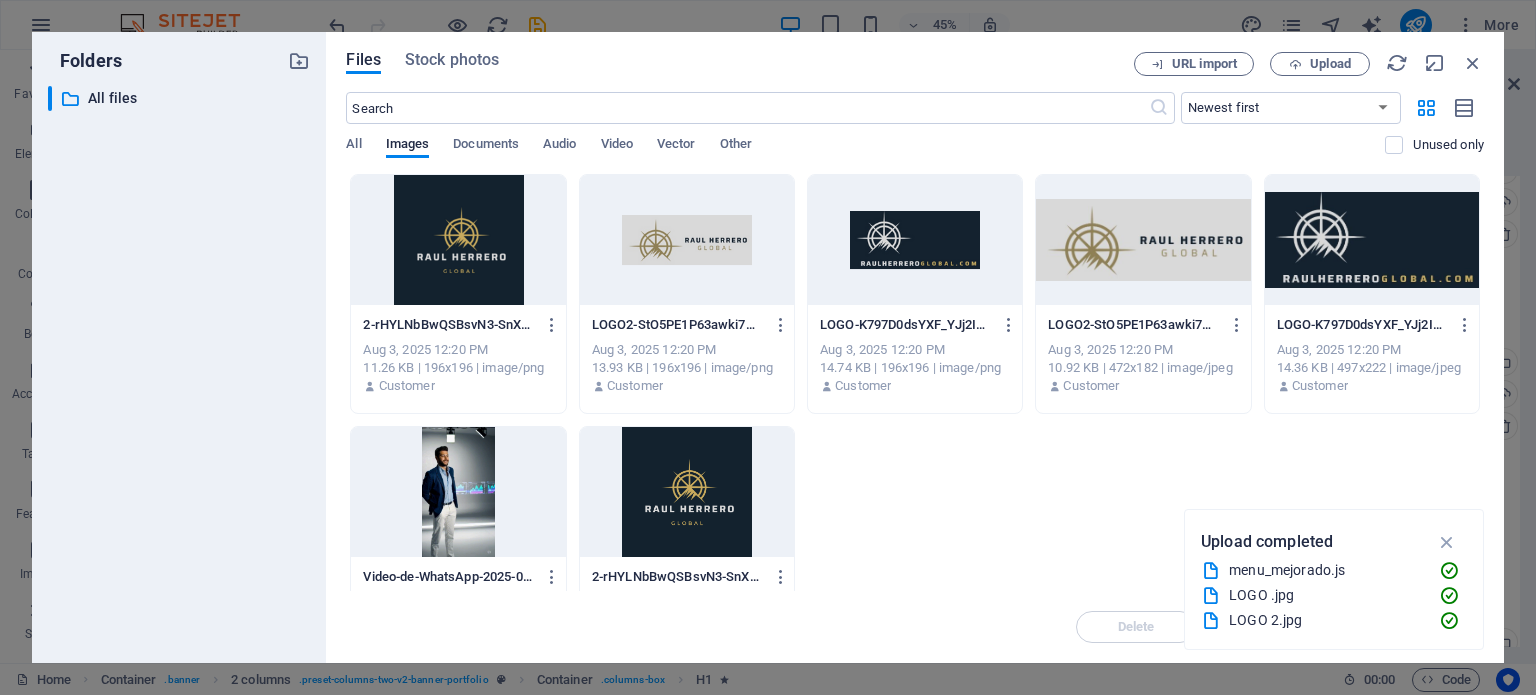 click at bounding box center (687, 240) 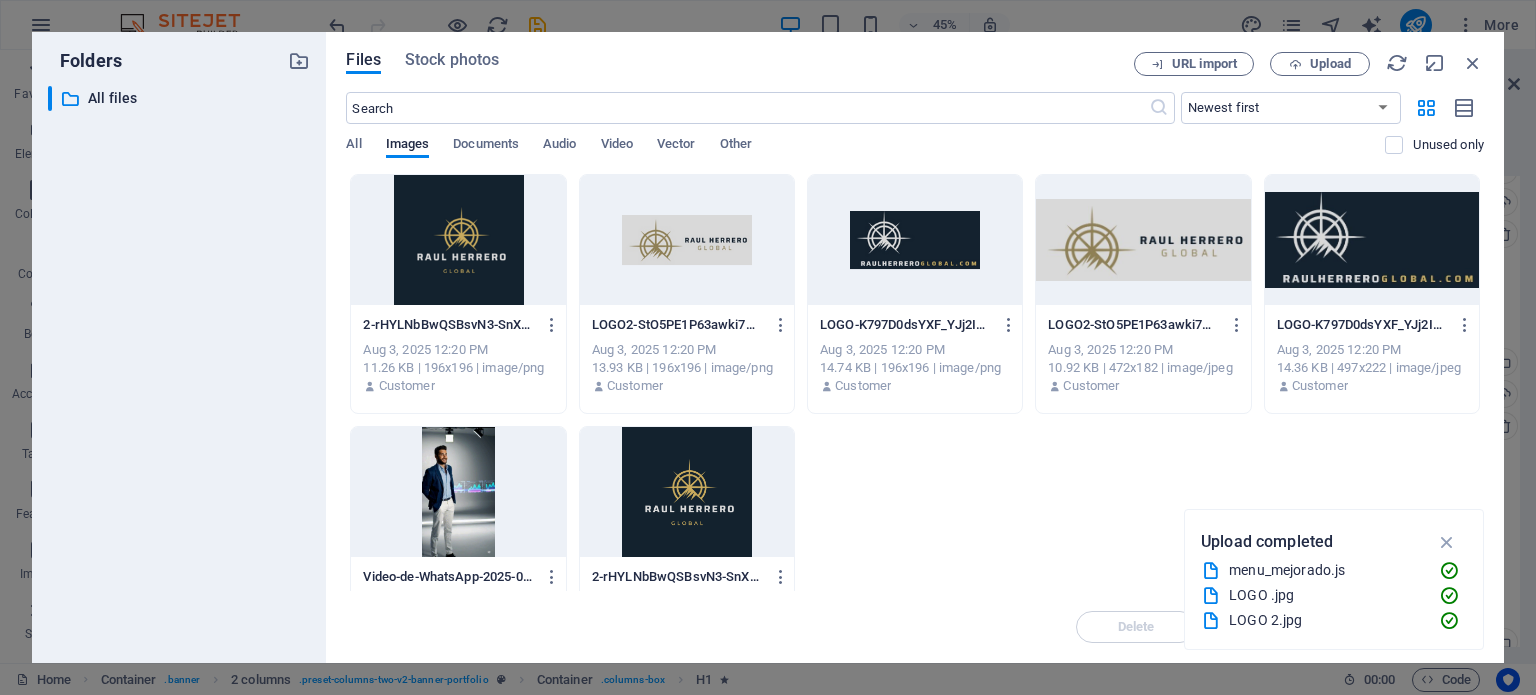 click at bounding box center [687, 240] 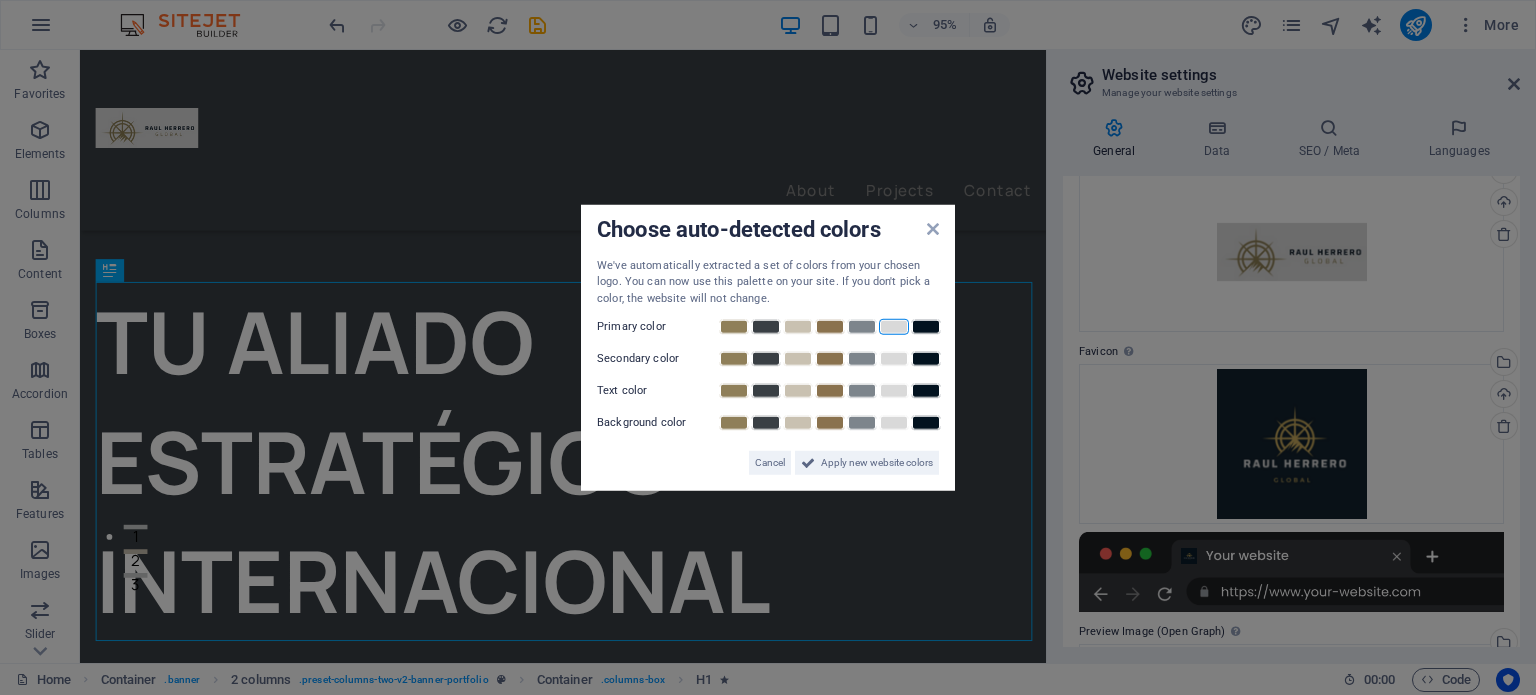 click at bounding box center [894, 327] 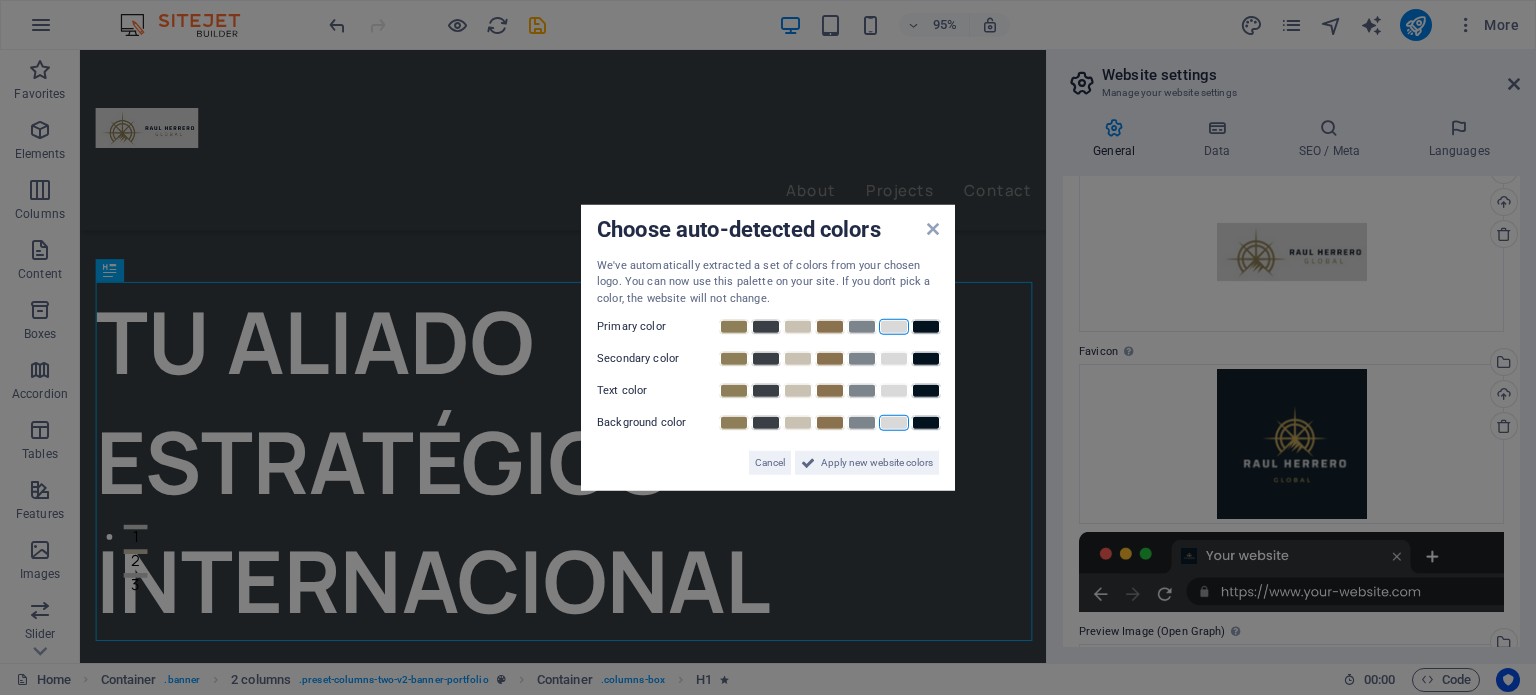 click at bounding box center (894, 423) 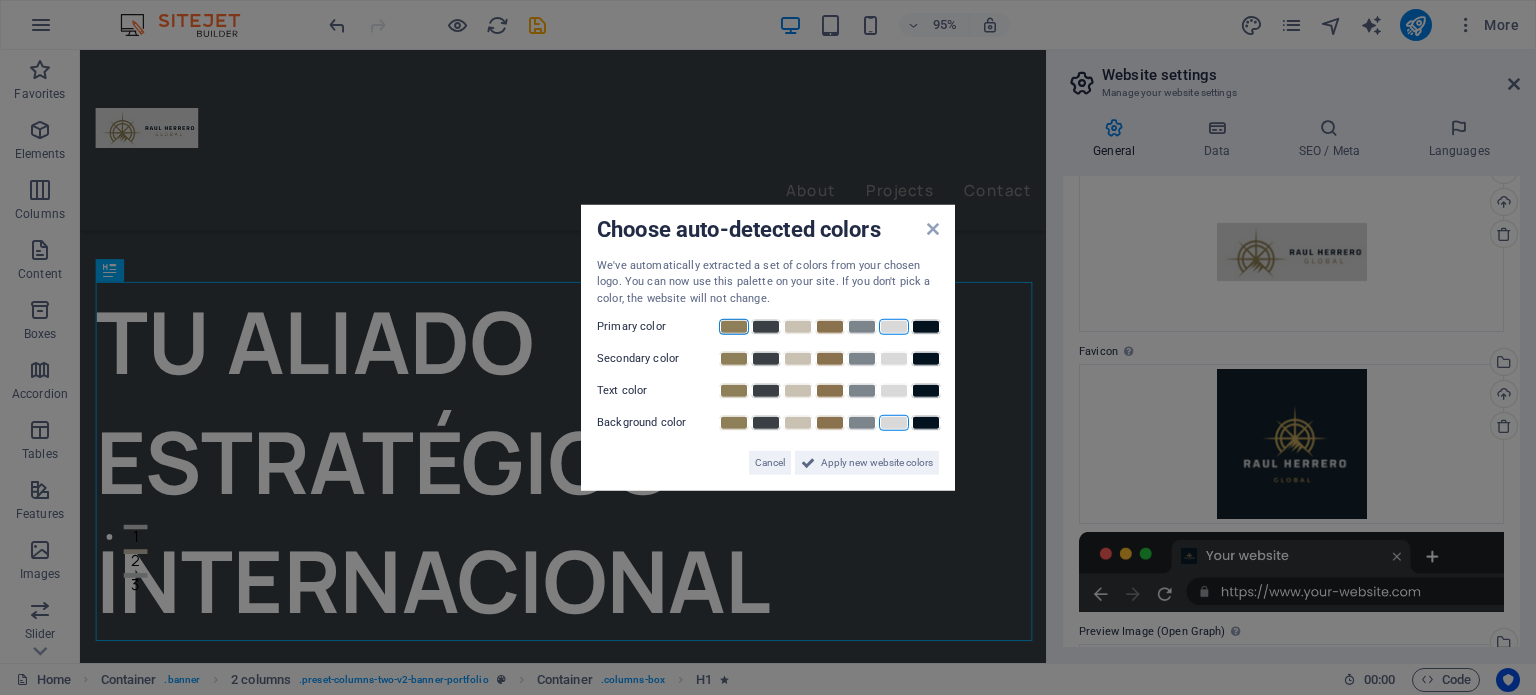 click at bounding box center [734, 327] 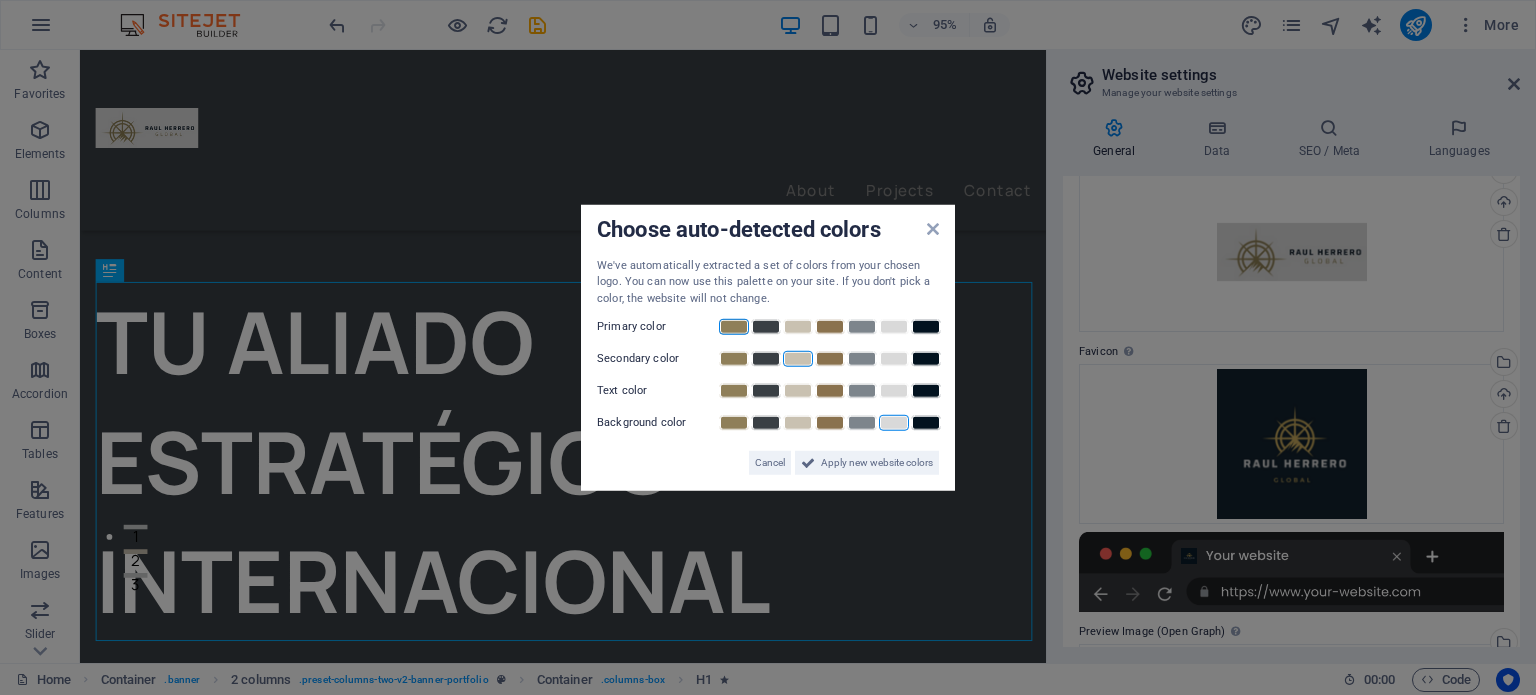 click at bounding box center (798, 359) 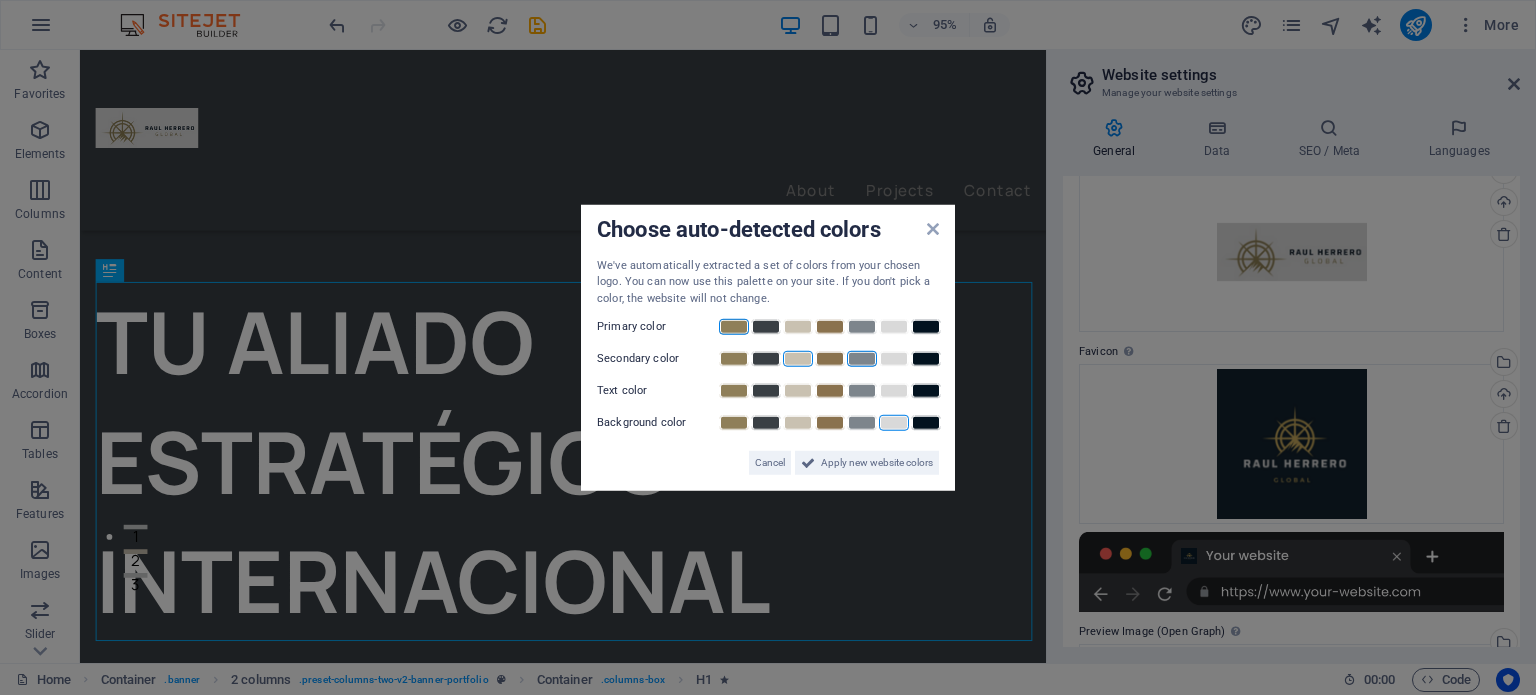 click at bounding box center [862, 359] 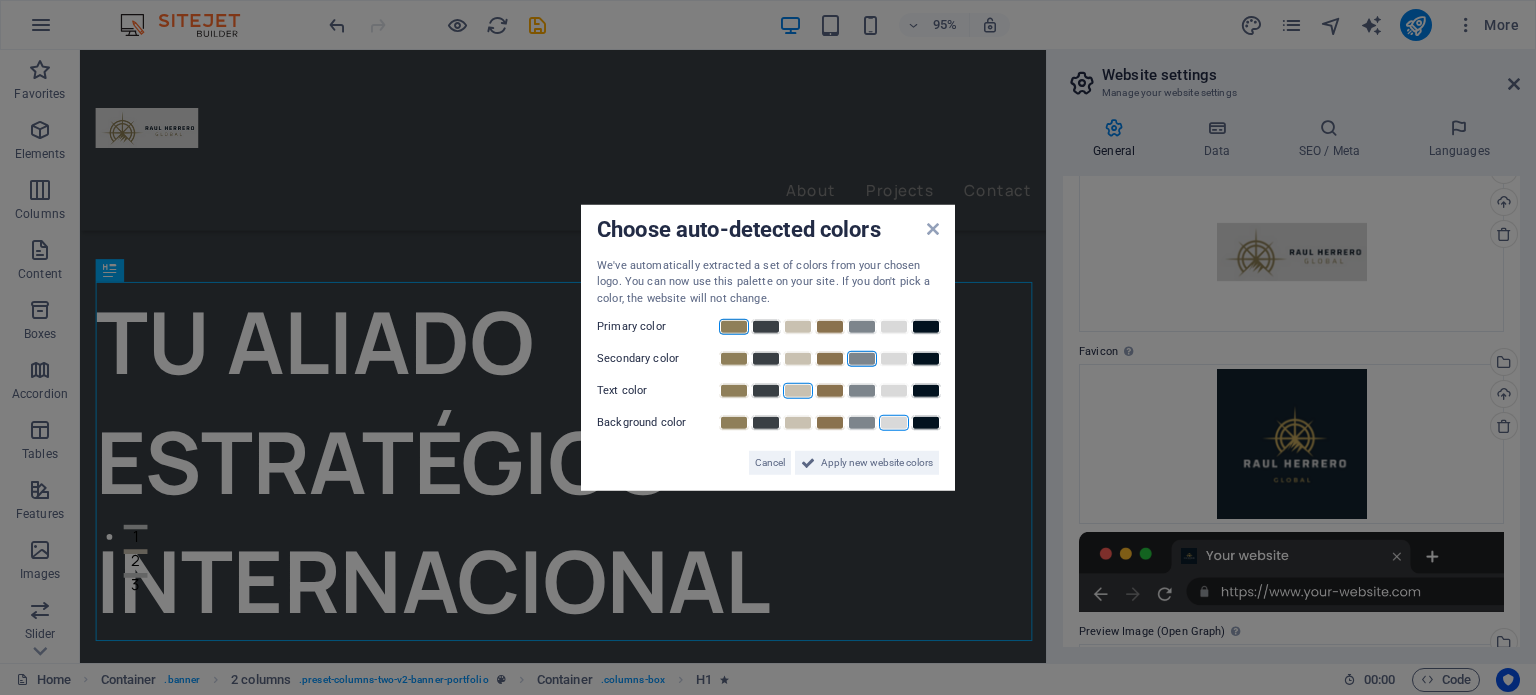 click at bounding box center (798, 391) 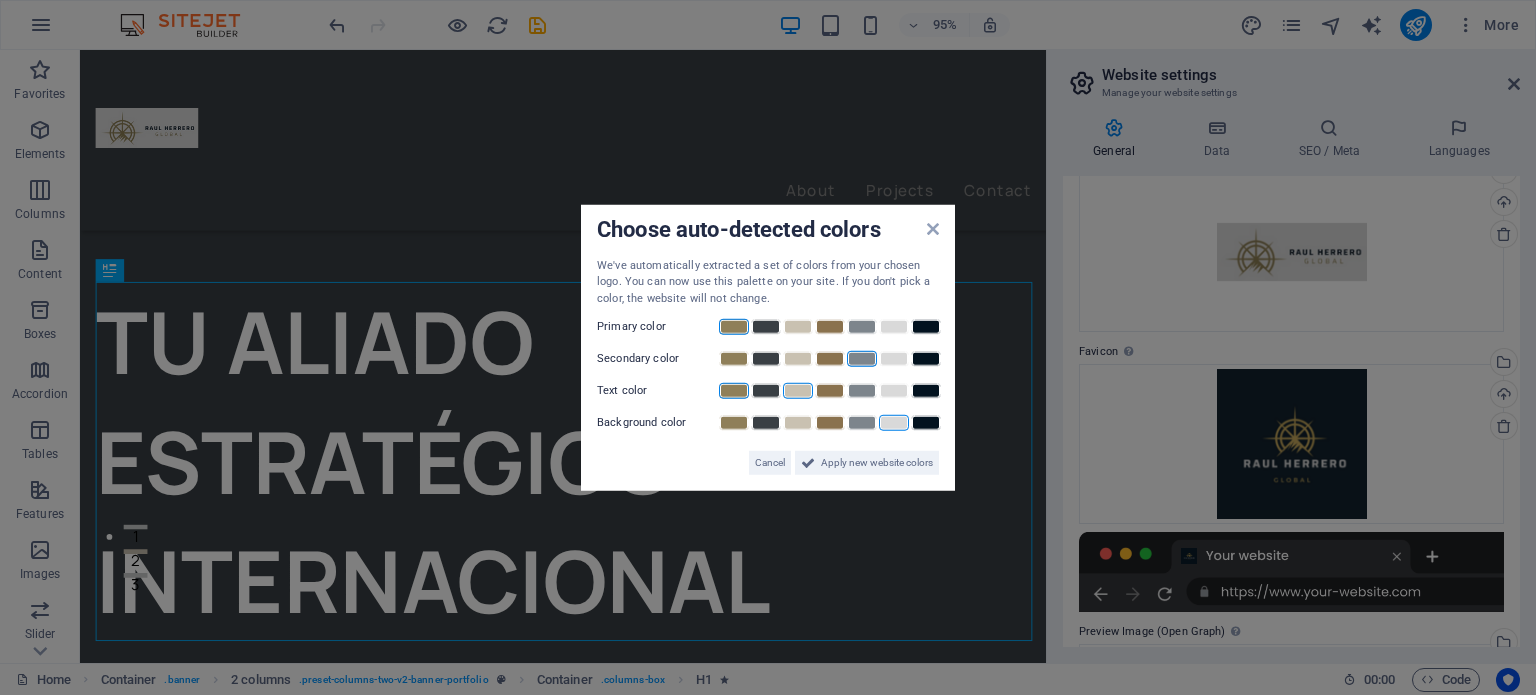 click at bounding box center (734, 391) 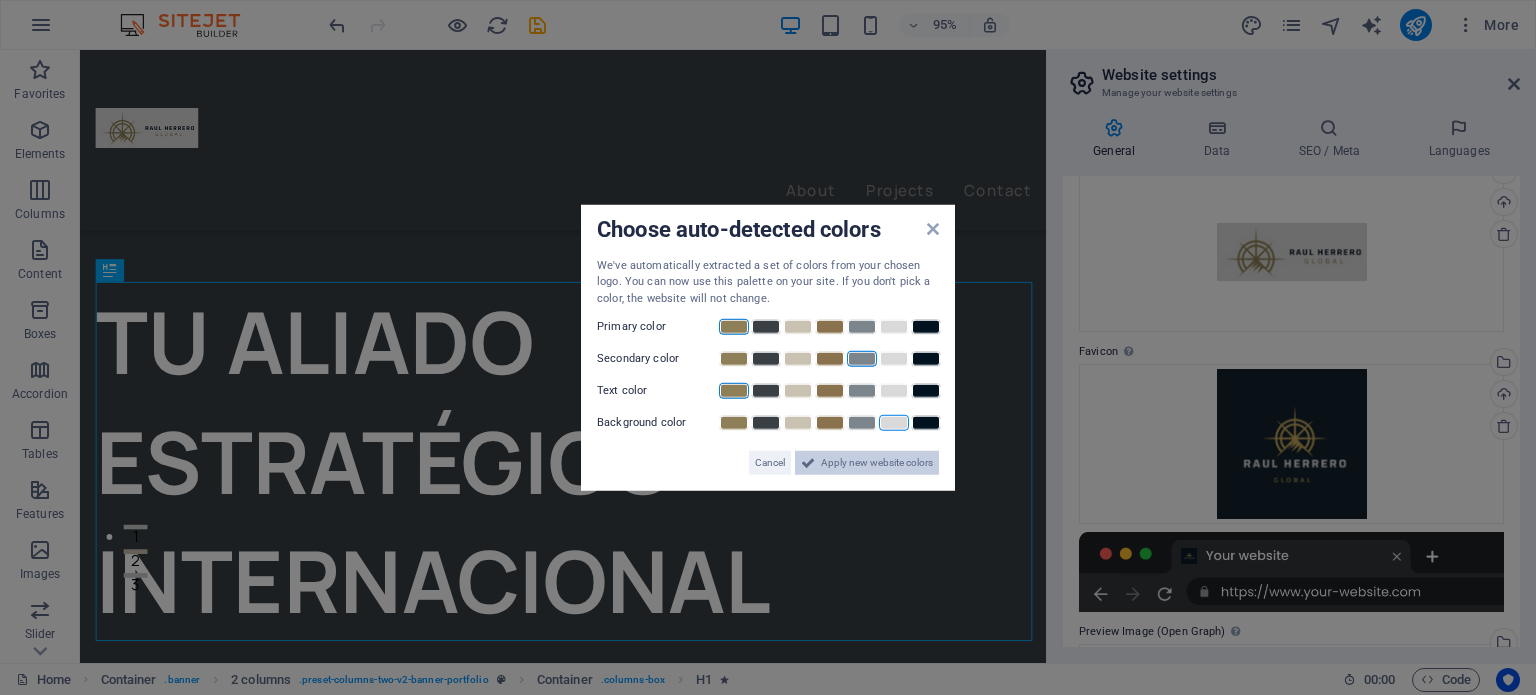 click on "Apply new website colors" at bounding box center (877, 463) 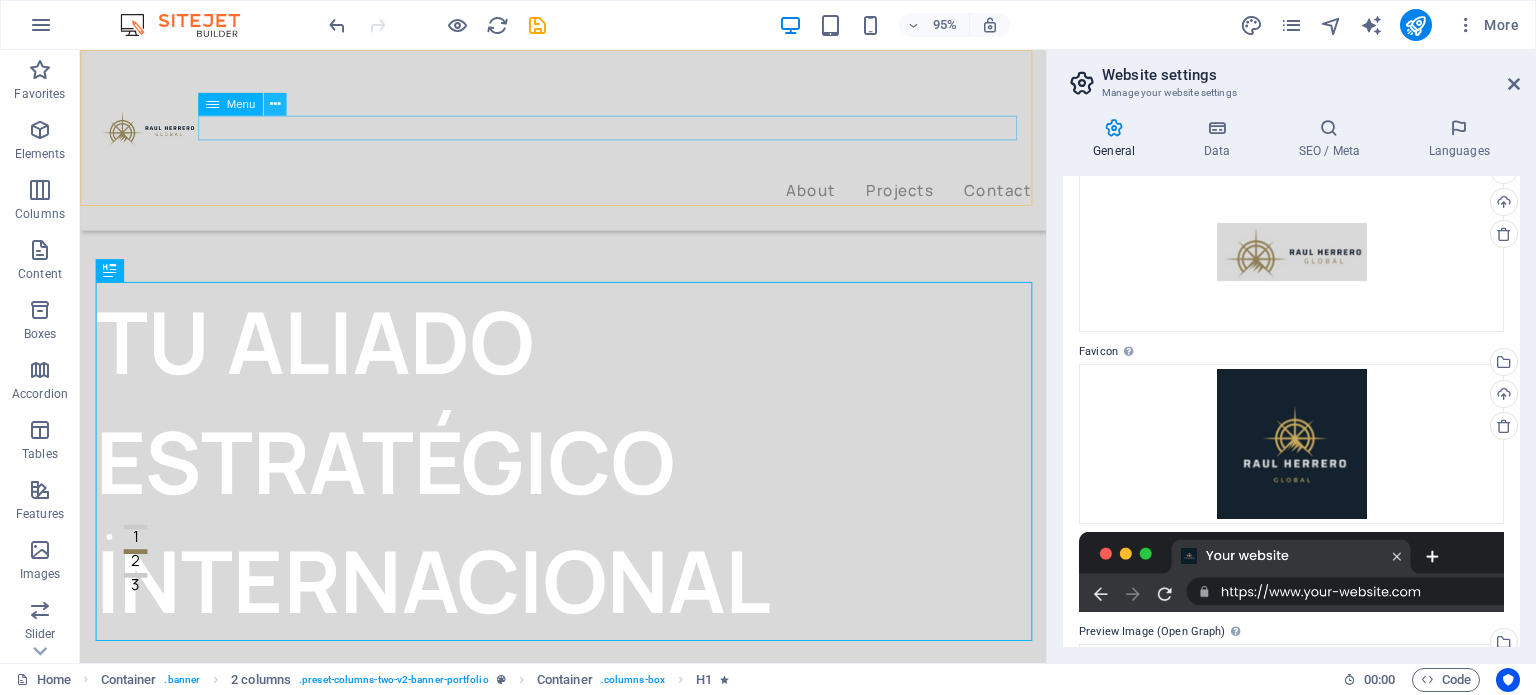 click at bounding box center (275, 104) 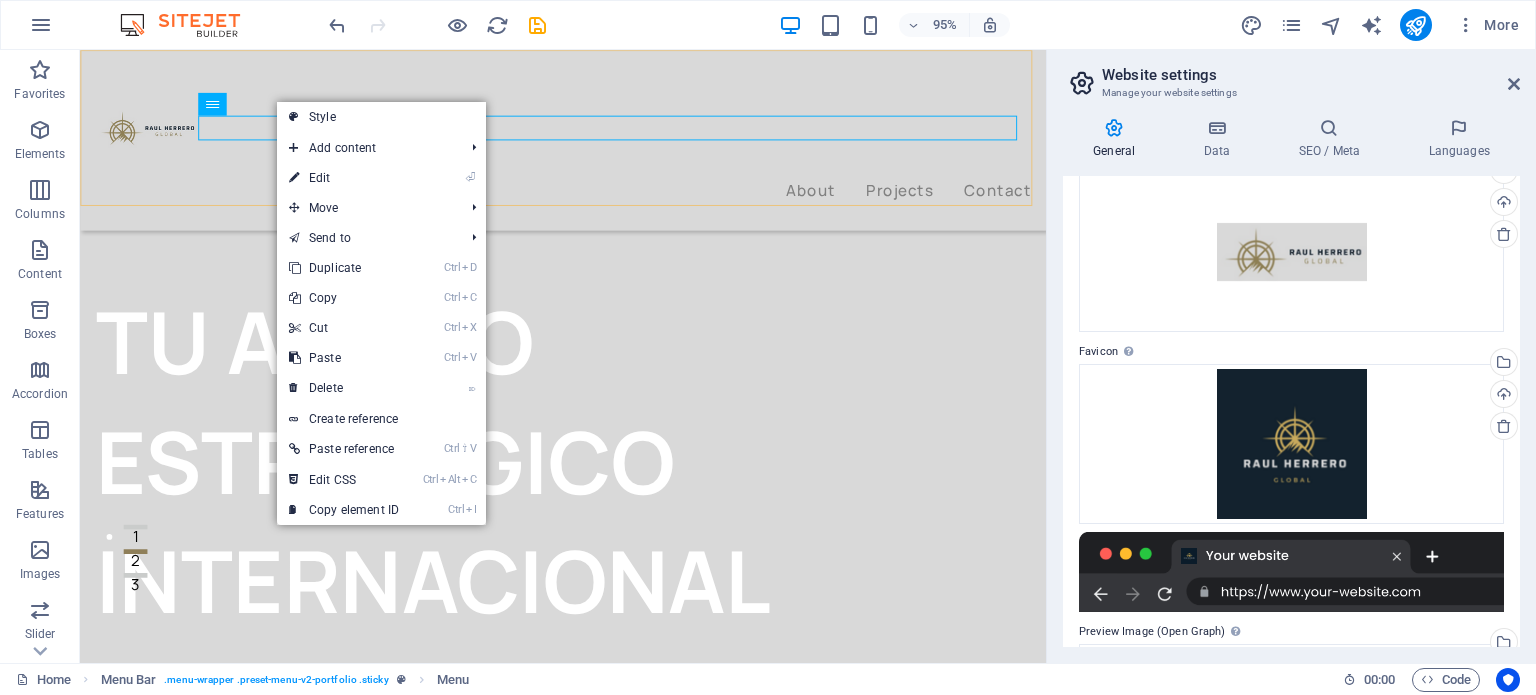 click on "About Projects Contact" at bounding box center [588, 145] 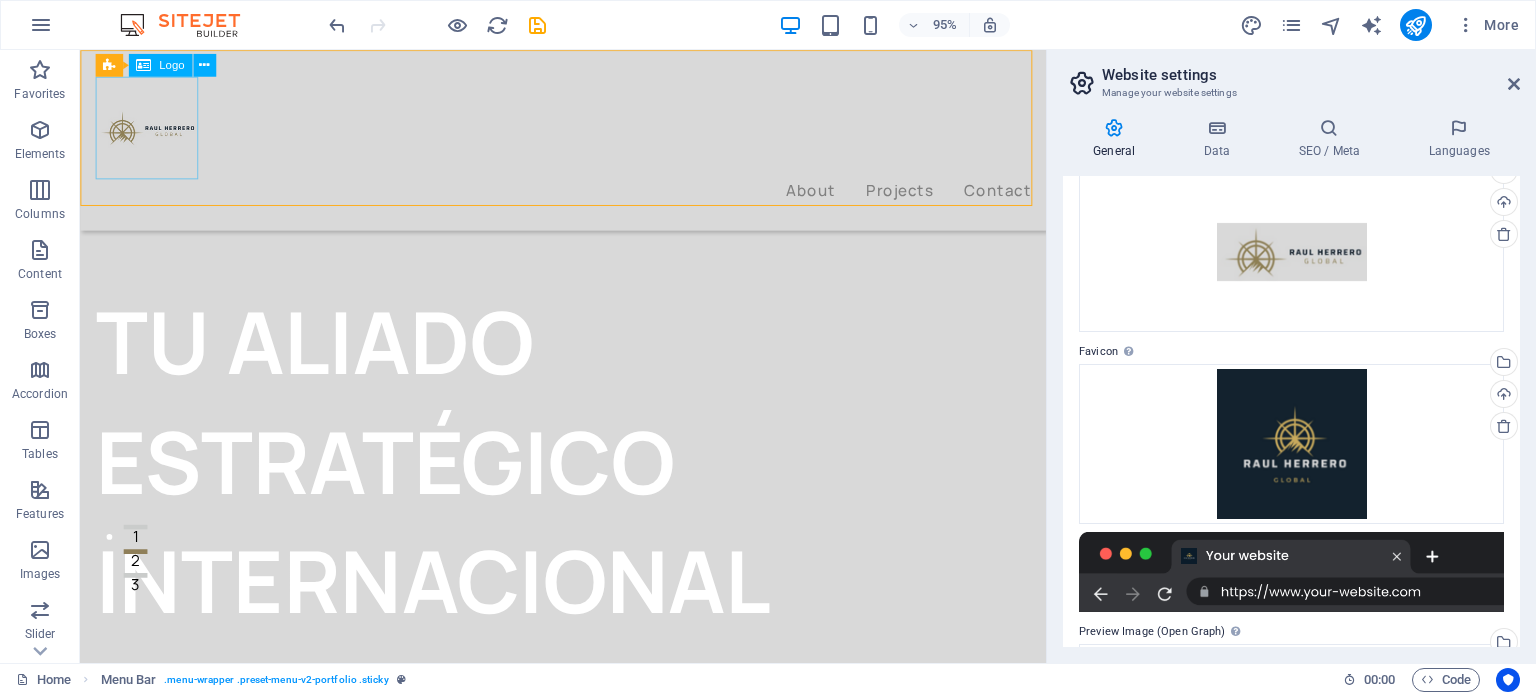 click at bounding box center [588, 132] 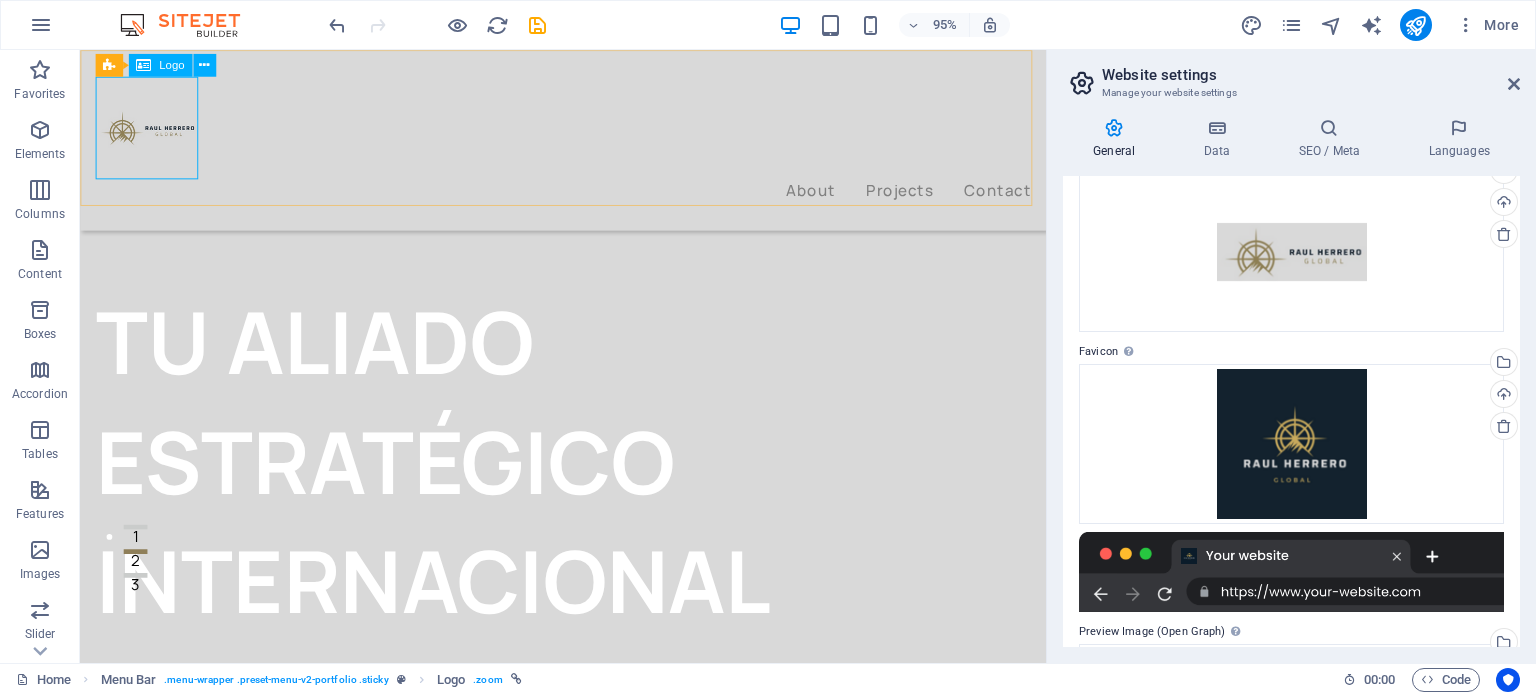click at bounding box center (588, 132) 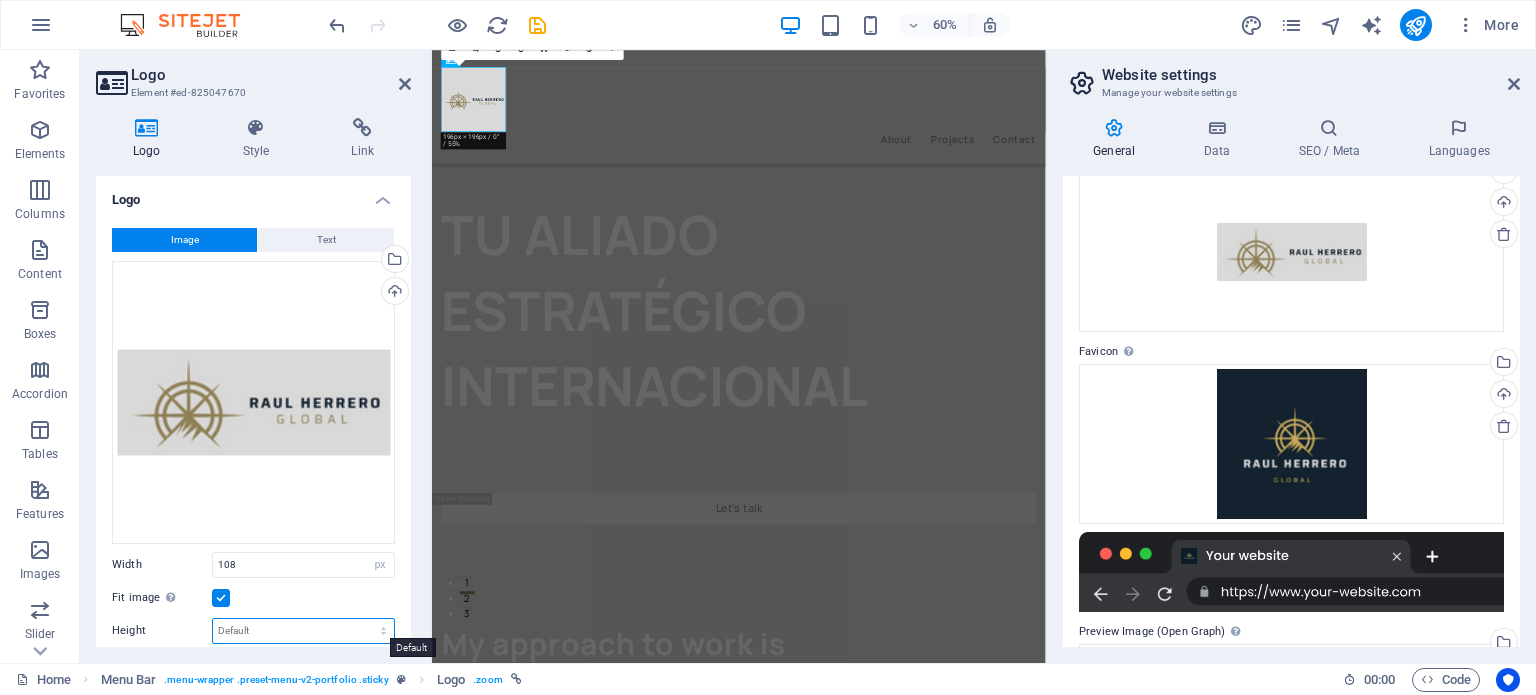 click on "Default auto px" at bounding box center (303, 631) 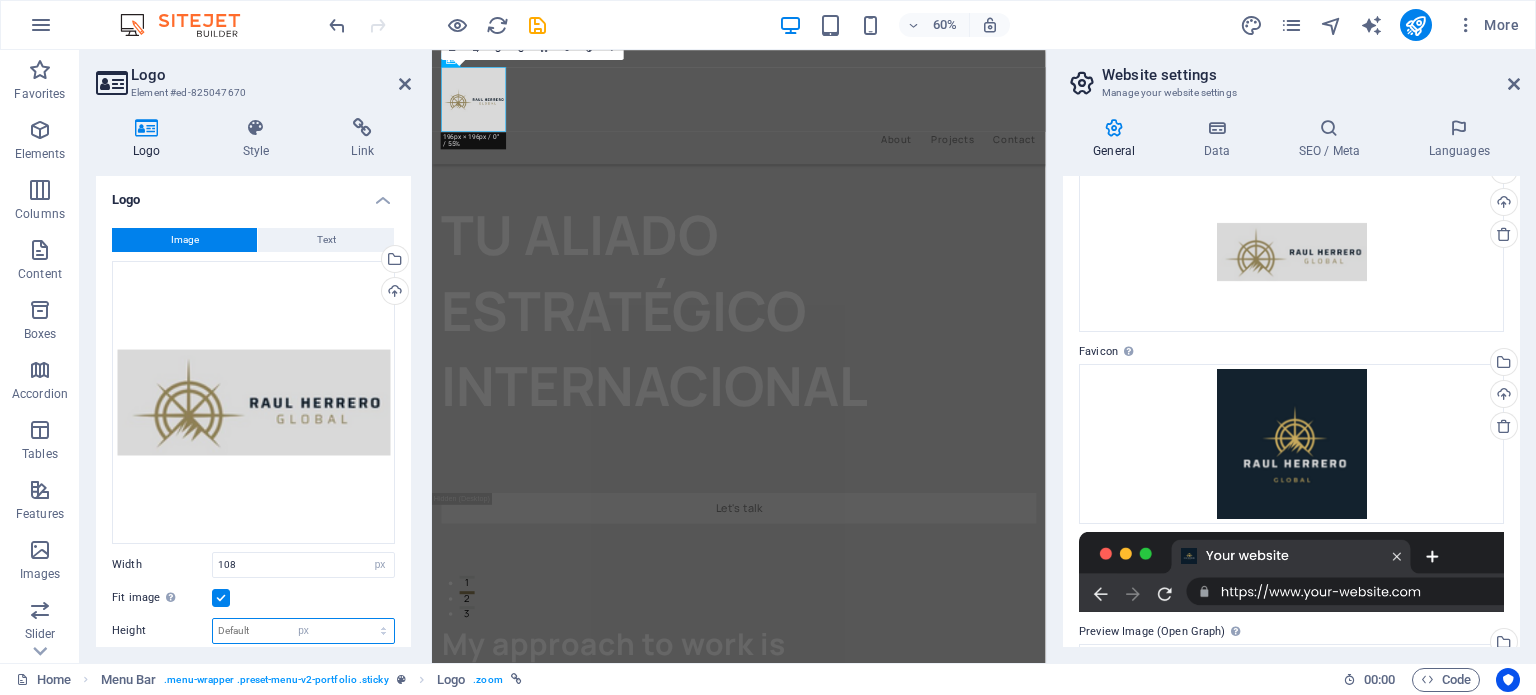 click on "Default auto px" at bounding box center [303, 631] 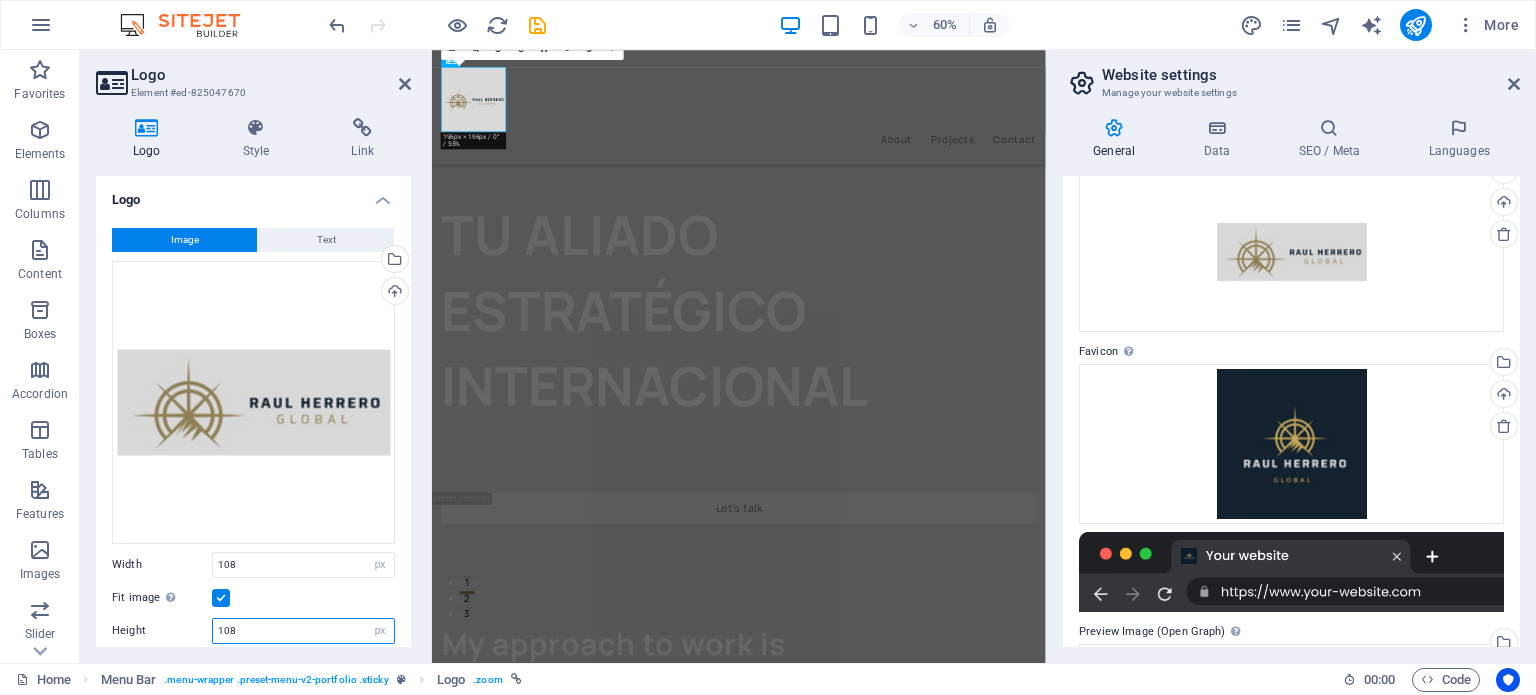 click at bounding box center [303, 631] 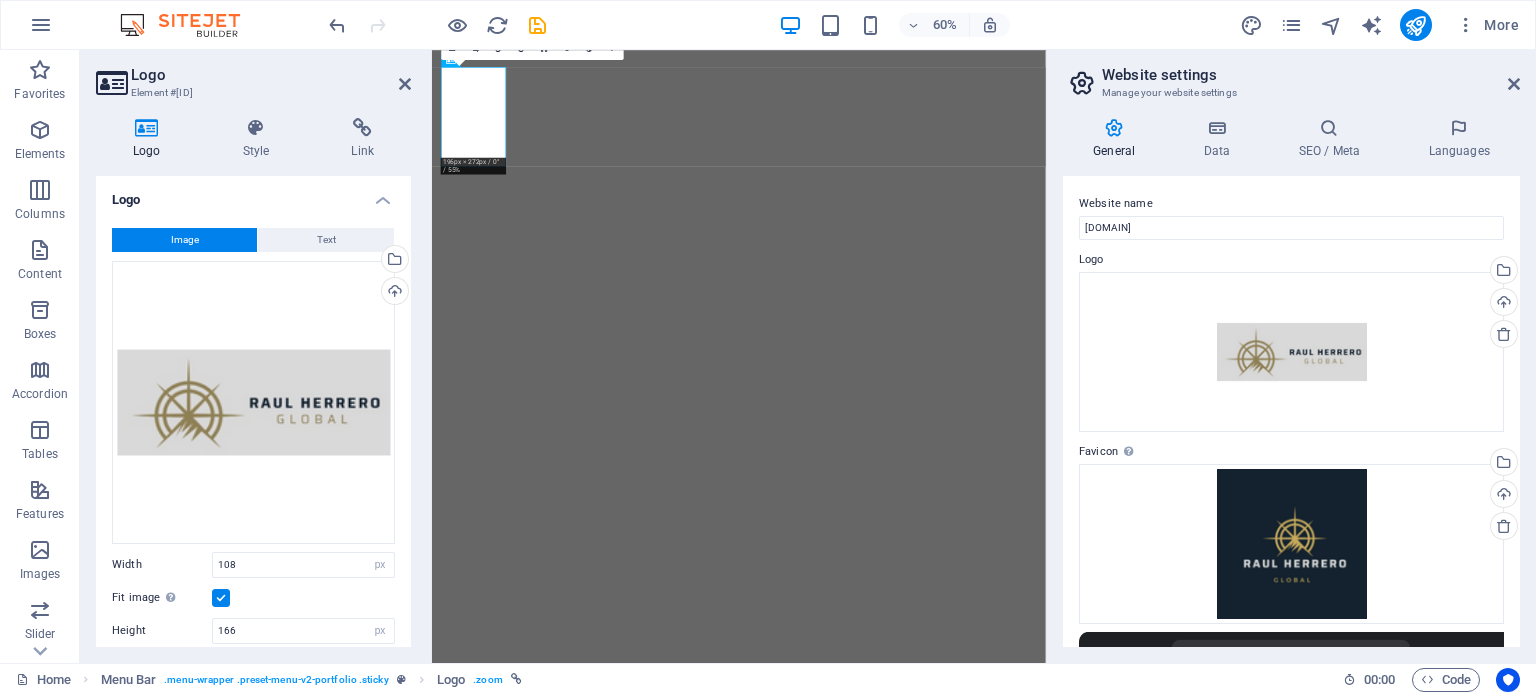 select on "px" 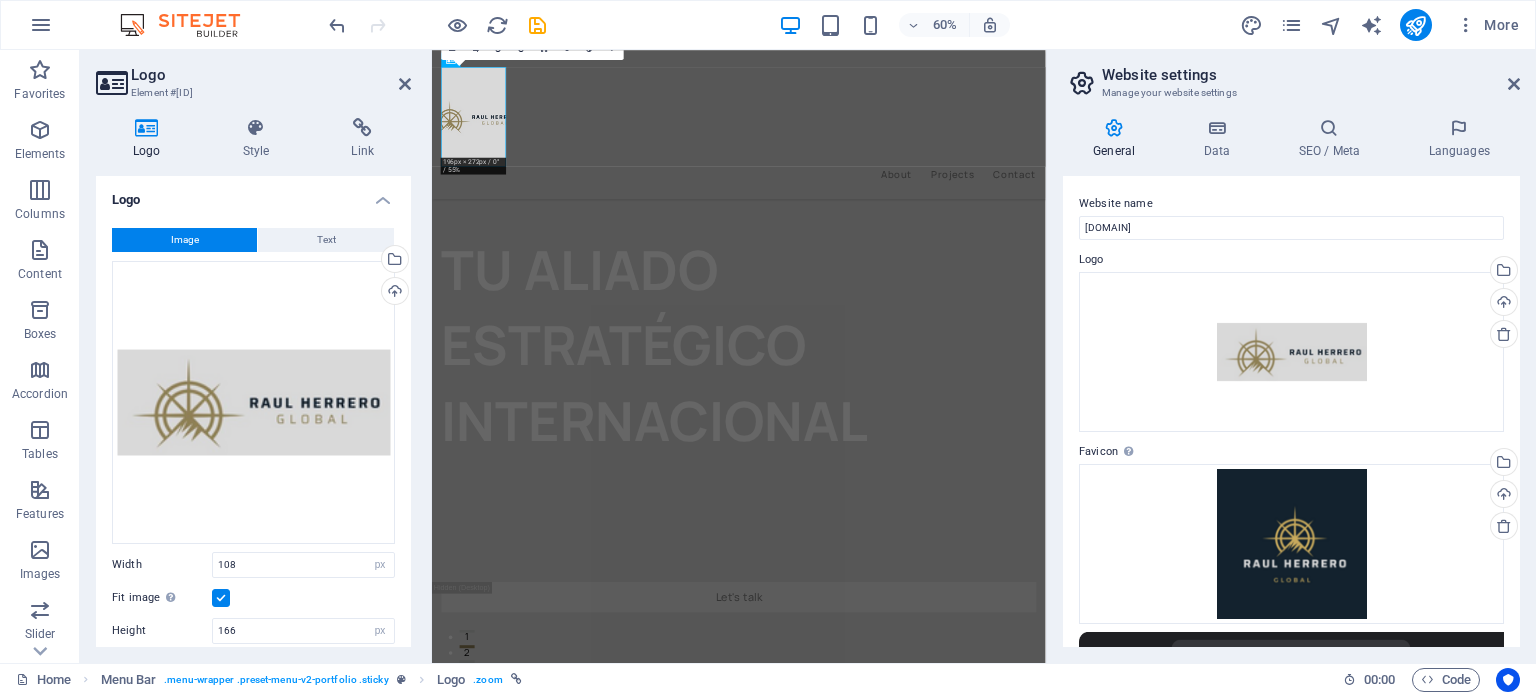 scroll, scrollTop: 0, scrollLeft: 0, axis: both 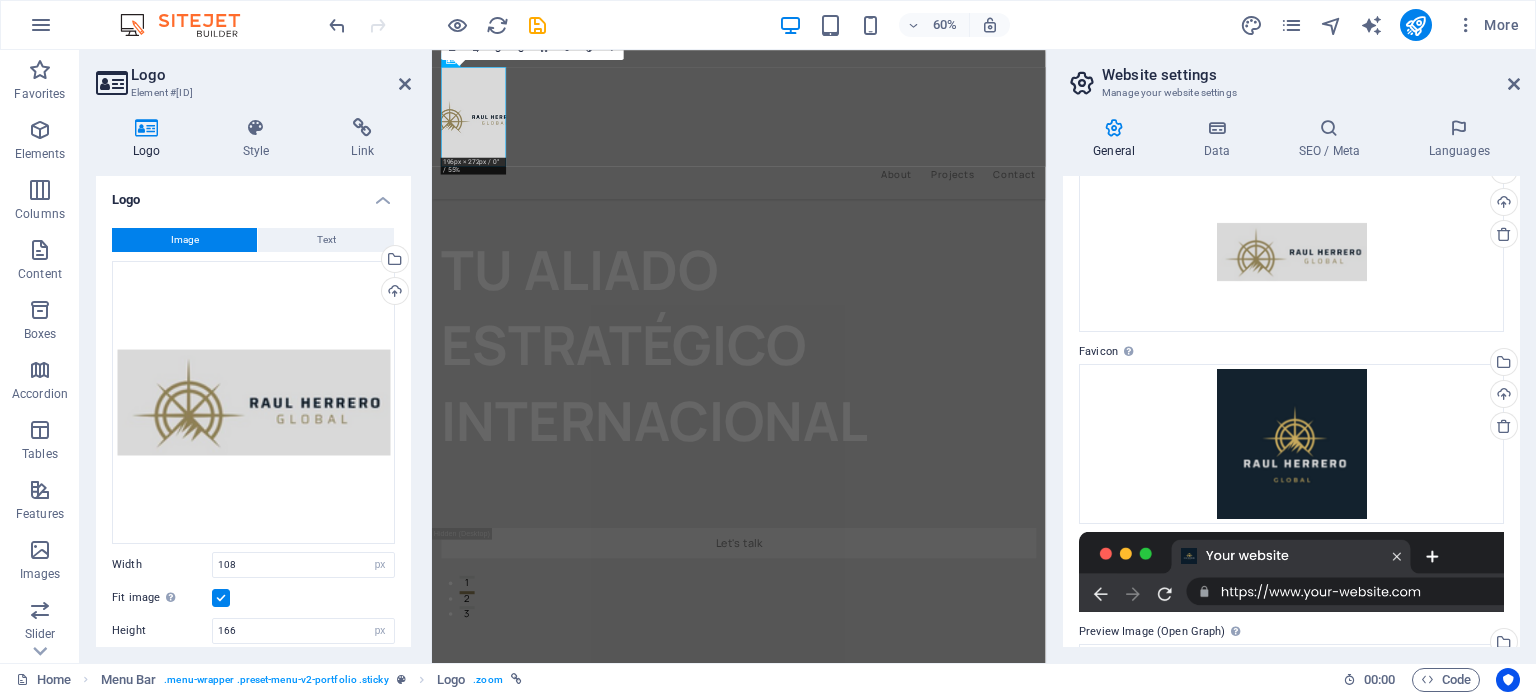 click at bounding box center (221, 598) 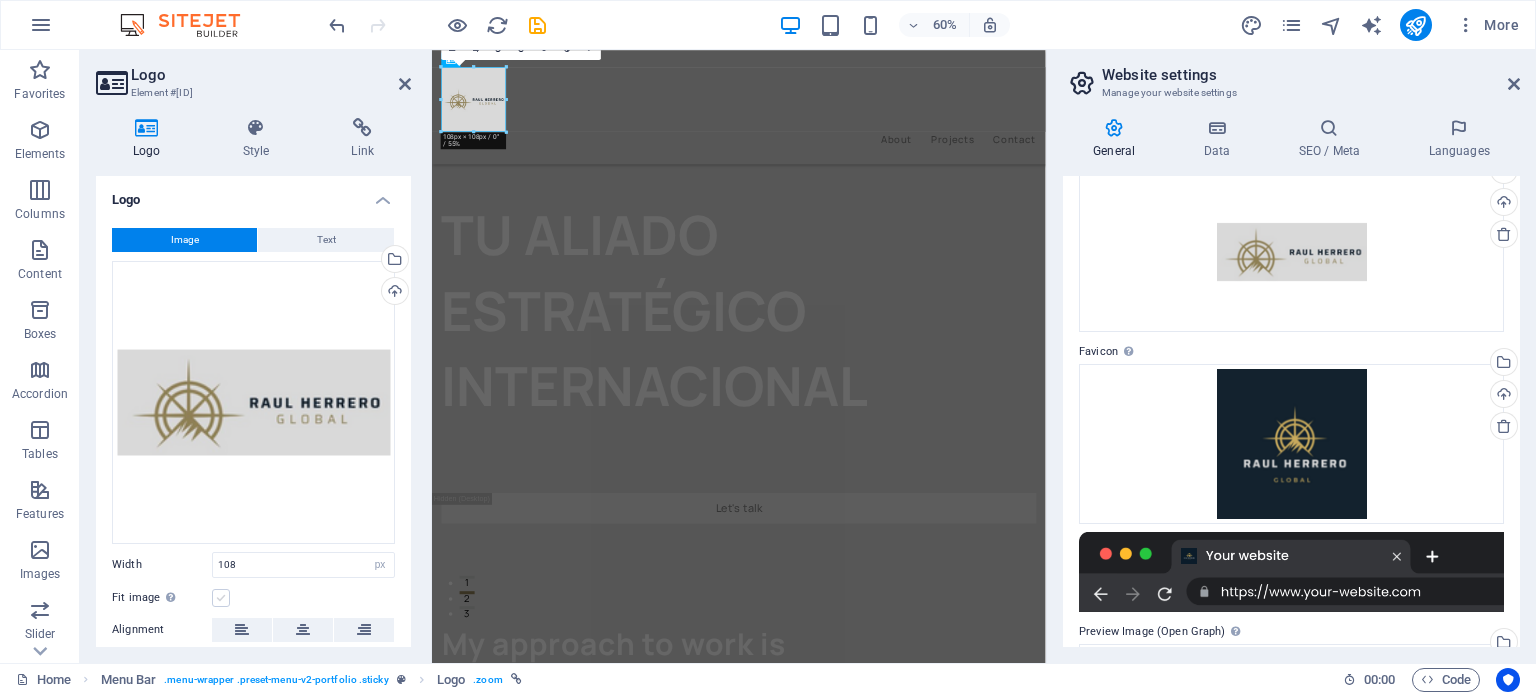 click at bounding box center [221, 598] 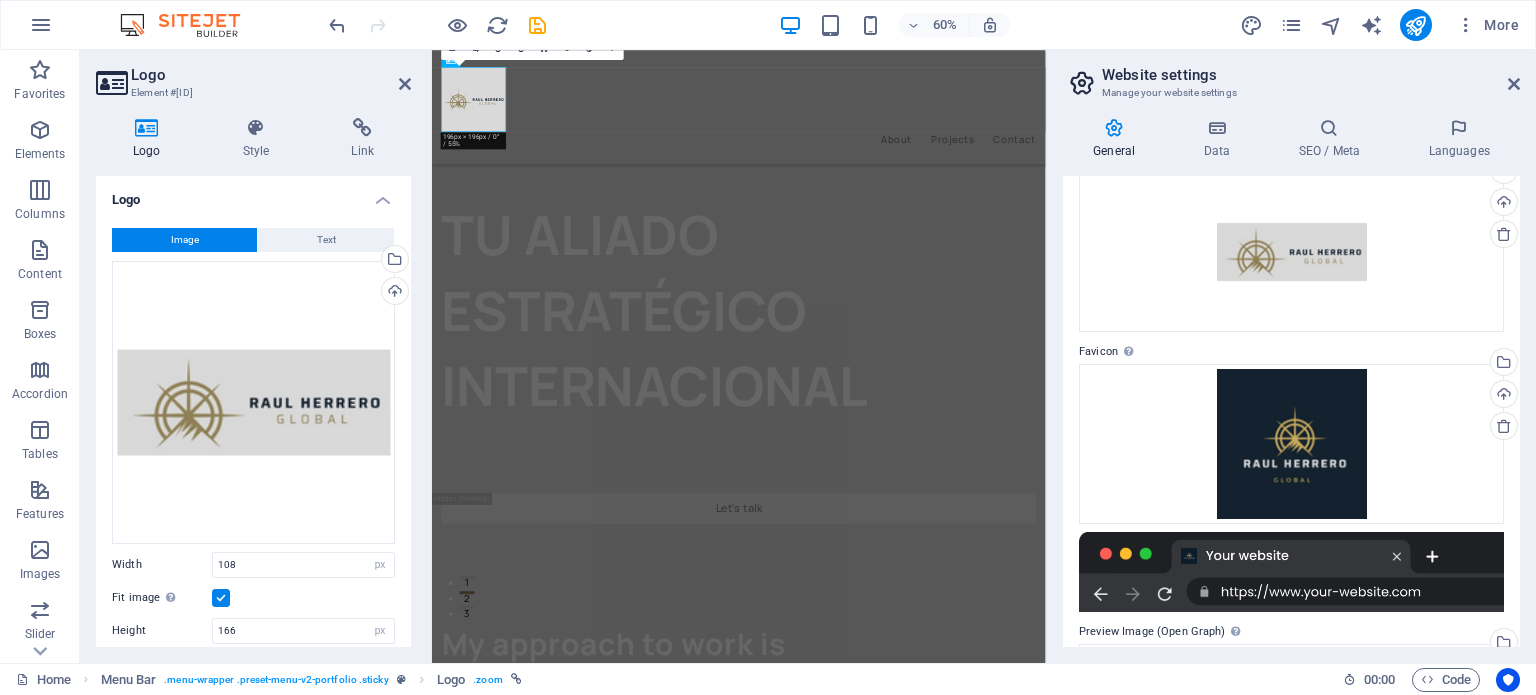 click at bounding box center (221, 598) 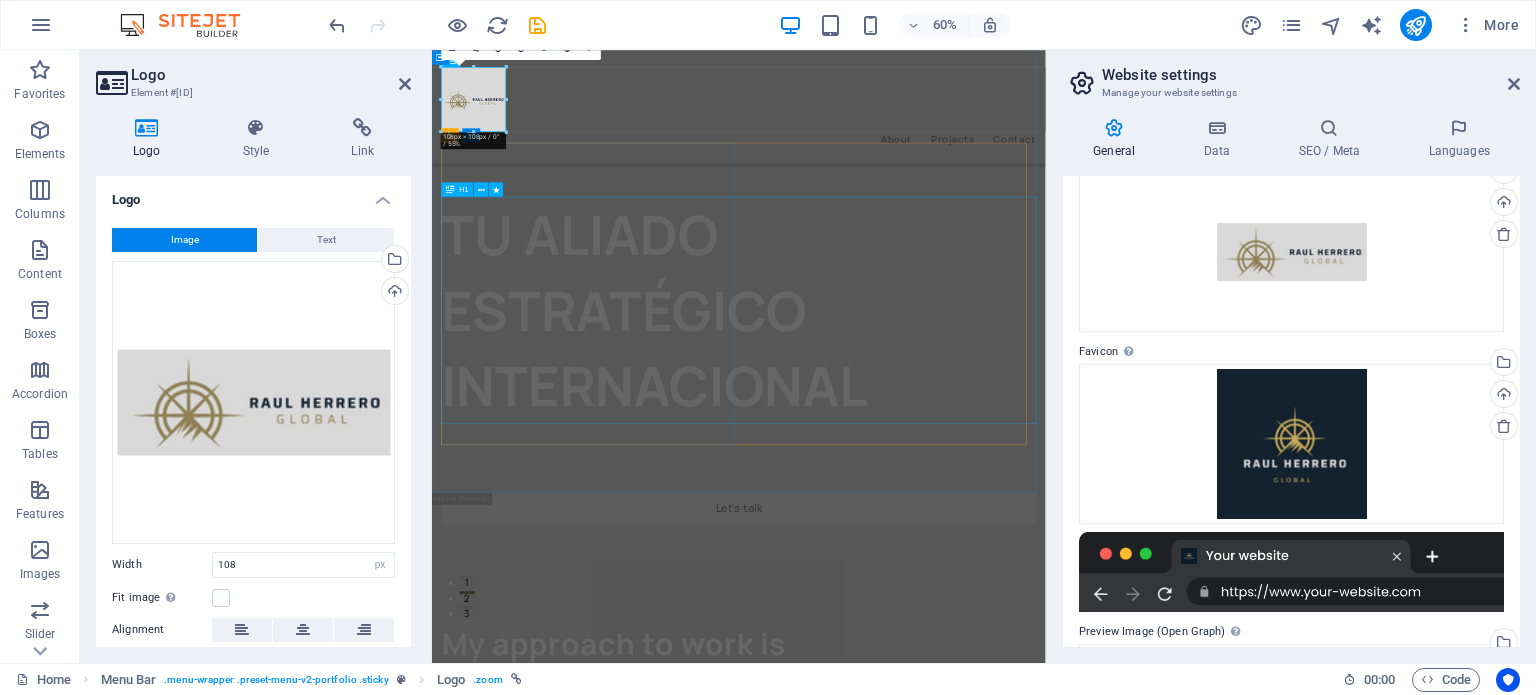 click on "TU ALIADO ESTRATÉGICO INTERNACIONAL" at bounding box center (951, 483) 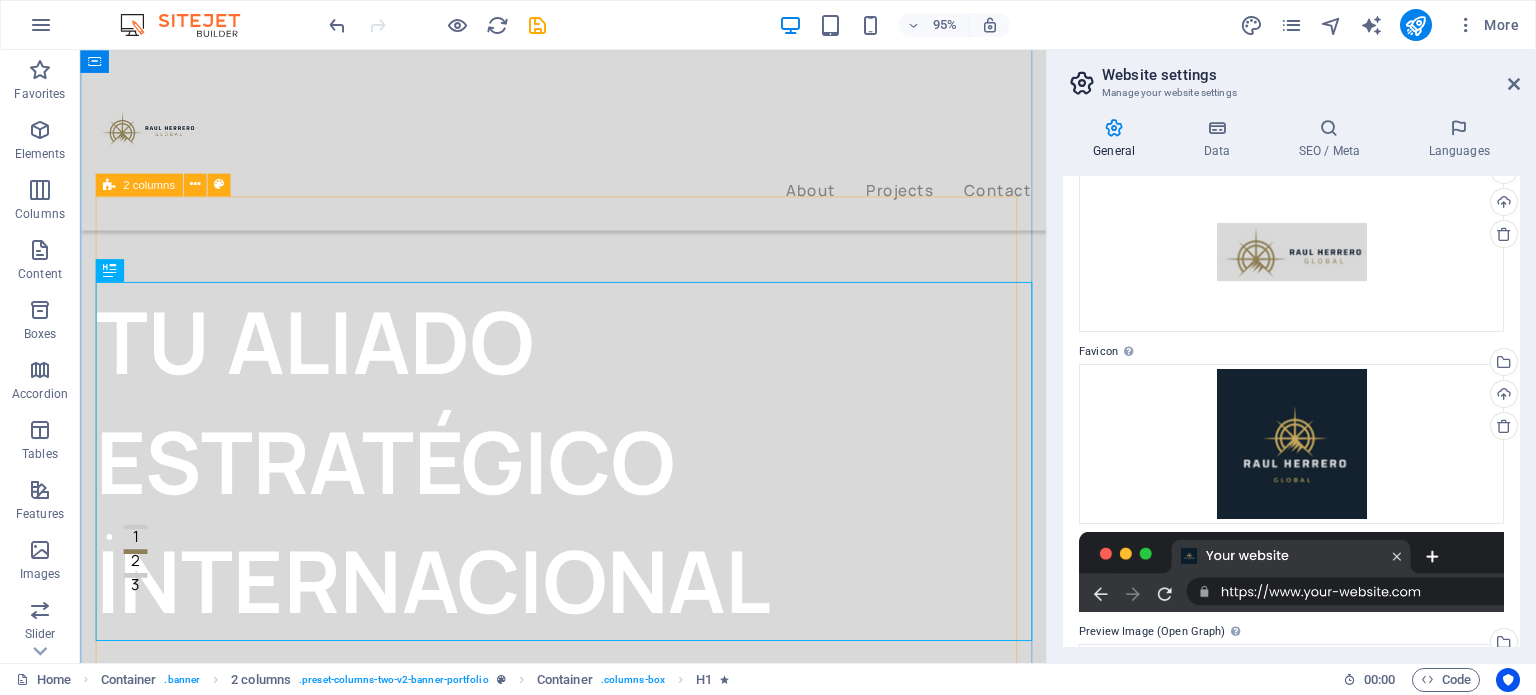 click on "TU ALIADO ESTRATÉGICO INTERNACIONAL" at bounding box center [588, 456] 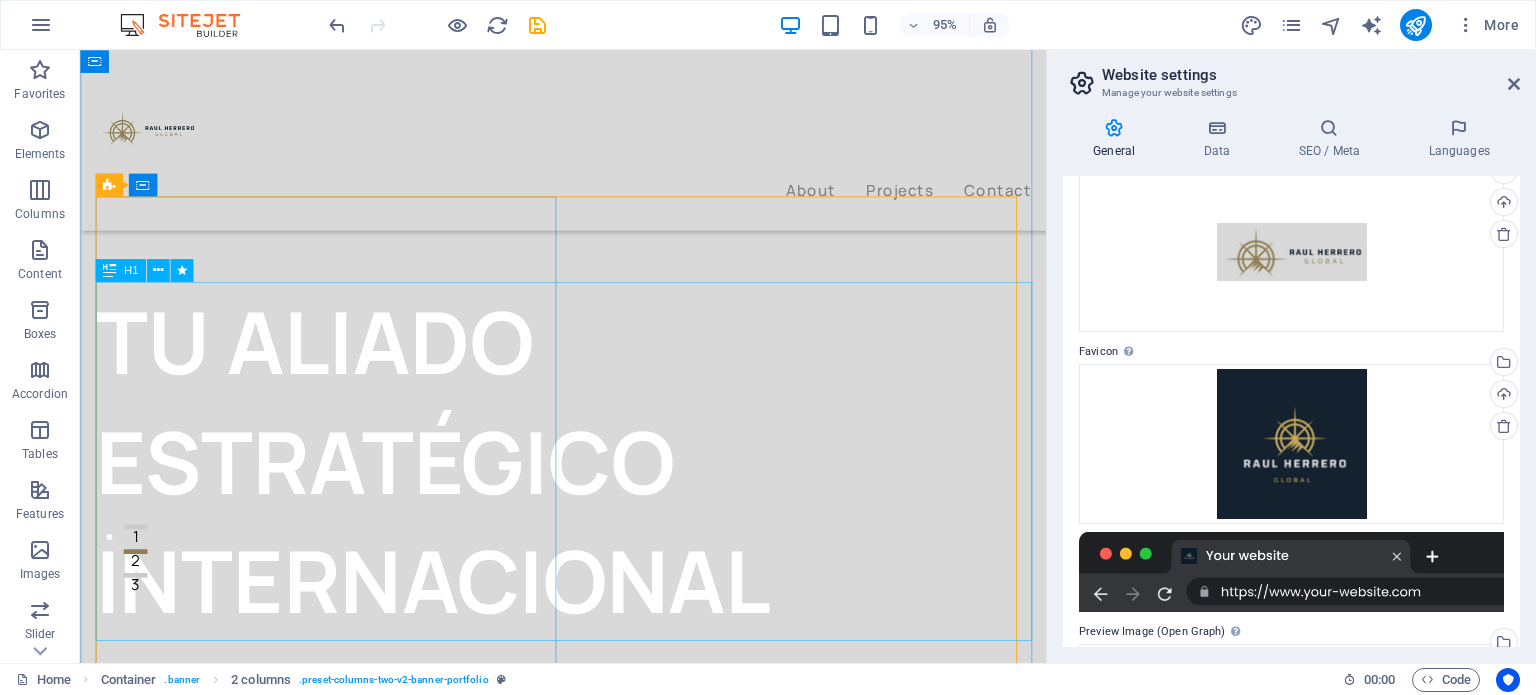 click on "TU ALIADO ESTRATÉGICO INTERNACIONAL" at bounding box center (596, 483) 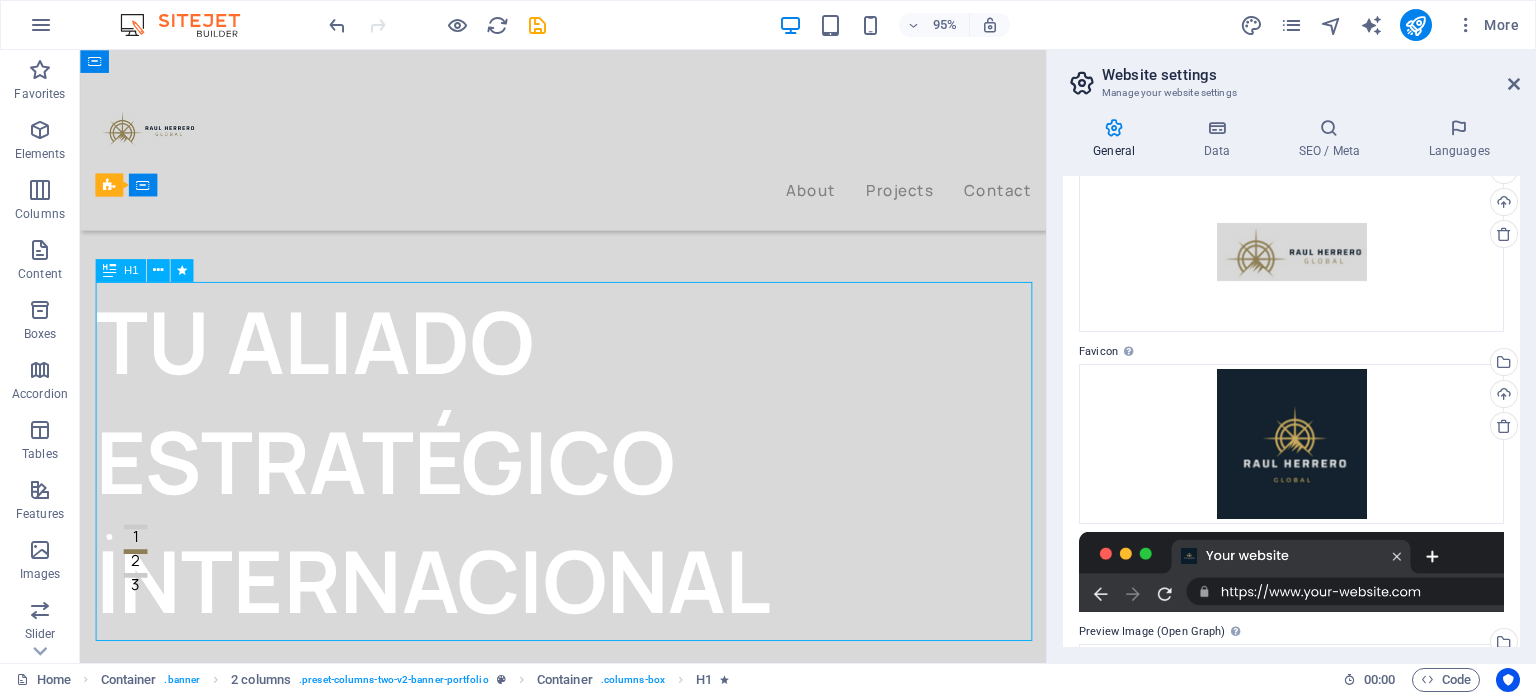 click on "TU ALIADO ESTRATÉGICO INTERNACIONAL" at bounding box center (596, 483) 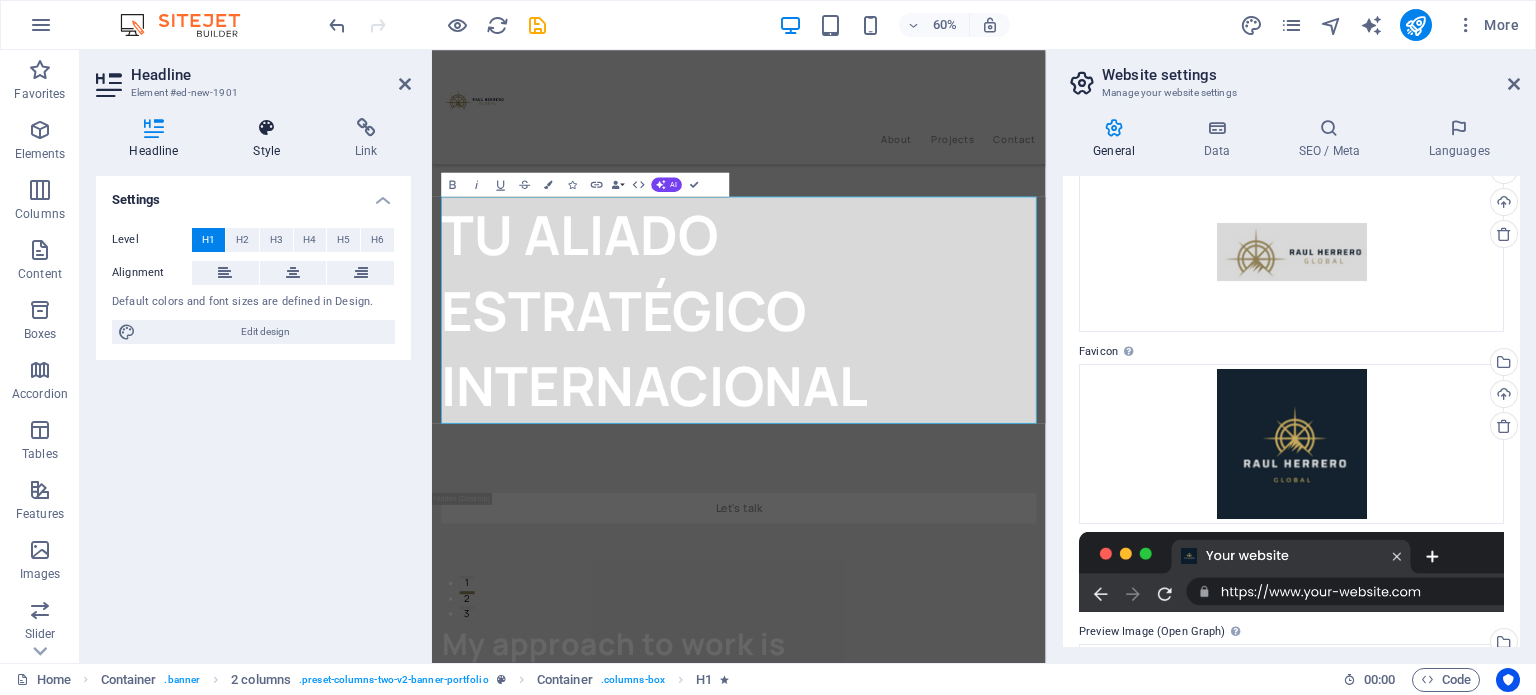 click on "Style" at bounding box center [271, 139] 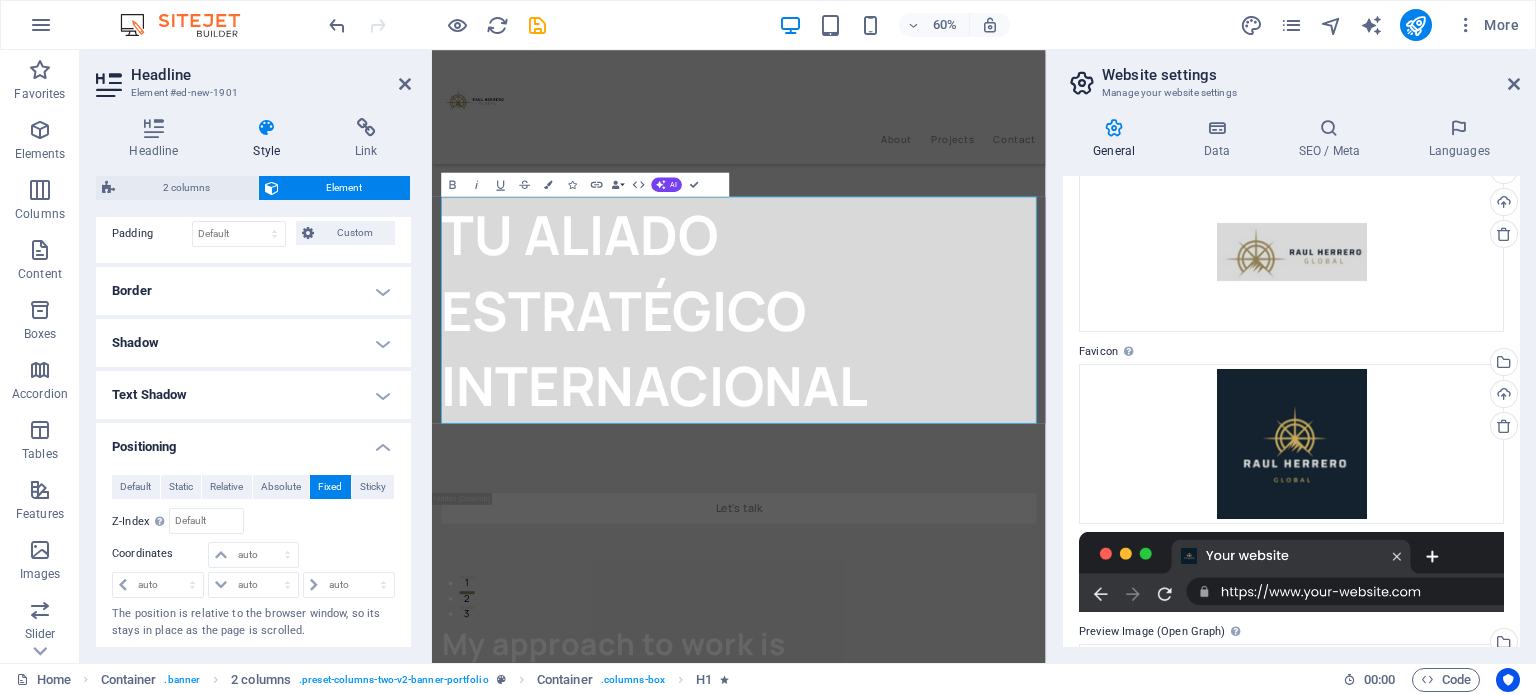 scroll, scrollTop: 462, scrollLeft: 0, axis: vertical 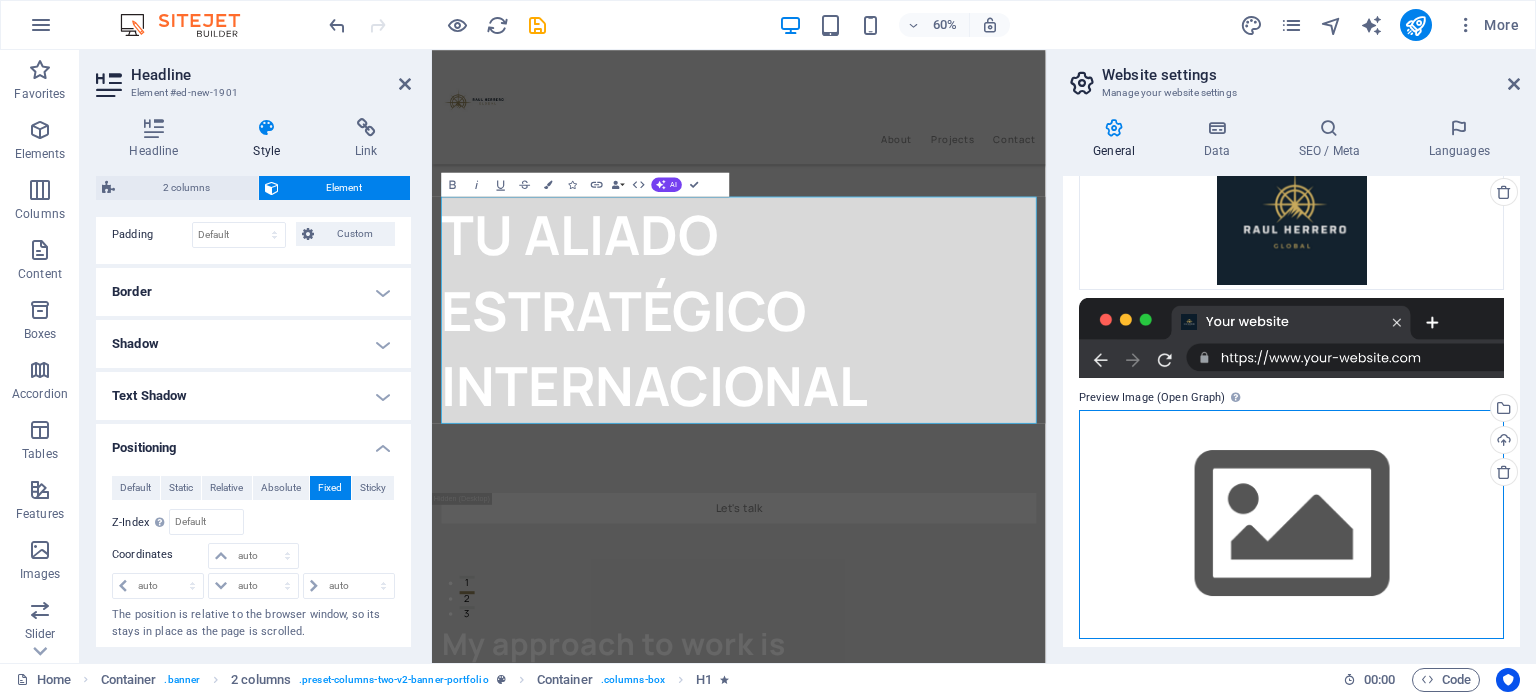 click on "Drag files here, click to choose files or select files from Files or our free stock photos & videos" at bounding box center [1291, 524] 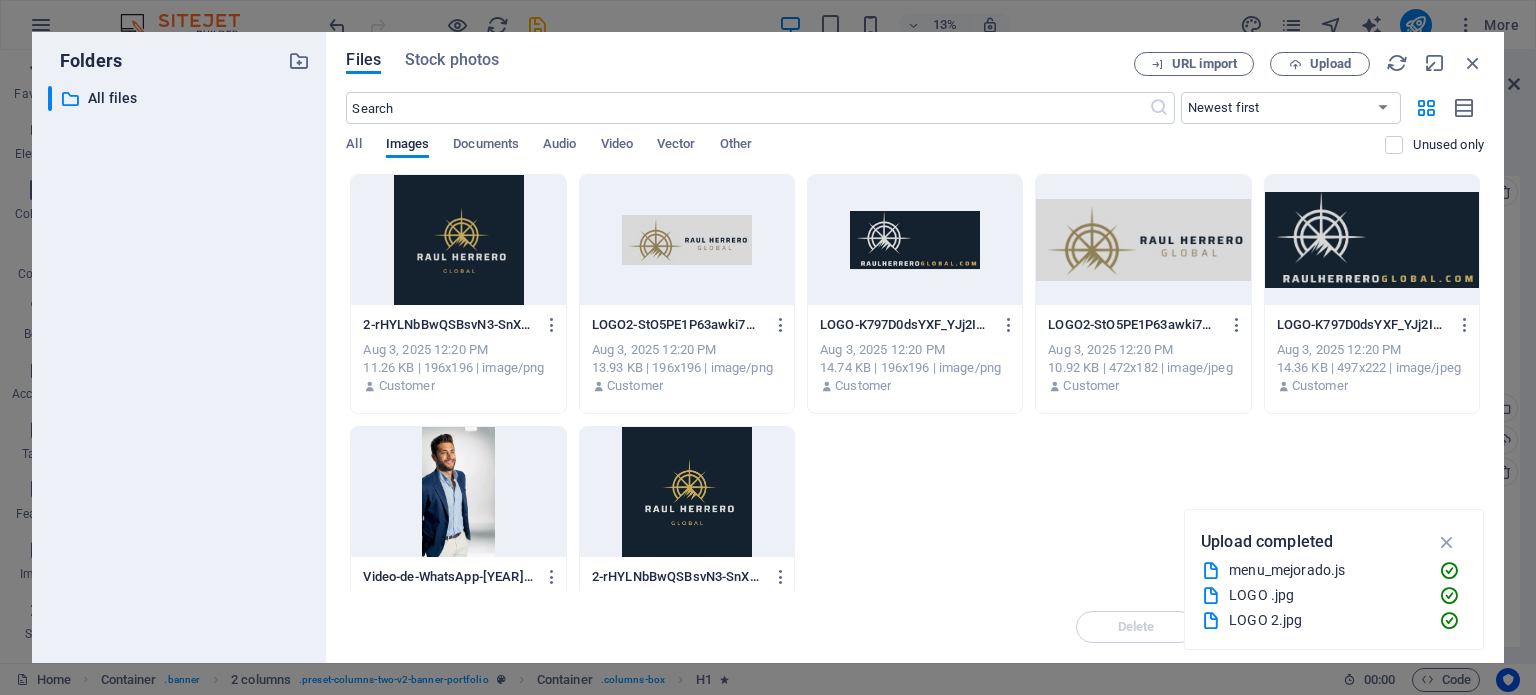click at bounding box center [458, 492] 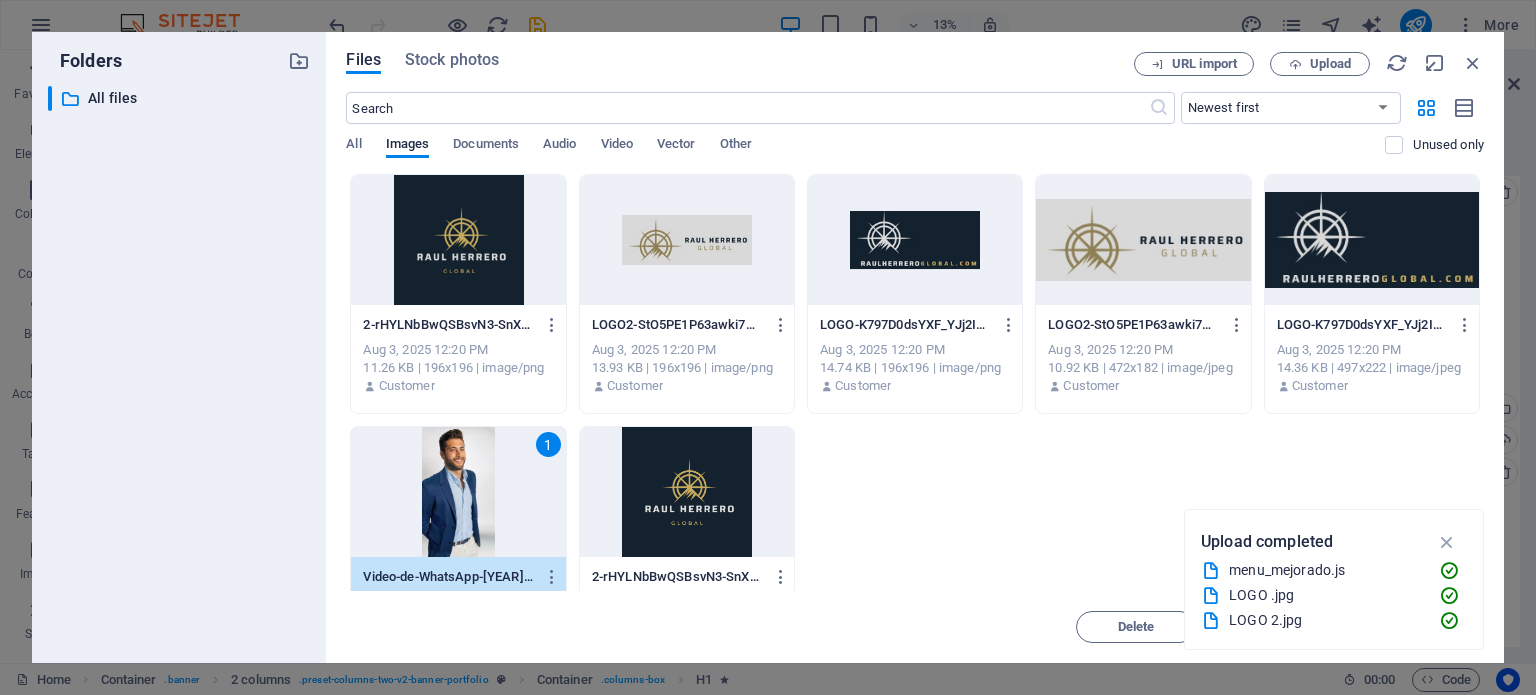 click on "1" at bounding box center [458, 492] 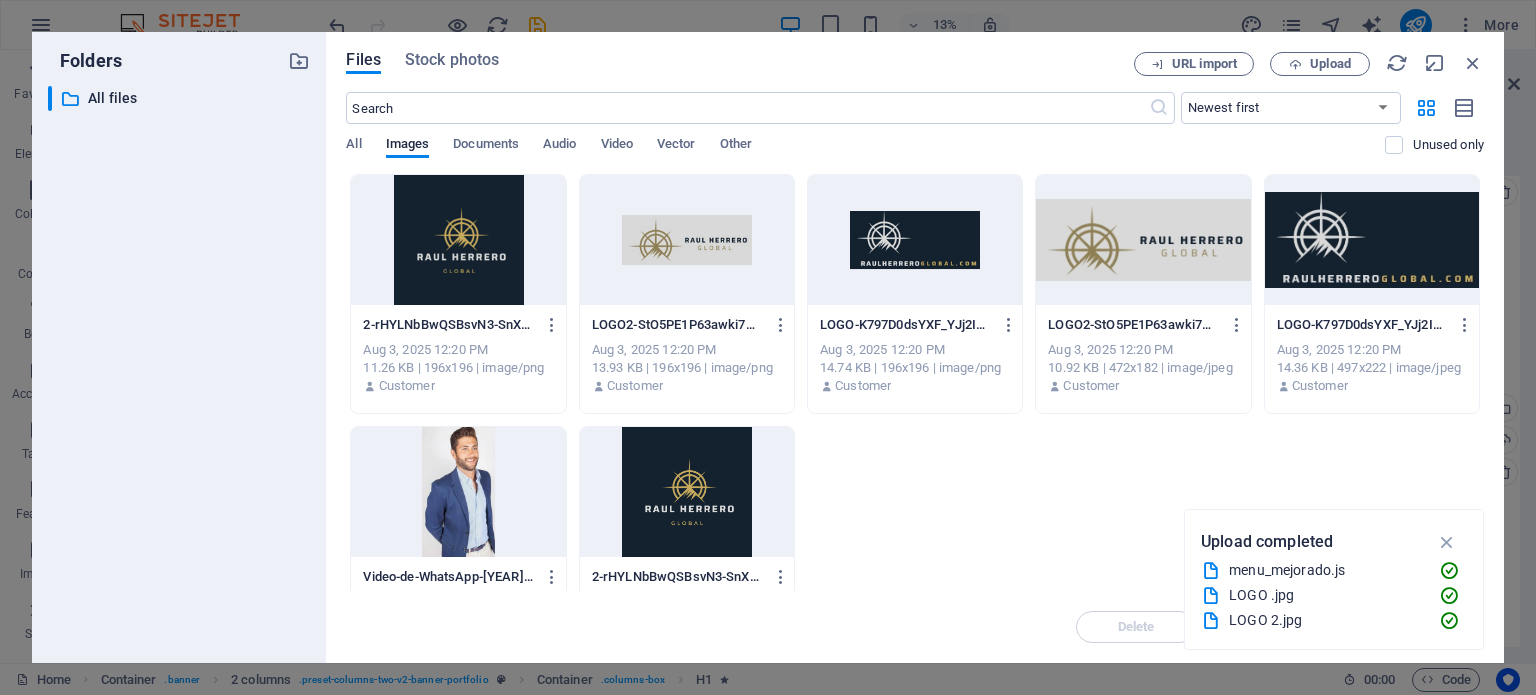 click at bounding box center (458, 492) 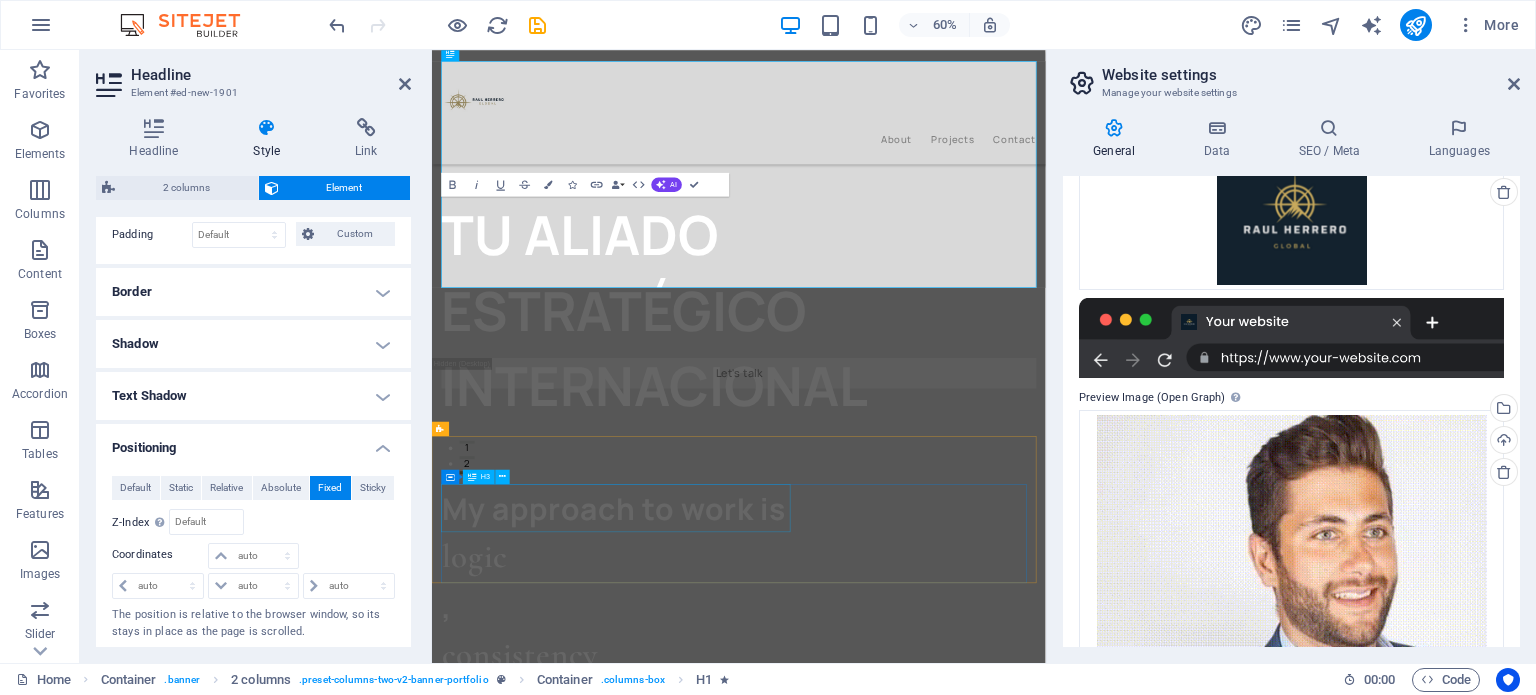 scroll, scrollTop: 320, scrollLeft: 0, axis: vertical 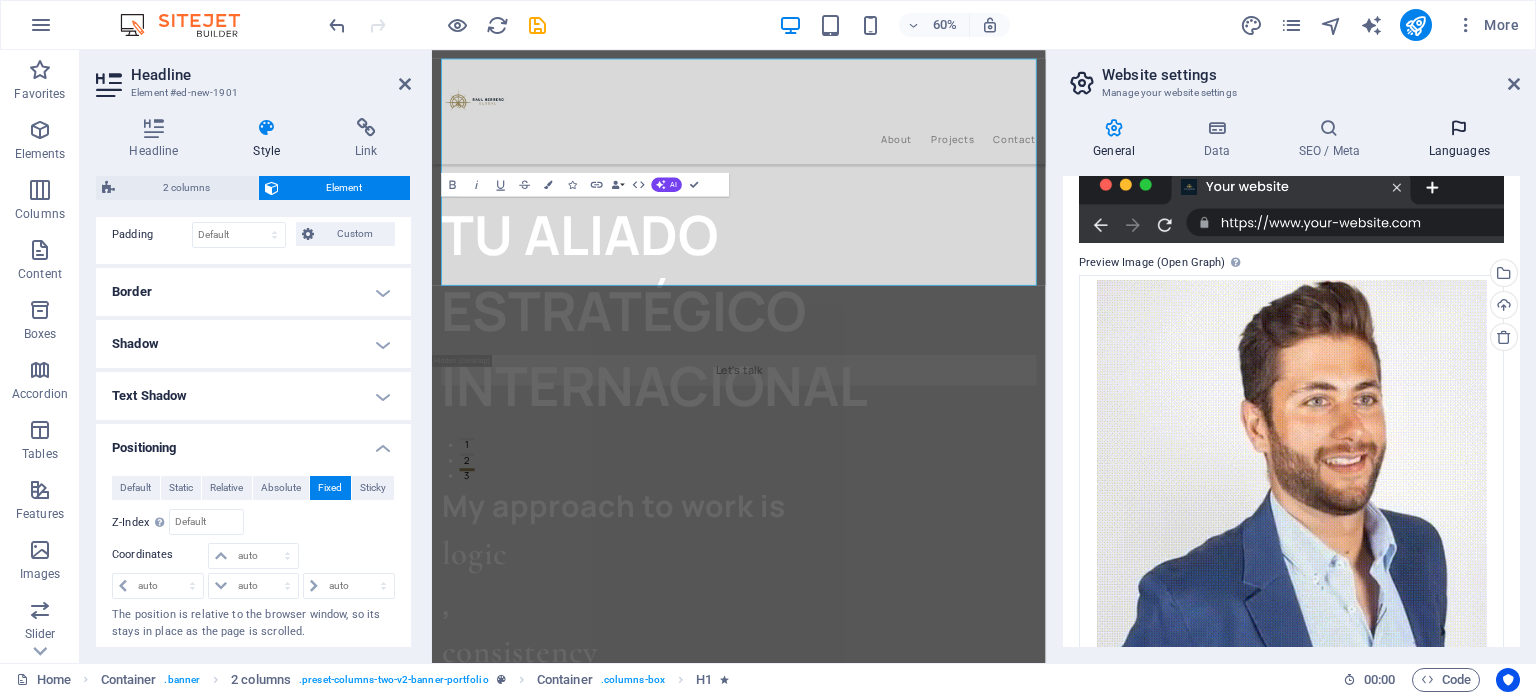 click at bounding box center (1459, 128) 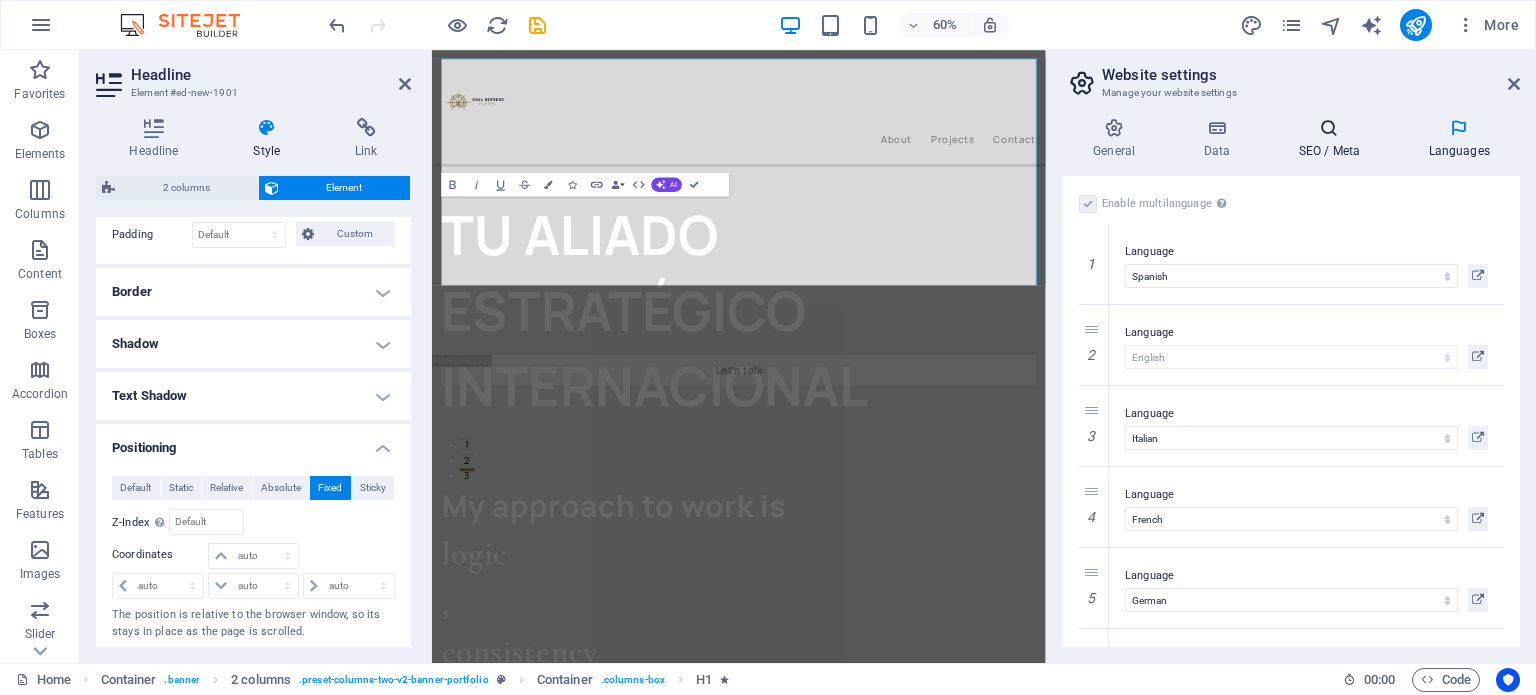 click at bounding box center [1329, 128] 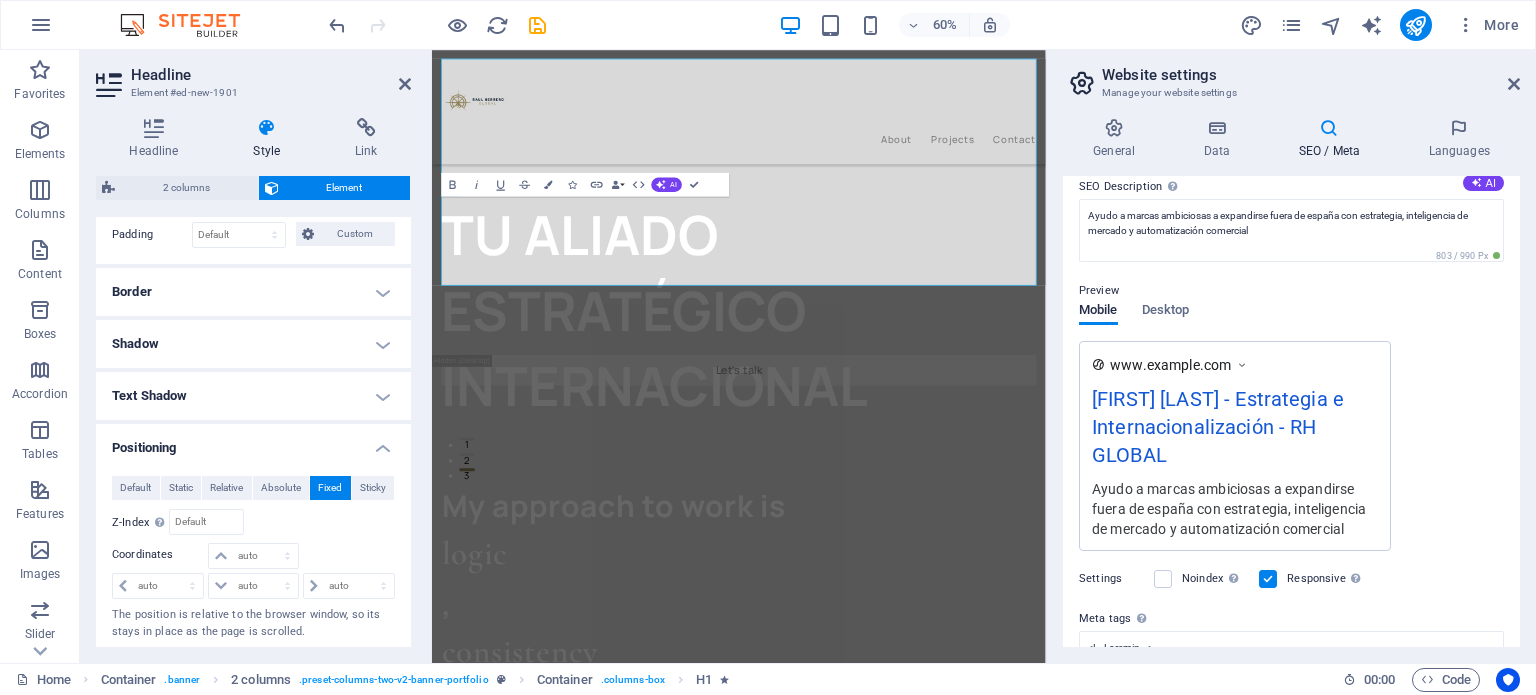 scroll, scrollTop: 185, scrollLeft: 0, axis: vertical 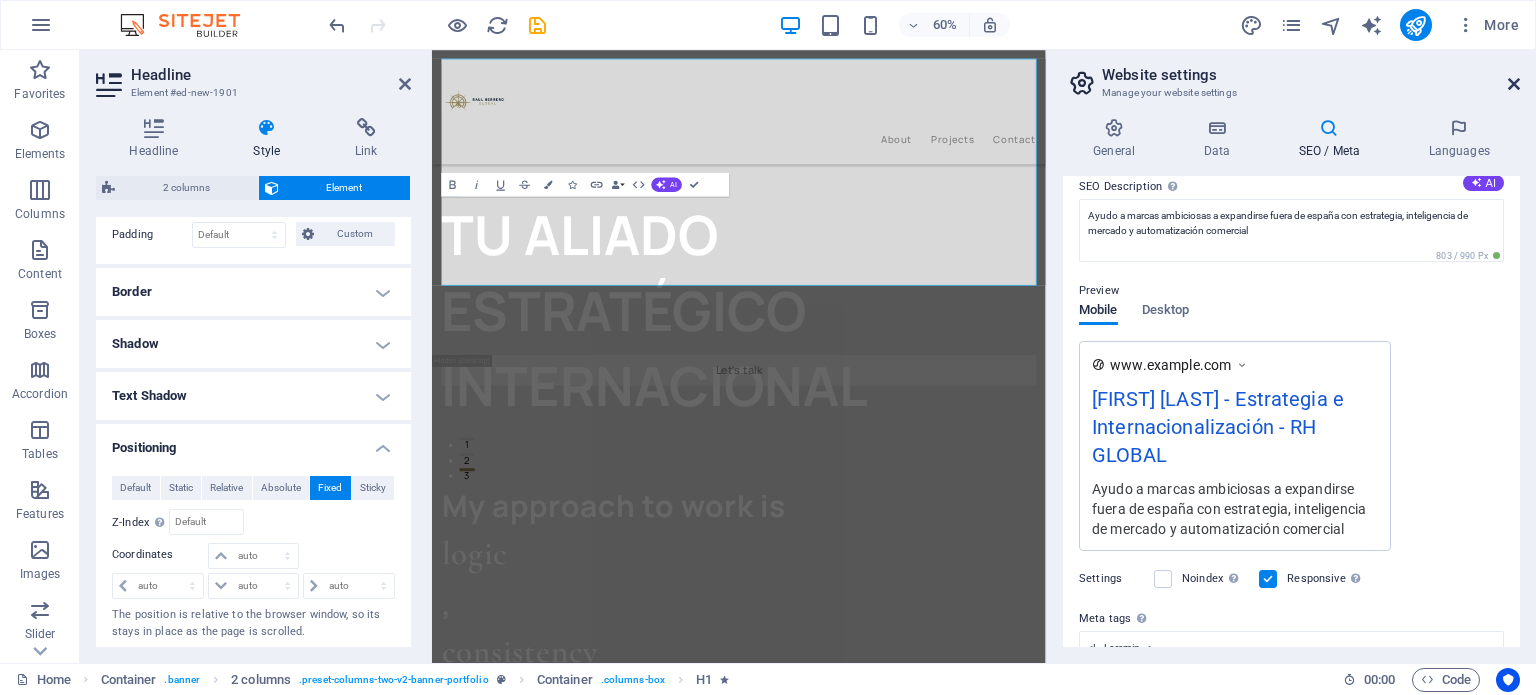 click at bounding box center (1514, 84) 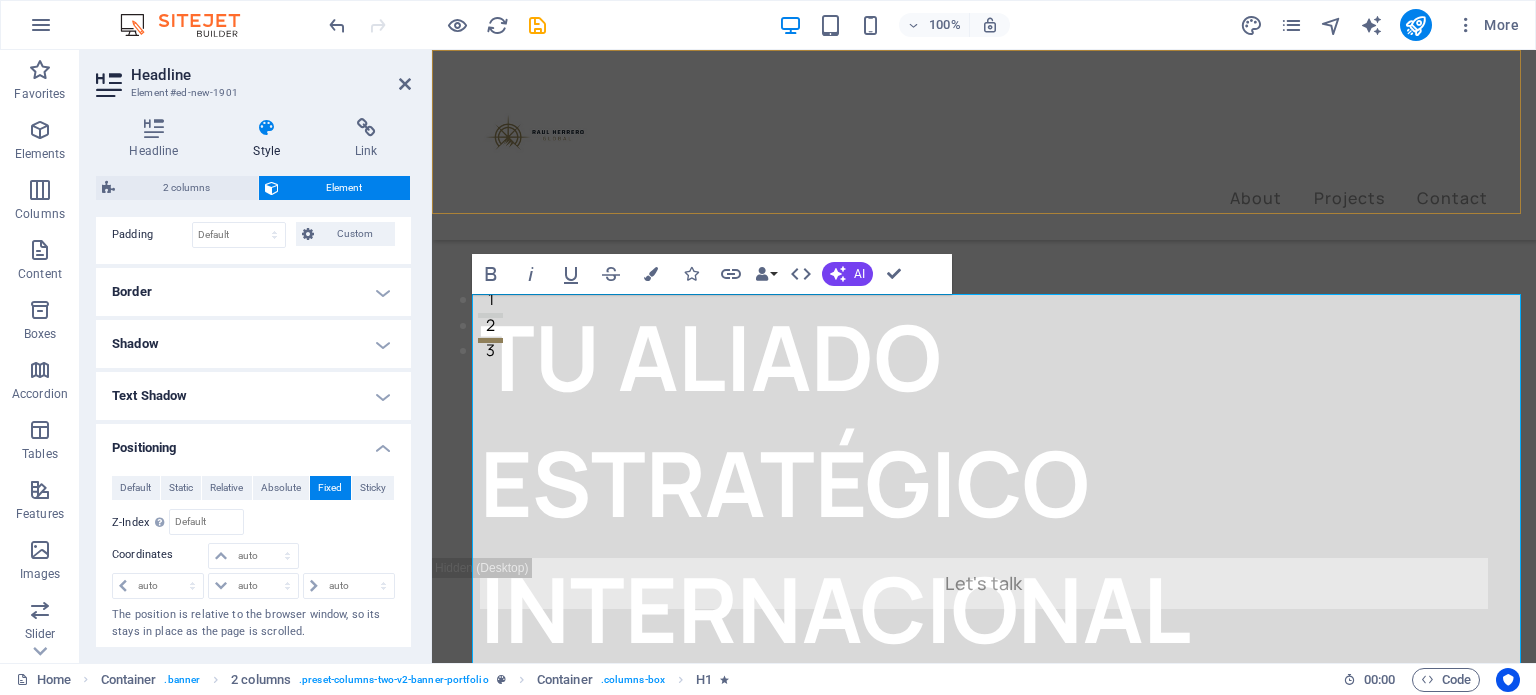 click on "About Projects Contact" at bounding box center [984, 145] 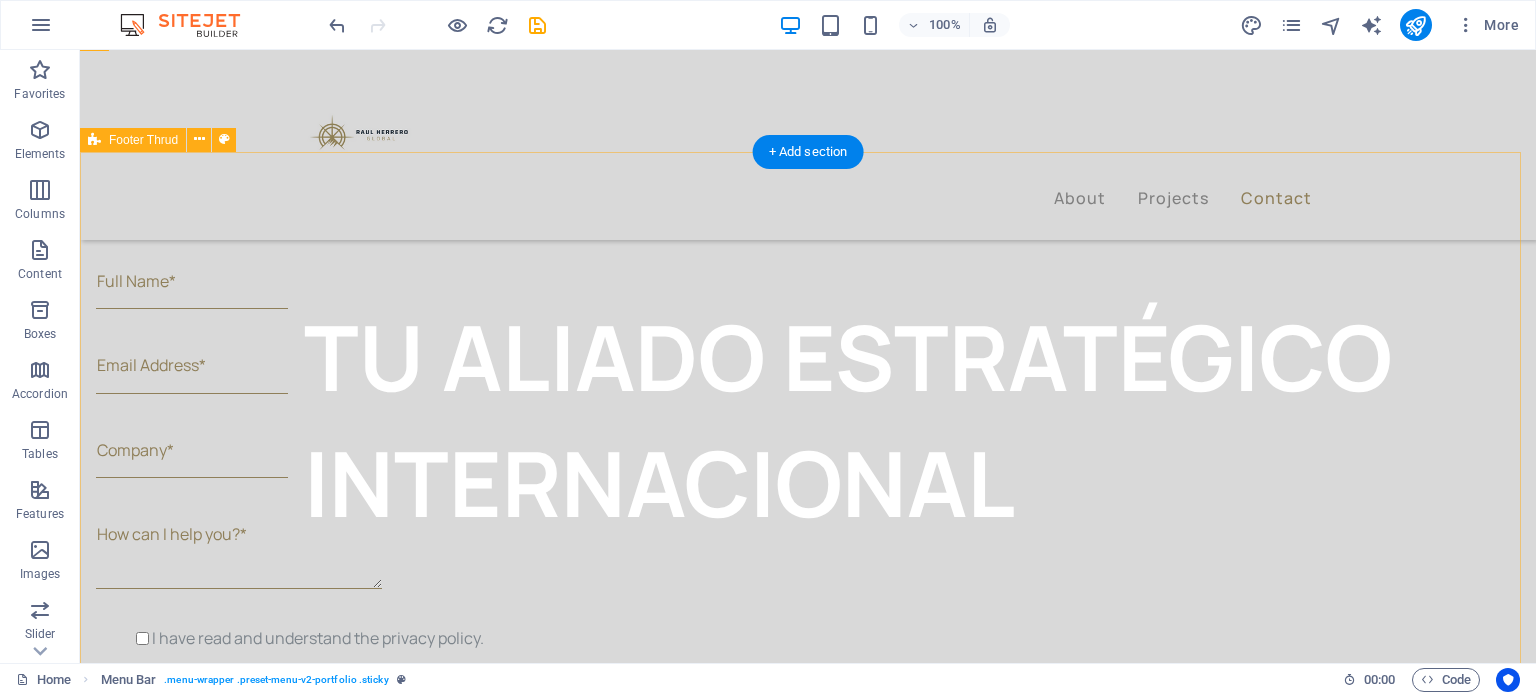 scroll, scrollTop: 5088, scrollLeft: 0, axis: vertical 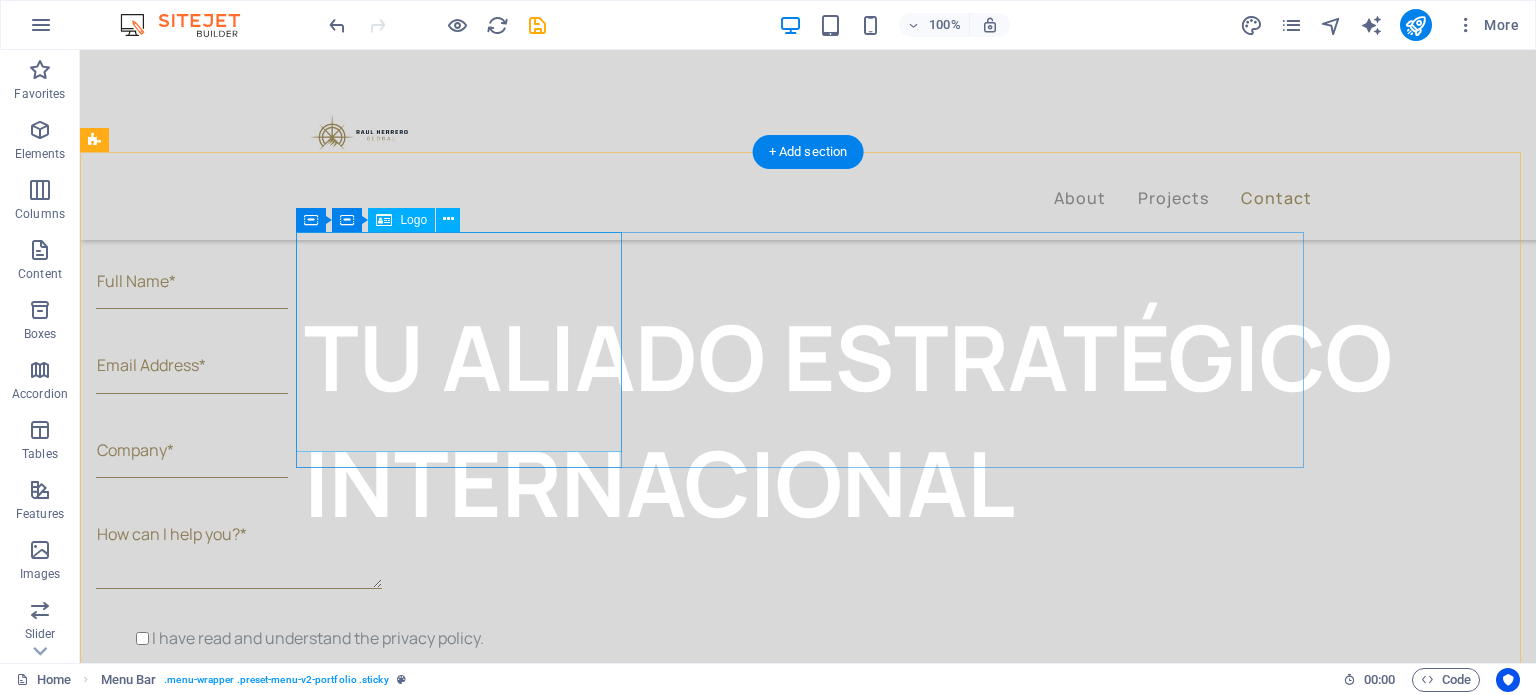 click at bounding box center [466, 3359] 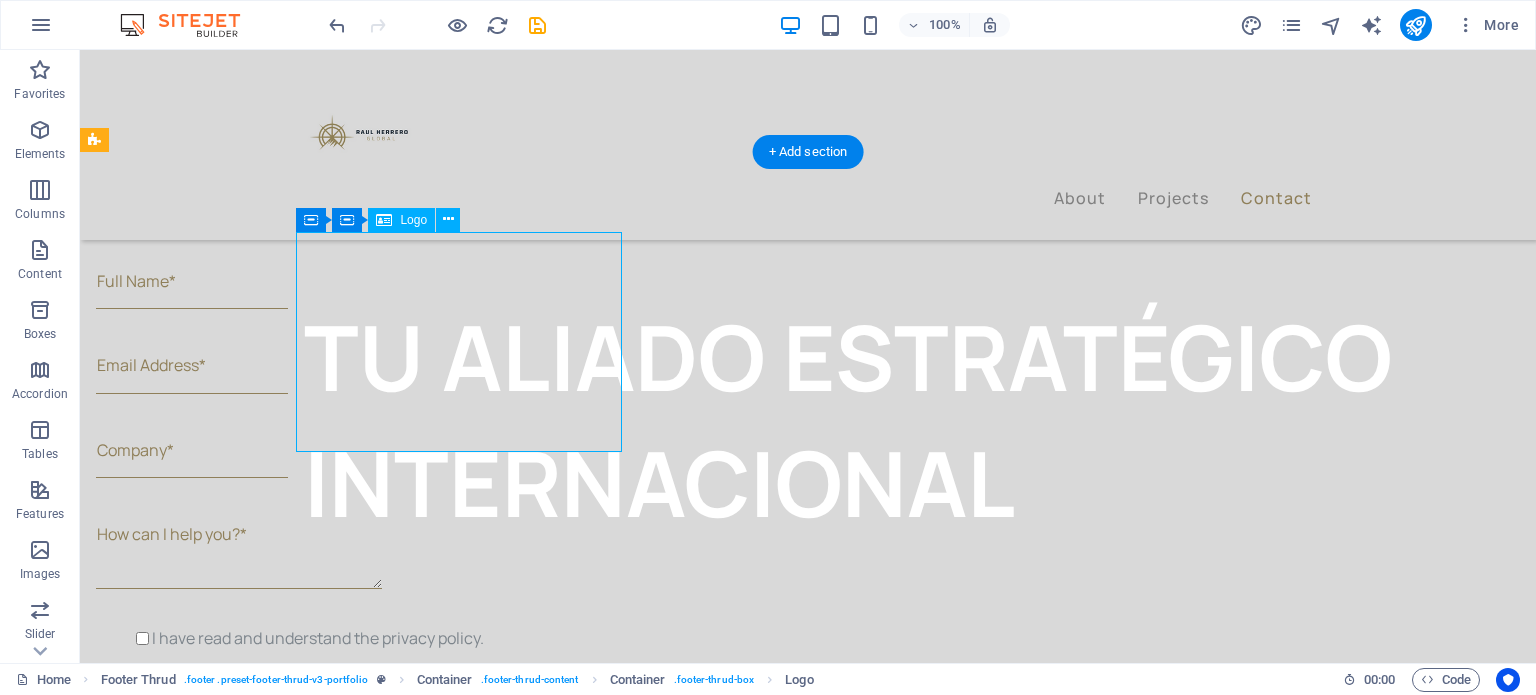 click at bounding box center [466, 3359] 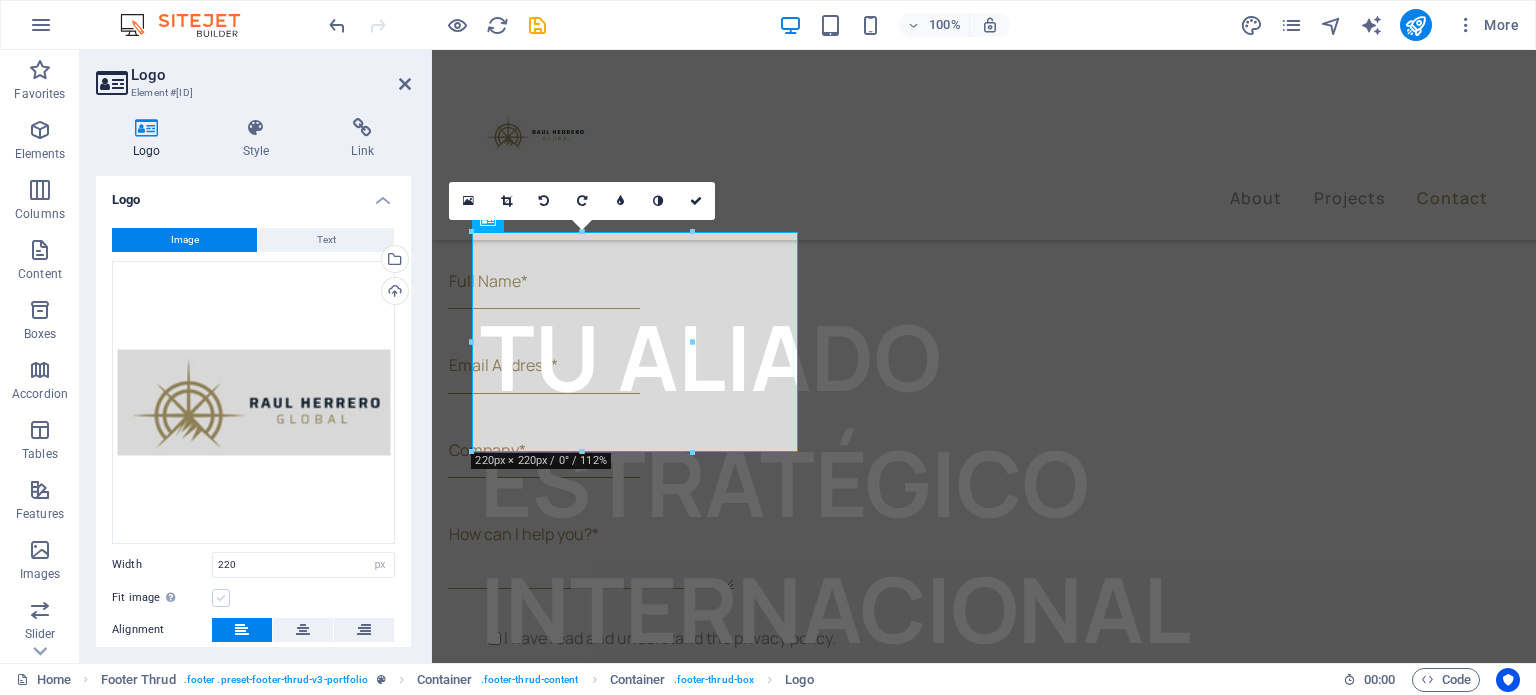 click at bounding box center [221, 598] 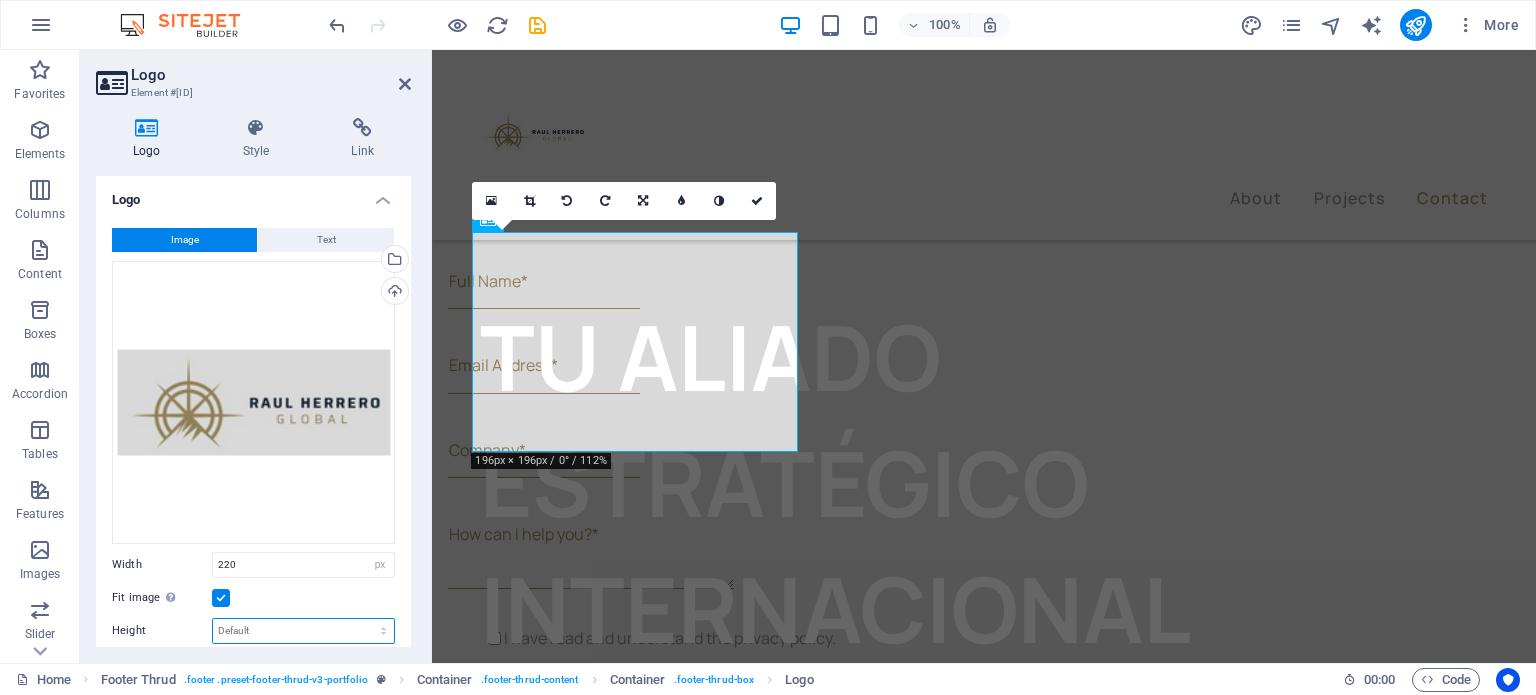 click on "Default auto px" at bounding box center (303, 631) 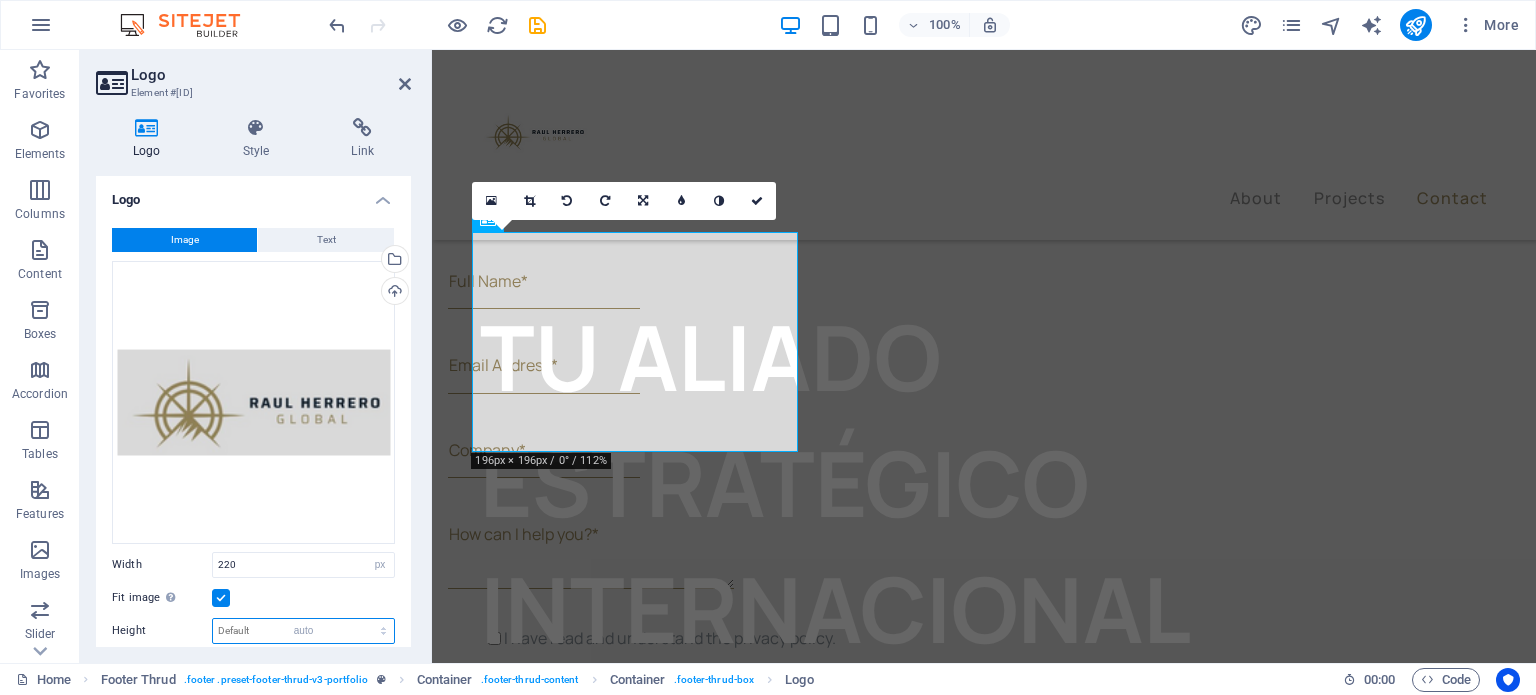 click on "Default auto px" at bounding box center (303, 631) 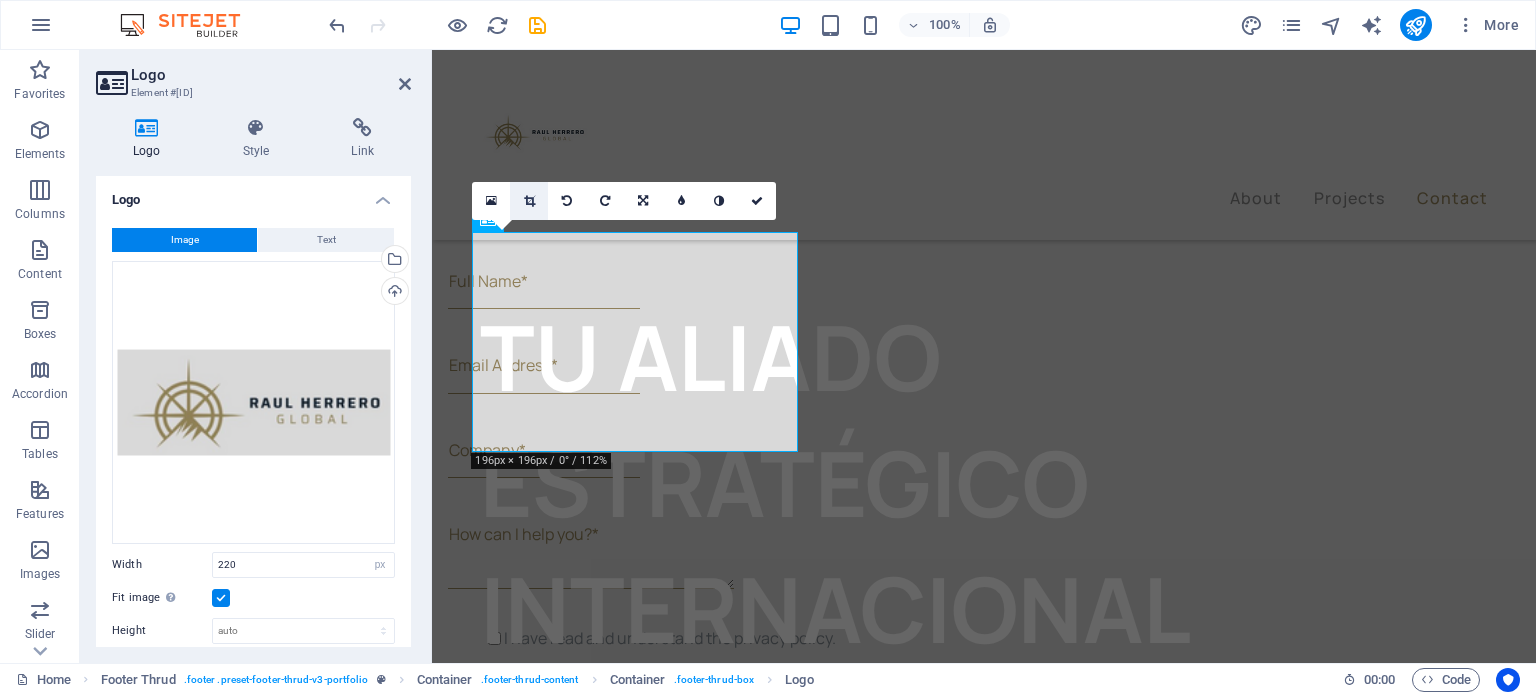 click at bounding box center (529, 201) 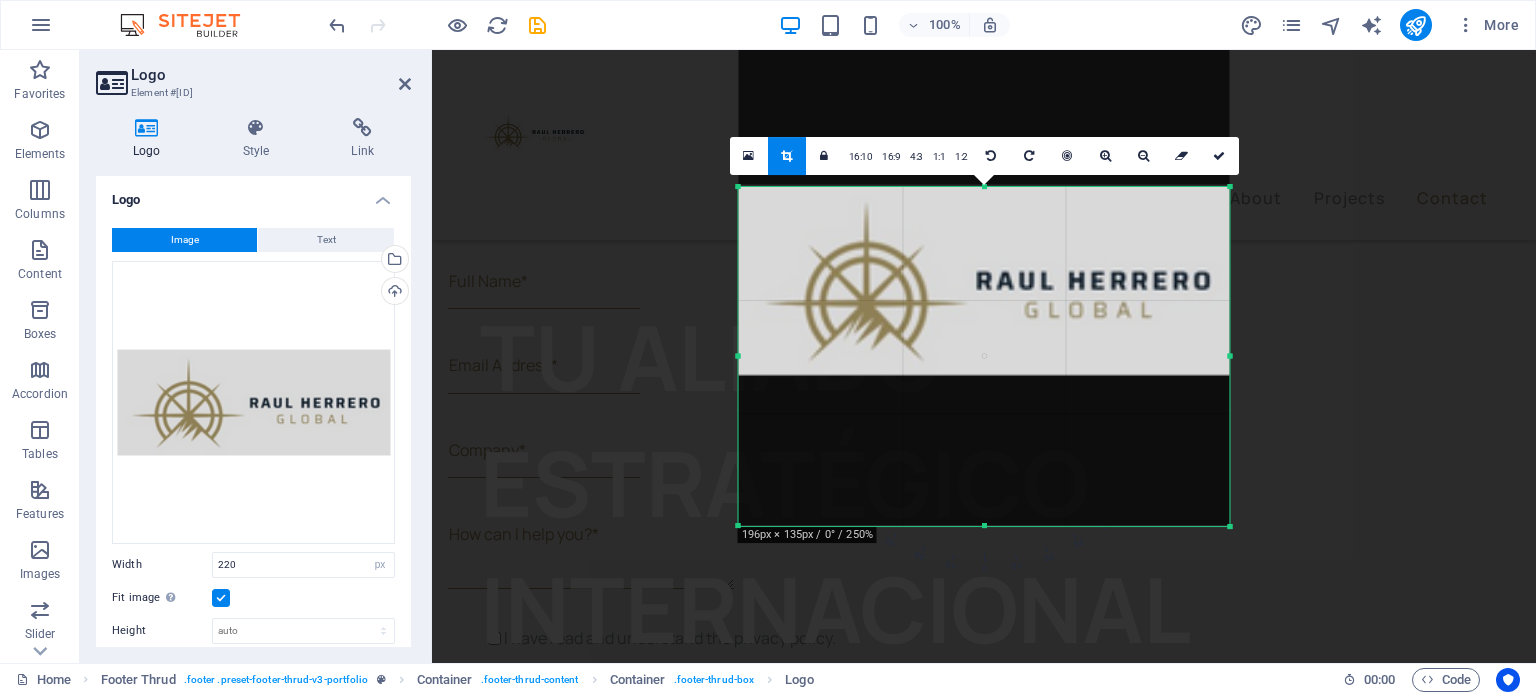 drag, startPoint x: 984, startPoint y: 111, endPoint x: 981, endPoint y: 263, distance: 152.0296 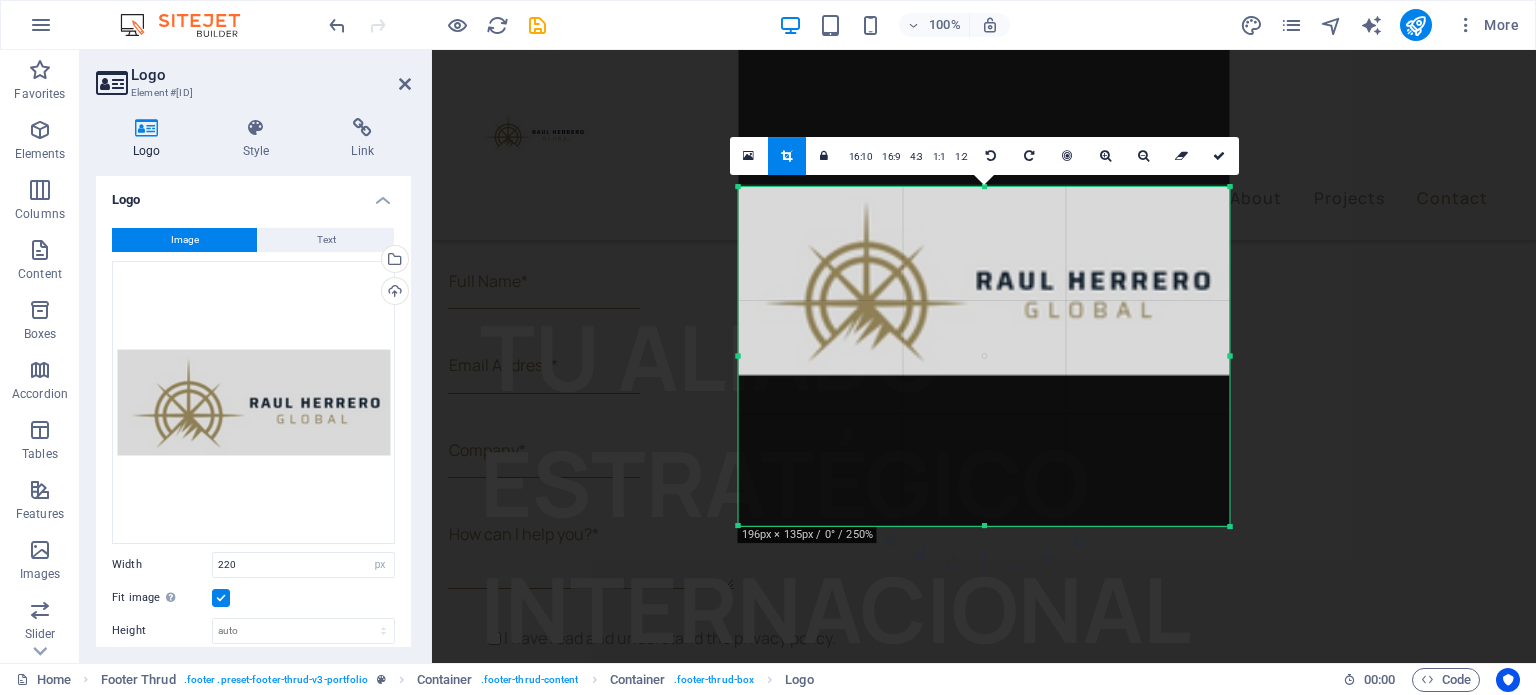 click on "180 170 160 150 140 130 120 110 100 90 80 70 60 50 40 30 20 10 0 -10 -20 -30 -40 -50 -60 -70 -80 -90 -100 -110 -120 -130 -140 -150 -160 -170 196px × 135px / 0° / 250% 16:10 16:9 4:3 1:1 1:2 0" at bounding box center [984, 357] 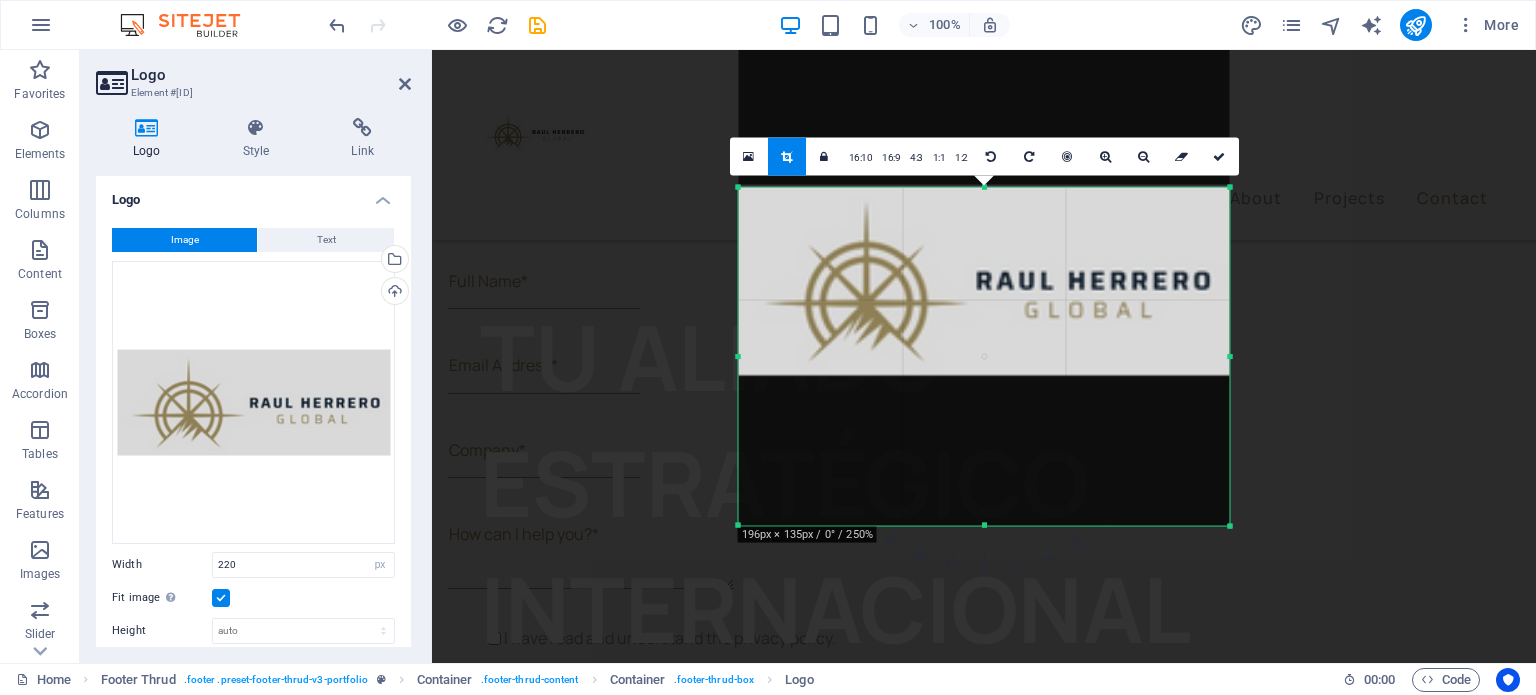 click at bounding box center [984, 280] 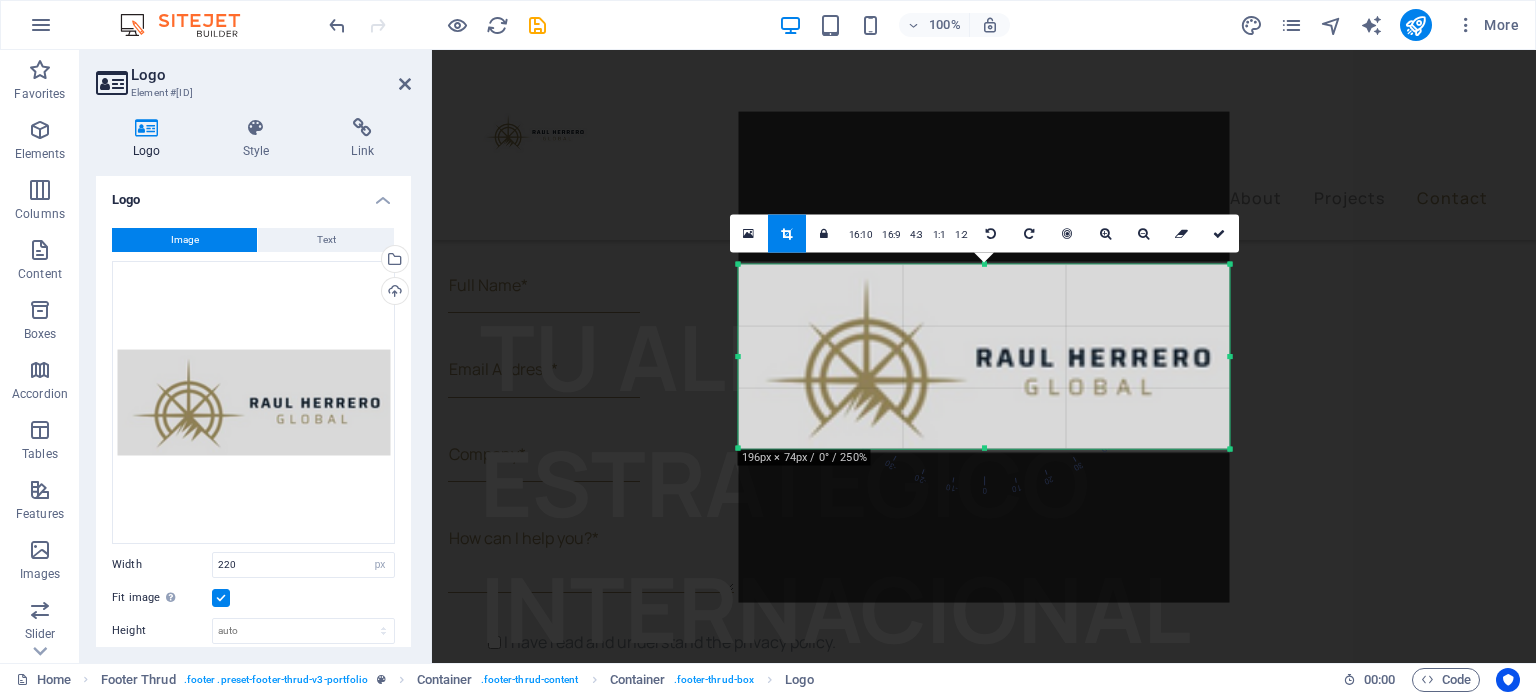 drag, startPoint x: 983, startPoint y: 526, endPoint x: 948, endPoint y: 376, distance: 154.02922 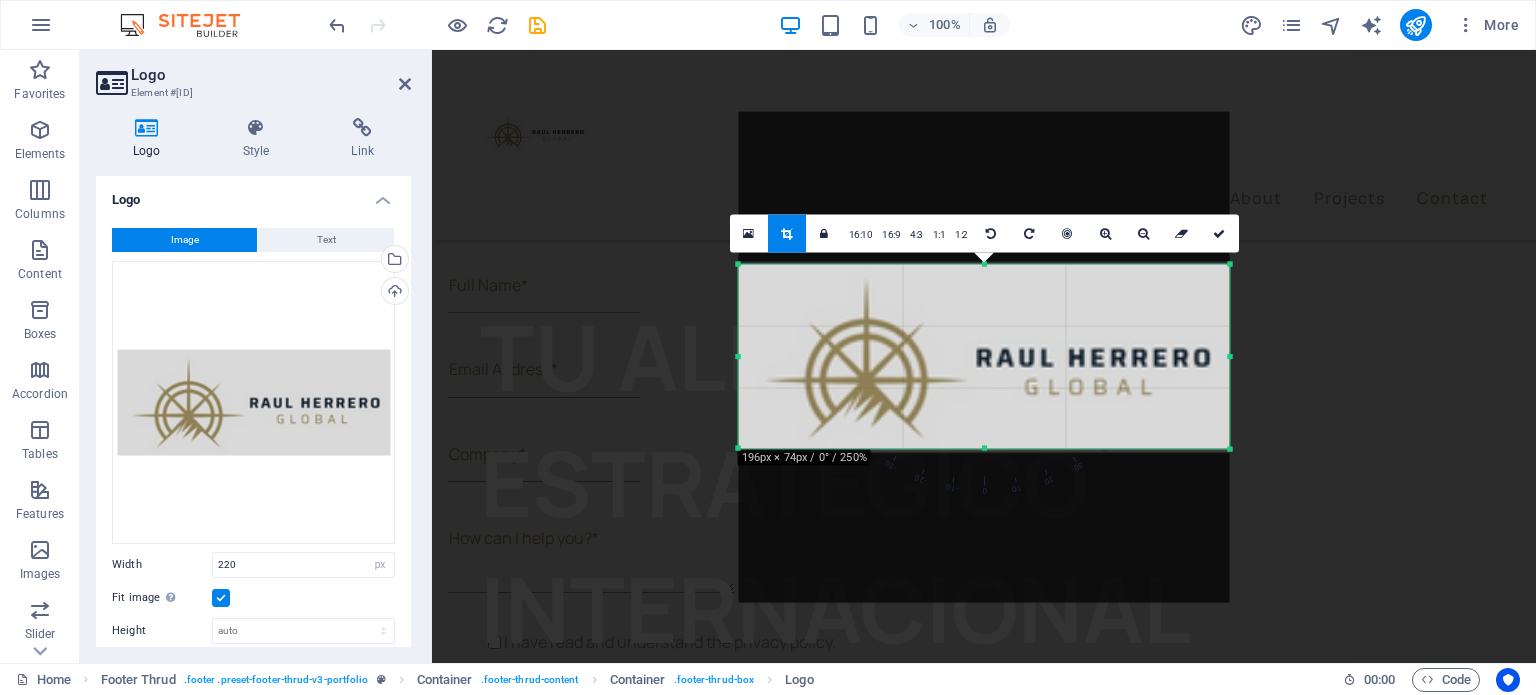 click on "180 170 160 150 140 130 120 110 100 90 80 70 60 50 40 30 20 10 0 -10 -20 -30 -40 -50 -60 -70 -80 -90 -100 -110 -120 -130 -140 -150 -160 -170 196px × 74px / 0° / 250% 16:10 16:9 4:3 1:1 1:2 0" at bounding box center (984, 356) 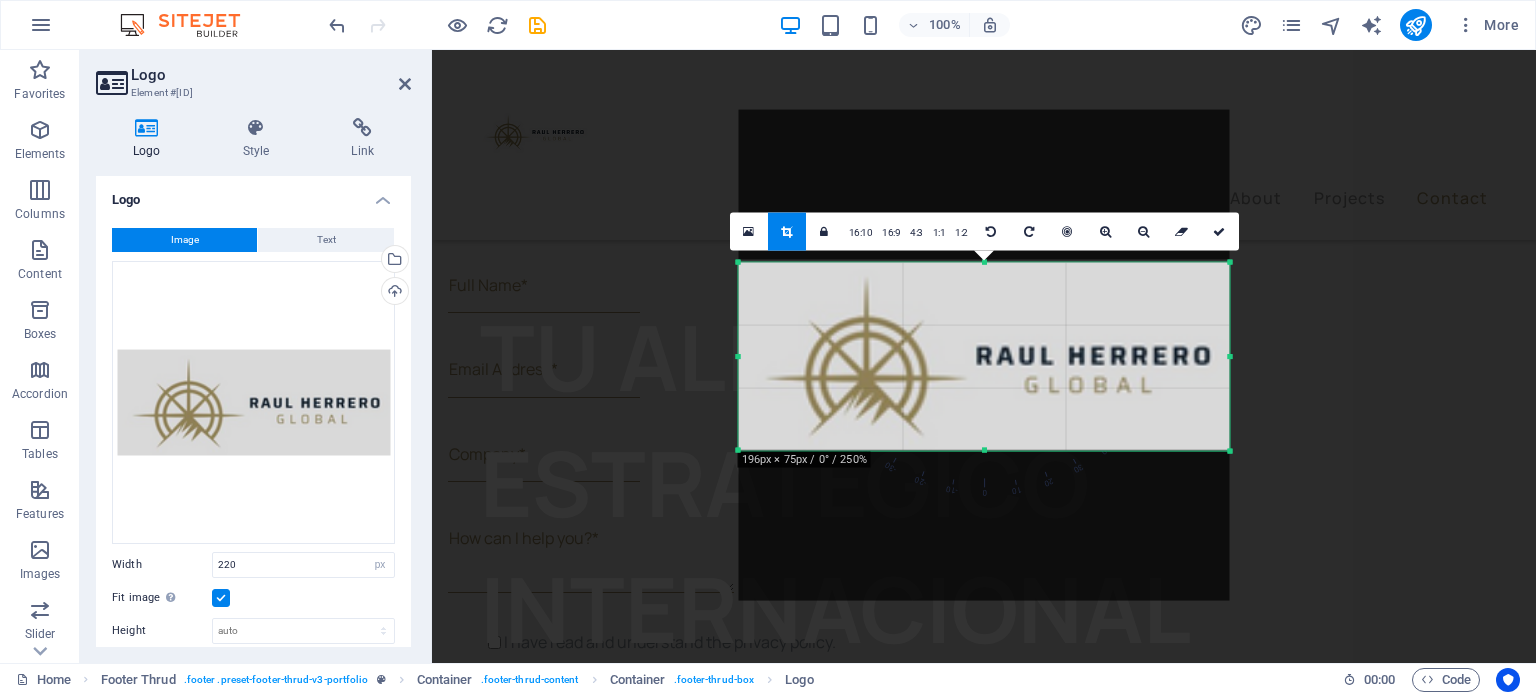 scroll, scrollTop: 5088, scrollLeft: 0, axis: vertical 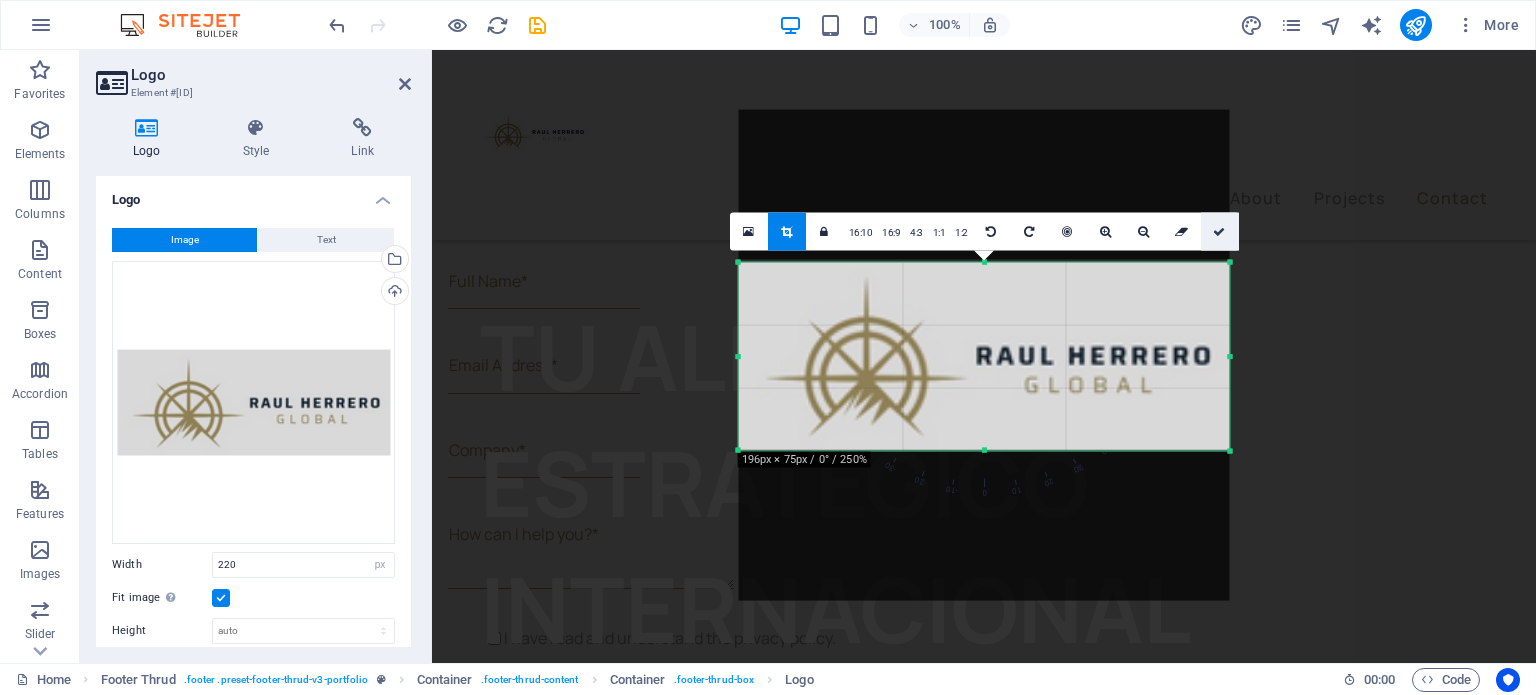 click at bounding box center [1219, 231] 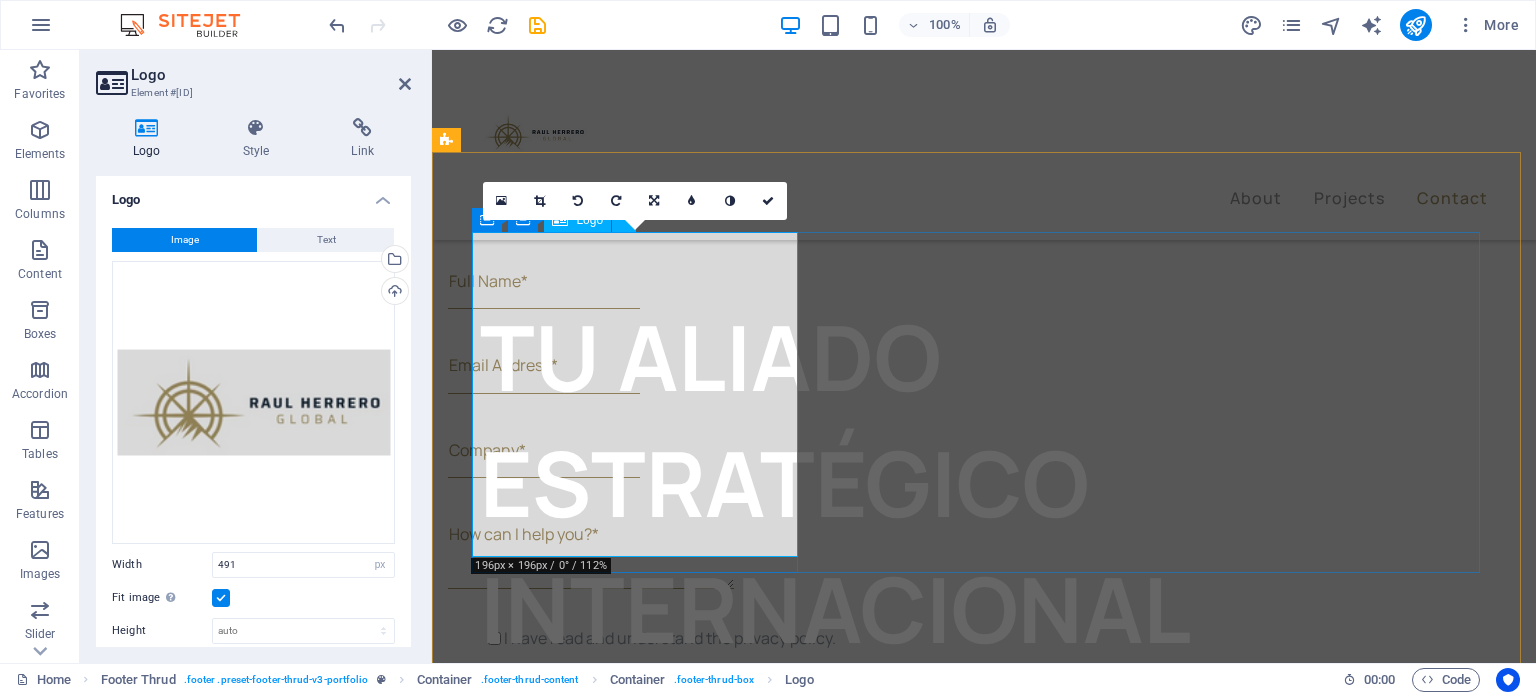 scroll, scrollTop: 5024, scrollLeft: 0, axis: vertical 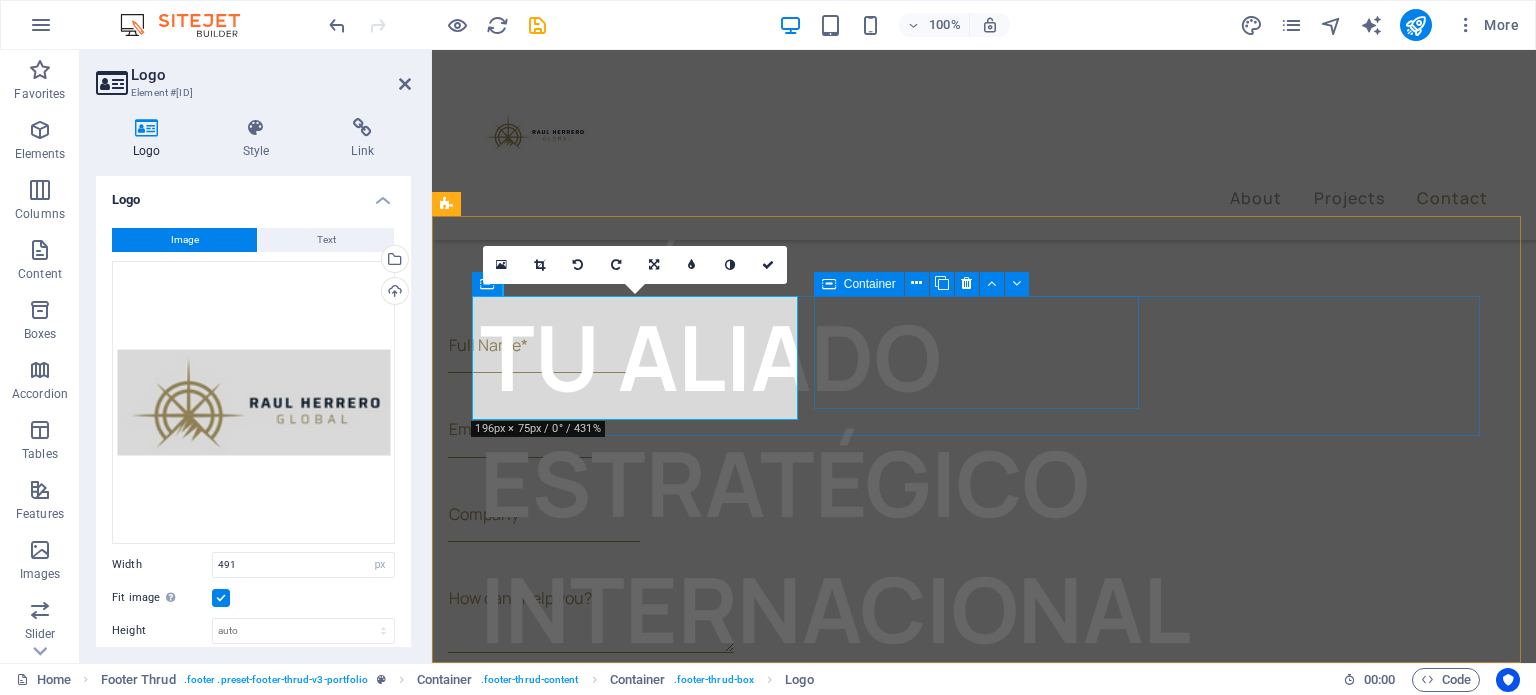 click on "Address [LAST] [LAST] 2 [CITY] - [CITY] [POSTALCODE]" at bounding box center (642, 3582) 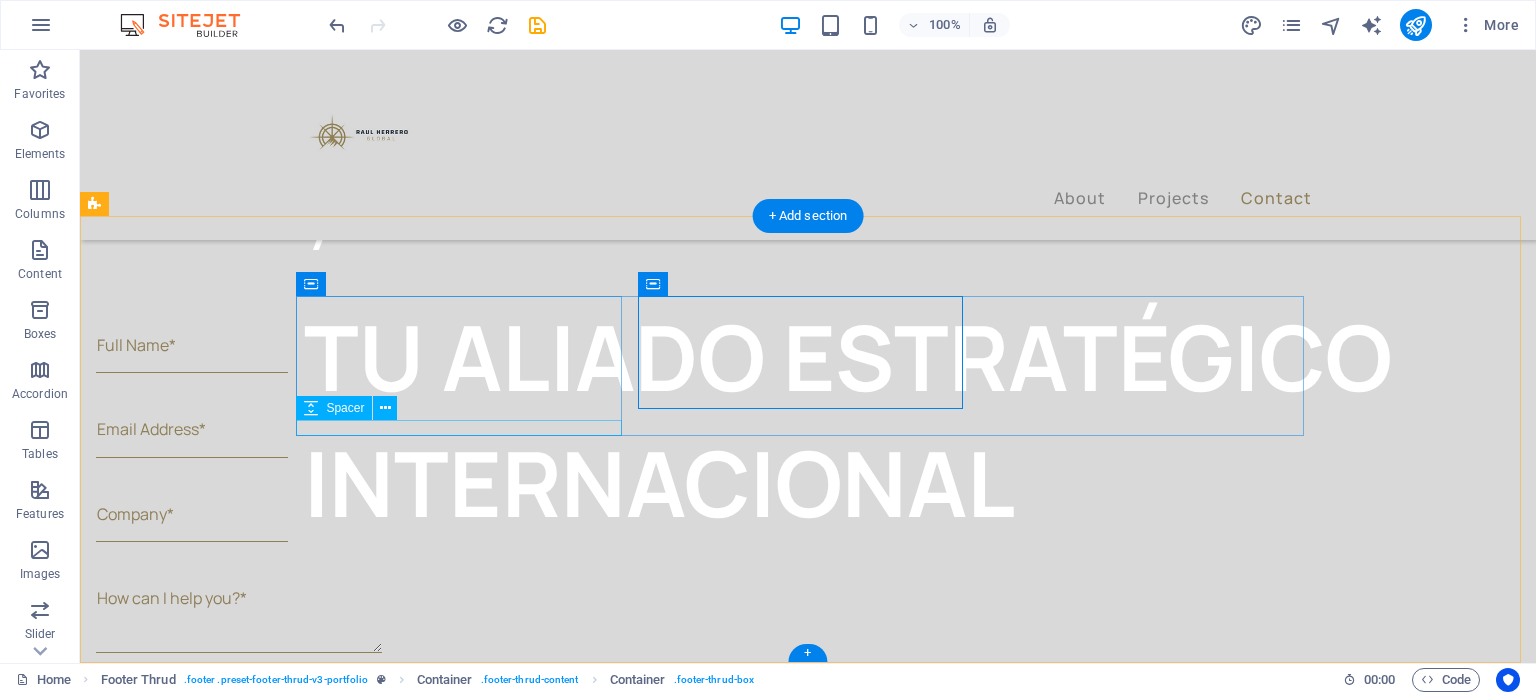 click at bounding box center (466, 3509) 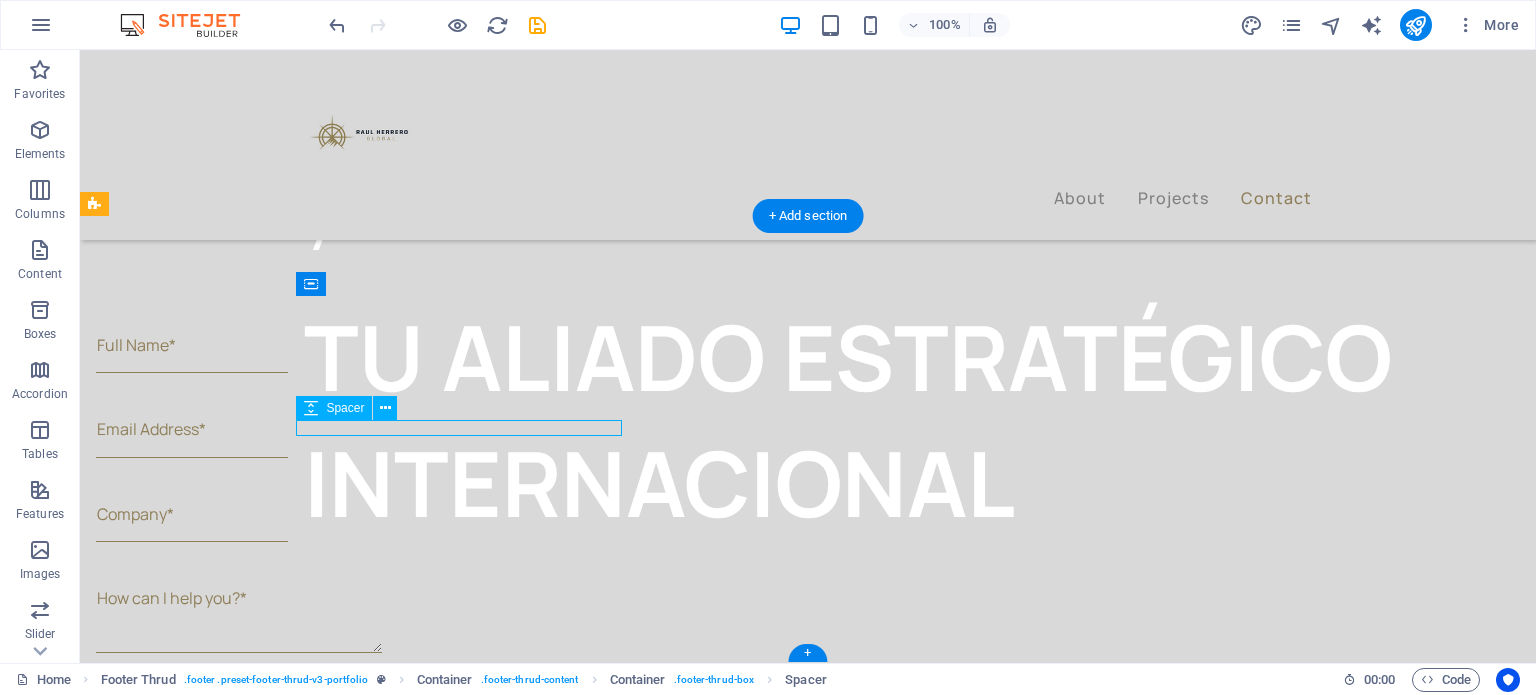 scroll, scrollTop: 5008, scrollLeft: 0, axis: vertical 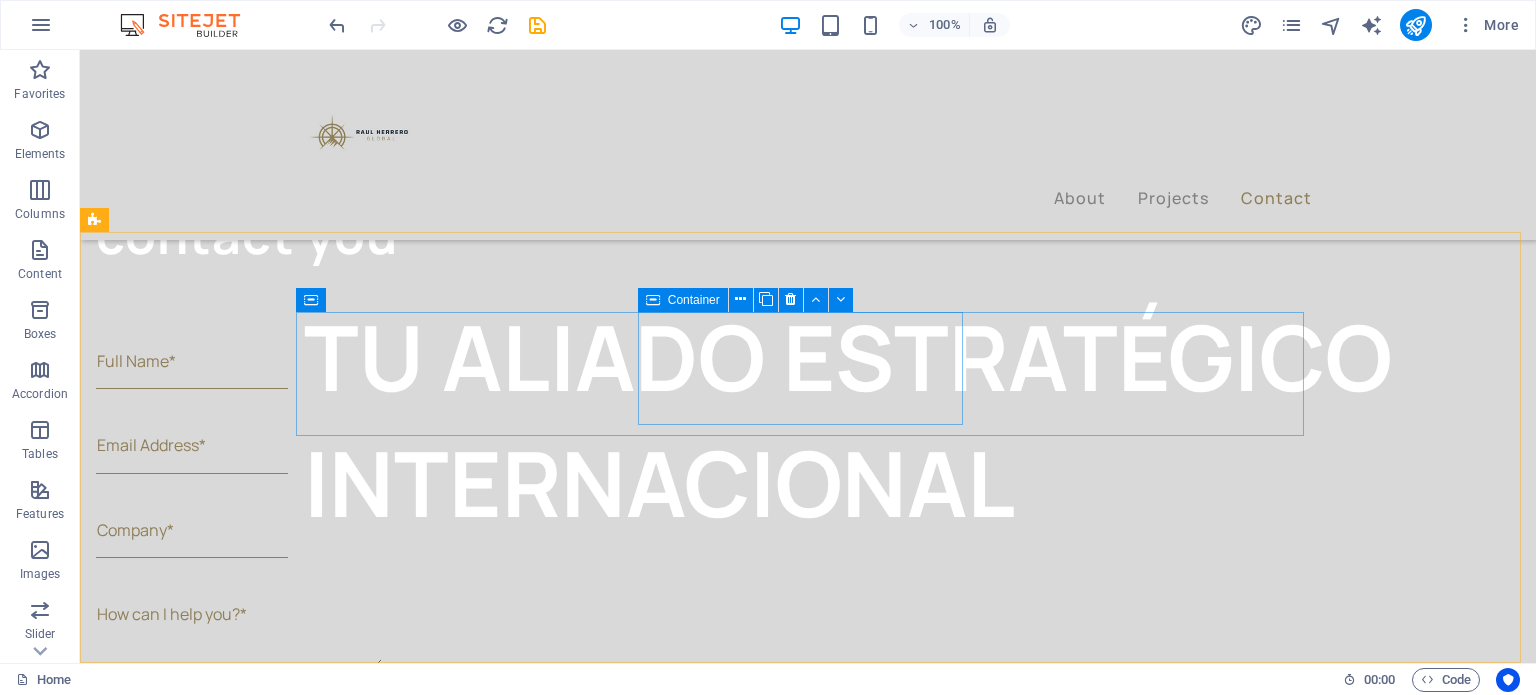 click on "Container" at bounding box center (683, 300) 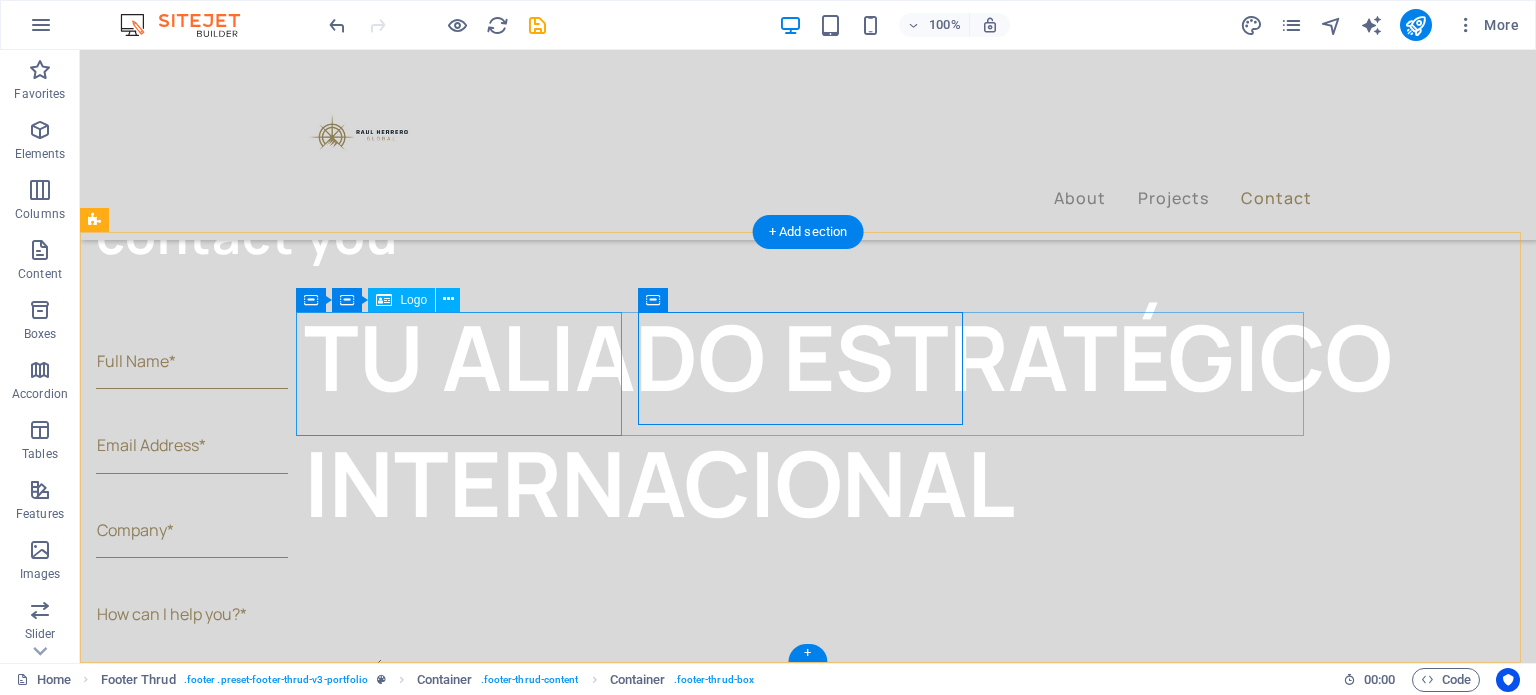 click at bounding box center (466, 3423) 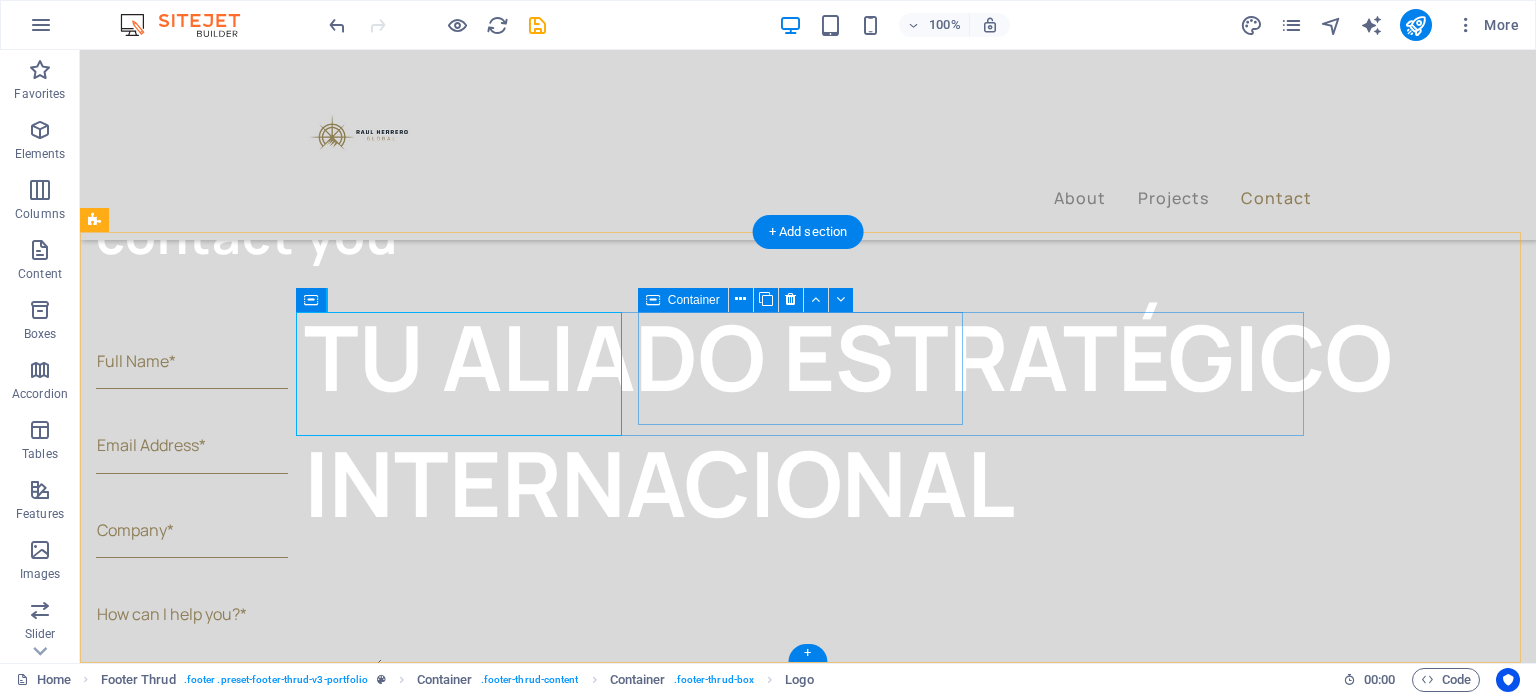 click on "Address [LAST] [LAST] 2 [CITY] - [CITY] [POSTALCODE]" at bounding box center [466, 3582] 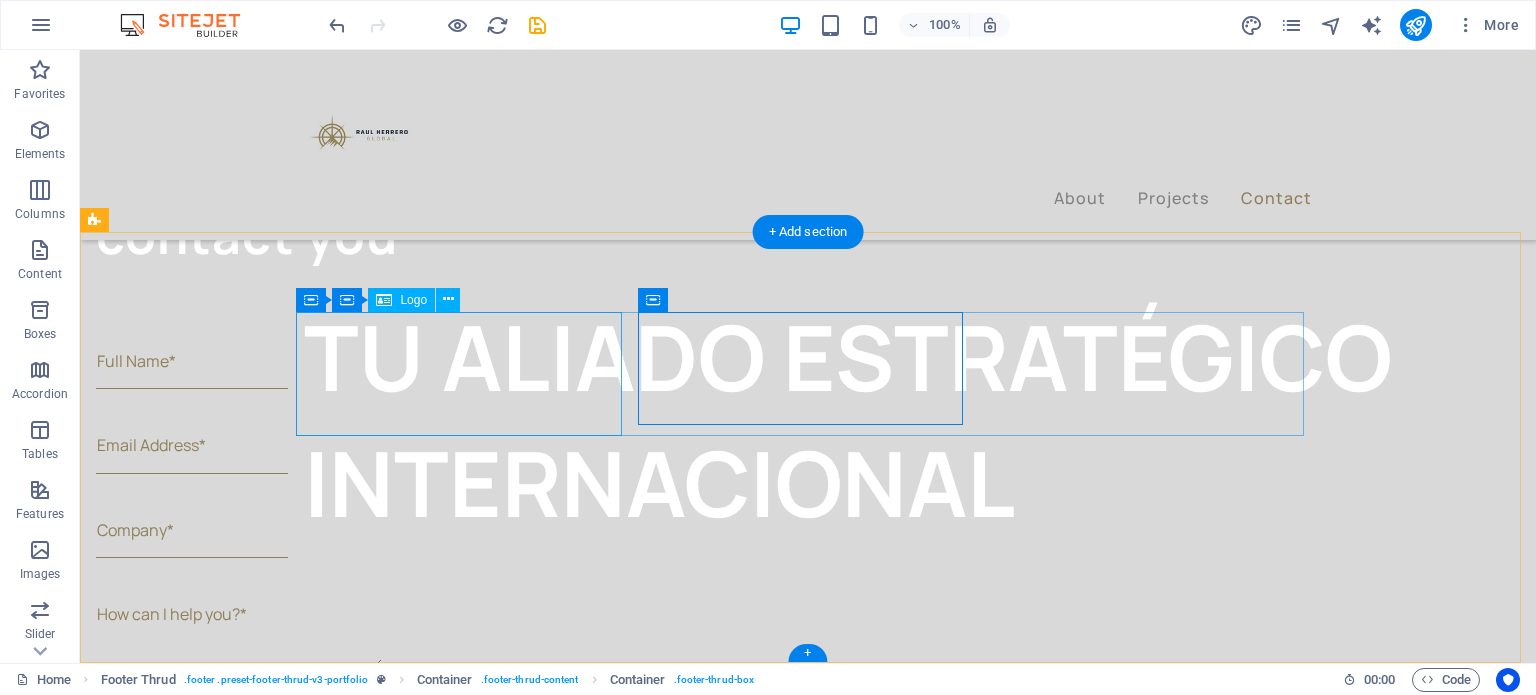 click at bounding box center (466, 3423) 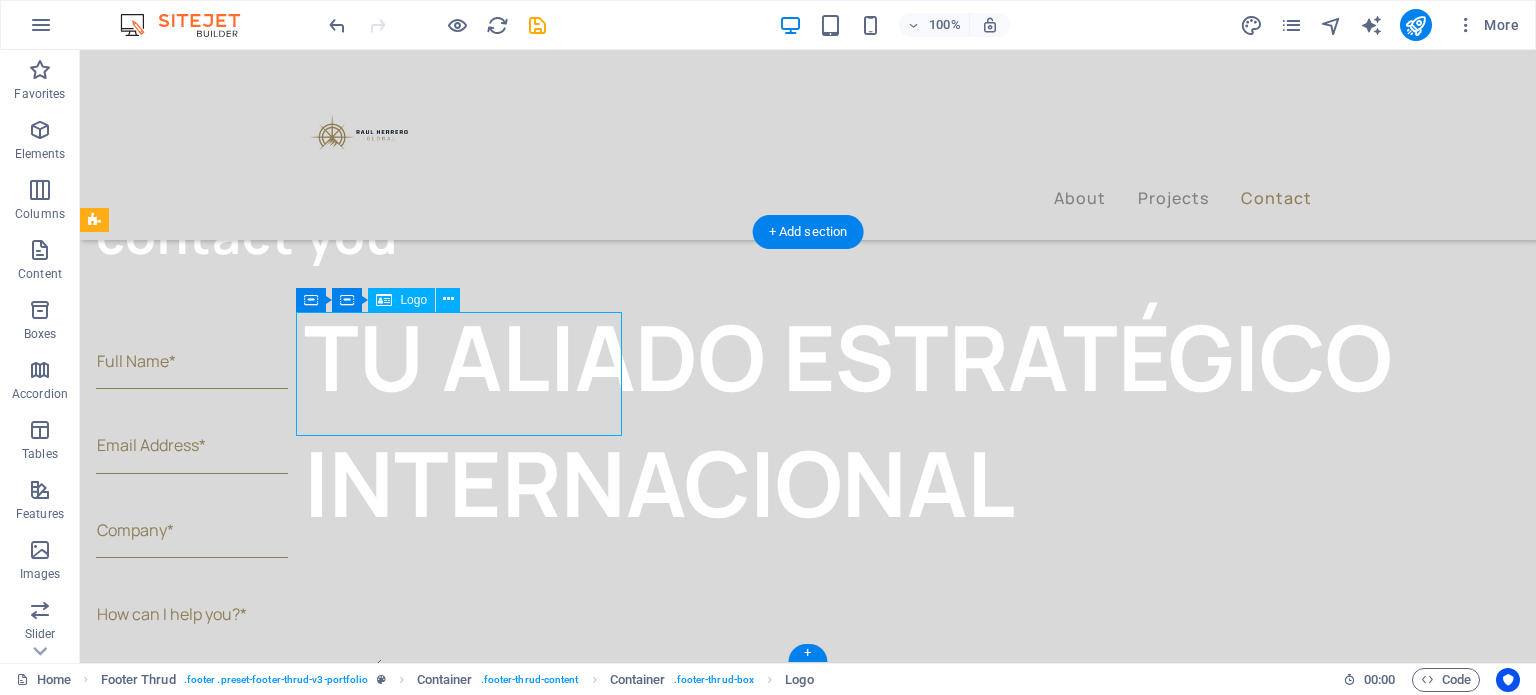 click at bounding box center [466, 3423] 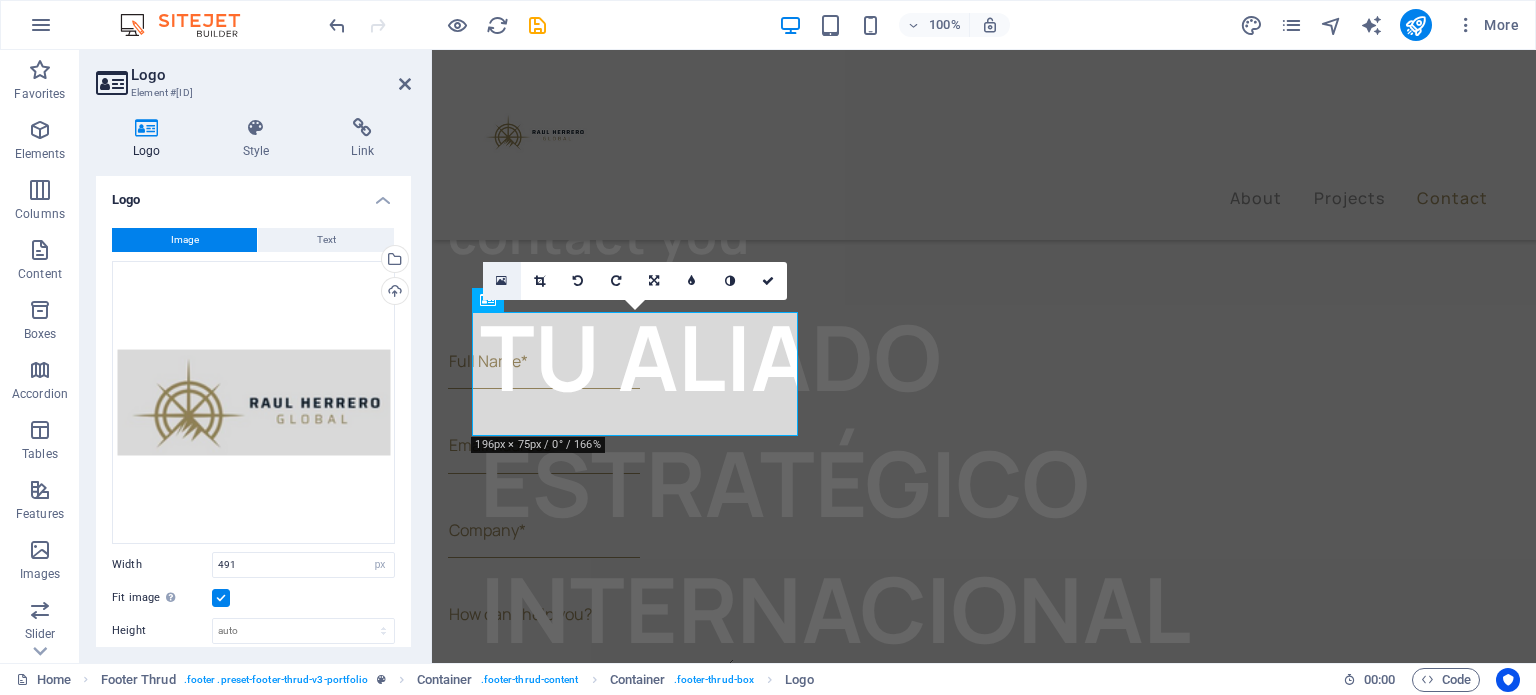click at bounding box center [501, 281] 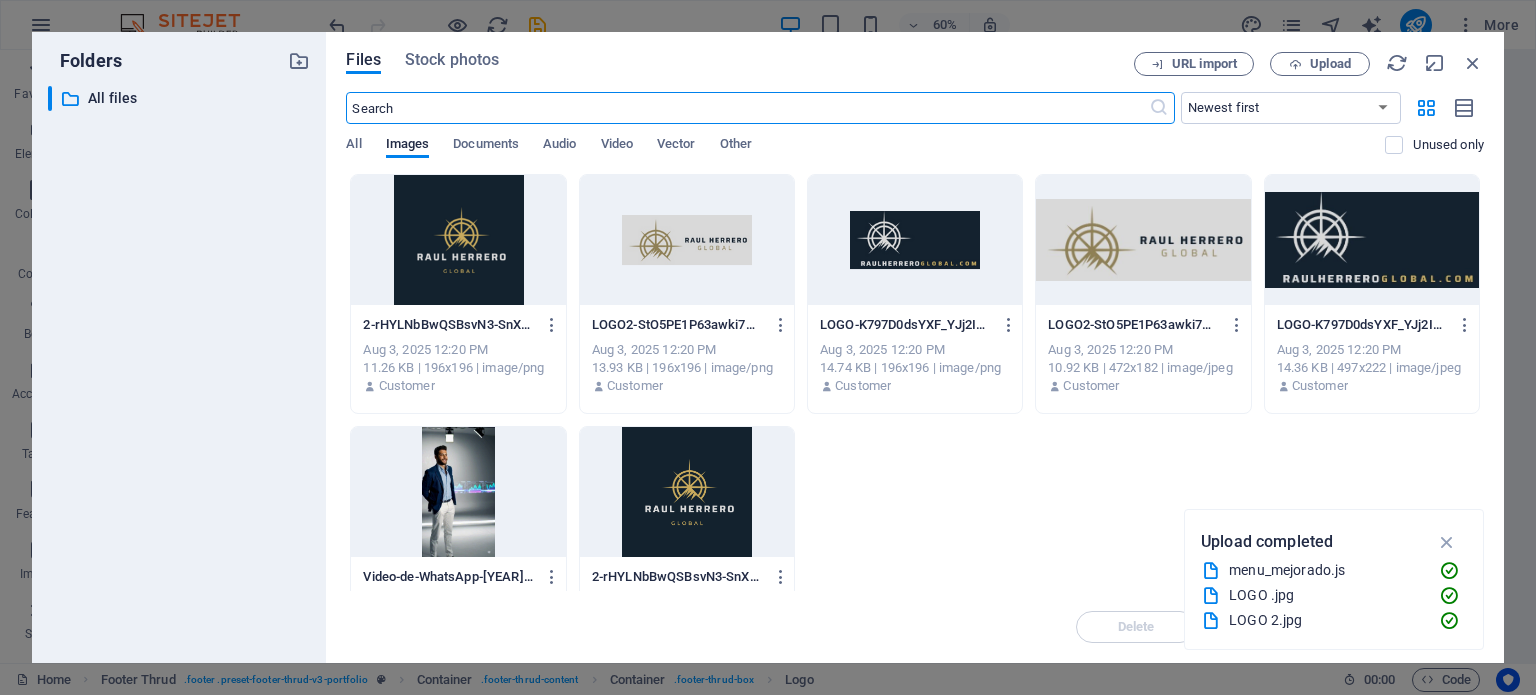 scroll, scrollTop: 4595, scrollLeft: 0, axis: vertical 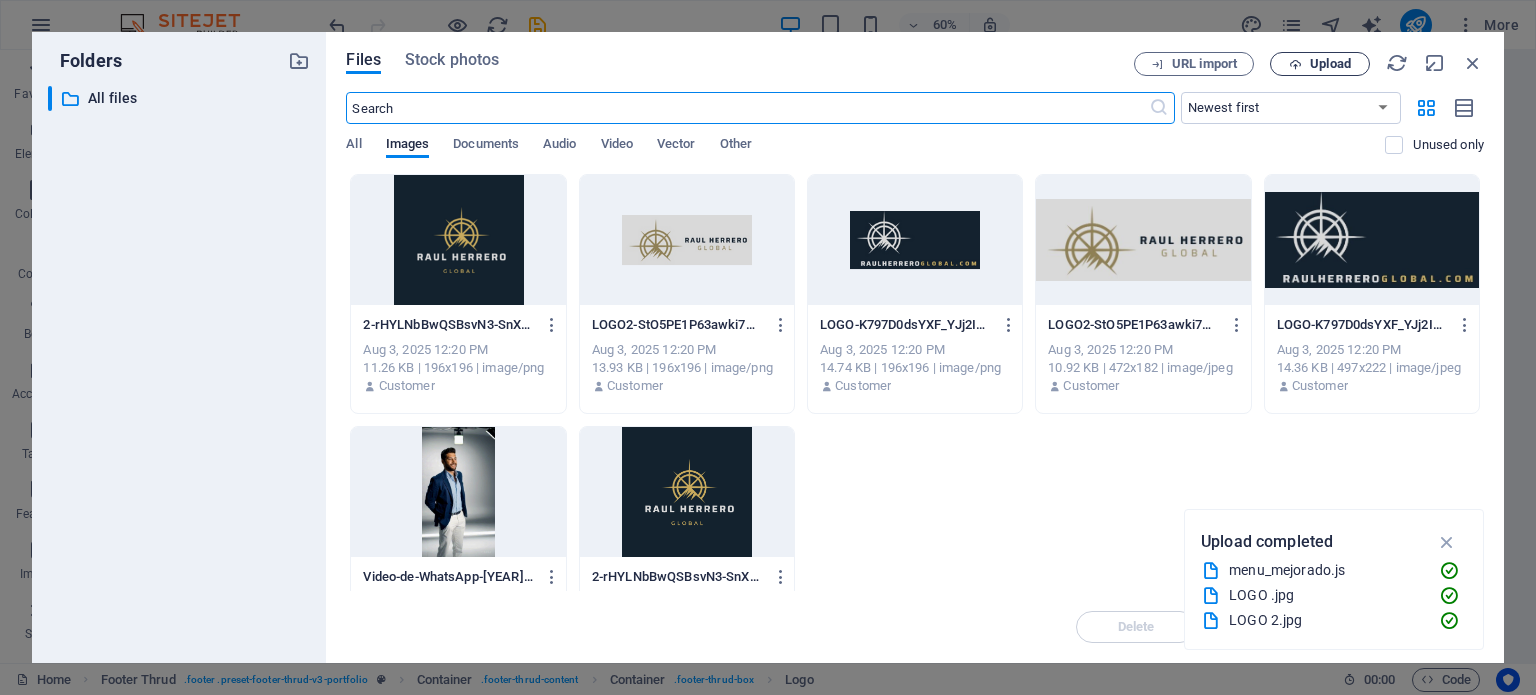 click on "Upload" at bounding box center [1330, 64] 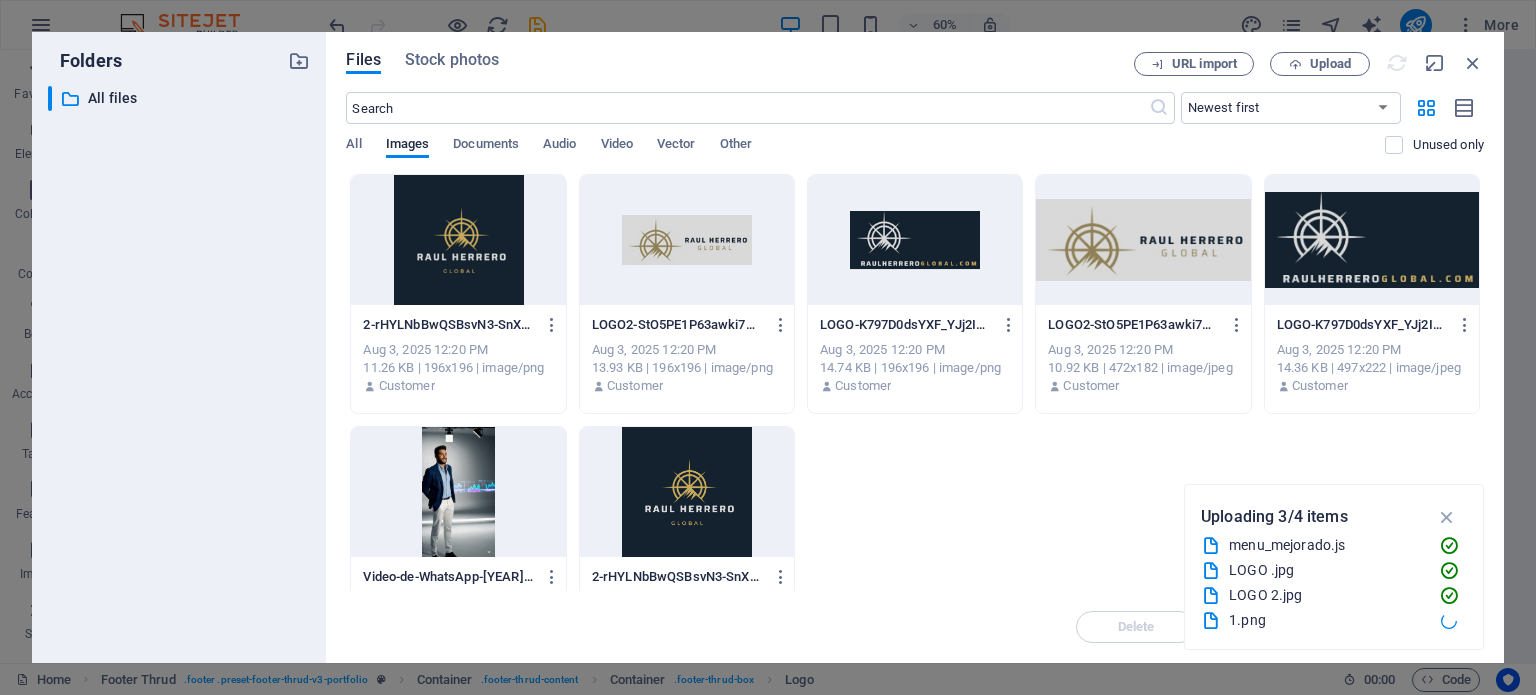 type on "314" 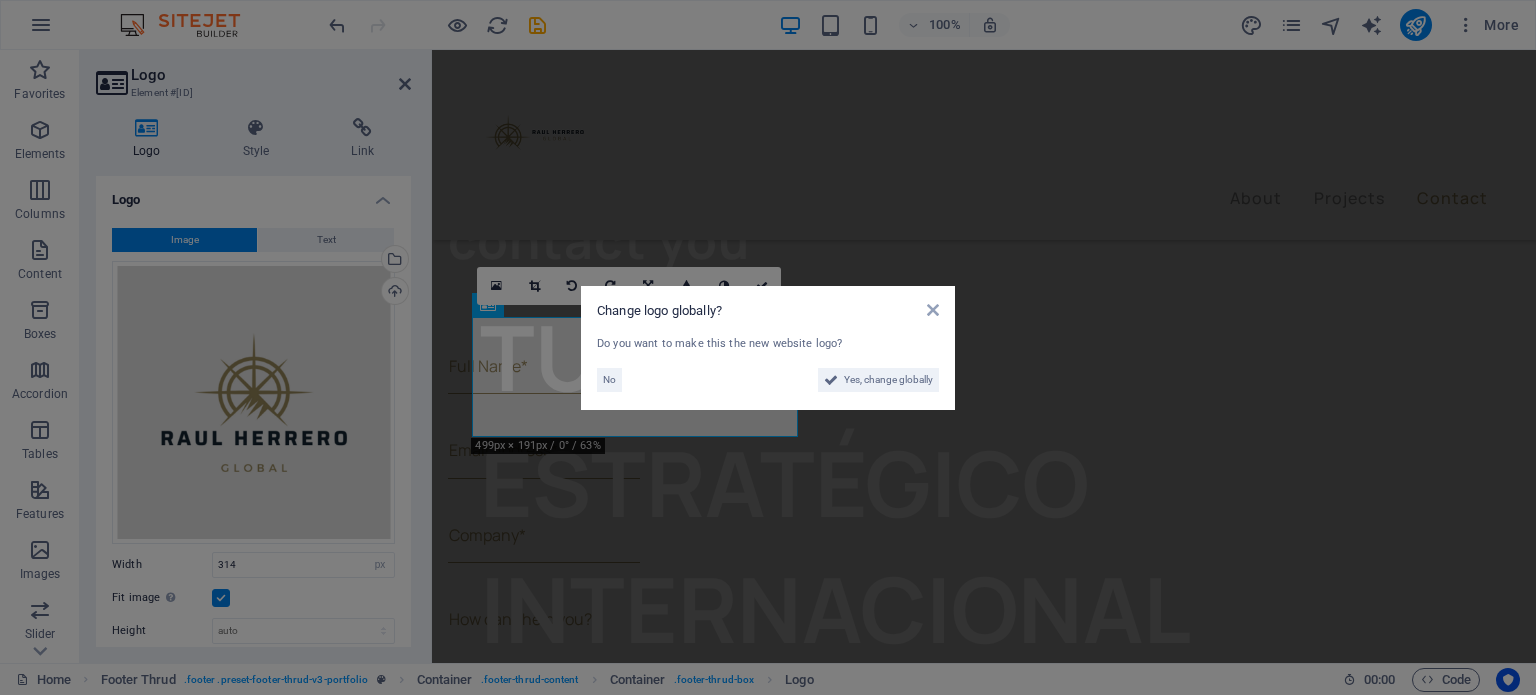 scroll, scrollTop: 5004, scrollLeft: 0, axis: vertical 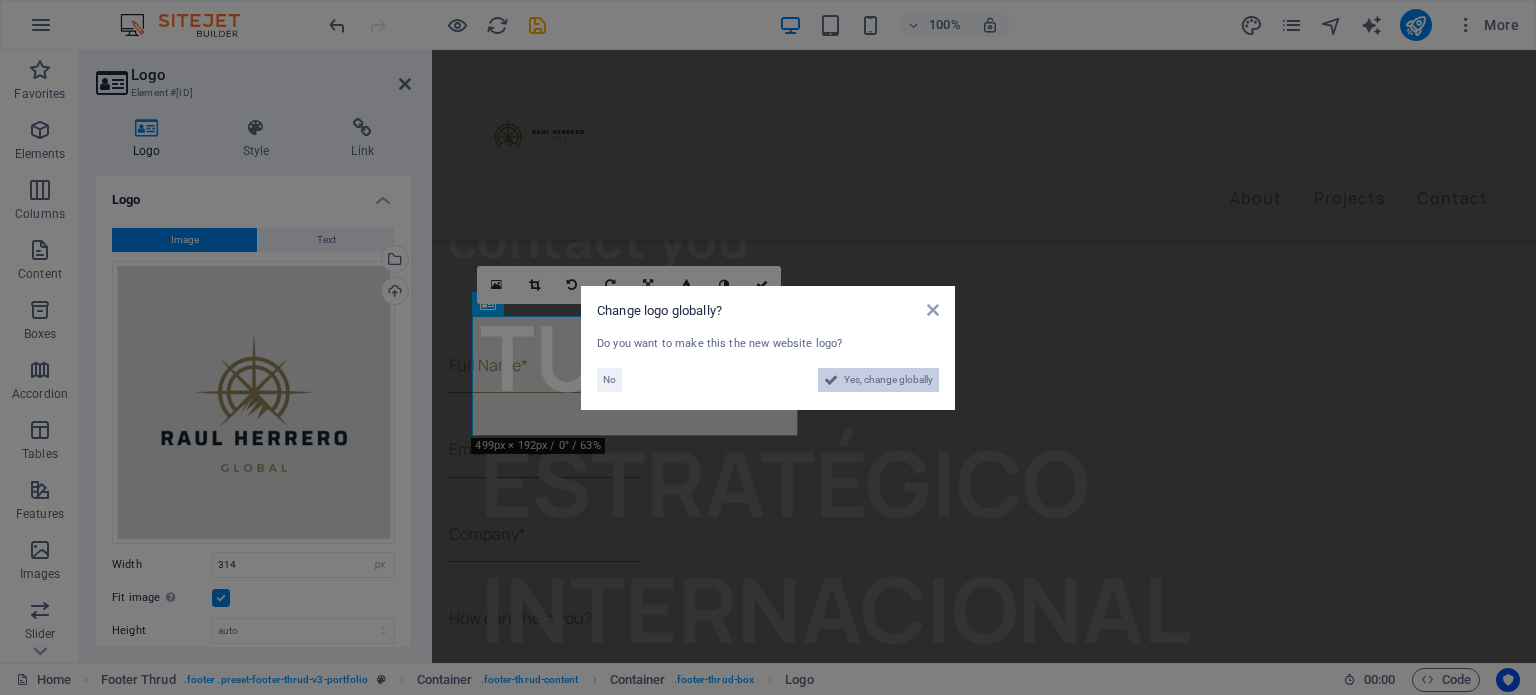 click on "Yes, change globally" at bounding box center (888, 380) 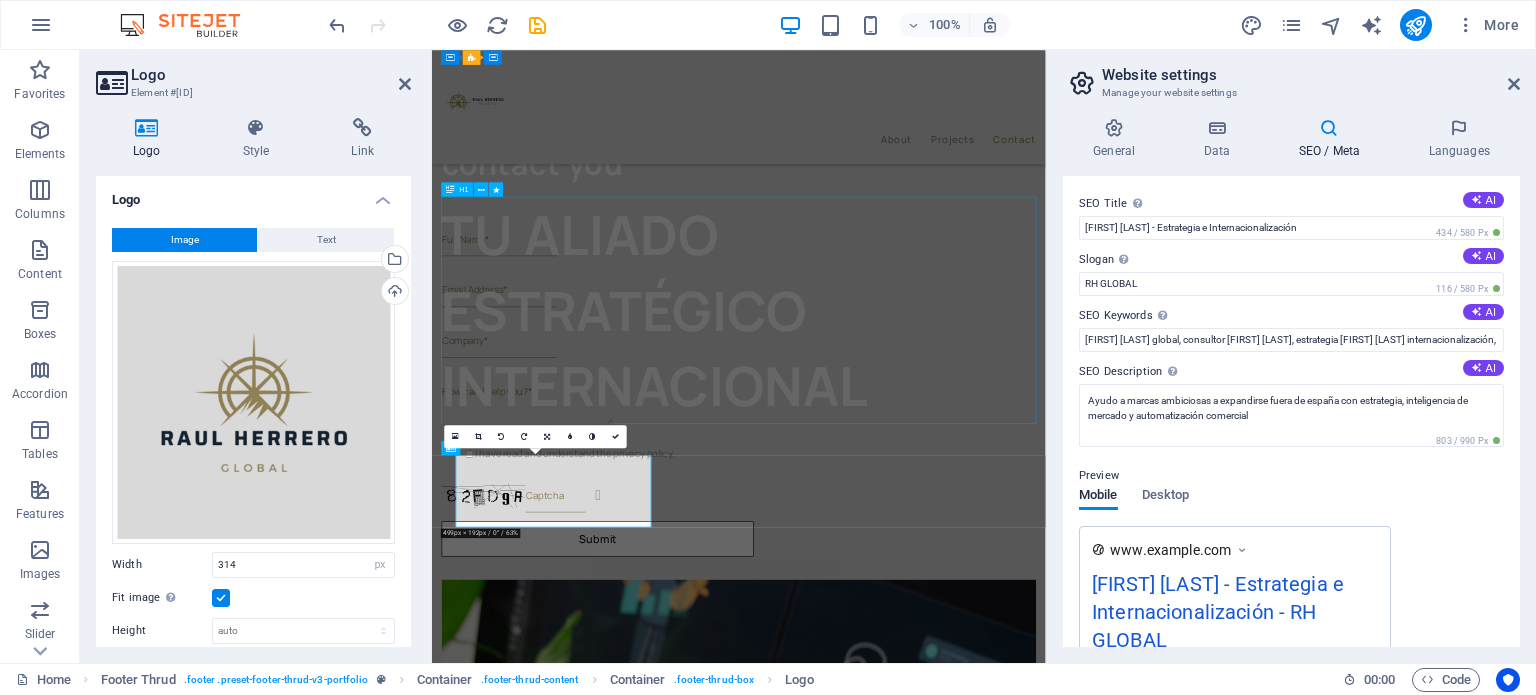 scroll, scrollTop: 4595, scrollLeft: 0, axis: vertical 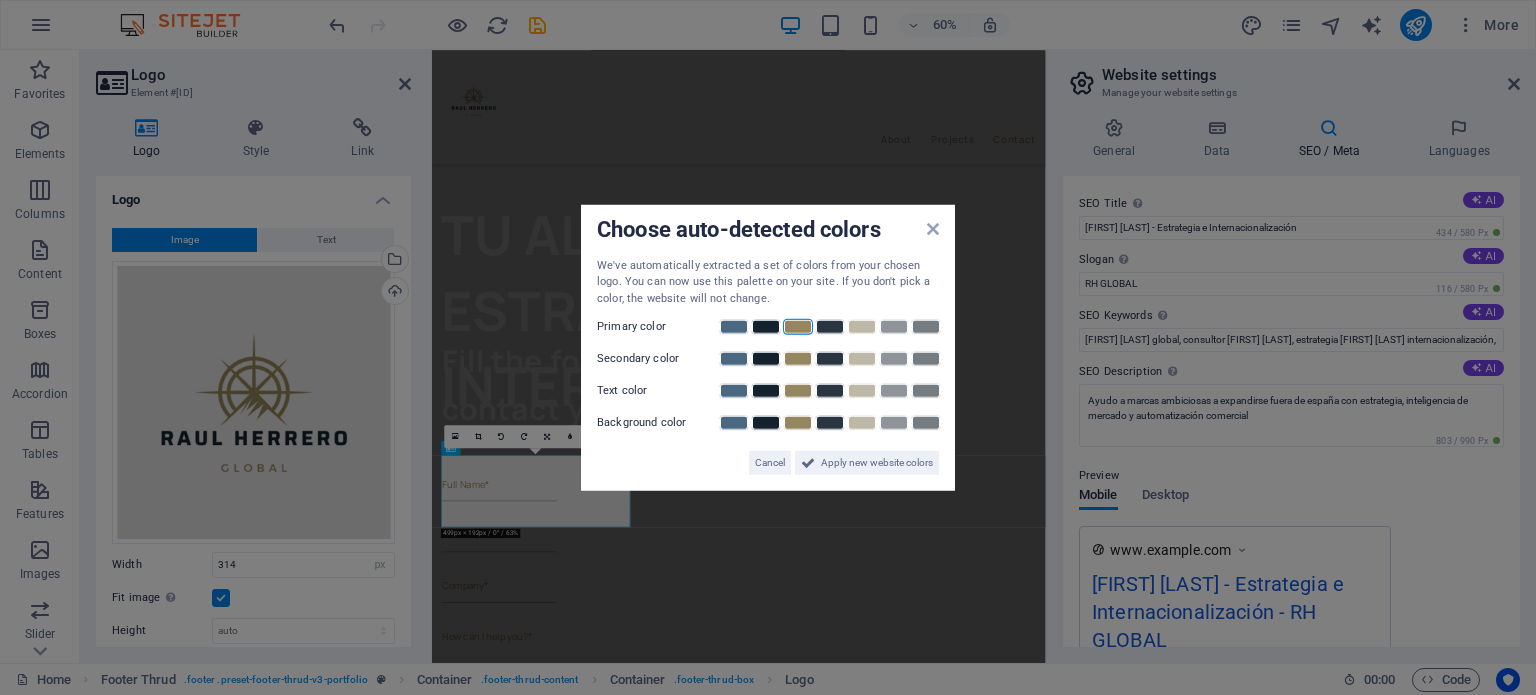 click at bounding box center (798, 327) 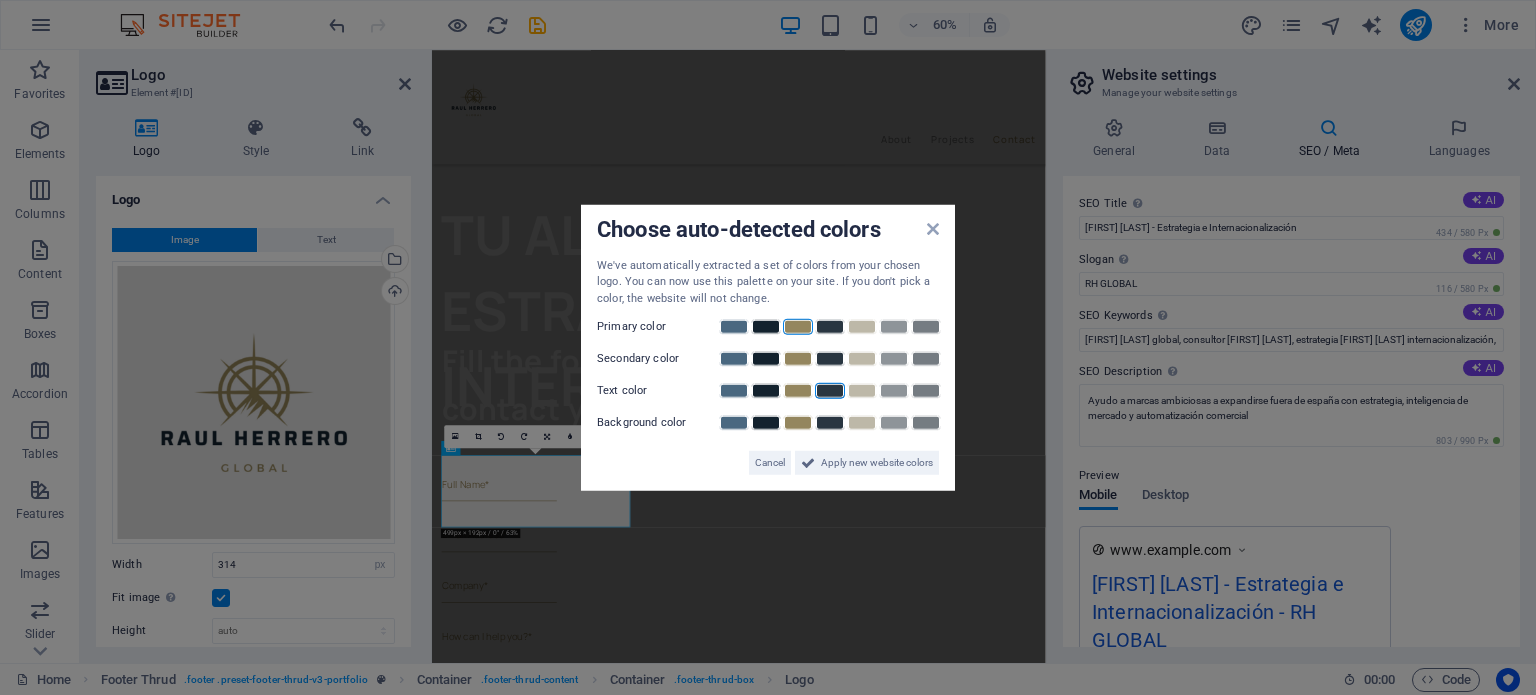 click at bounding box center [830, 391] 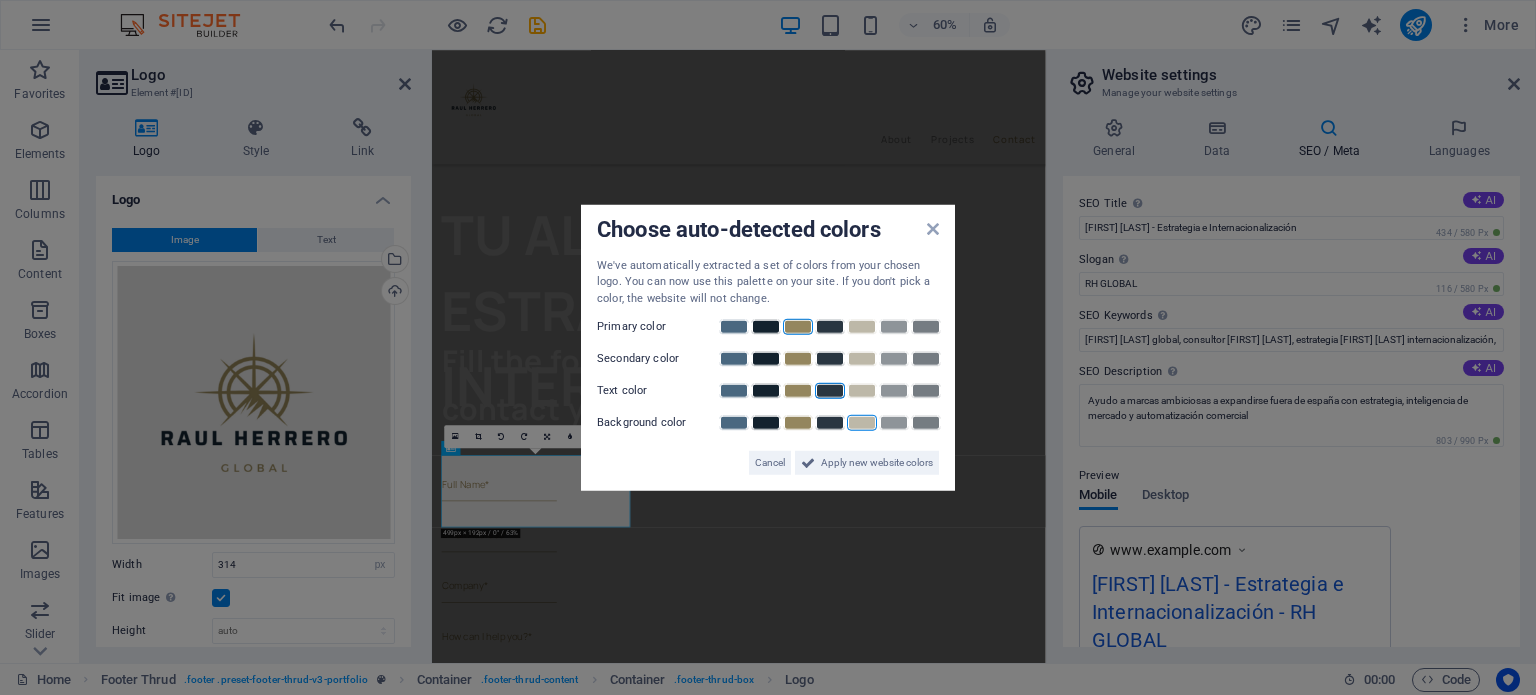 click at bounding box center (862, 423) 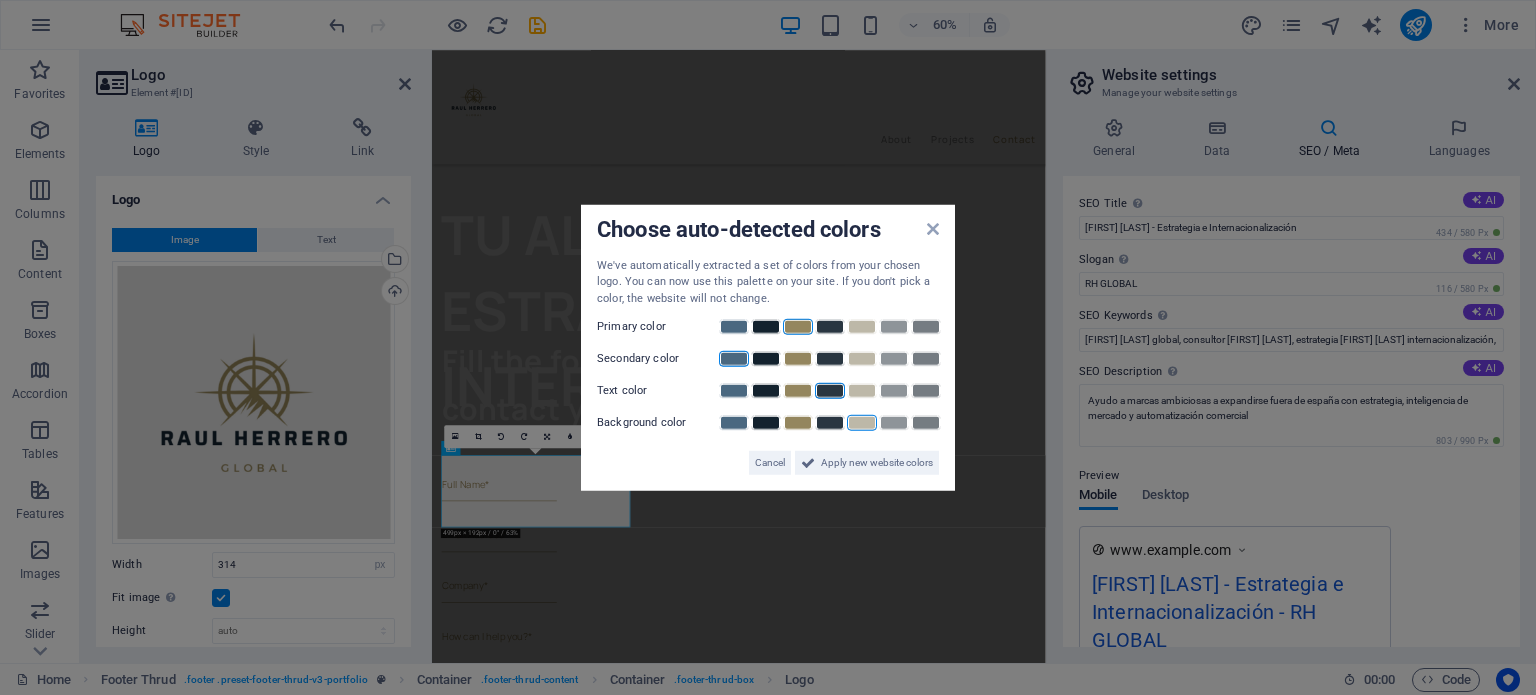 click at bounding box center (734, 359) 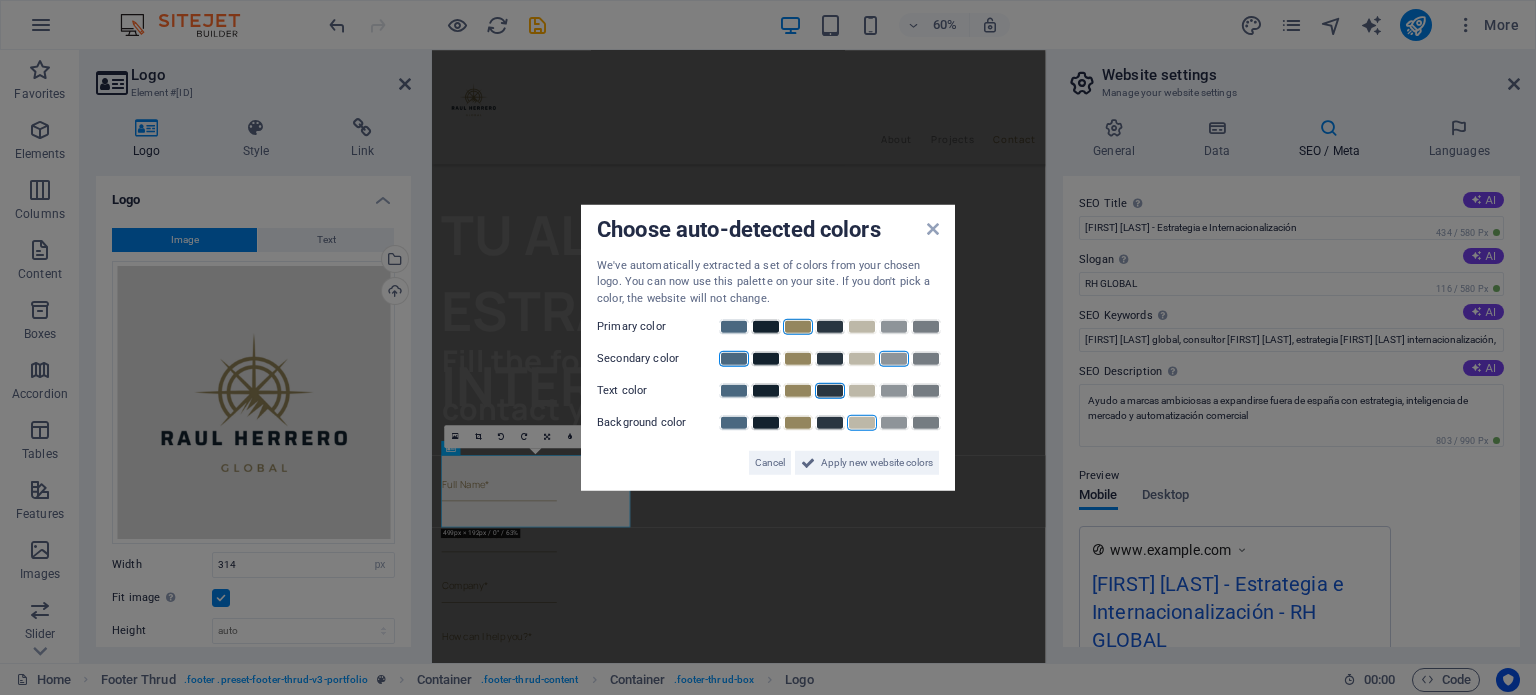 click at bounding box center (894, 359) 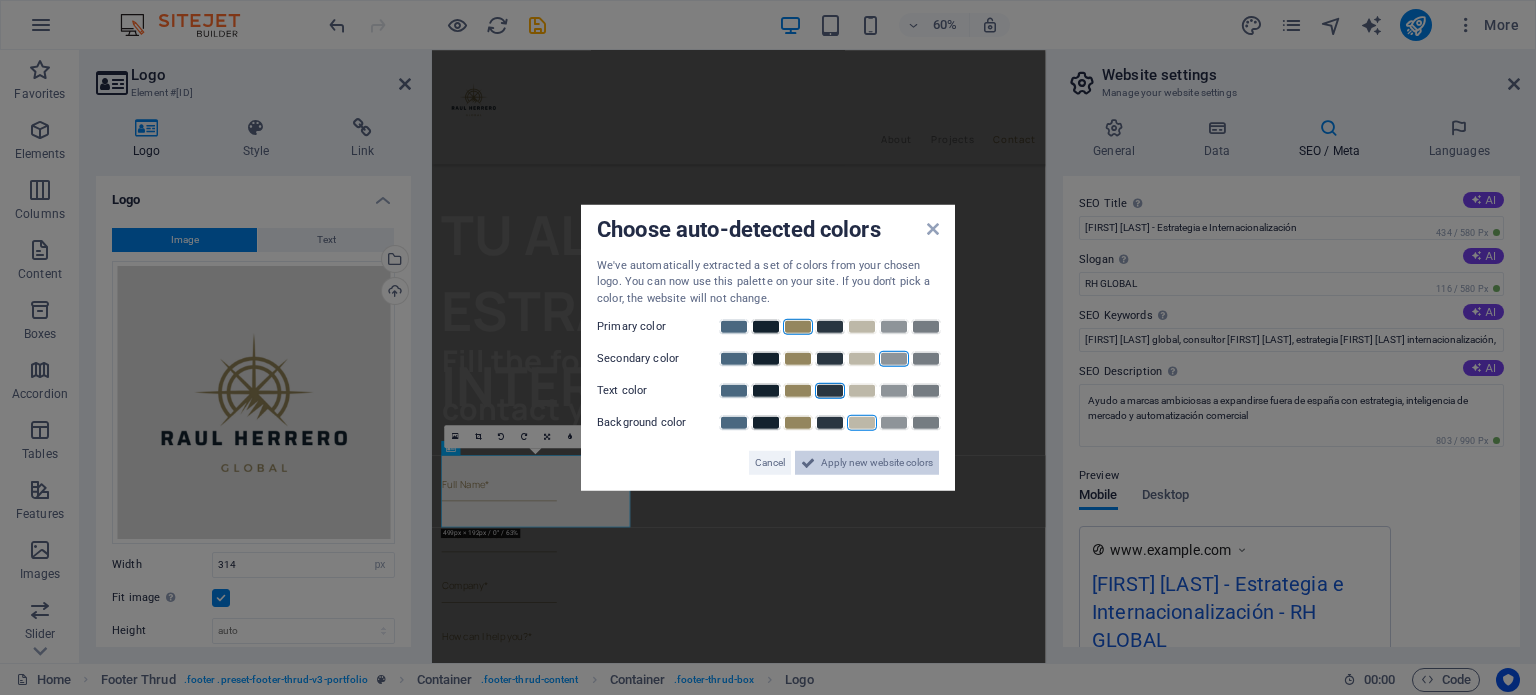 click on "Apply new website colors" at bounding box center [877, 463] 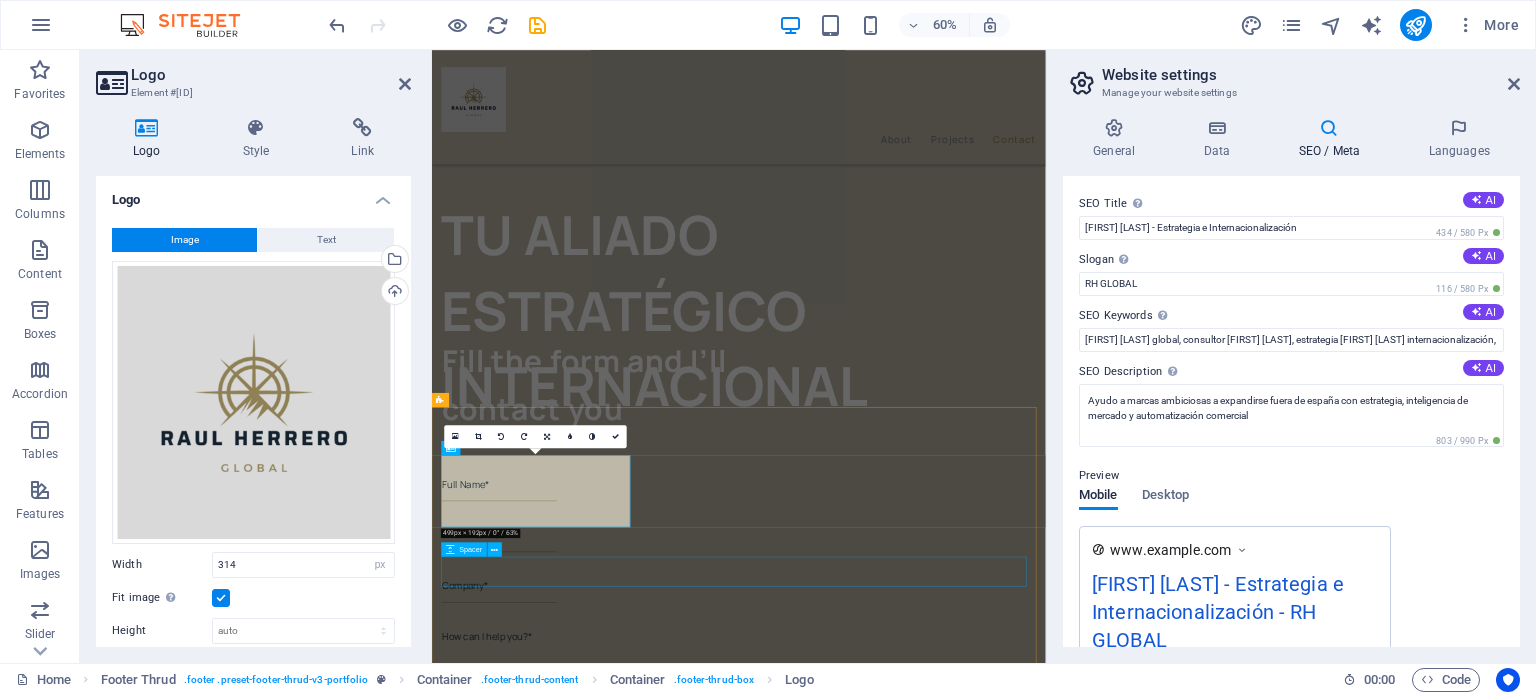 click at bounding box center [943, 4133] 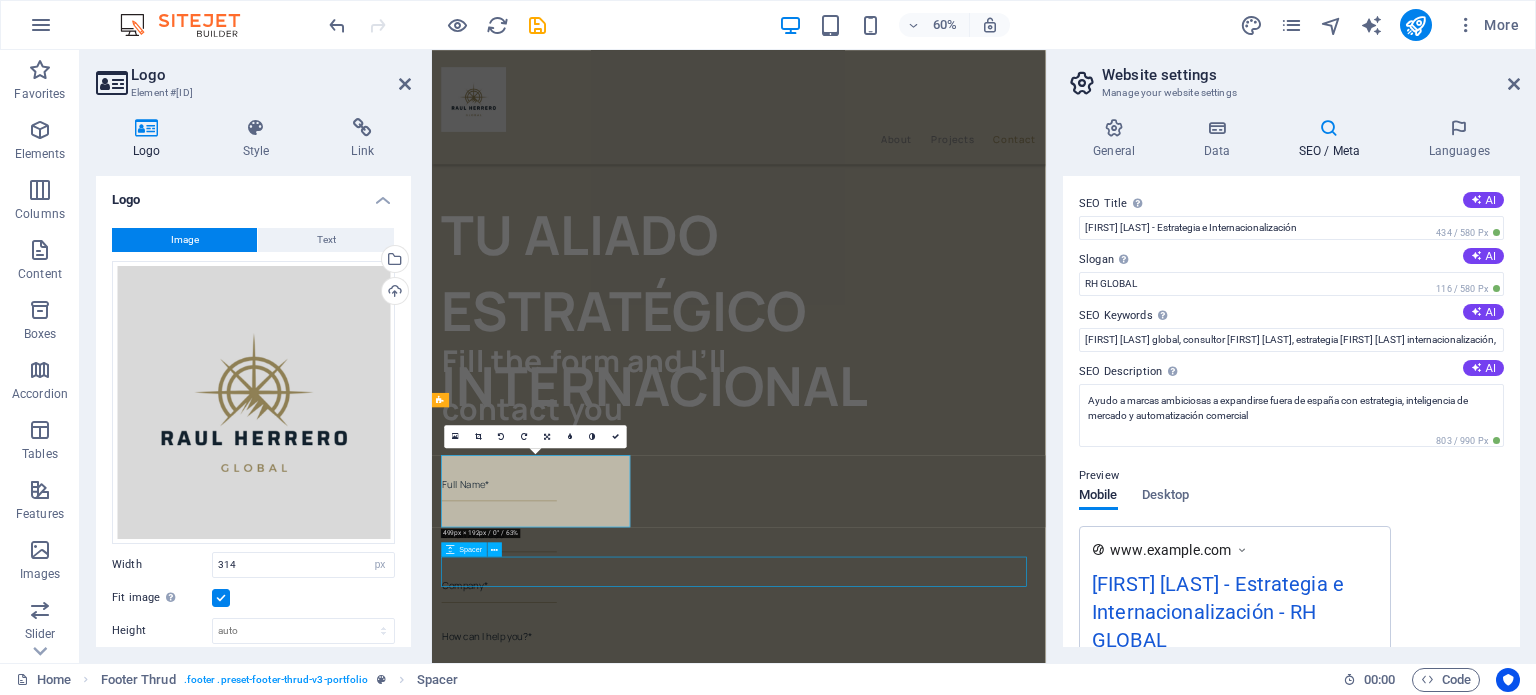 scroll, scrollTop: 4971, scrollLeft: 0, axis: vertical 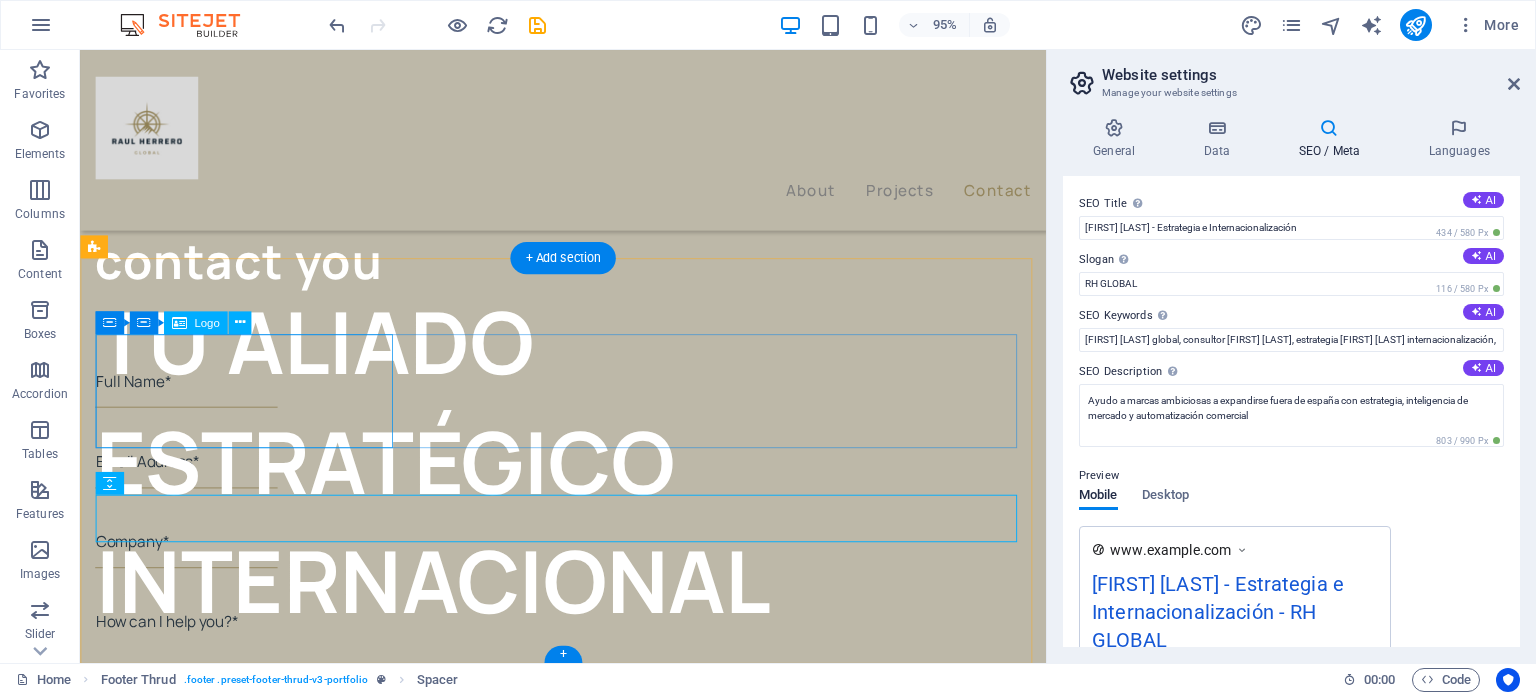 click at bounding box center [255, 3398] 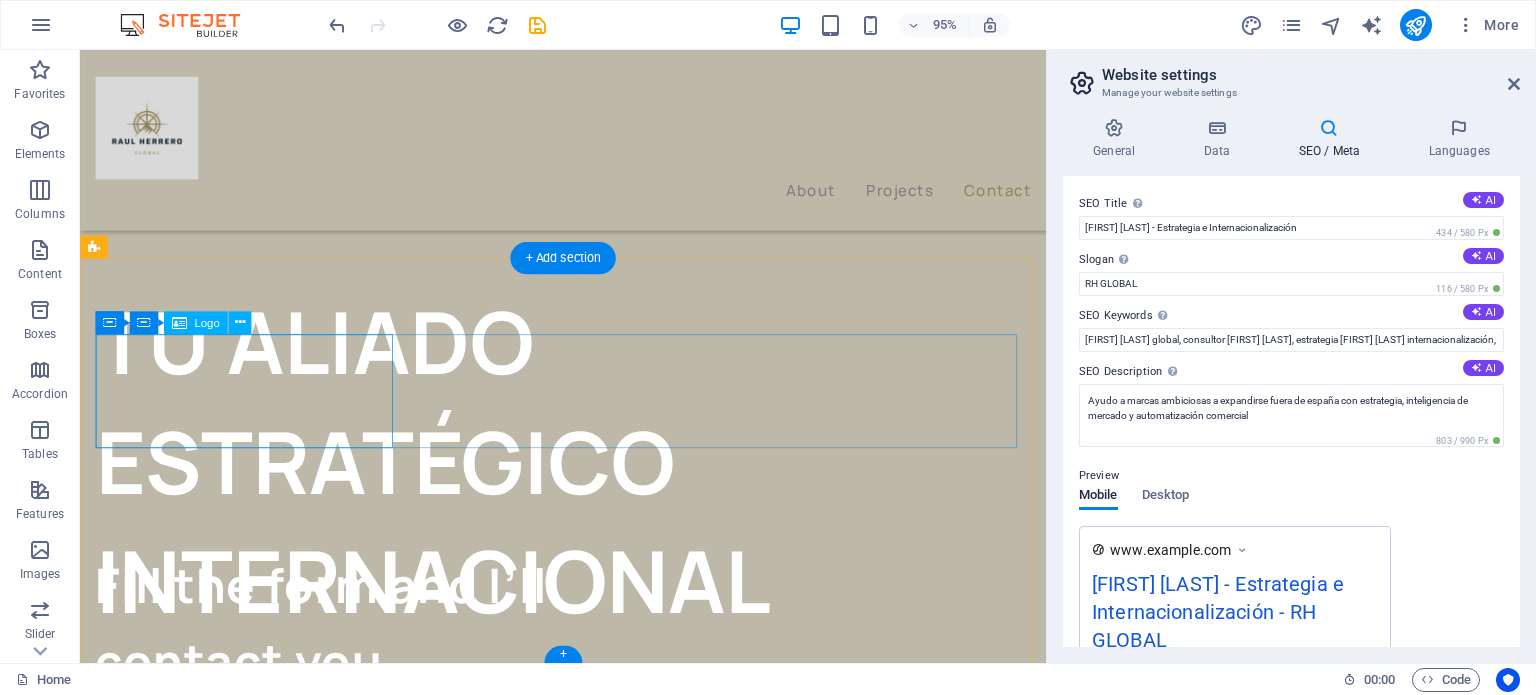 scroll, scrollTop: 4971, scrollLeft: 0, axis: vertical 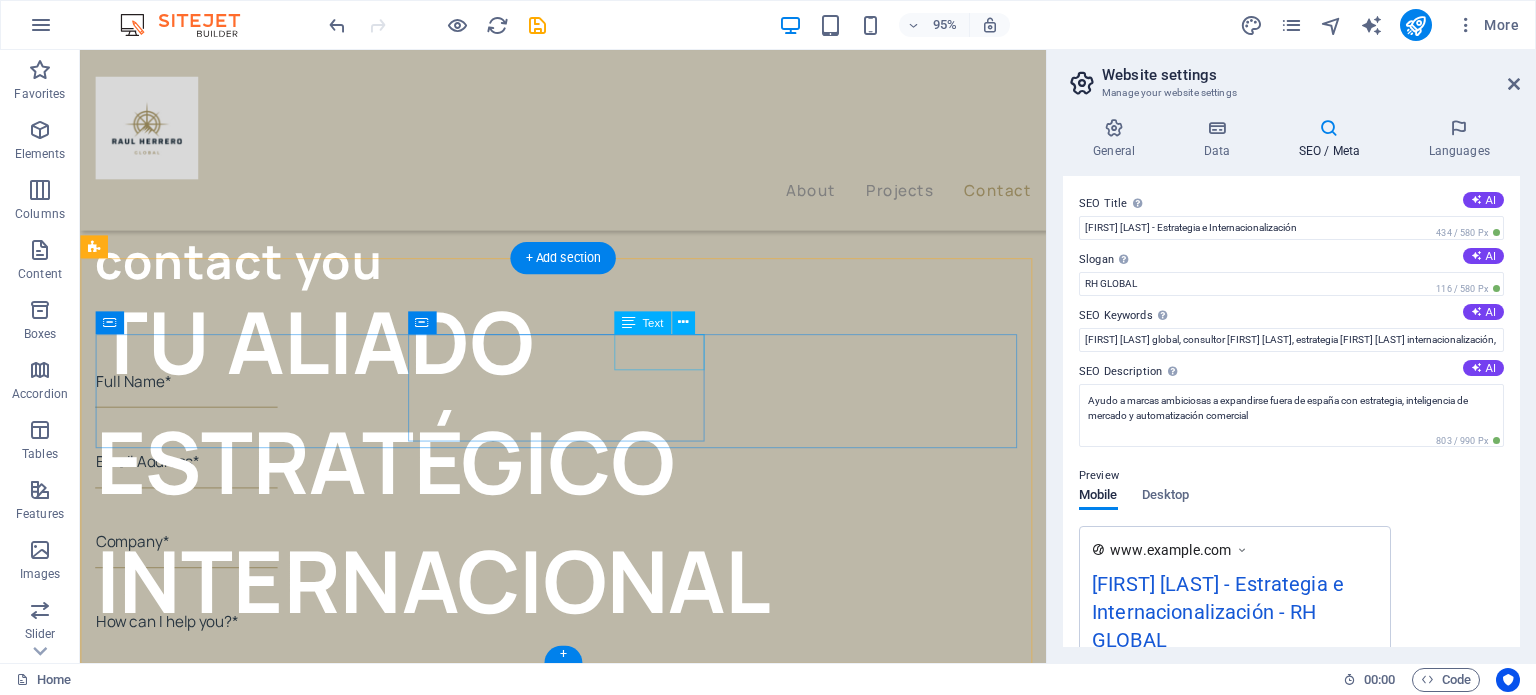 click on "Address" at bounding box center [255, 3485] 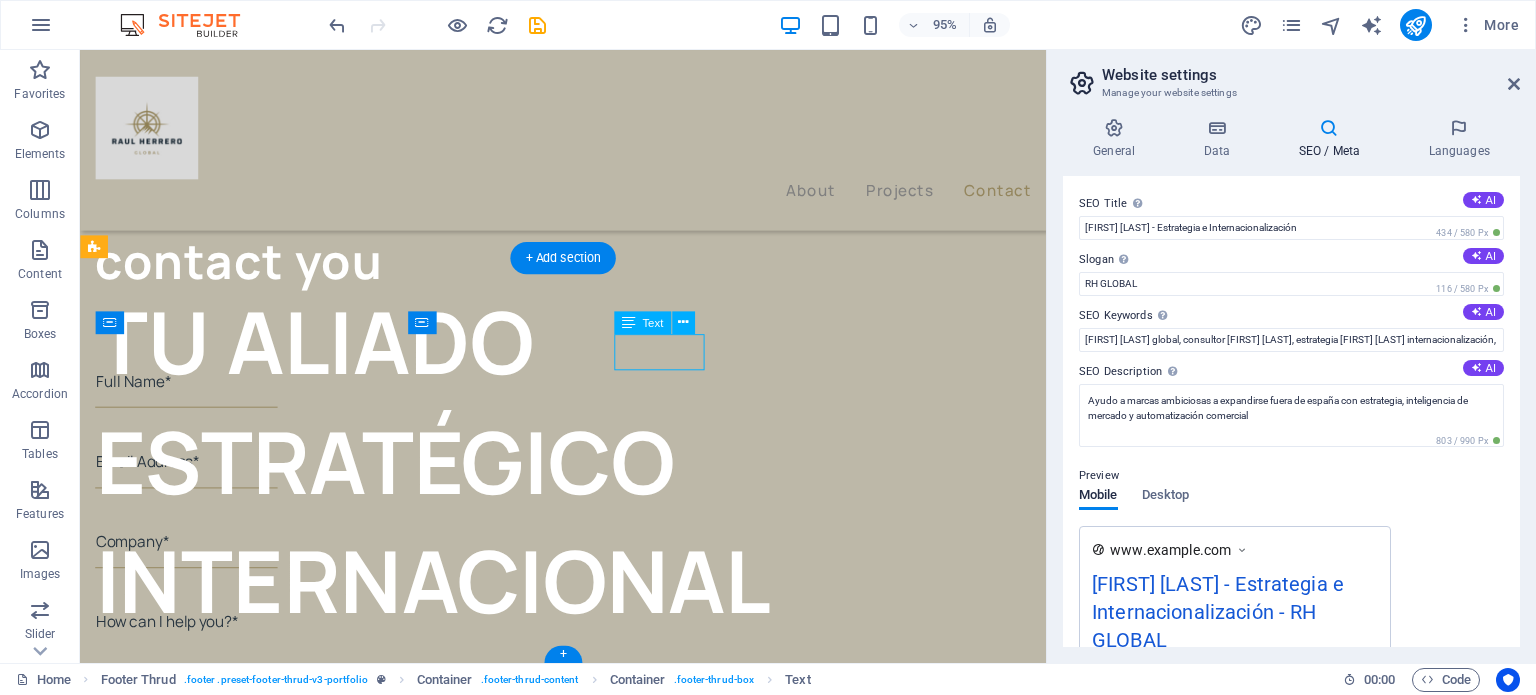 click on "Address" at bounding box center [255, 3485] 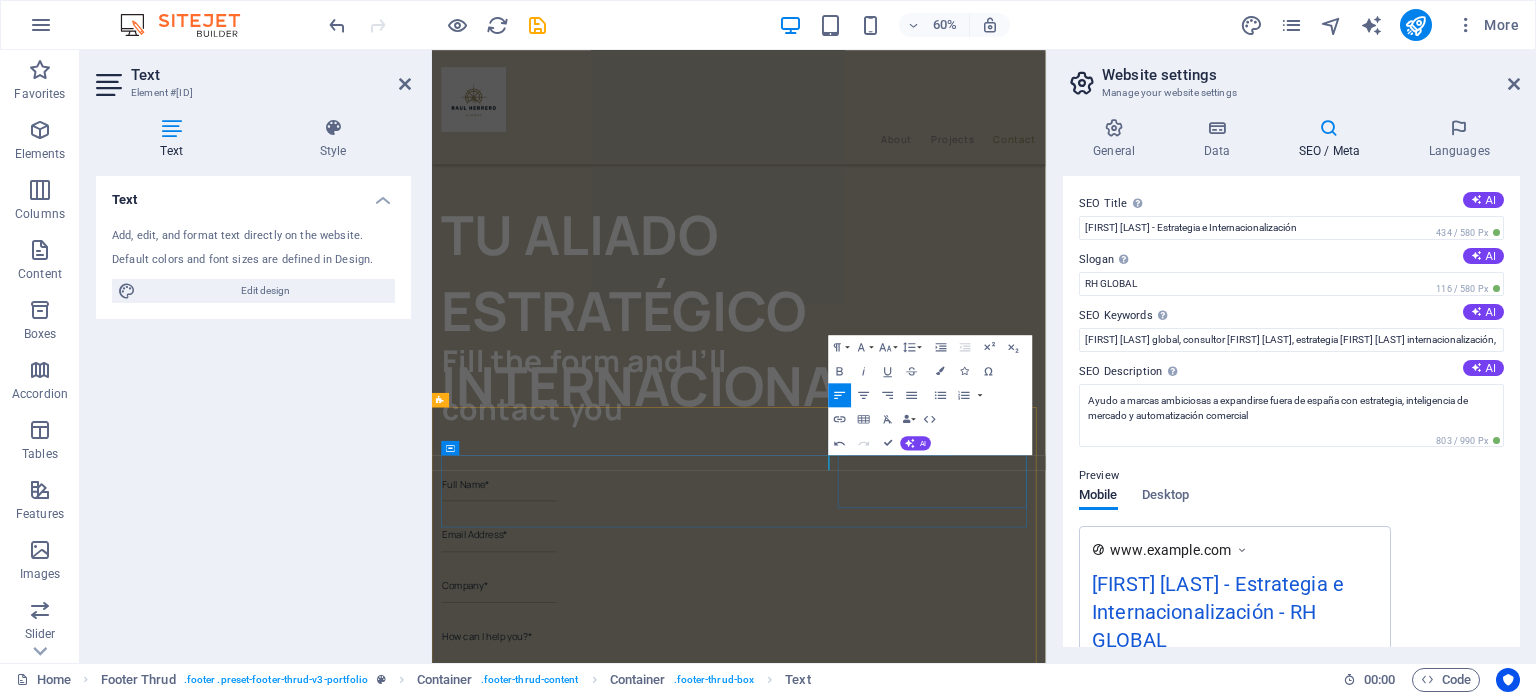 click on "Contact [EMAIL]" at bounding box center (608, 4002) 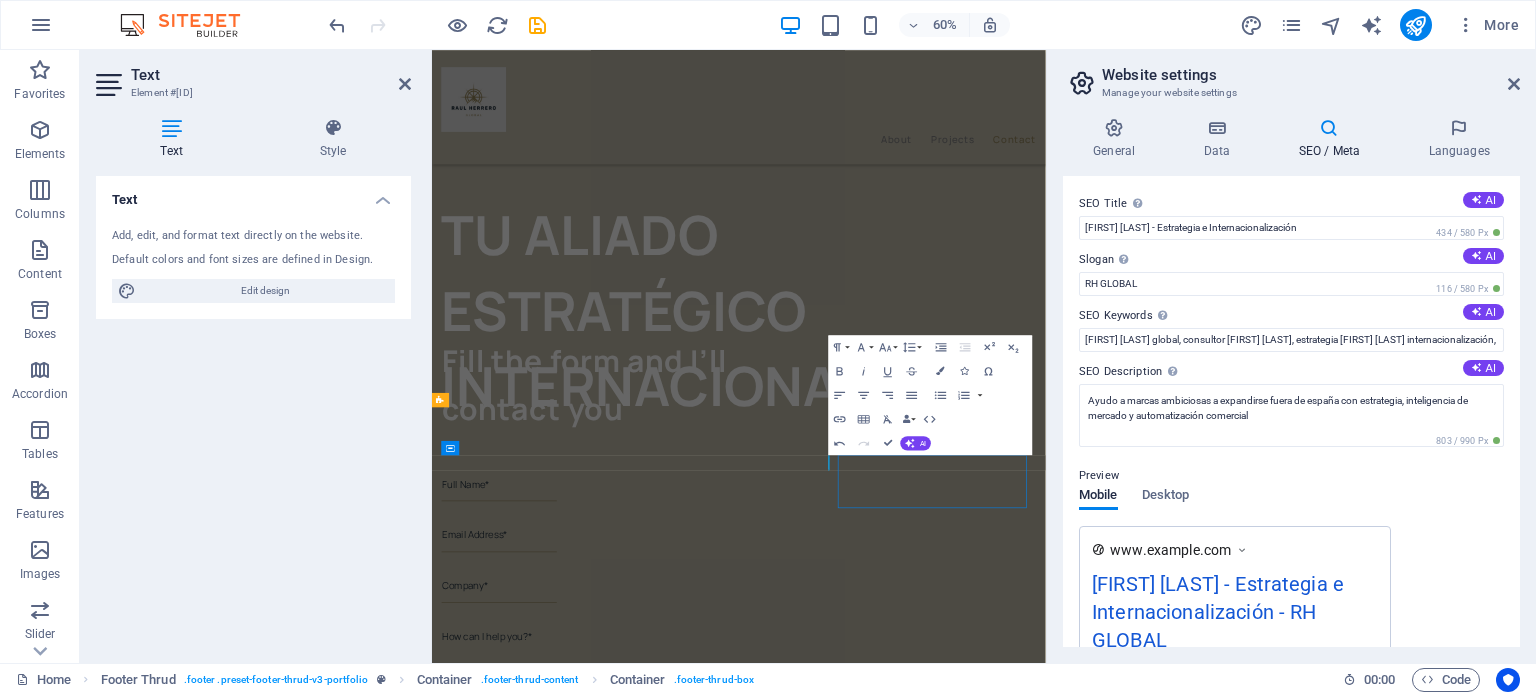 scroll, scrollTop: 4971, scrollLeft: 0, axis: vertical 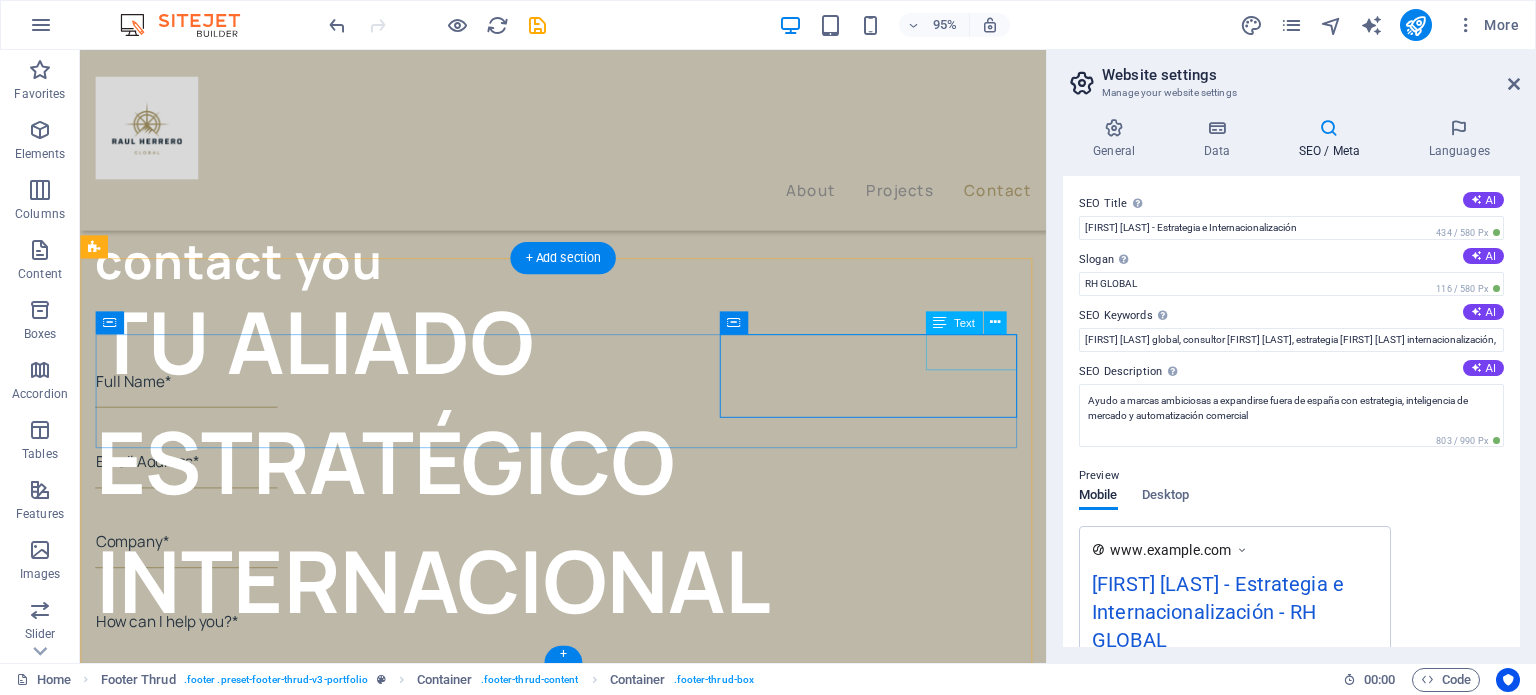 click on "Contact" at bounding box center [255, 3568] 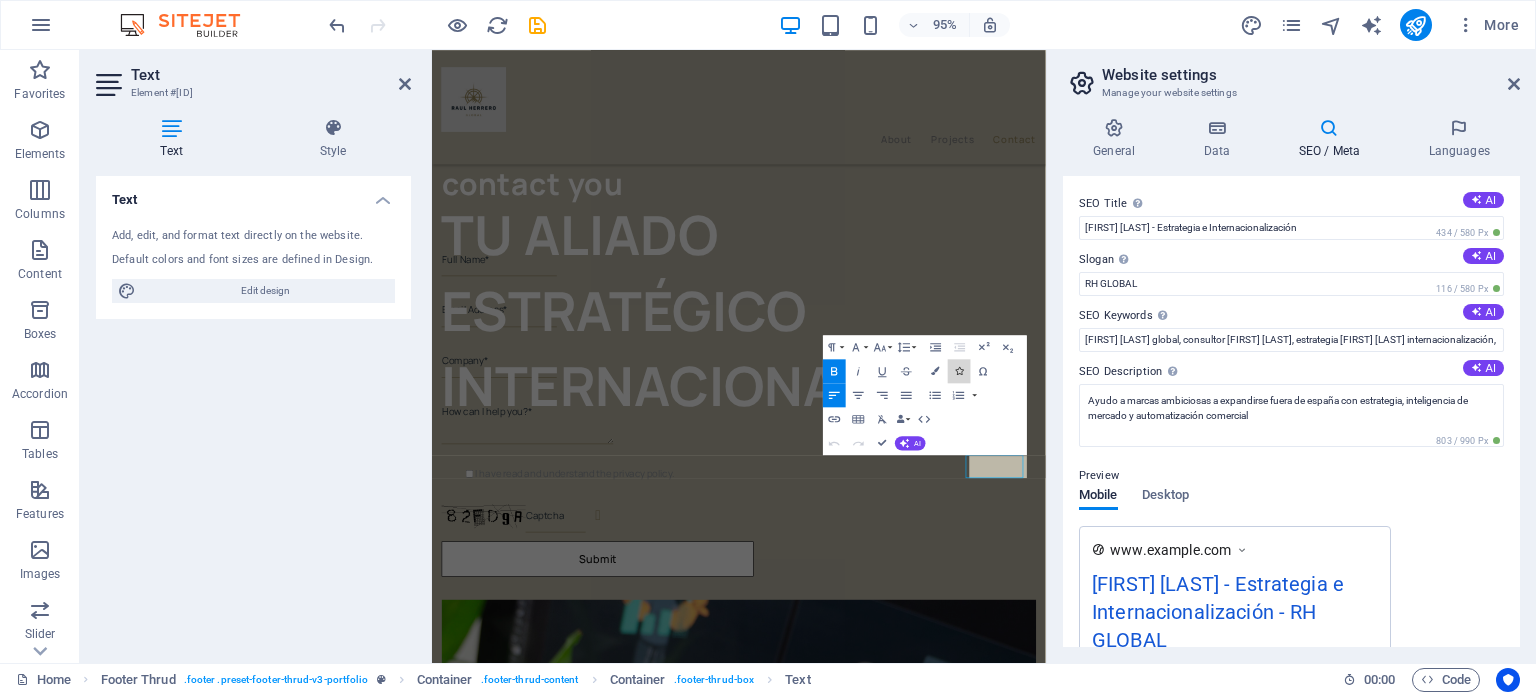 click on "Icons" at bounding box center [959, 371] 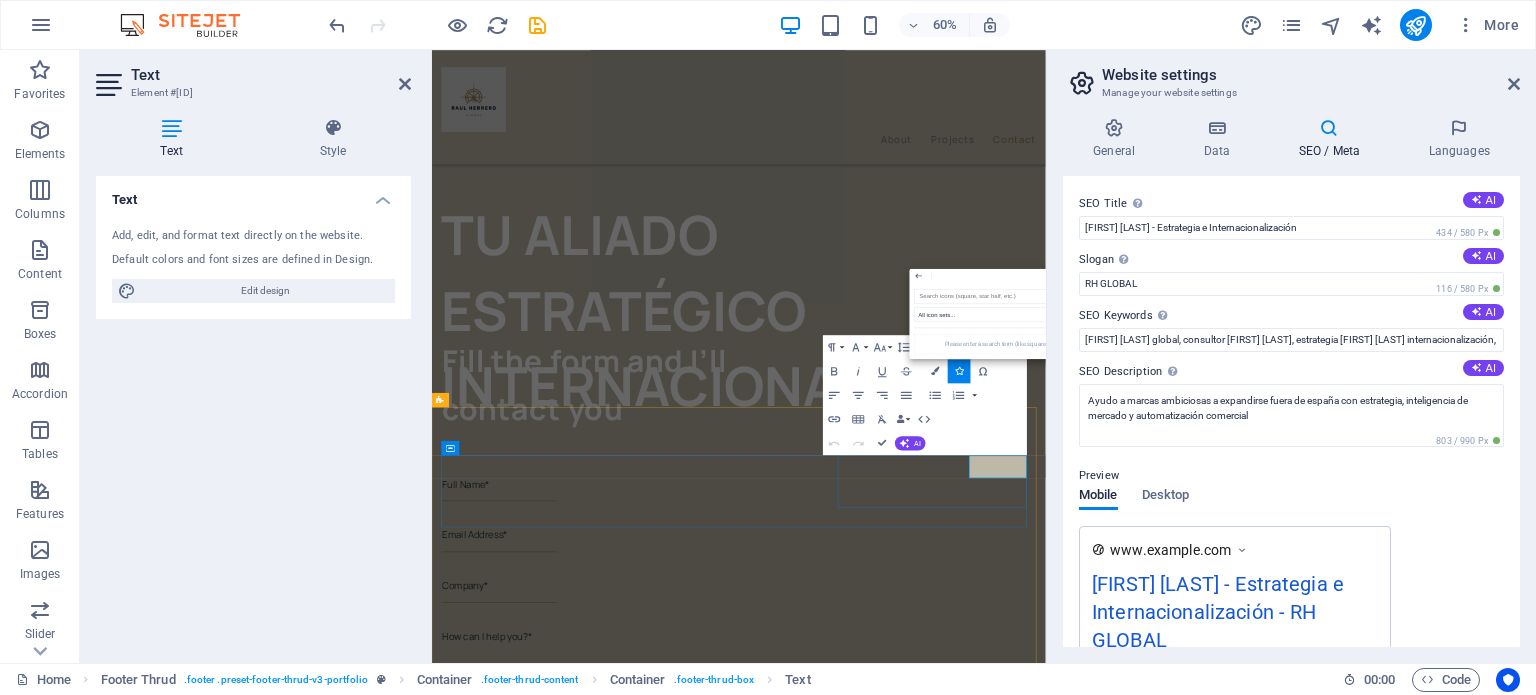 click on "Contact" at bounding box center [496, 3951] 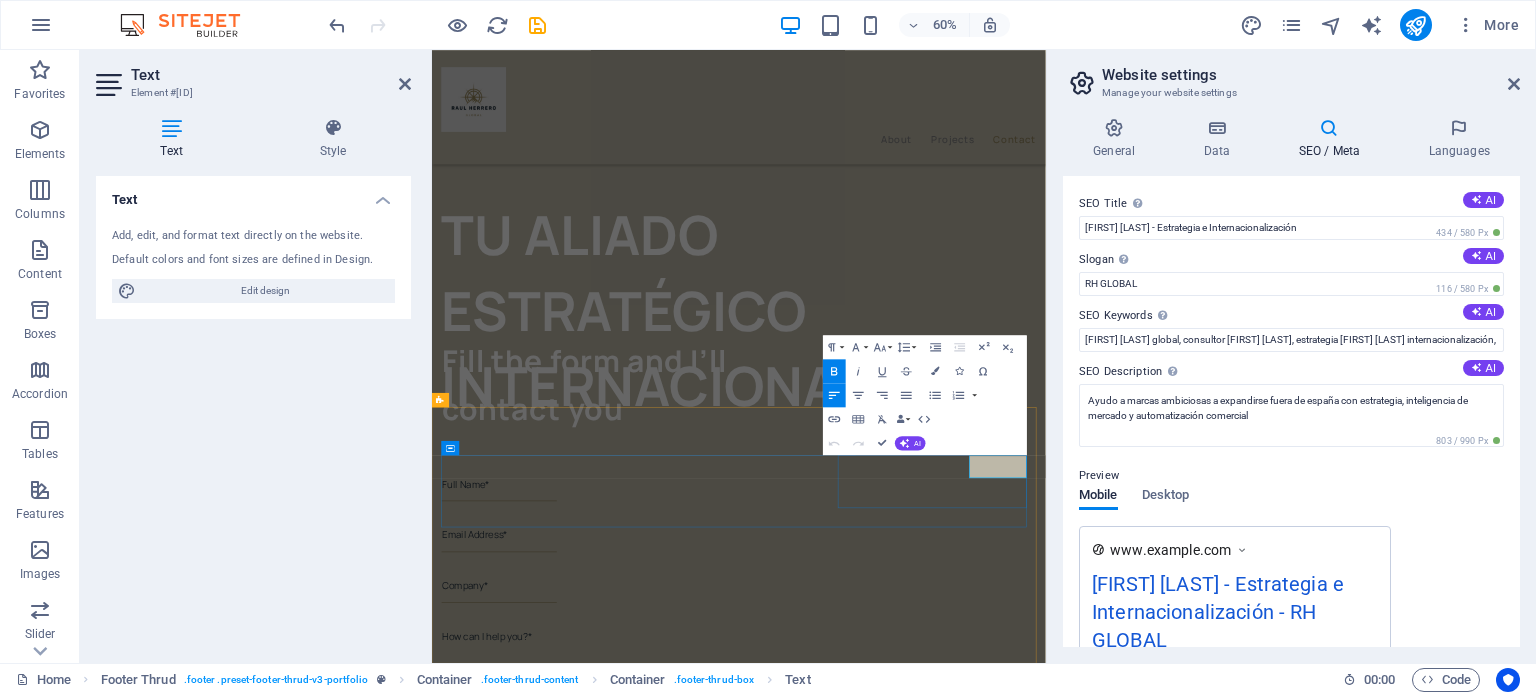 click on "Contact" at bounding box center [496, 3951] 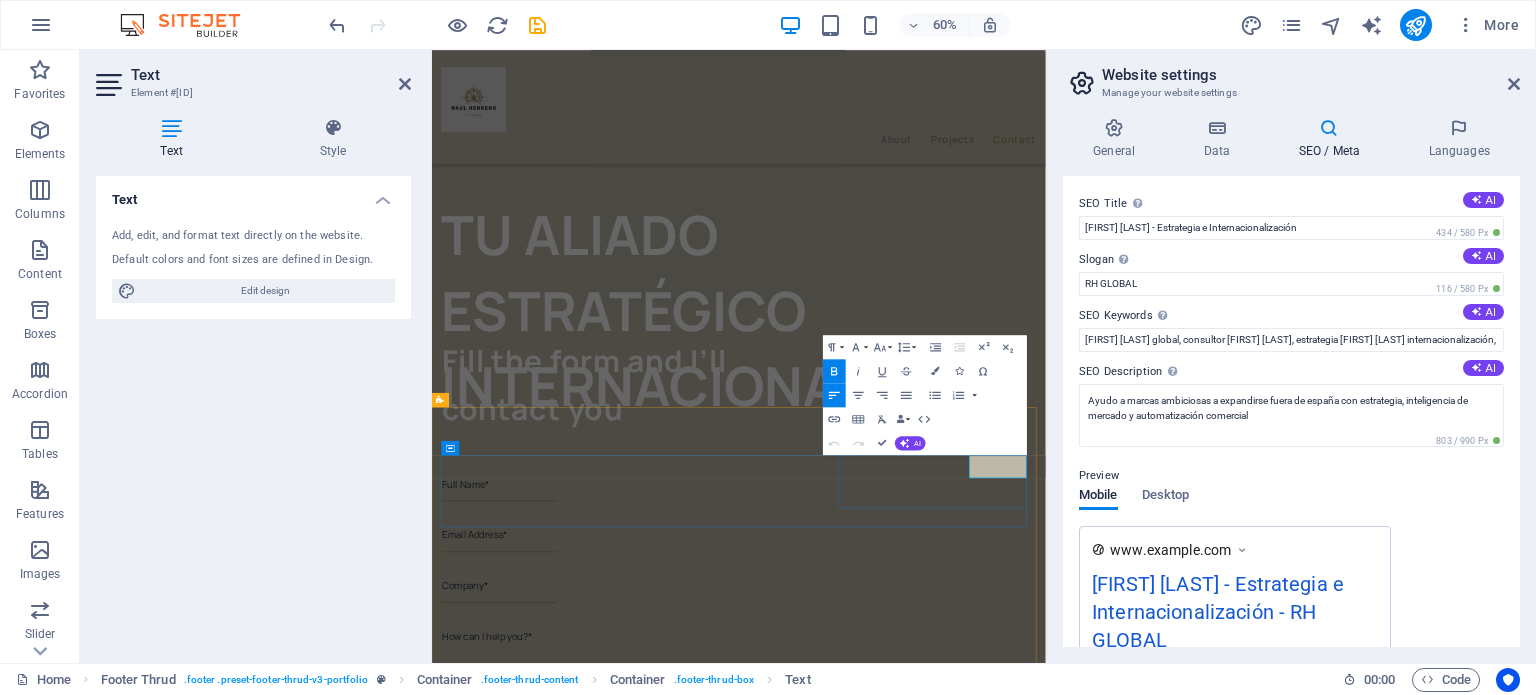 click on "Contact" at bounding box center (496, 3951) 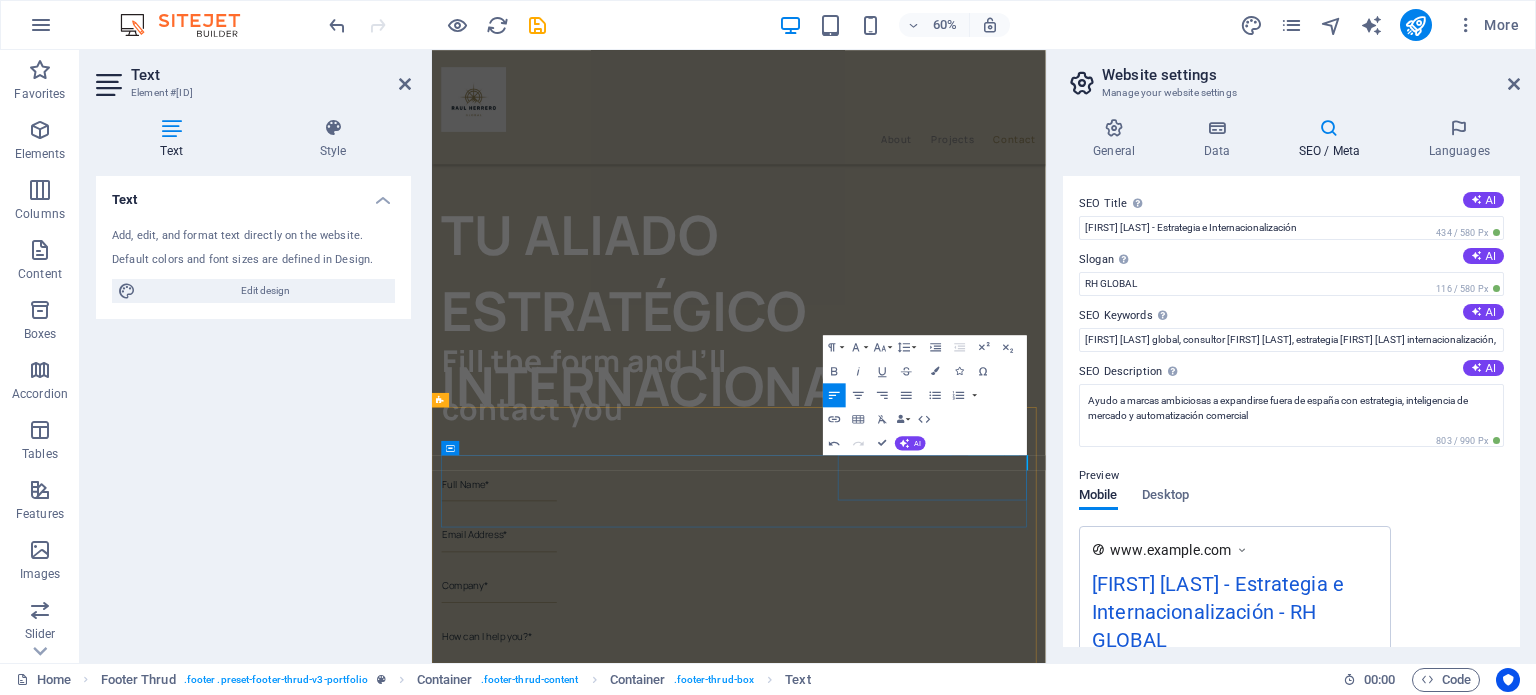 click on "[EMAIL]" at bounding box center [608, 3970] 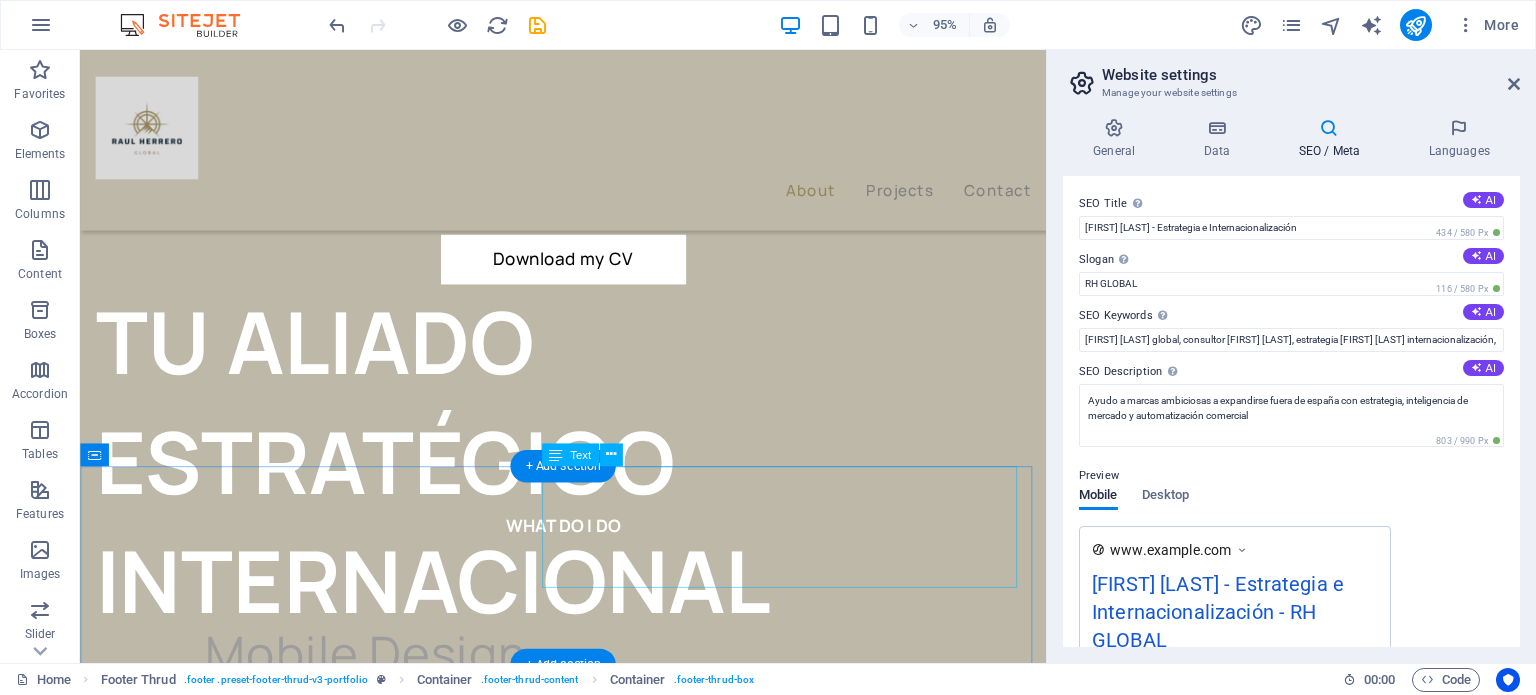 scroll, scrollTop: 0, scrollLeft: 0, axis: both 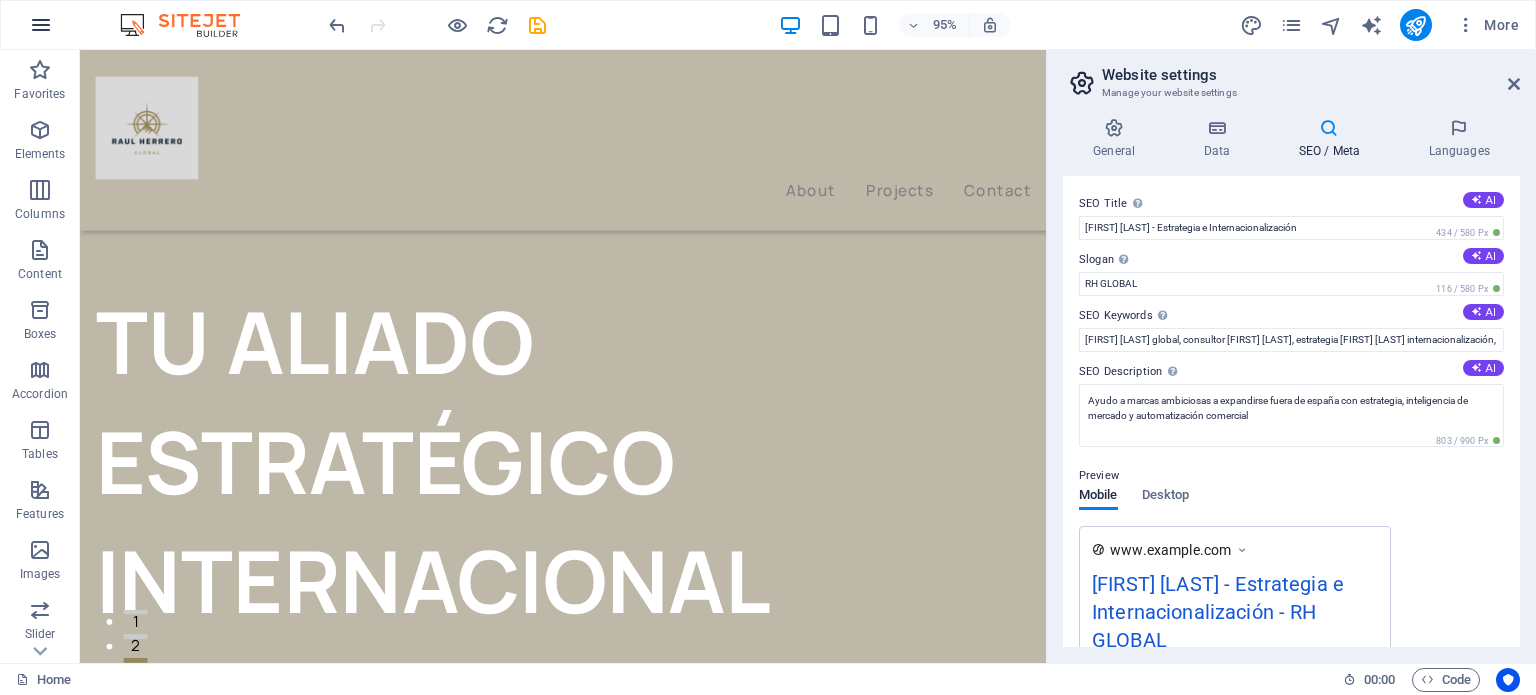click at bounding box center (41, 25) 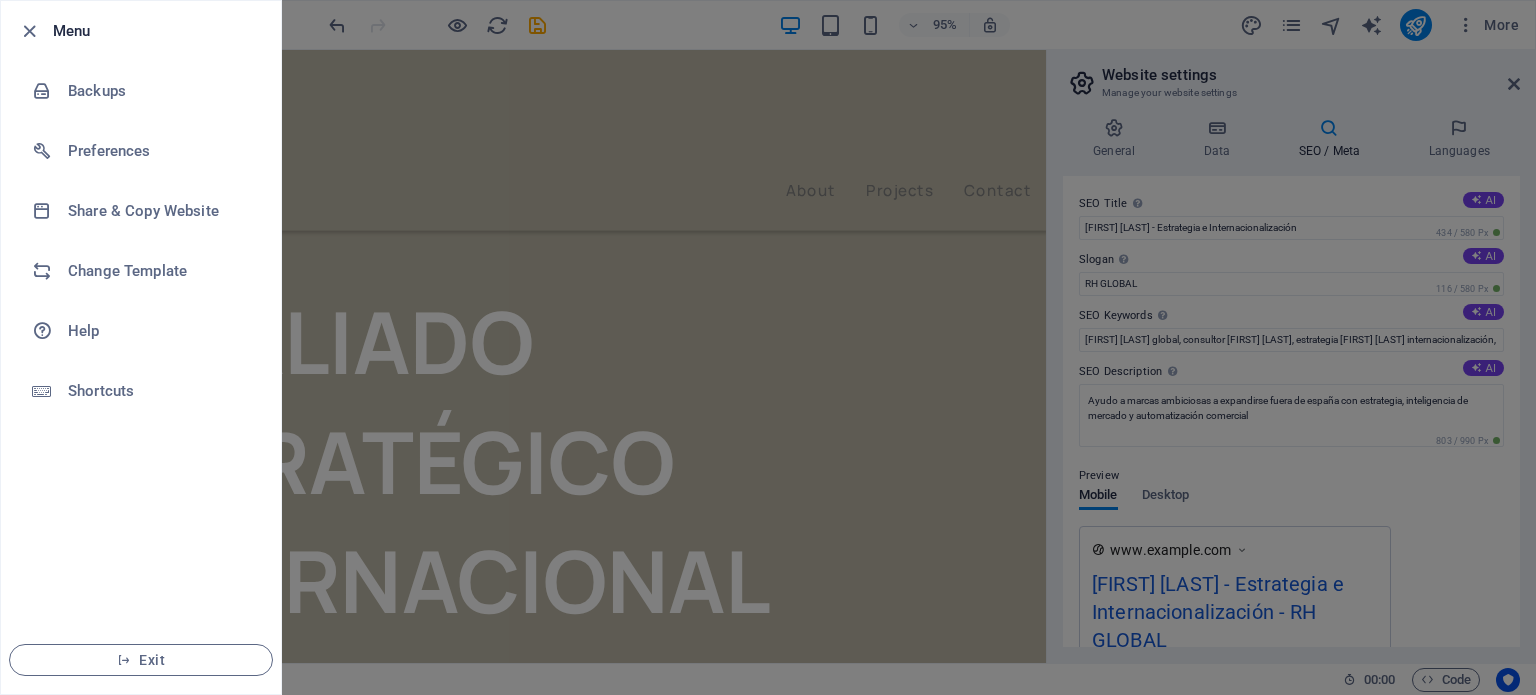 click at bounding box center (768, 347) 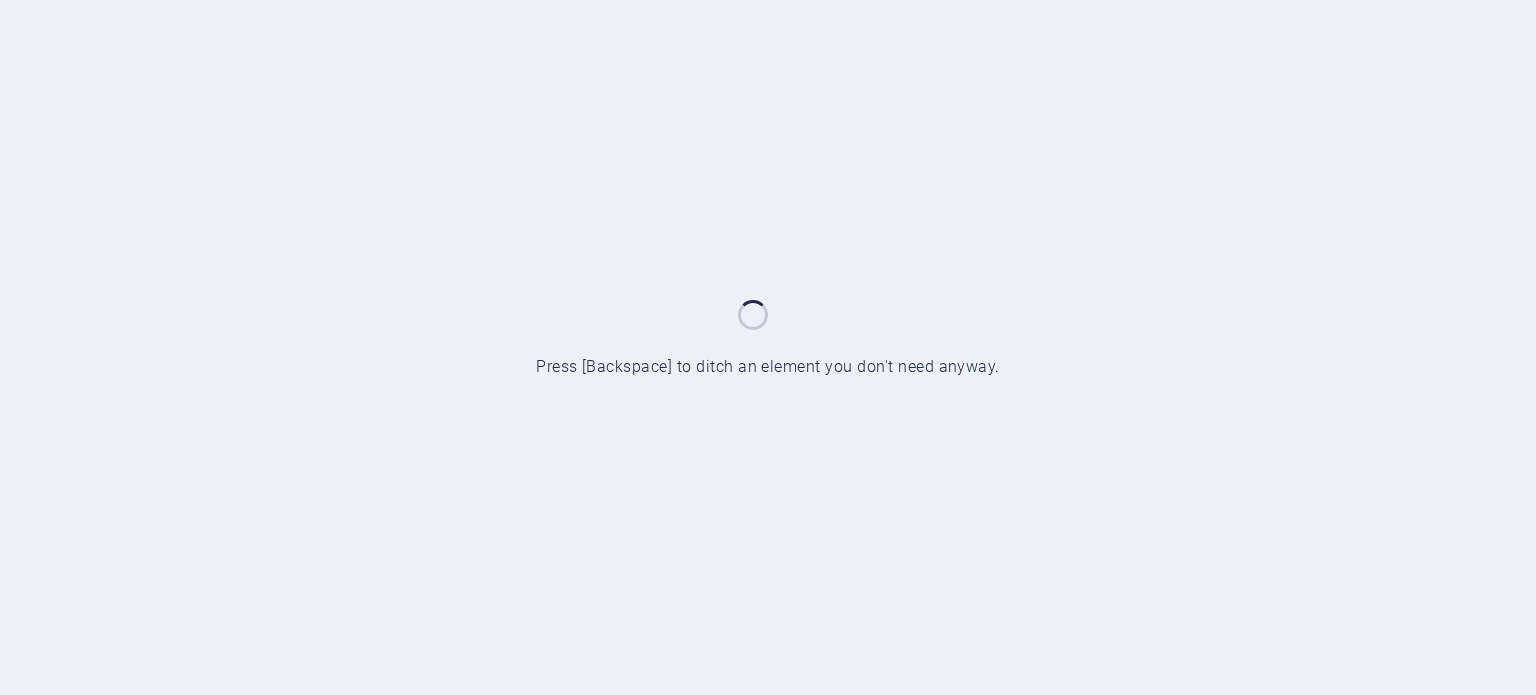 scroll, scrollTop: 0, scrollLeft: 0, axis: both 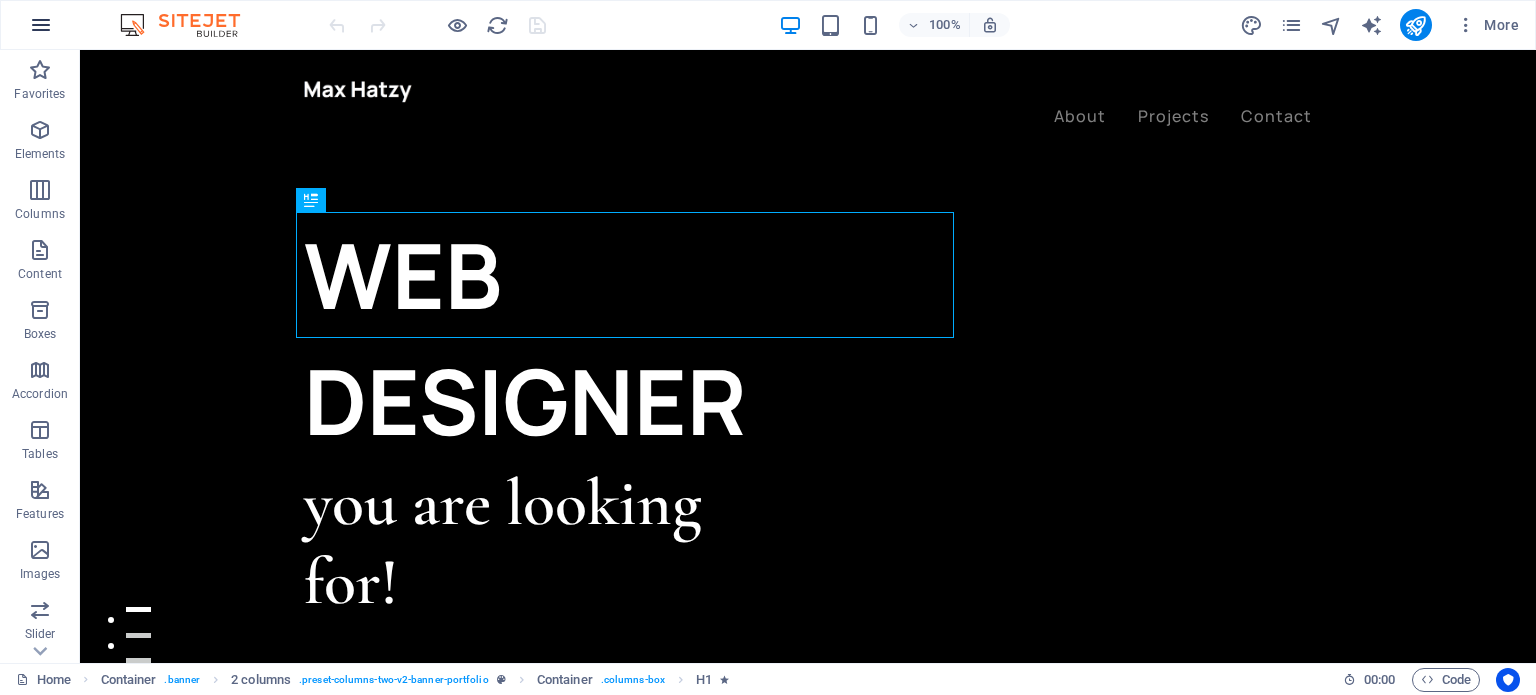 click at bounding box center [41, 25] 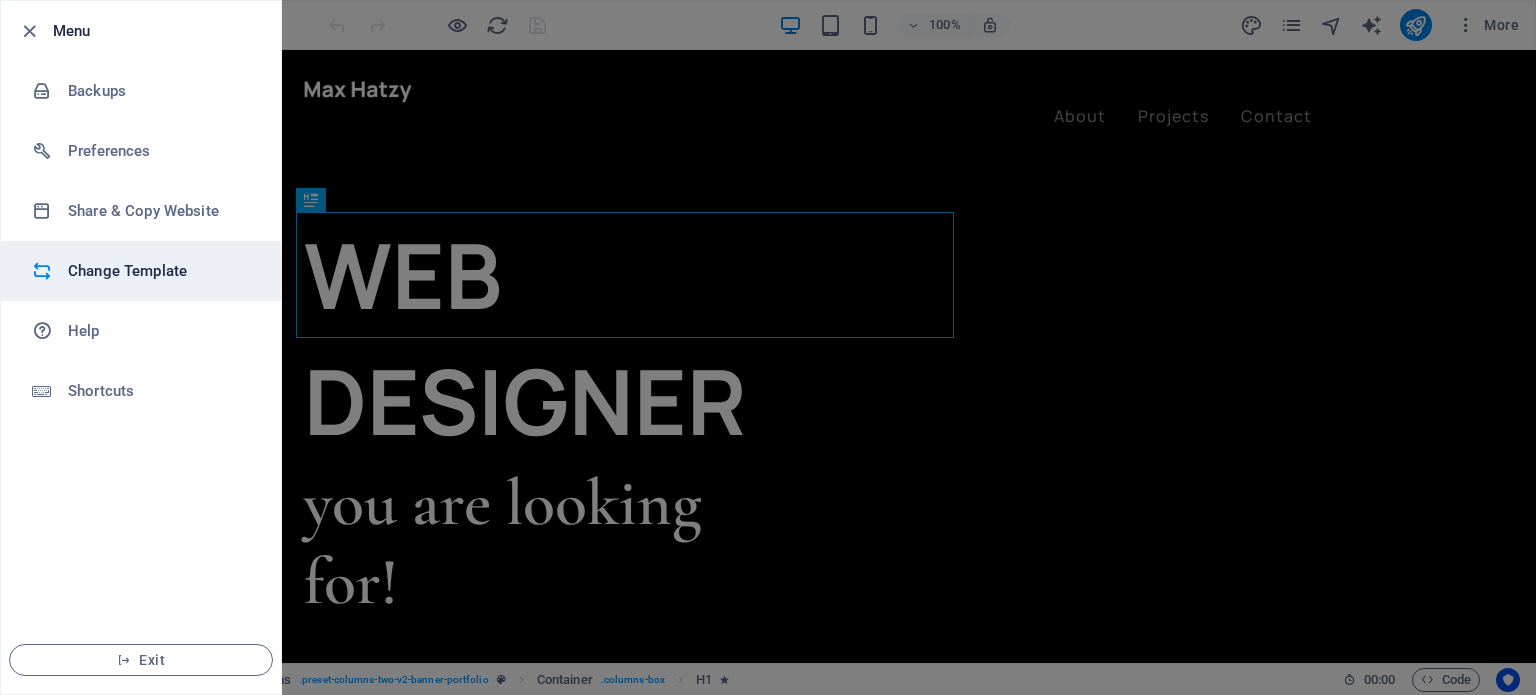 click on "Change Template" at bounding box center (160, 271) 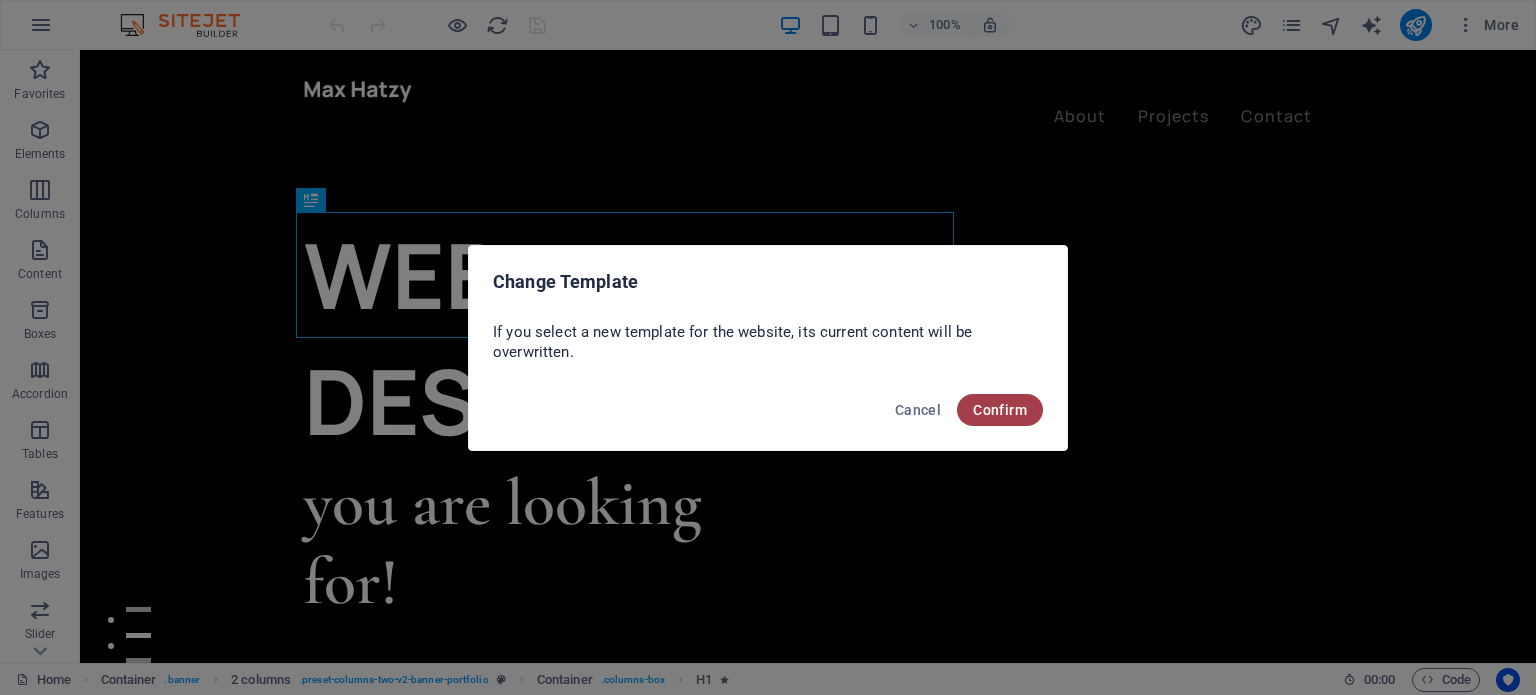 click on "Confirm" at bounding box center (1000, 410) 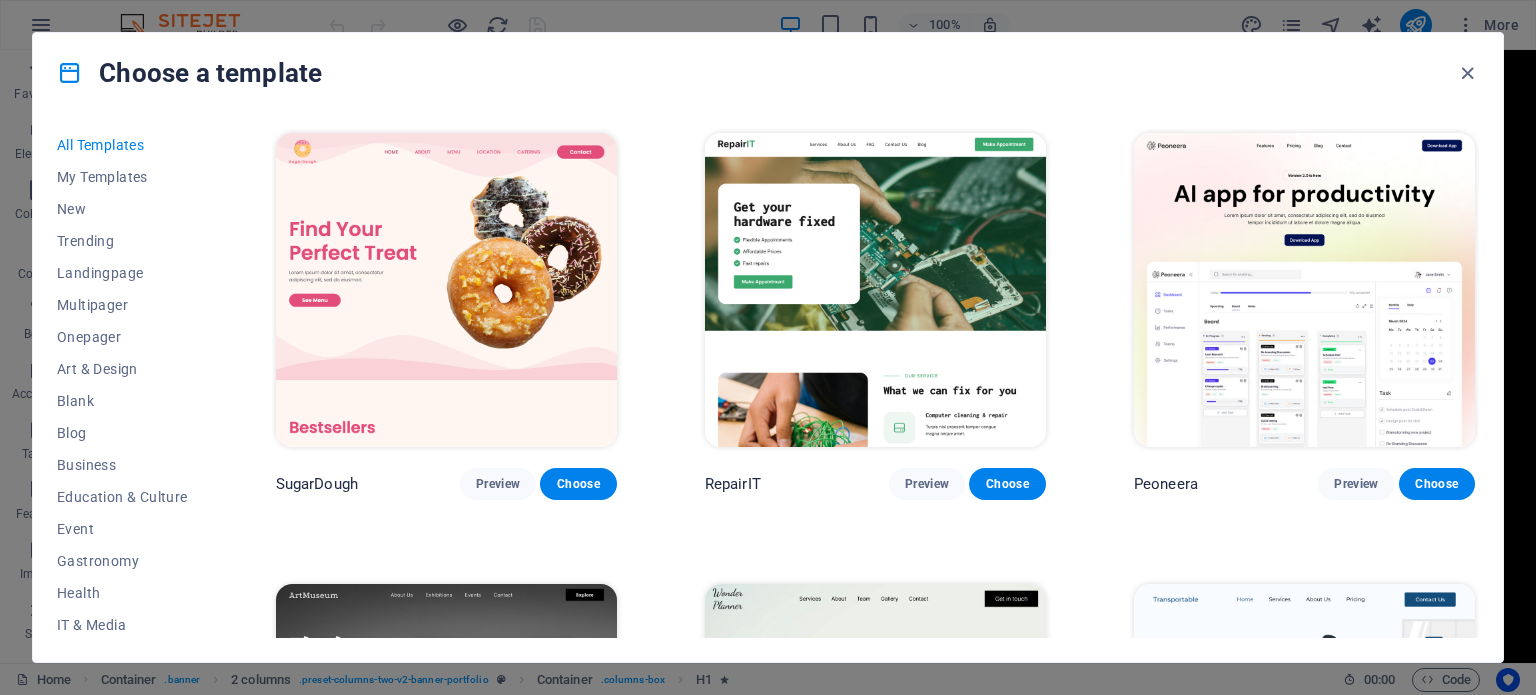 click at bounding box center [446, 290] 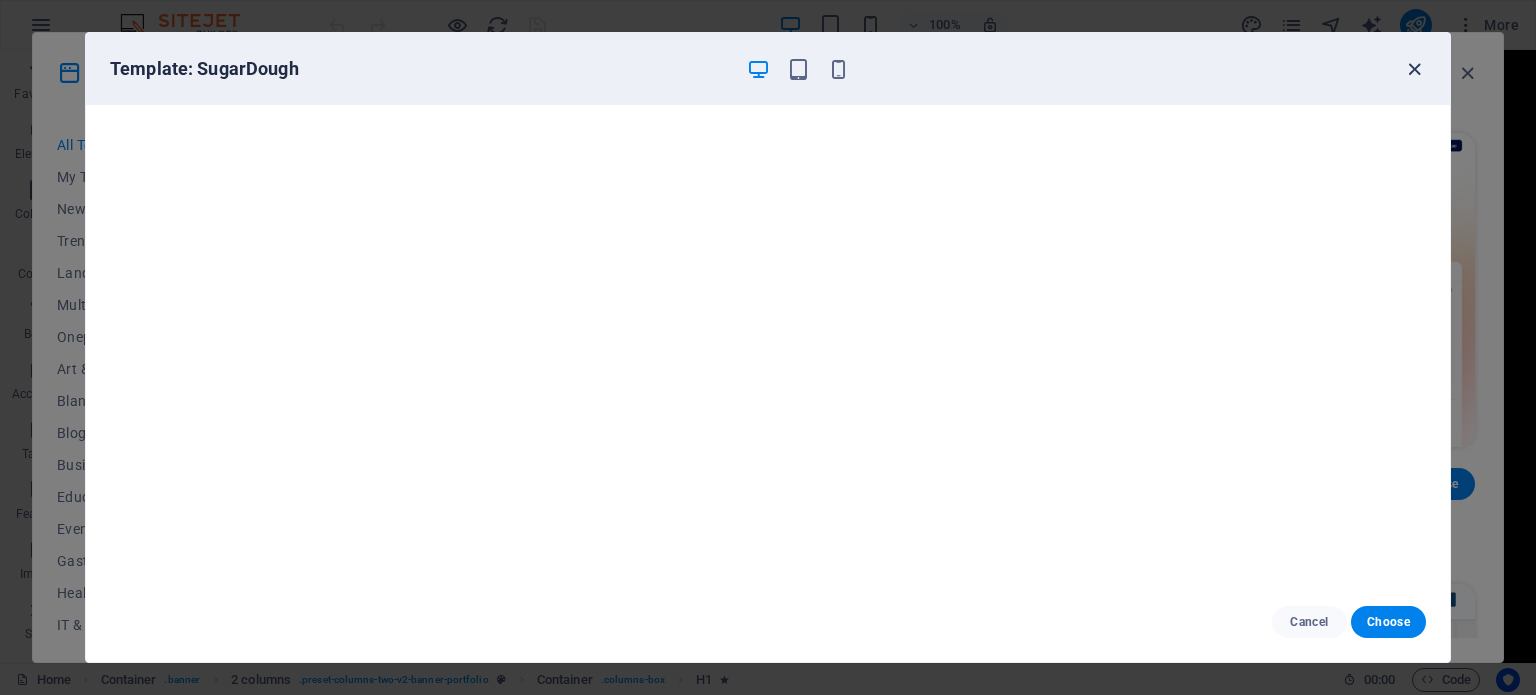 click at bounding box center (1414, 69) 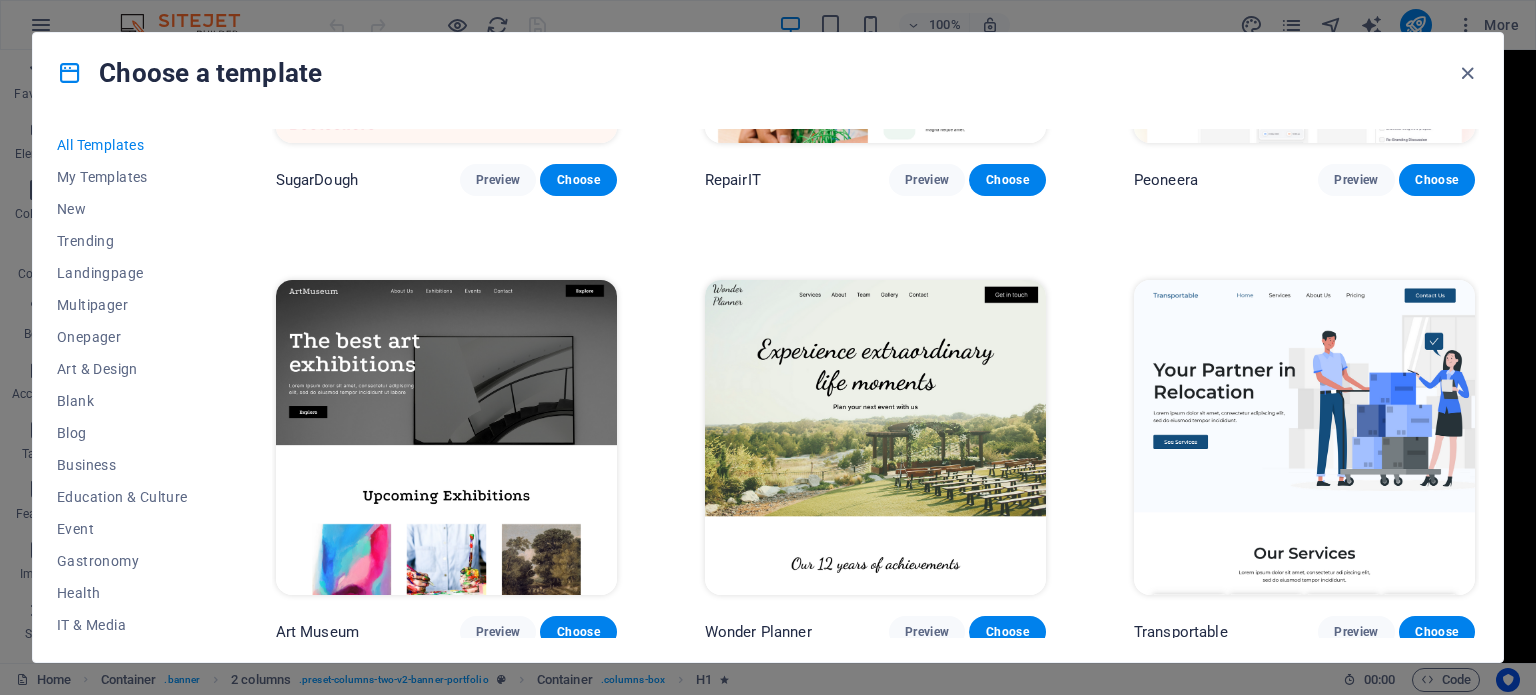 scroll, scrollTop: 306, scrollLeft: 0, axis: vertical 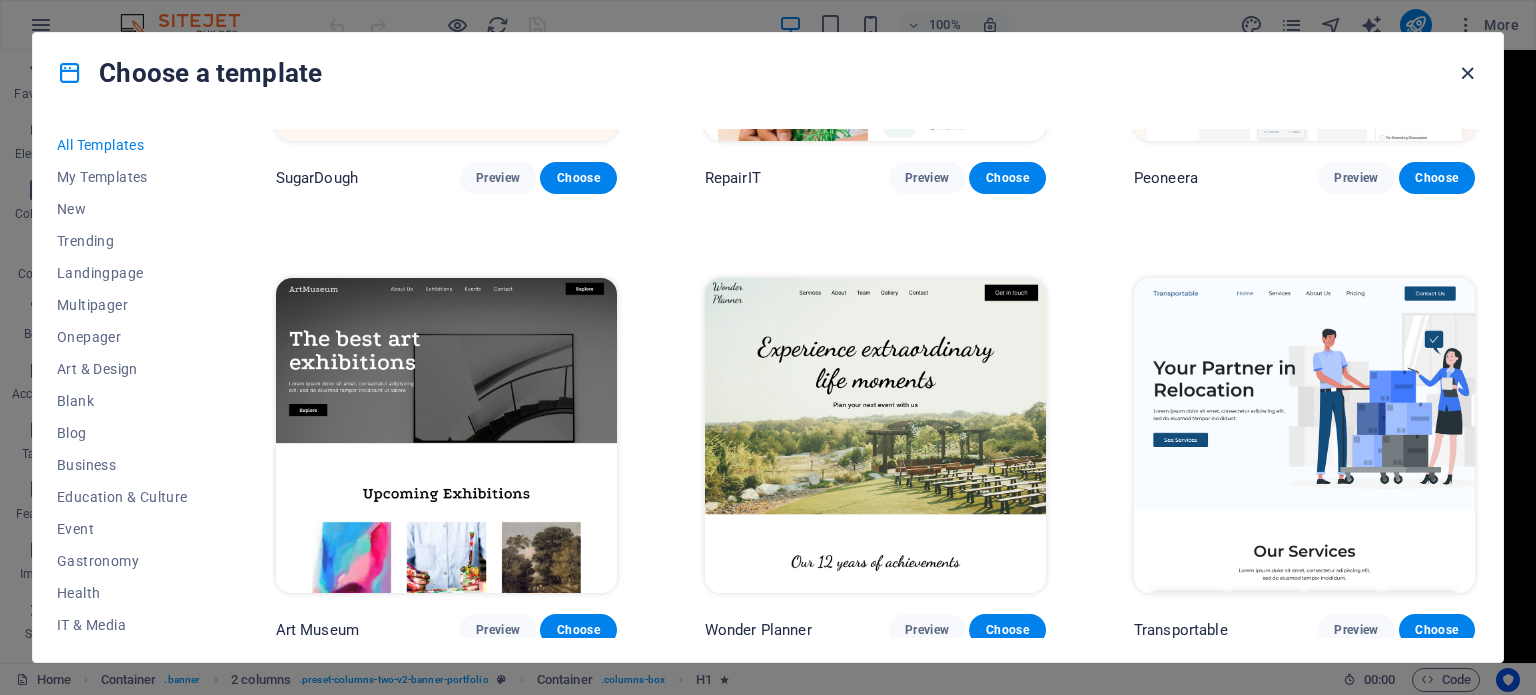 click at bounding box center (1467, 73) 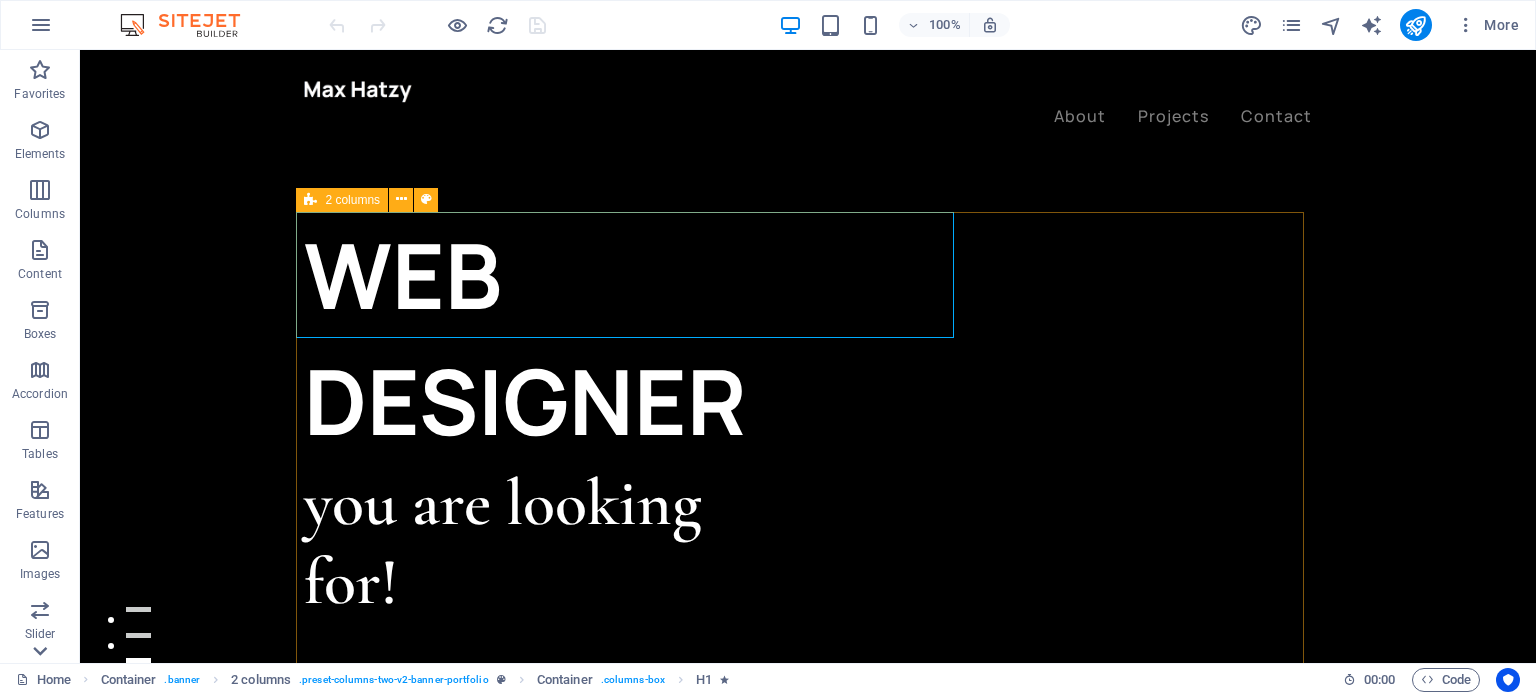 click 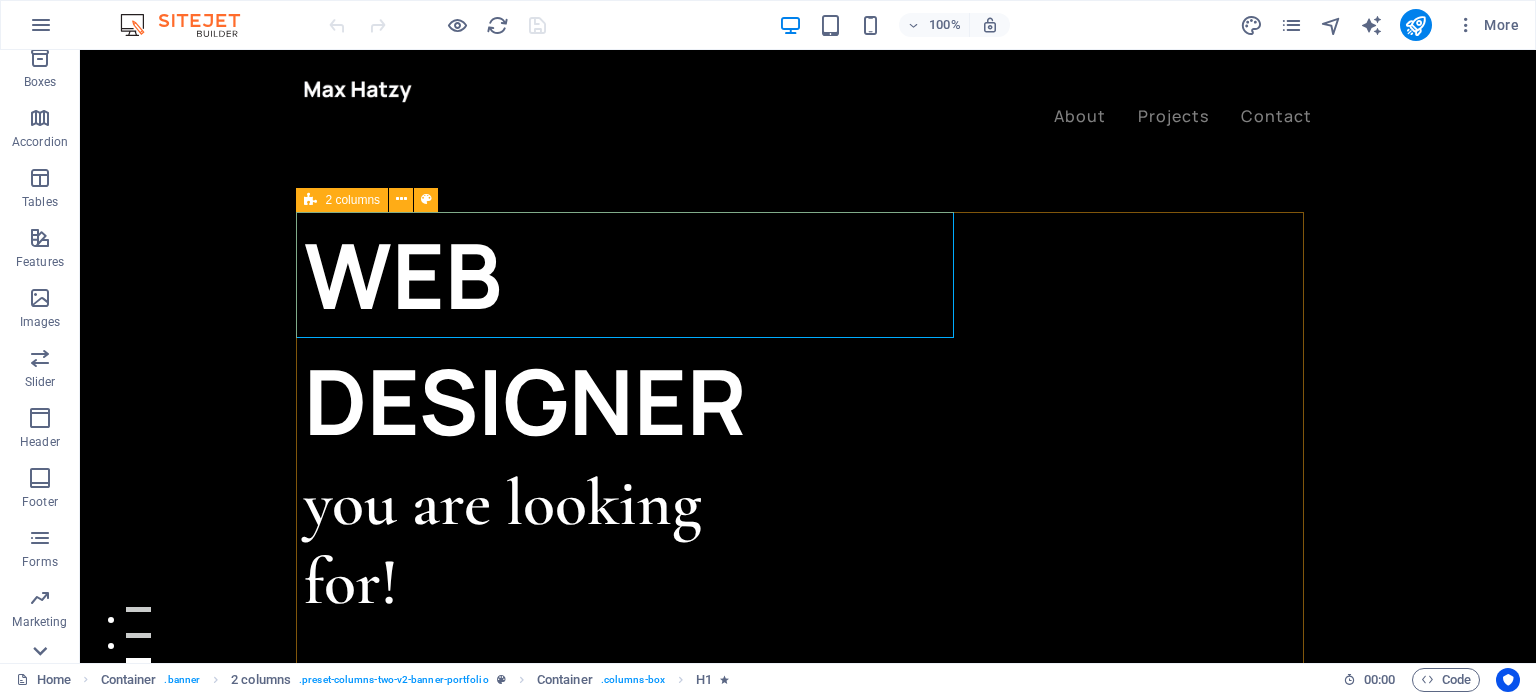 scroll, scrollTop: 286, scrollLeft: 0, axis: vertical 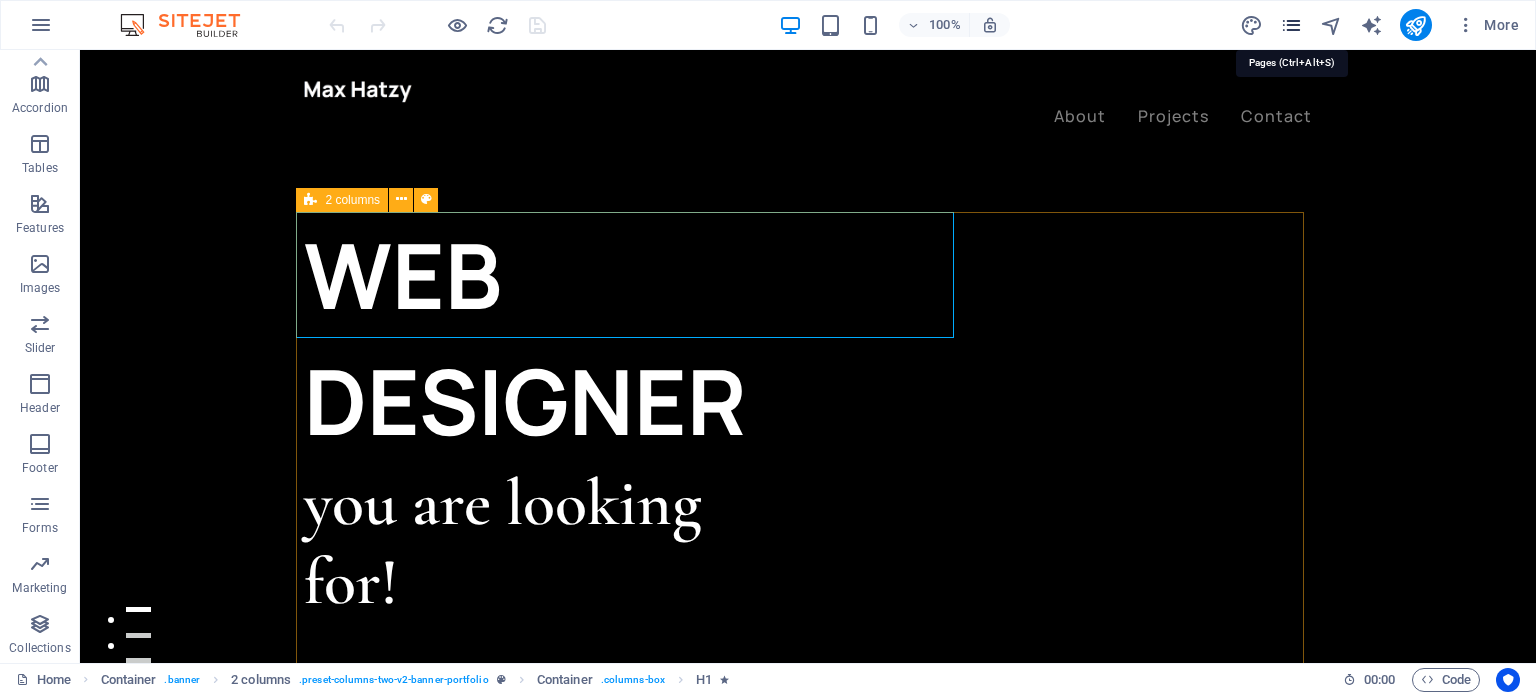 click at bounding box center (1291, 25) 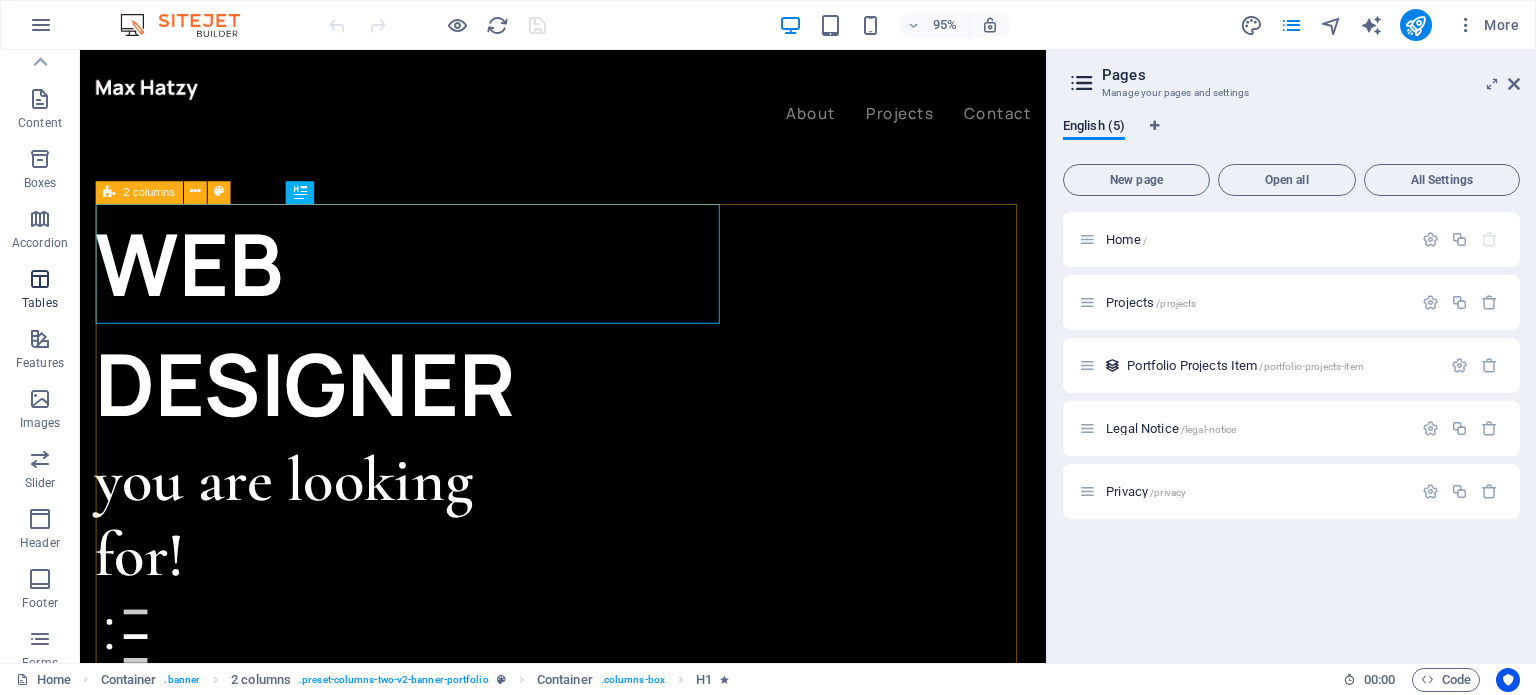 scroll, scrollTop: 0, scrollLeft: 0, axis: both 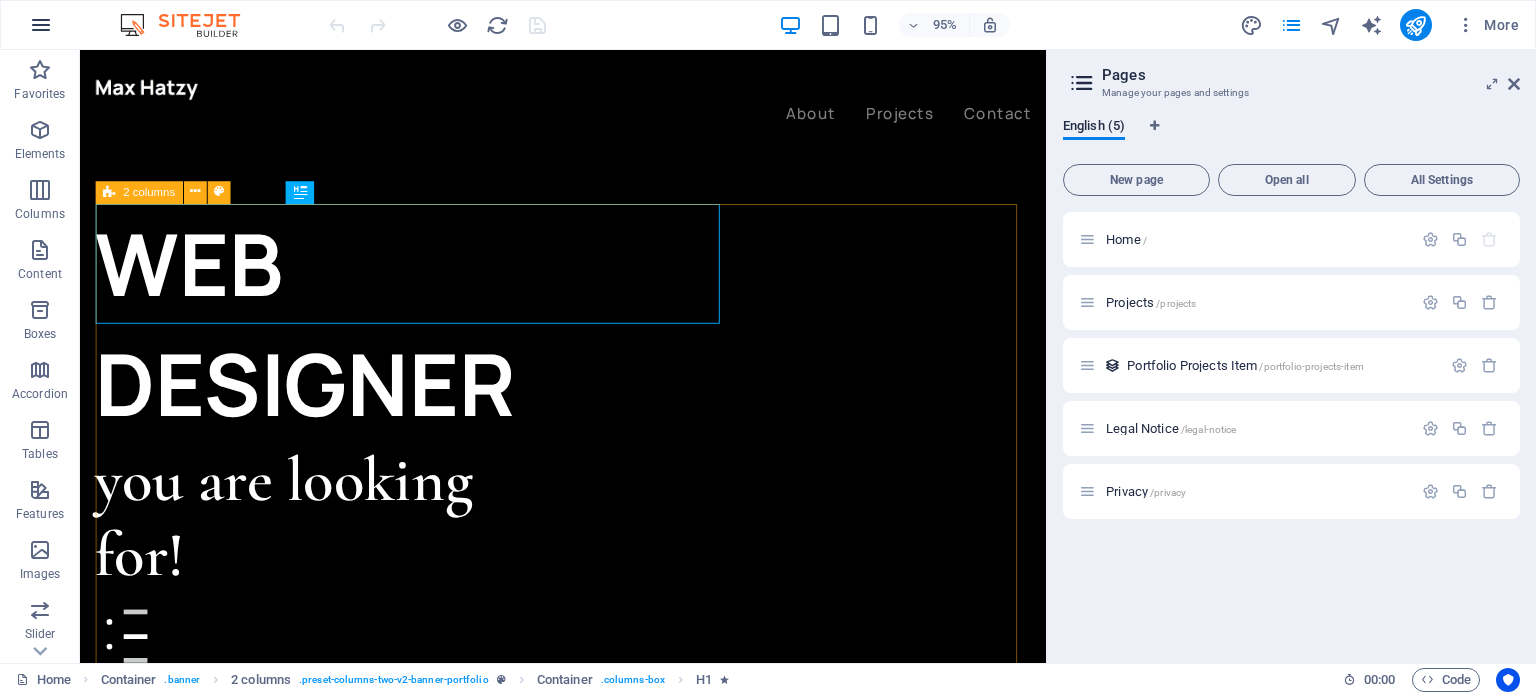 click at bounding box center (41, 25) 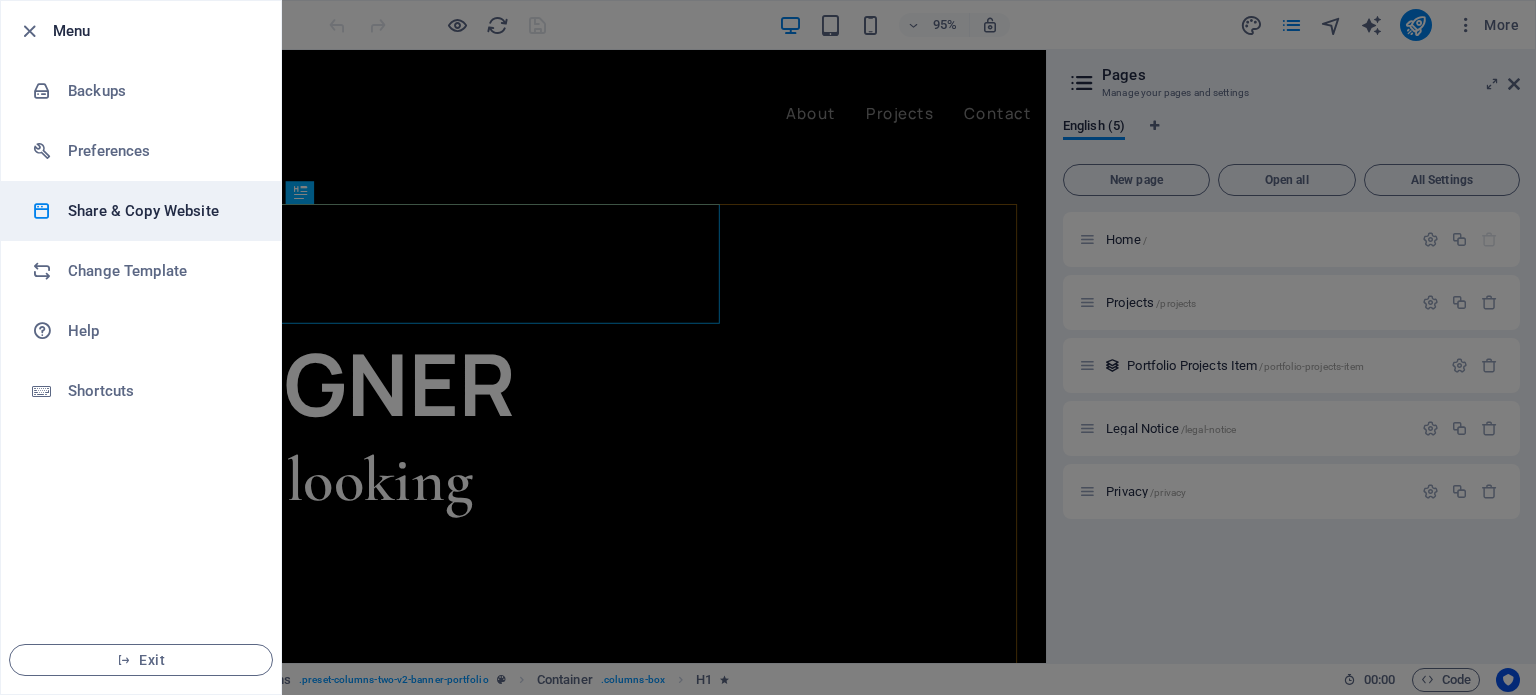 click on "Share & Copy Website" at bounding box center (160, 211) 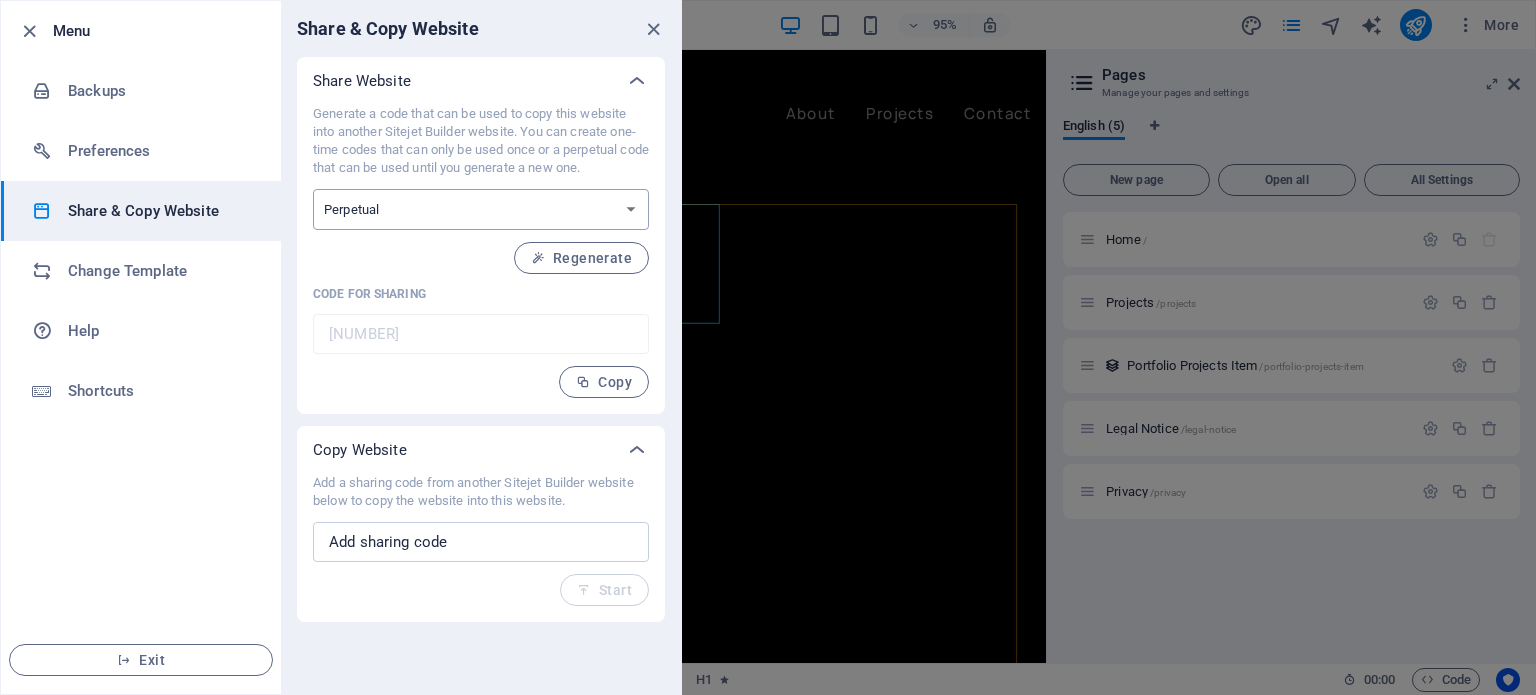 click on "One-time Perpetual" at bounding box center [481, 209] 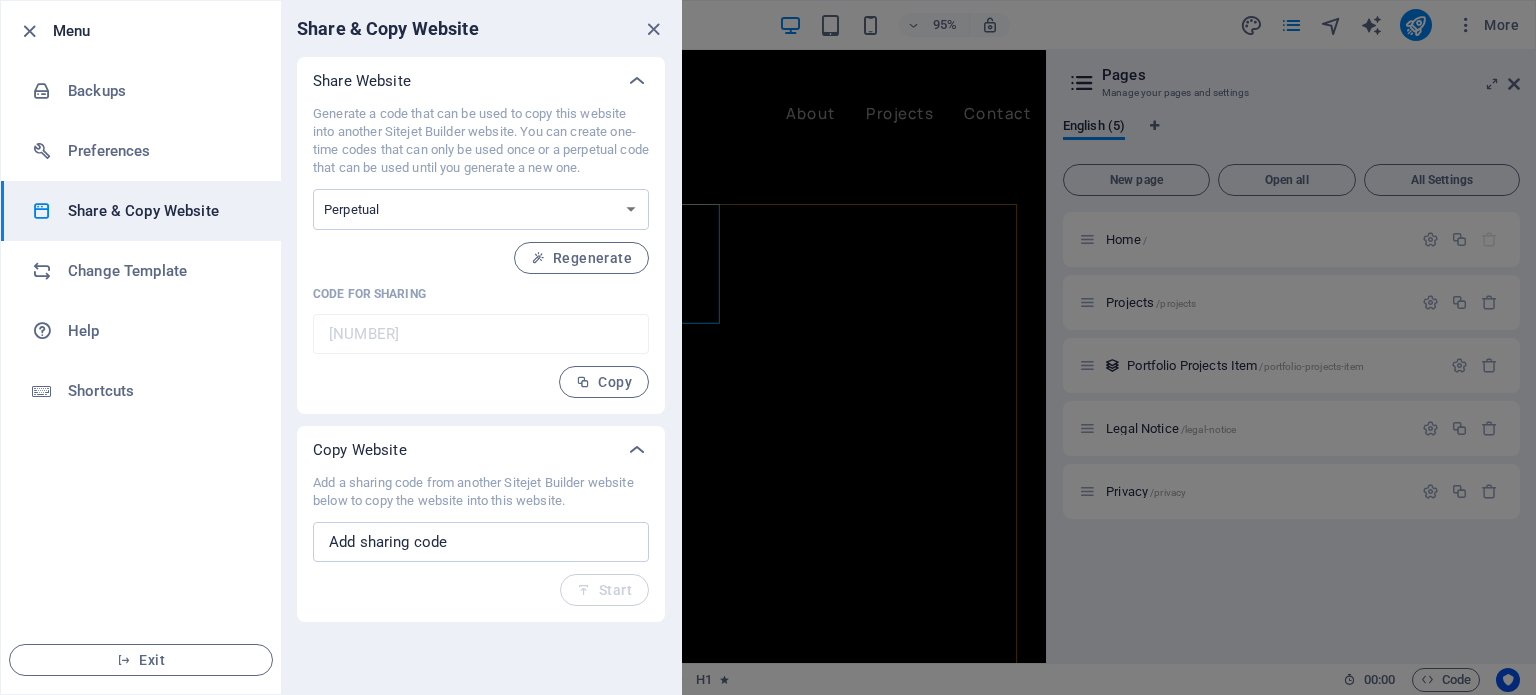 click on "Add a sharing code from another Sitejet Builder website below to copy the website into this website." at bounding box center [481, 492] 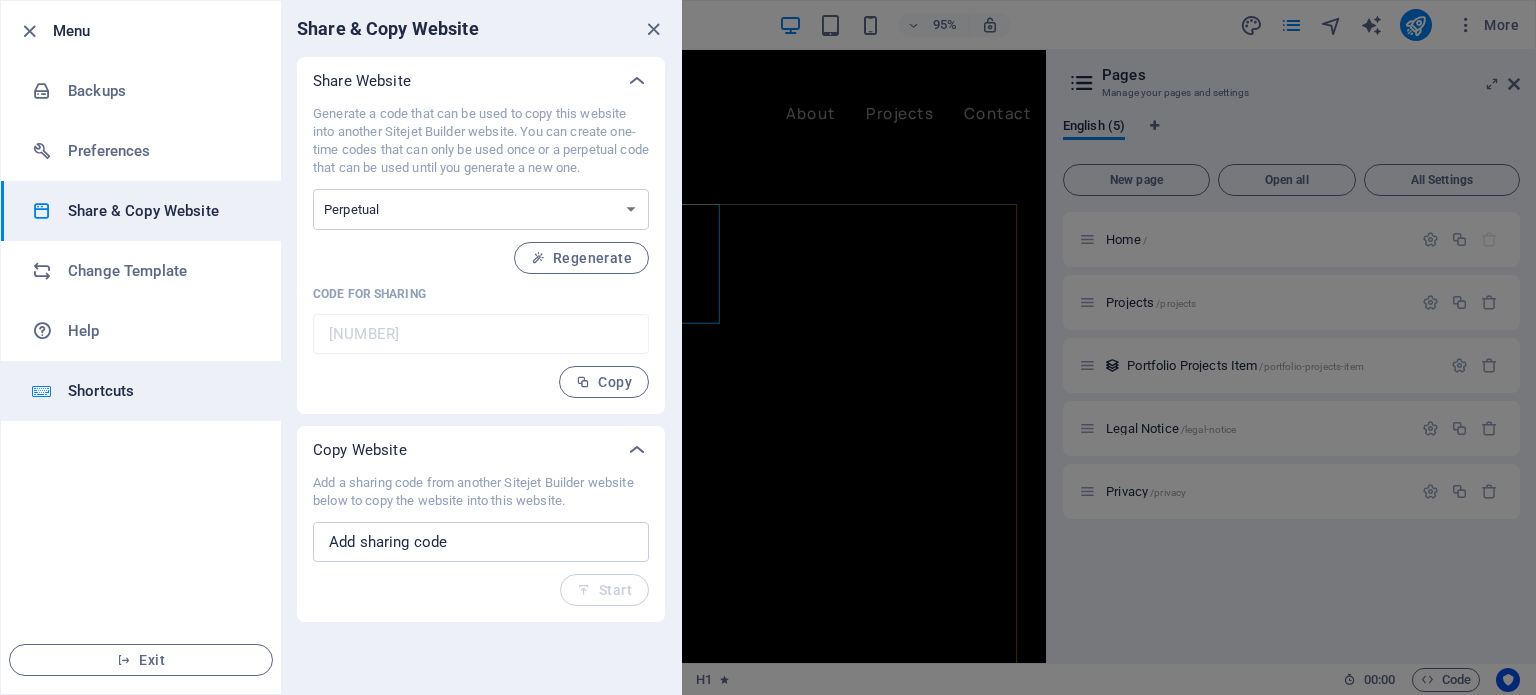 click on "Shortcuts" at bounding box center [160, 391] 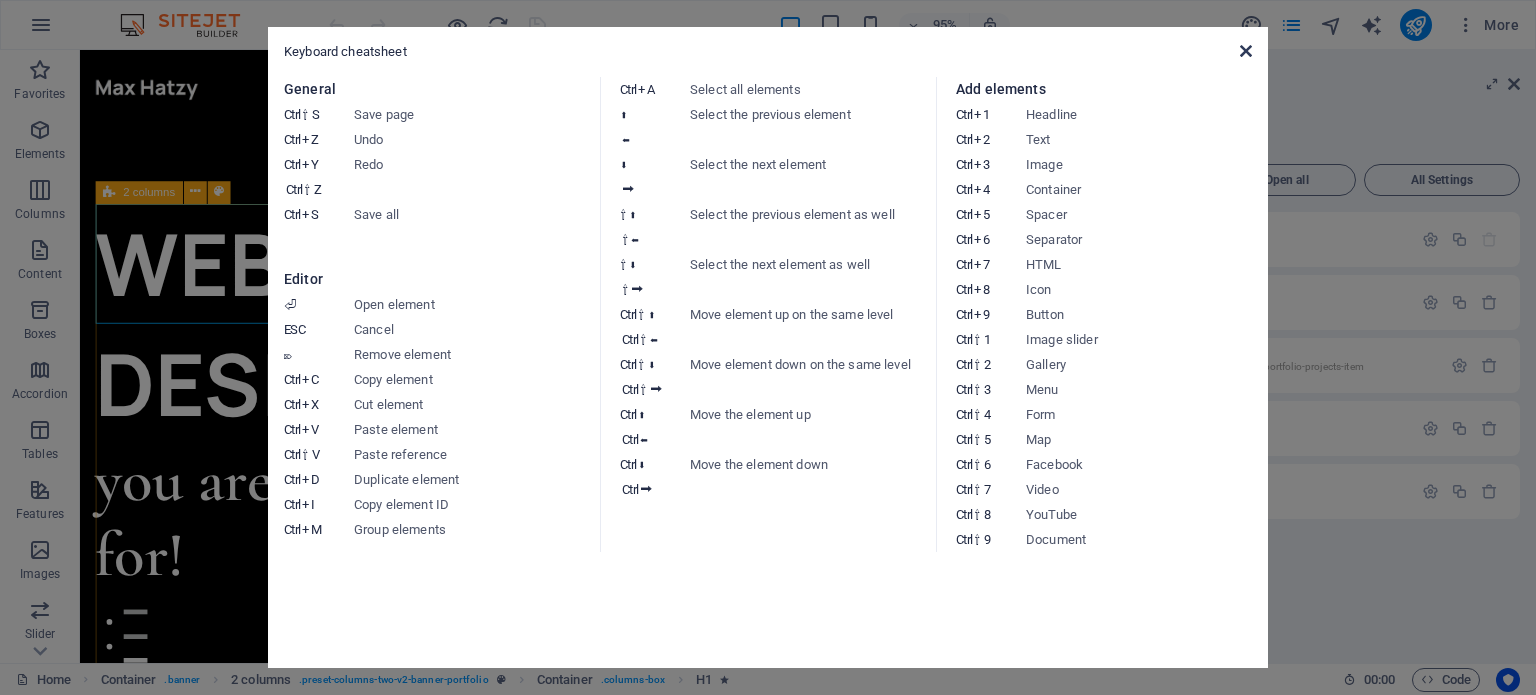 click at bounding box center (1246, 51) 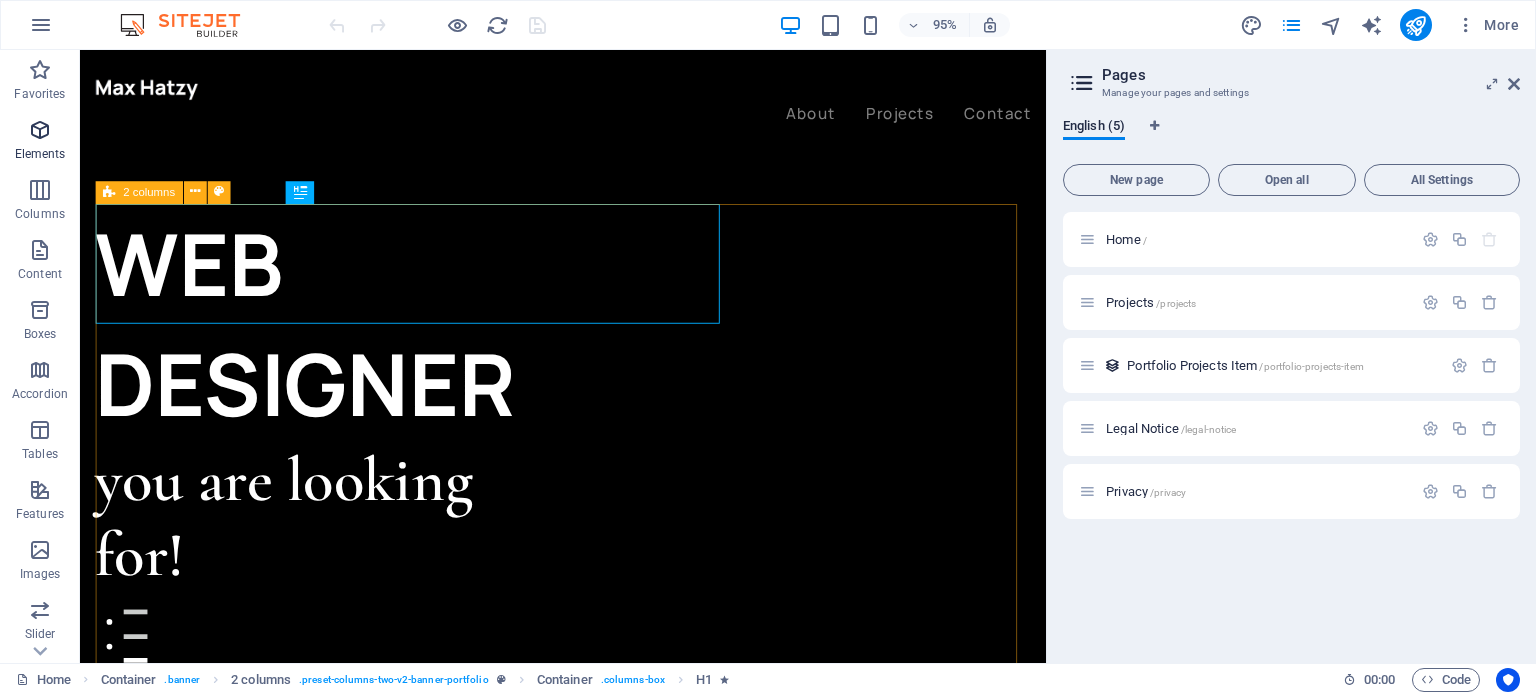 click at bounding box center (40, 130) 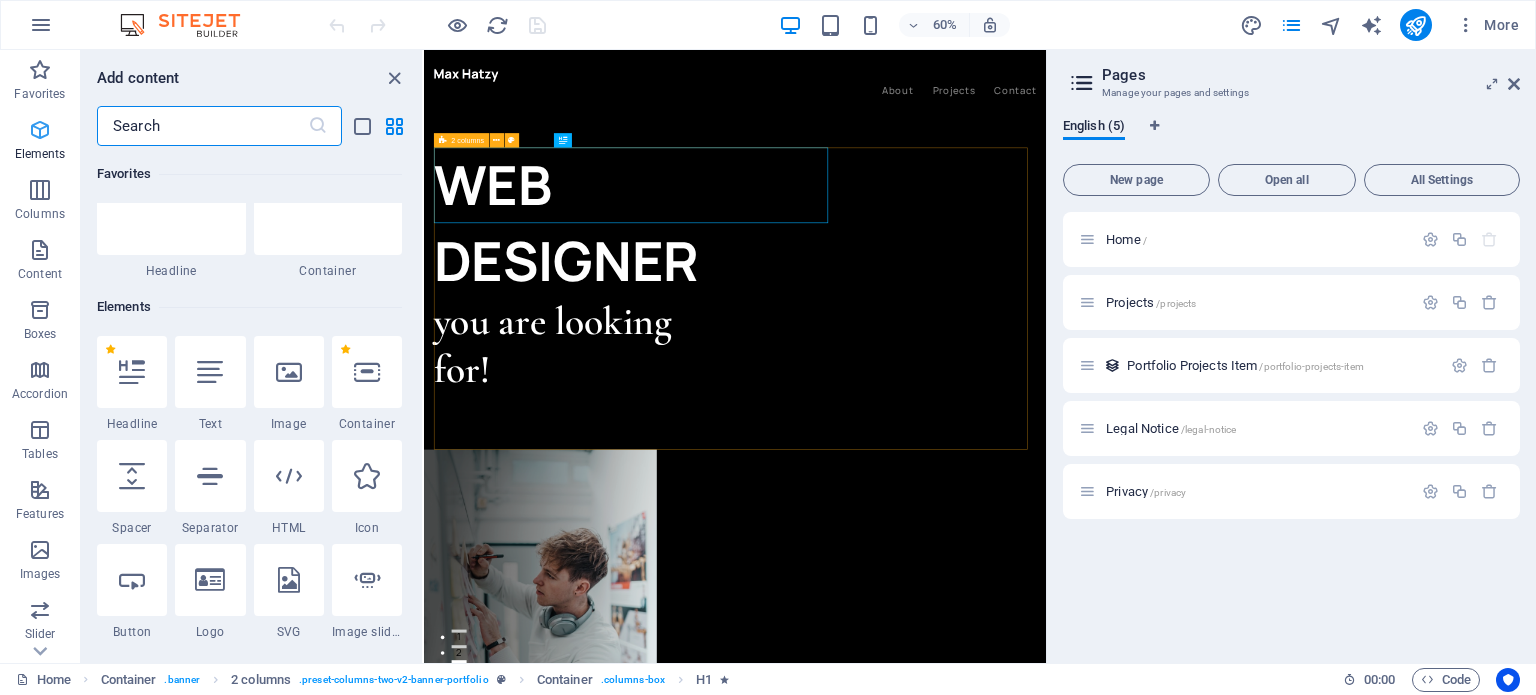 scroll, scrollTop: 212, scrollLeft: 0, axis: vertical 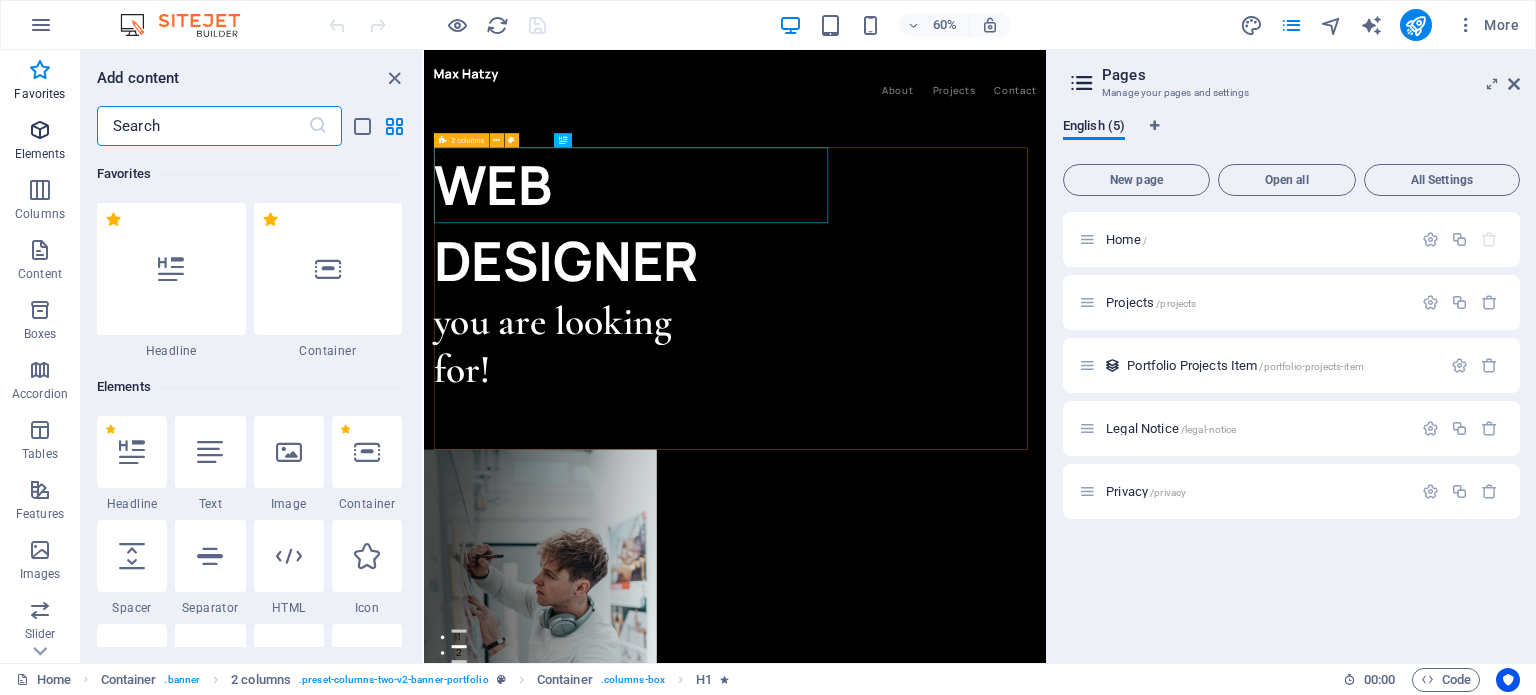 click at bounding box center [40, 130] 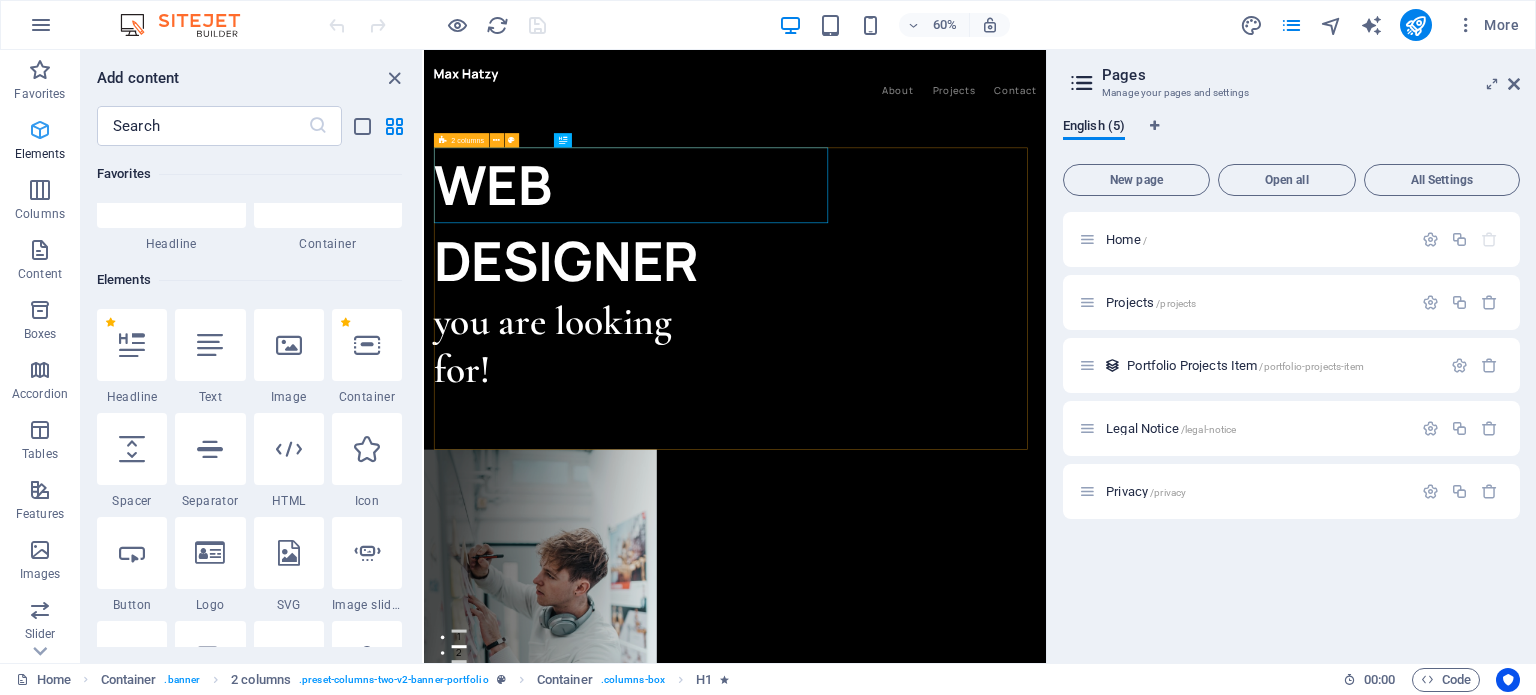 scroll, scrollTop: 212, scrollLeft: 0, axis: vertical 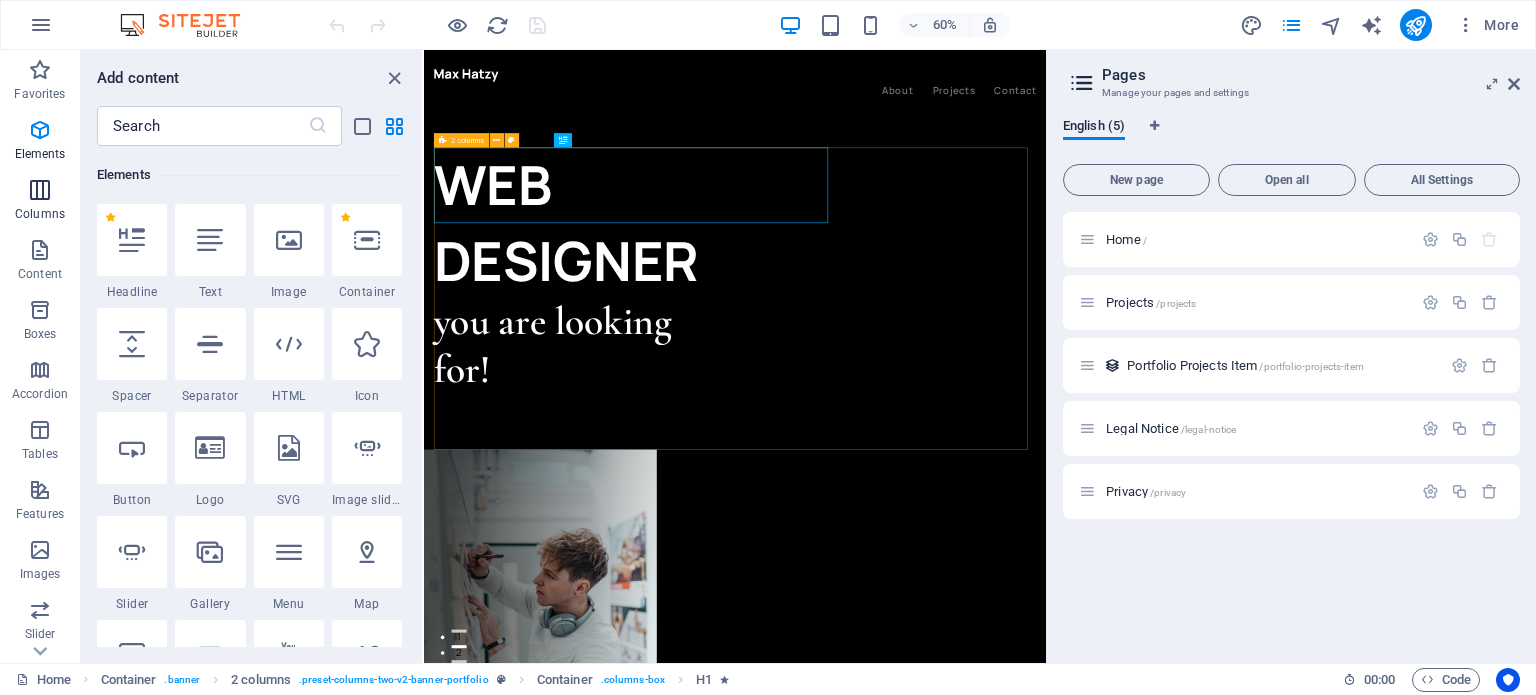 click on "Columns" at bounding box center (40, 202) 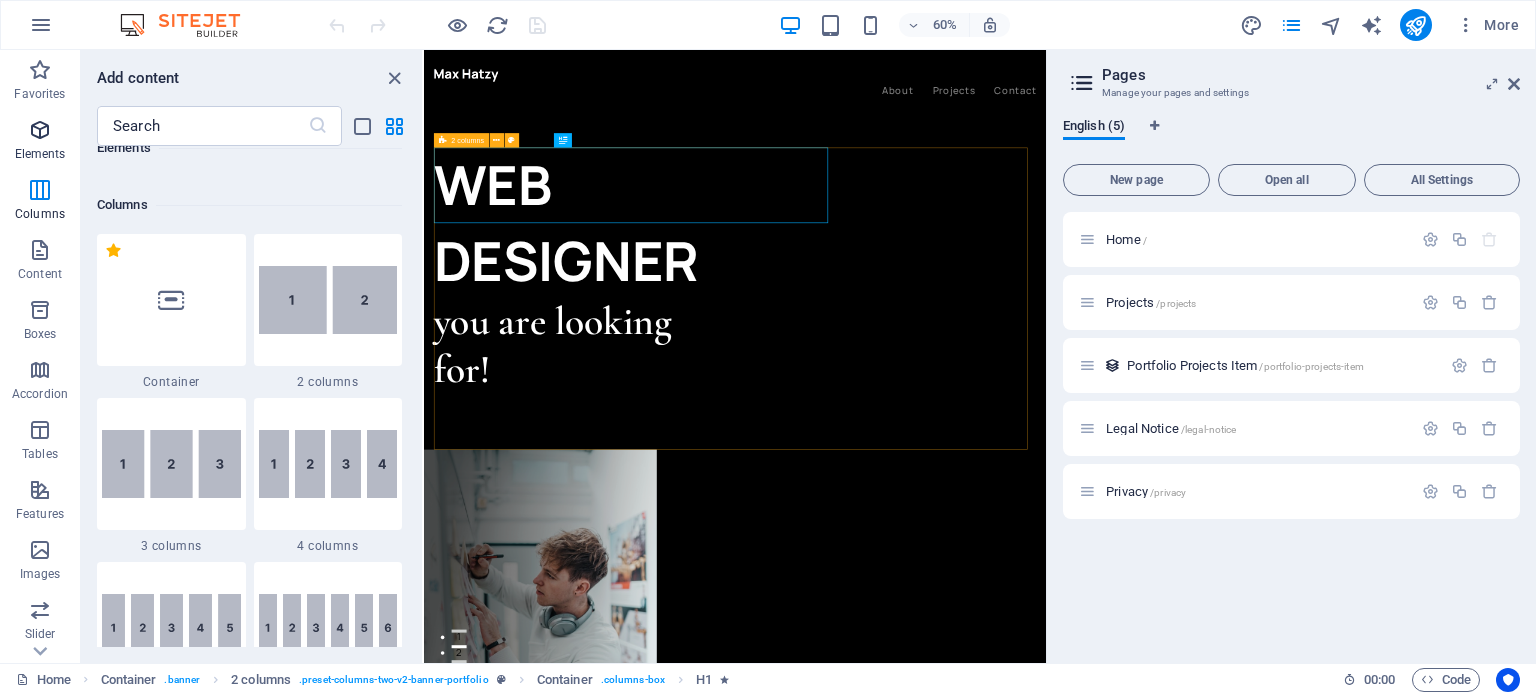scroll, scrollTop: 989, scrollLeft: 0, axis: vertical 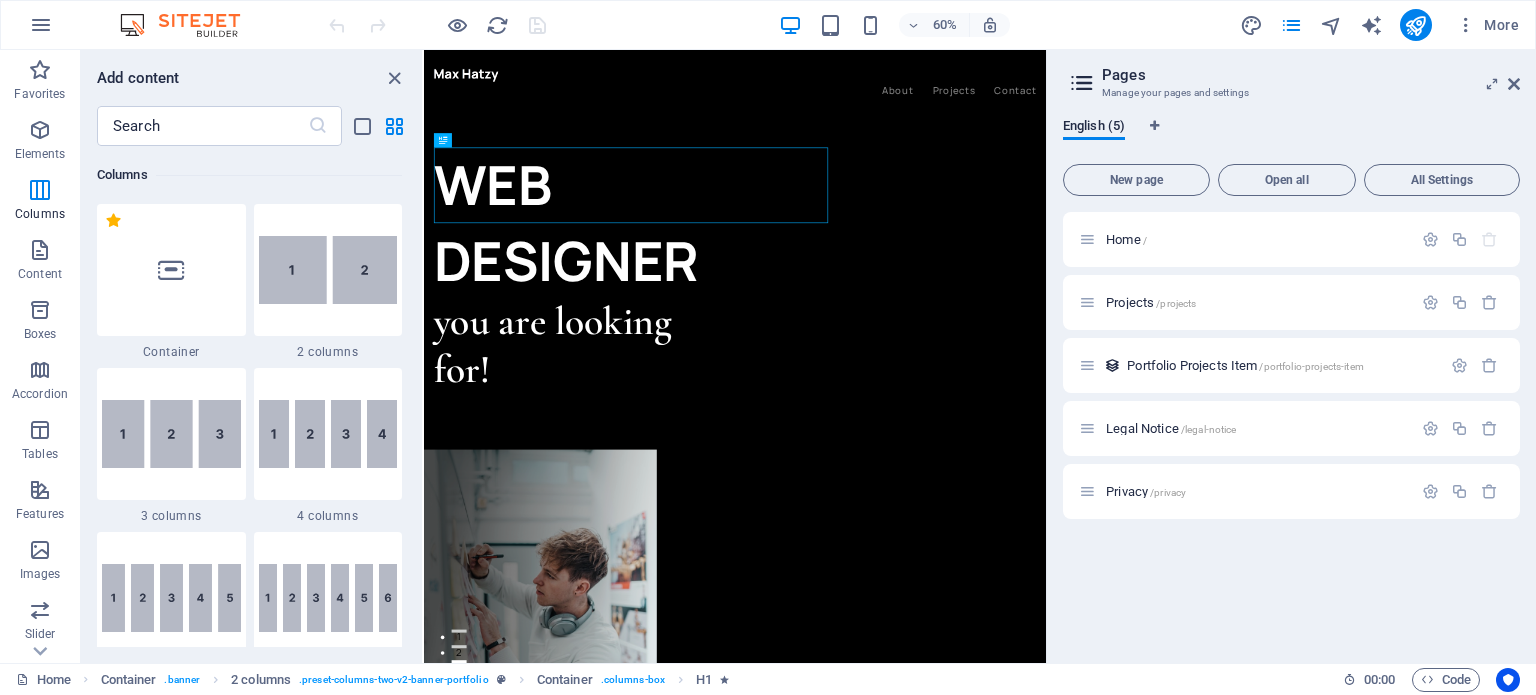 click on "Home / Projects /projects Portfolio Projects Item /portfolio-projects-item Legal Notice /legal-notice Privacy /privacy" at bounding box center (1291, 429) 